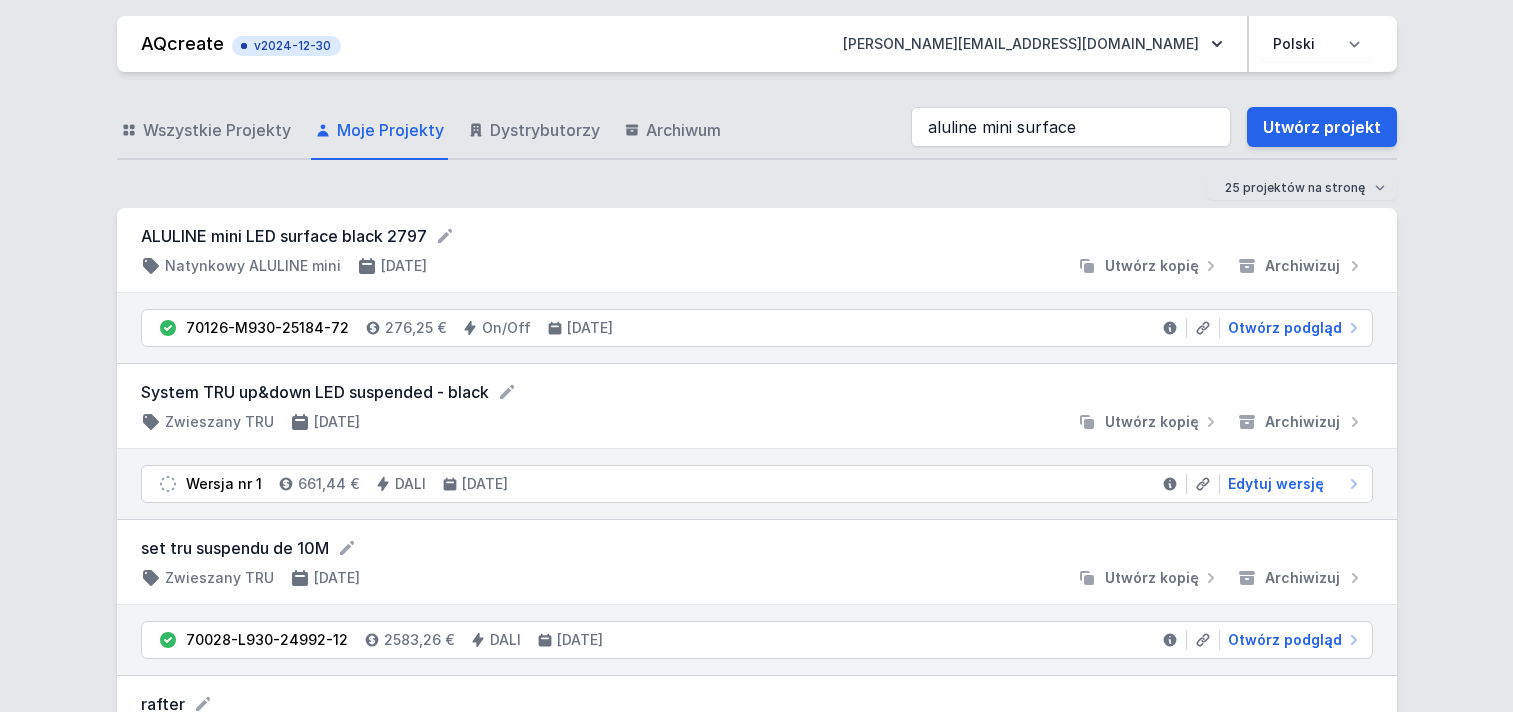 scroll, scrollTop: 0, scrollLeft: 0, axis: both 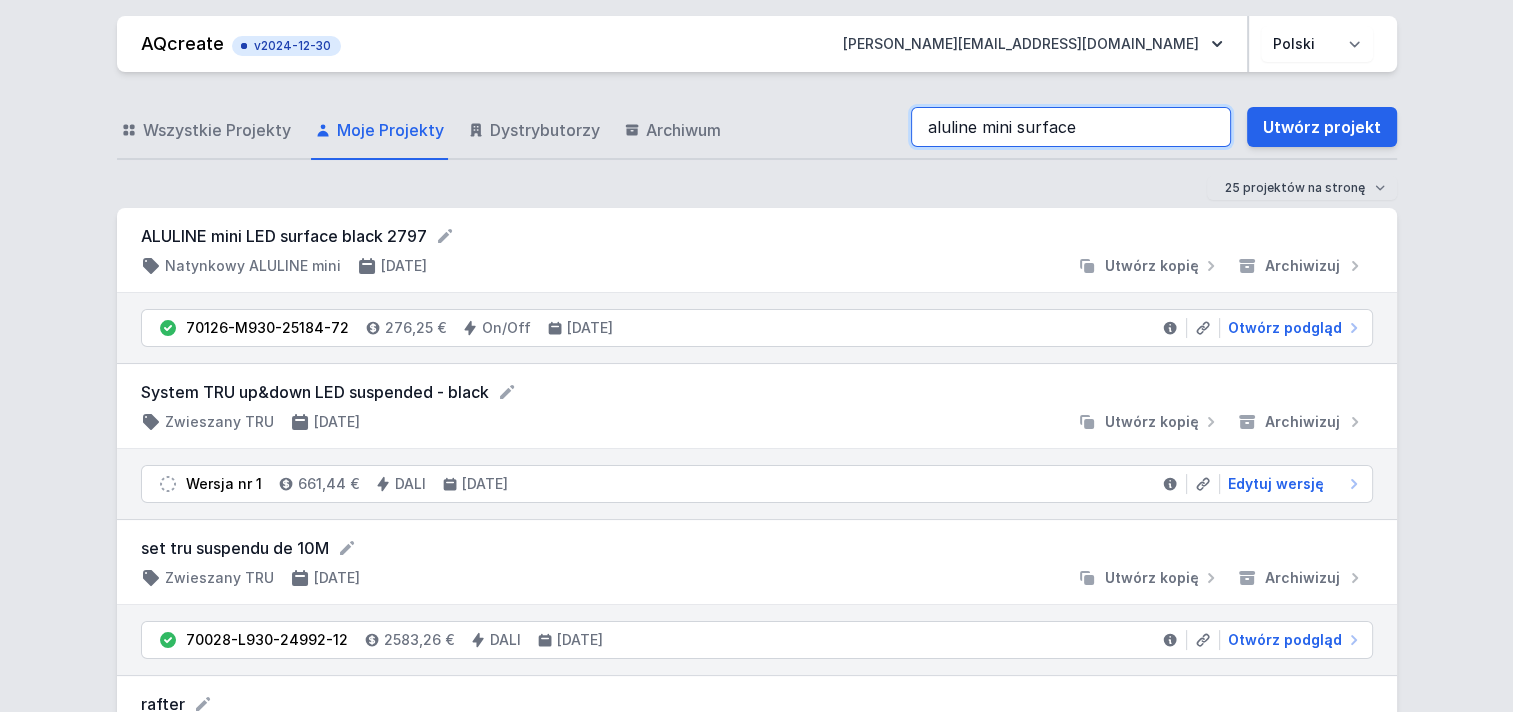 click on "aluline mini surface" at bounding box center [1071, 127] 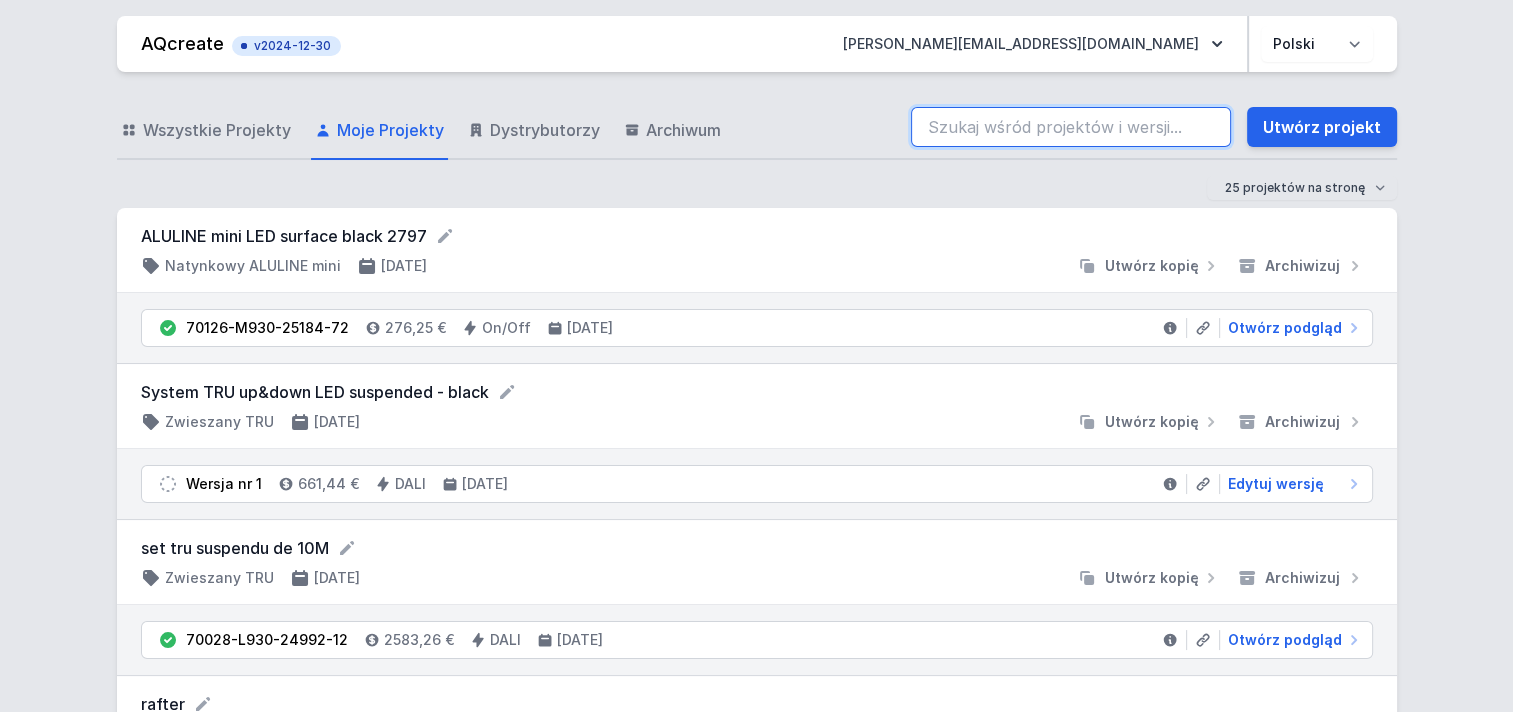 drag, startPoint x: 1210, startPoint y: 128, endPoint x: 1126, endPoint y: 128, distance: 84 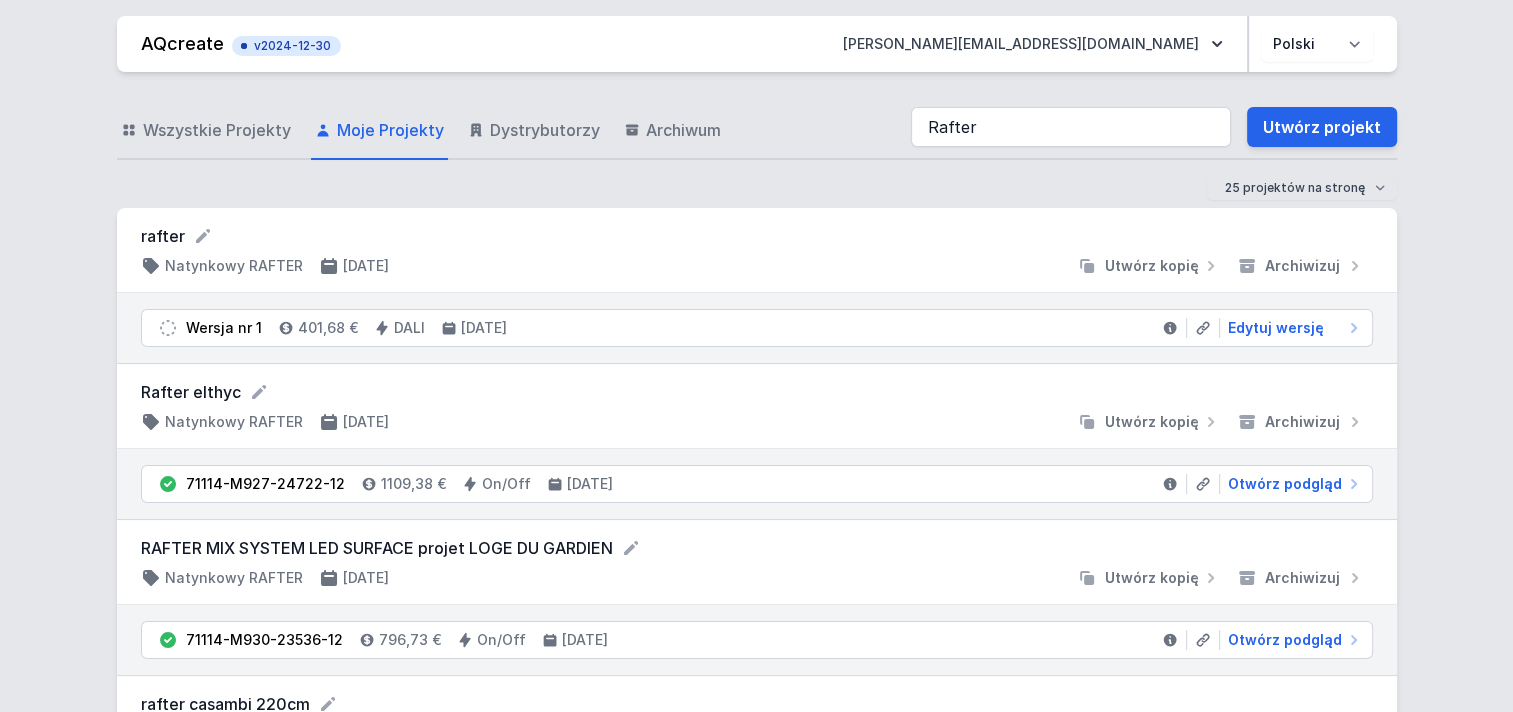 click on "Wszystkie Projekty" at bounding box center (217, 130) 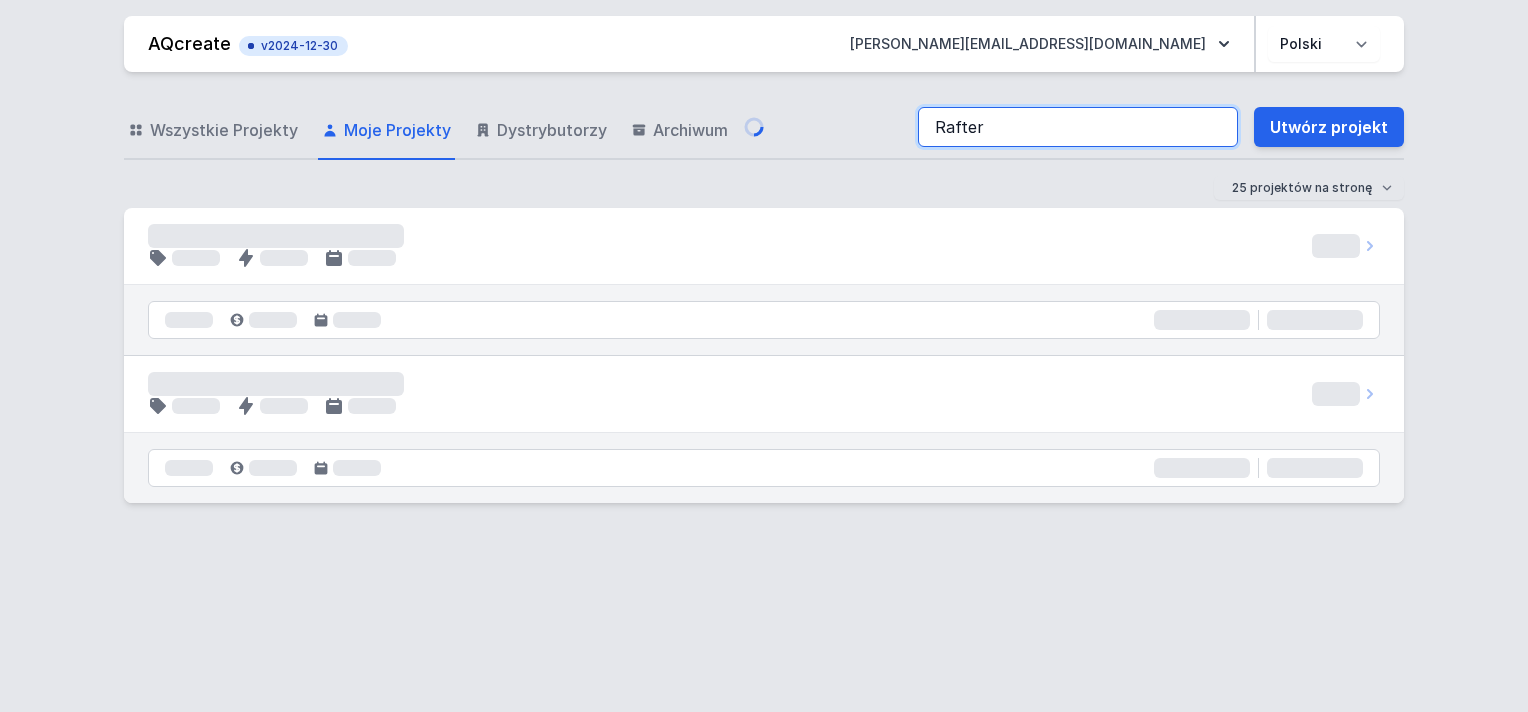 click on "Rafter" at bounding box center [1078, 127] 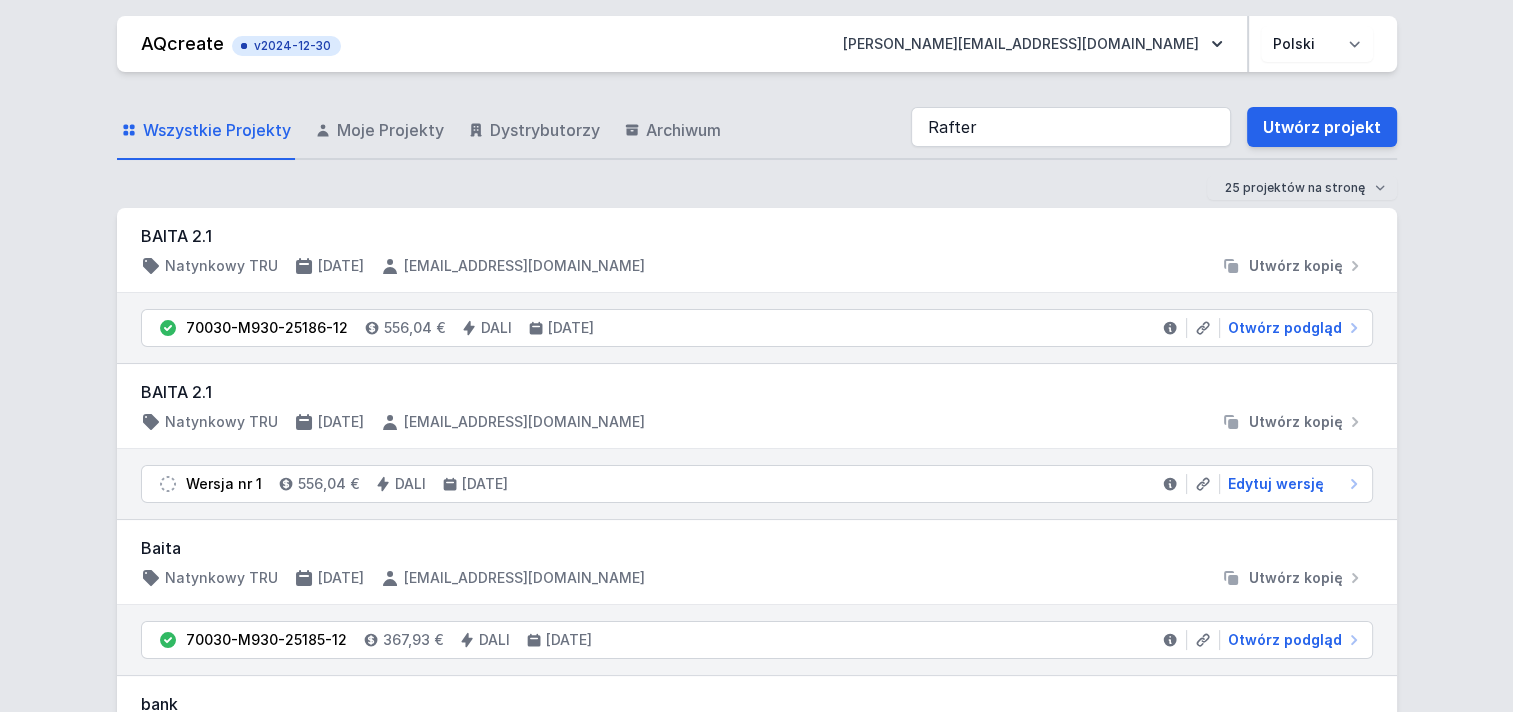 drag, startPoint x: 270, startPoint y: 124, endPoint x: 1019, endPoint y: 140, distance: 749.1709 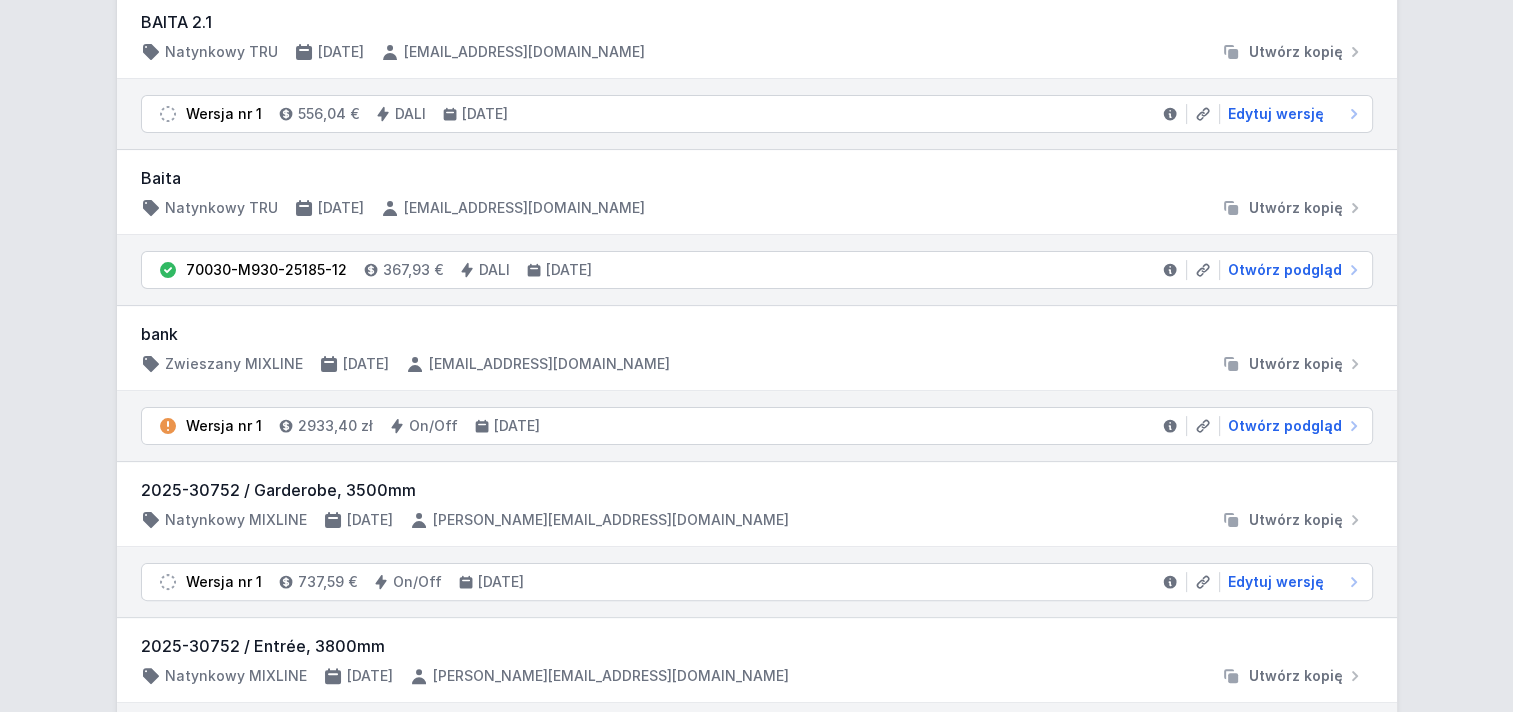 scroll, scrollTop: 0, scrollLeft: 0, axis: both 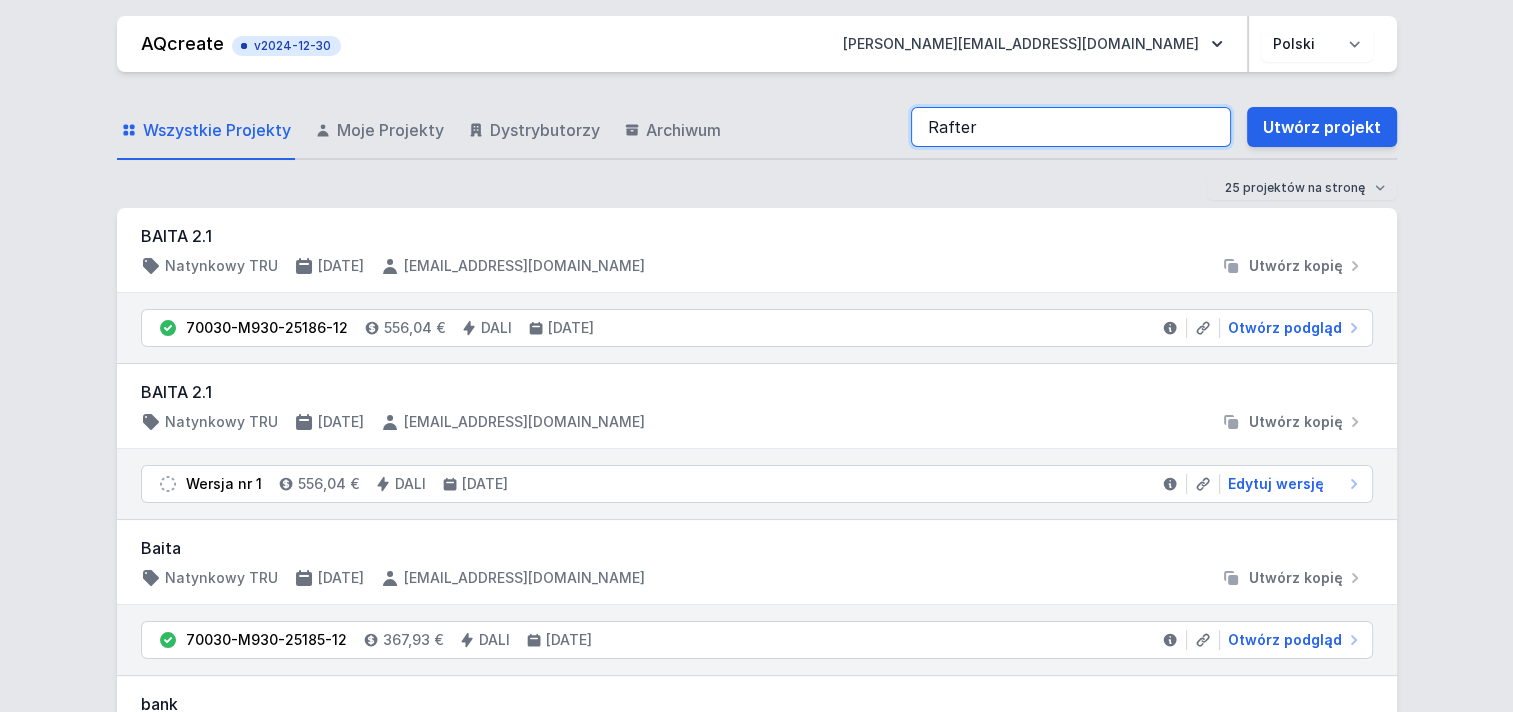 click on "Rafter" at bounding box center [1071, 127] 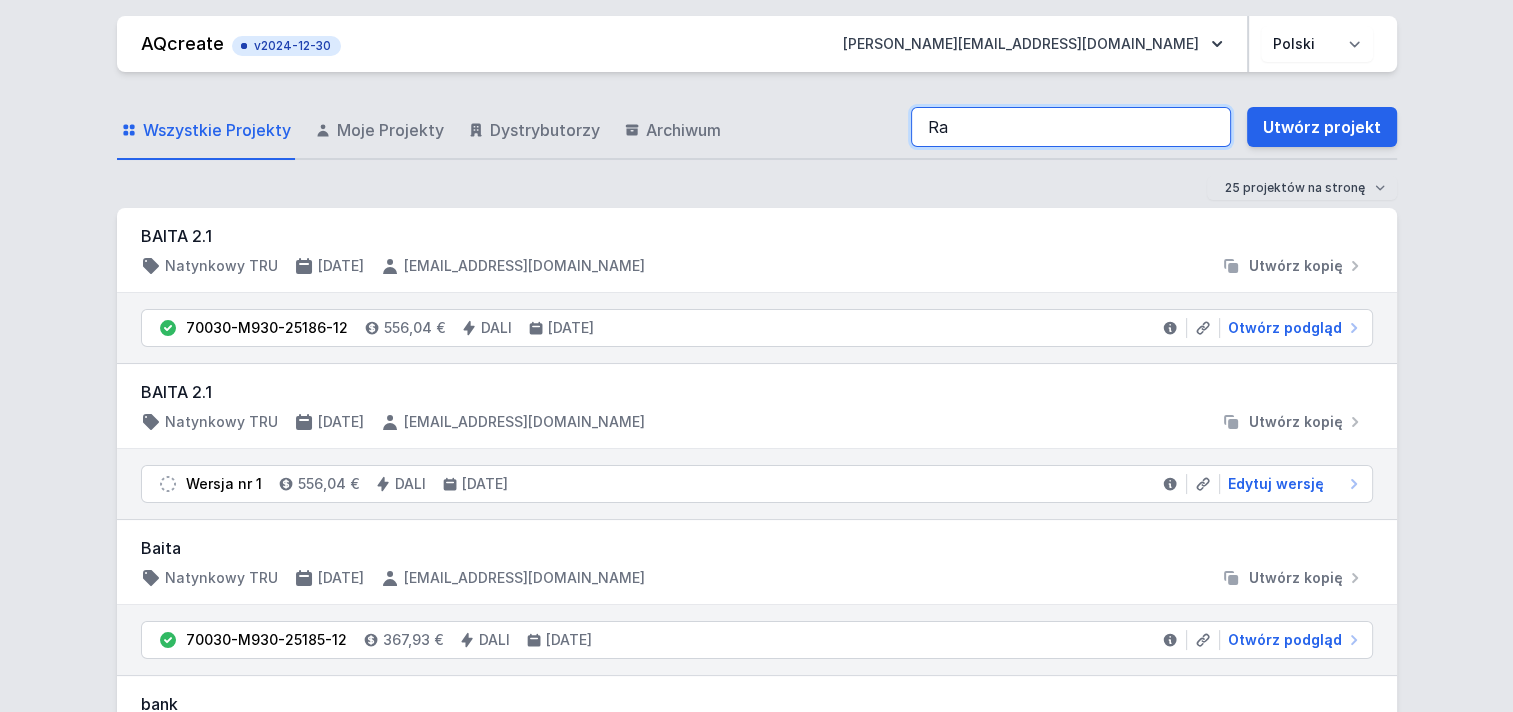 type on "R" 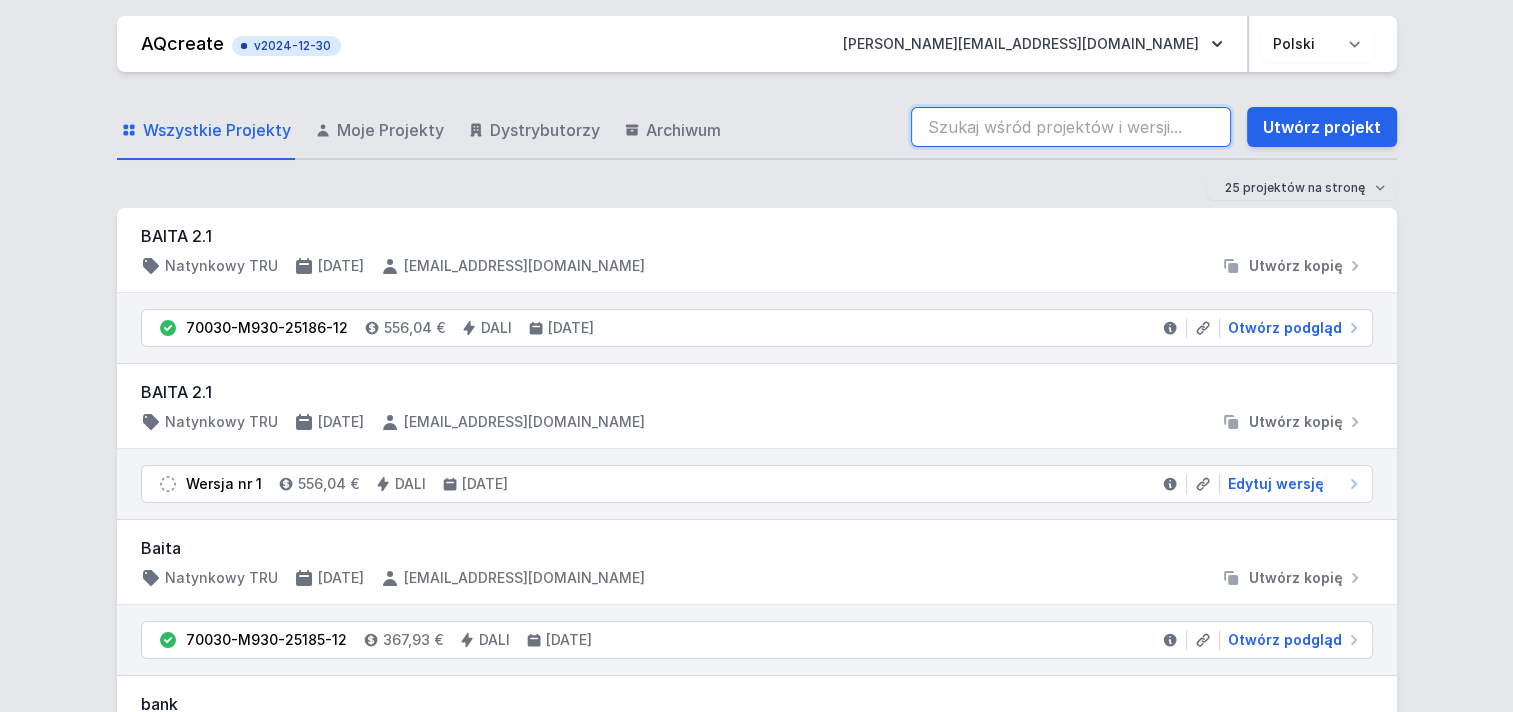 click at bounding box center (1071, 127) 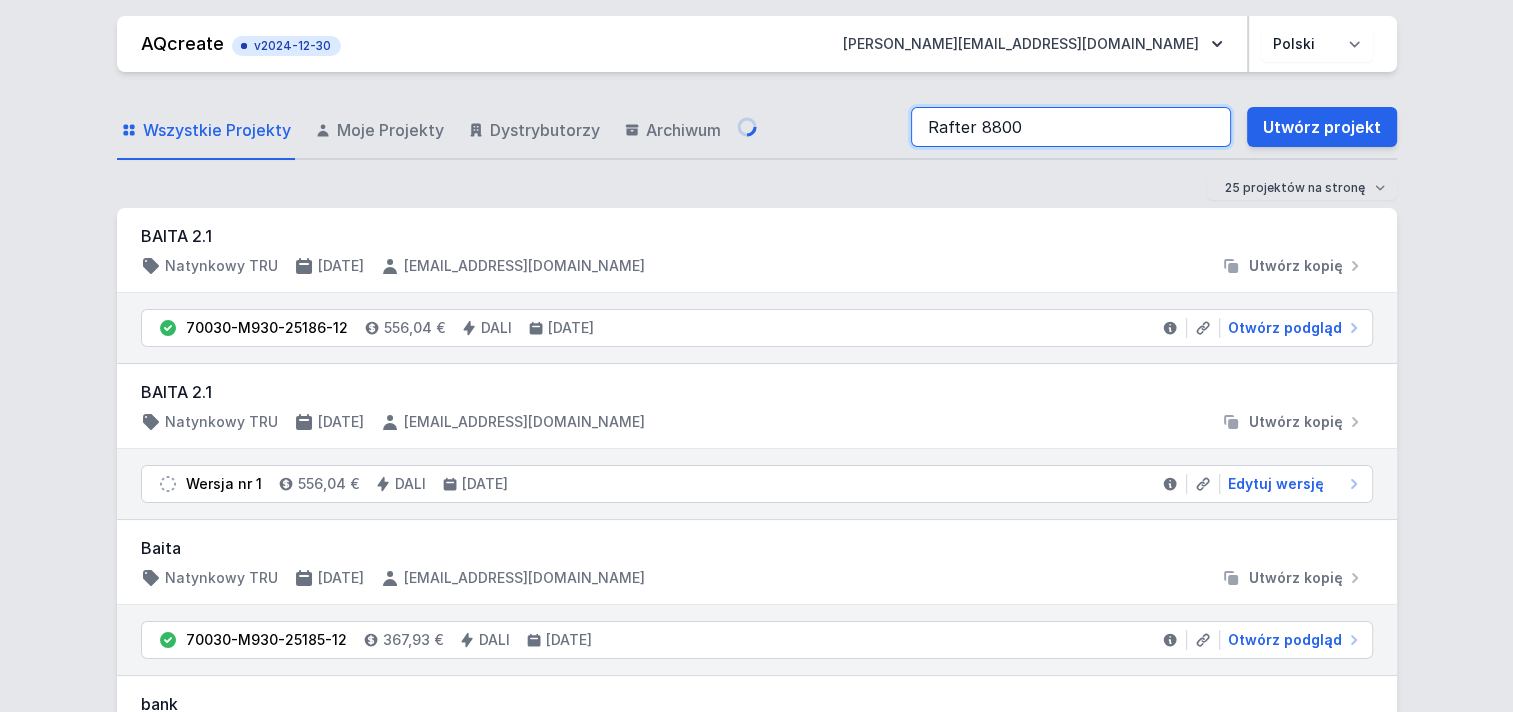 click on "Rafter 8800" at bounding box center (1071, 127) 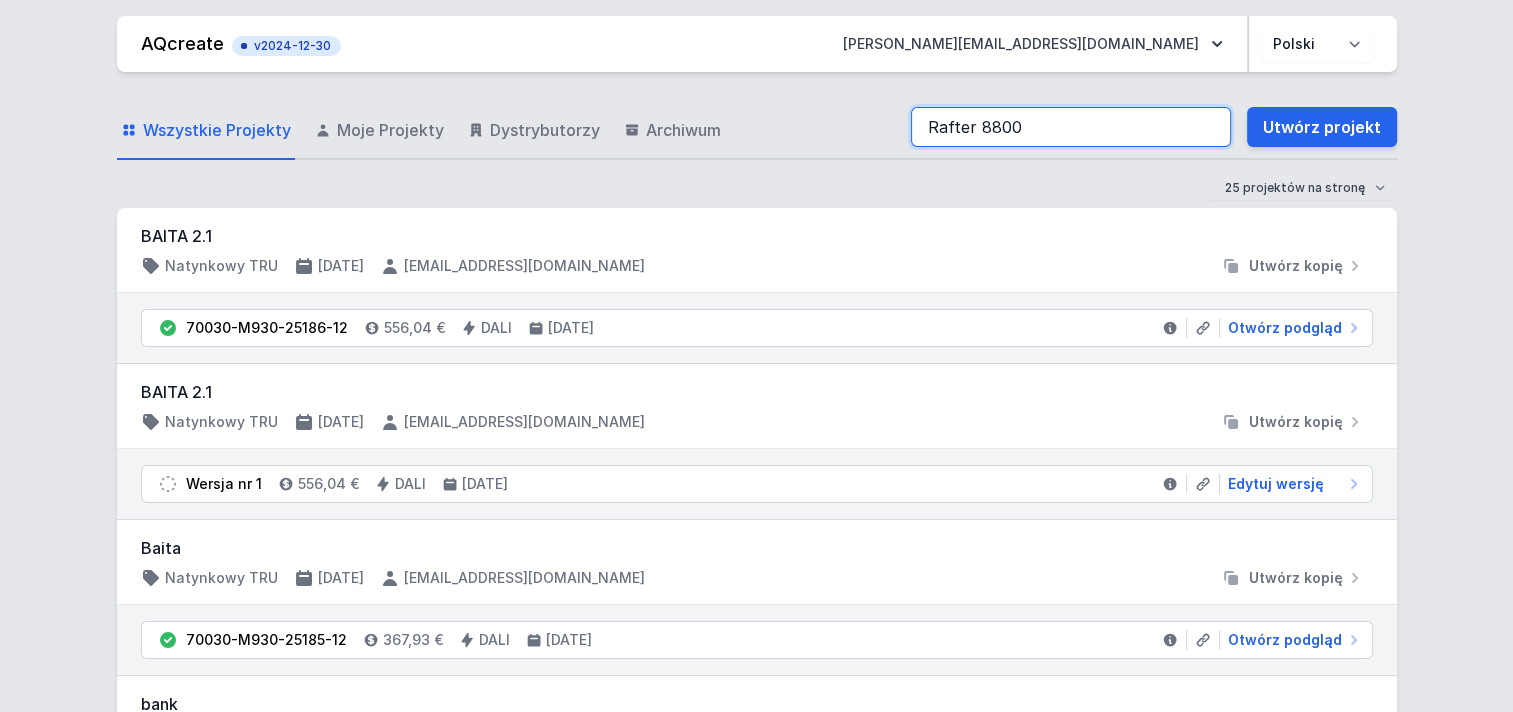 click on "Rafter 8800" at bounding box center (1071, 127) 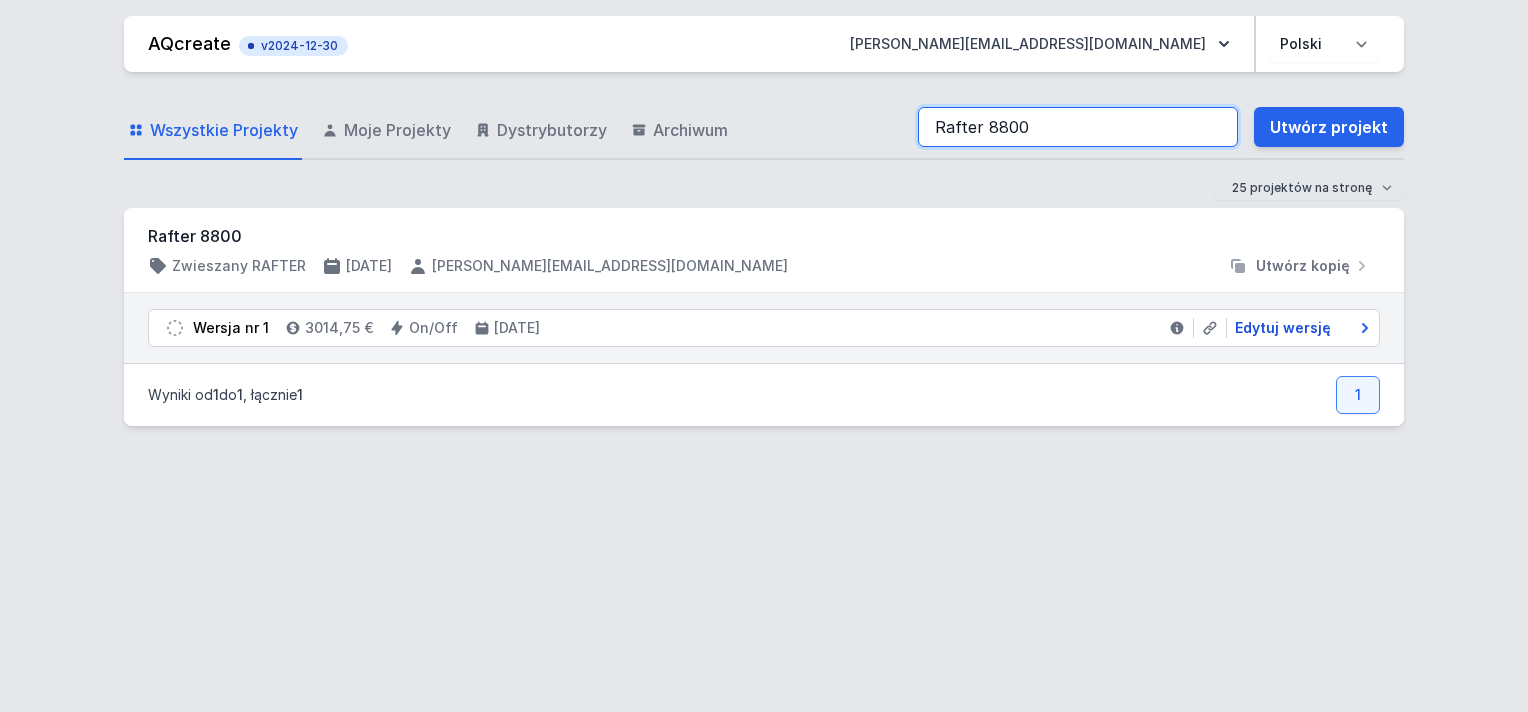 type on "Rafter 8800" 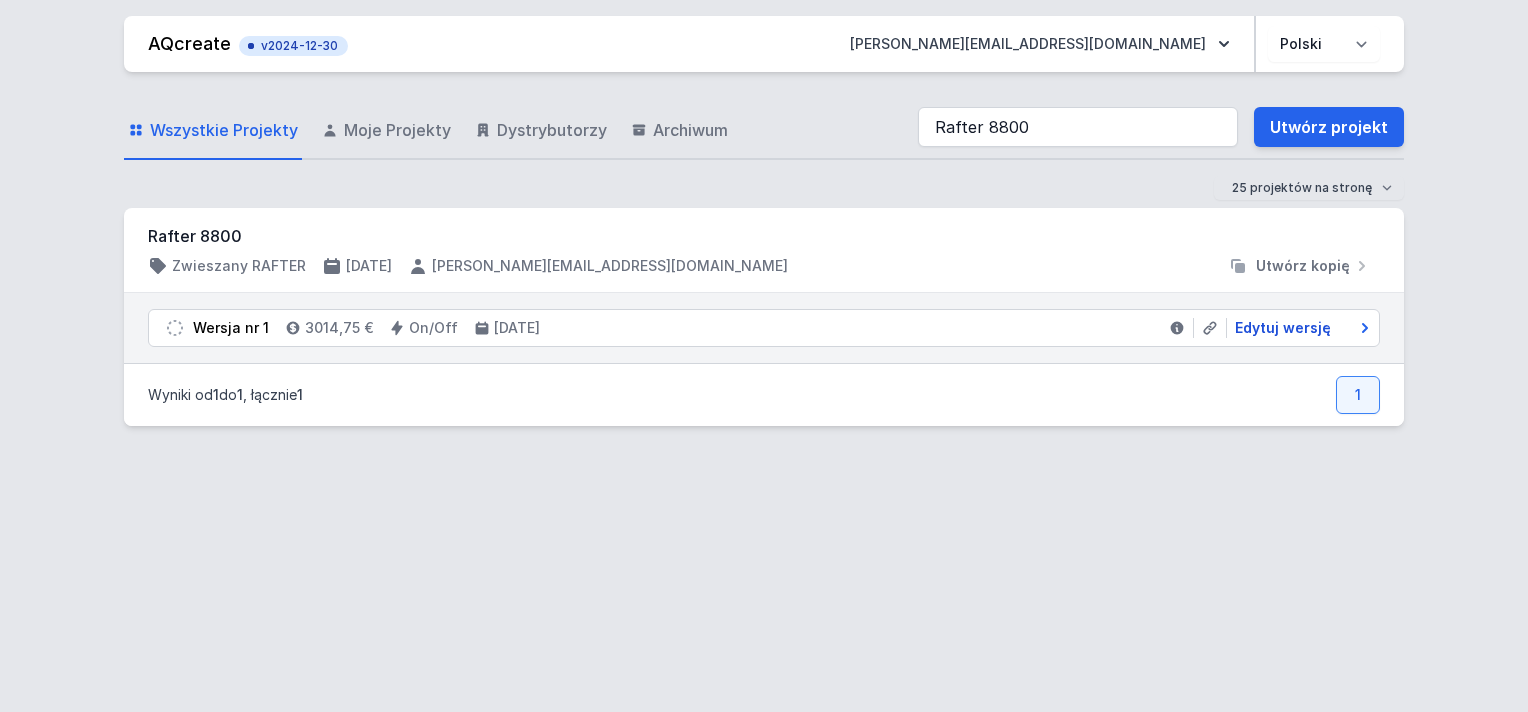 click on "Edytuj wersję" at bounding box center (1283, 328) 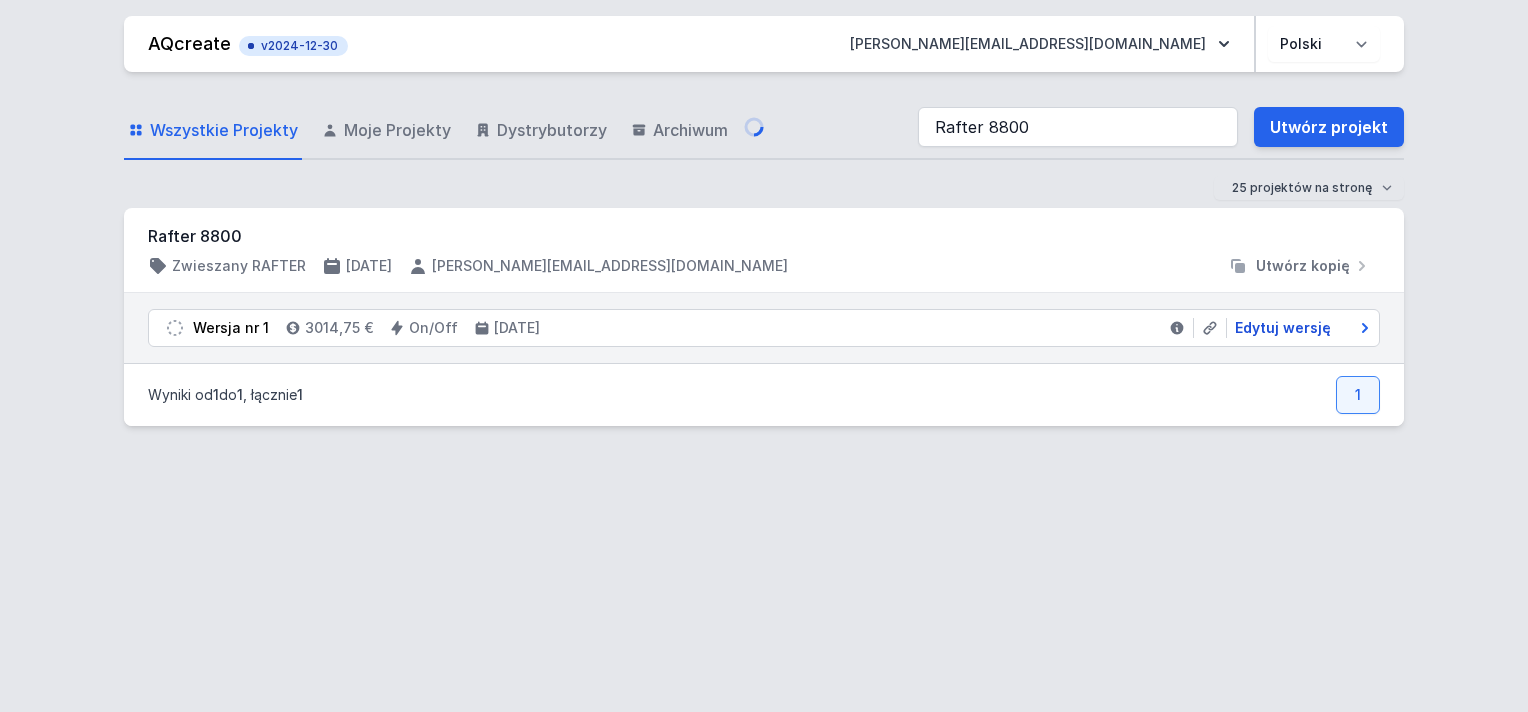 select on "M" 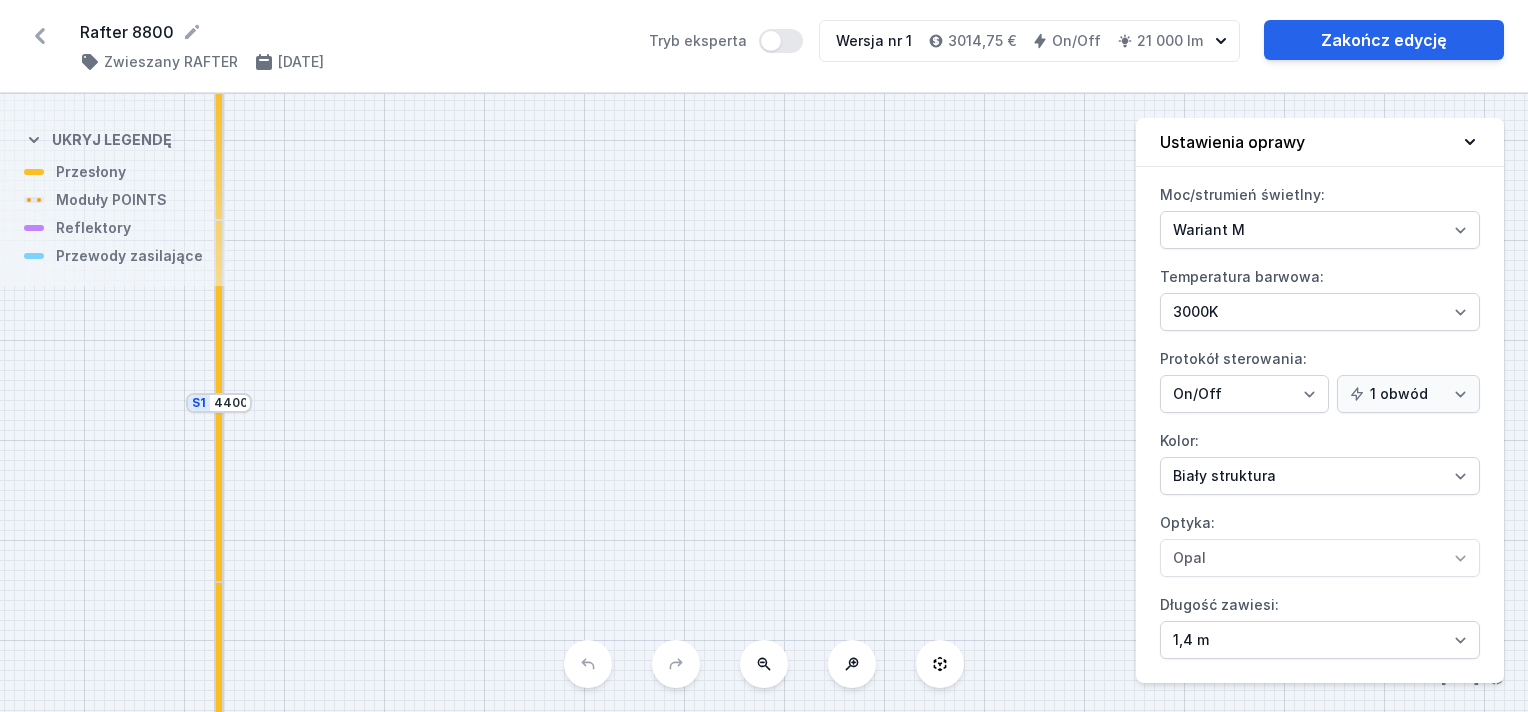 click on "S2 4400 S1 4400" at bounding box center [764, 403] 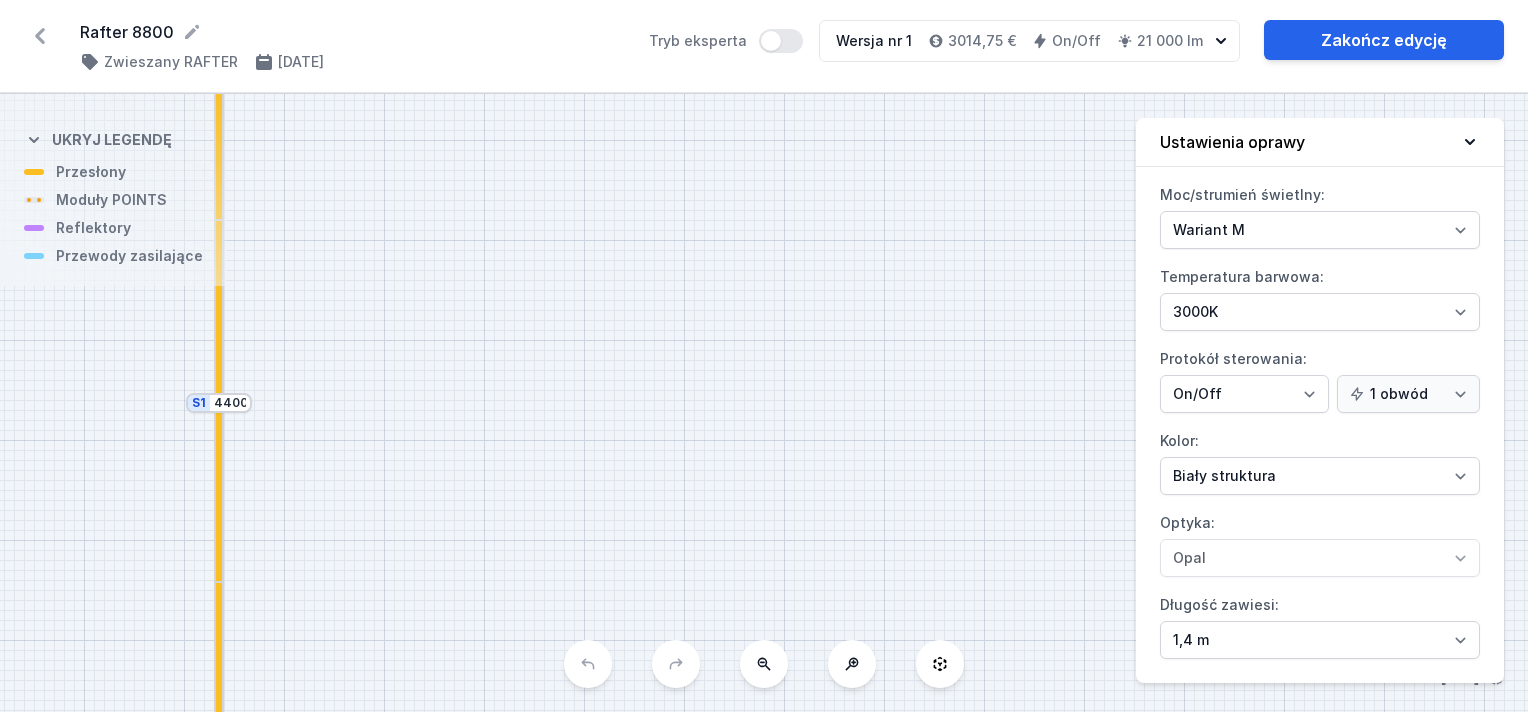 click 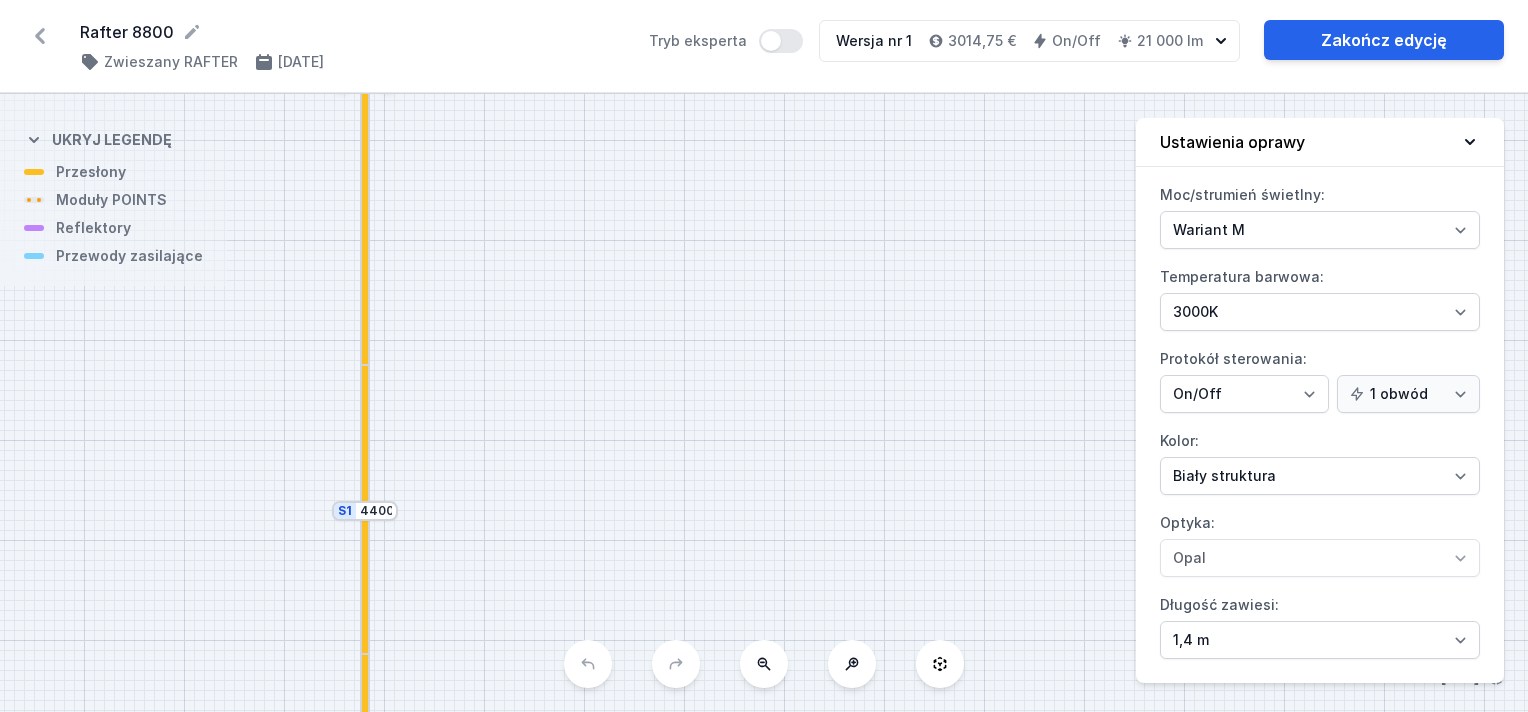 click 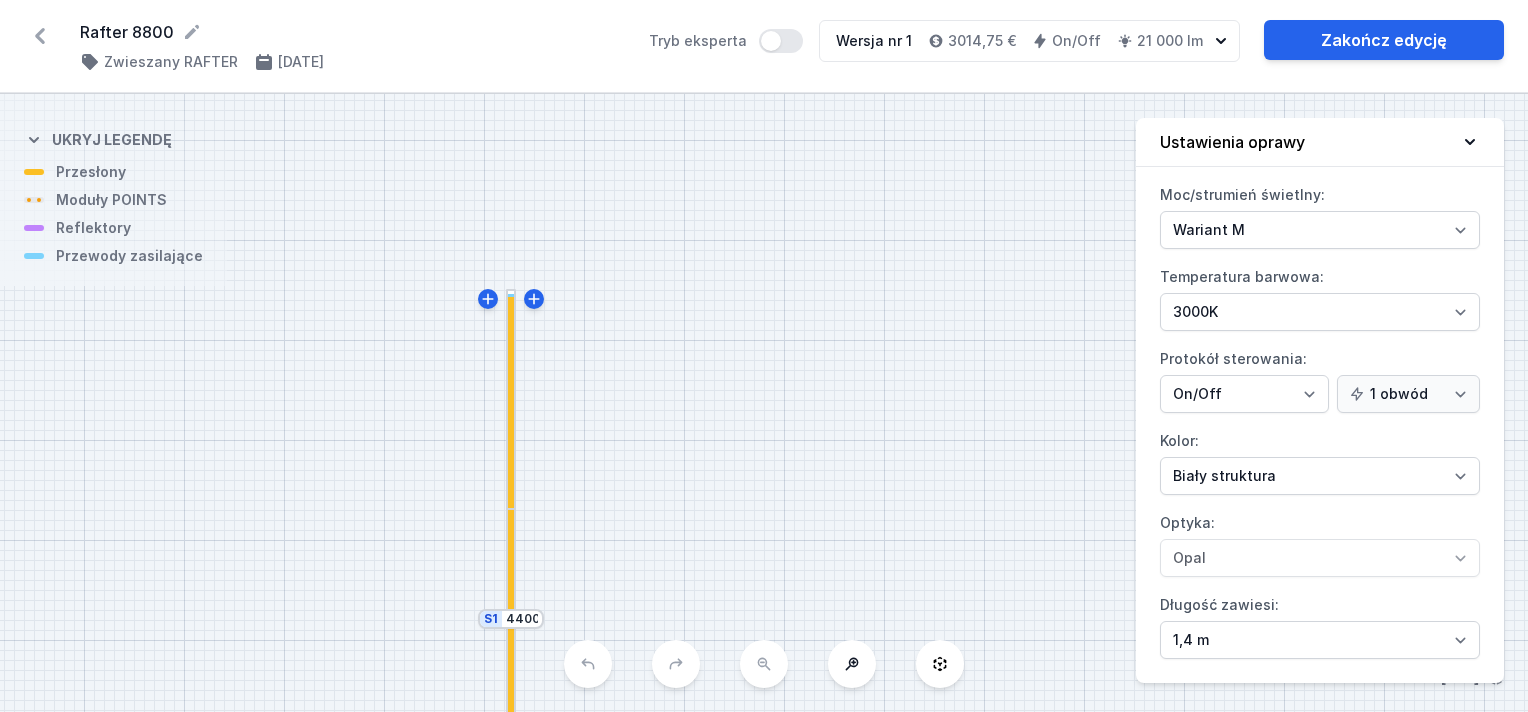 click on "S2 4400 S1 4400" at bounding box center (764, 403) 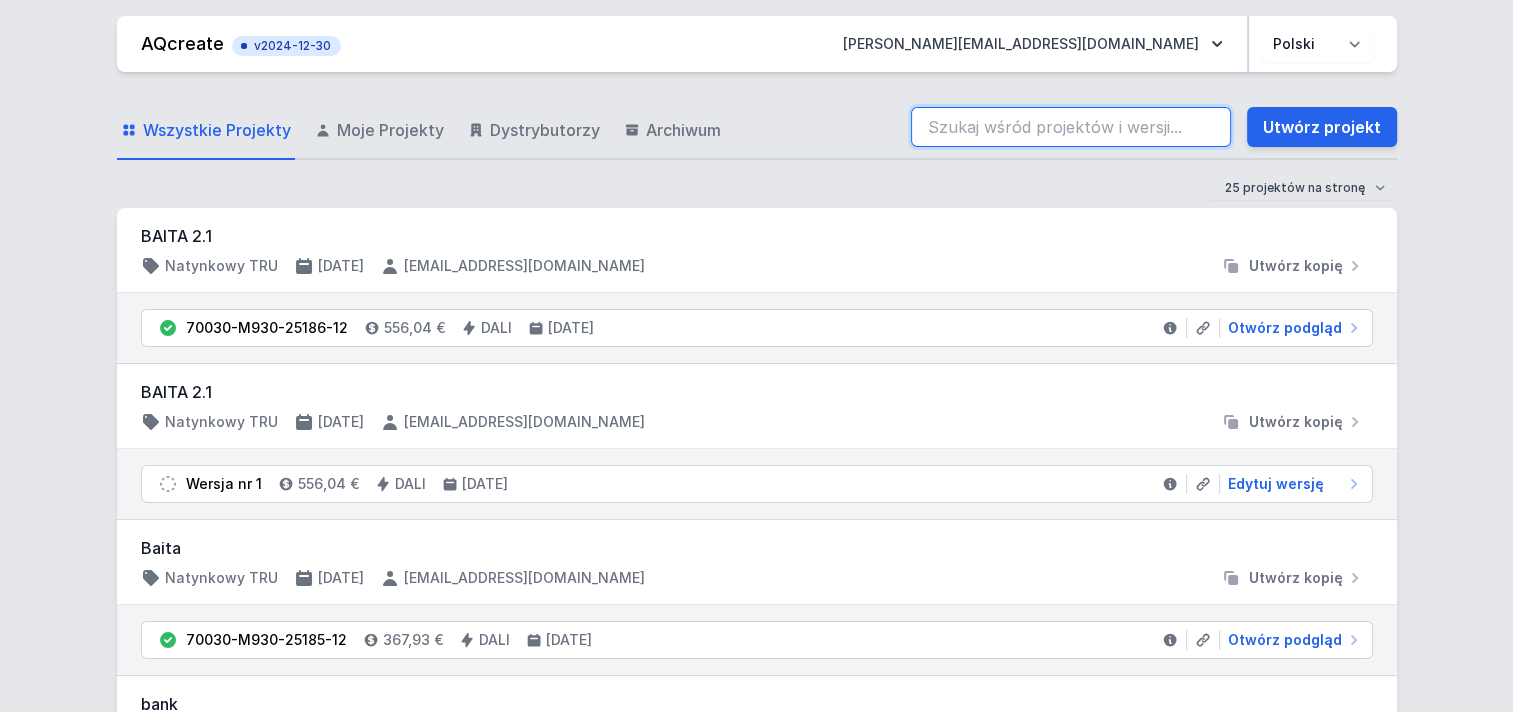 click at bounding box center (1071, 127) 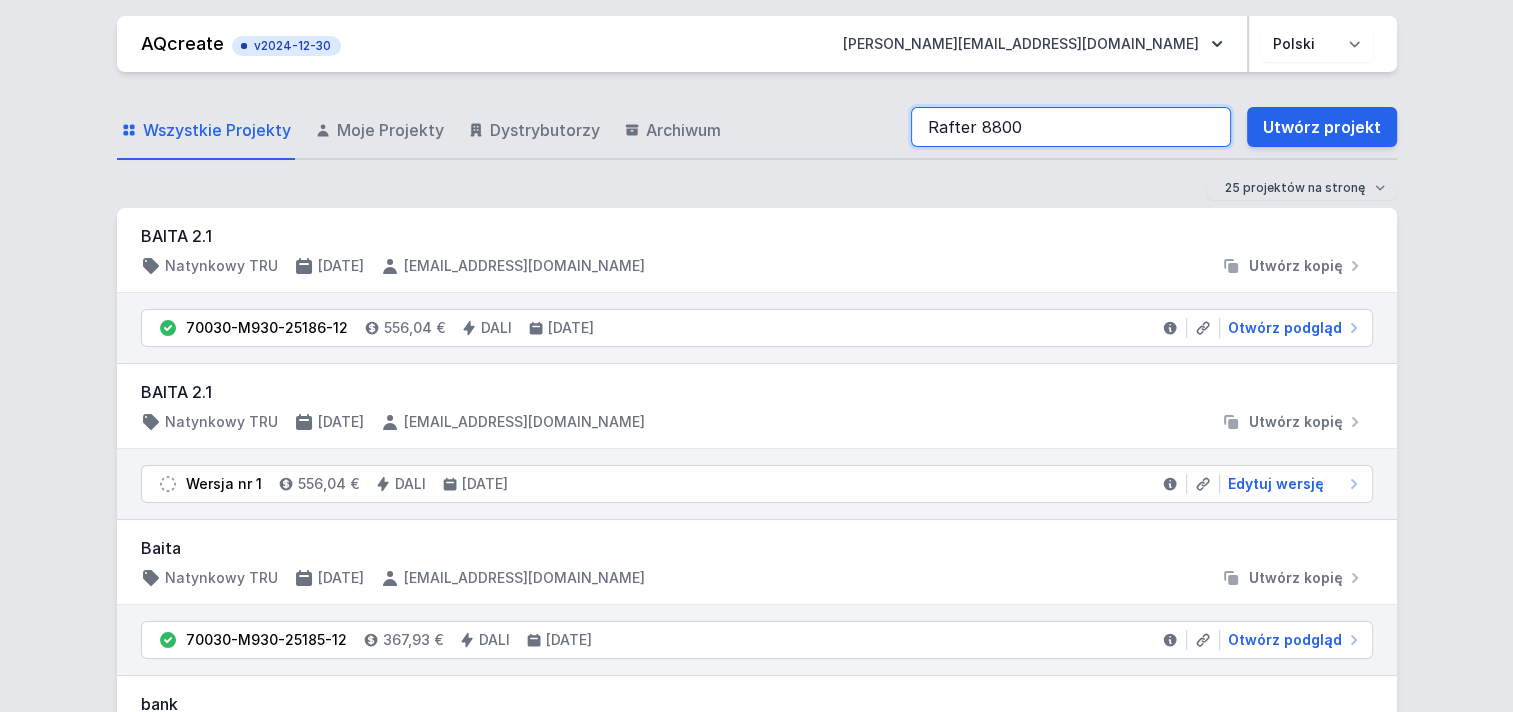 type on "Rafter 8800" 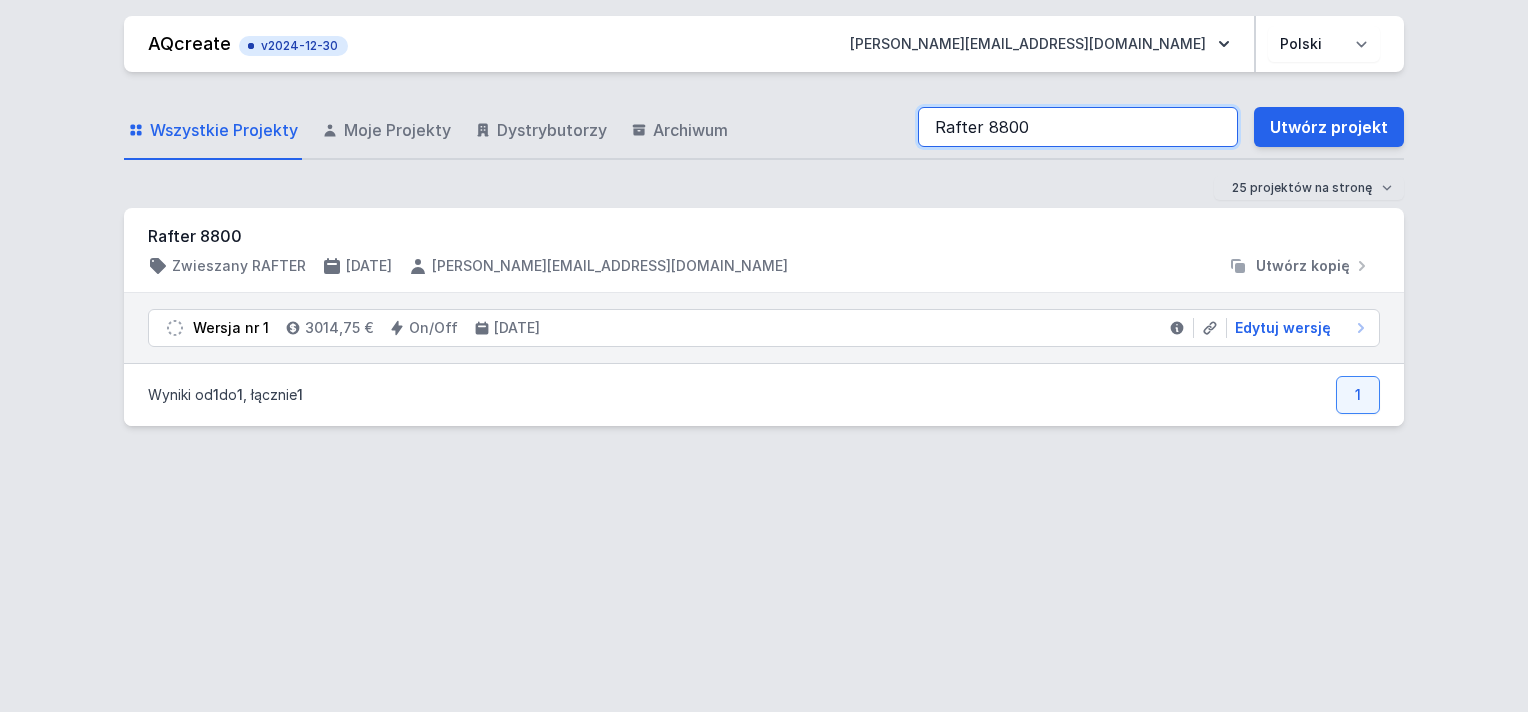 click on "Rafter 8800" at bounding box center (1078, 127) 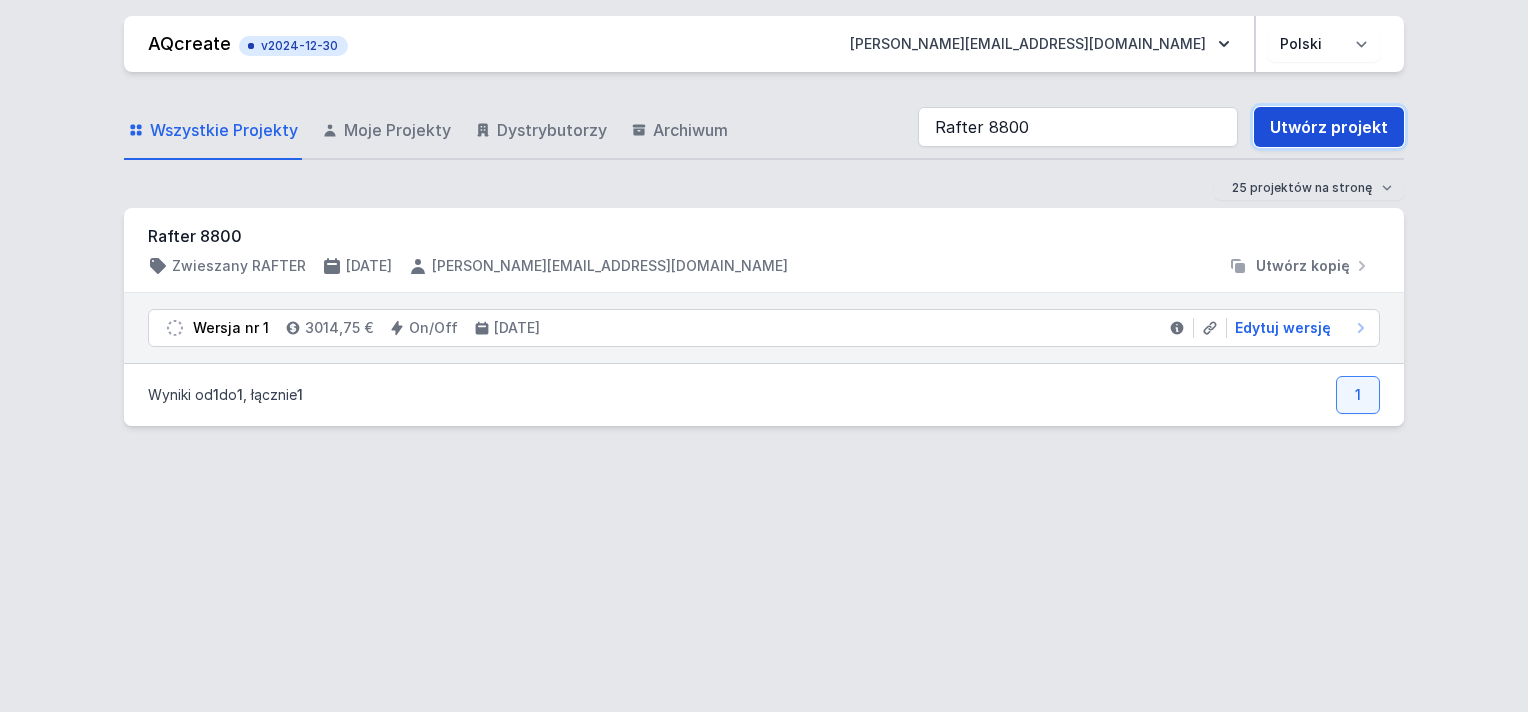 click on "Utwórz projekt" at bounding box center (1329, 127) 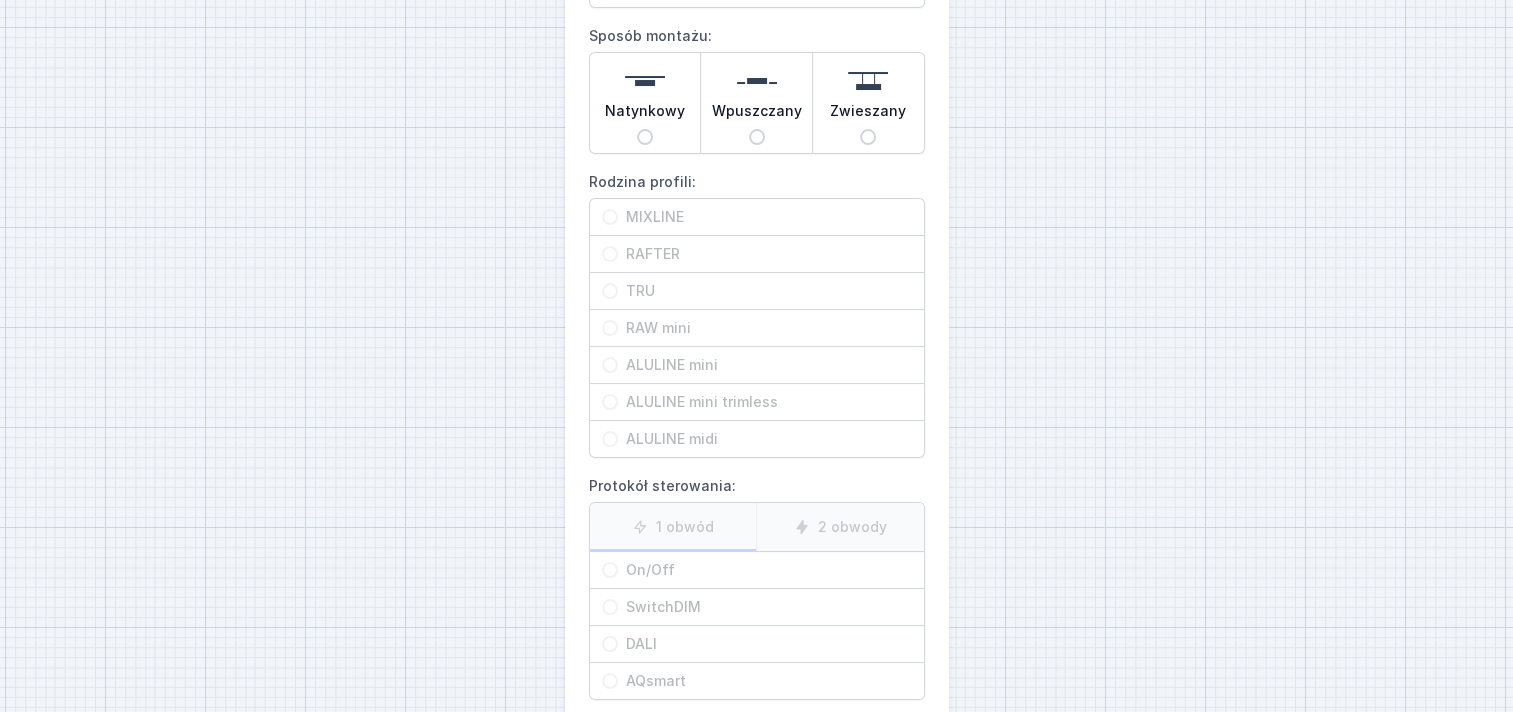 scroll, scrollTop: 0, scrollLeft: 0, axis: both 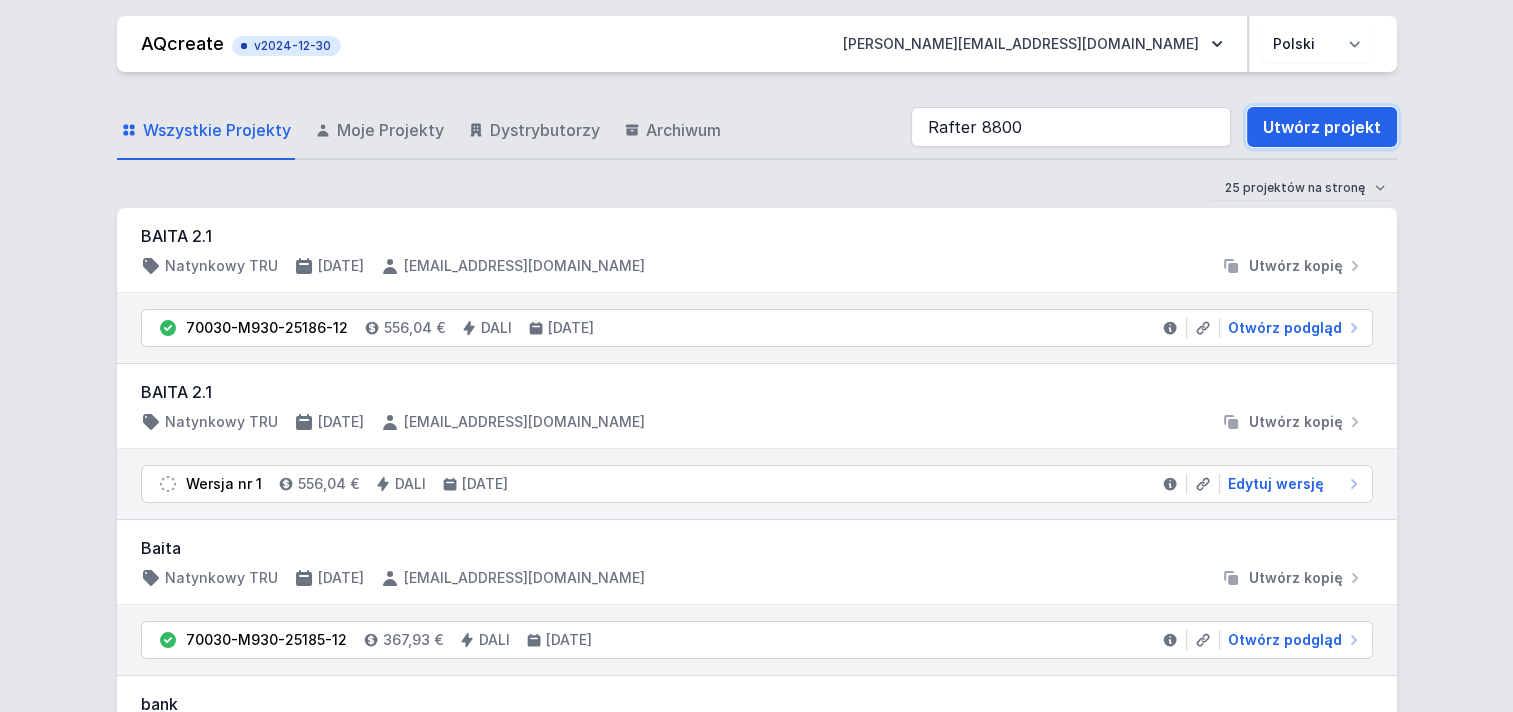 drag, startPoint x: 1322, startPoint y: 127, endPoint x: 1475, endPoint y: 702, distance: 595.00757 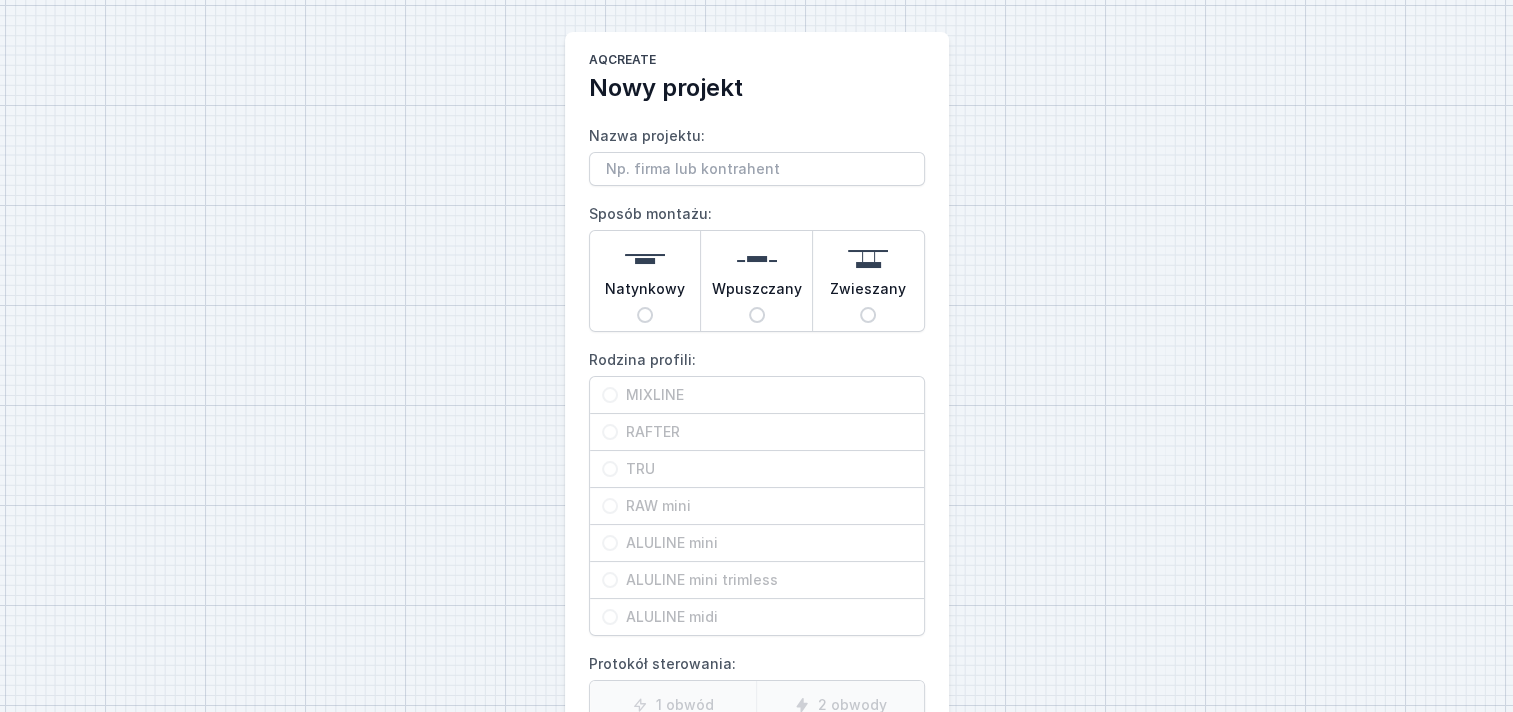click on "Nazwa projektu:" at bounding box center [757, 169] 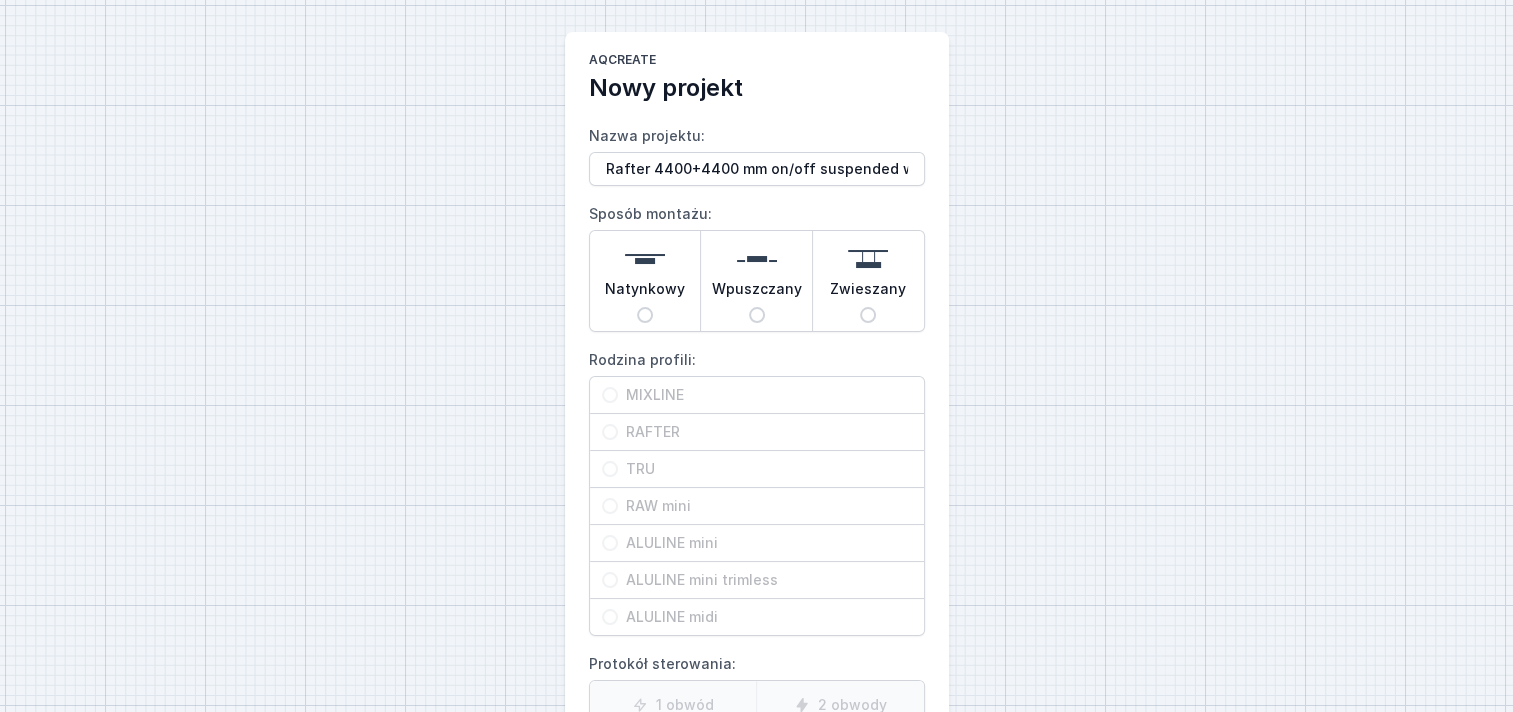 type on "Rafter 4400+4400 mm on/off suspended wit" 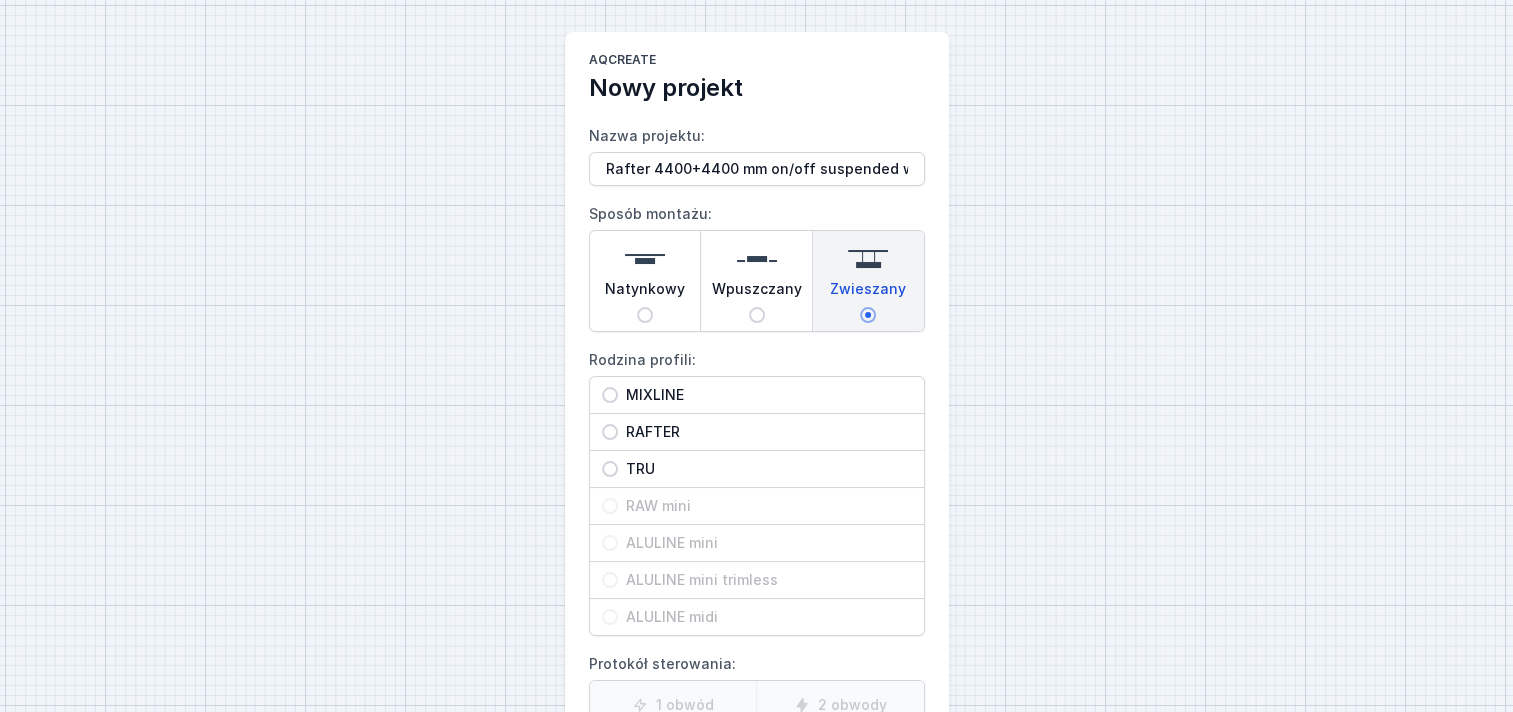 click on "RAFTER" at bounding box center [757, 432] 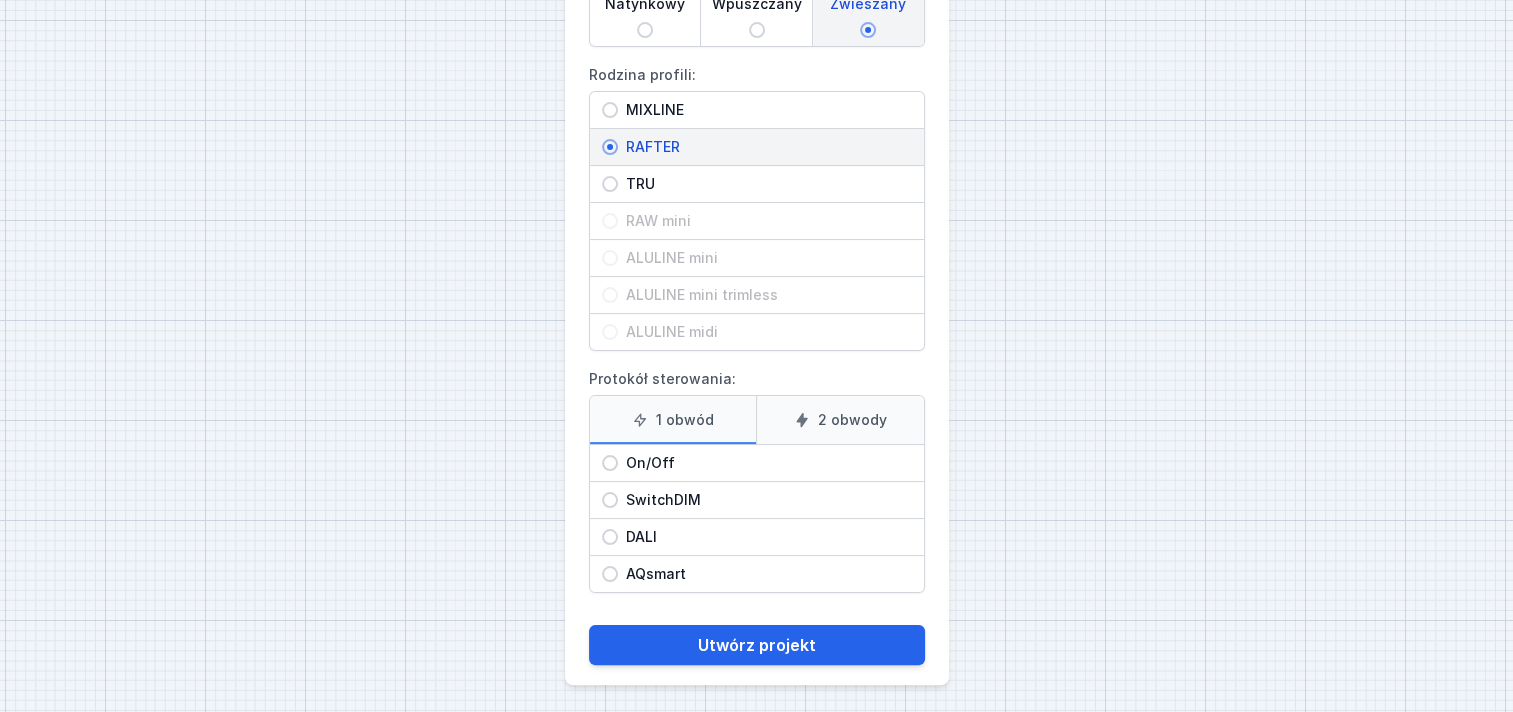 scroll, scrollTop: 286, scrollLeft: 0, axis: vertical 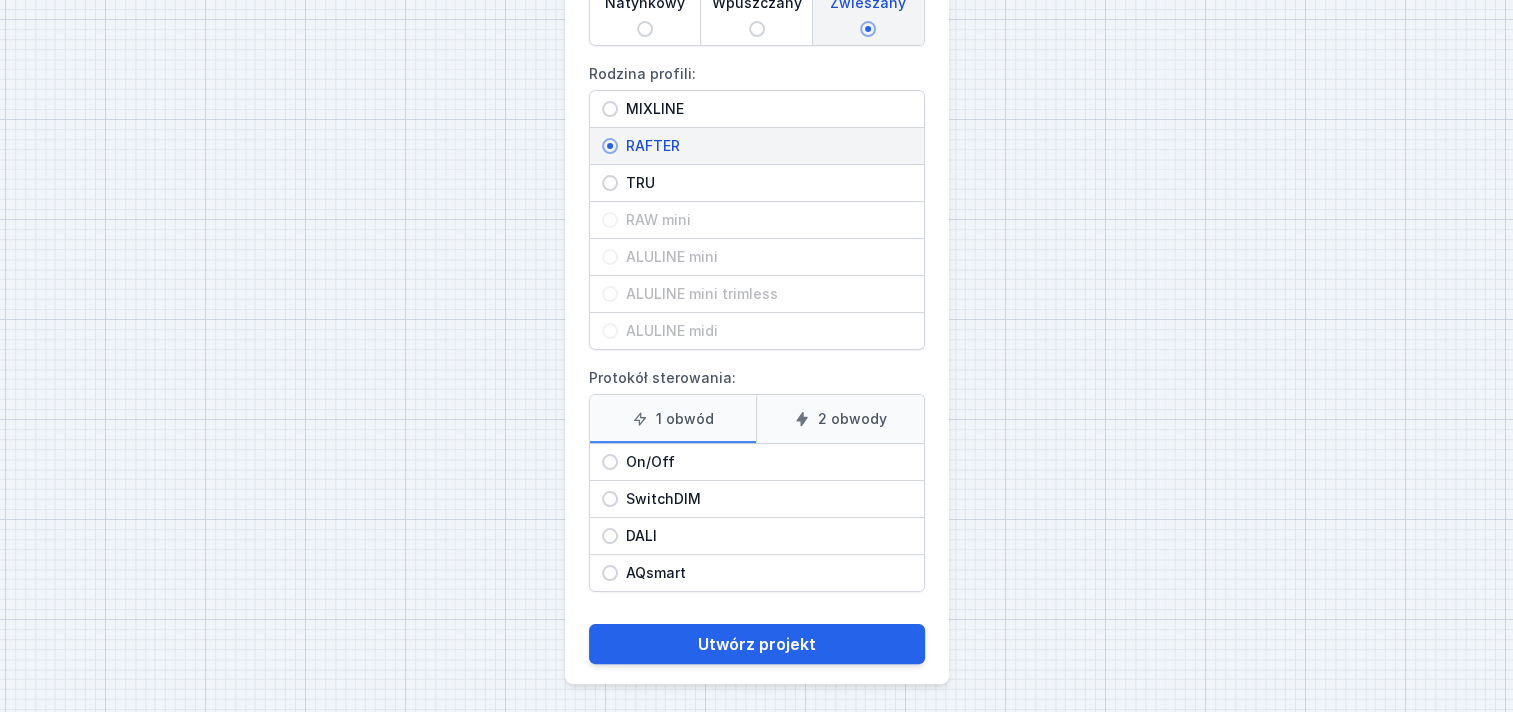 click on "On/Off" at bounding box center [757, 462] 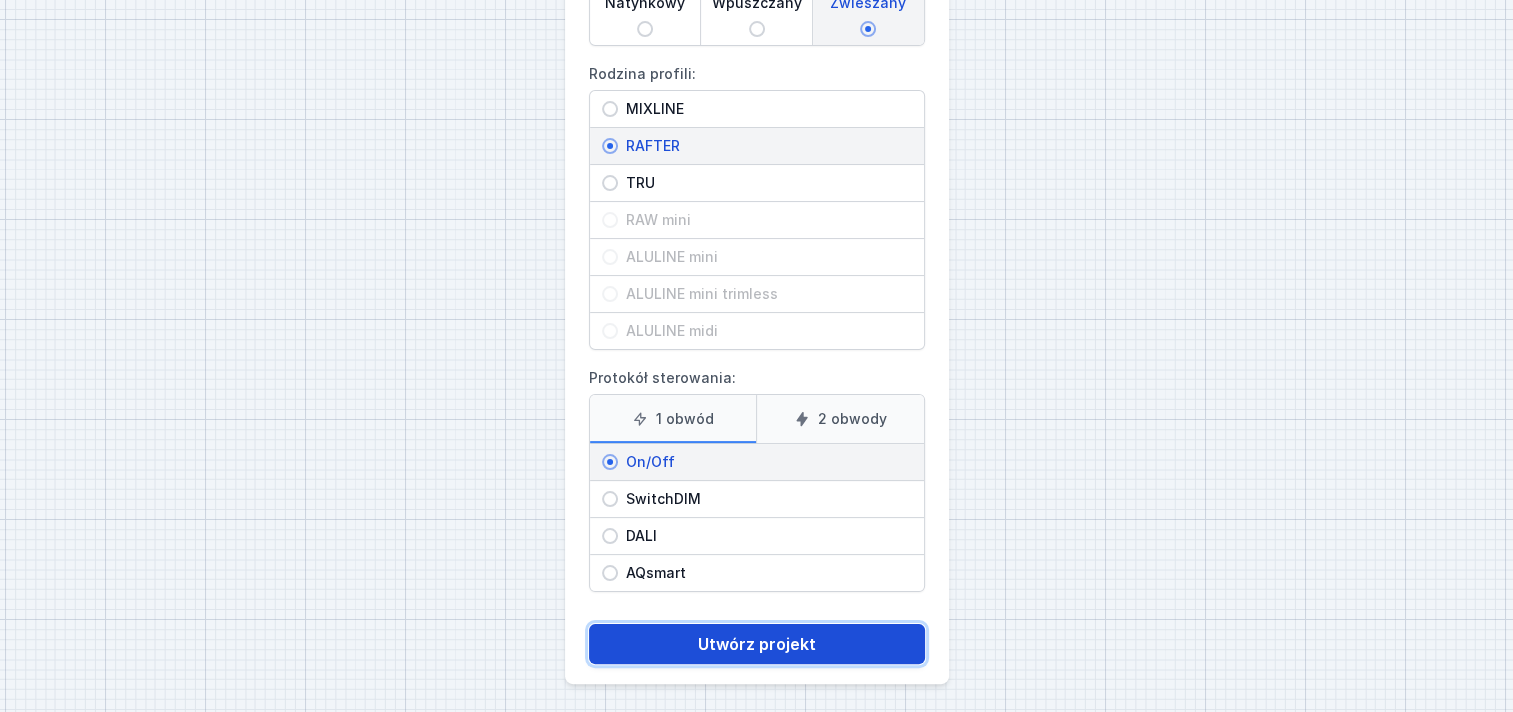 click on "Utwórz projekt" at bounding box center (757, 644) 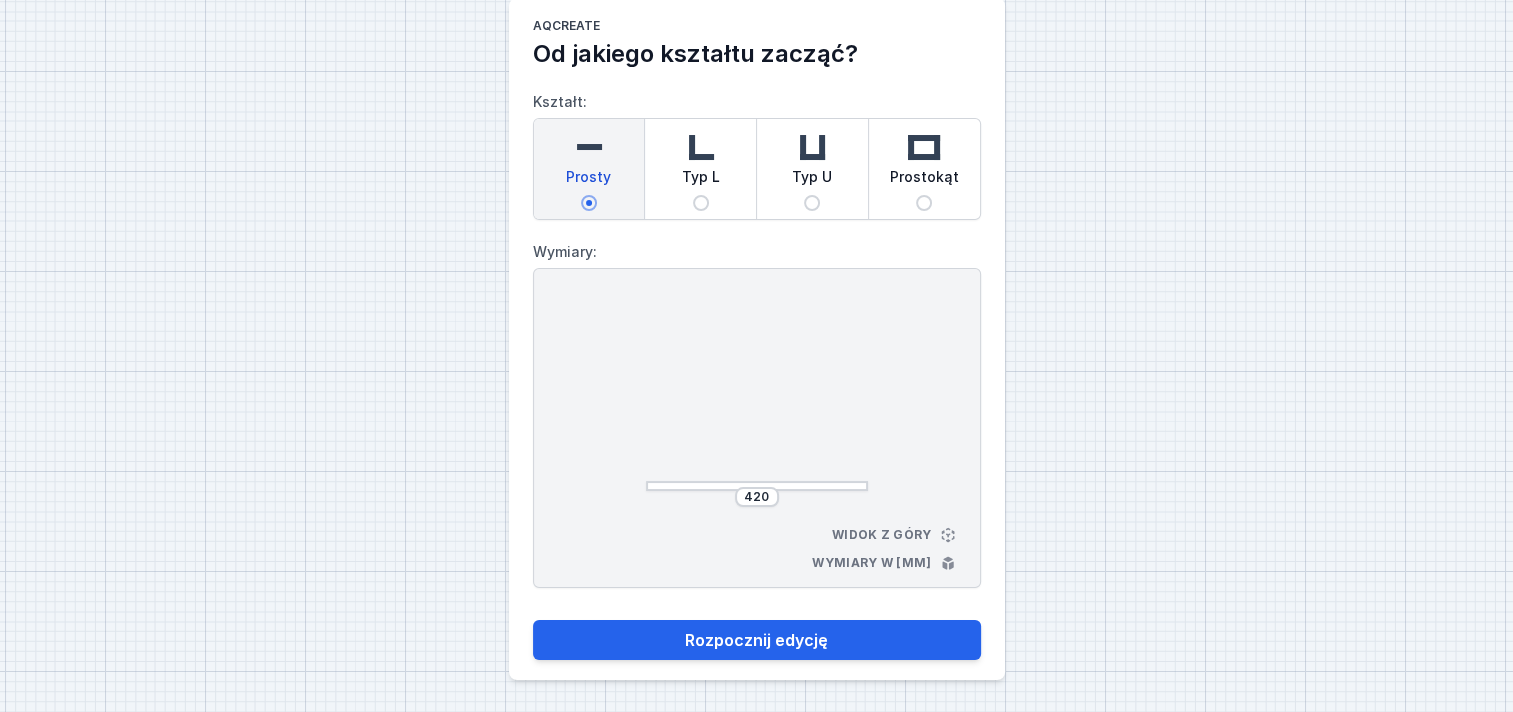 scroll, scrollTop: 0, scrollLeft: 0, axis: both 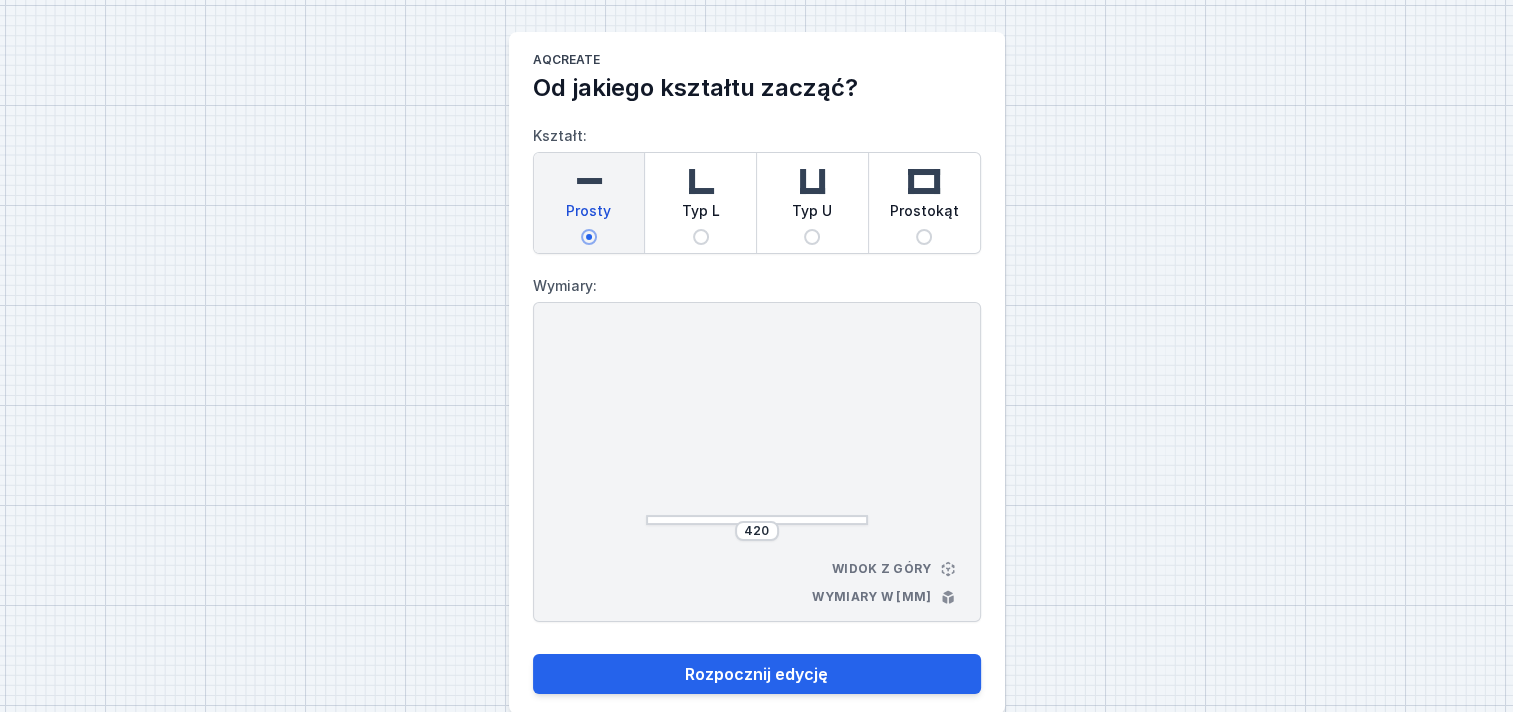 click on "Typ L" at bounding box center (700, 203) 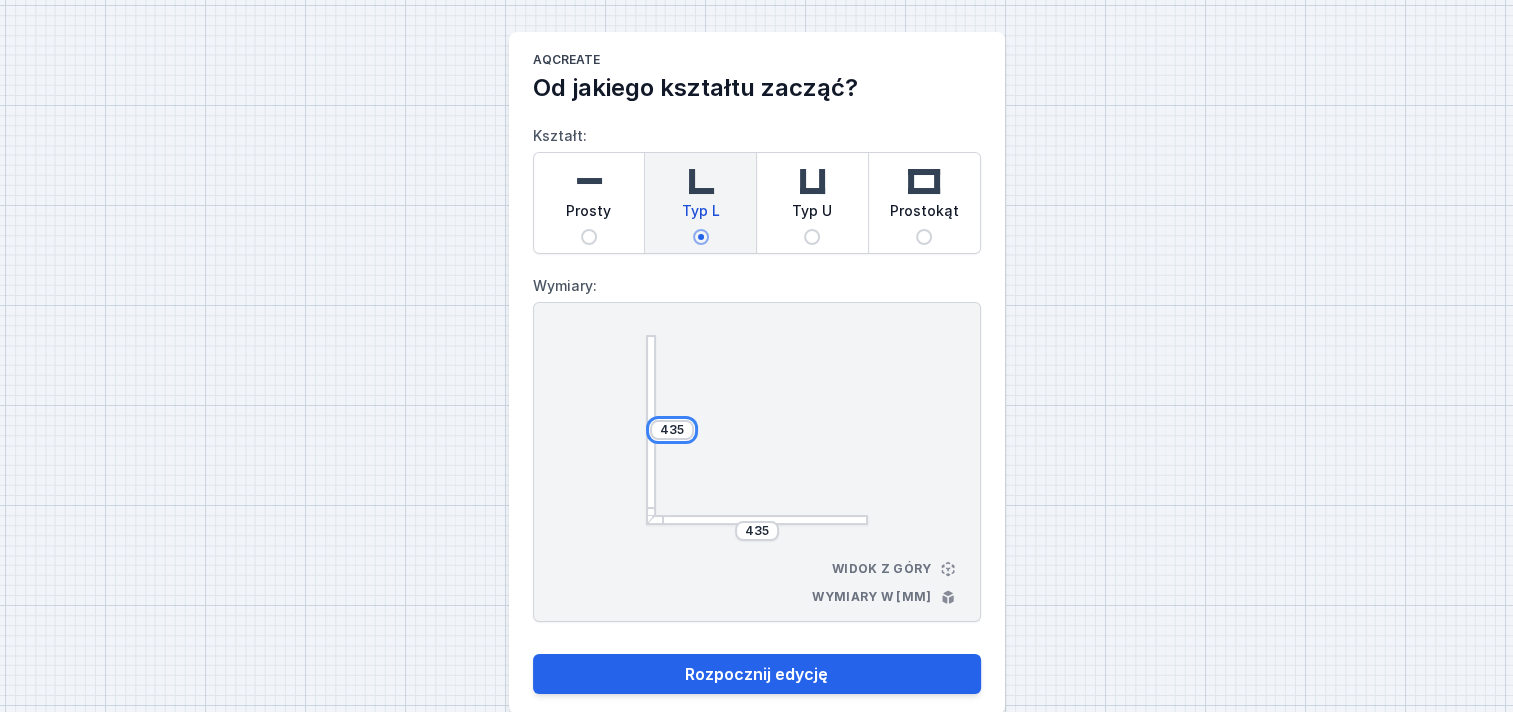 click on "435" at bounding box center [672, 430] 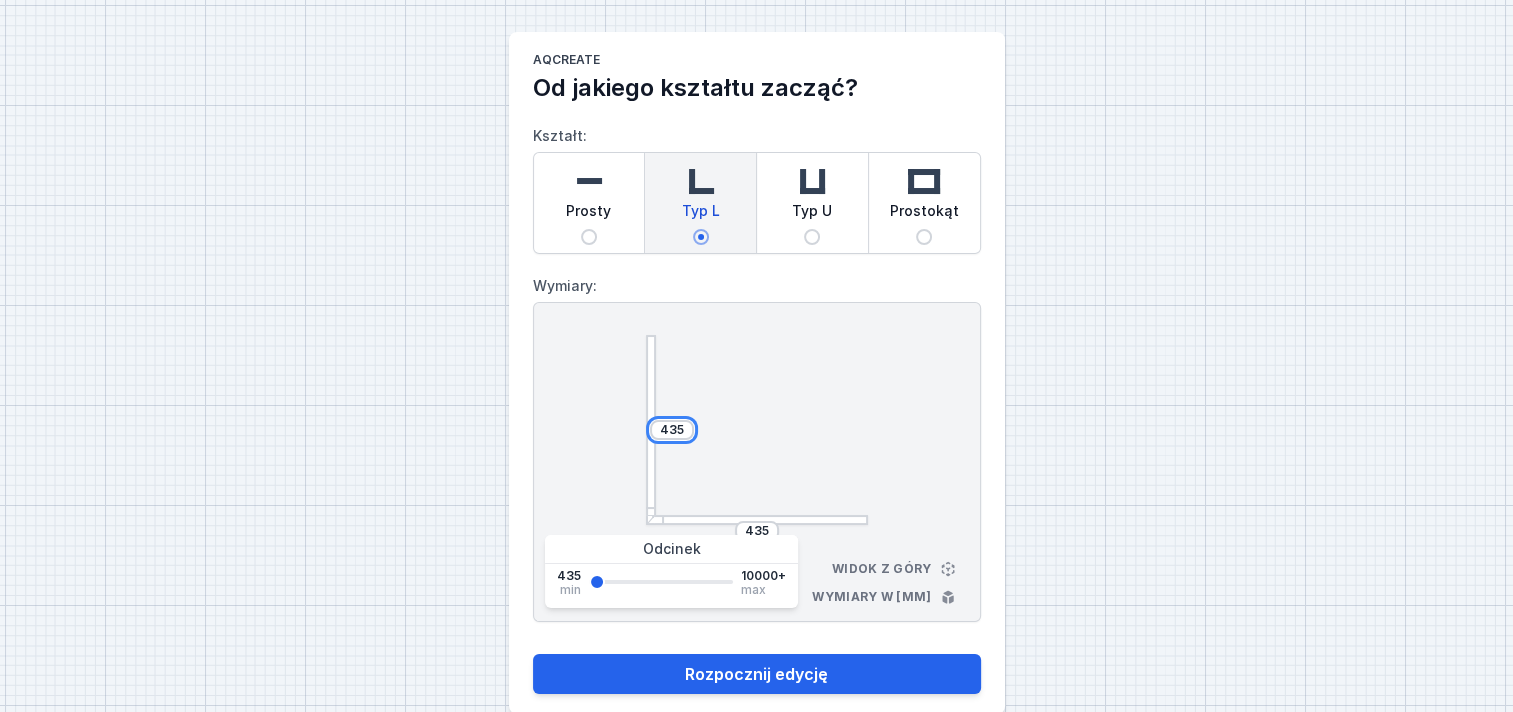 click on "435" at bounding box center [672, 430] 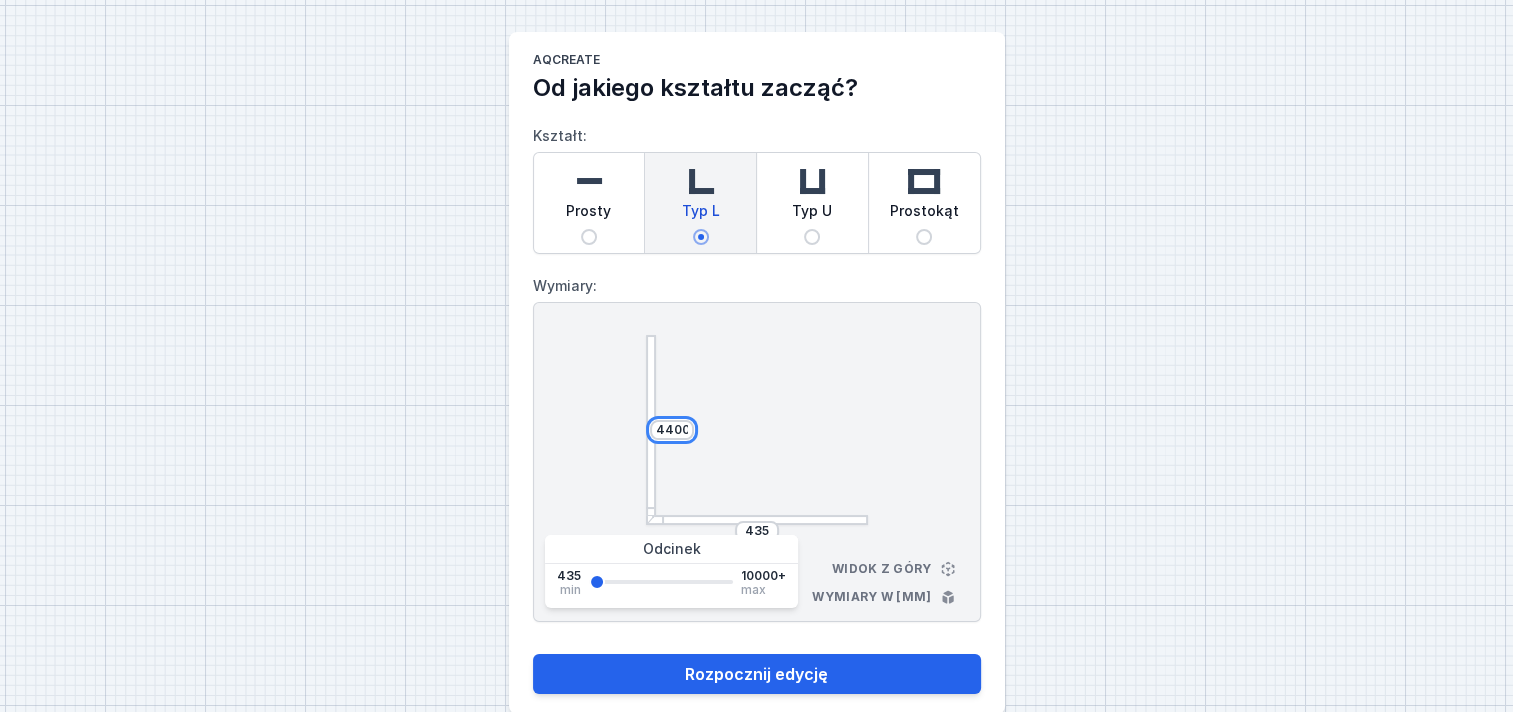 type on "4400" 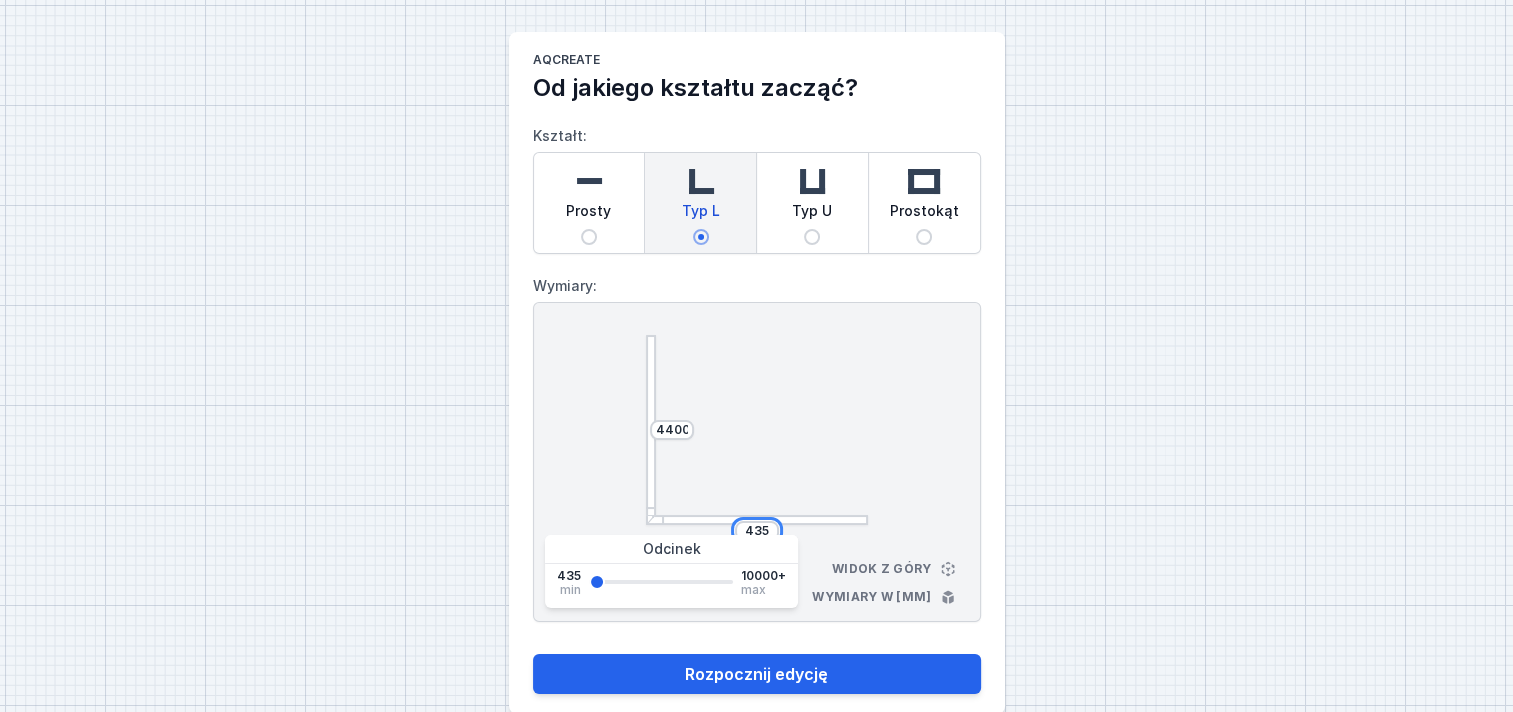 click on "435" at bounding box center (757, 531) 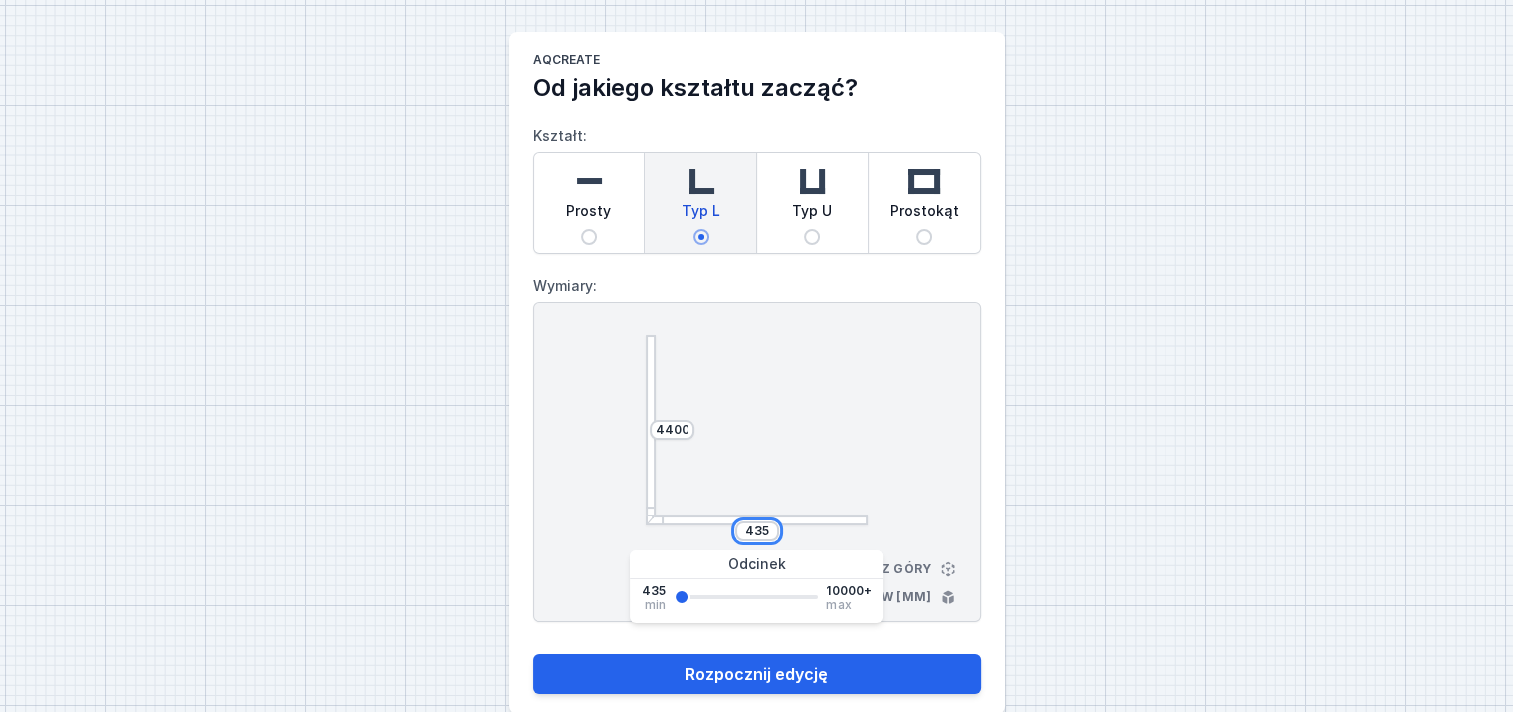 click on "435" at bounding box center (757, 531) 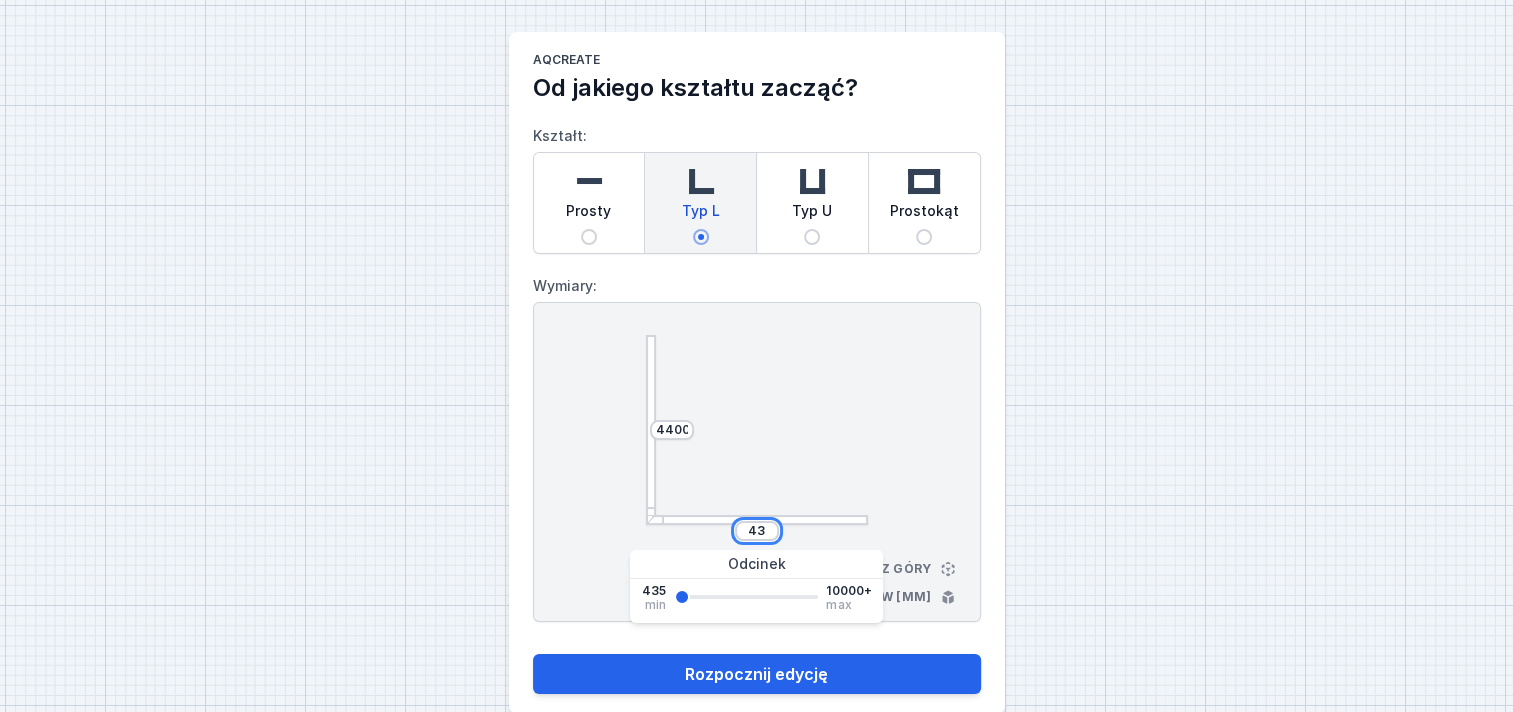 type on "4" 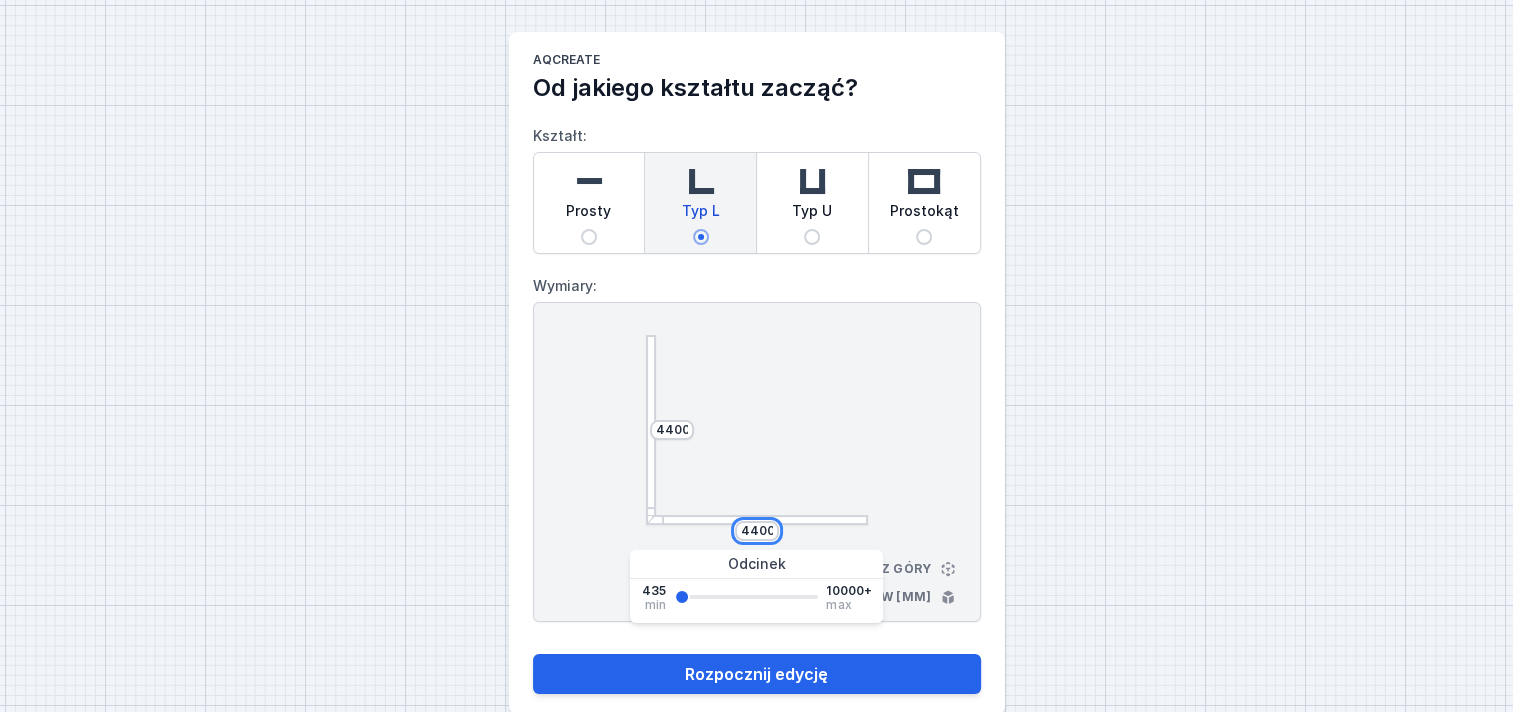 scroll, scrollTop: 33, scrollLeft: 0, axis: vertical 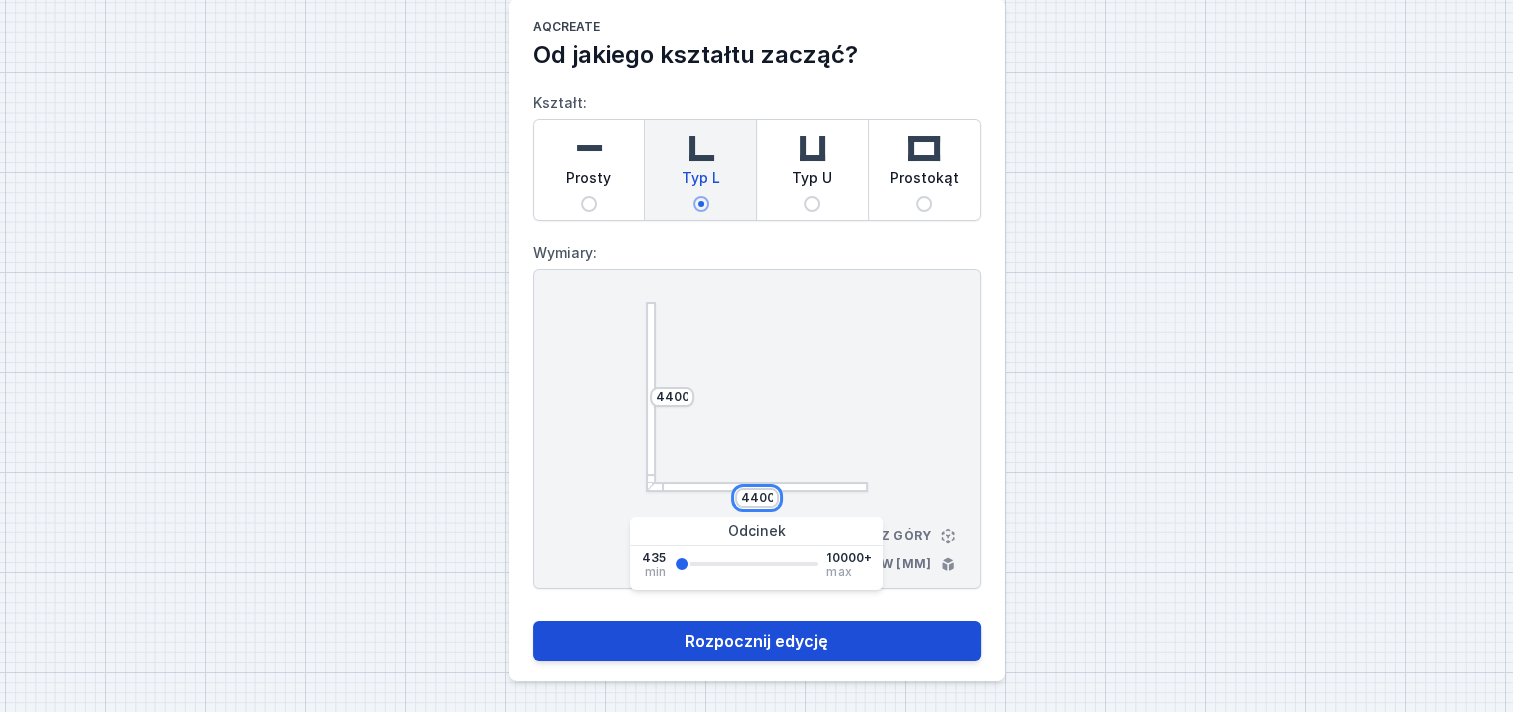 type on "4400" 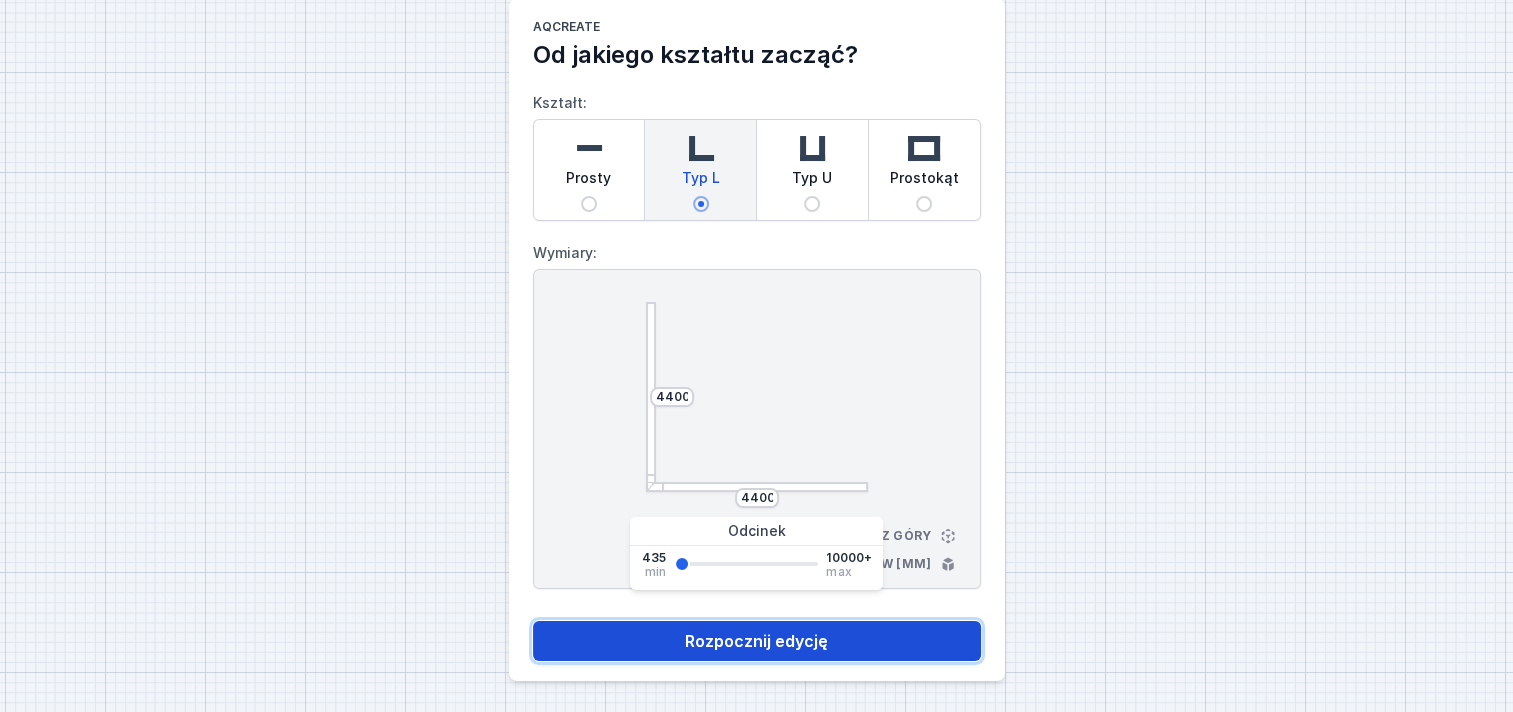 click on "Rozpocznij edycję" at bounding box center (757, 641) 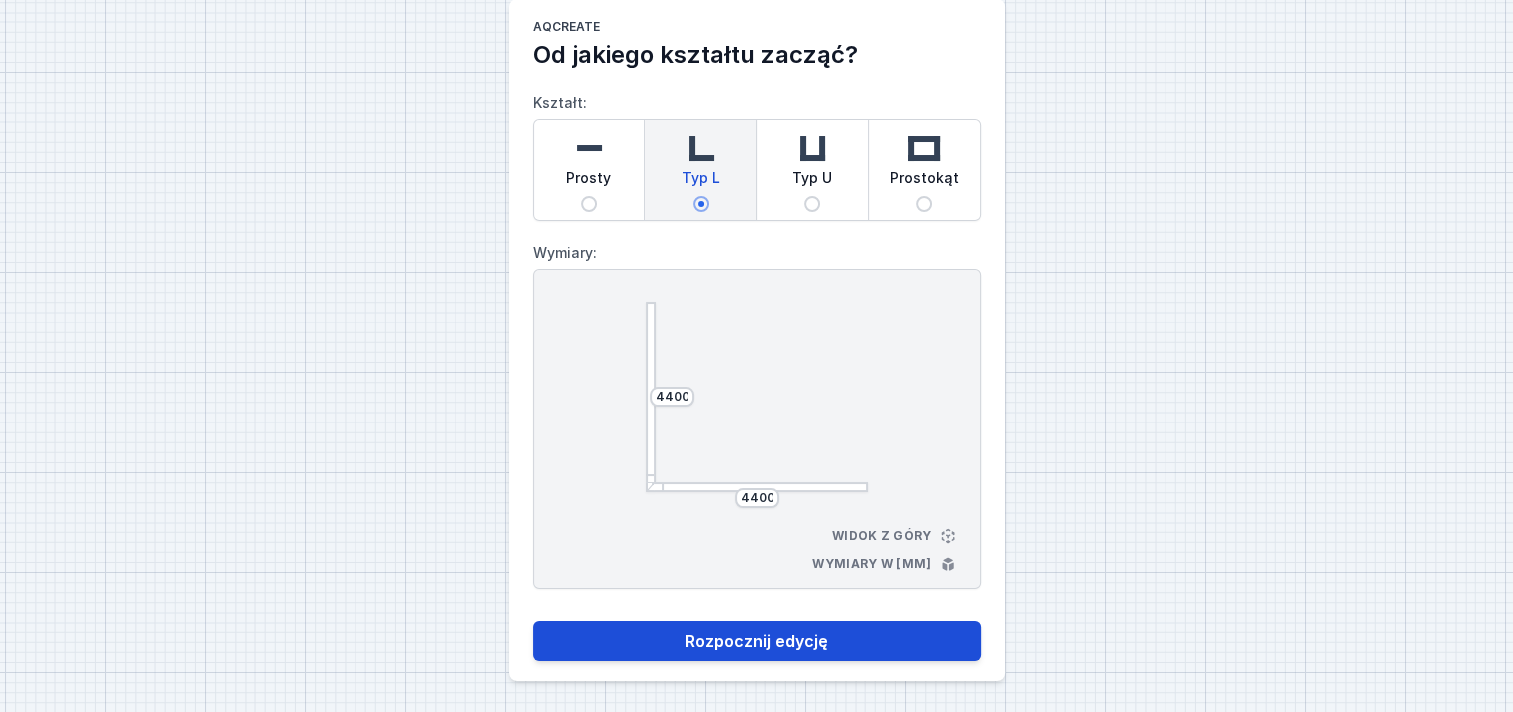 select on "M" 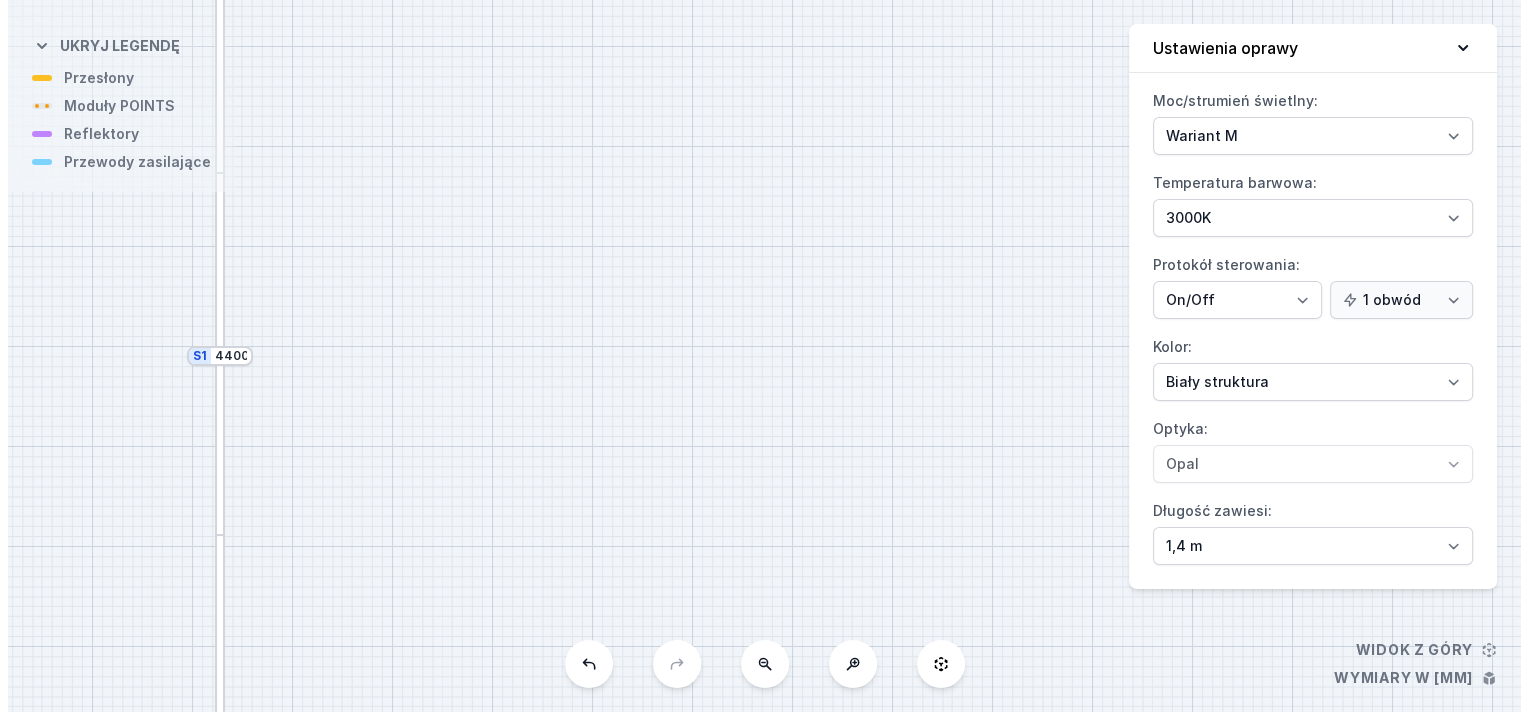 scroll, scrollTop: 0, scrollLeft: 0, axis: both 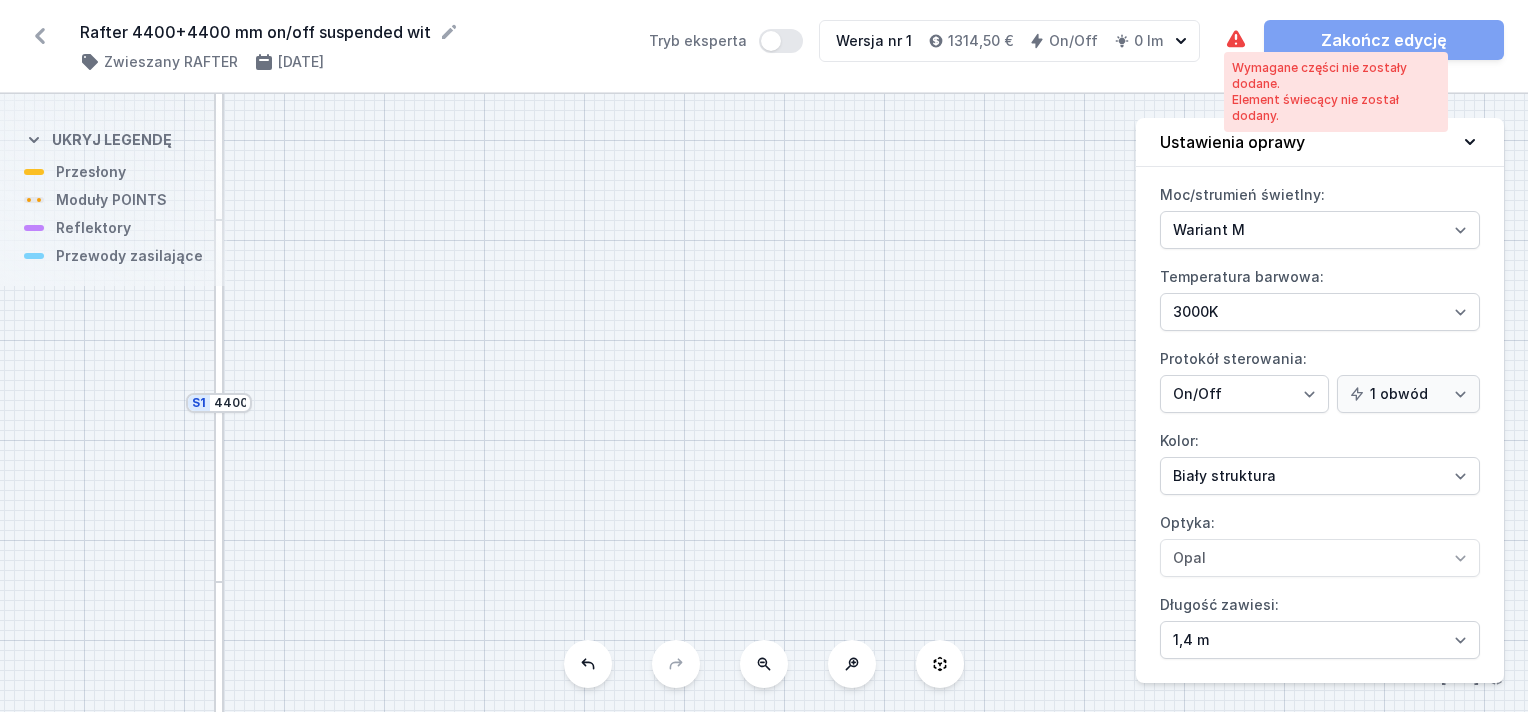 click 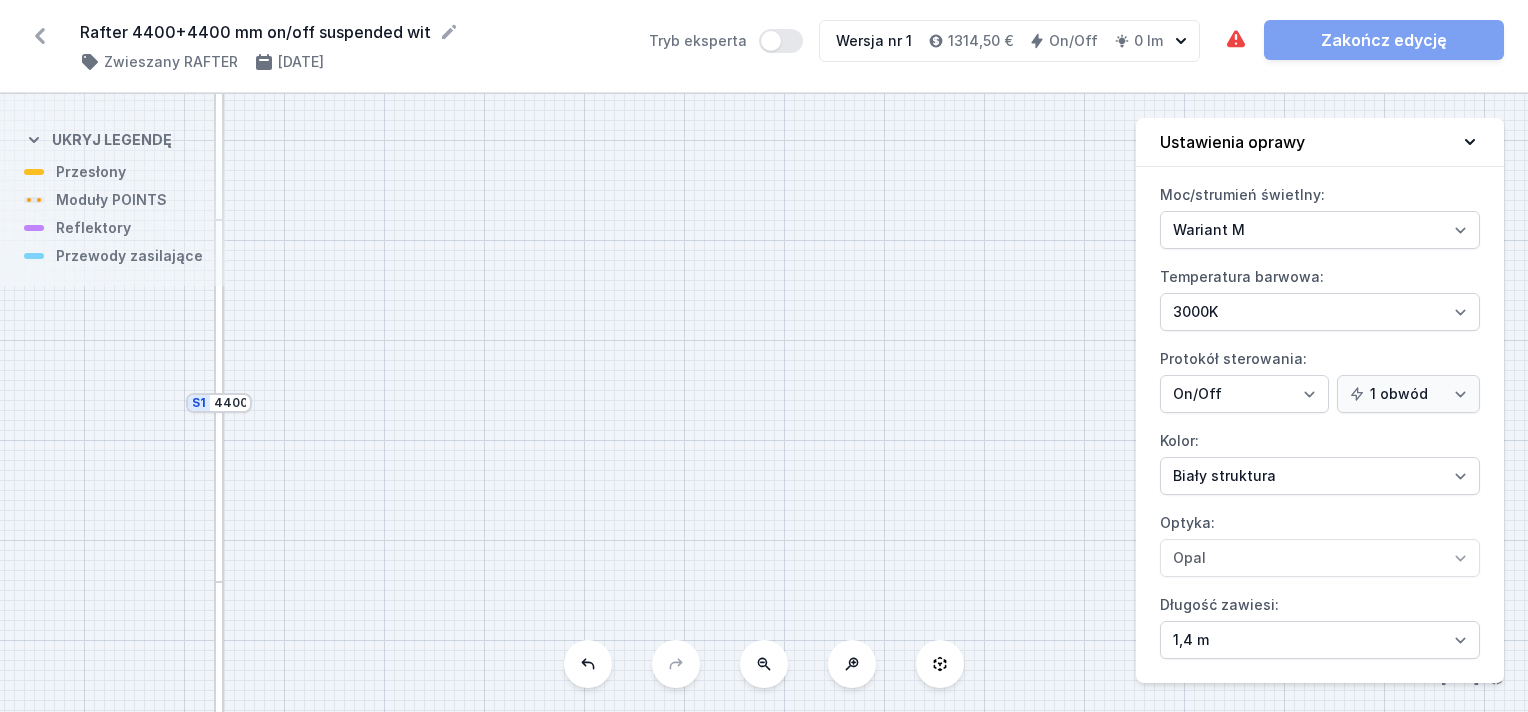 click at bounding box center [219, 401] 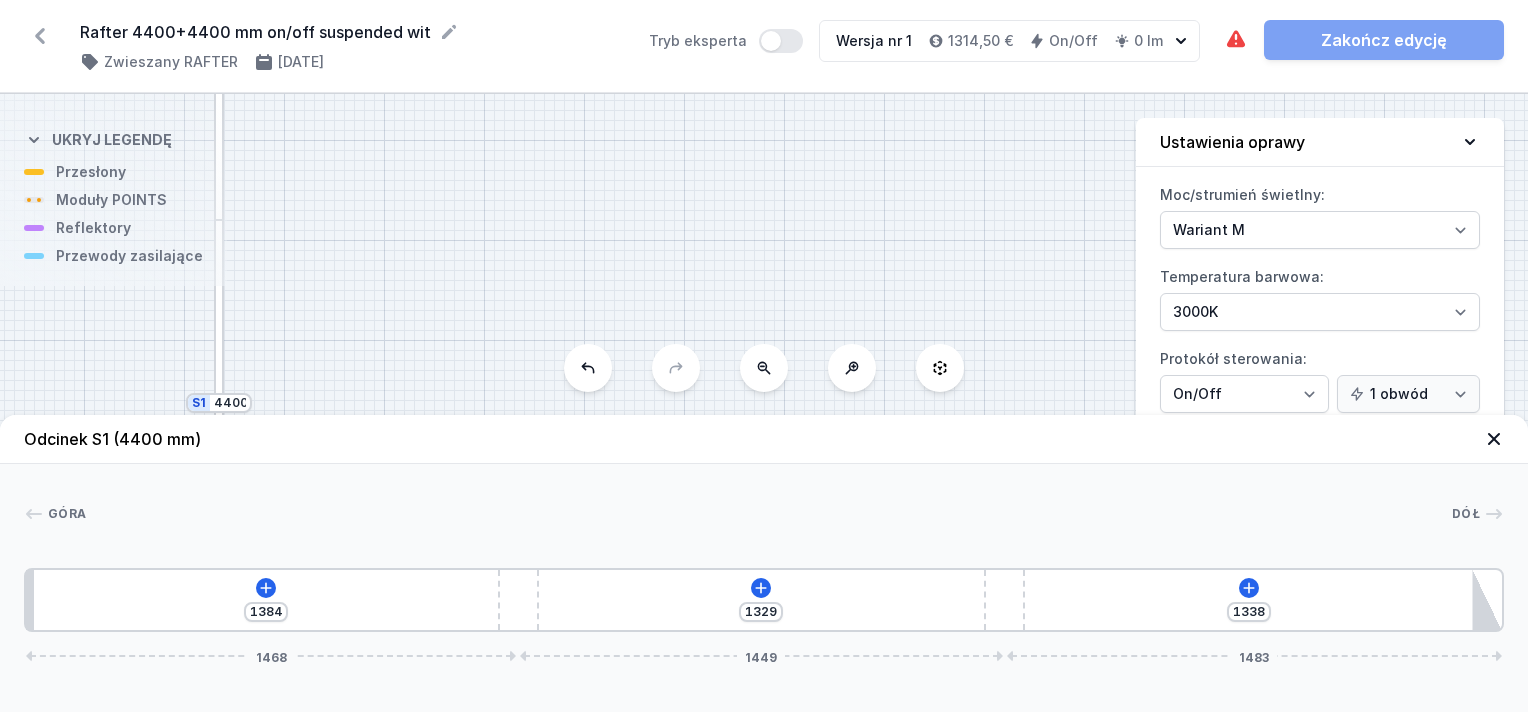 click at bounding box center (219, 401) 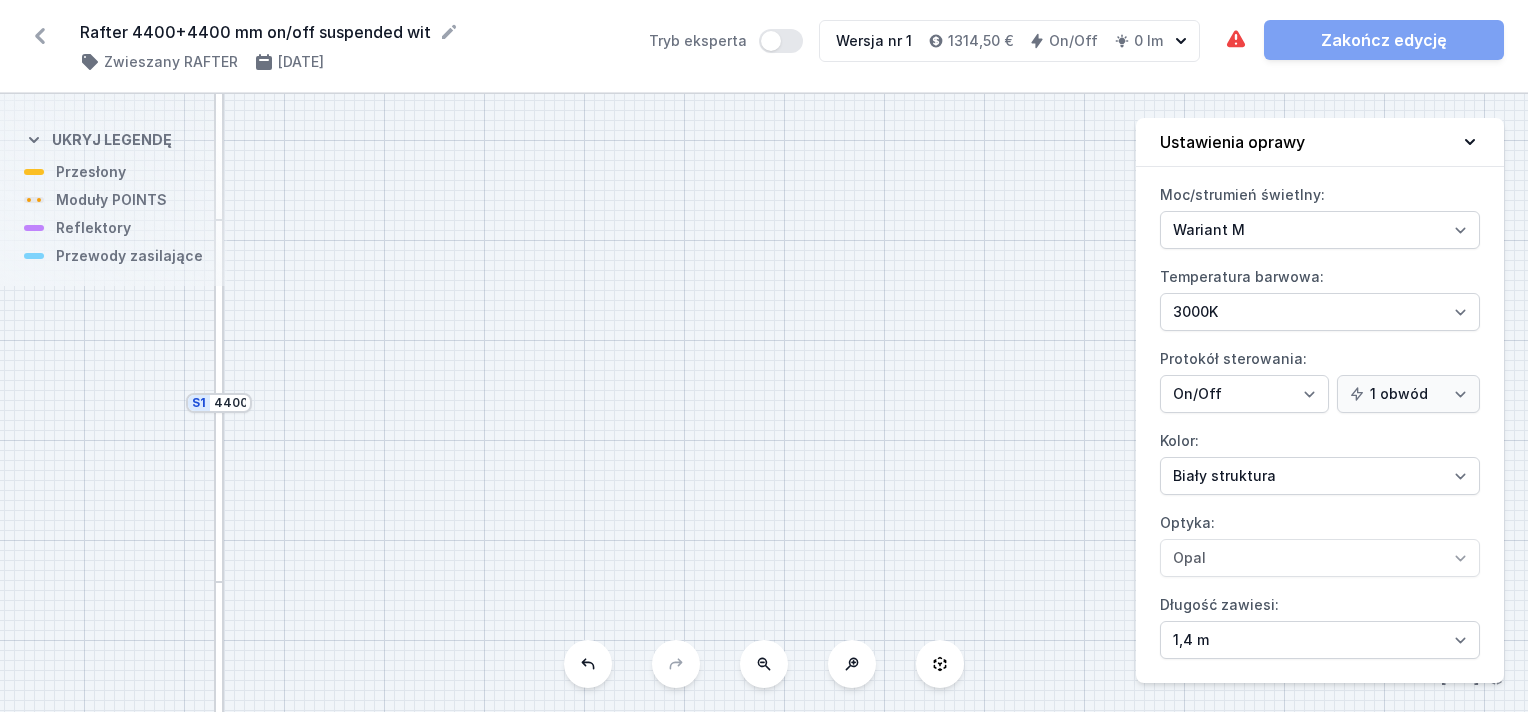 click at bounding box center (219, 401) 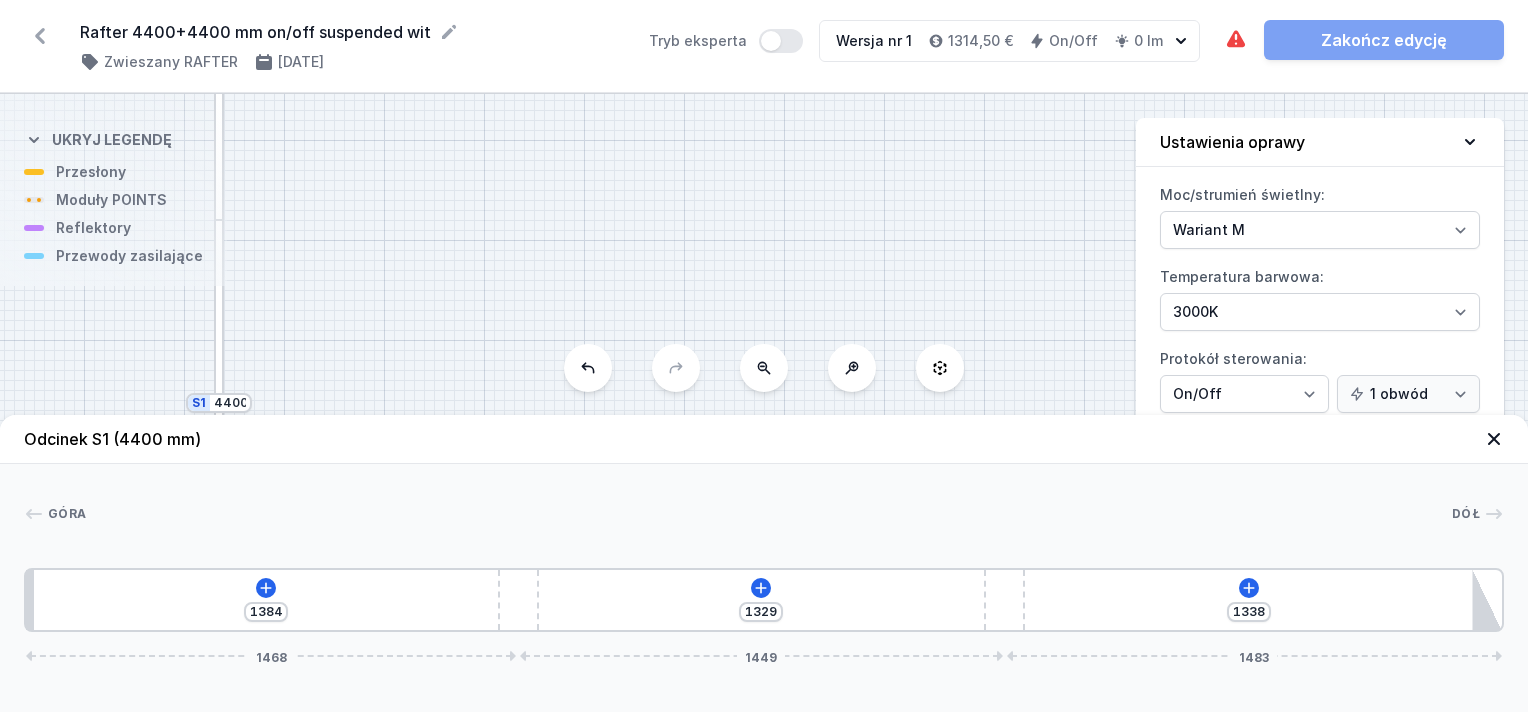 click on "S2 4400 S1 4400" at bounding box center [764, 403] 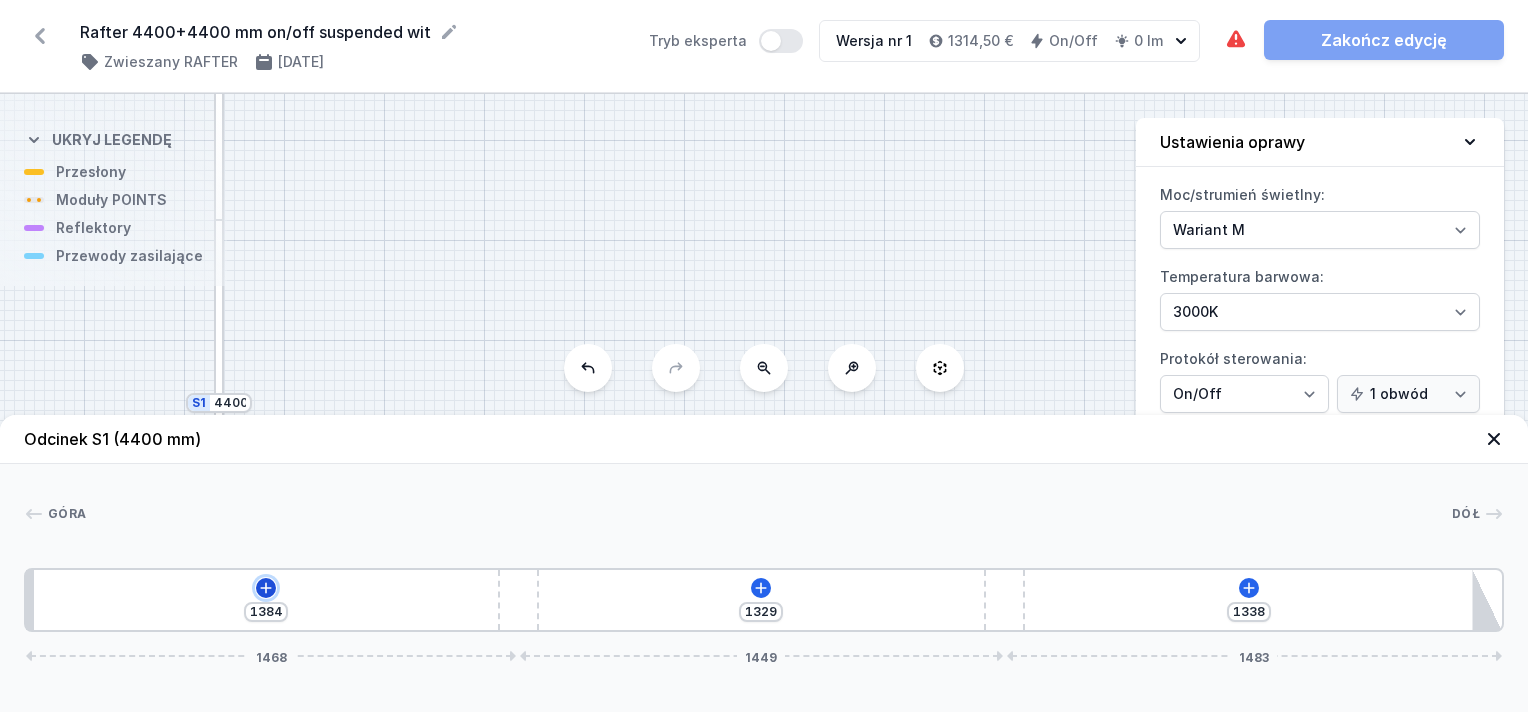 click 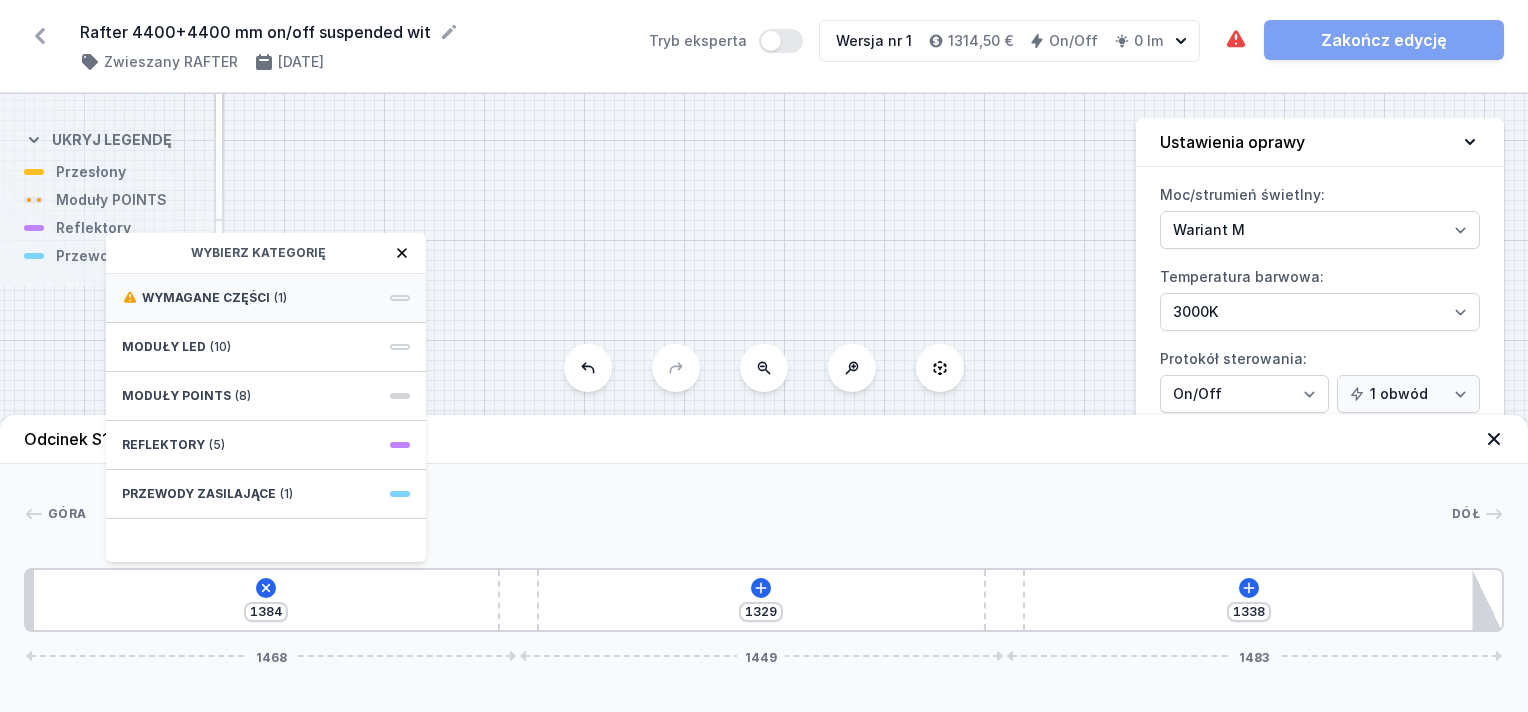 click on "Wymagane części (1)" at bounding box center [266, 298] 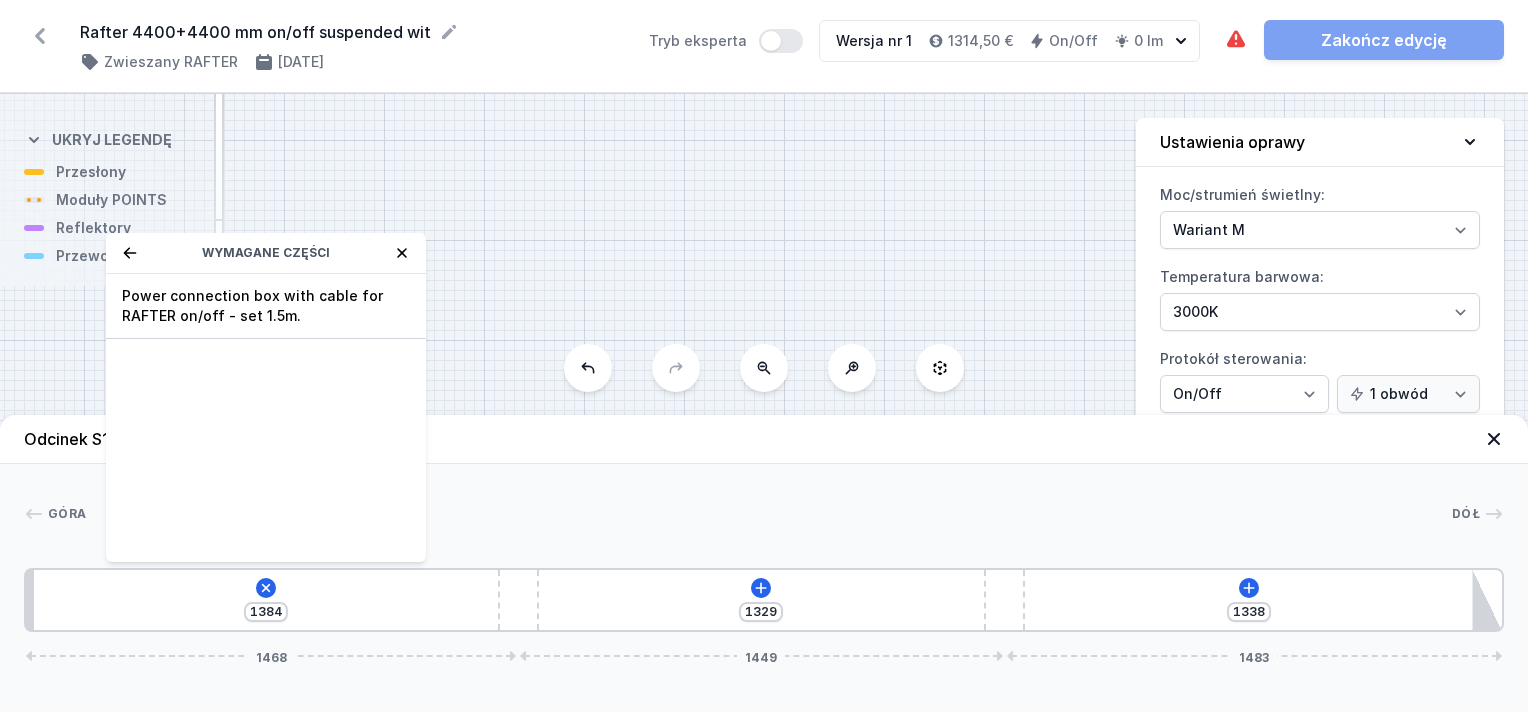 click on "Power connection box with cable for RAFTER on/off - set 1.5m." at bounding box center [266, 306] 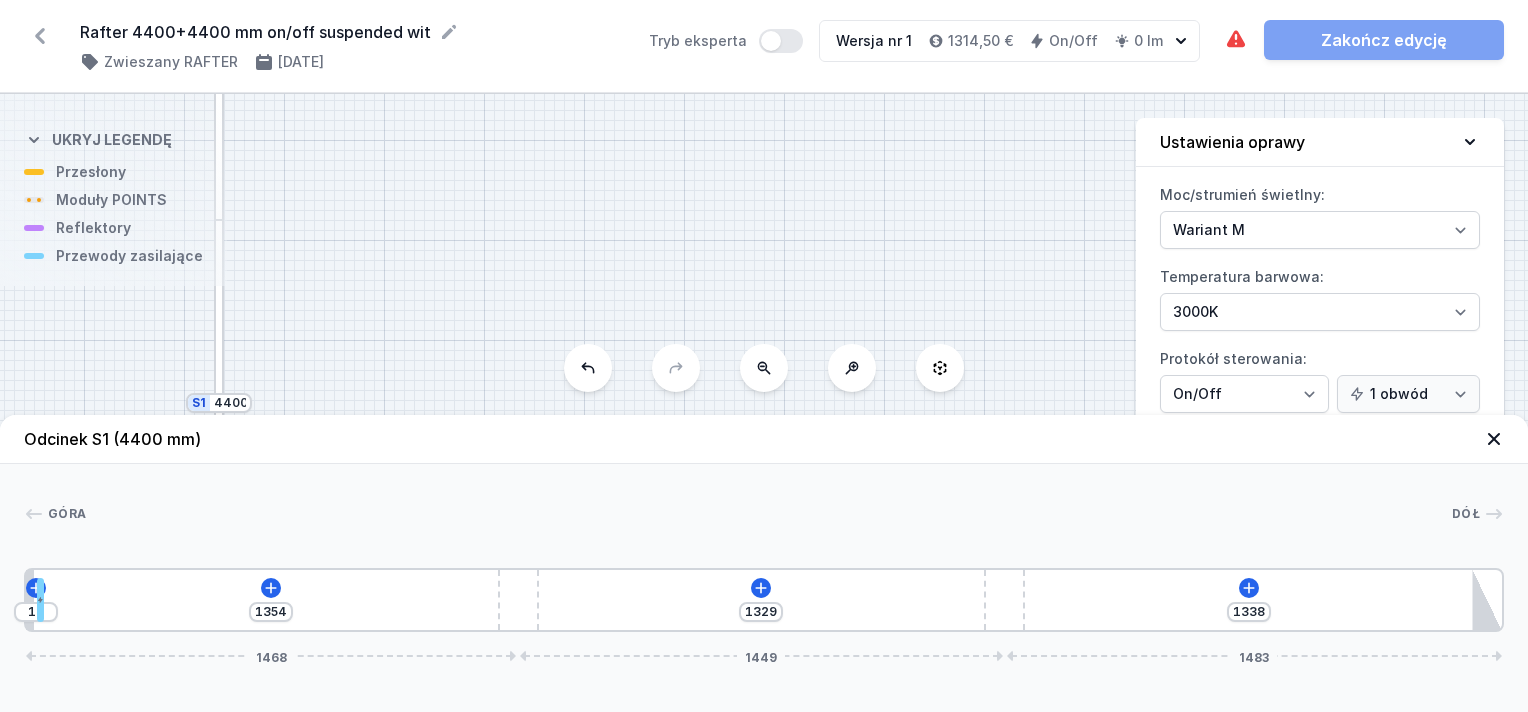 click on "S2 4400 S1 4400" at bounding box center (764, 403) 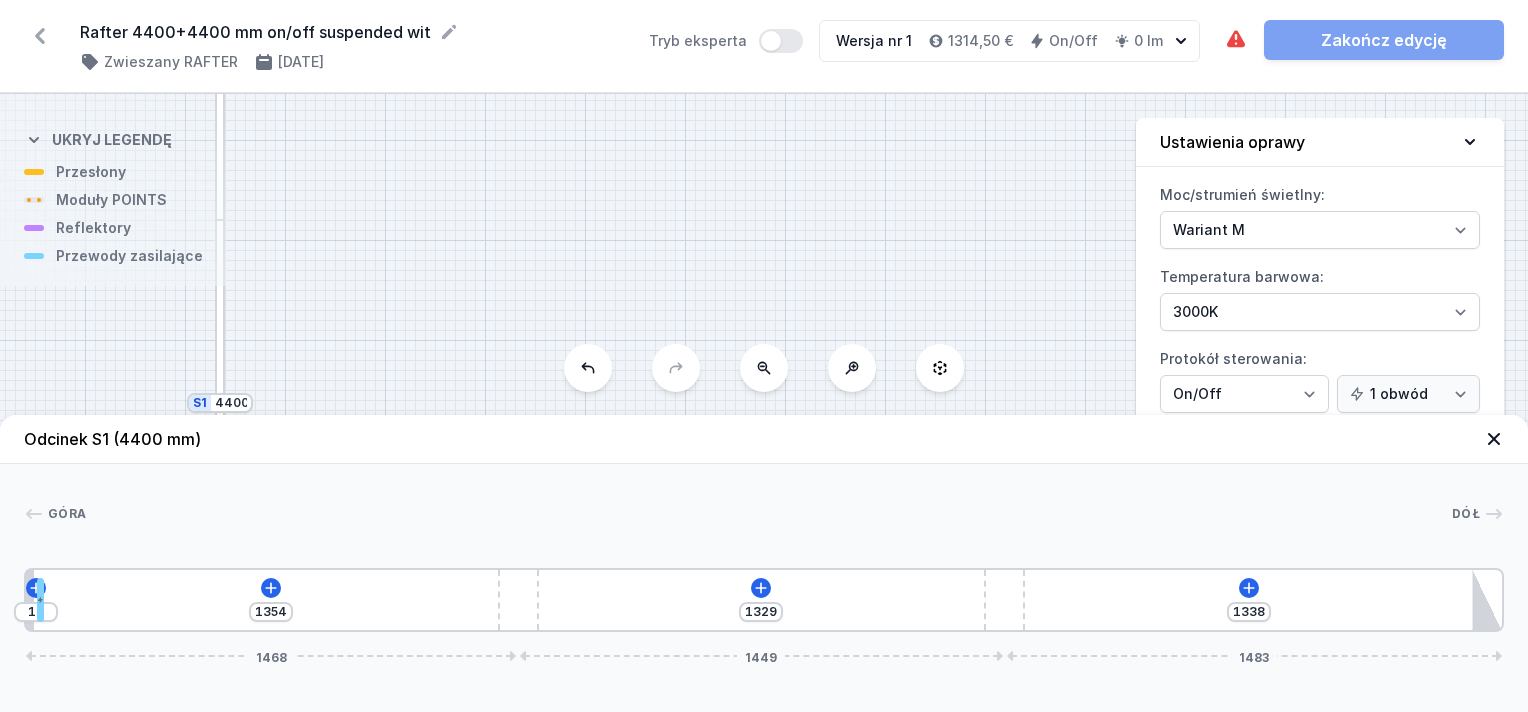 click on "10 1354 1329 1338 1468 1449 1483" at bounding box center [764, 600] 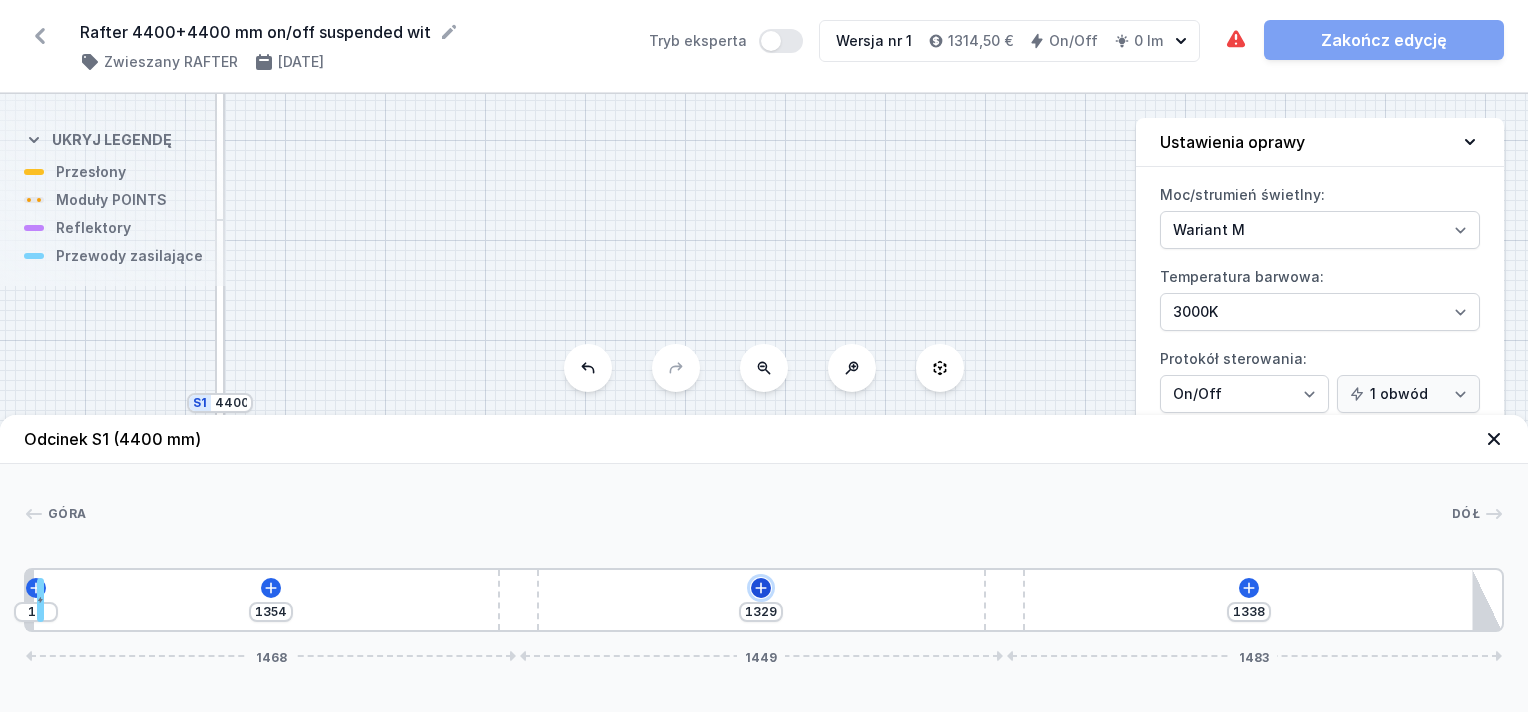 click 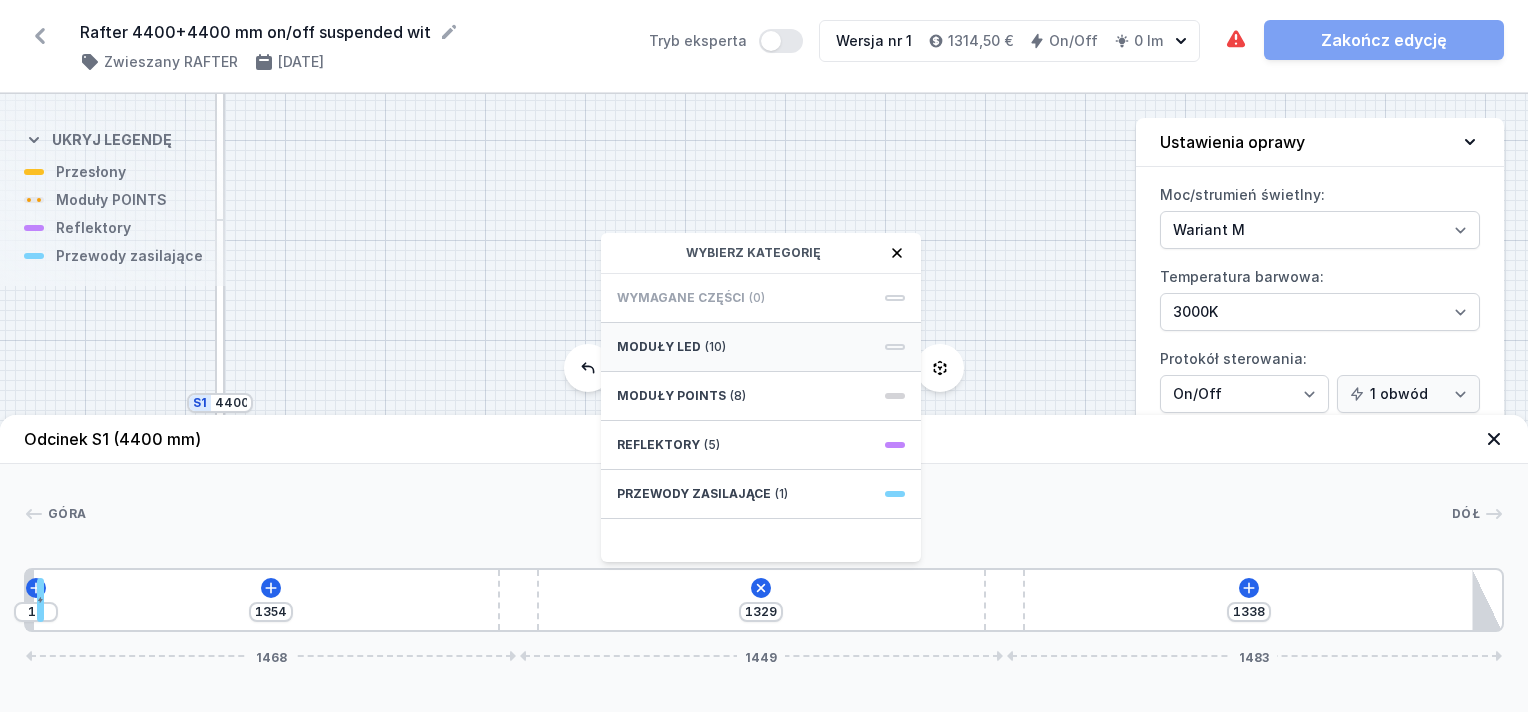 click on "Moduły LED (10)" at bounding box center (761, 347) 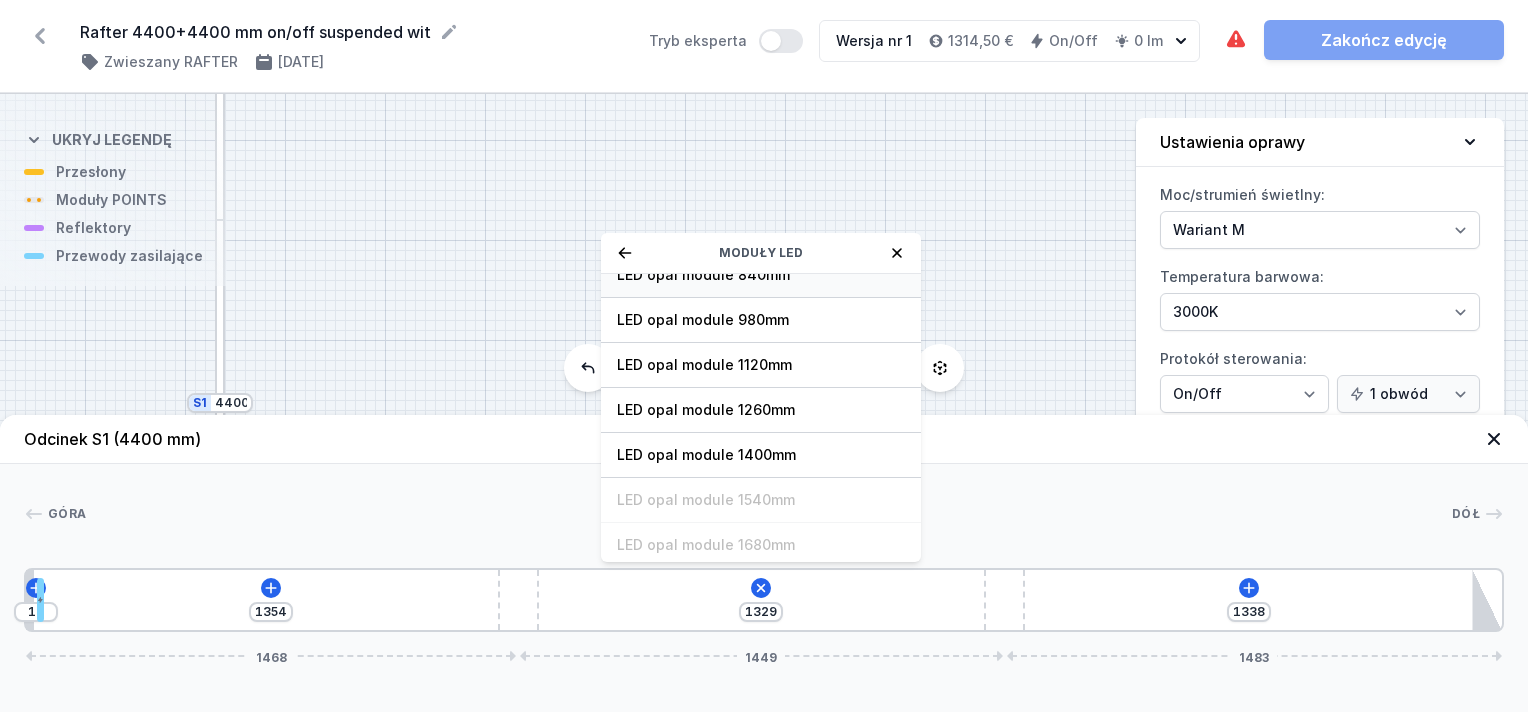 scroll, scrollTop: 249, scrollLeft: 0, axis: vertical 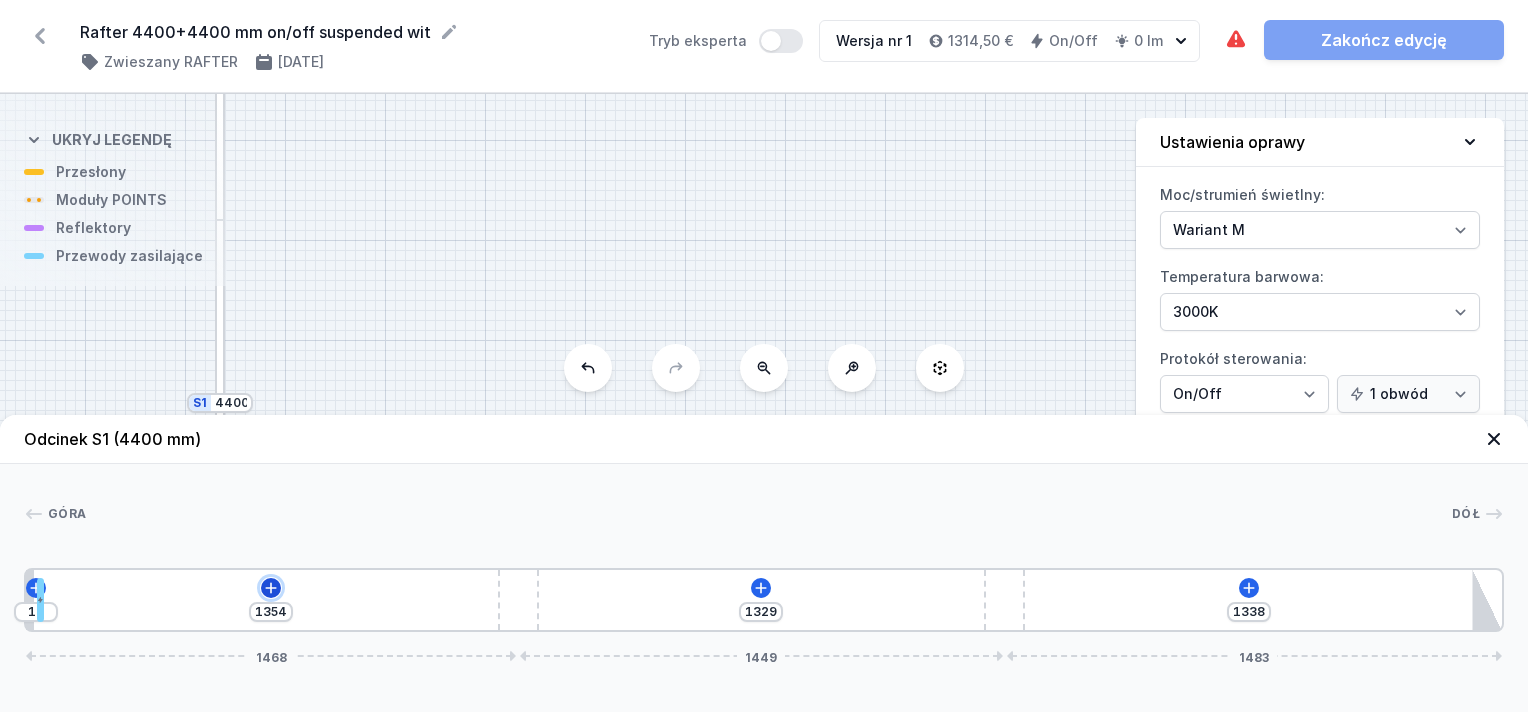 click 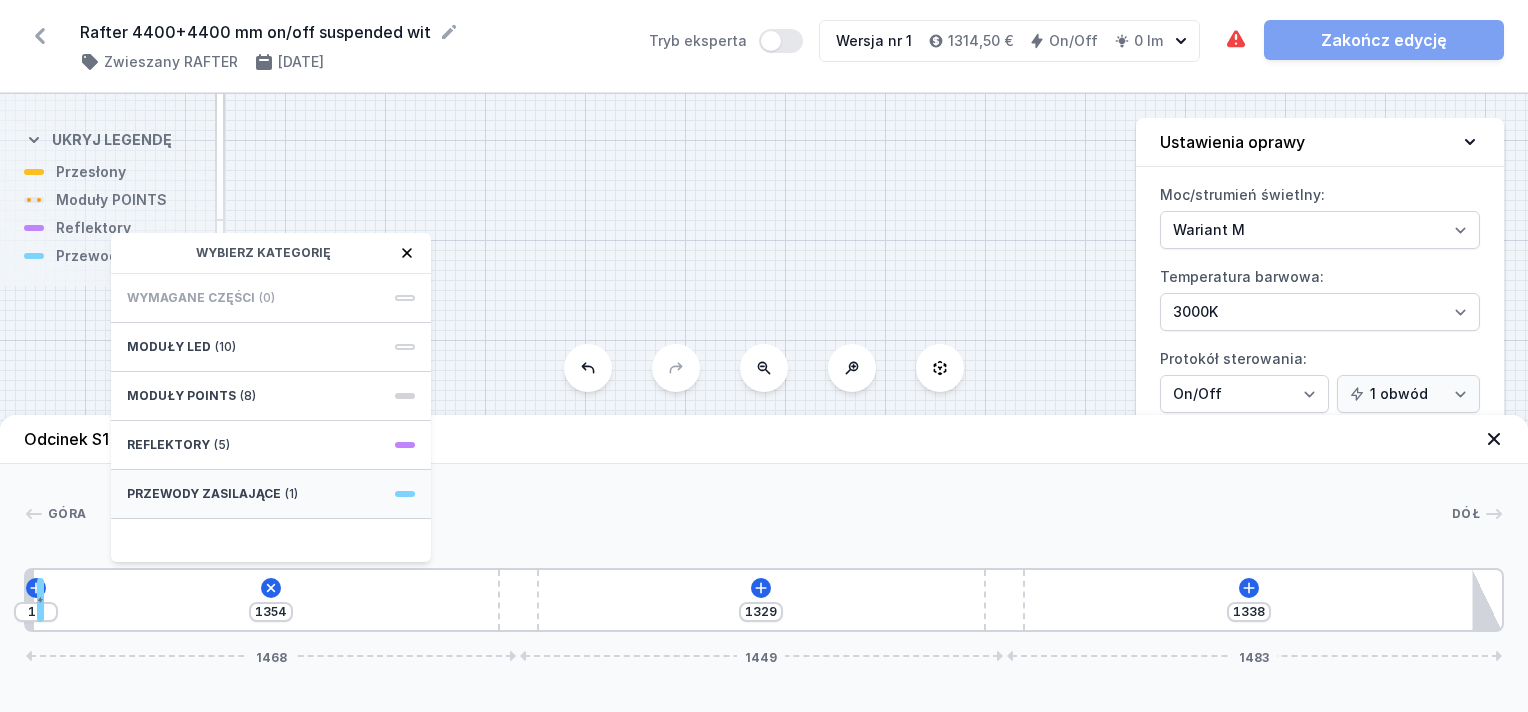 click on "(1)" at bounding box center [291, 494] 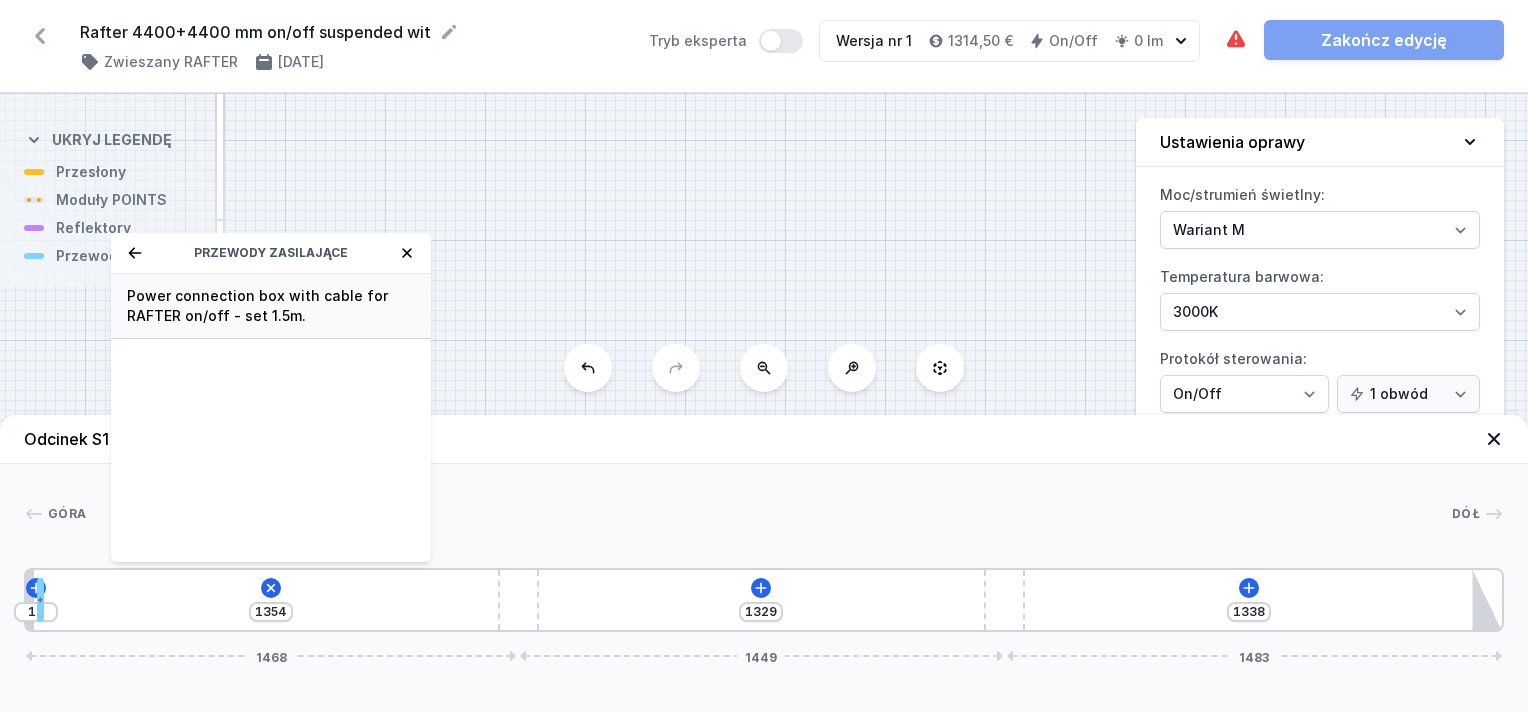 click on "Power connection box with cable for RAFTER on/off - set 1.5m." at bounding box center [271, 306] 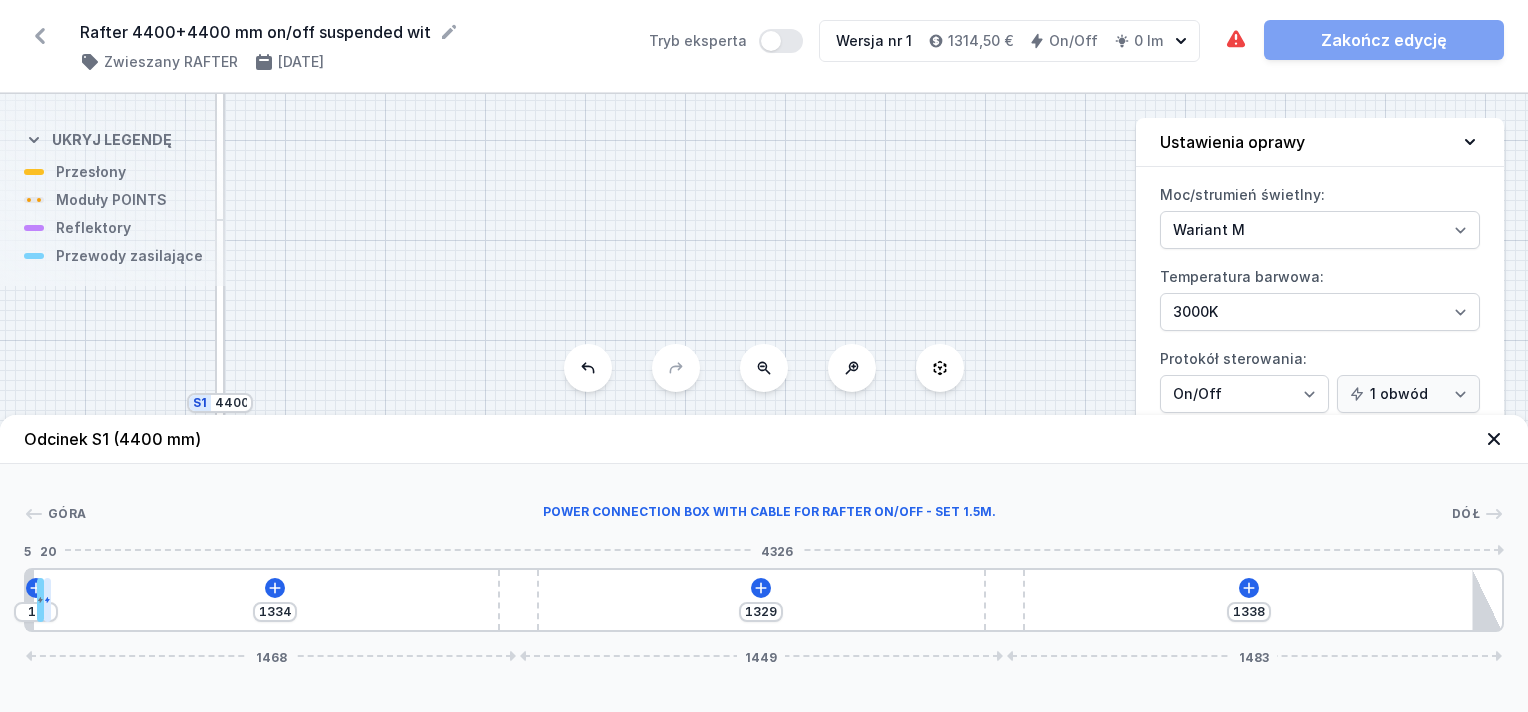 click 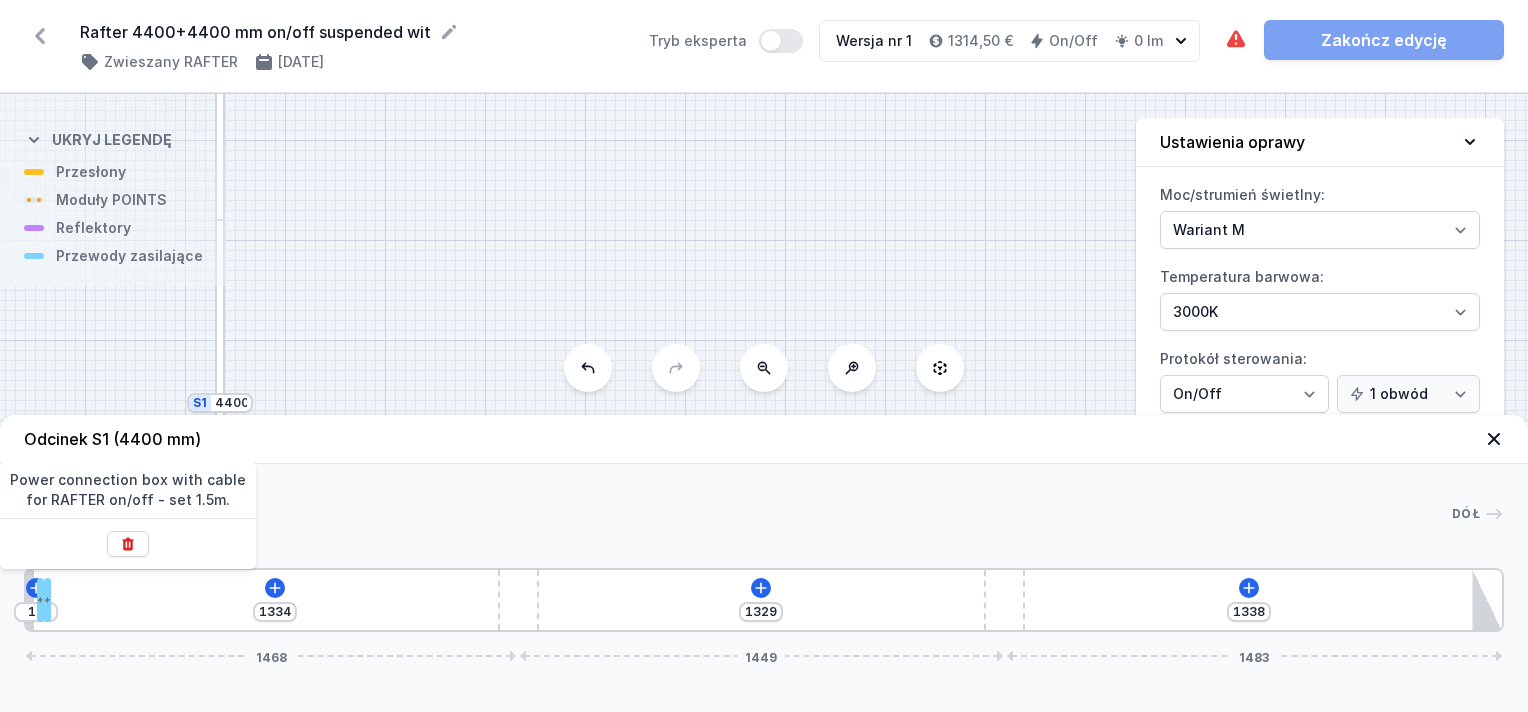 click at bounding box center [128, 544] 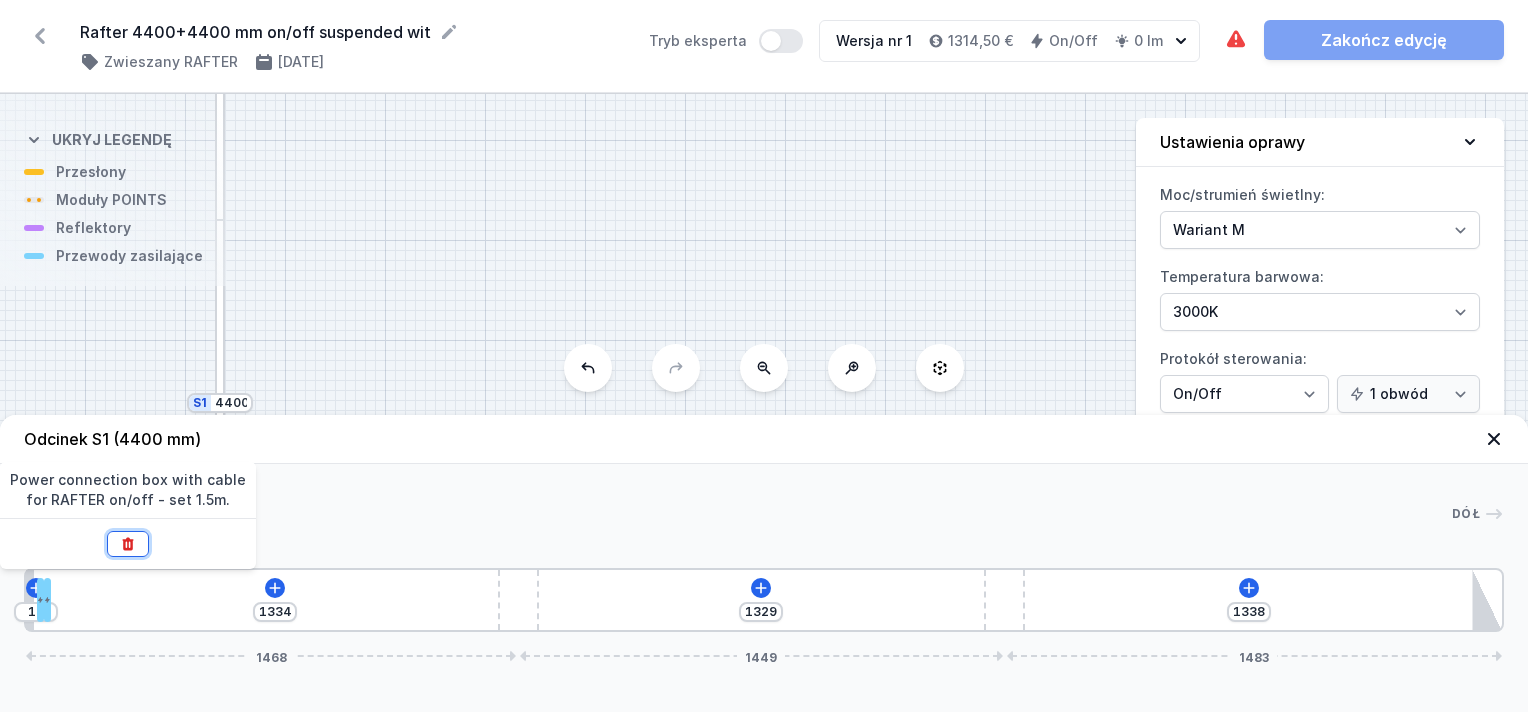click at bounding box center (128, 544) 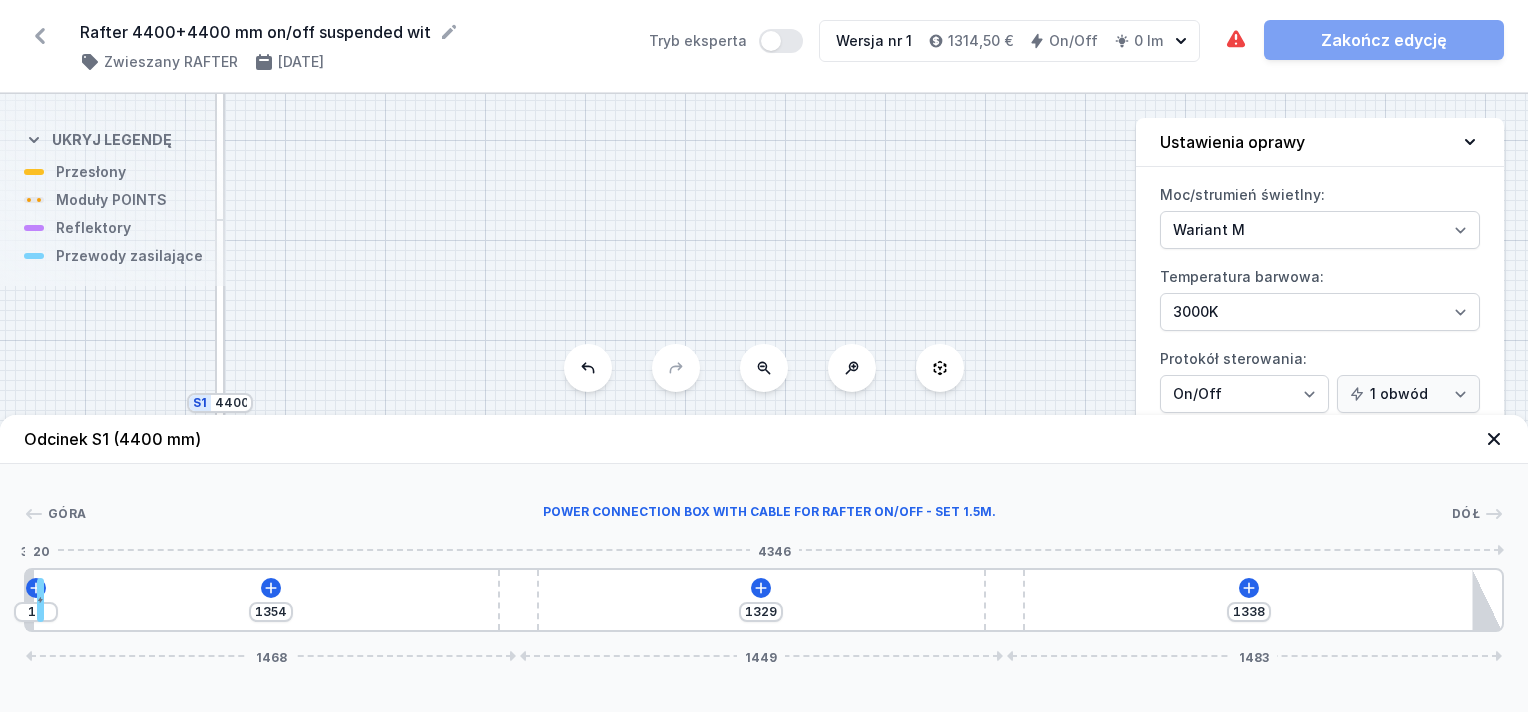 type on "959" 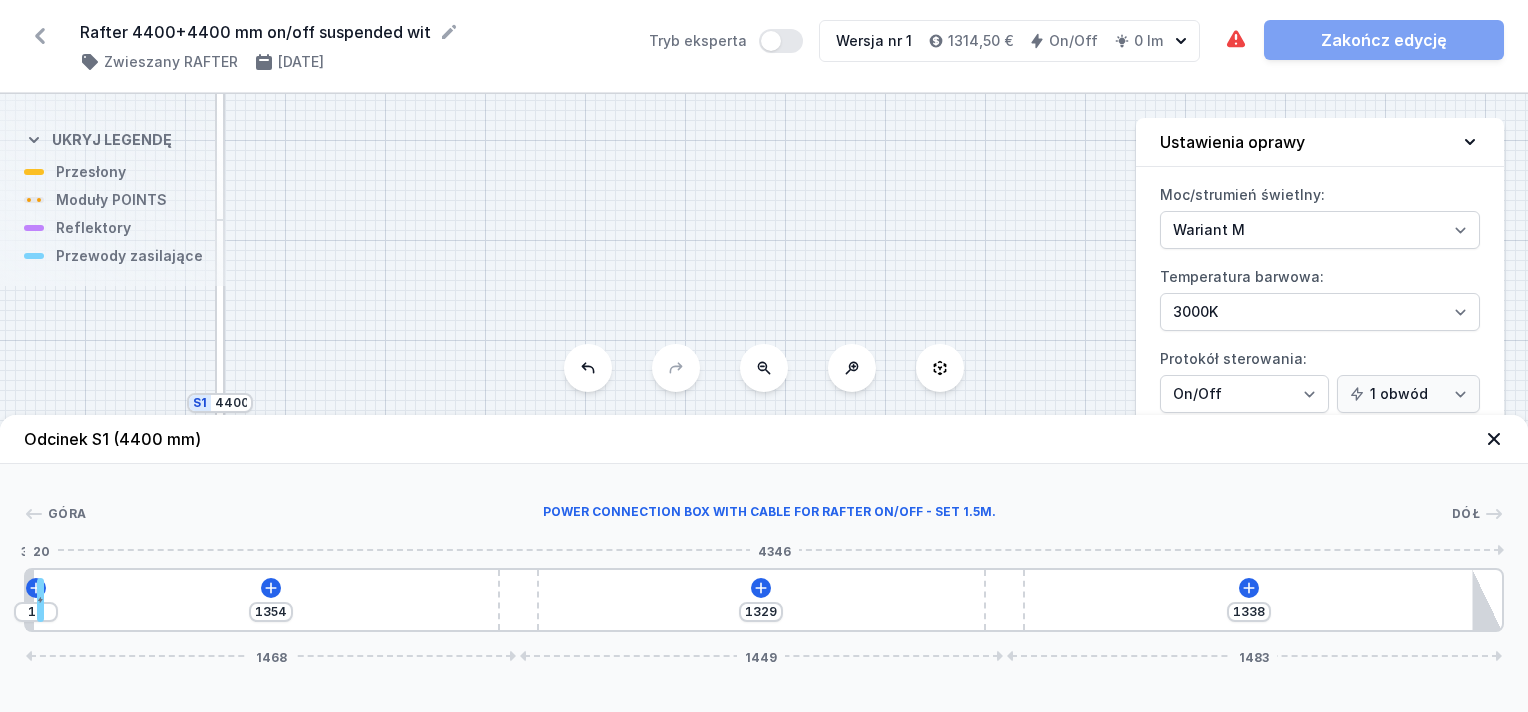 type on "405" 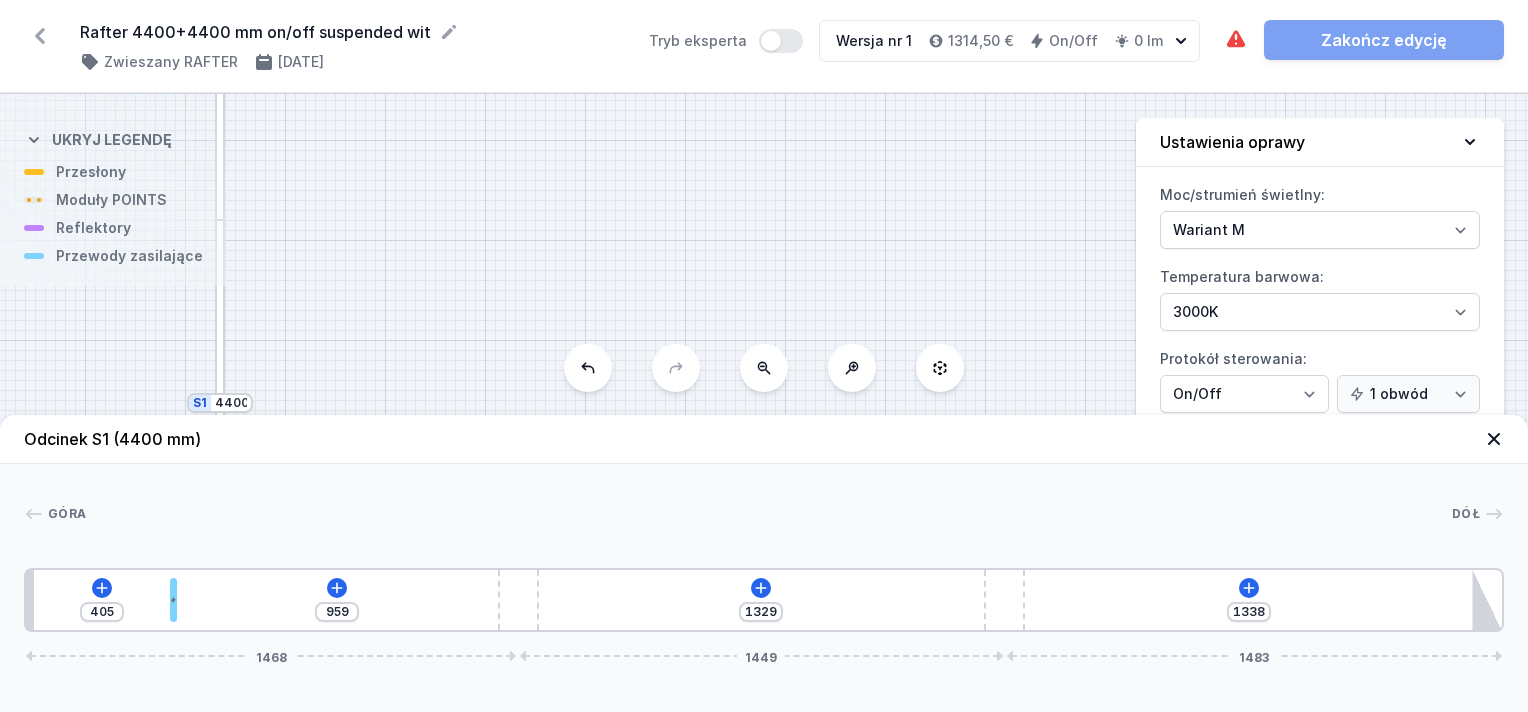 type on "947" 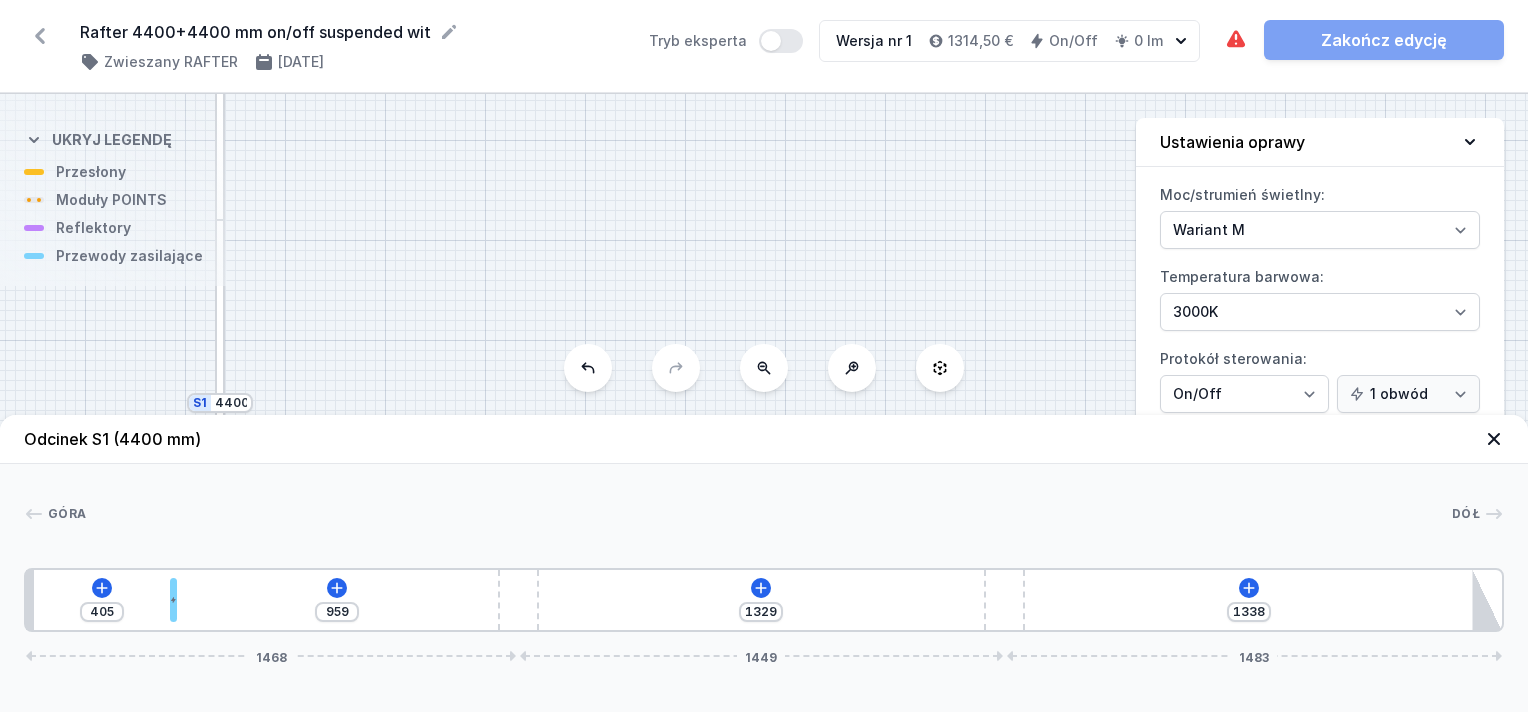 type on "417" 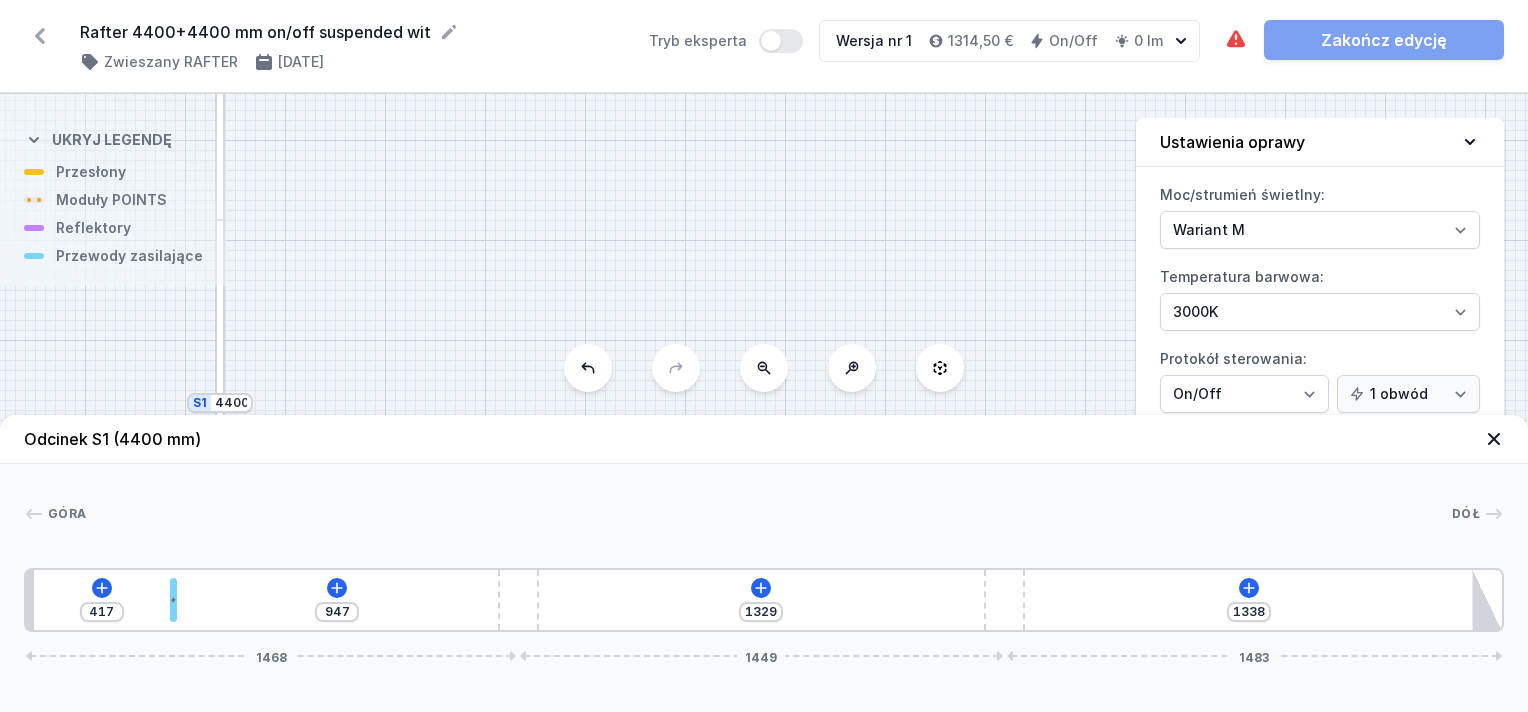 type on "938" 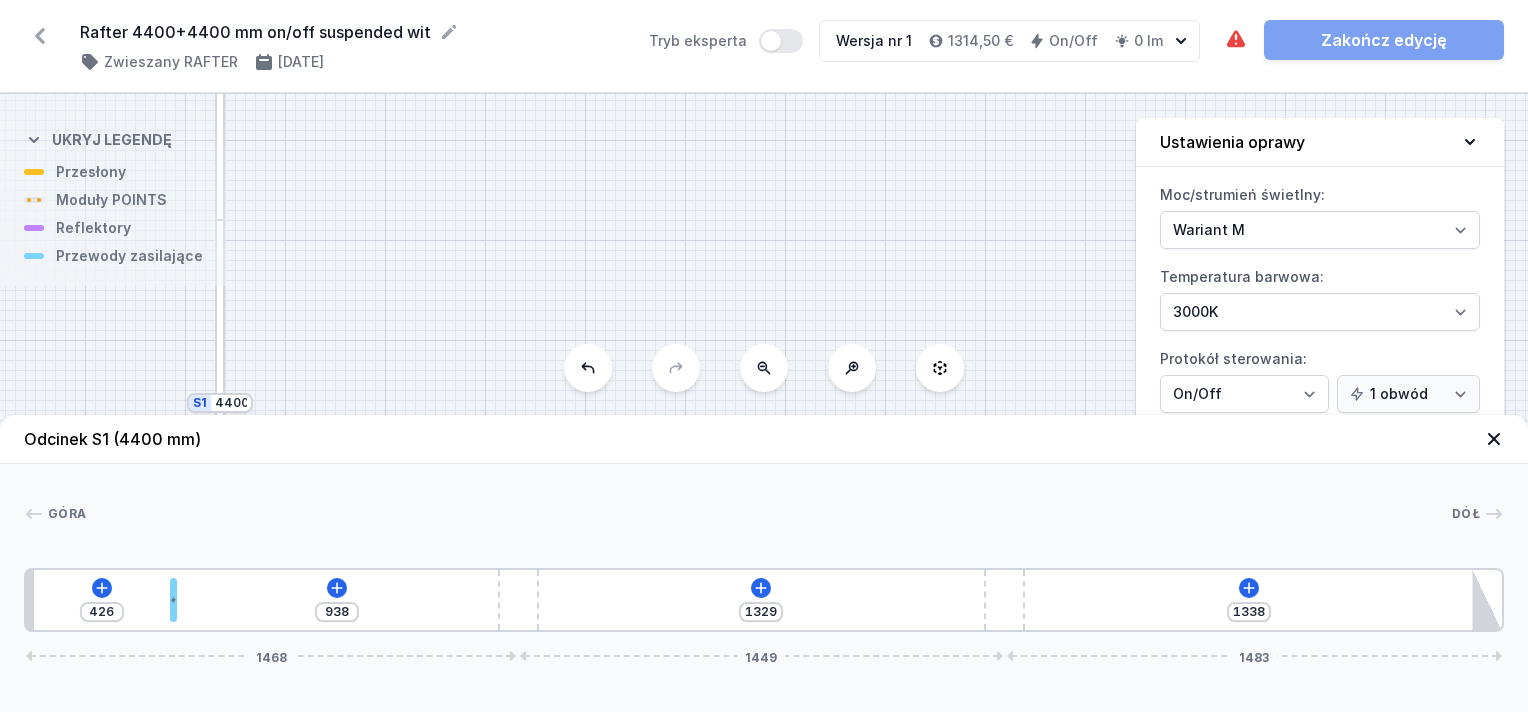 type on "935" 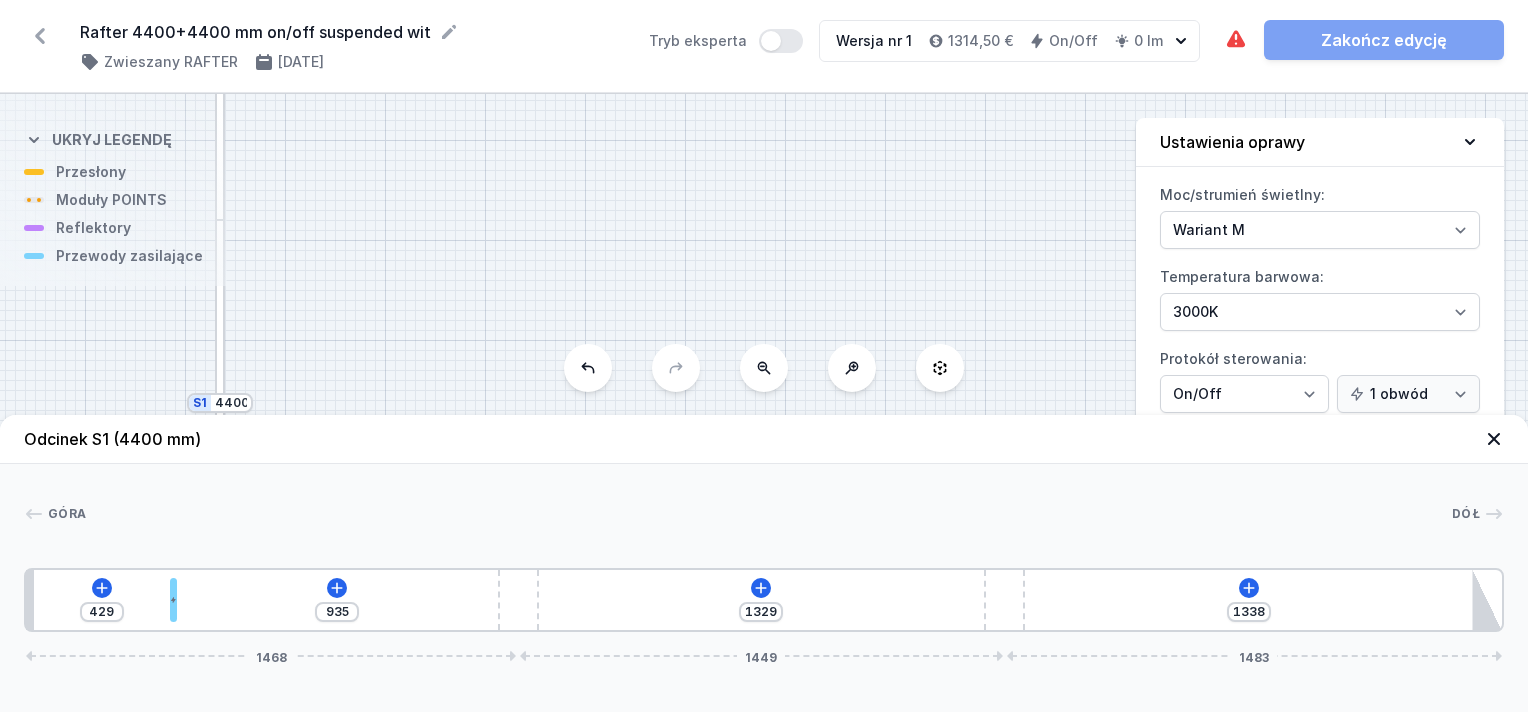 type on "906" 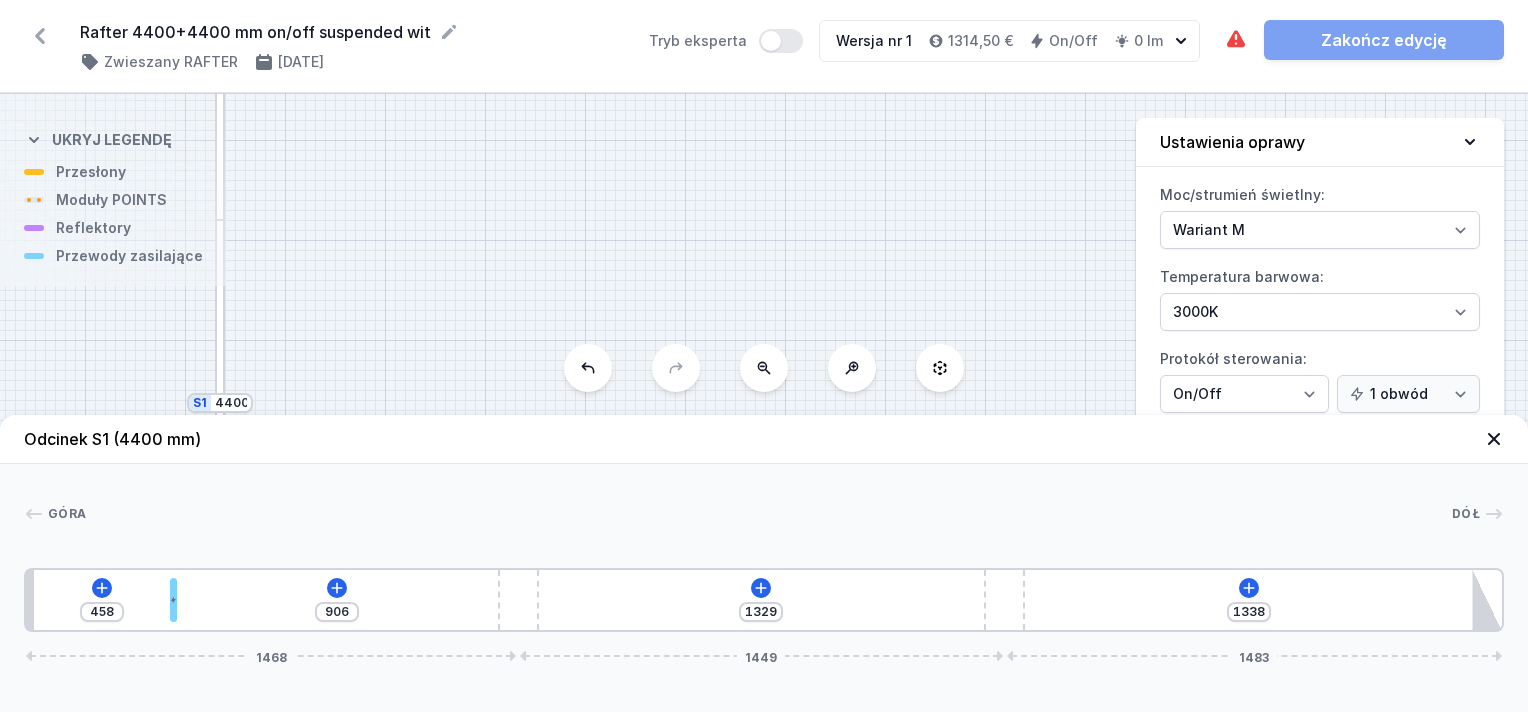 type on "885" 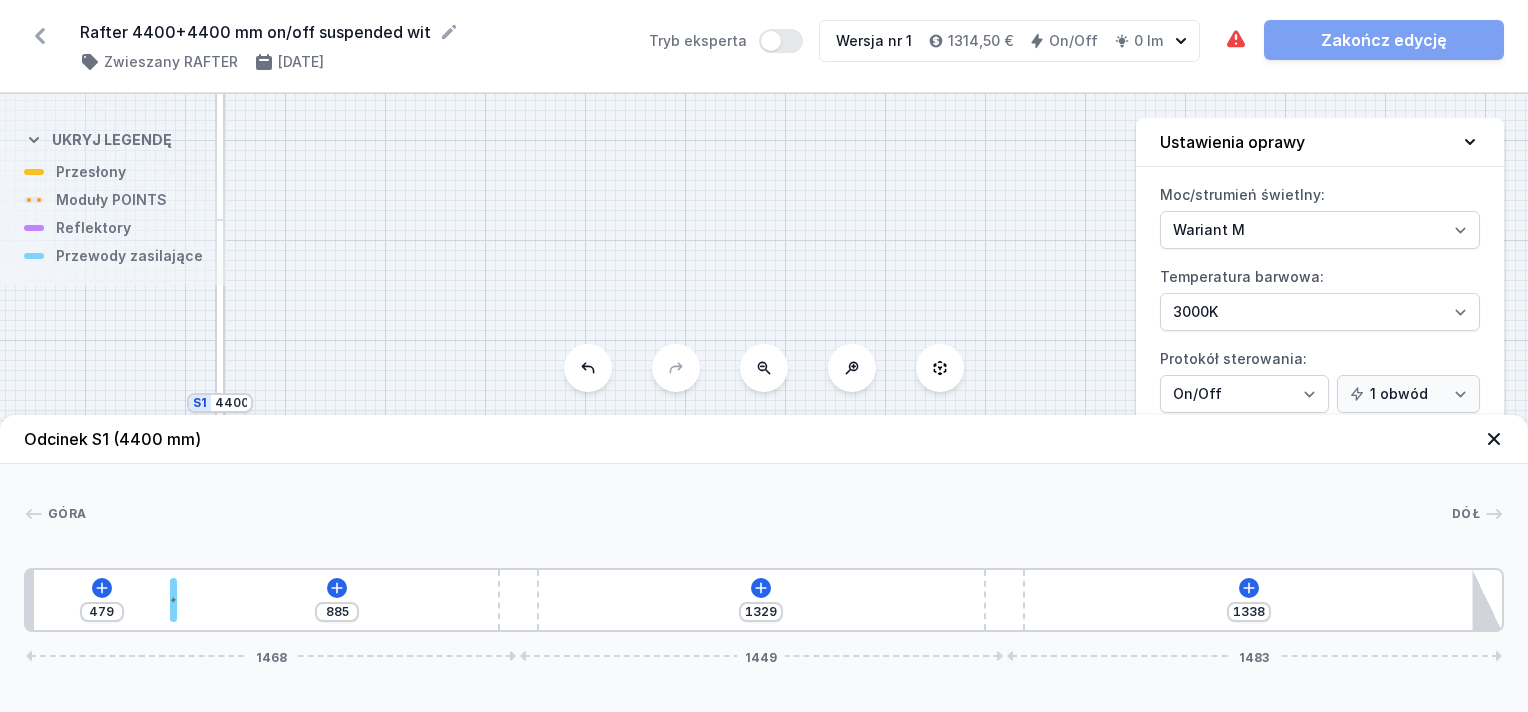 type on "862" 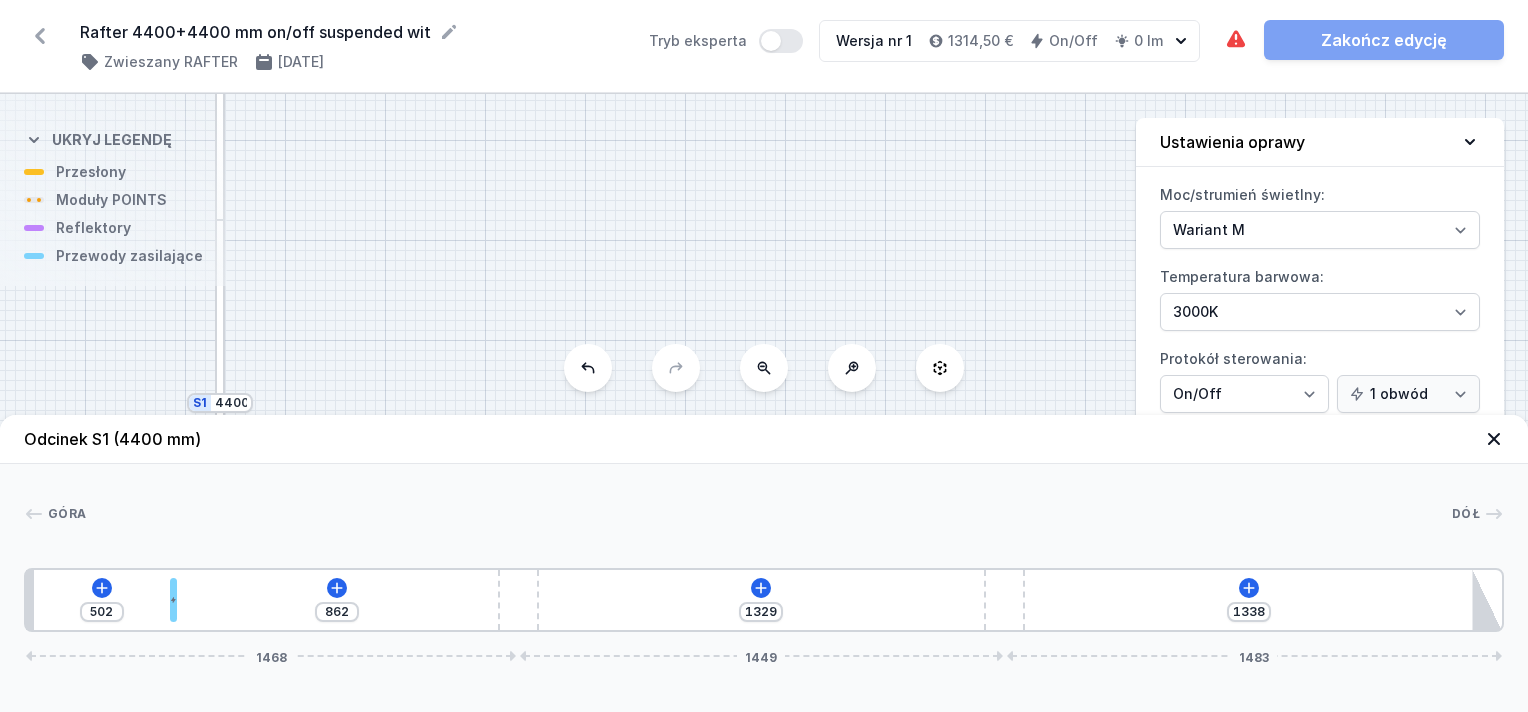 type on "841" 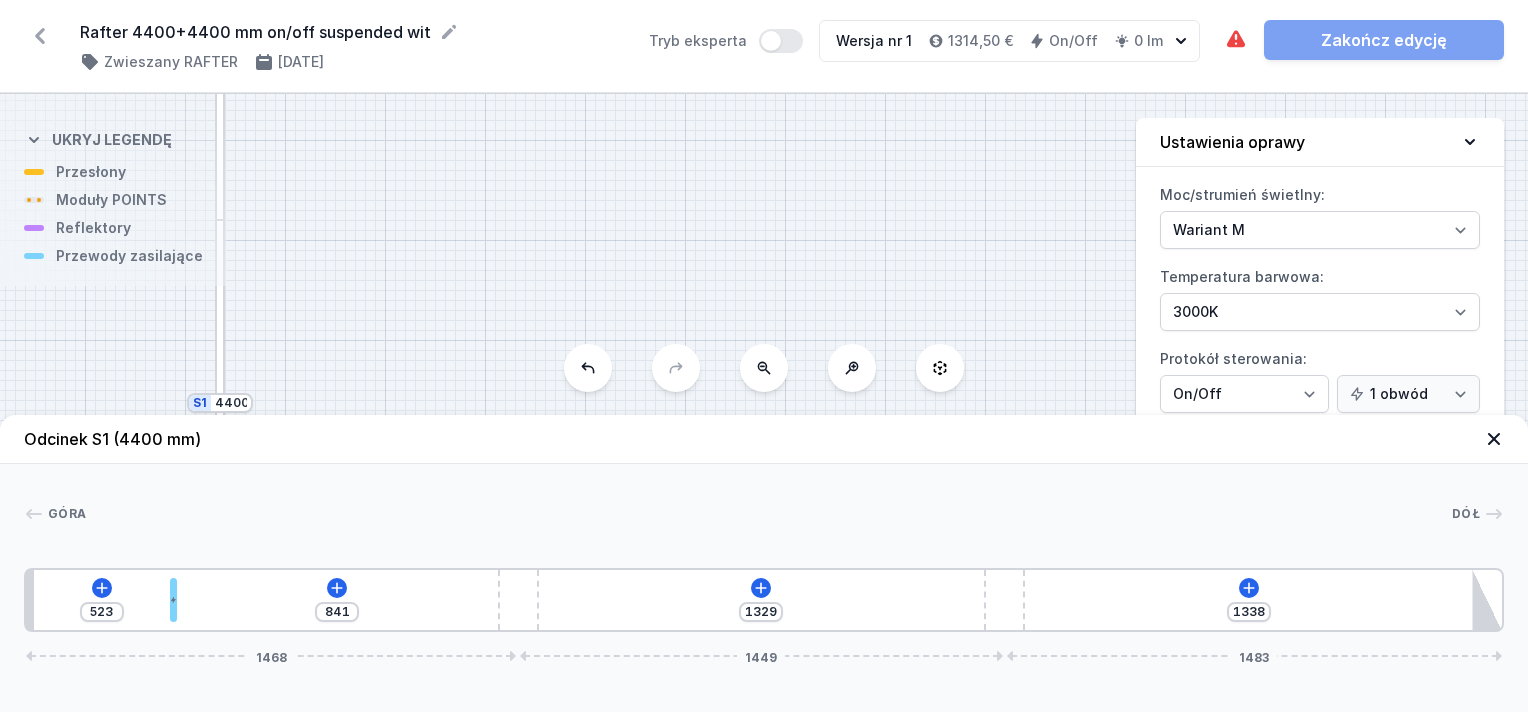 type on "821" 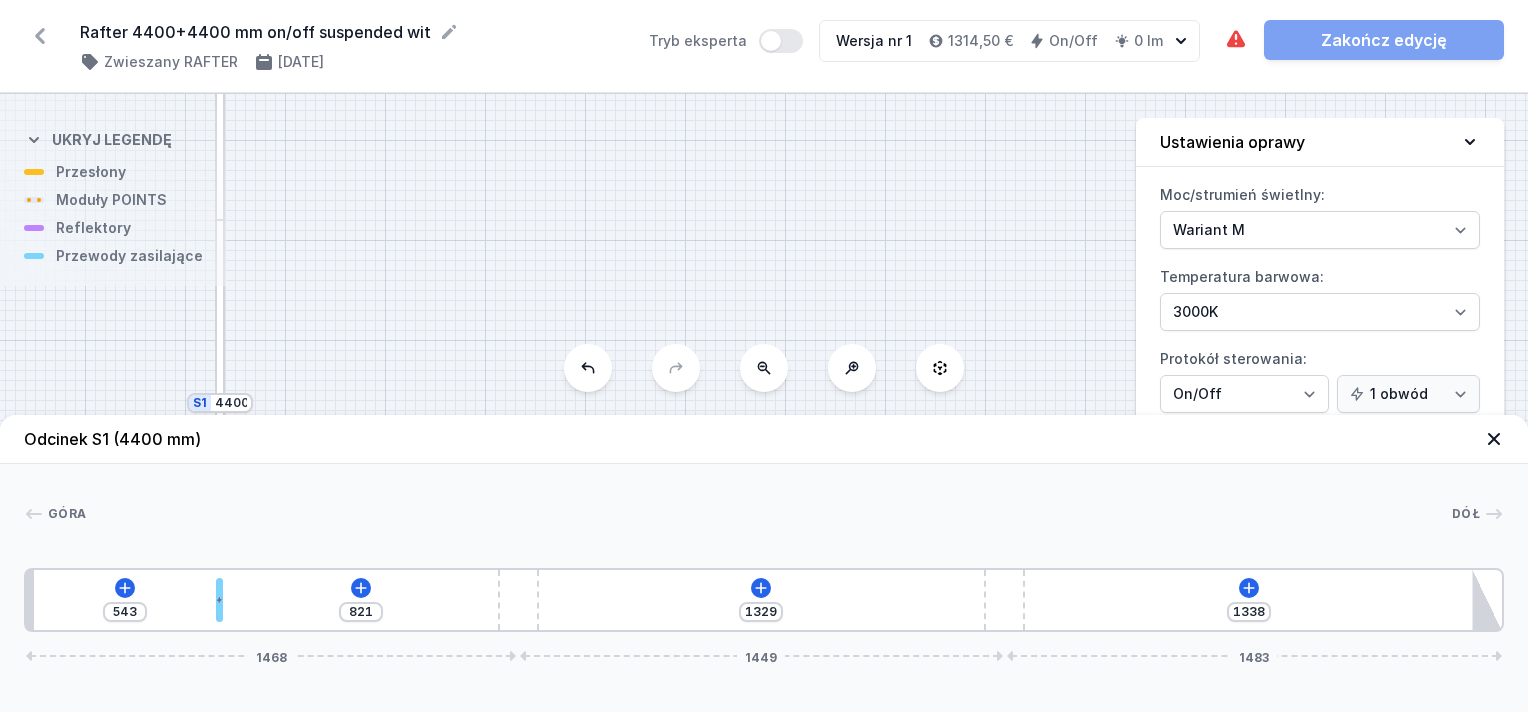 type on "809" 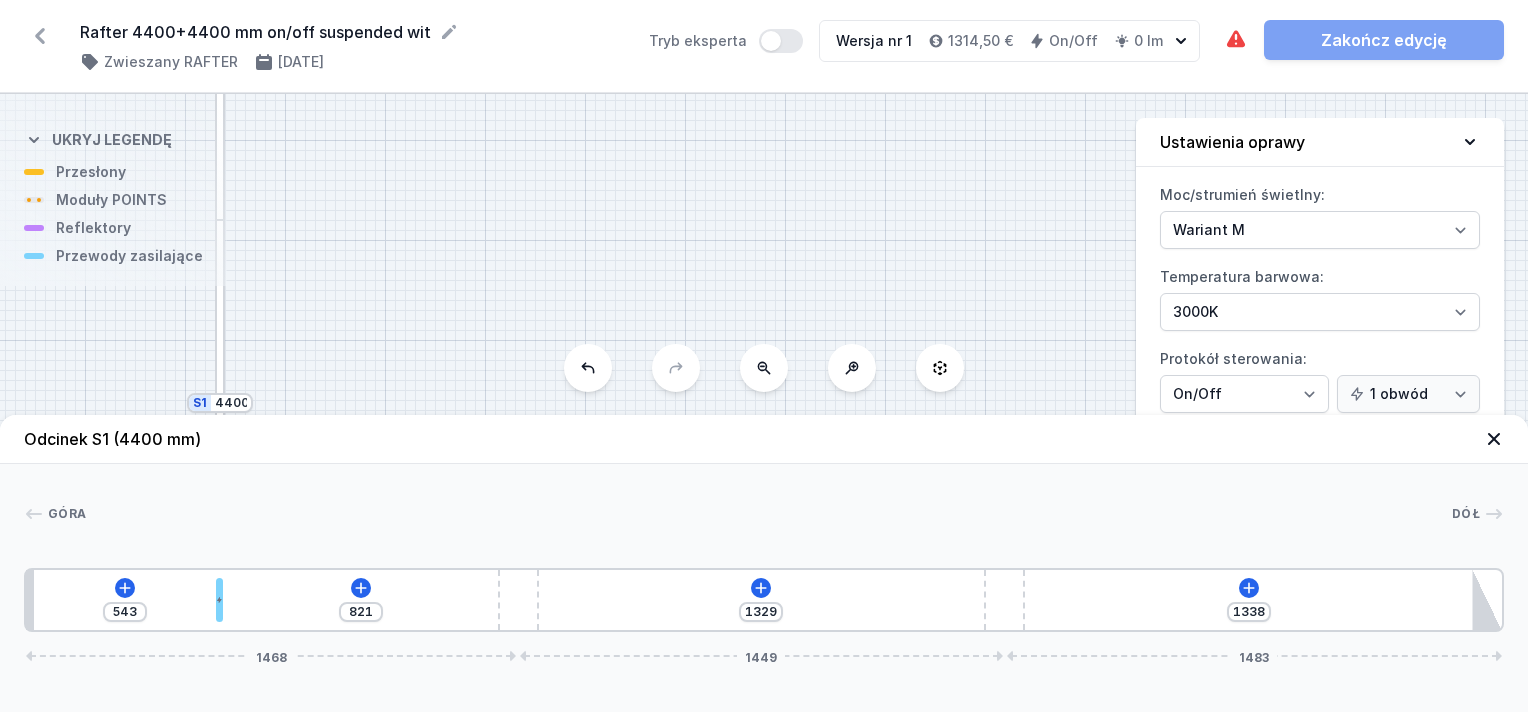 type on "555" 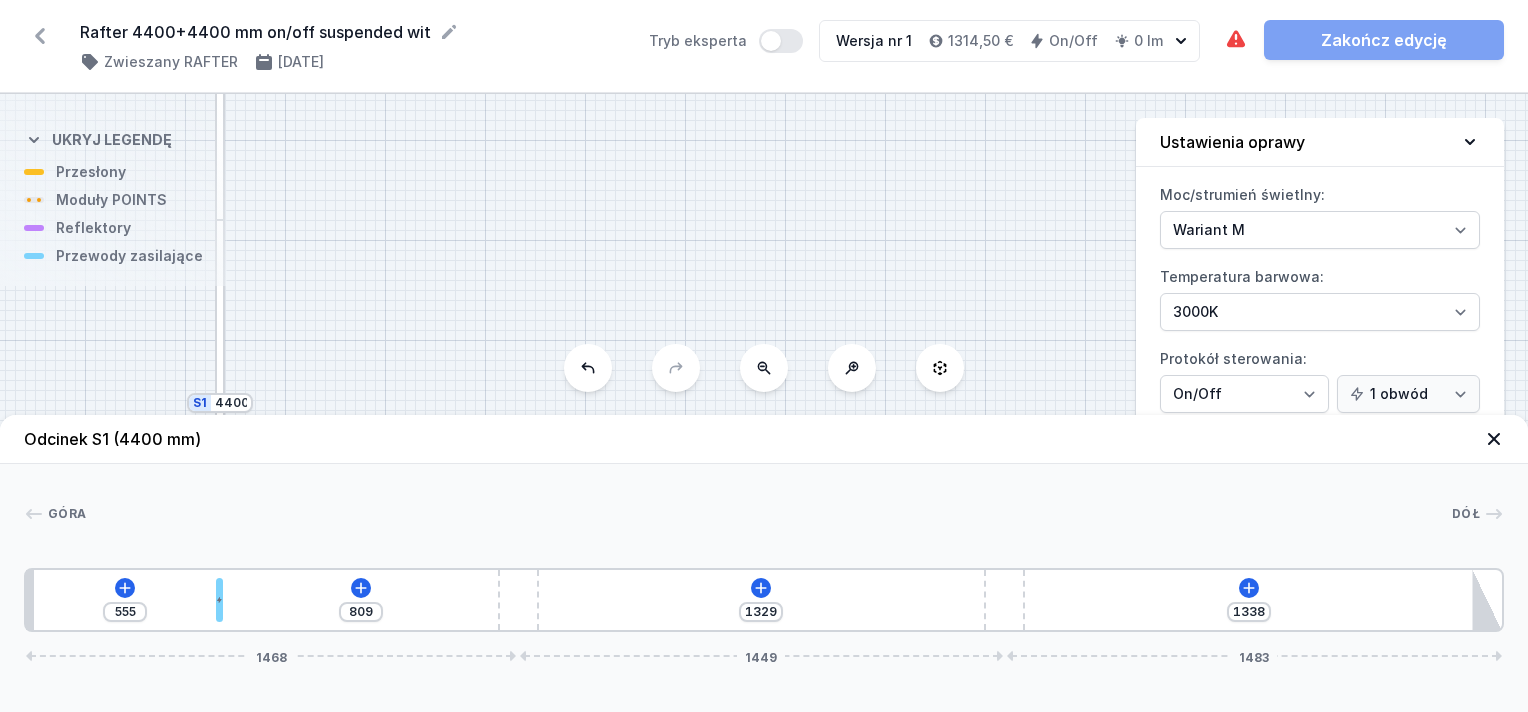 type on "806" 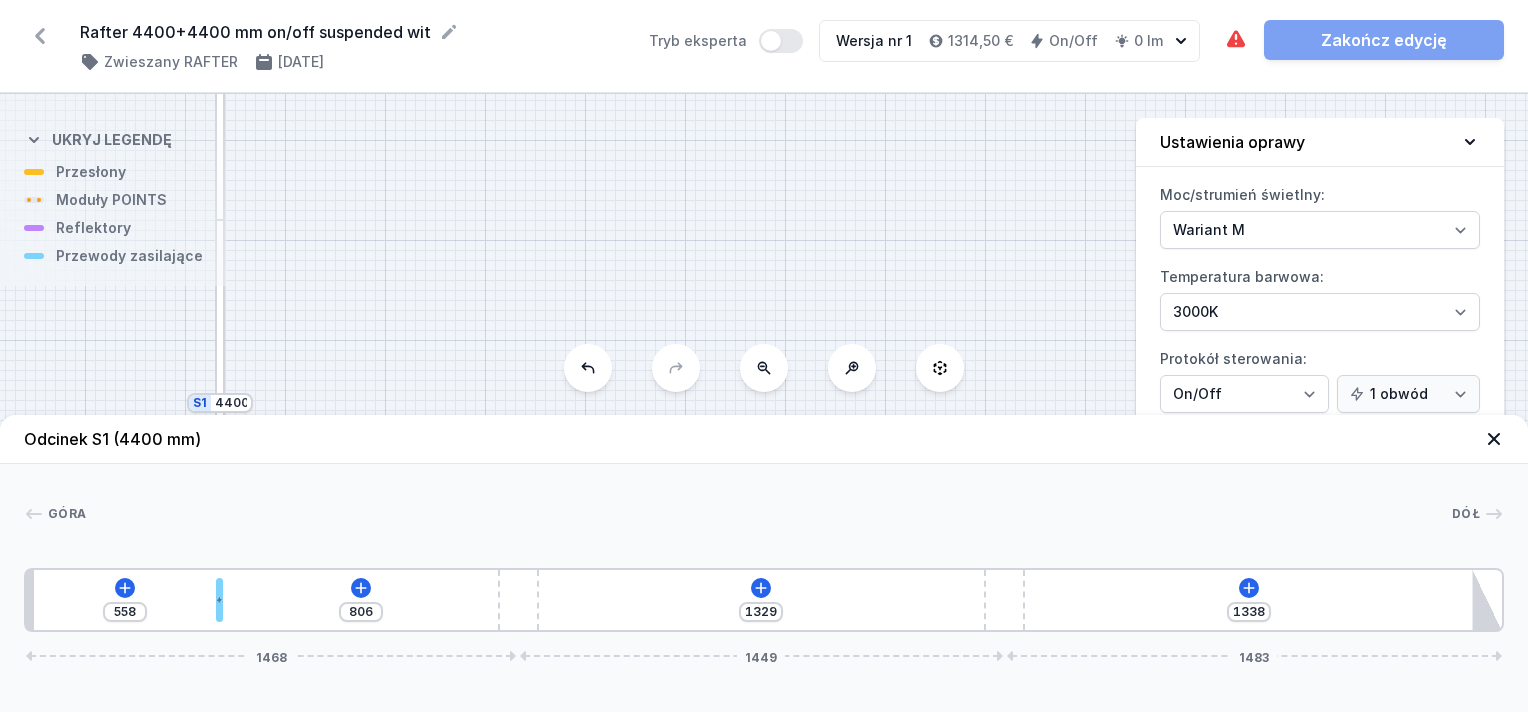 type on "800" 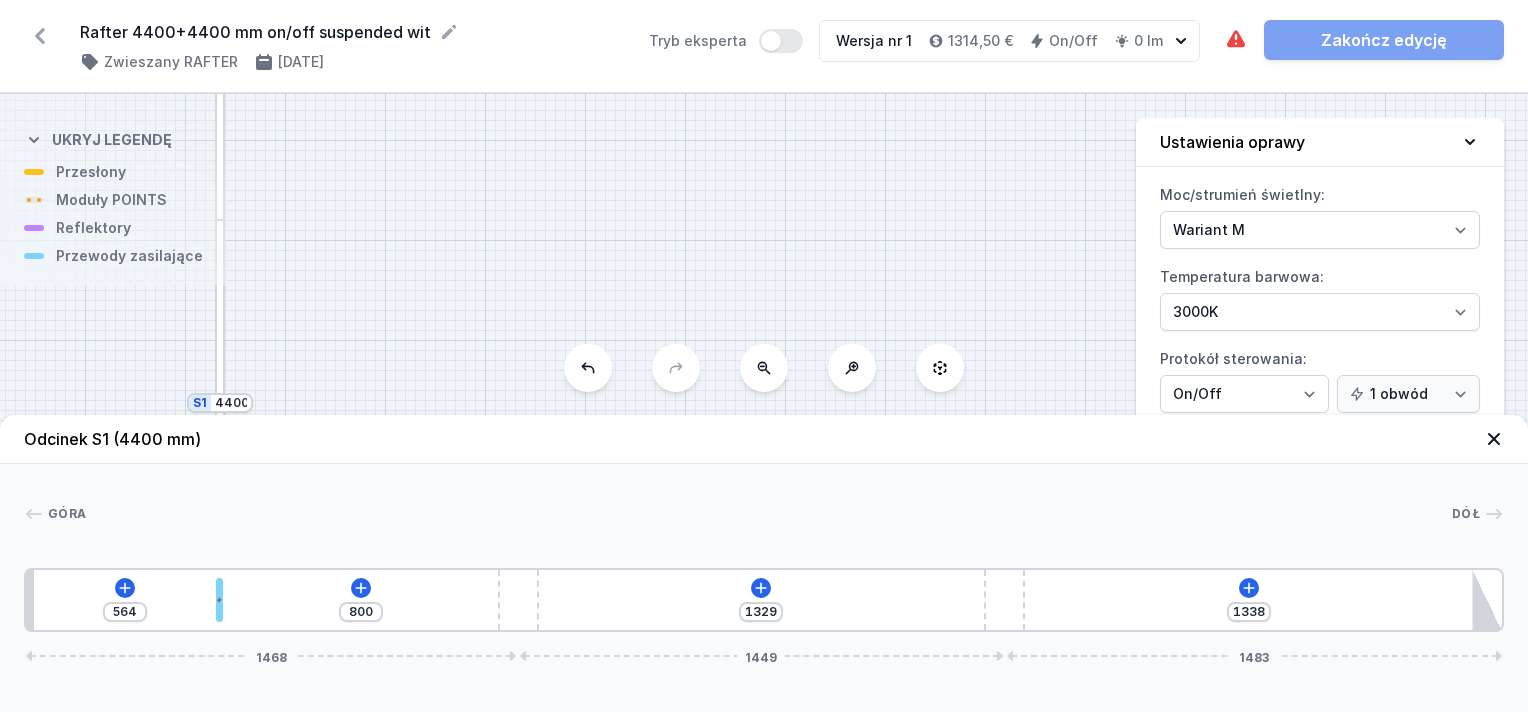 type on "806" 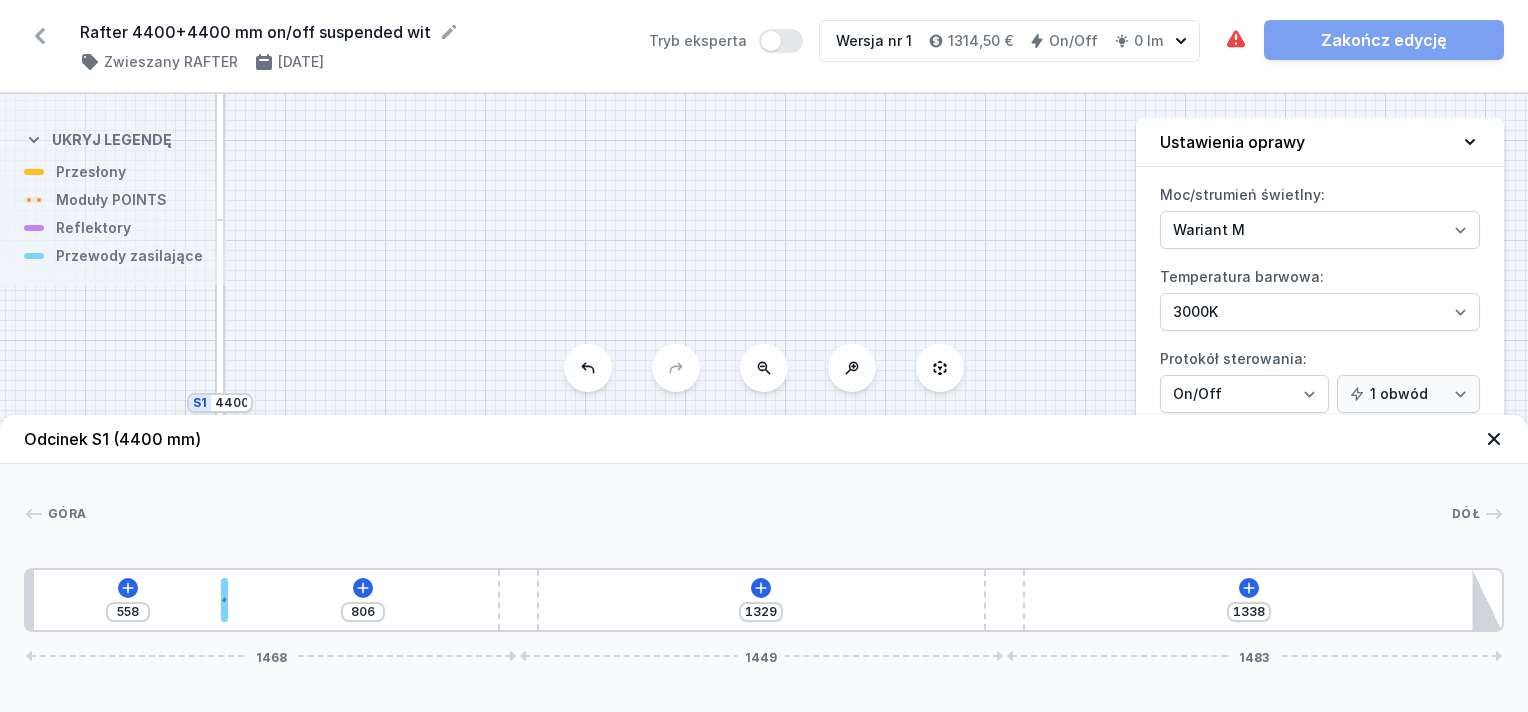 type on "815" 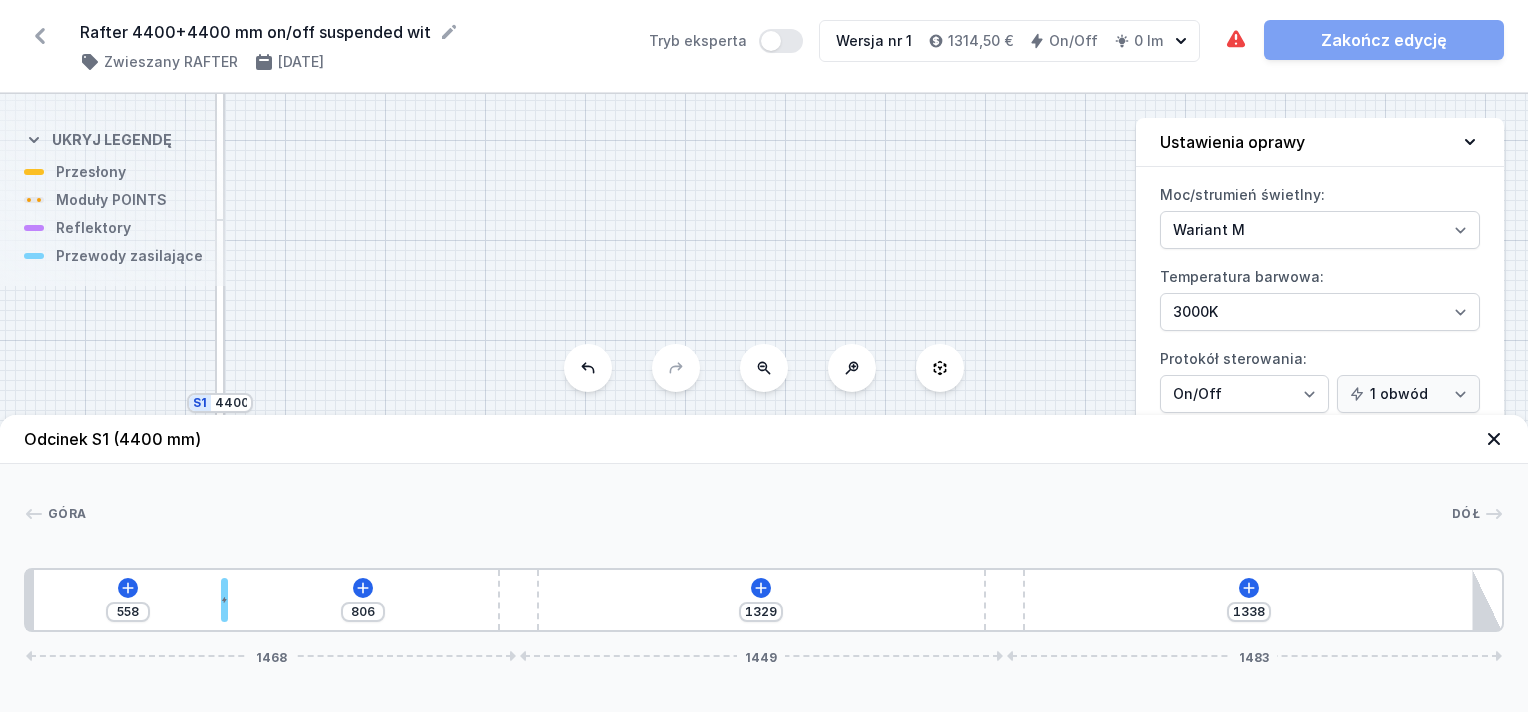 type on "549" 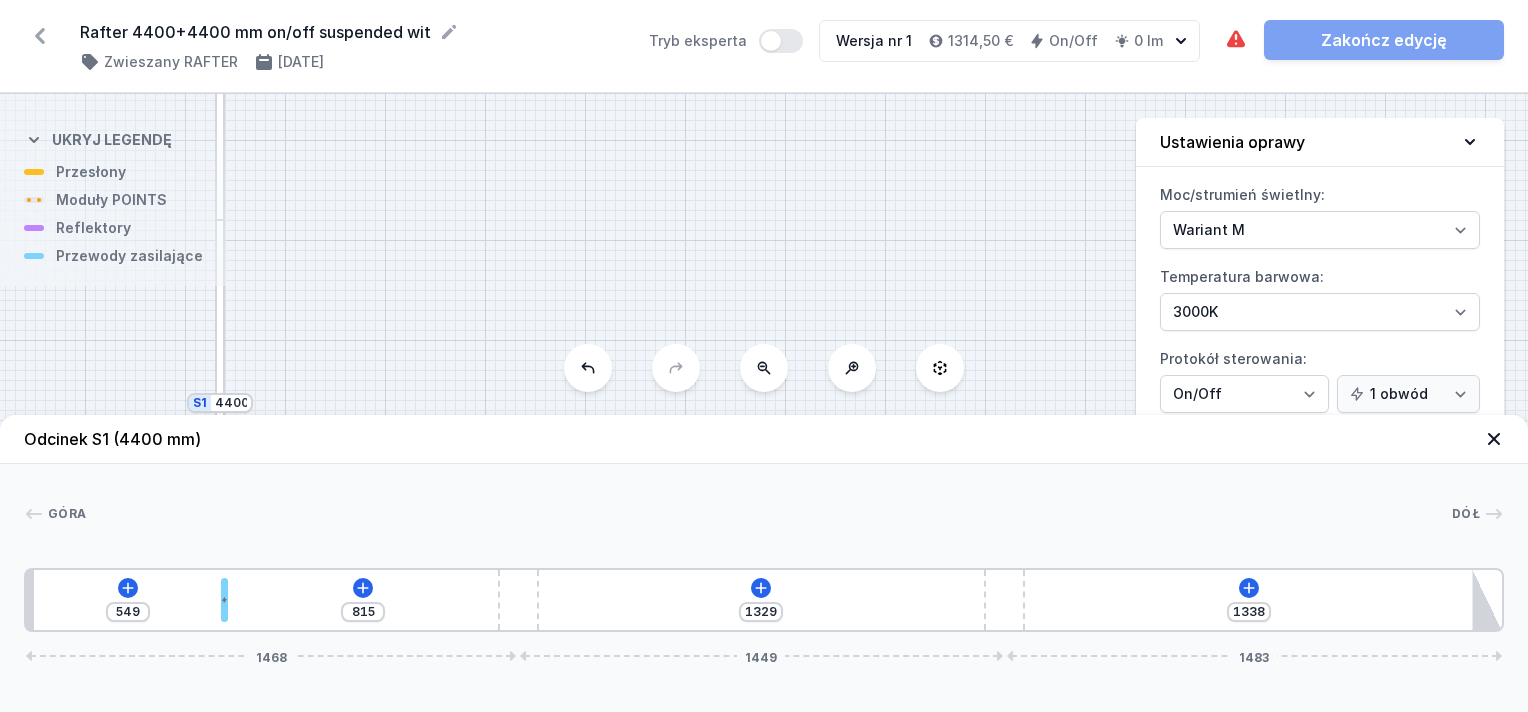 type on "835" 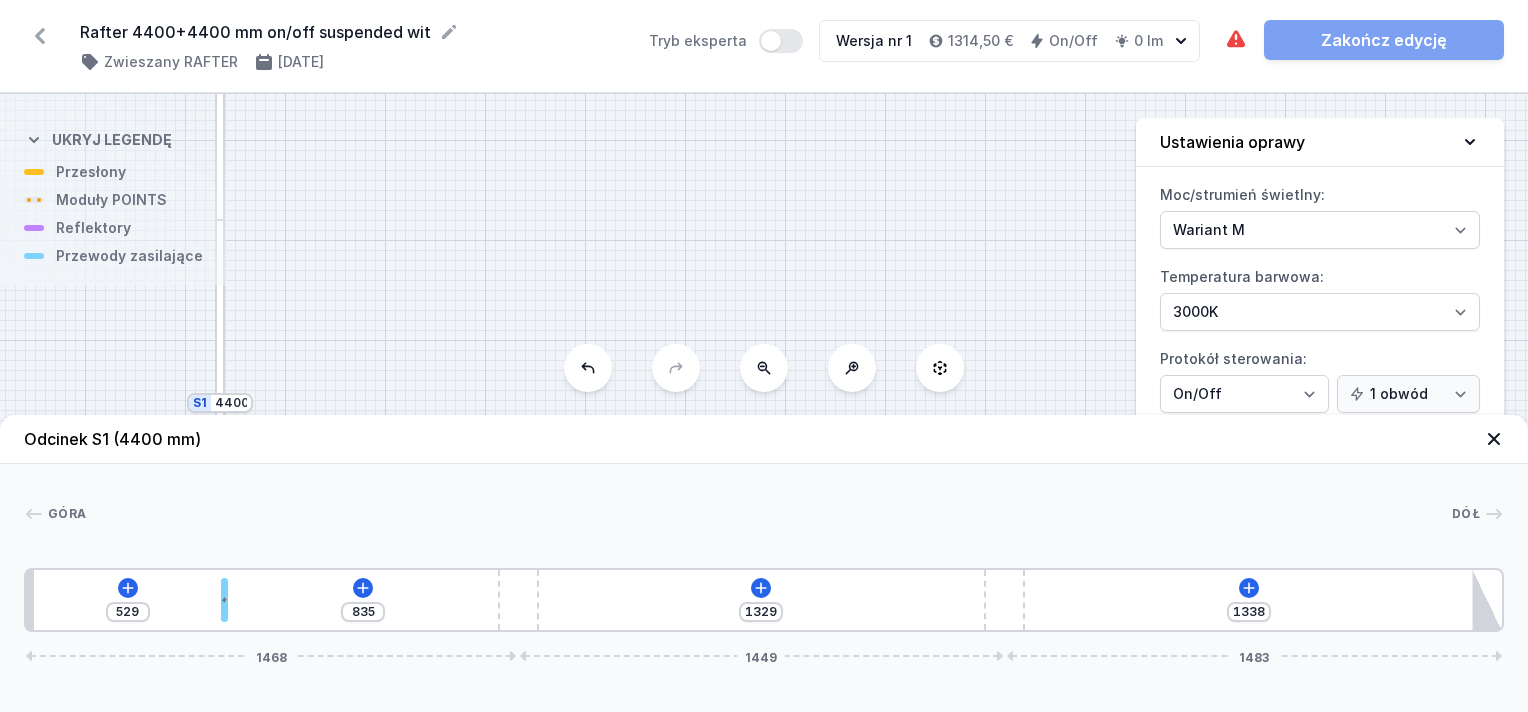type on "859" 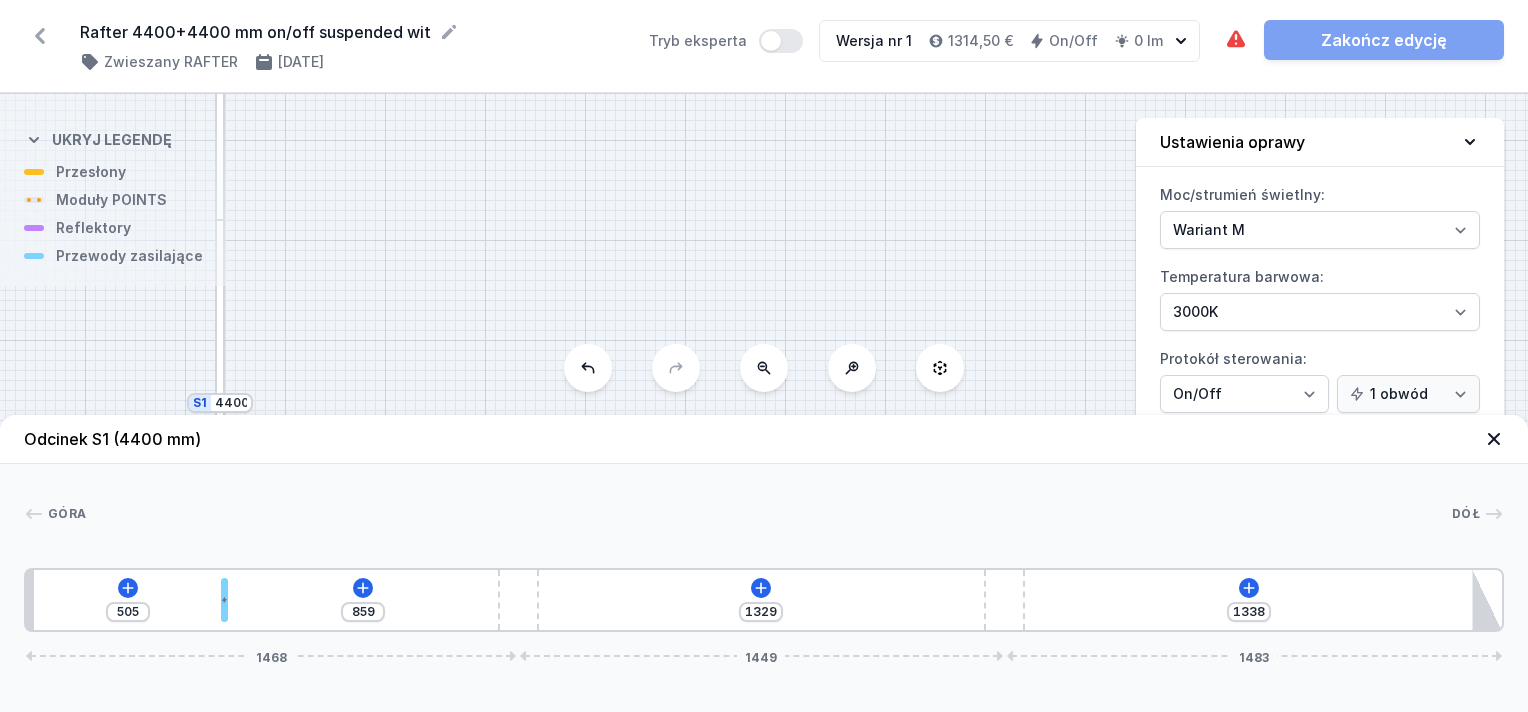 type on "885" 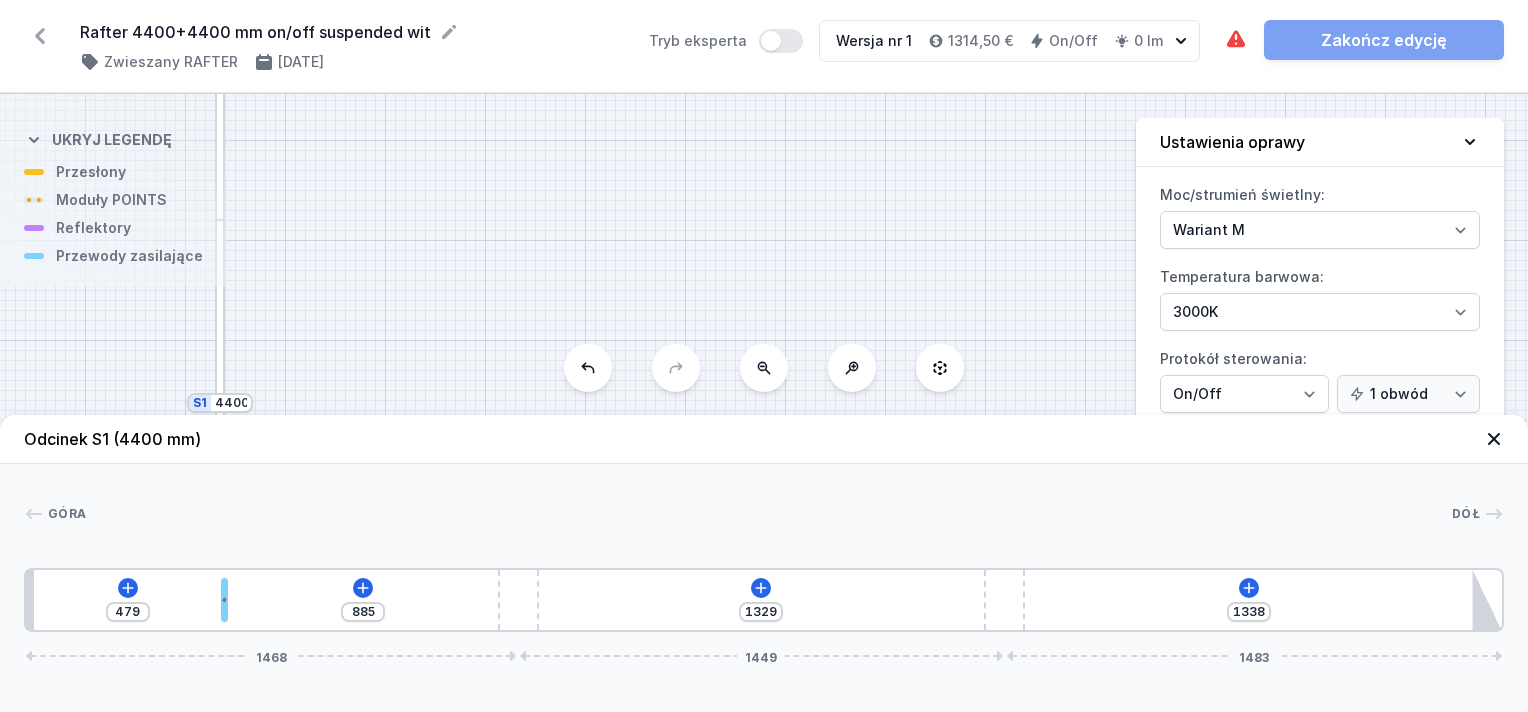 type on "894" 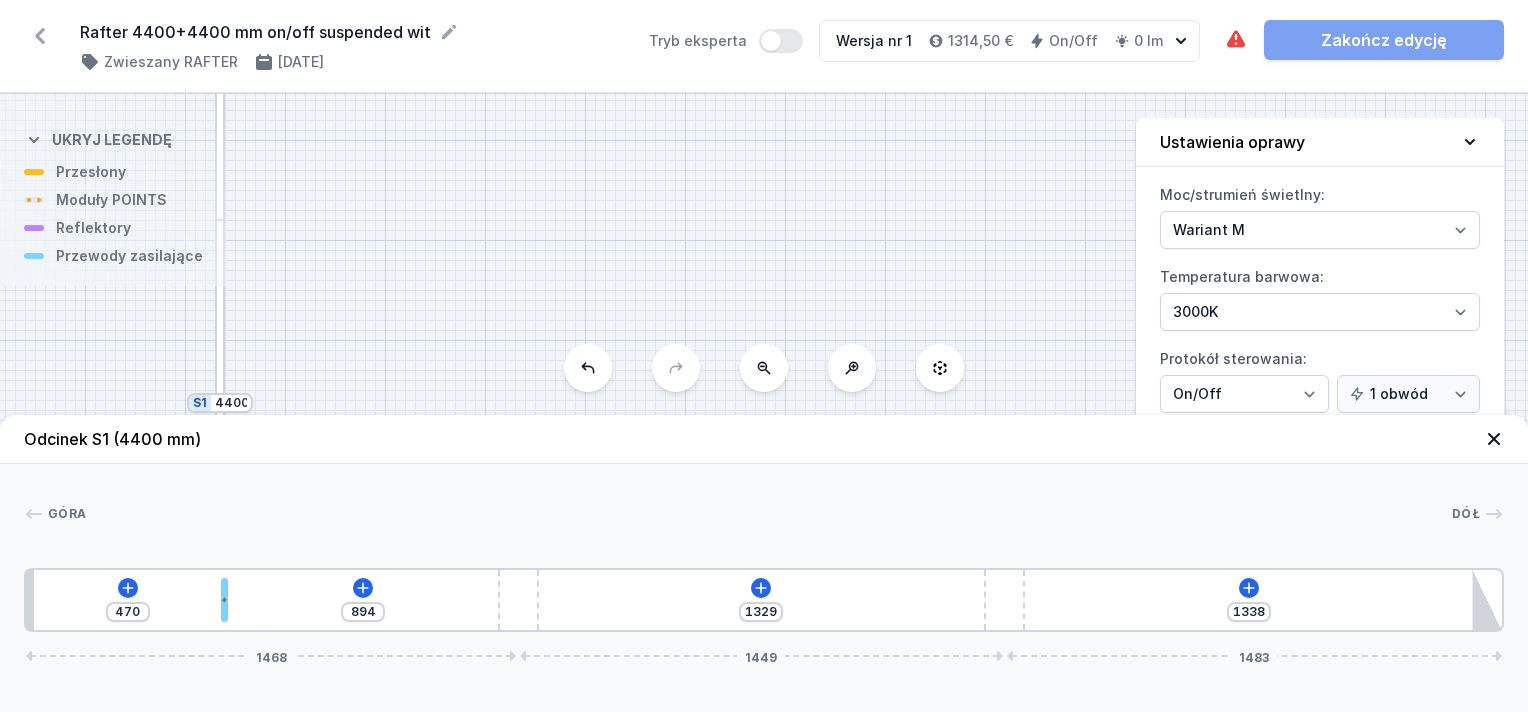 type on "912" 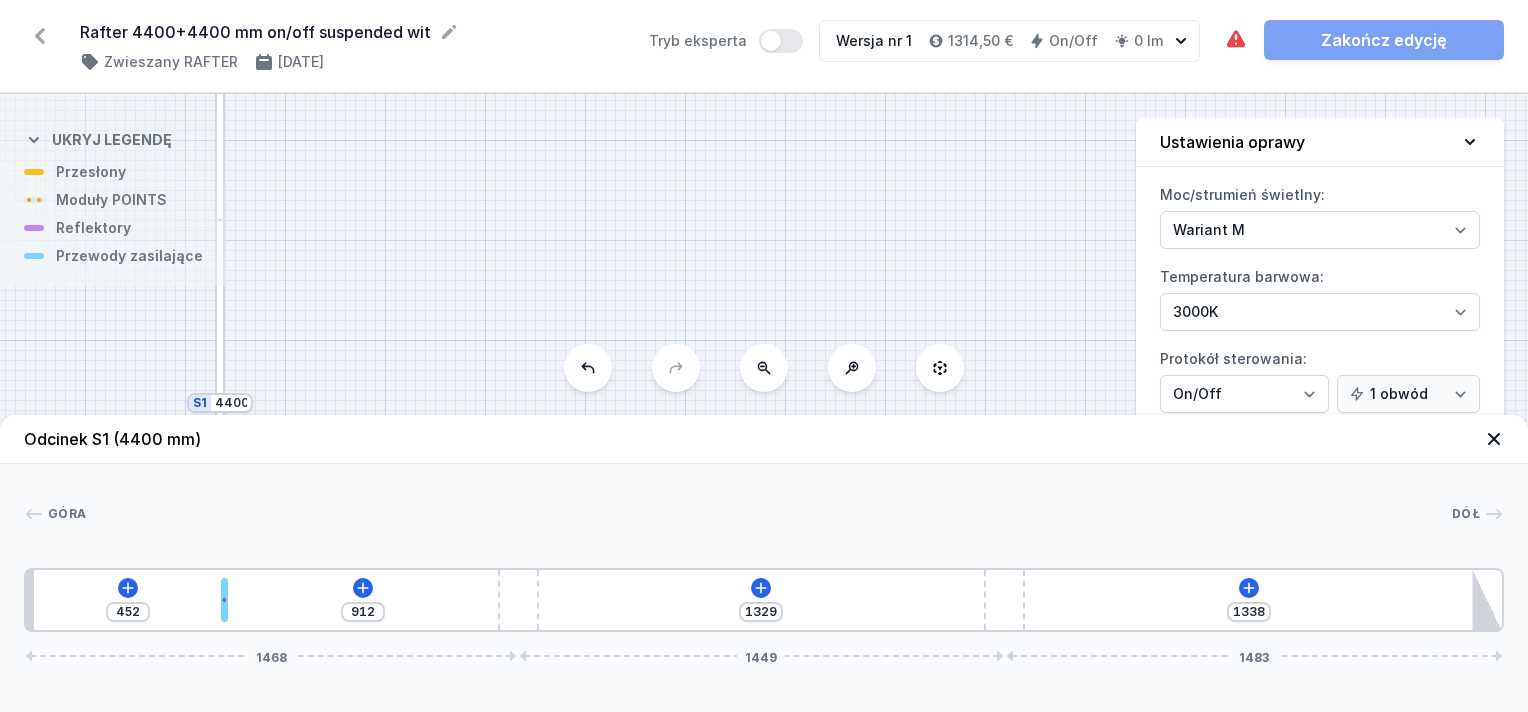 type on "932" 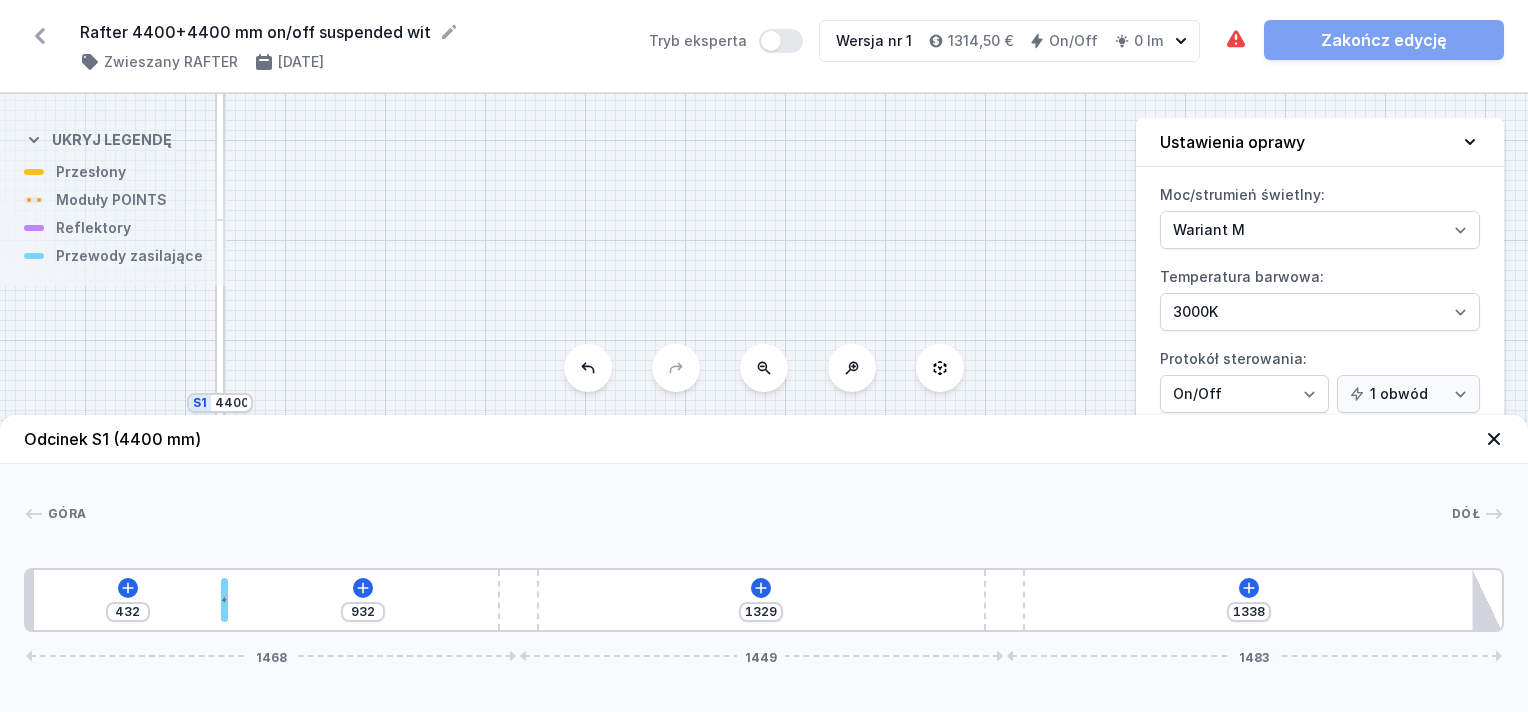 type on "959" 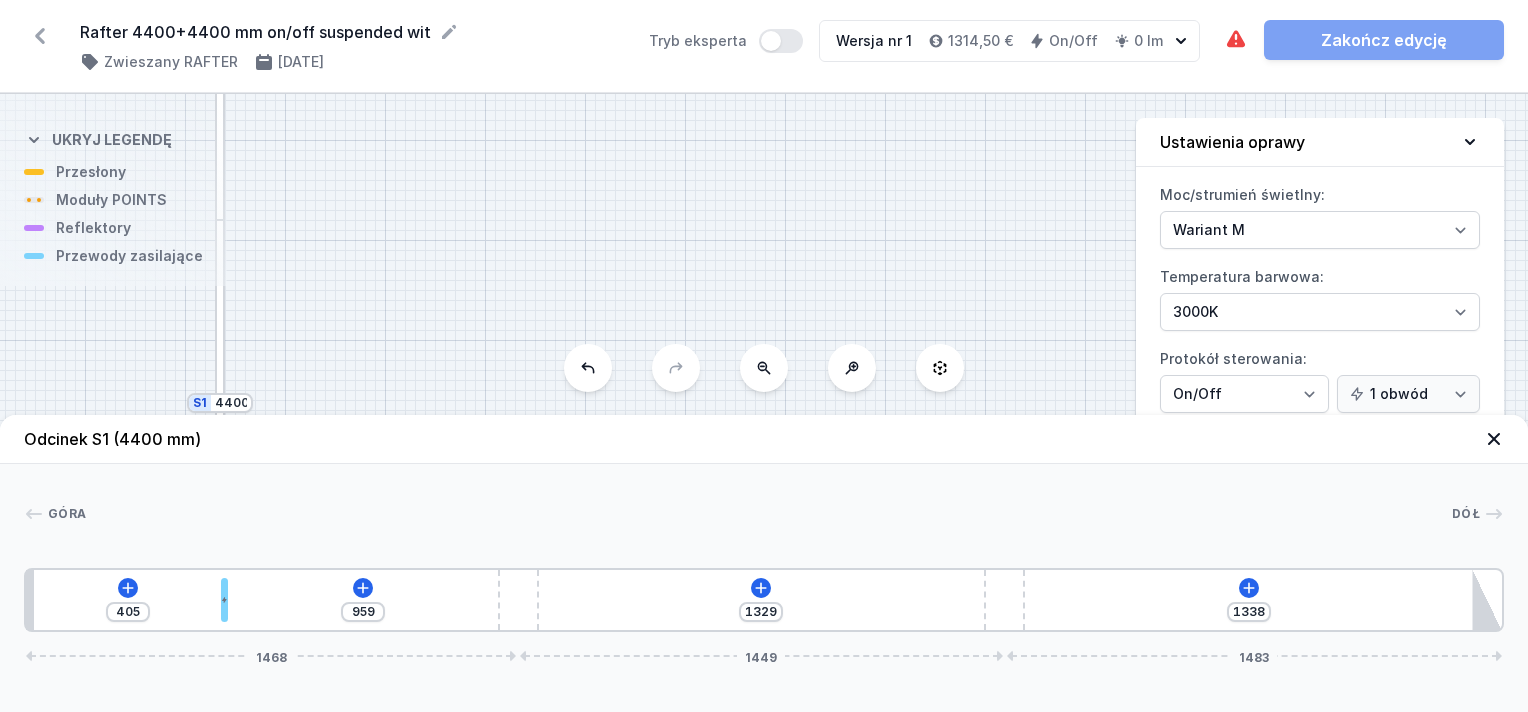 type on "985" 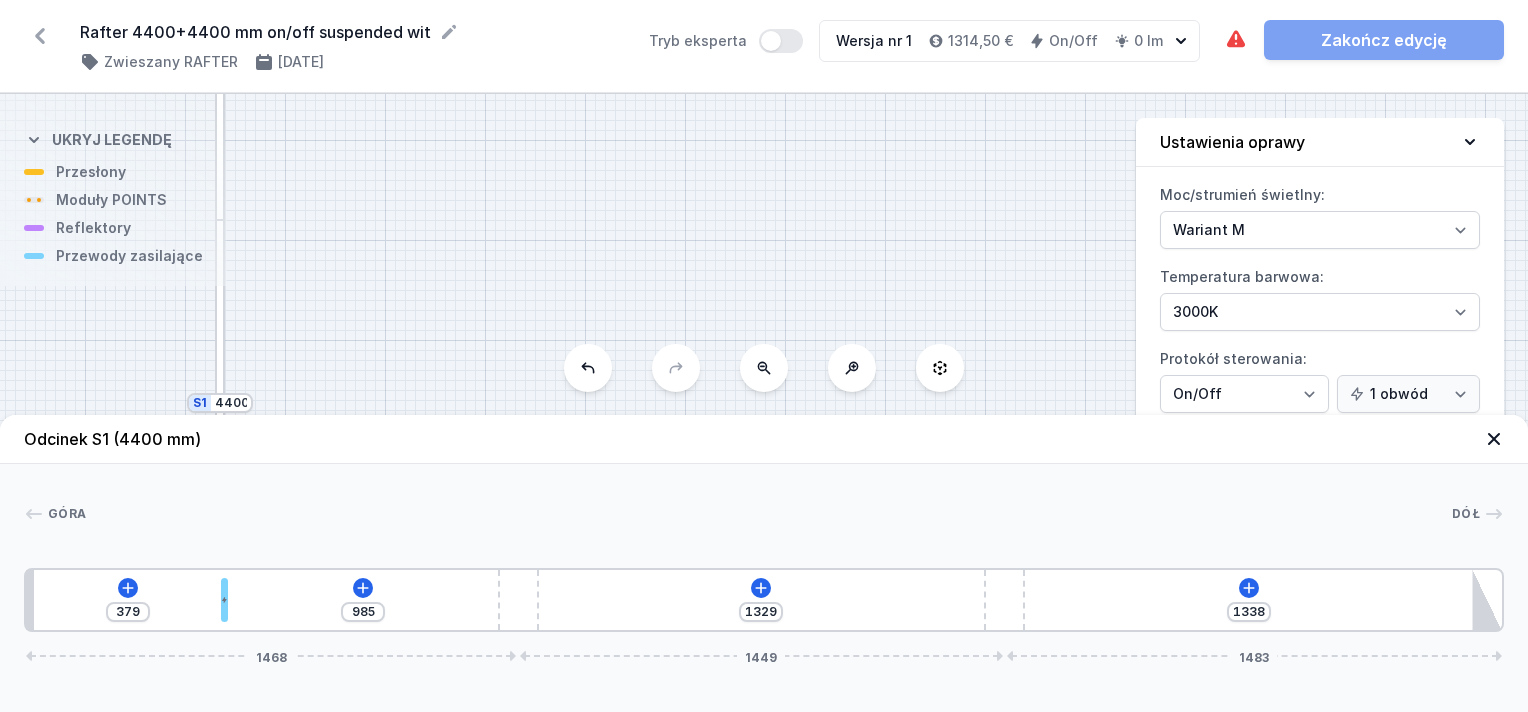 type on "1111" 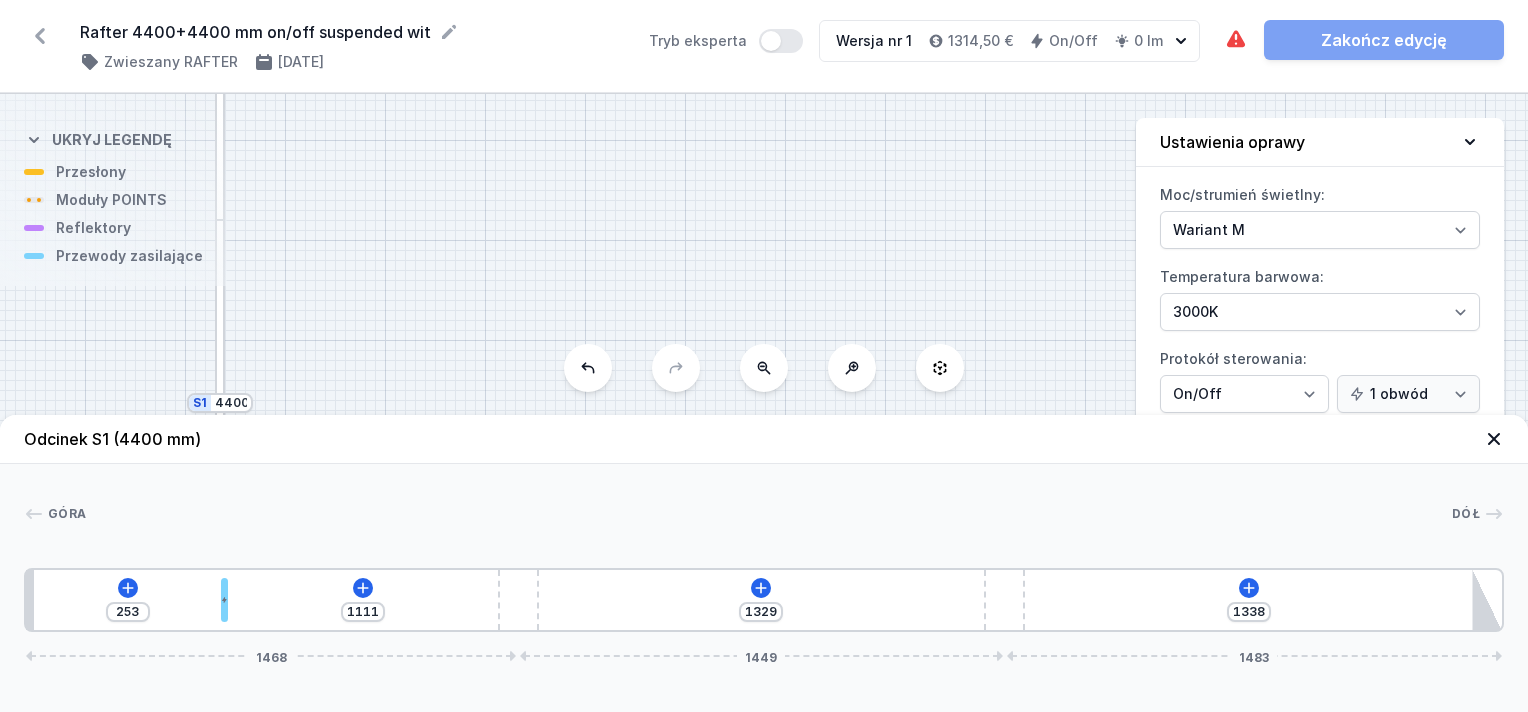 type on "1126" 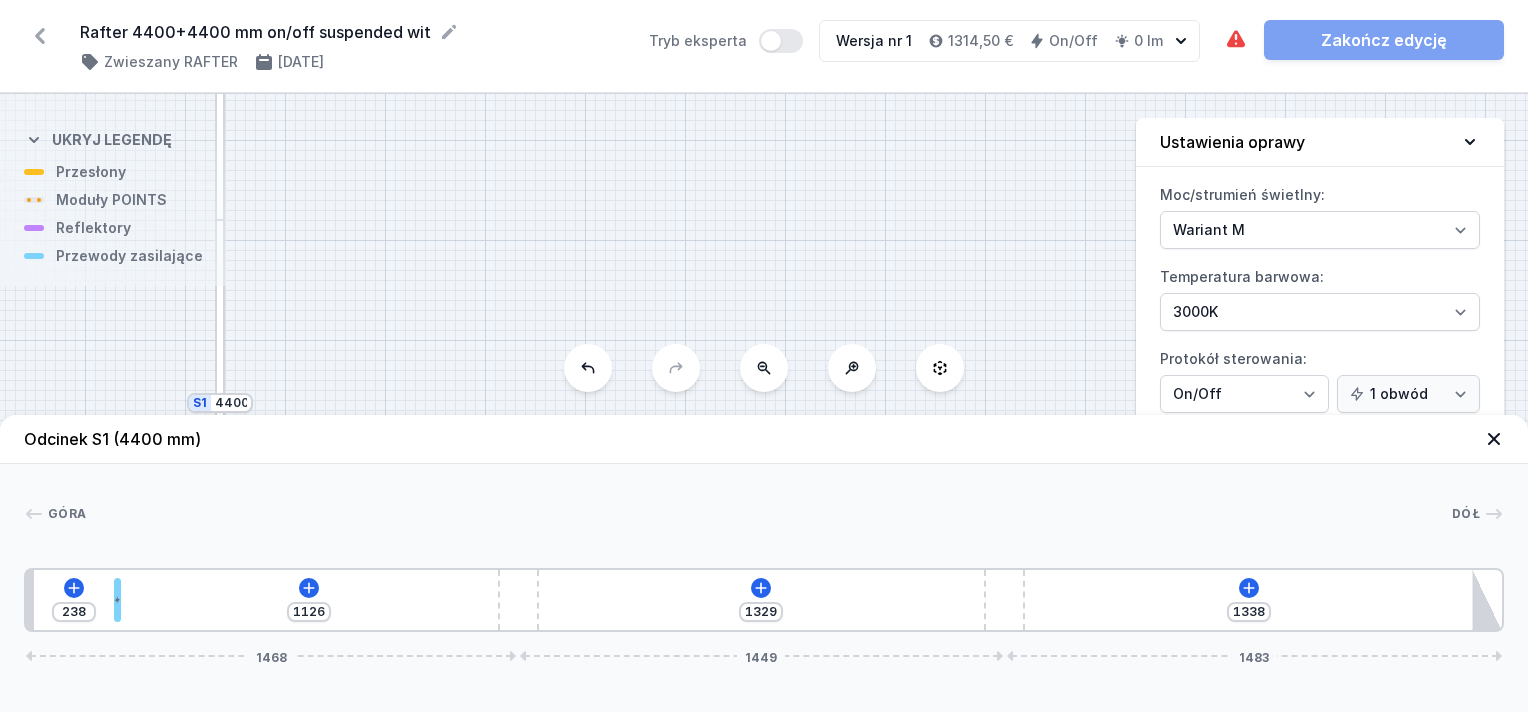 type on "1179" 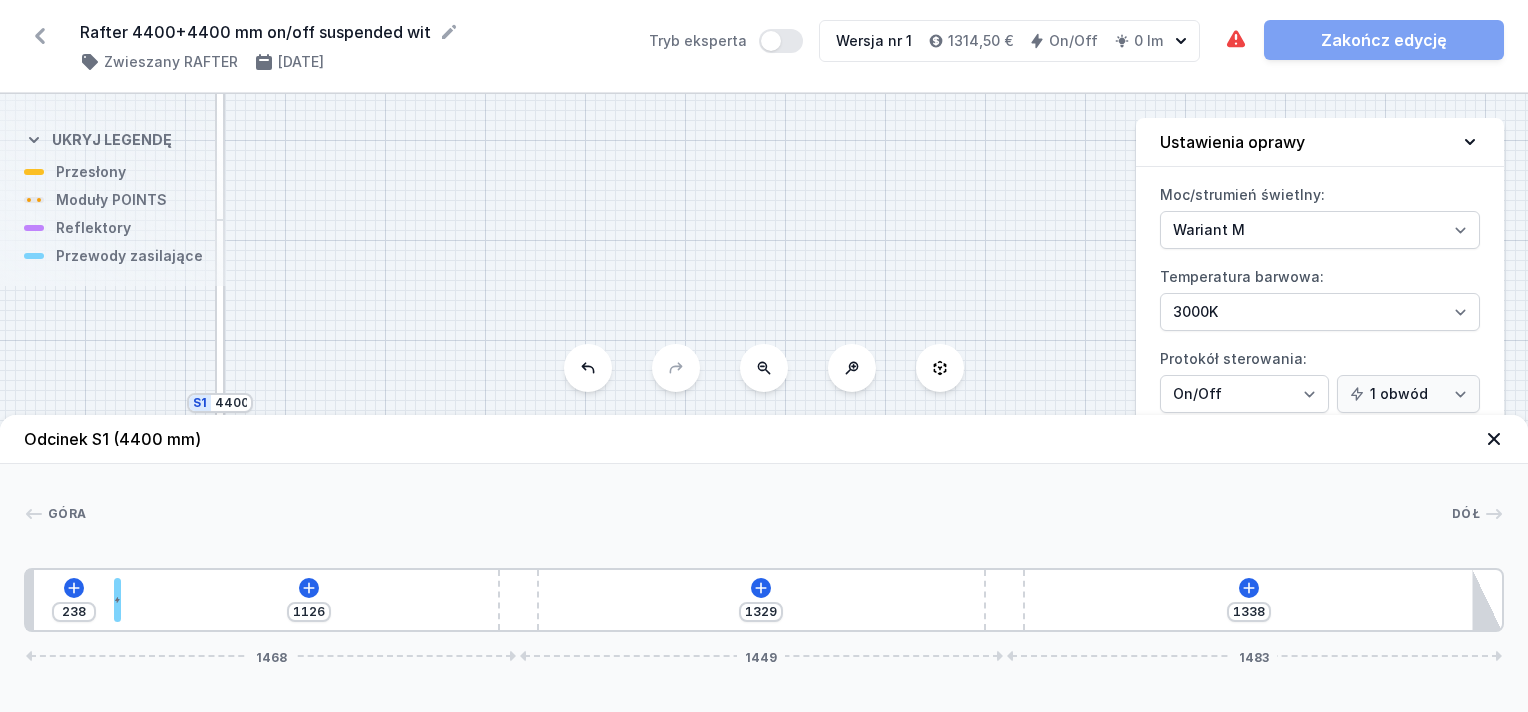 type on "185" 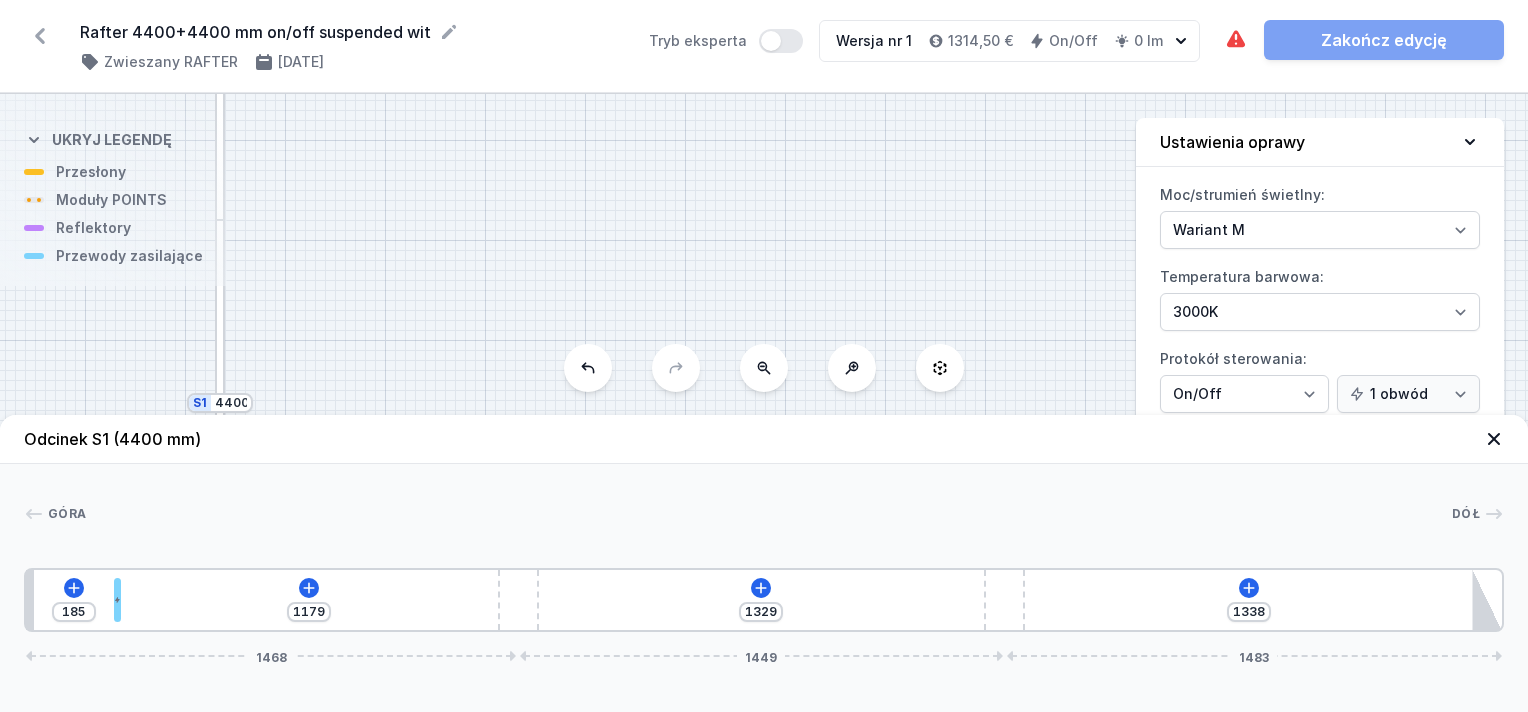 type on "1199" 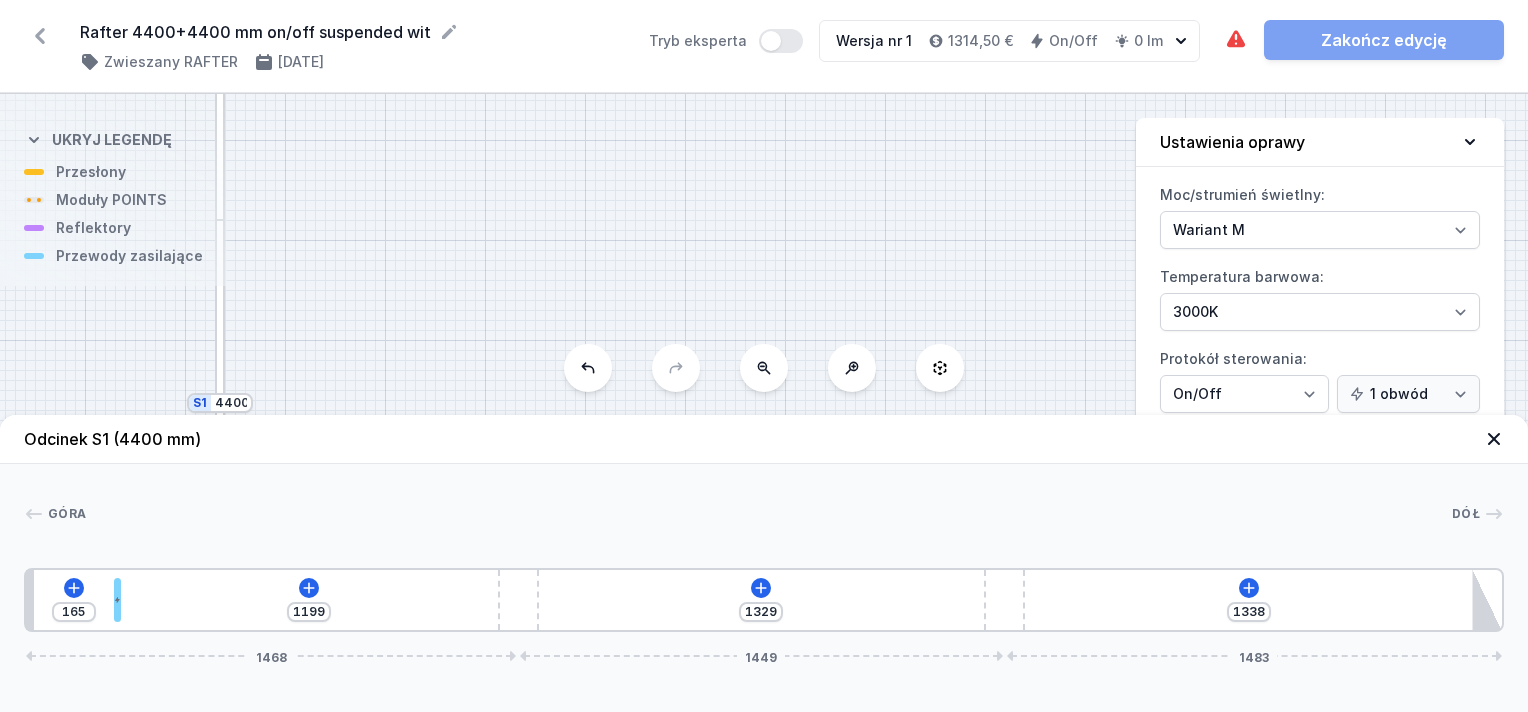 type on "1205" 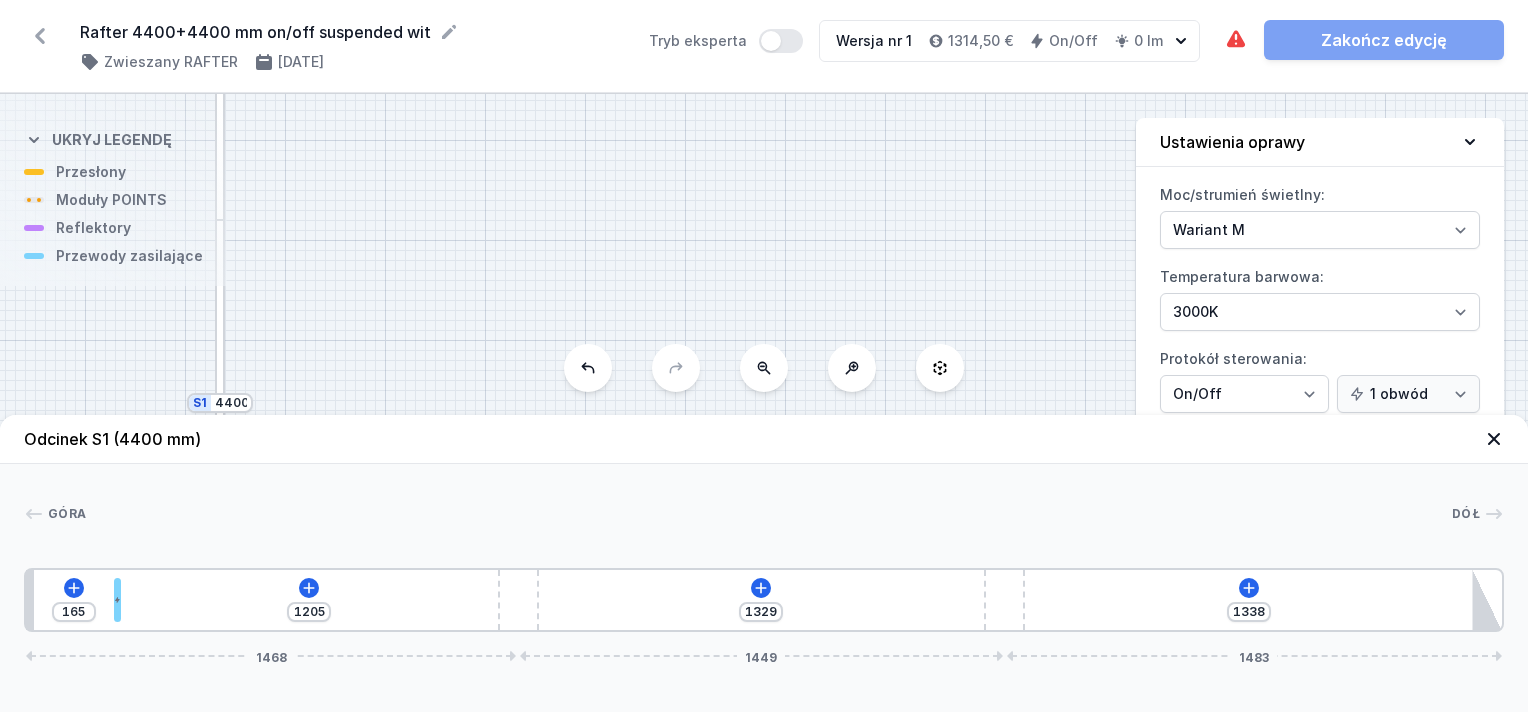 type on "159" 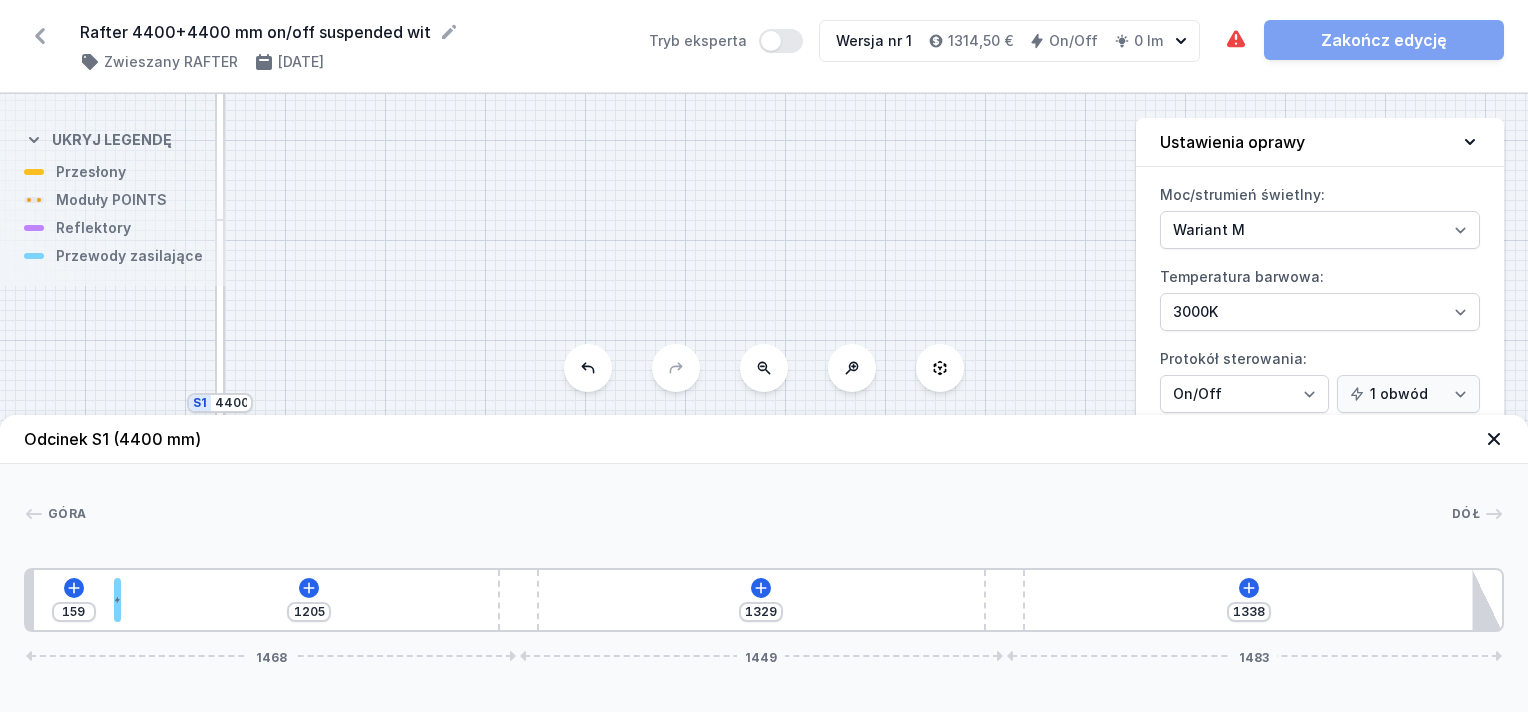 type on "1217" 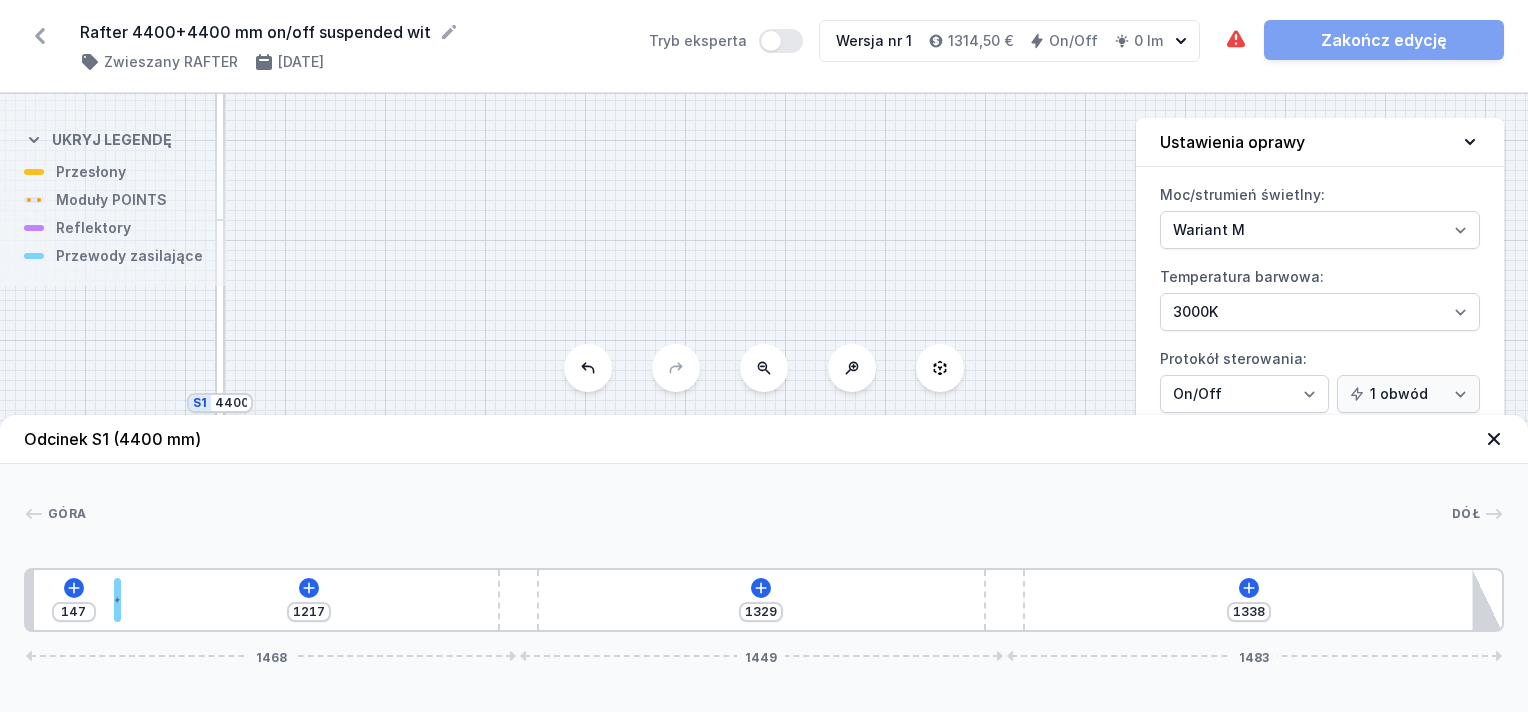 type on "1223" 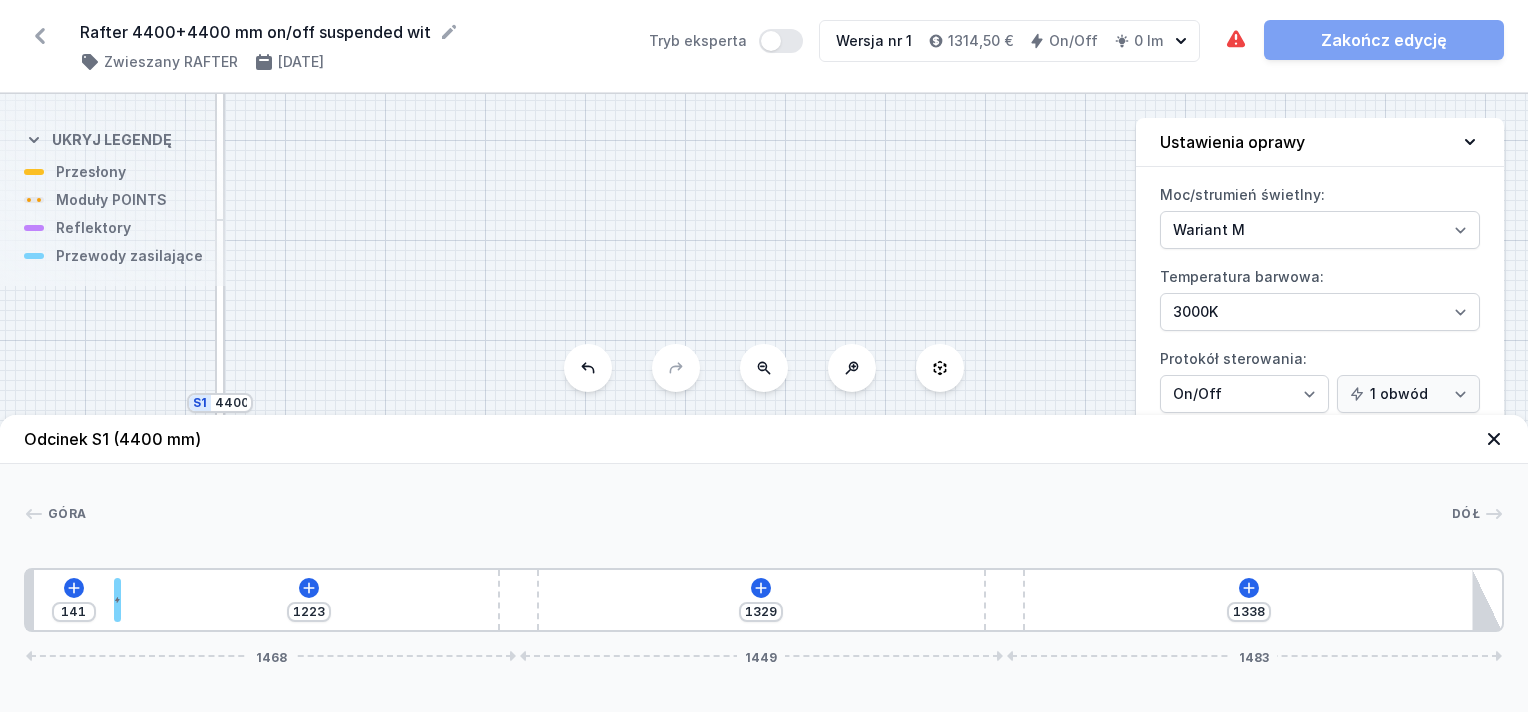 type on "1229" 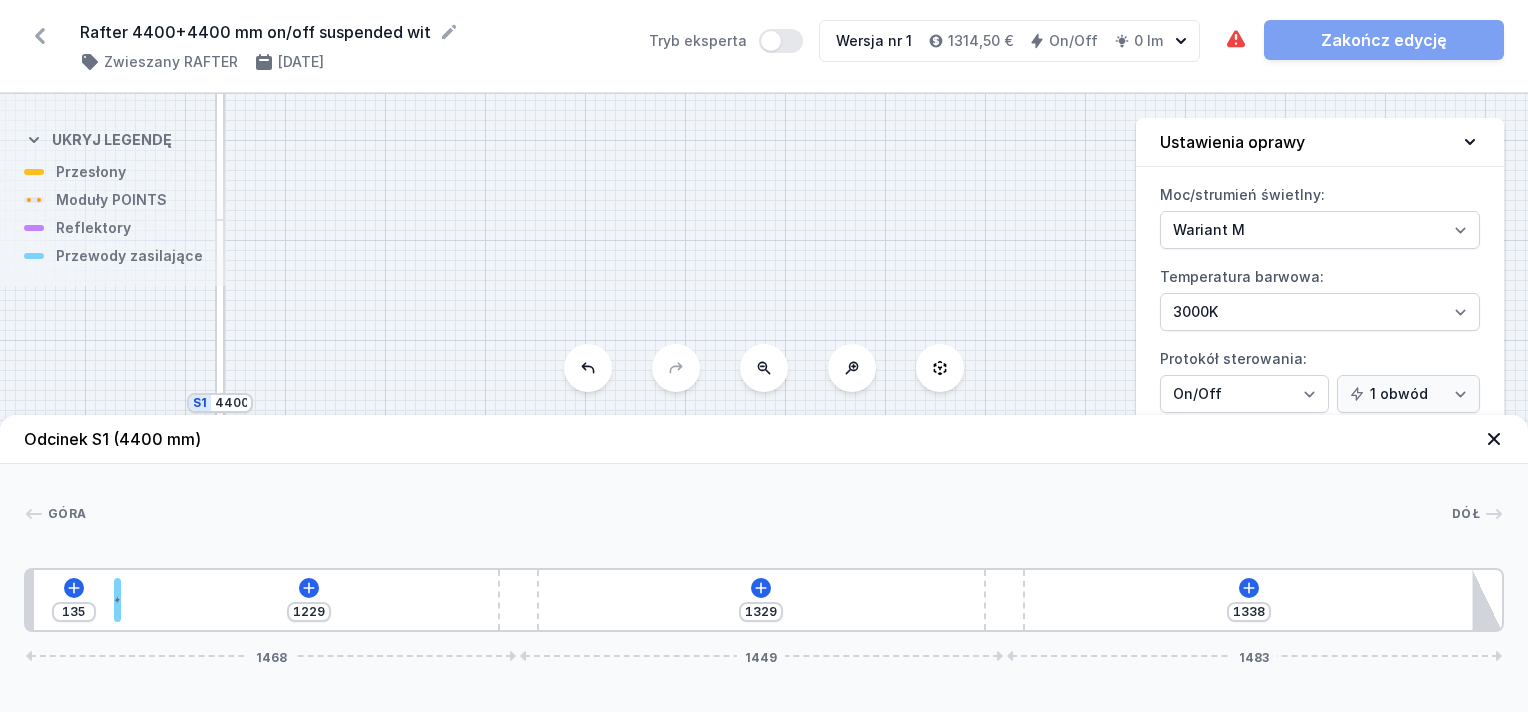 type on "1241" 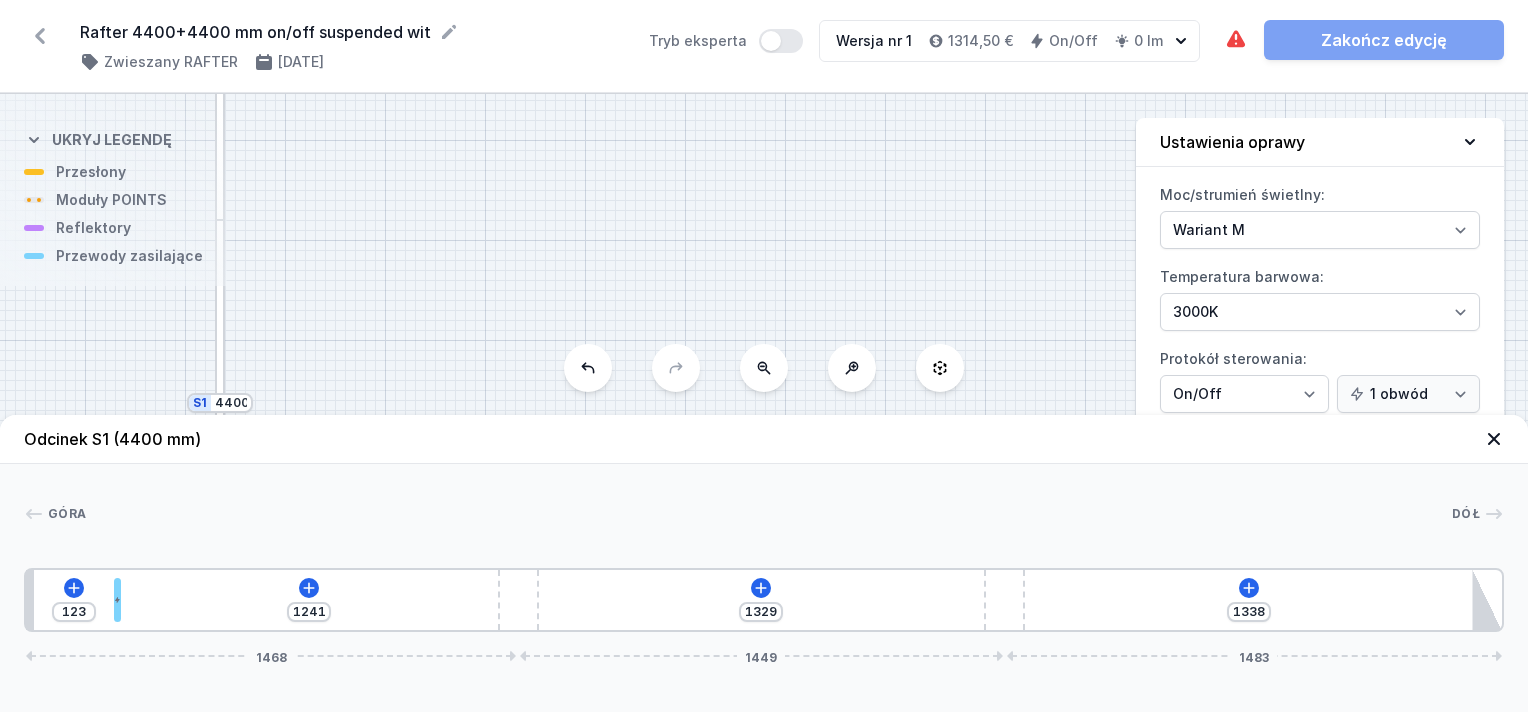 type on "1246" 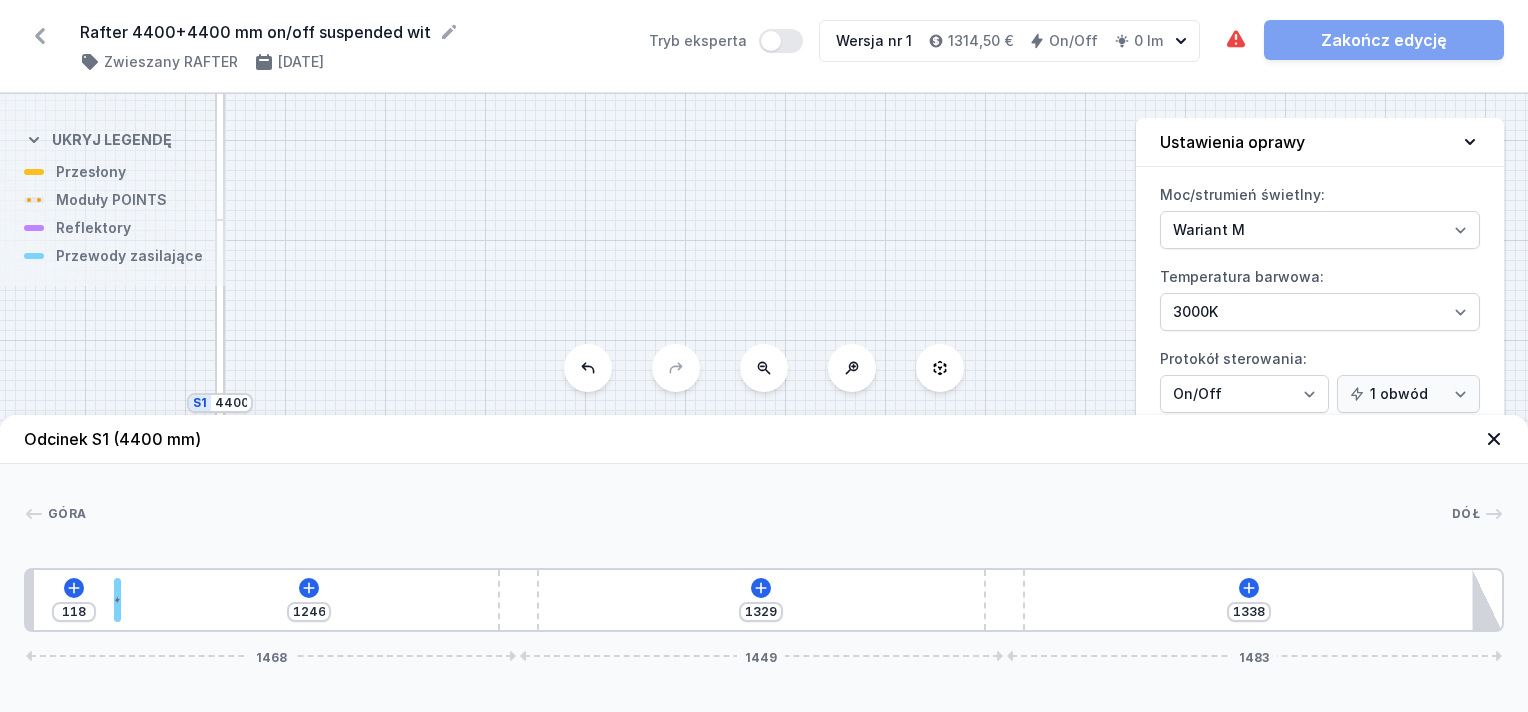 type on "1258" 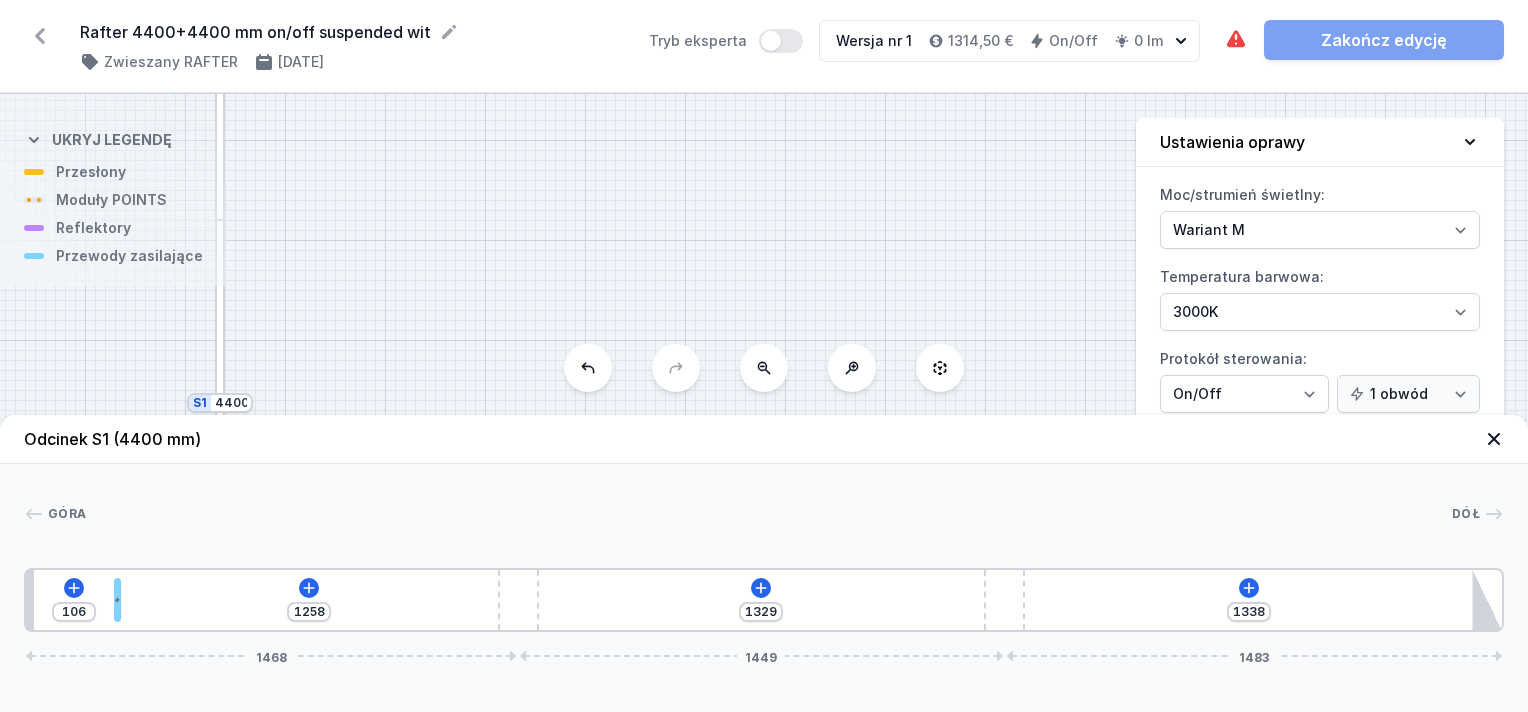 type on "1264" 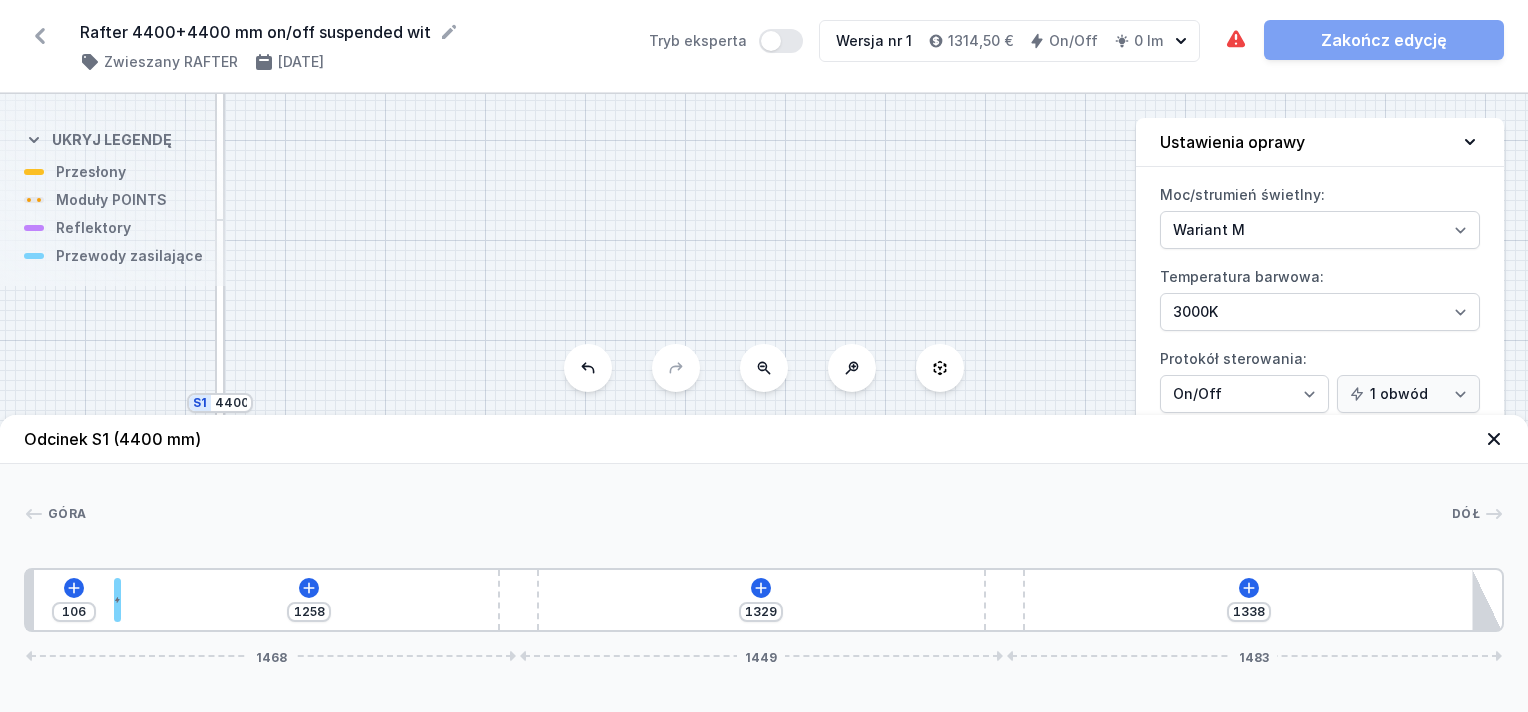 type on "100" 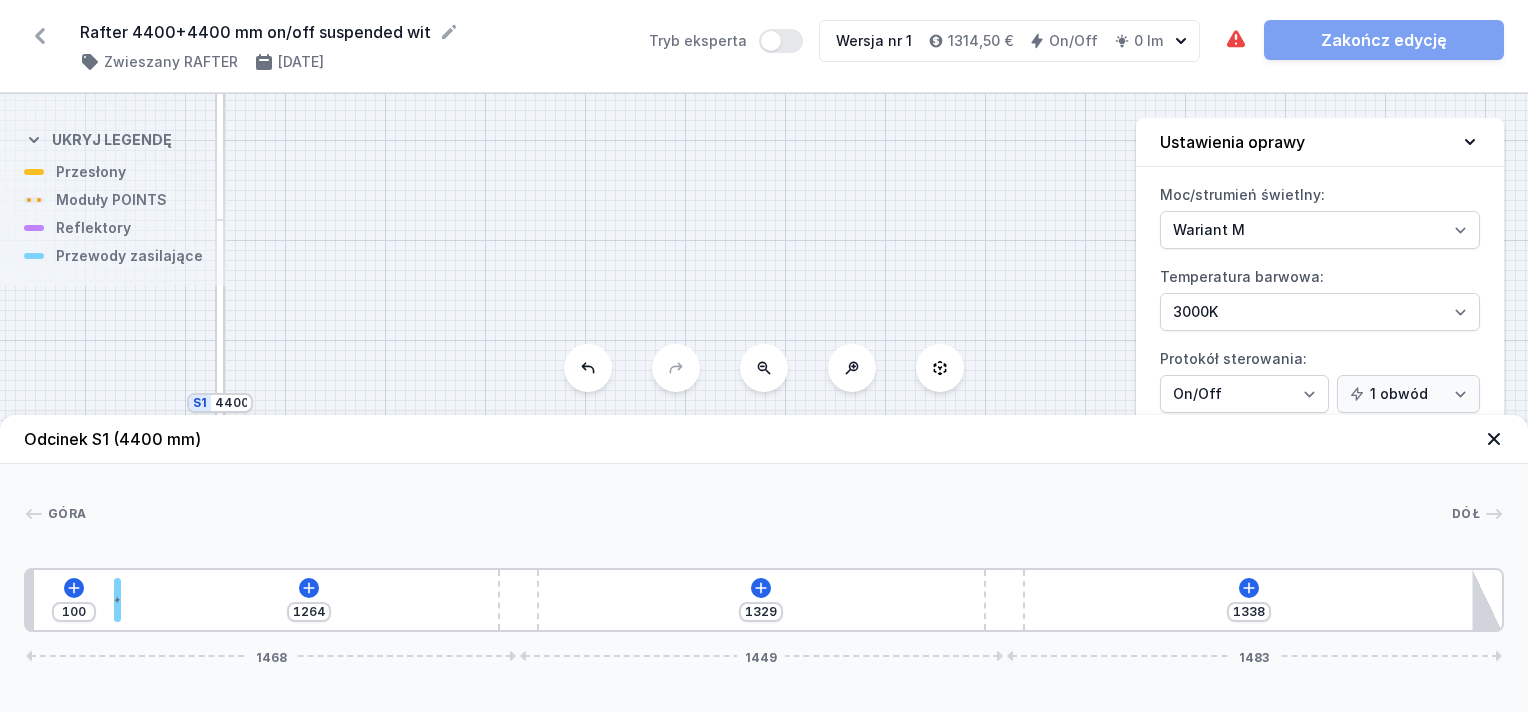 type on "1273" 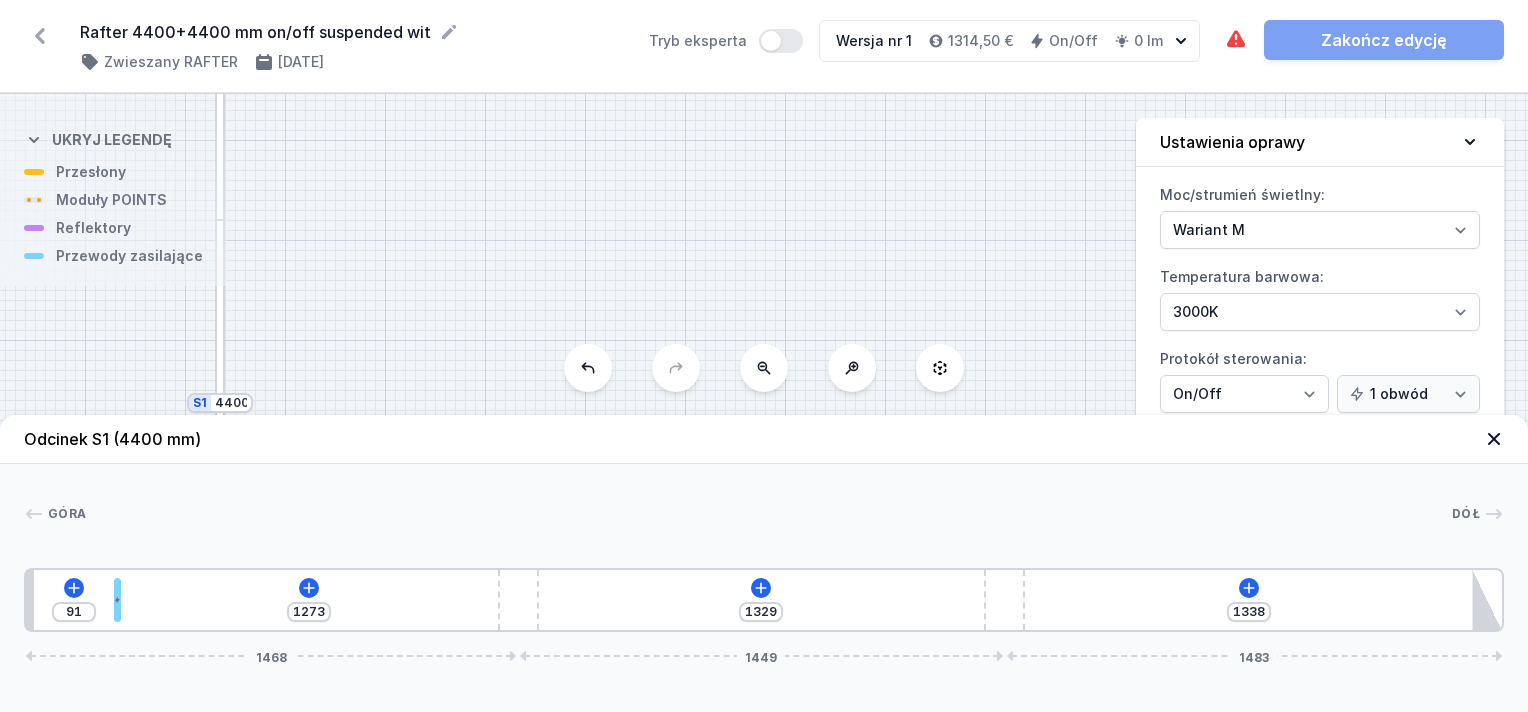 type on "1276" 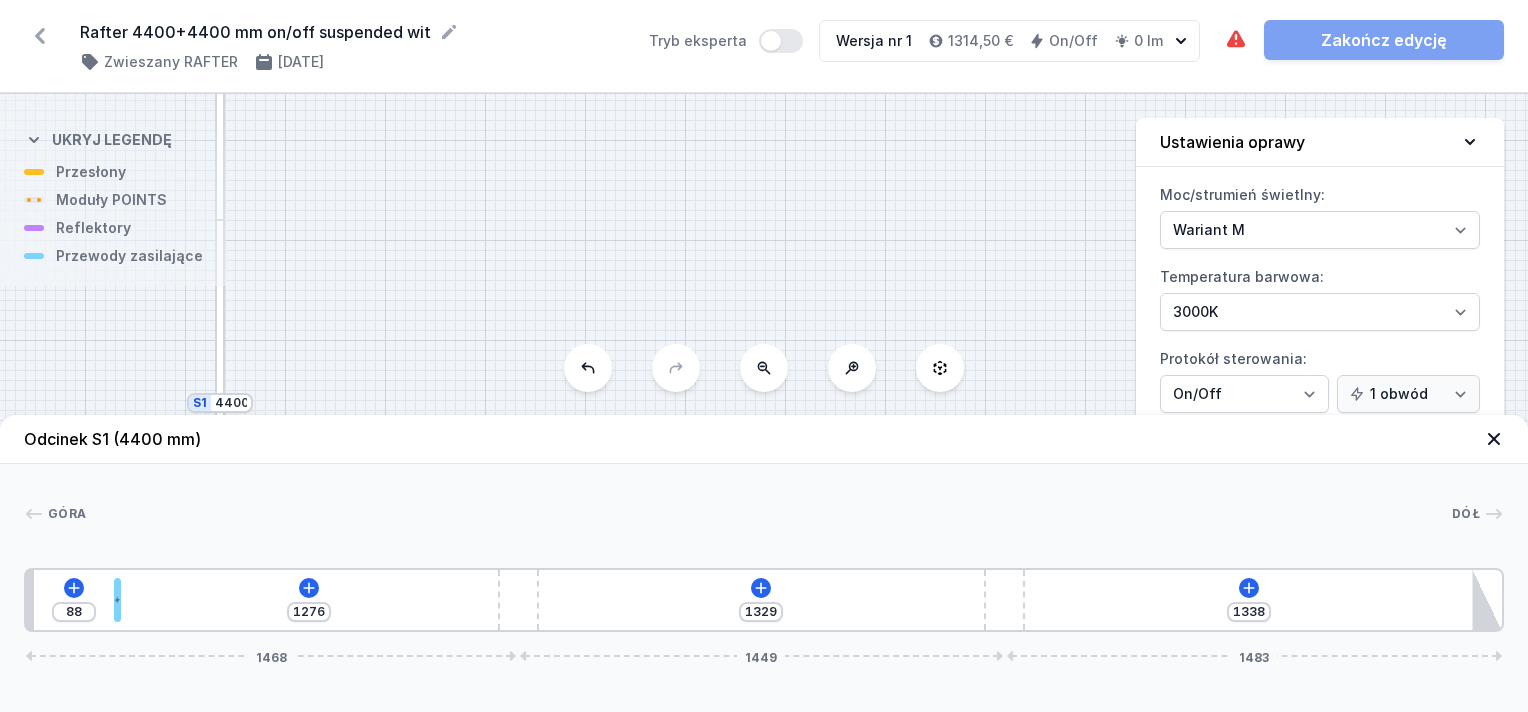 type on "1282" 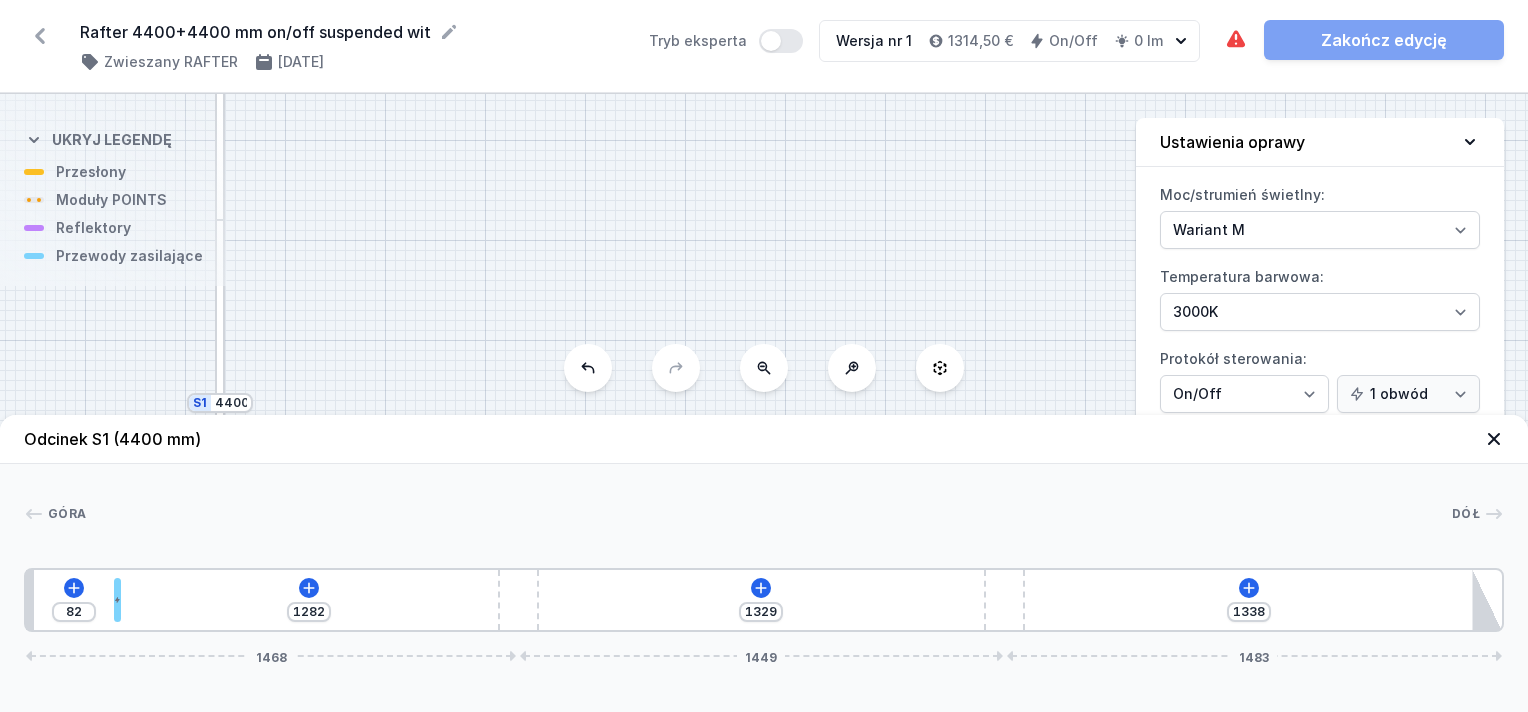 type on "1354" 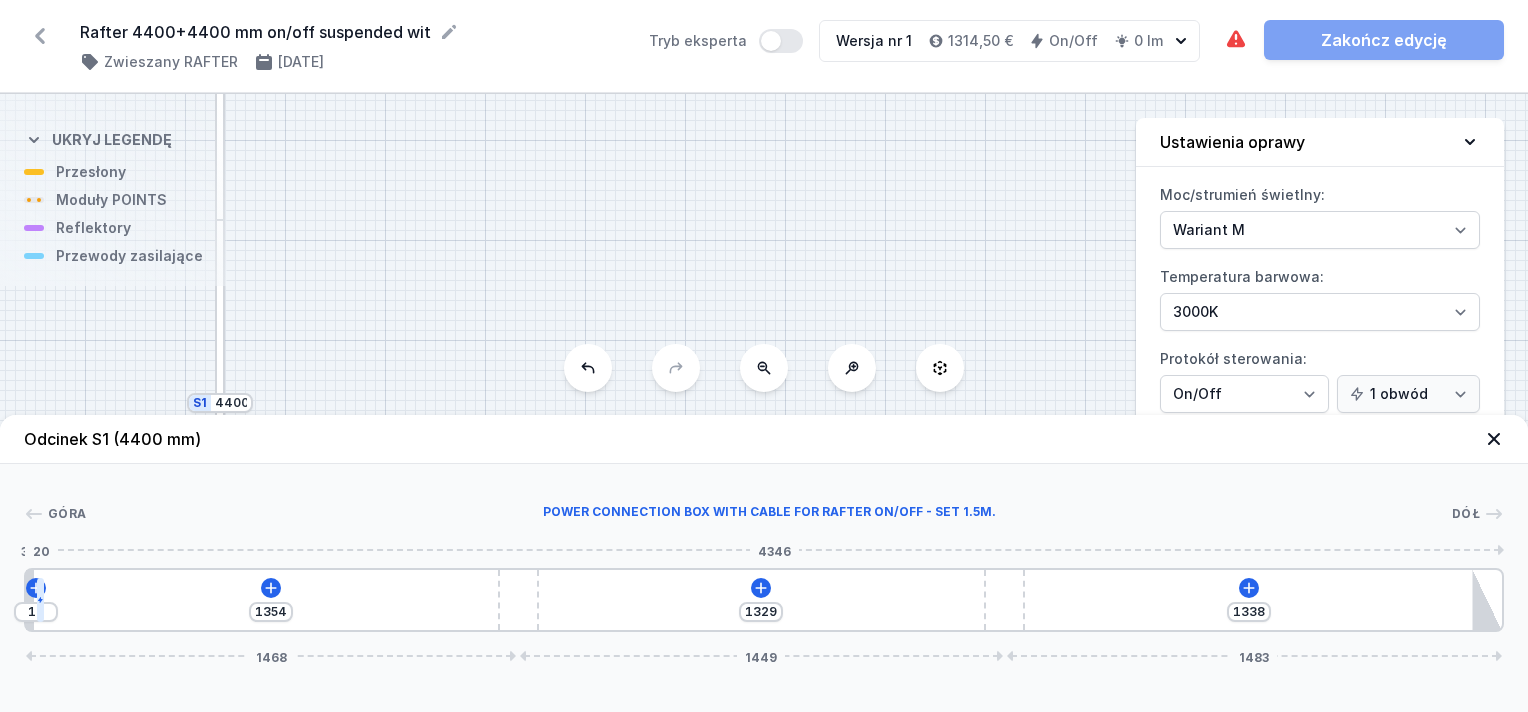 click 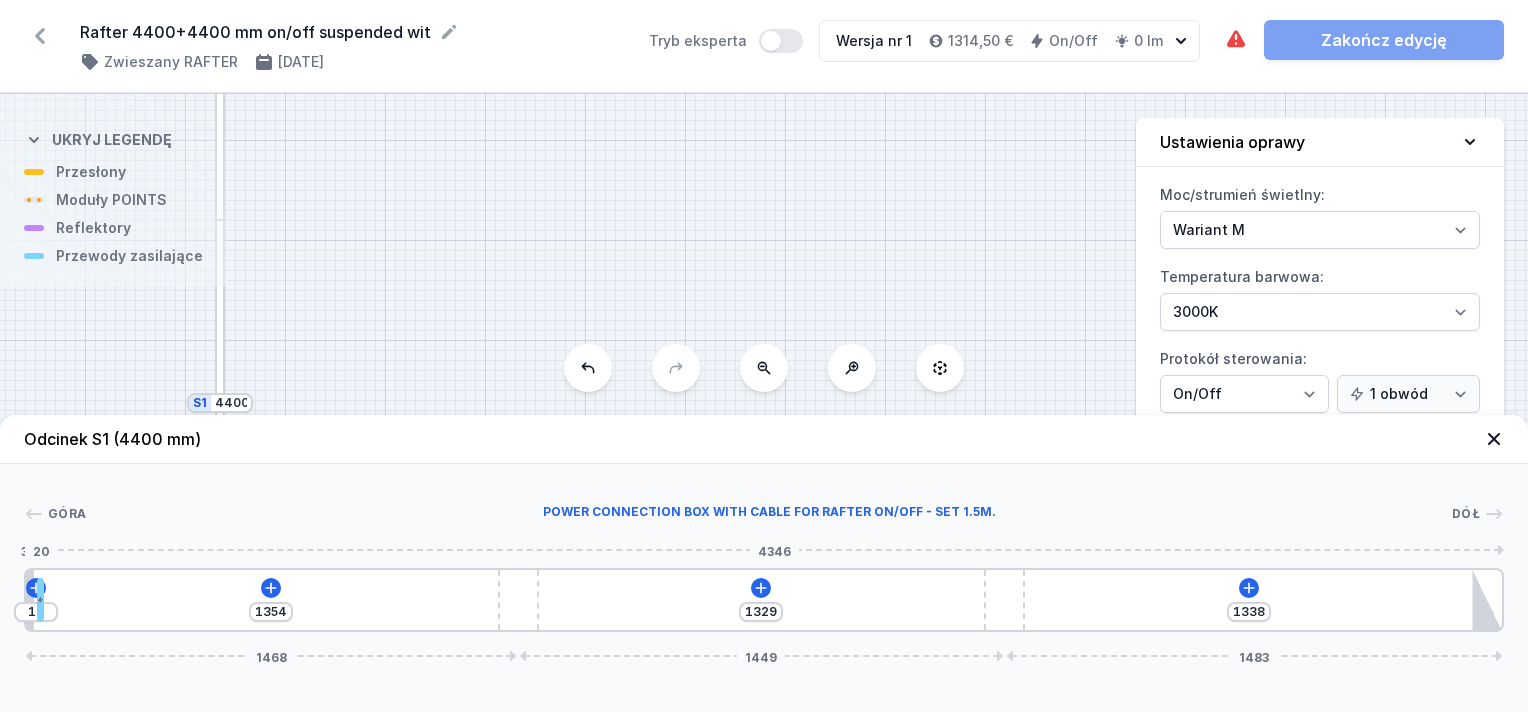 type on "1167" 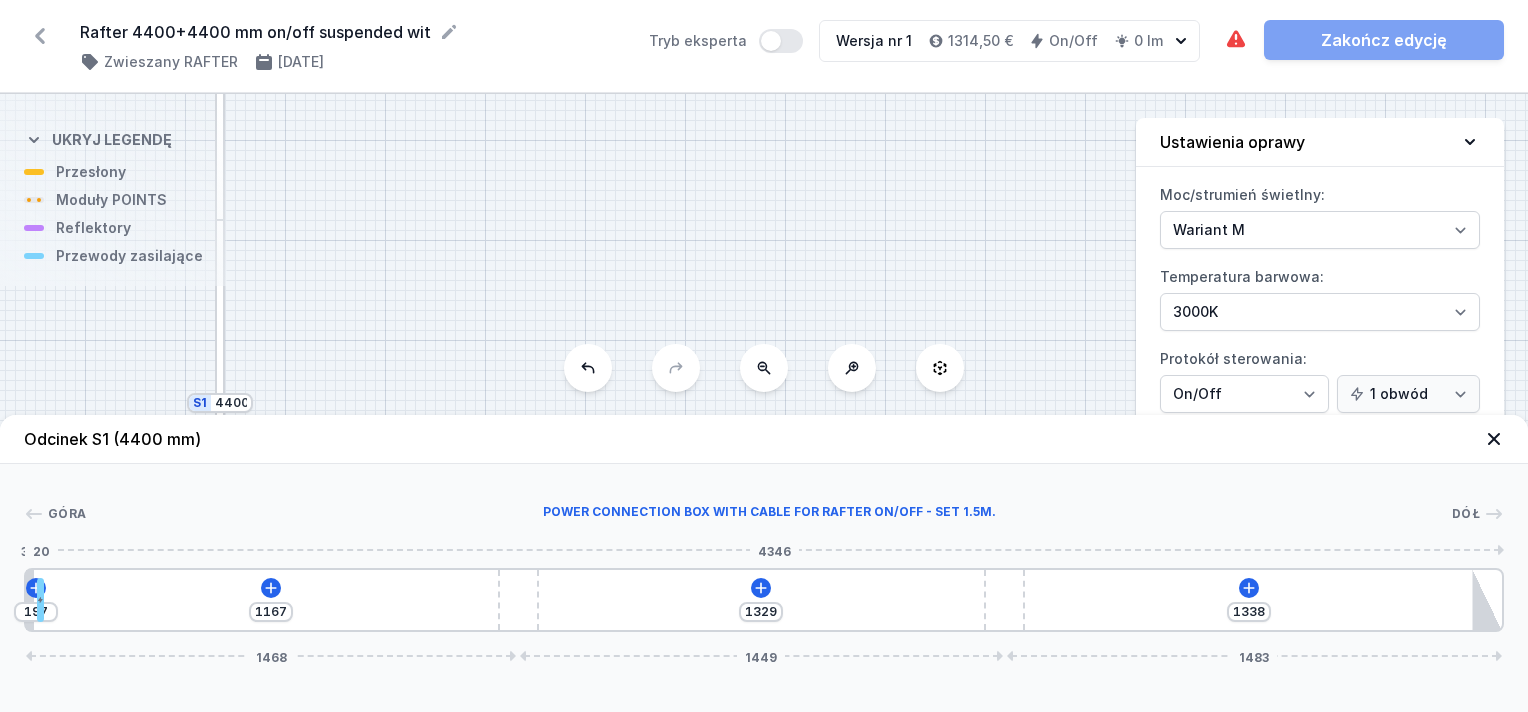 type on "1059" 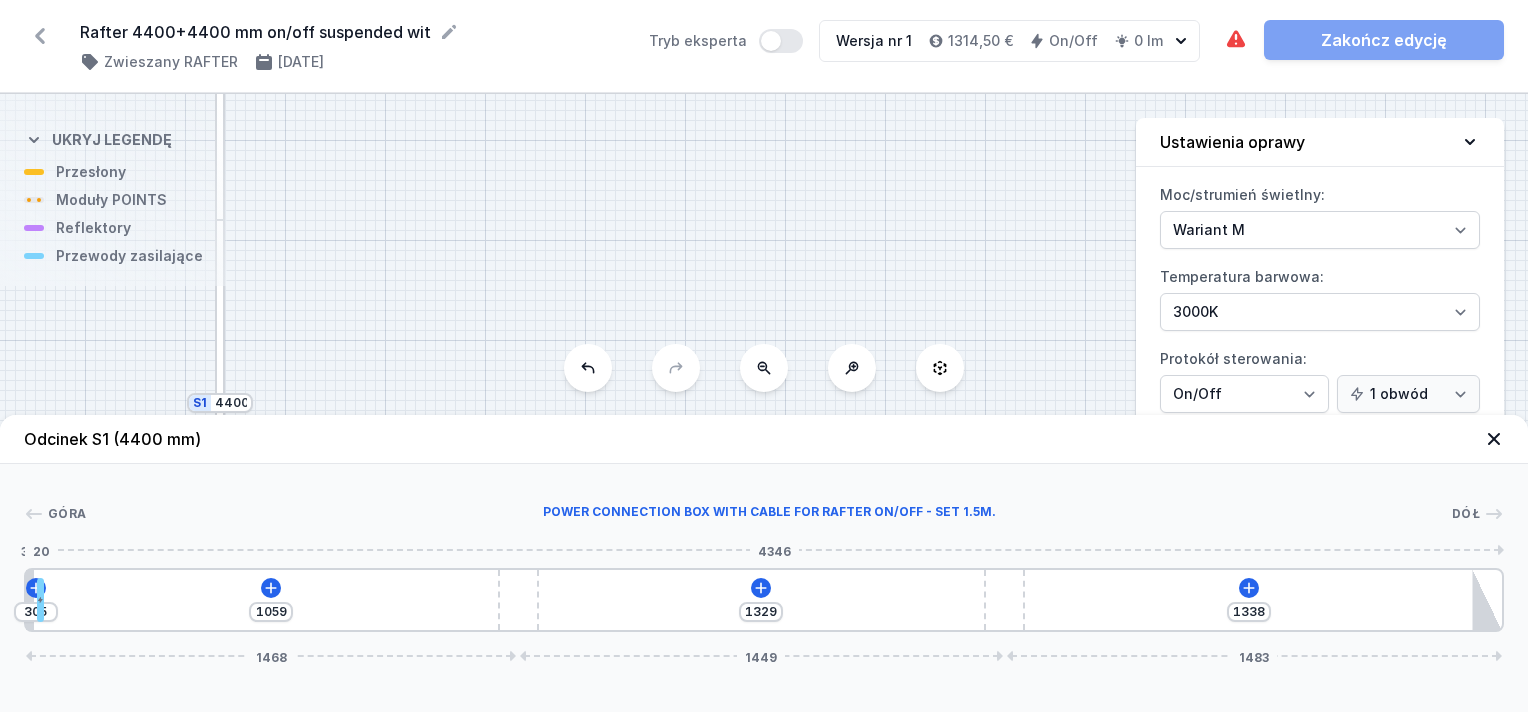 type on "1044" 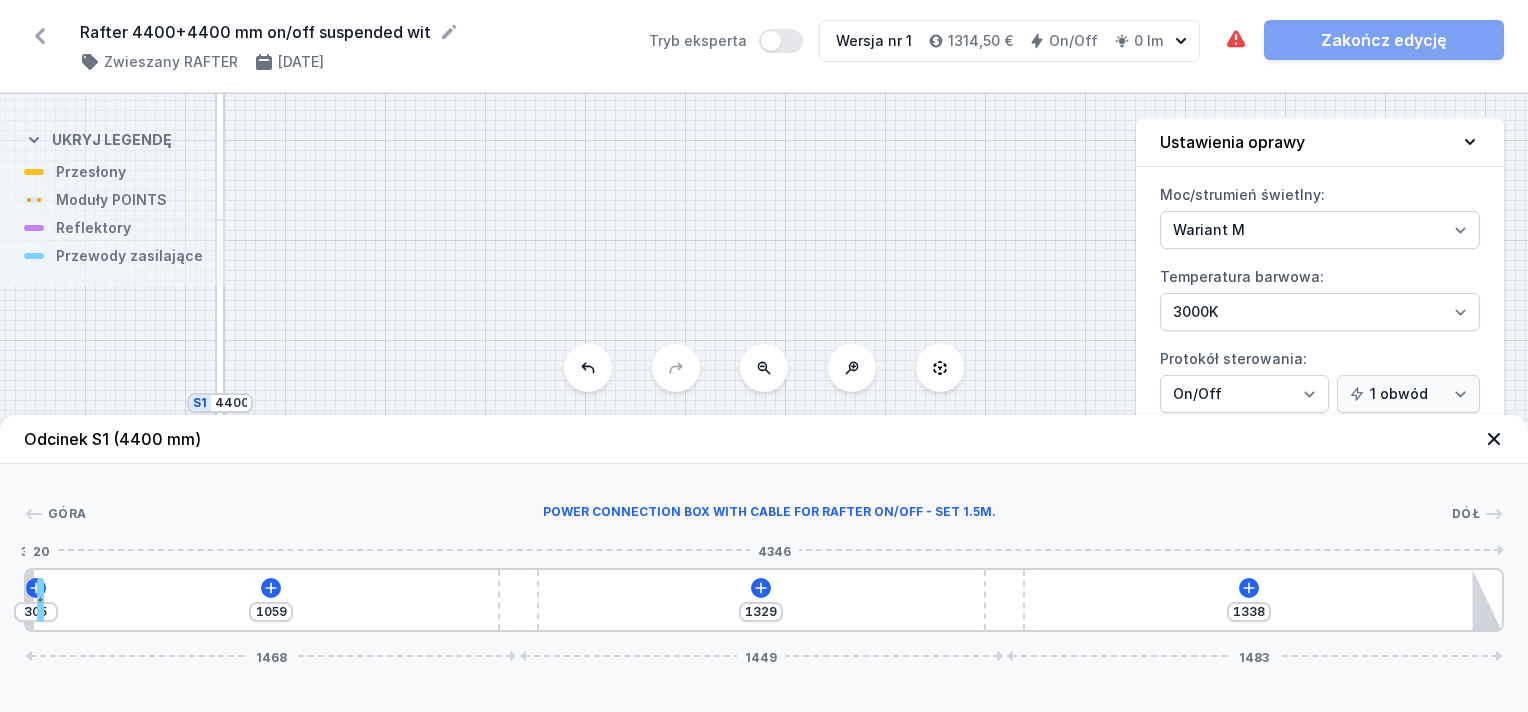 type on "320" 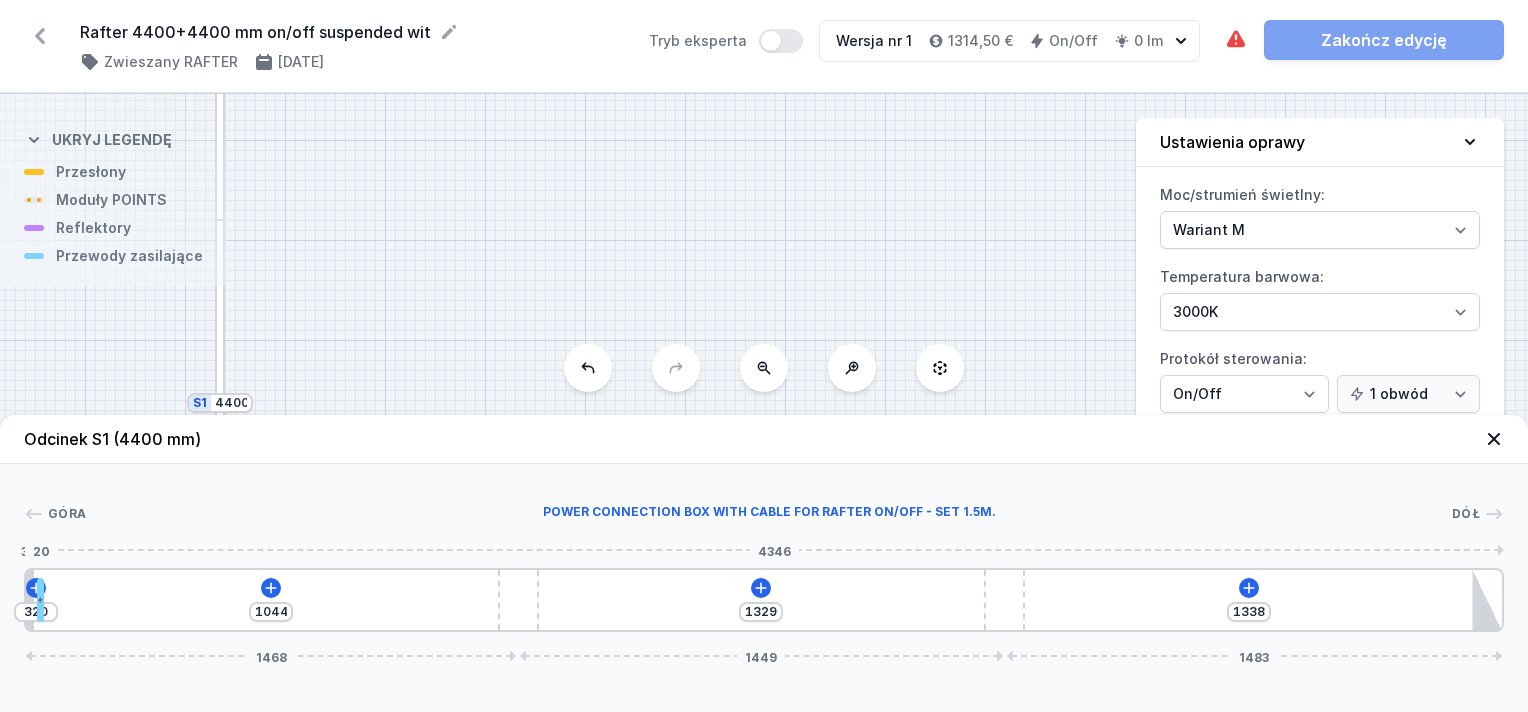 type on "1026" 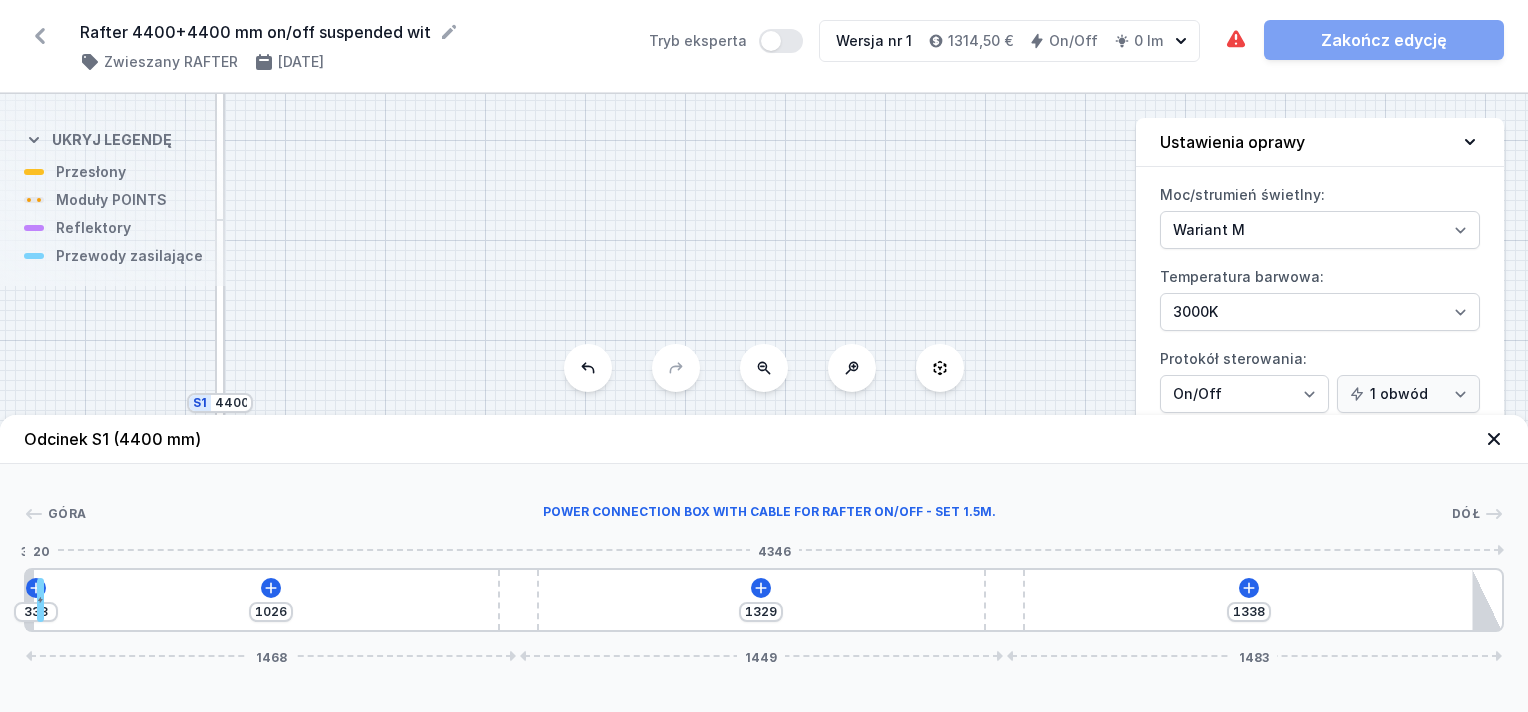 type on "1017" 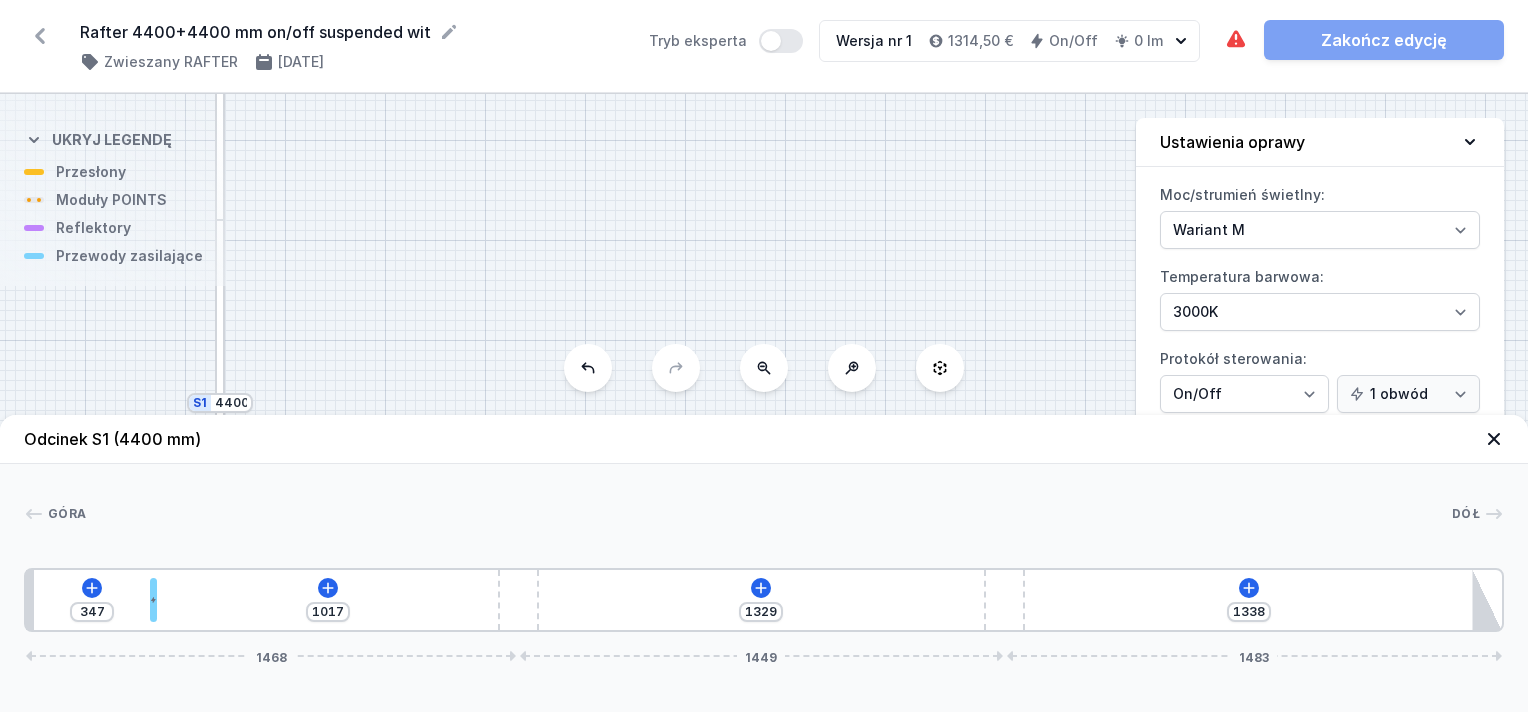 type on "1009" 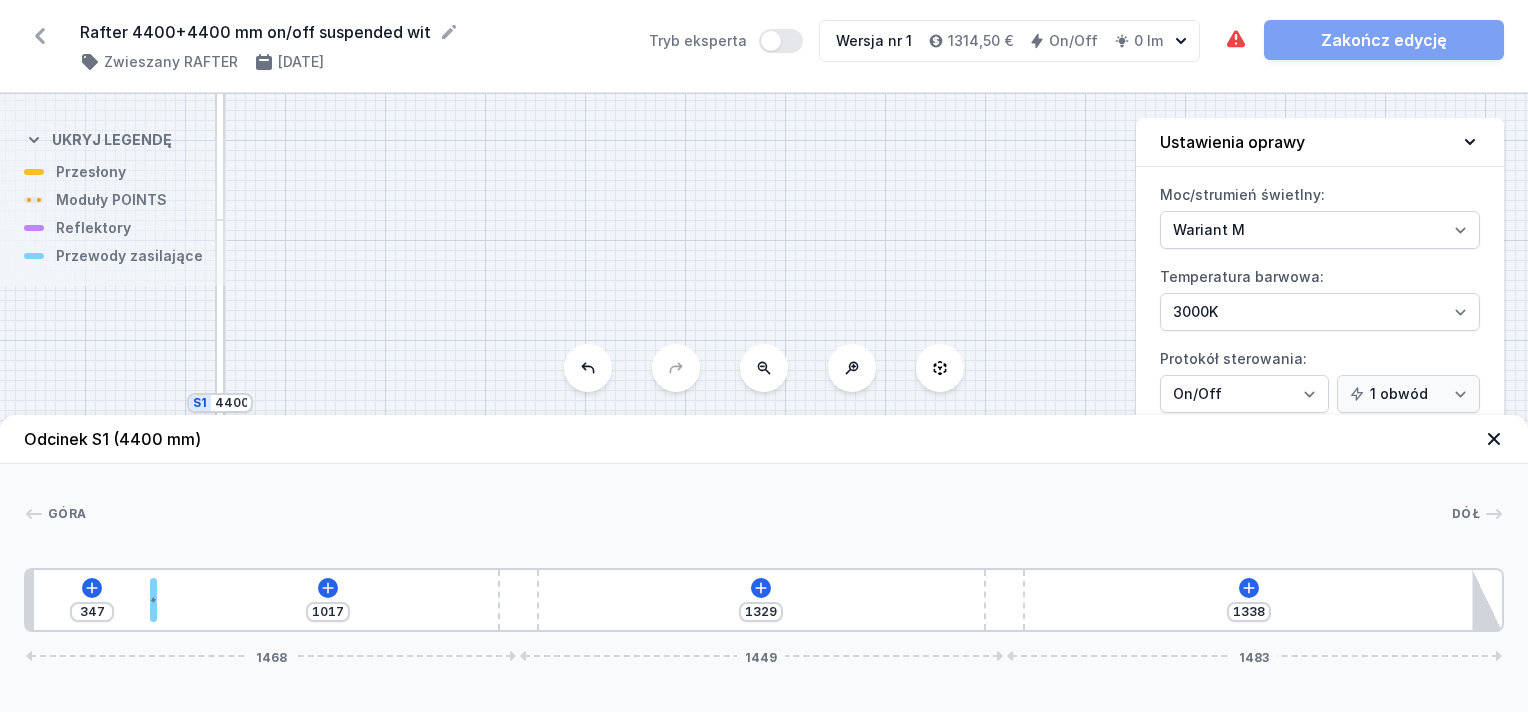 type on "355" 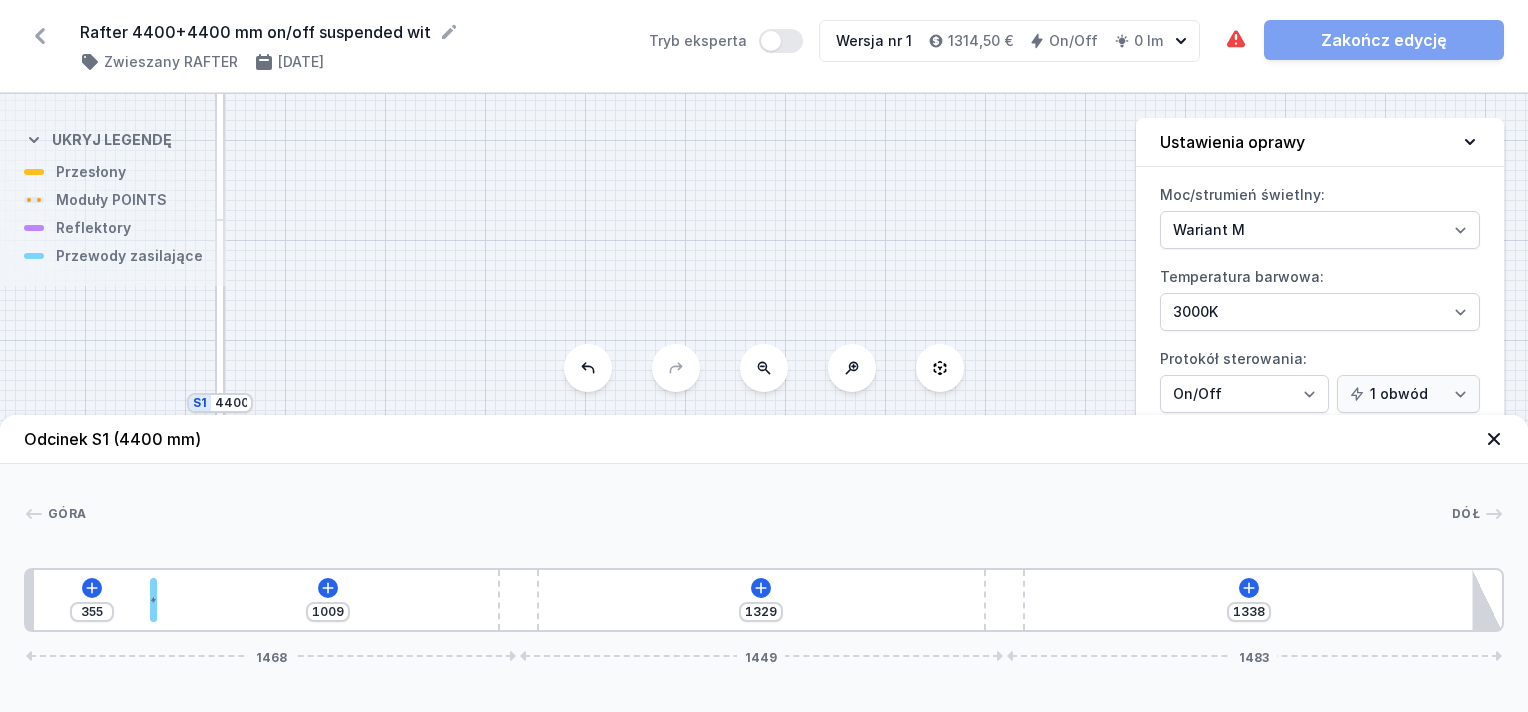 type on "1003" 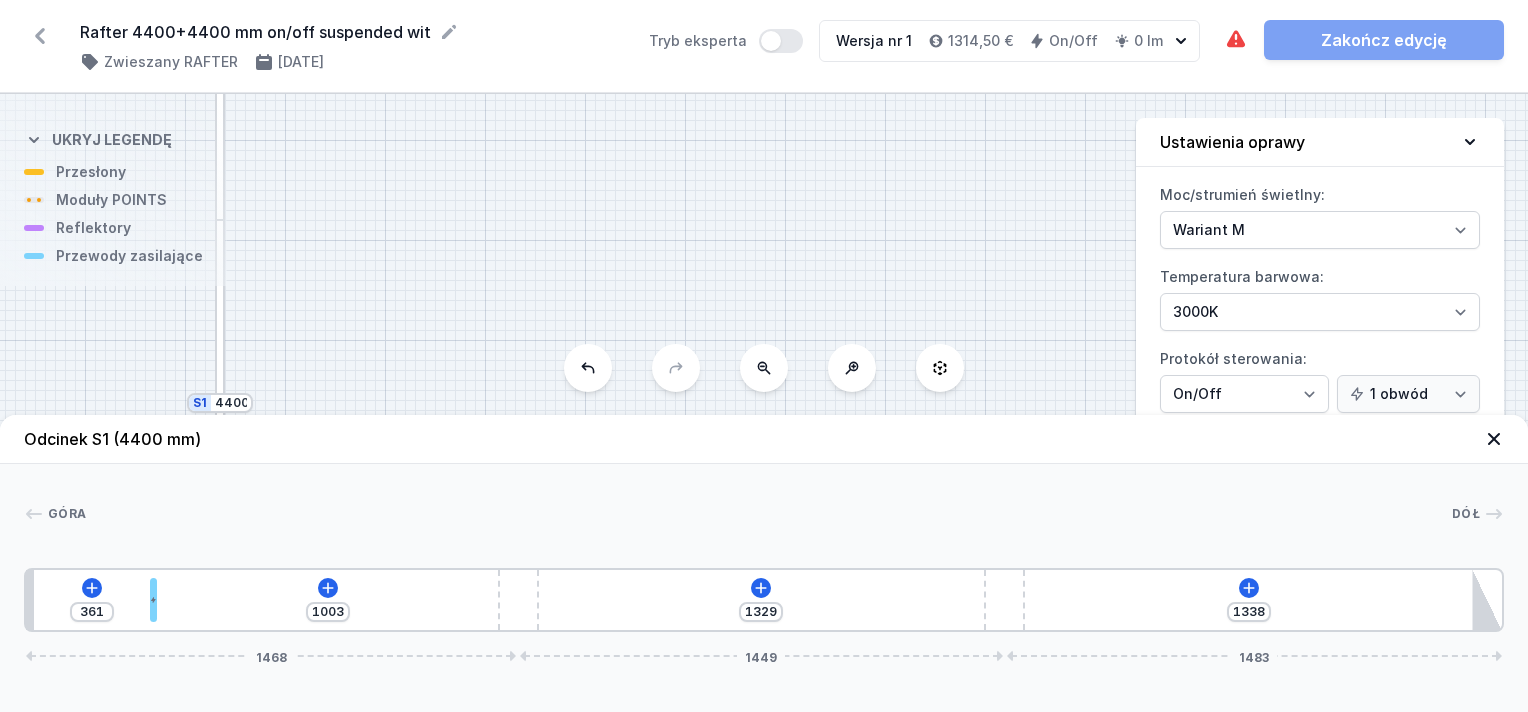type on "991" 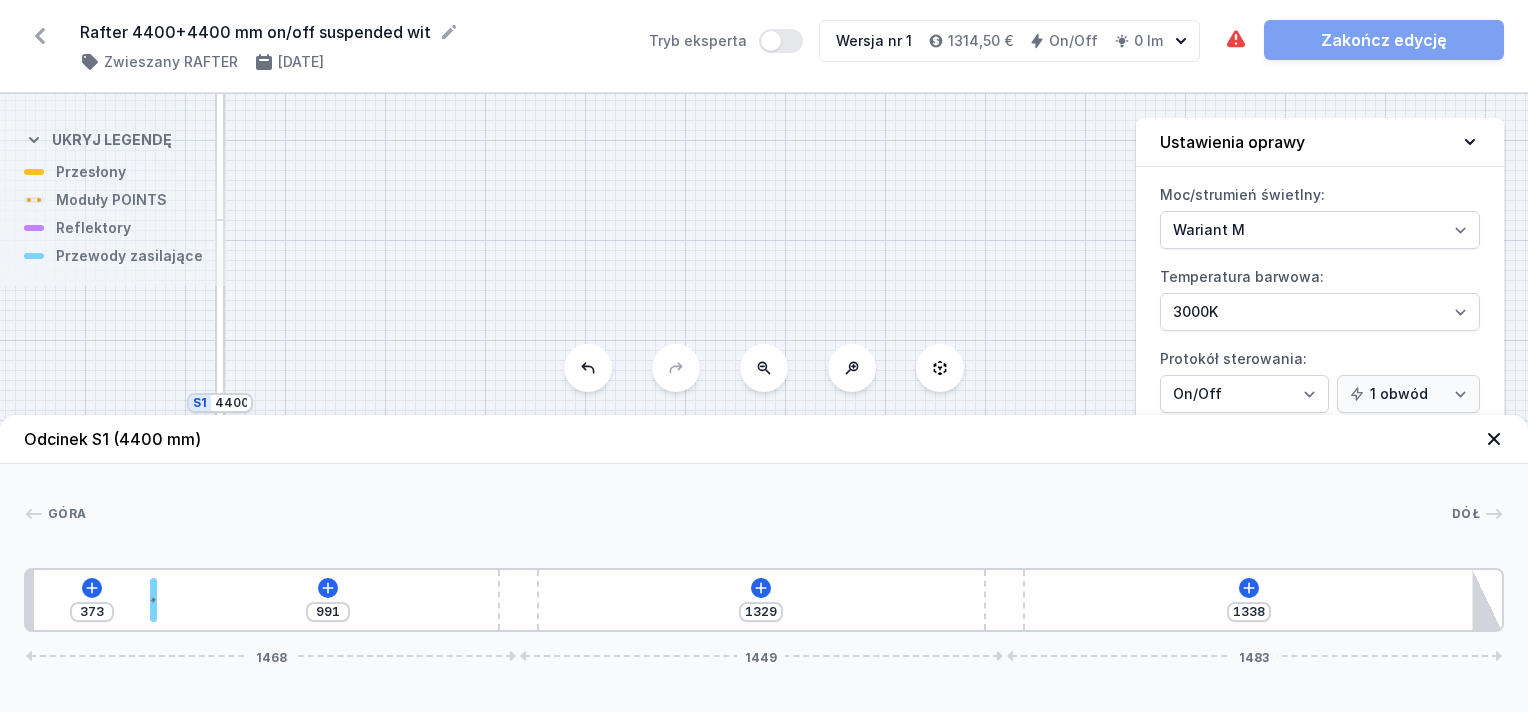 type on "985" 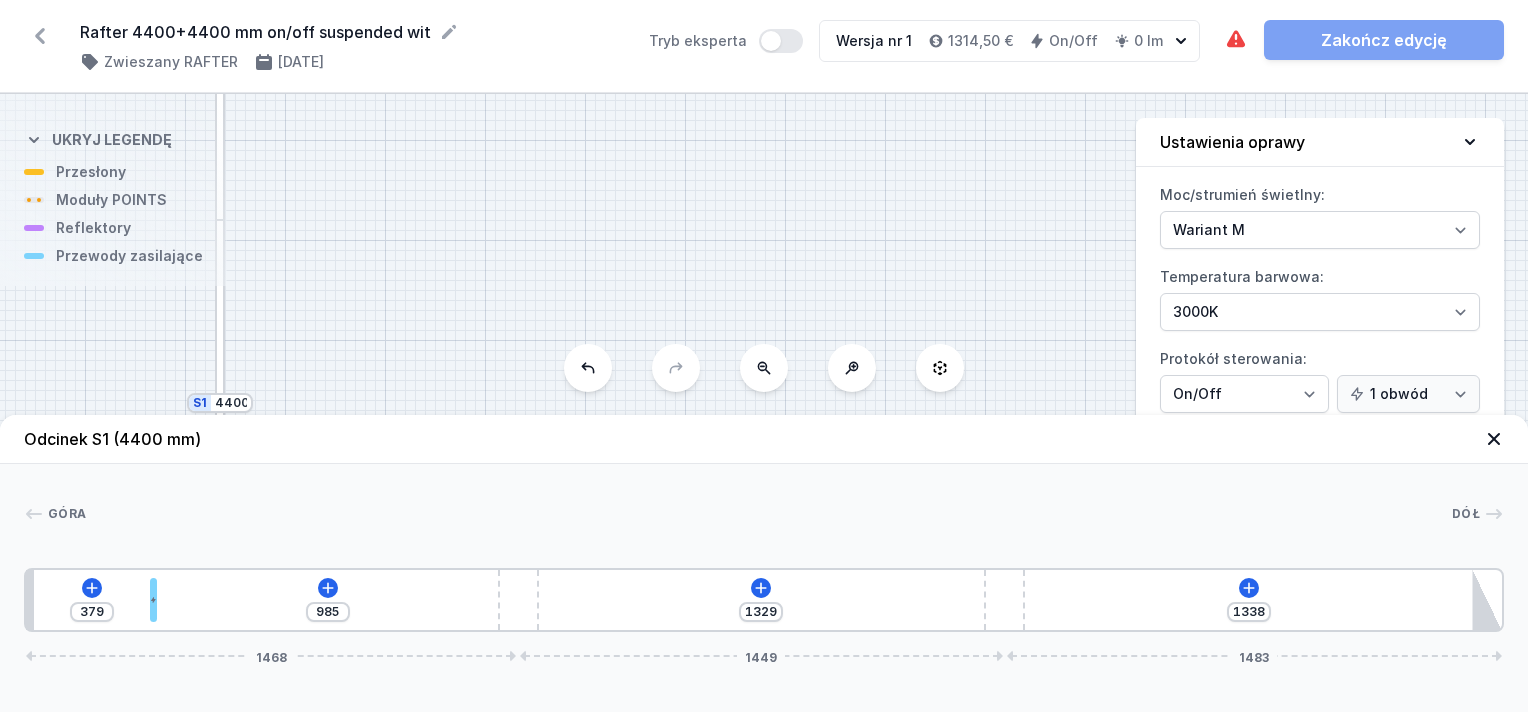type on "979" 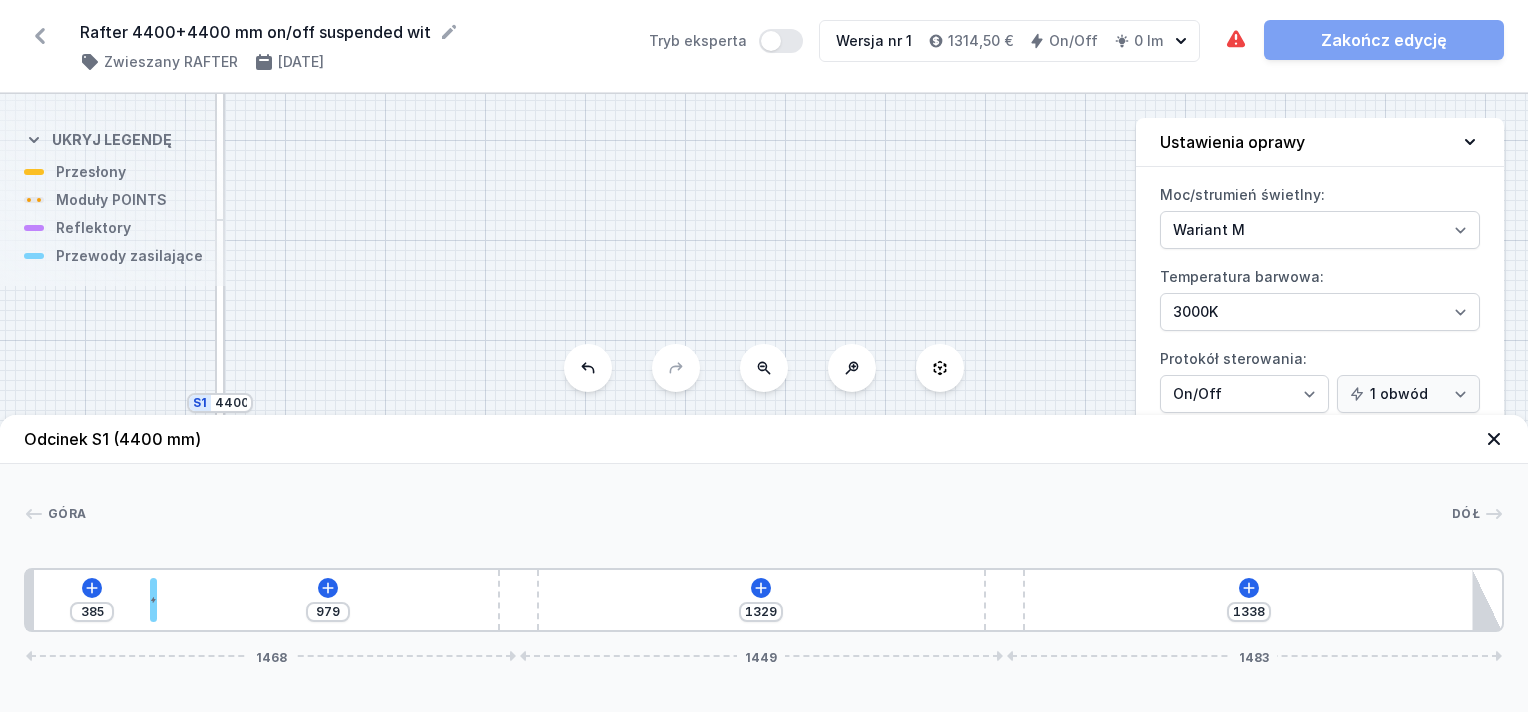 type on "1041" 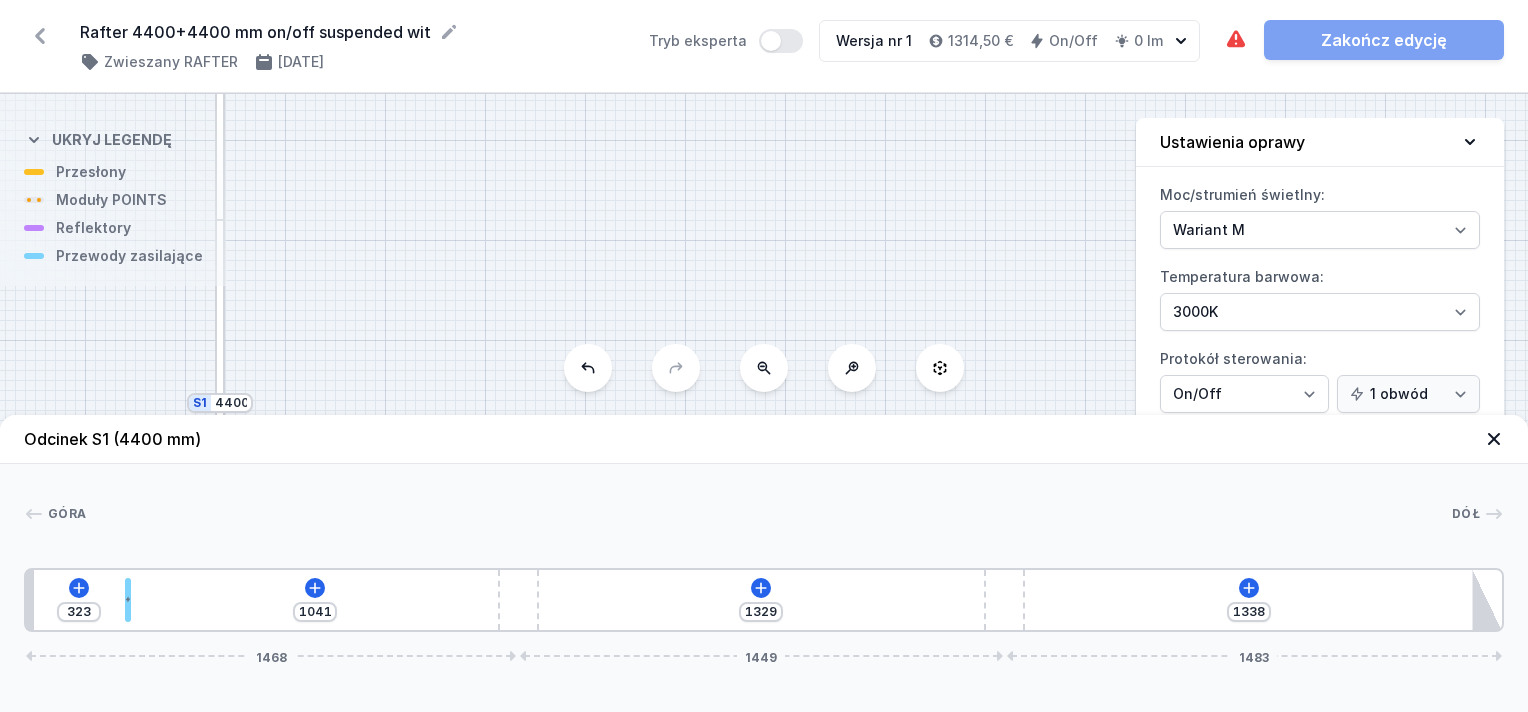 type on "1094" 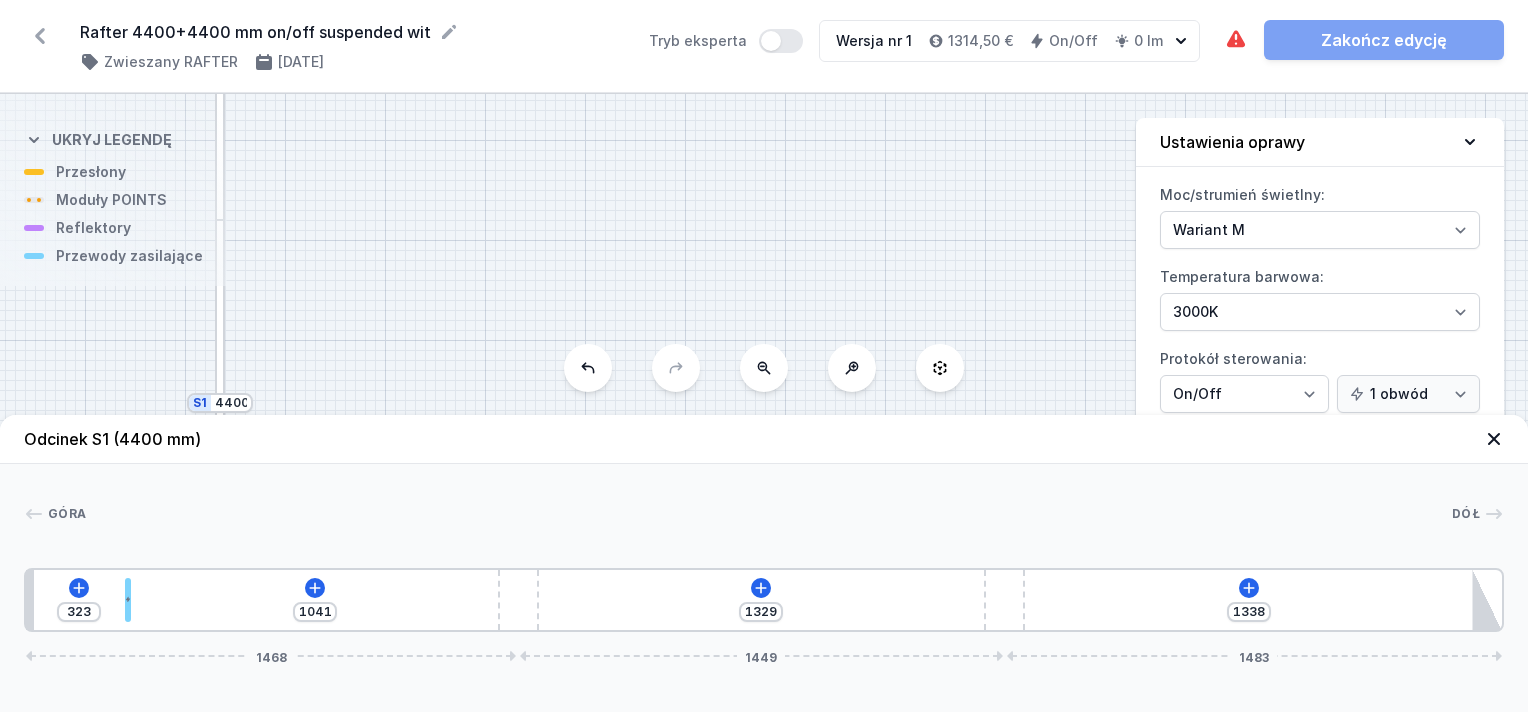 type on "270" 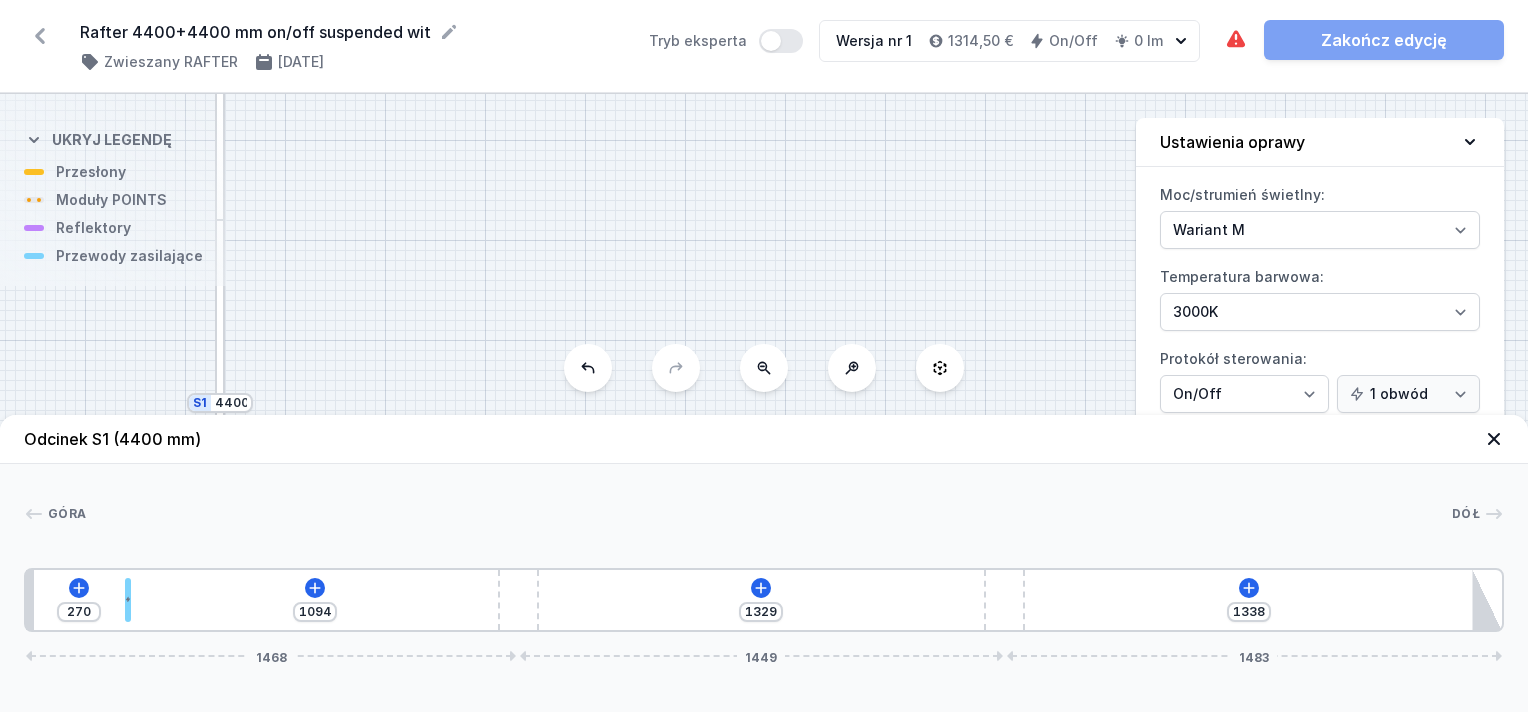 type on "1120" 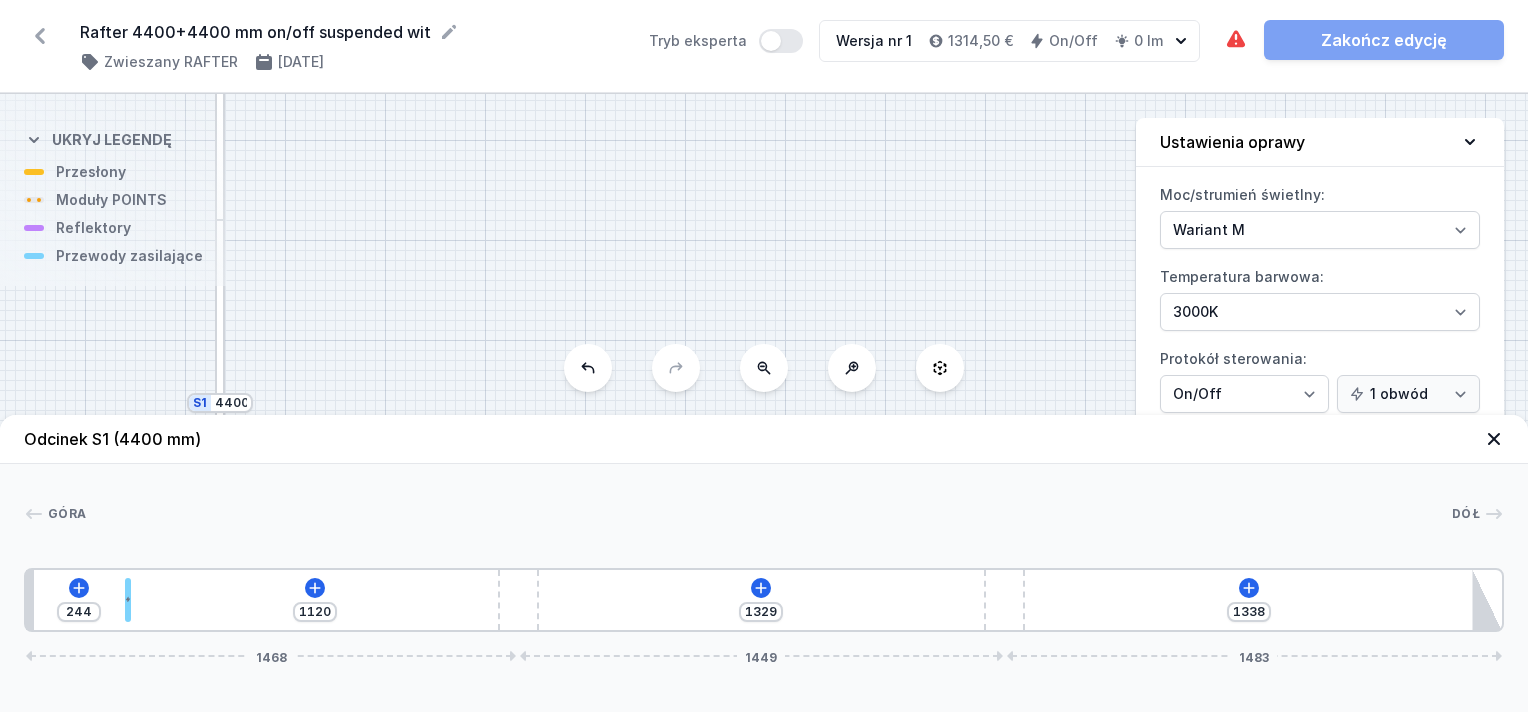 type on "1126" 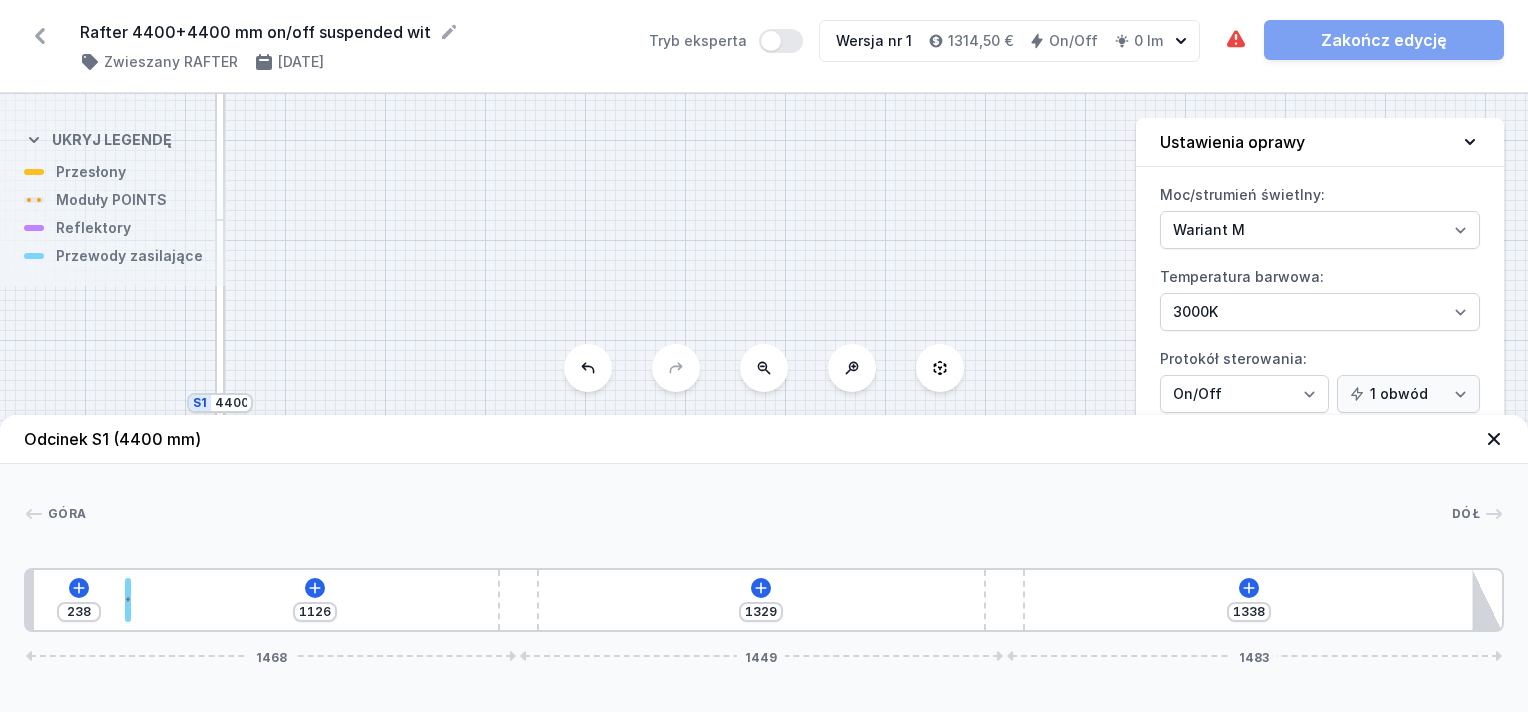 type on "1141" 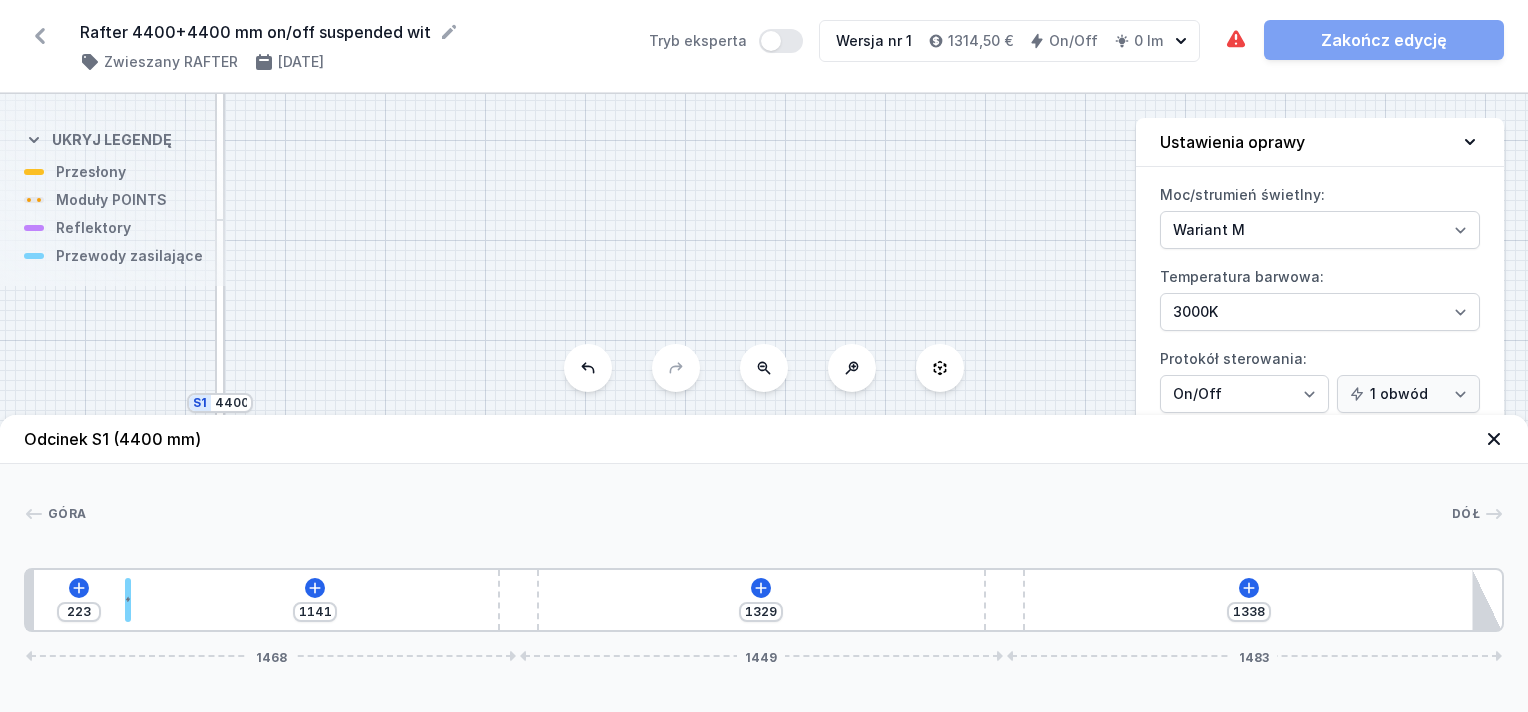 type on "1185" 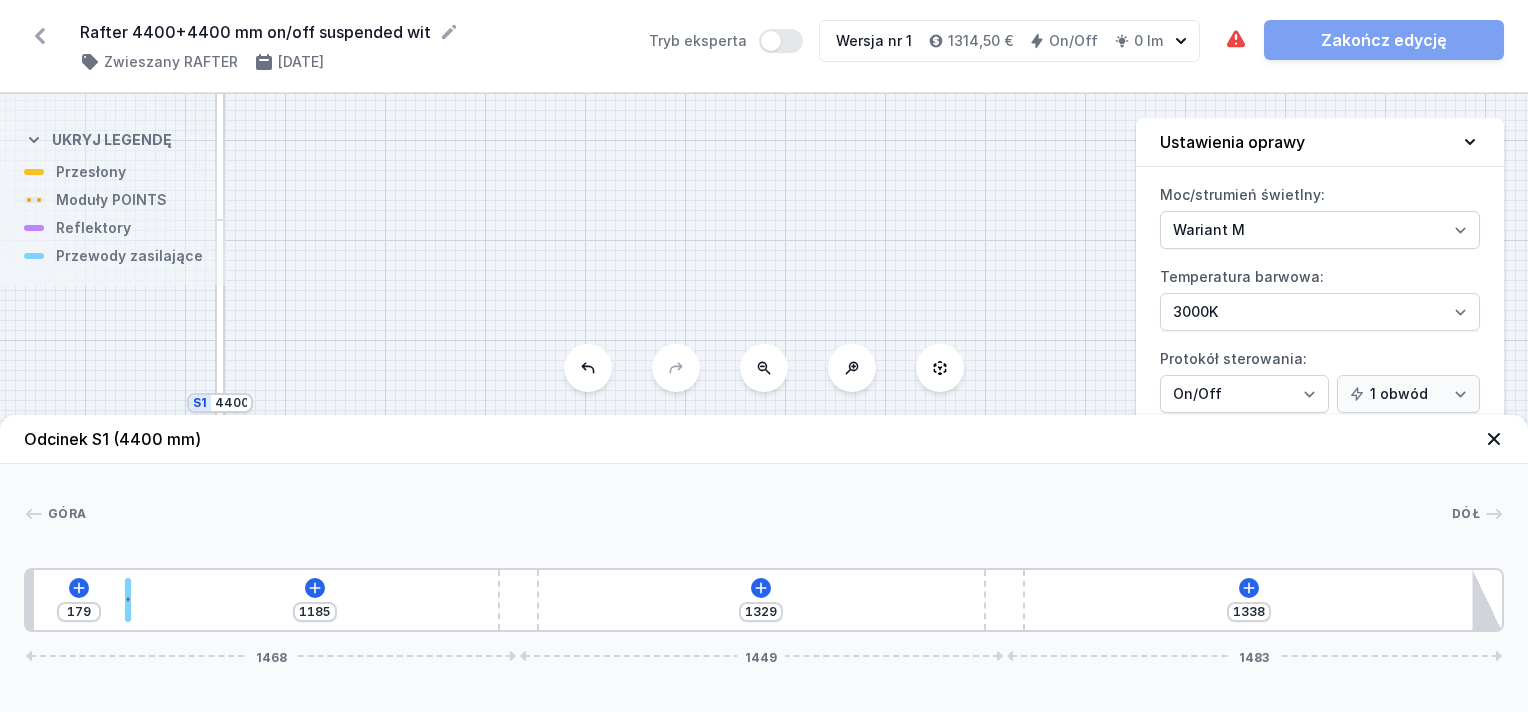 type on "1211" 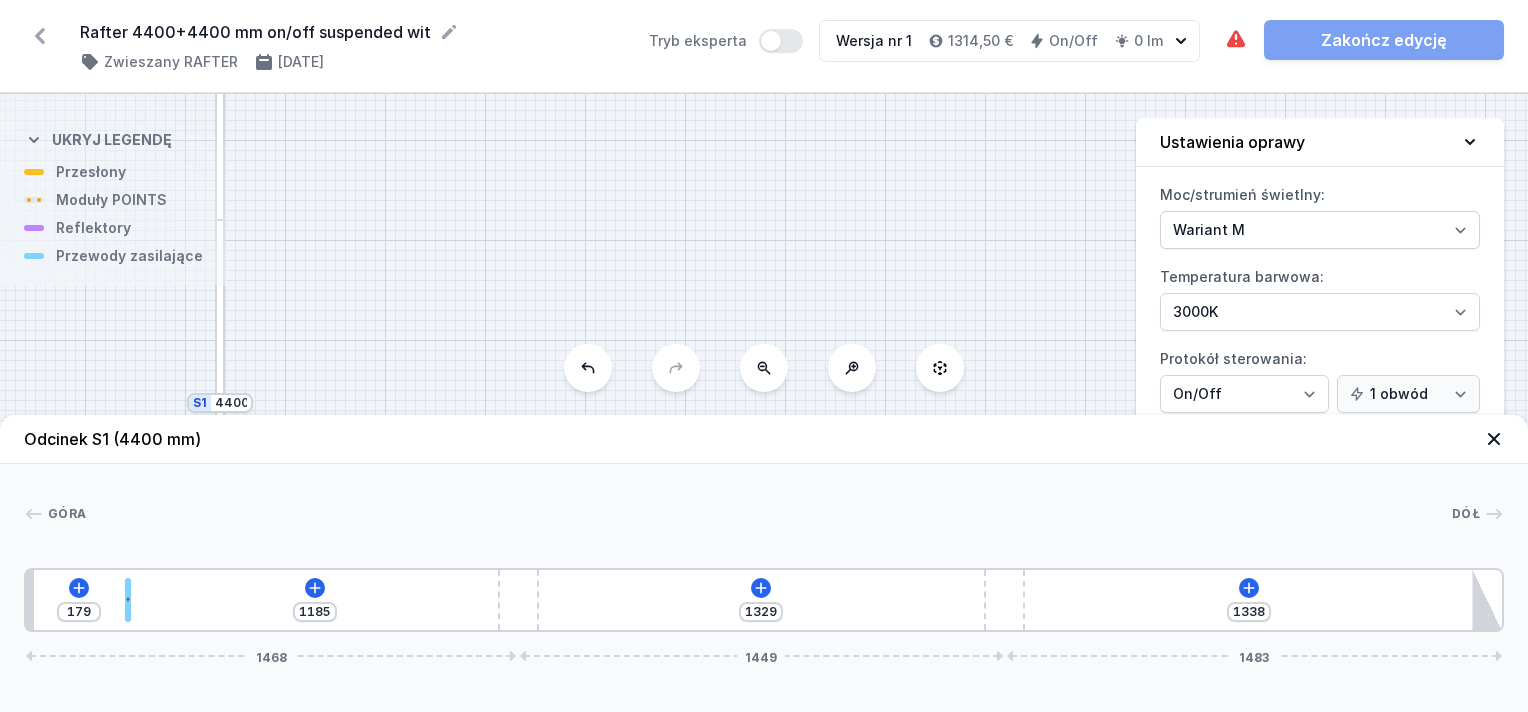 type on "153" 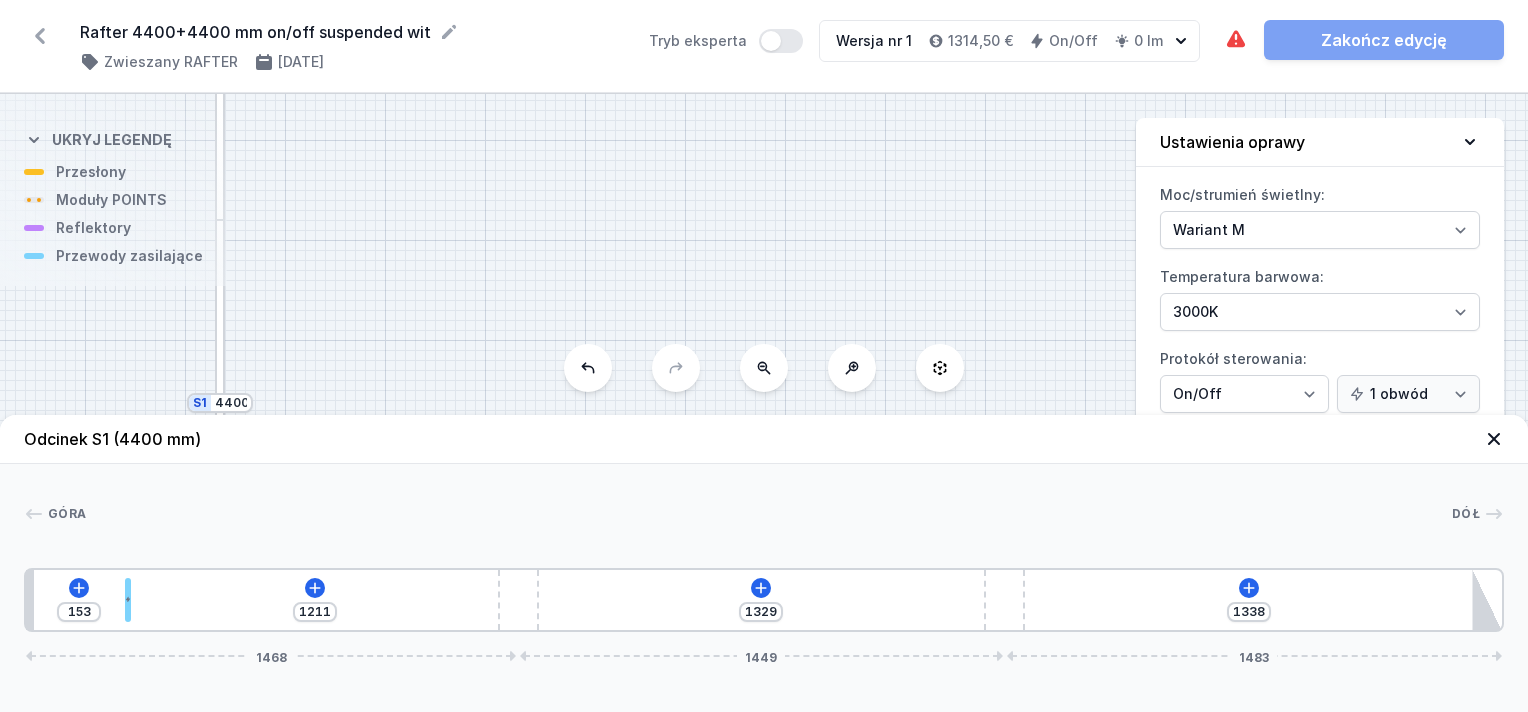 type on "1232" 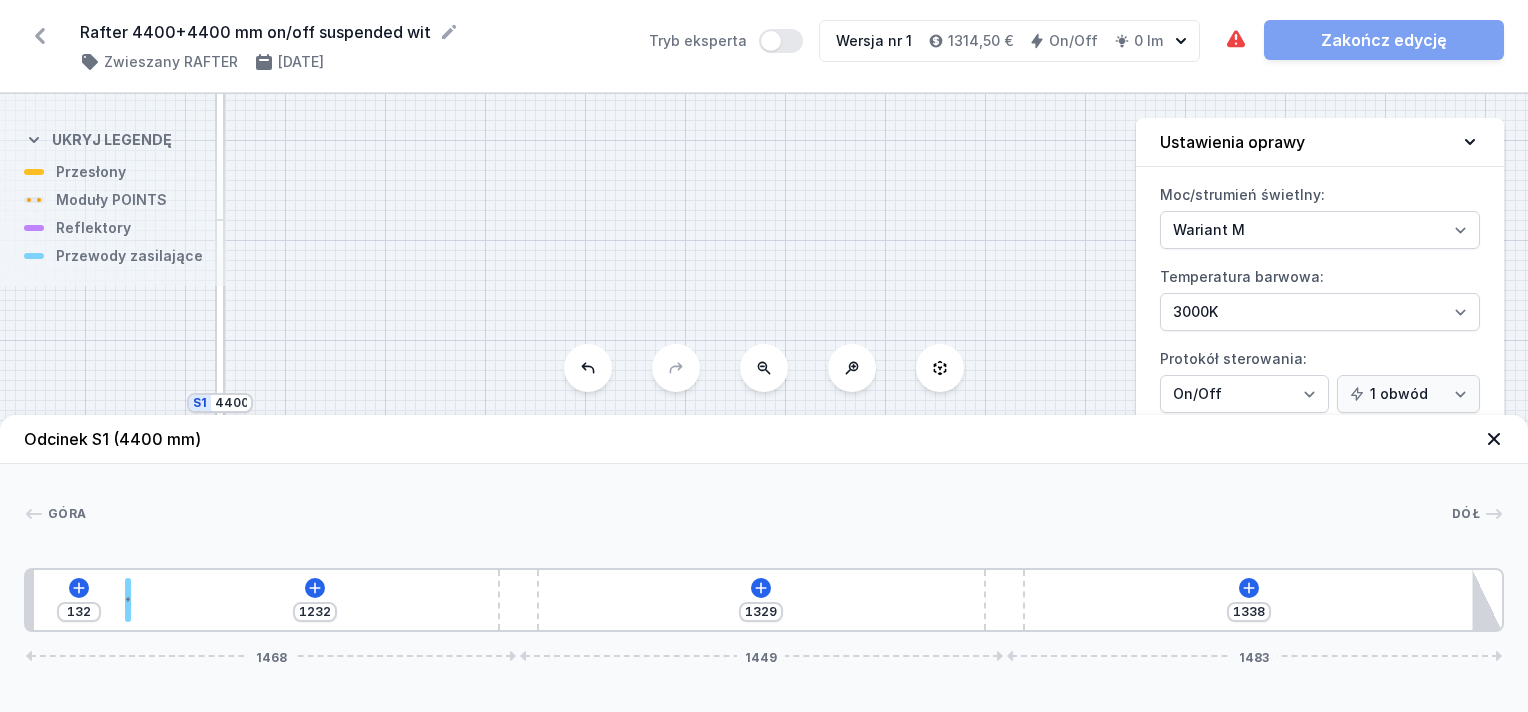 type on "1249" 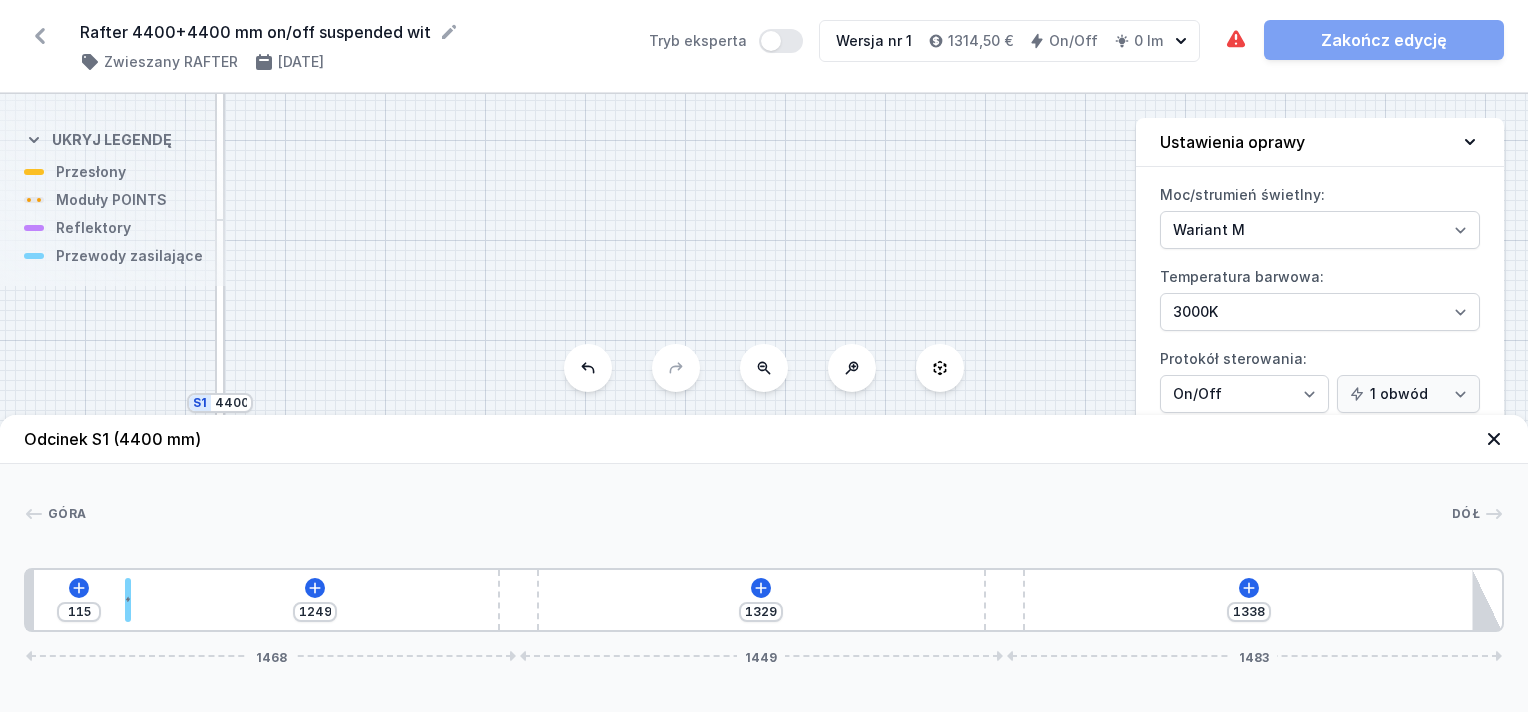 type on "1276" 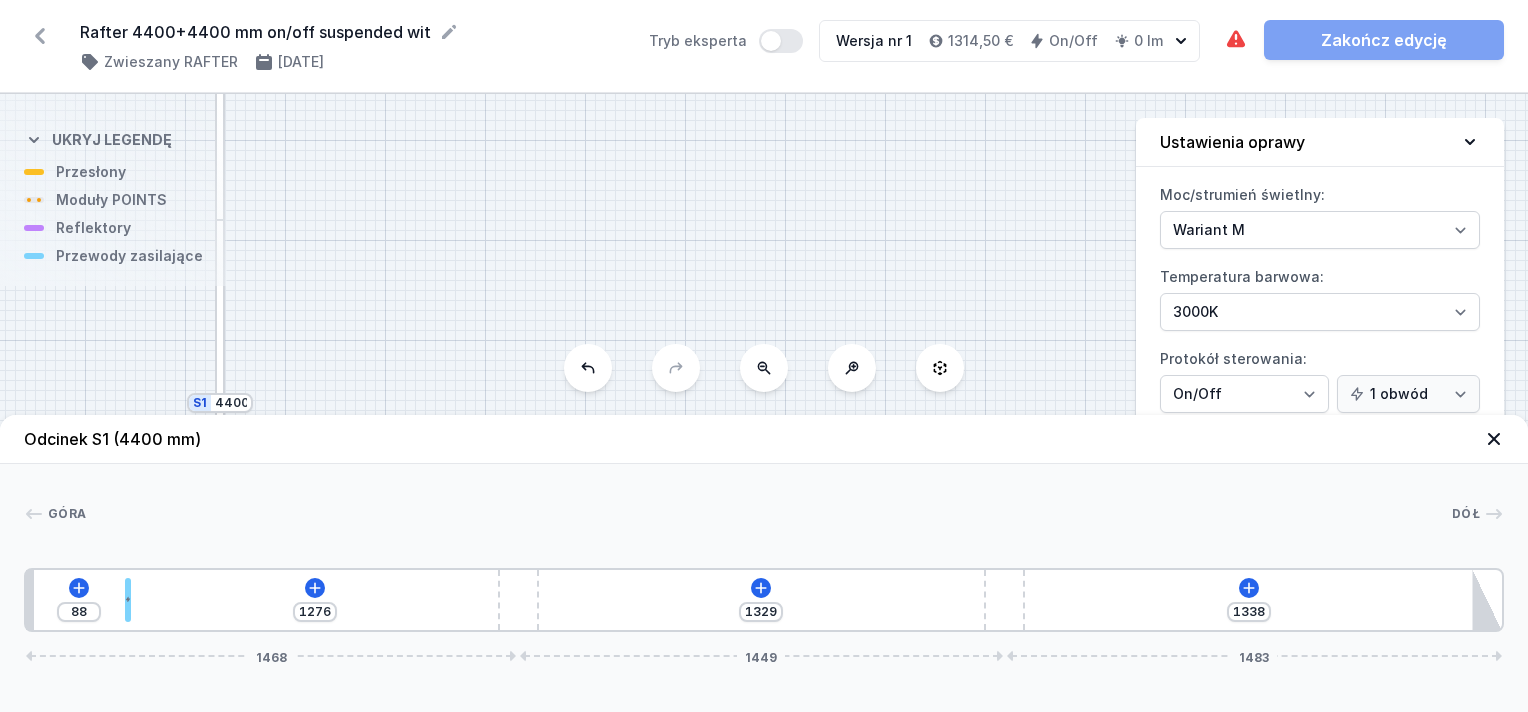 type on "1354" 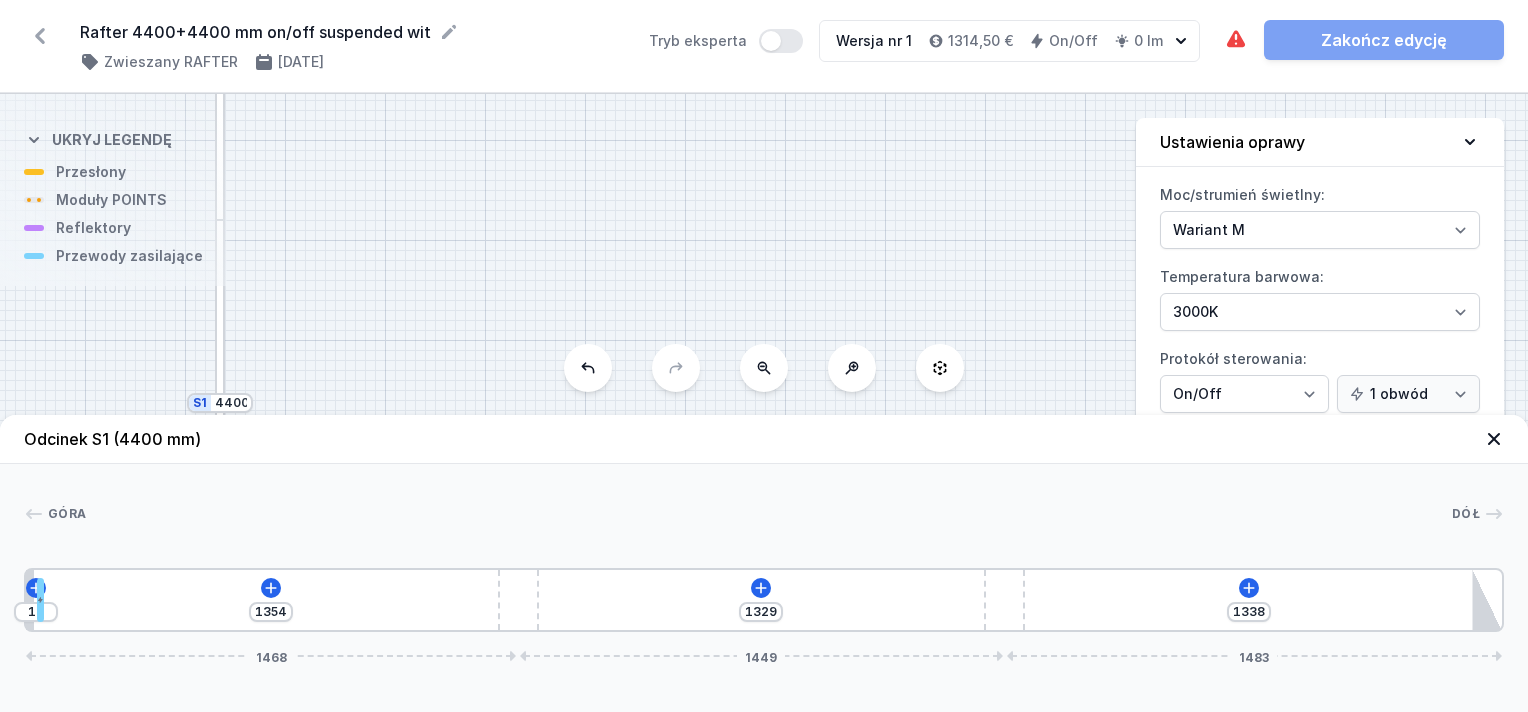 drag, startPoint x: 37, startPoint y: 614, endPoint x: 28, endPoint y: 620, distance: 10.816654 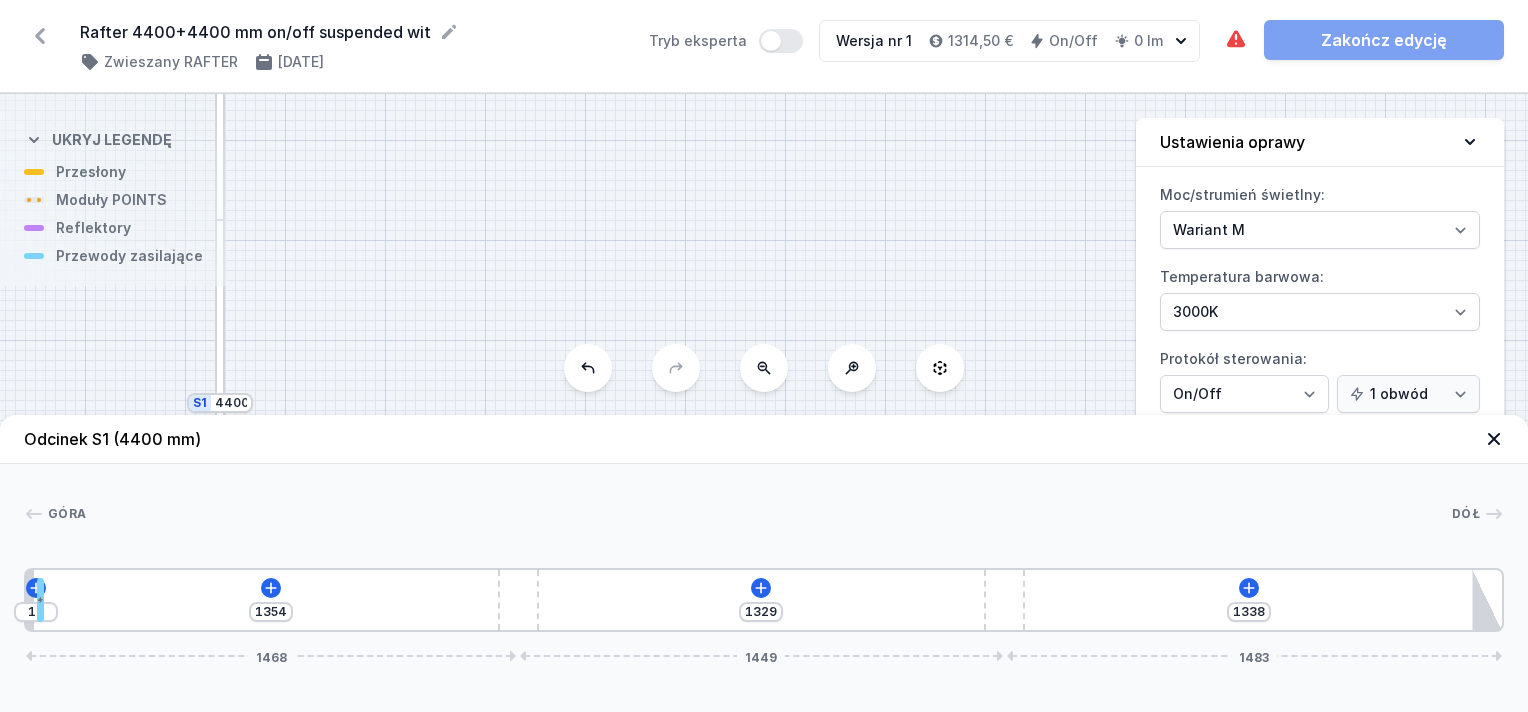 click on "10" at bounding box center [26, 600] 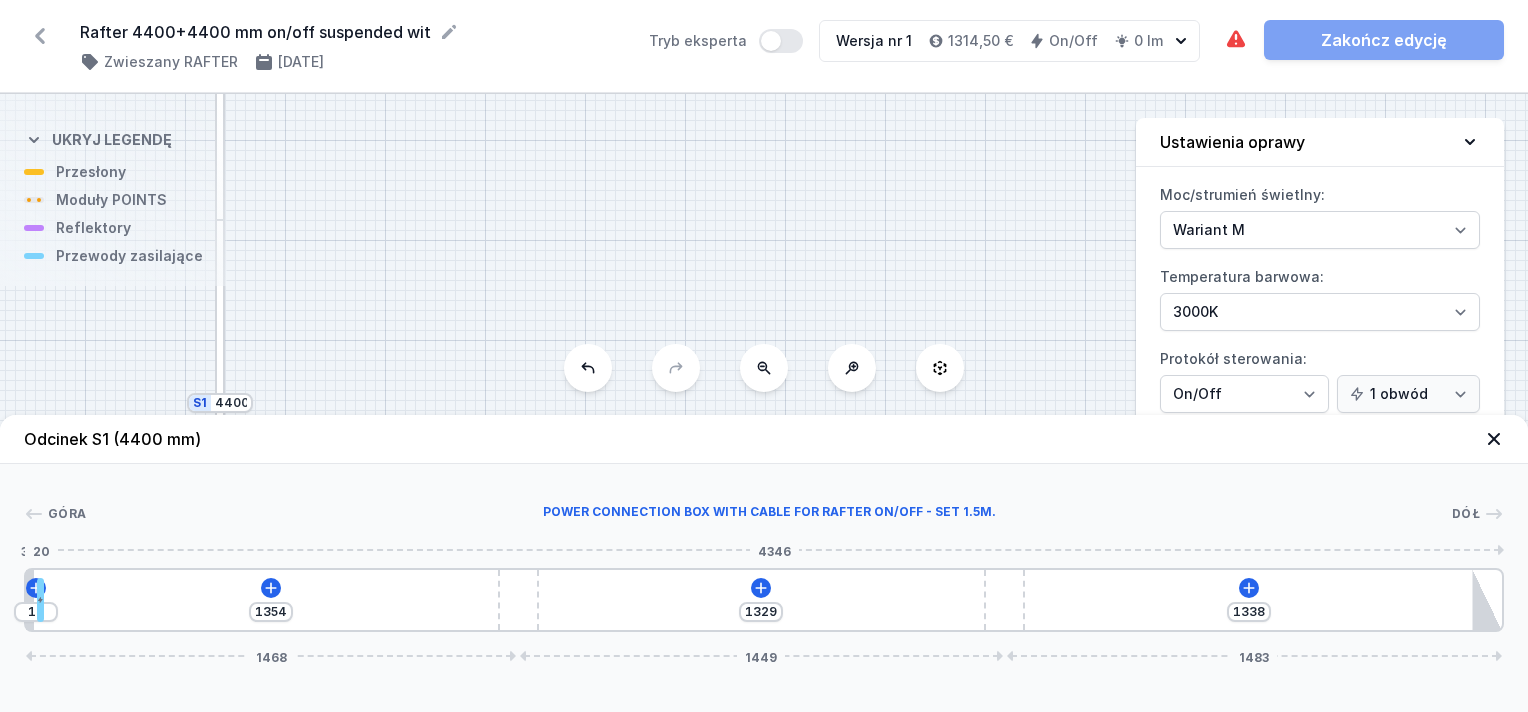 drag, startPoint x: 43, startPoint y: 604, endPoint x: 160, endPoint y: 626, distance: 119.05041 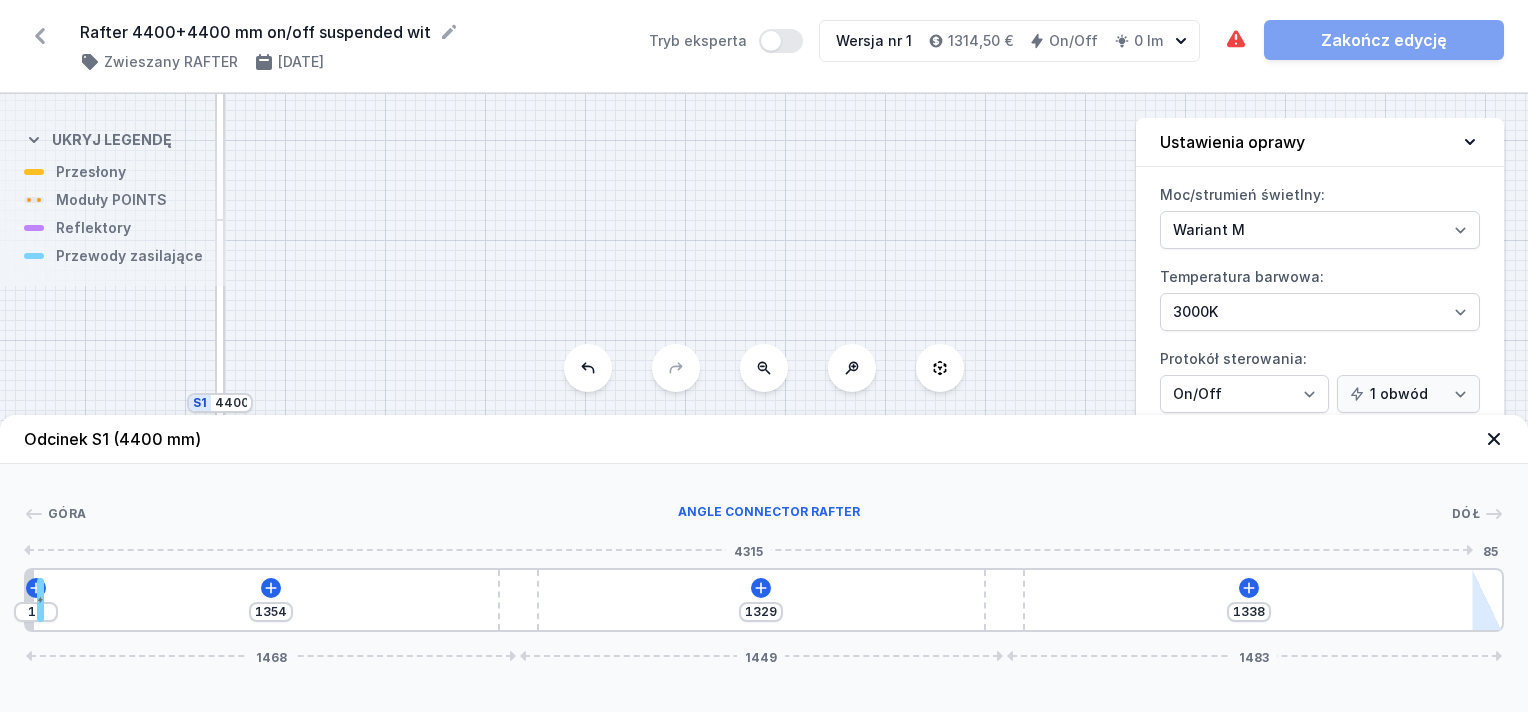 click at bounding box center (1487, 600) 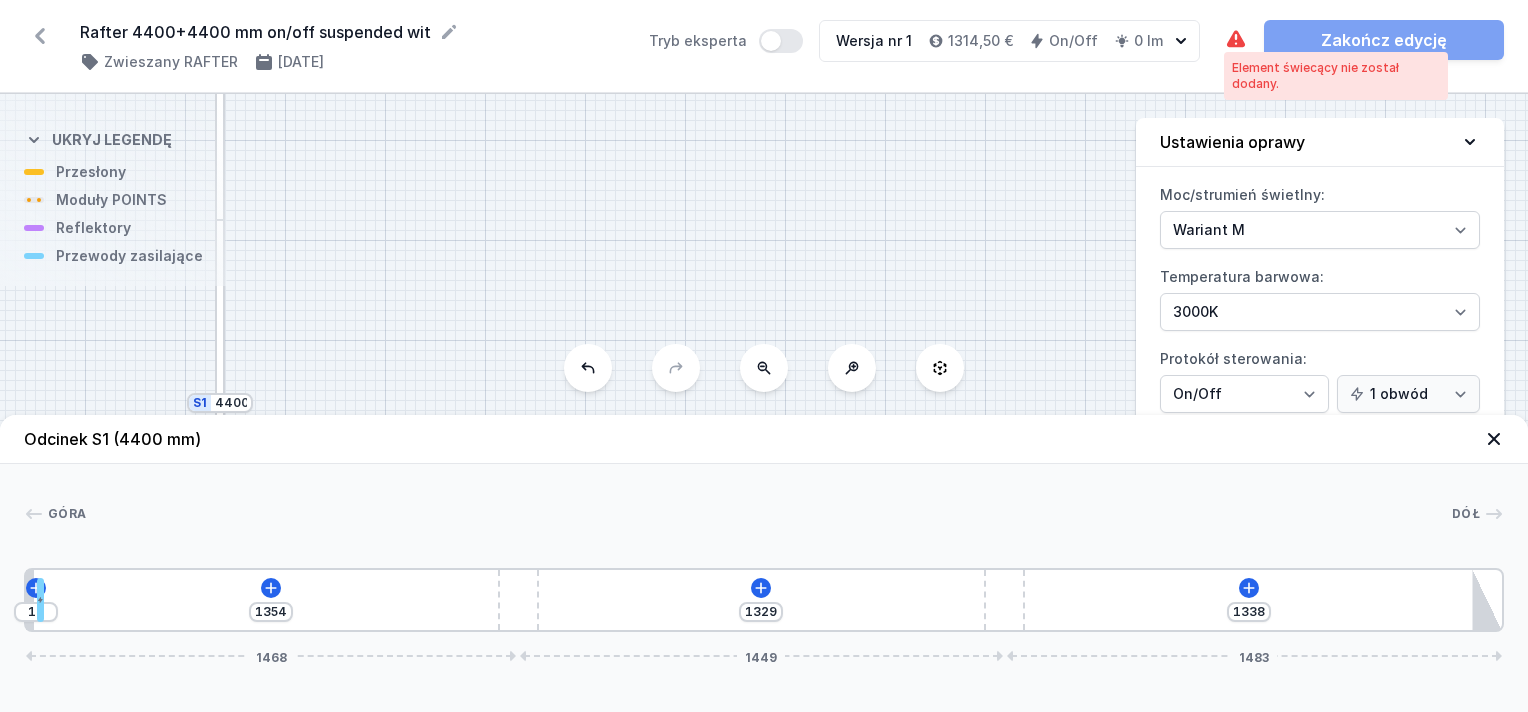 click 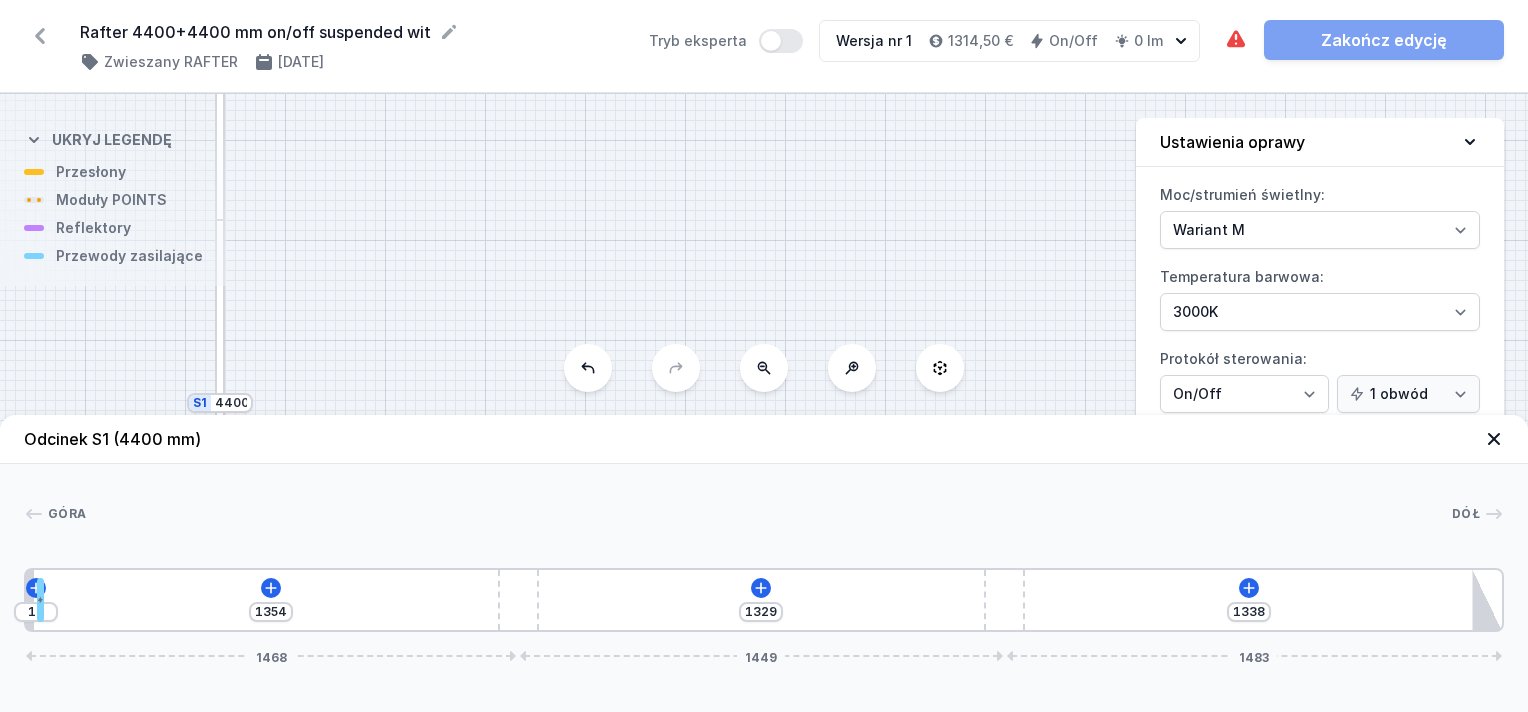click on "S2 4400 S1 4400" at bounding box center (764, 403) 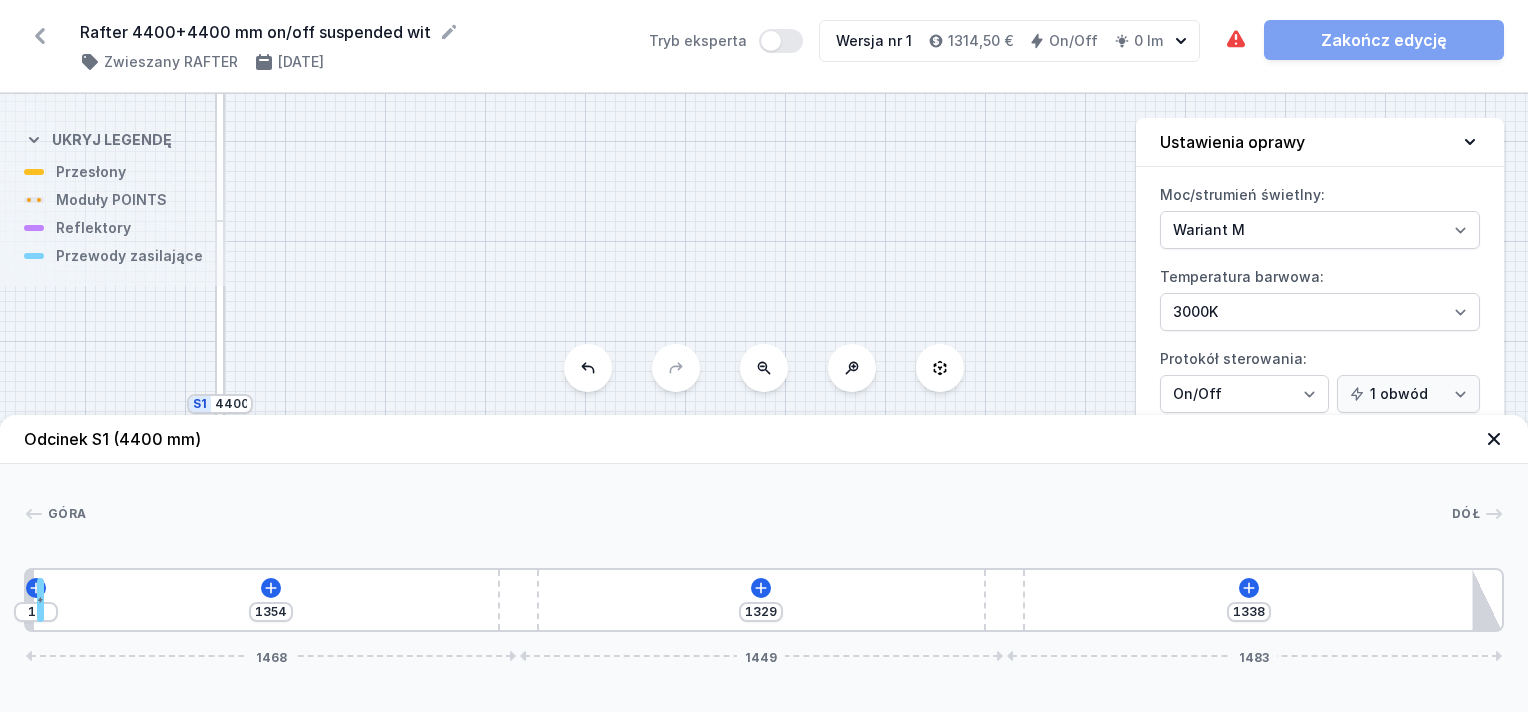click on "S2 4400 S1 4400" at bounding box center (764, 403) 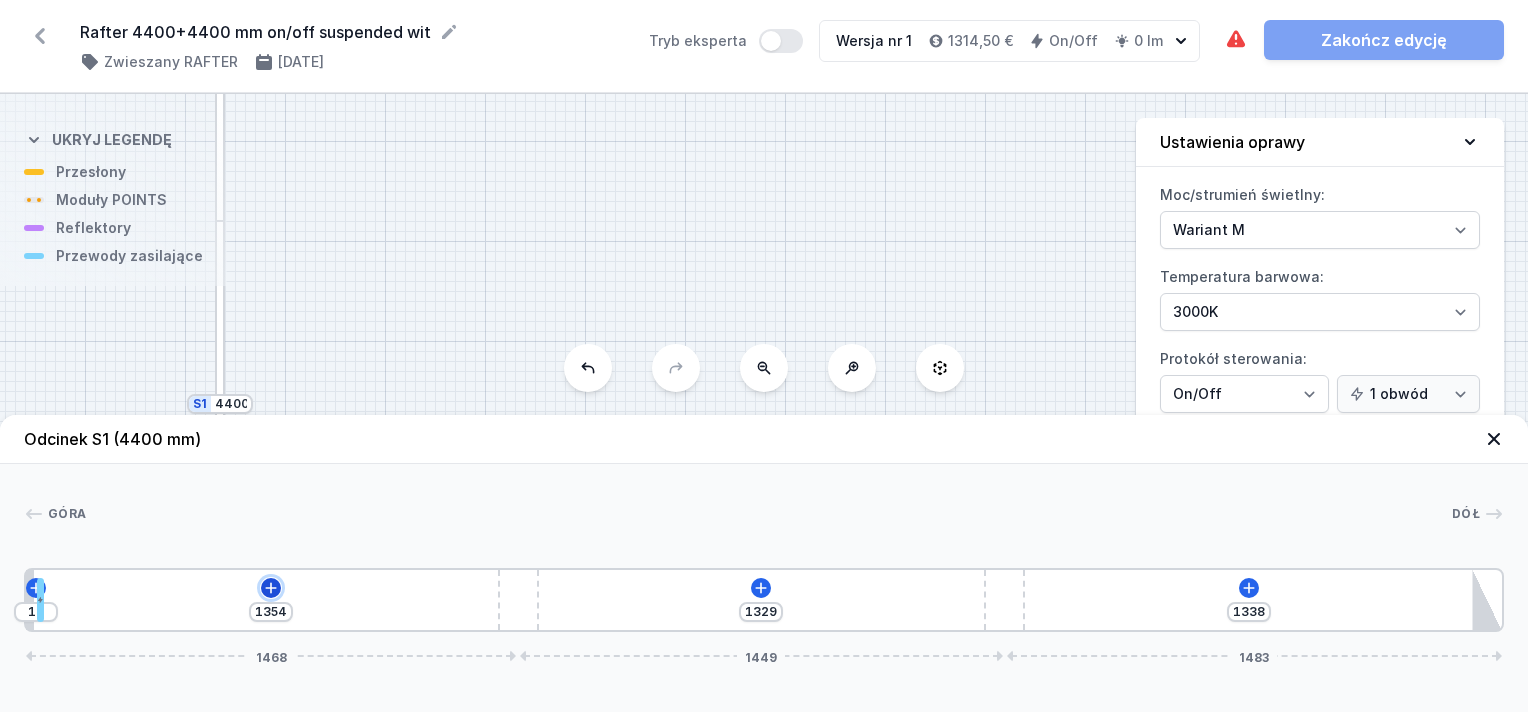 click 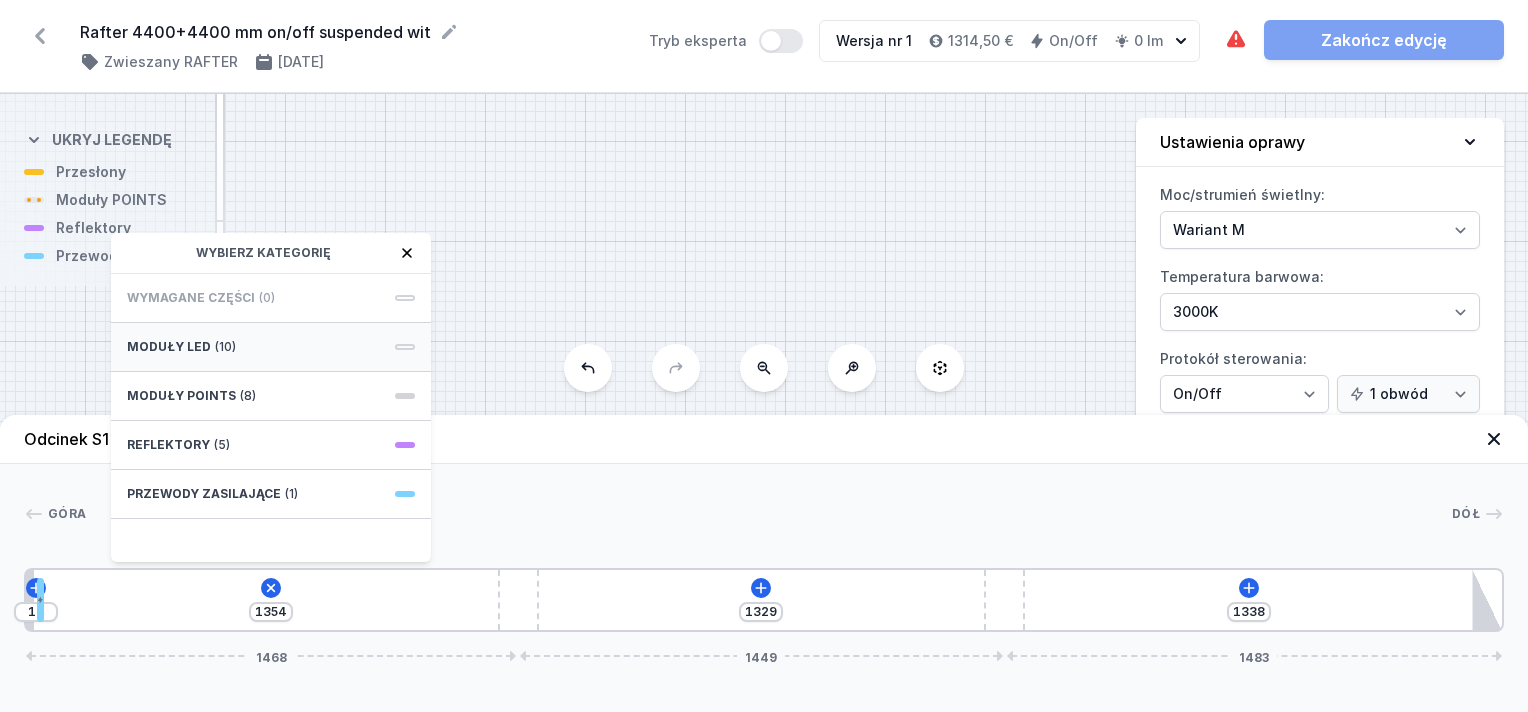 click on "Moduły LED (10)" at bounding box center (271, 347) 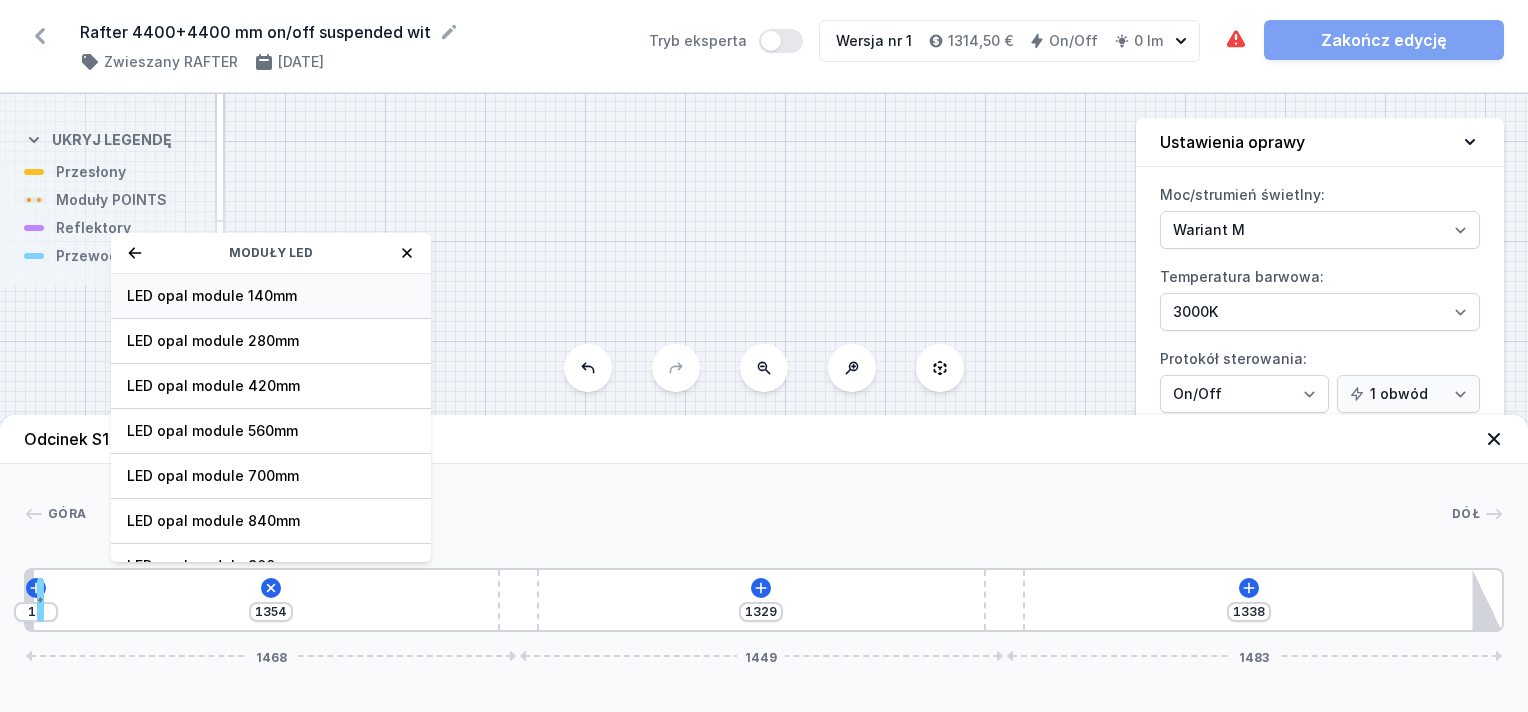 click on "LED opal module 140mm" at bounding box center [271, 296] 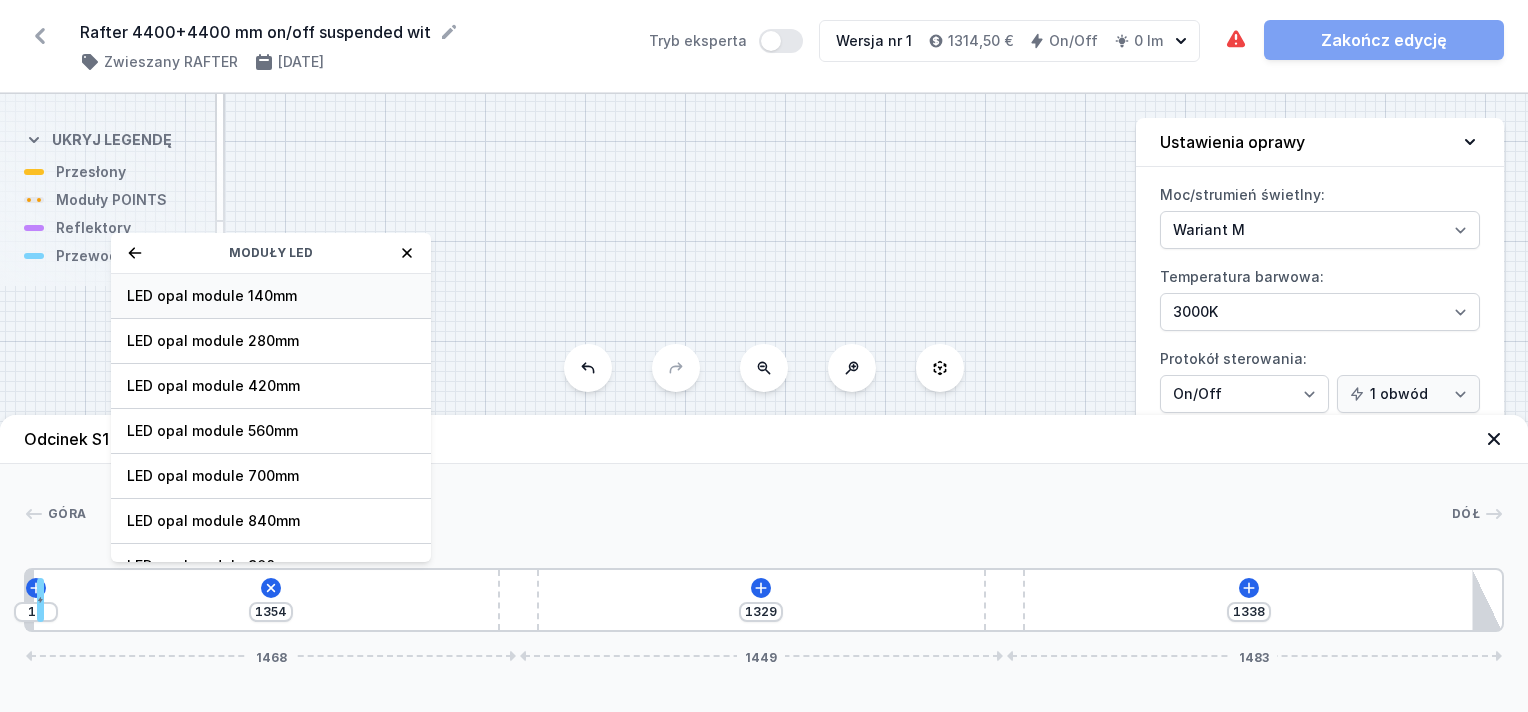 type on "1214" 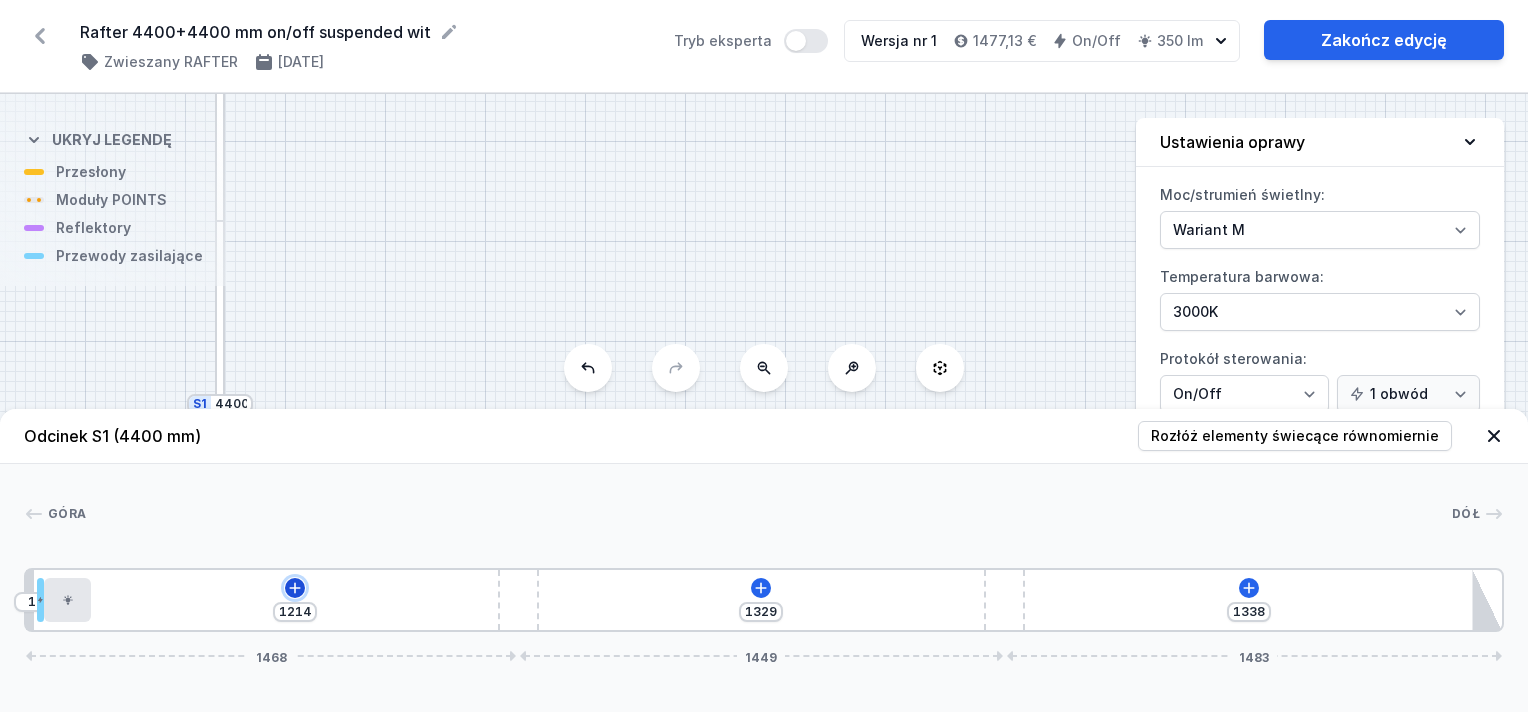 click 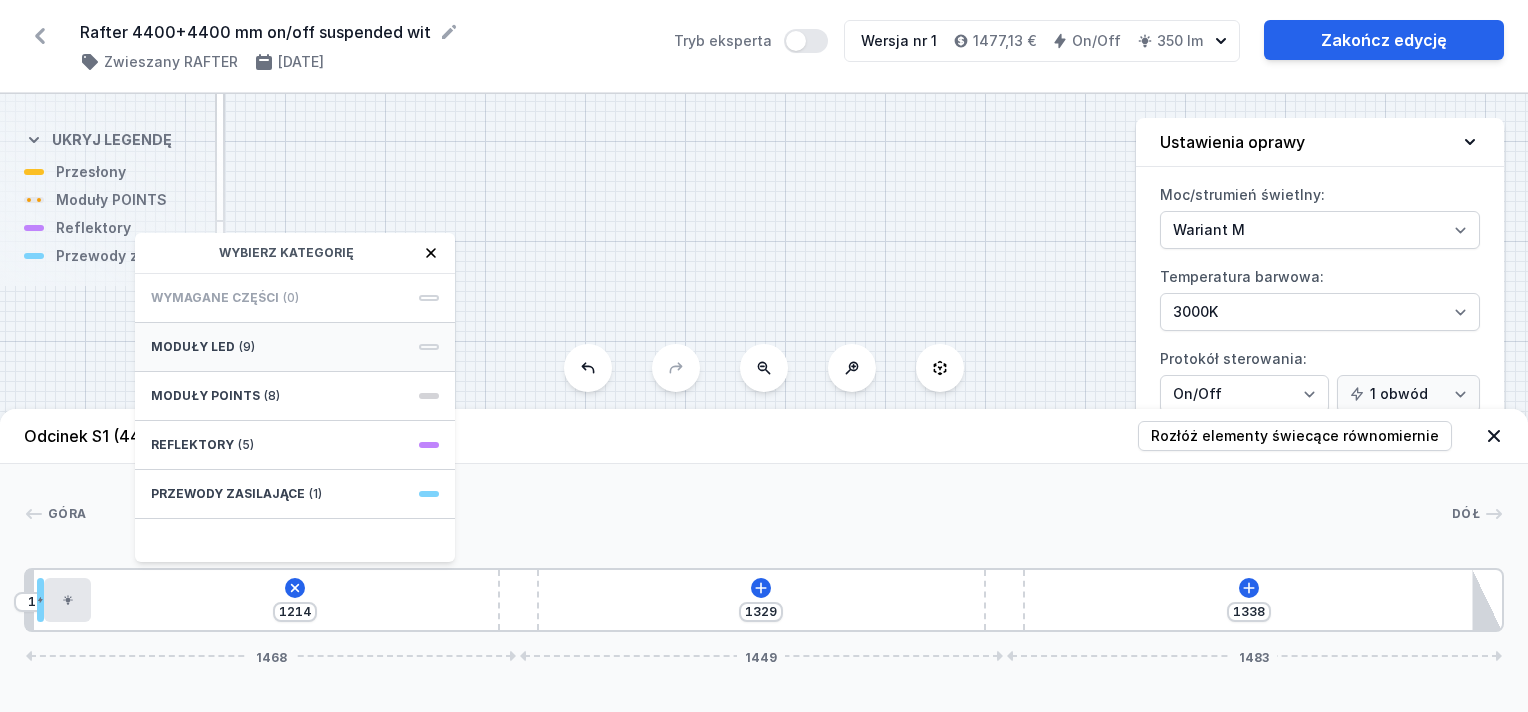click on "Moduły LED (9)" at bounding box center (295, 347) 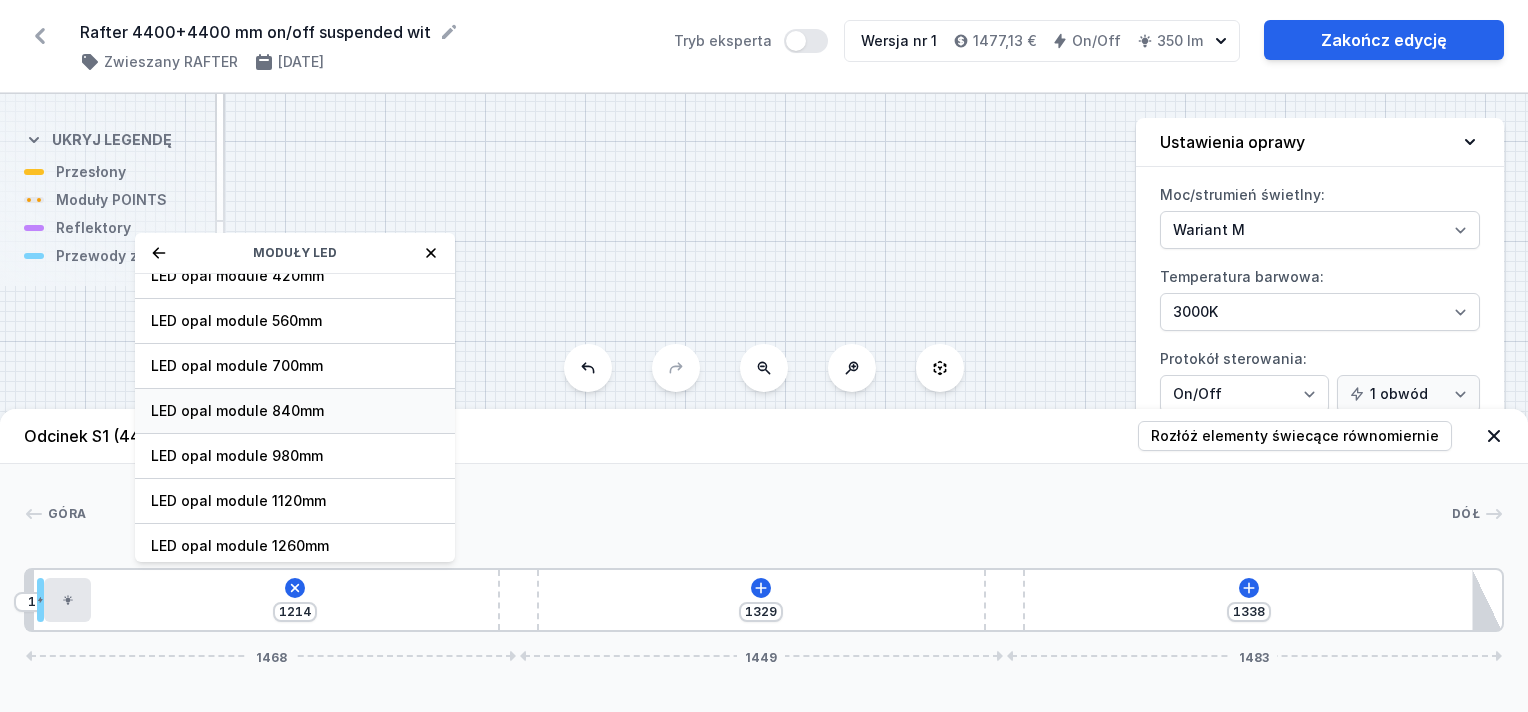 scroll, scrollTop: 249, scrollLeft: 0, axis: vertical 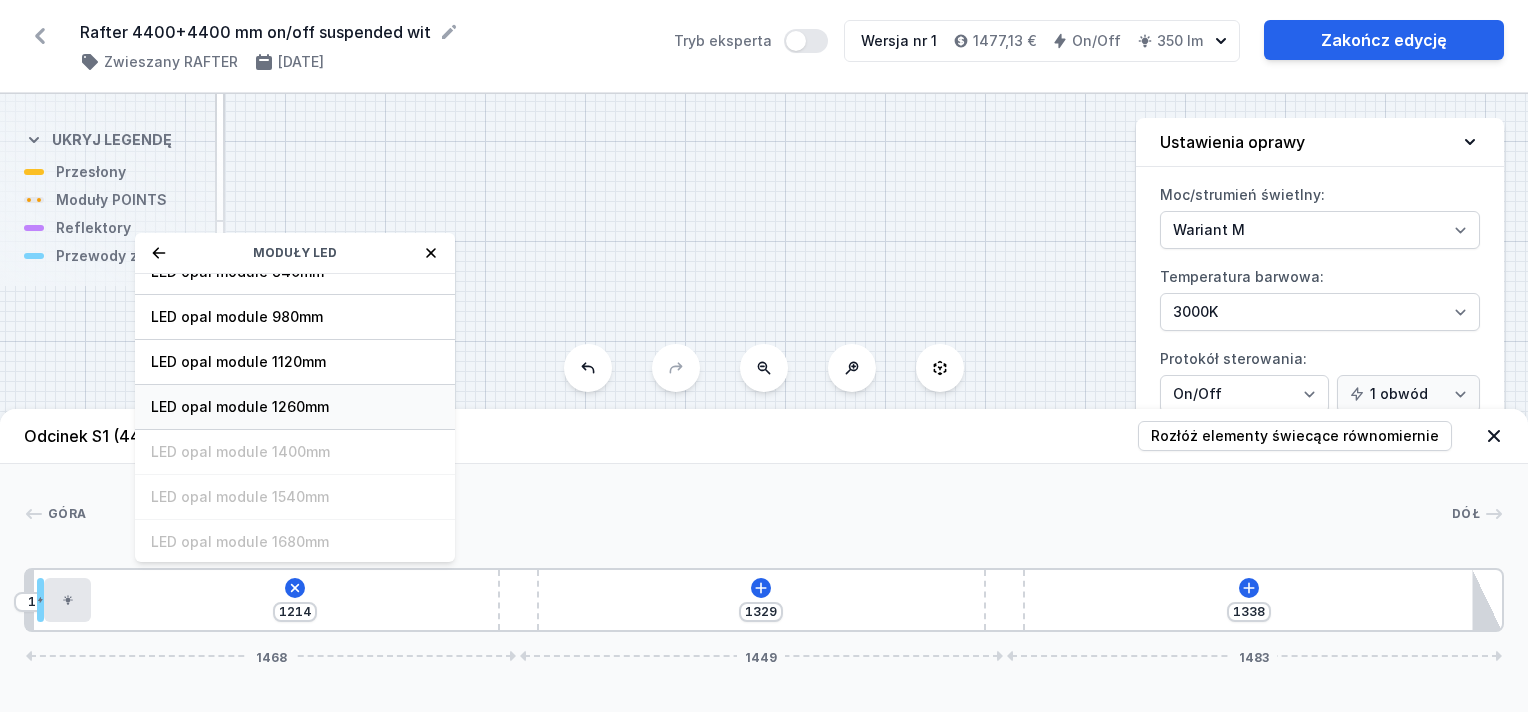 click on "LED opal module 1260mm" at bounding box center (295, 407) 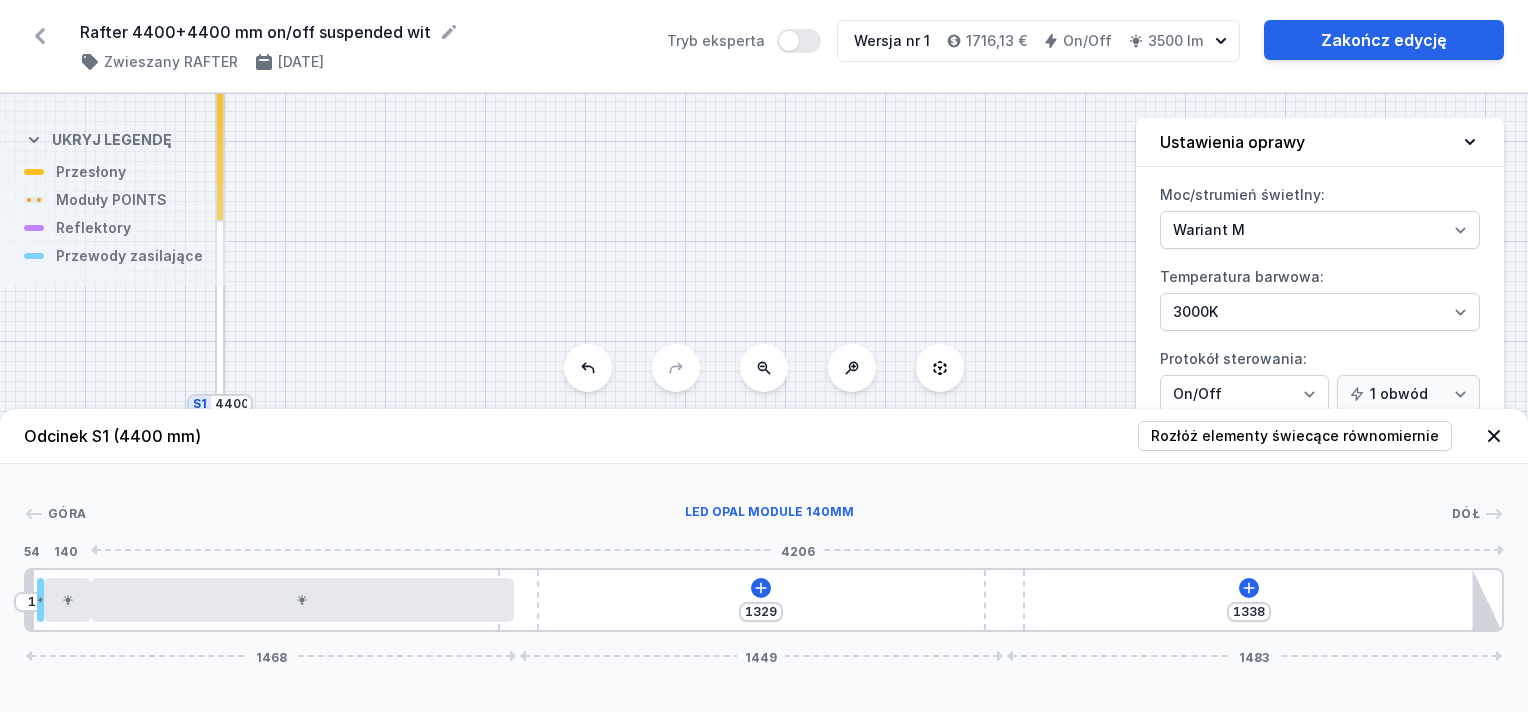 drag, startPoint x: 64, startPoint y: 594, endPoint x: 444, endPoint y: 480, distance: 396.73166 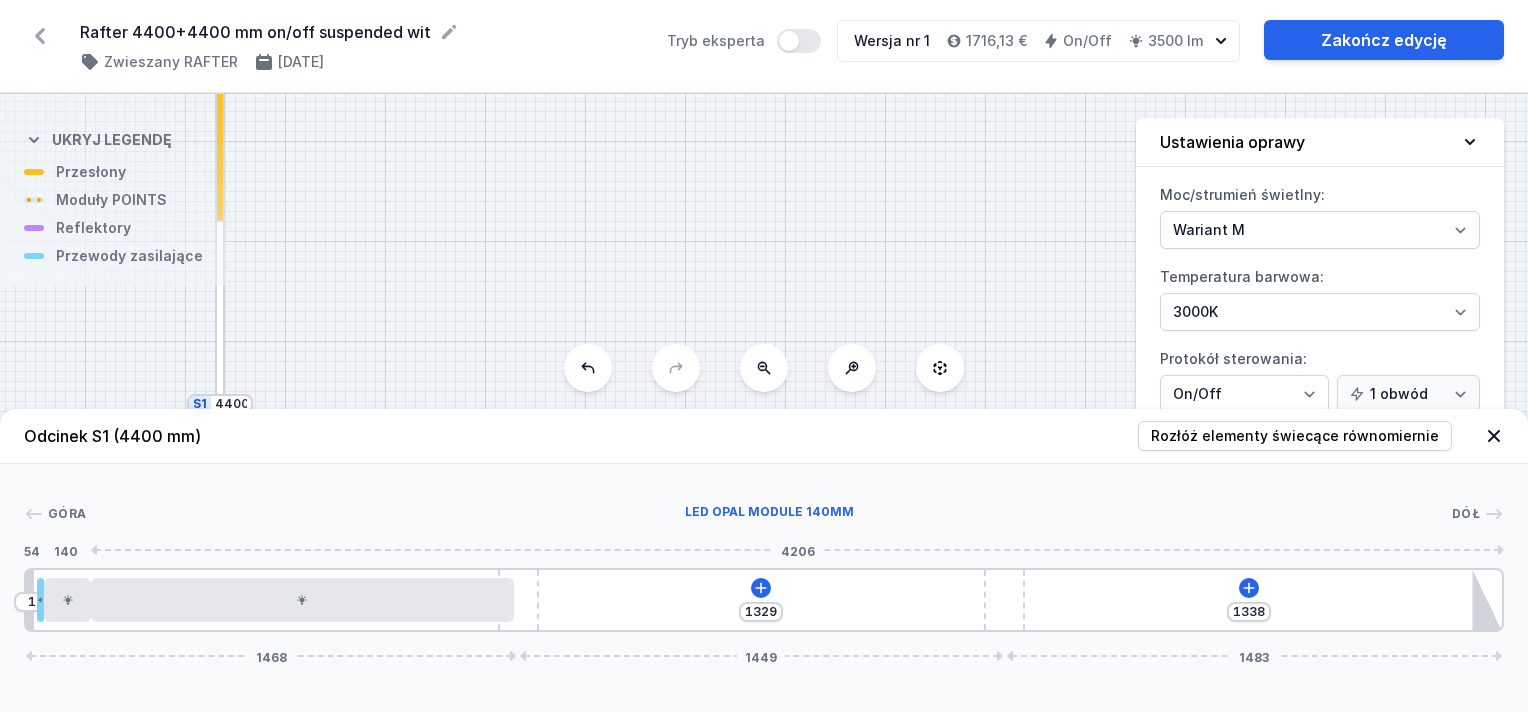 click on "Góra LED opal module 140mm Dół 54 140 4206 1 2 3 4 5 5 6 10 1329 1338 1468 1449 1483 34 20 140 1260 2946 24 1384 120 1329 120 1338 85 4400" at bounding box center (764, 548) 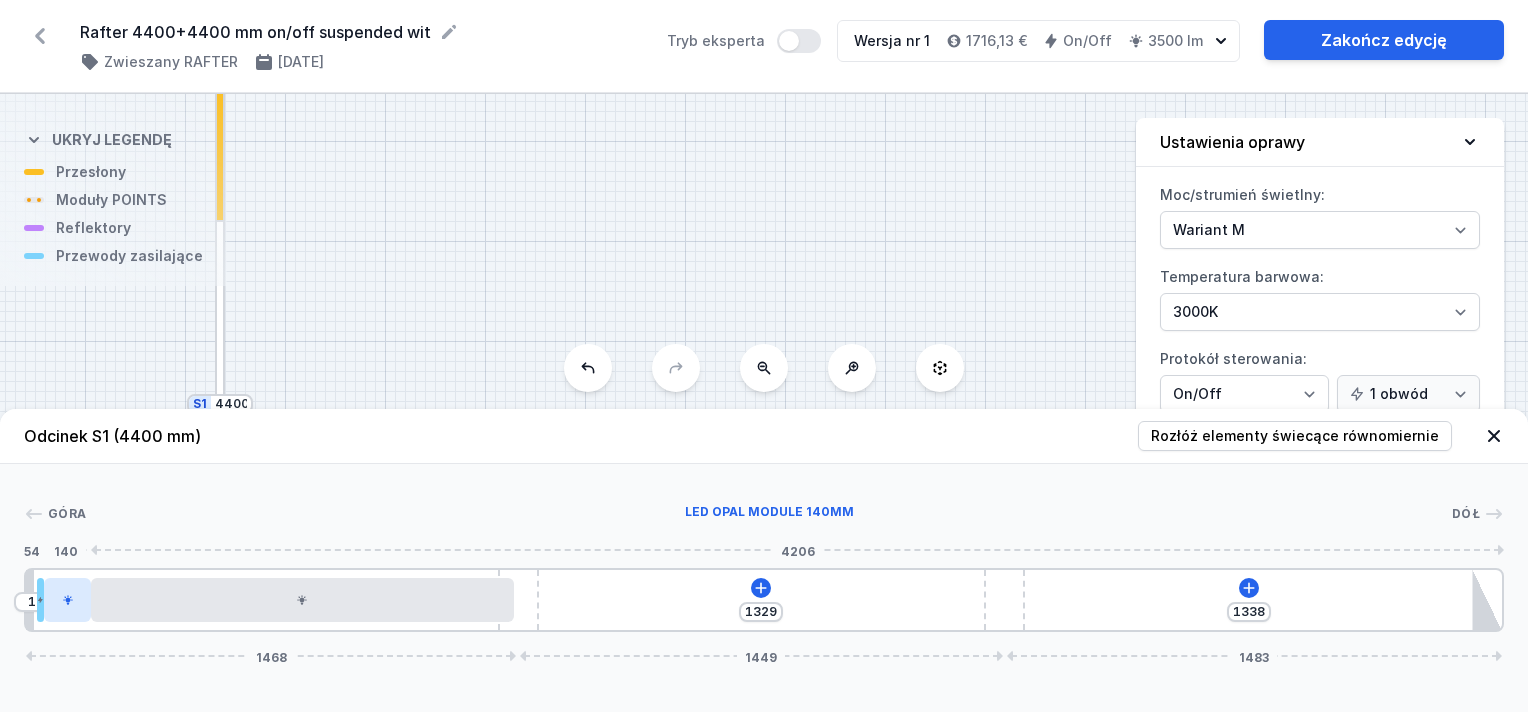 click at bounding box center [67, 600] 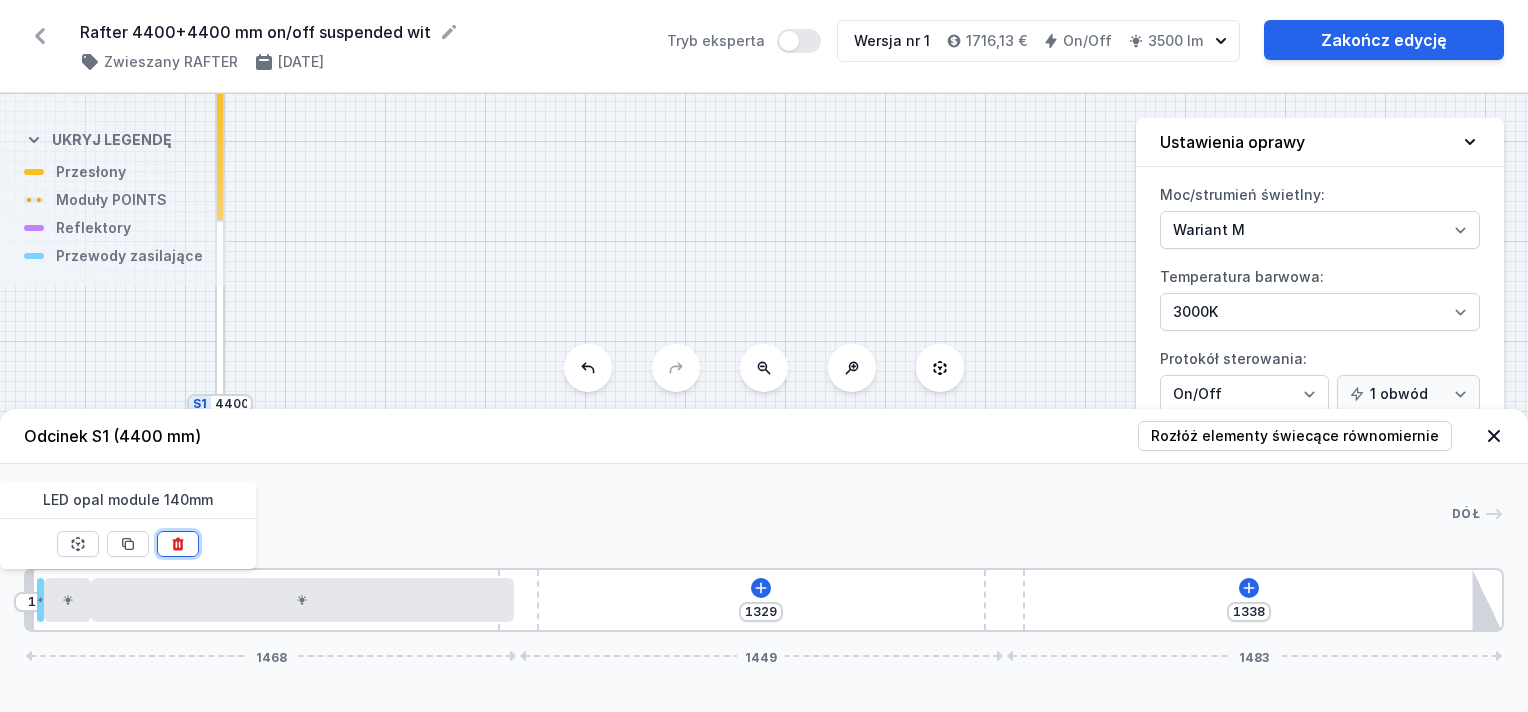 click at bounding box center [178, 544] 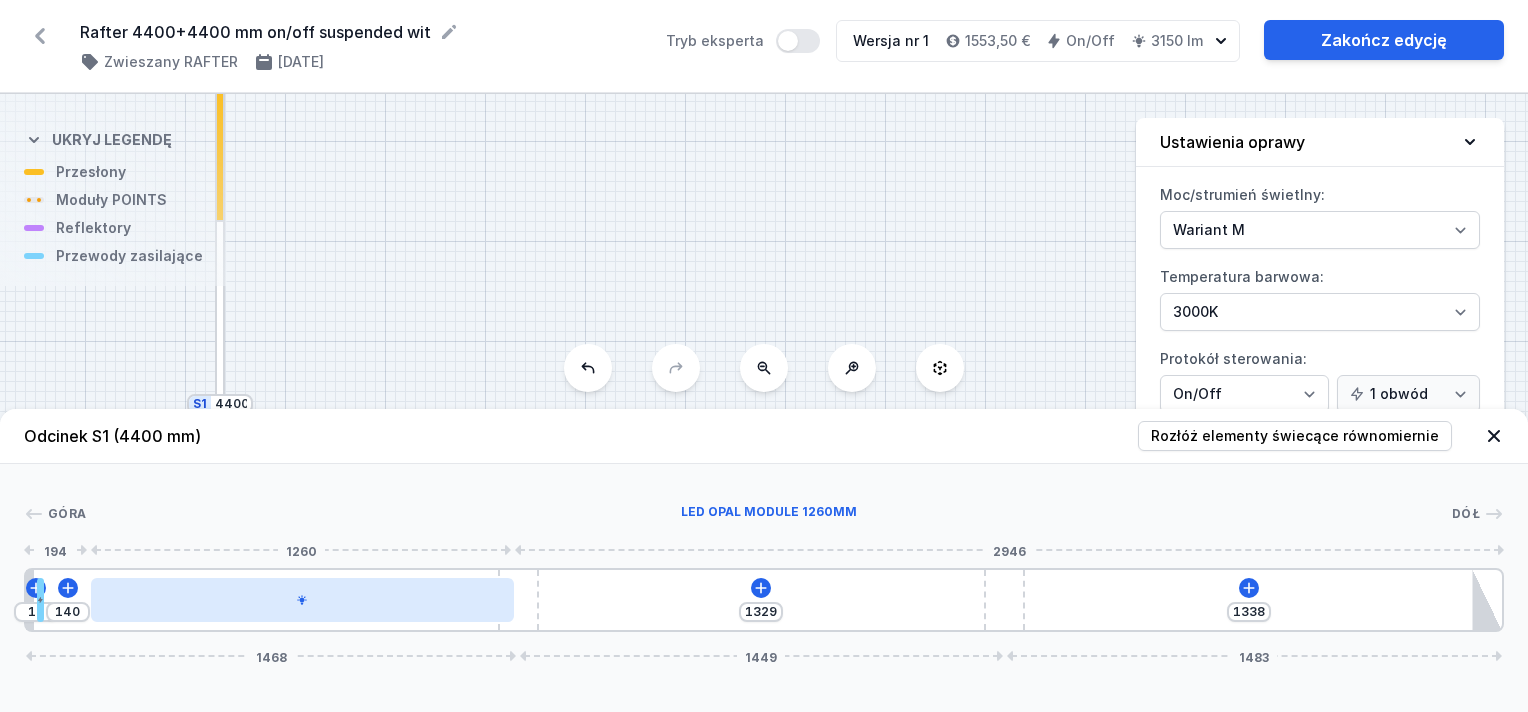 type on "153" 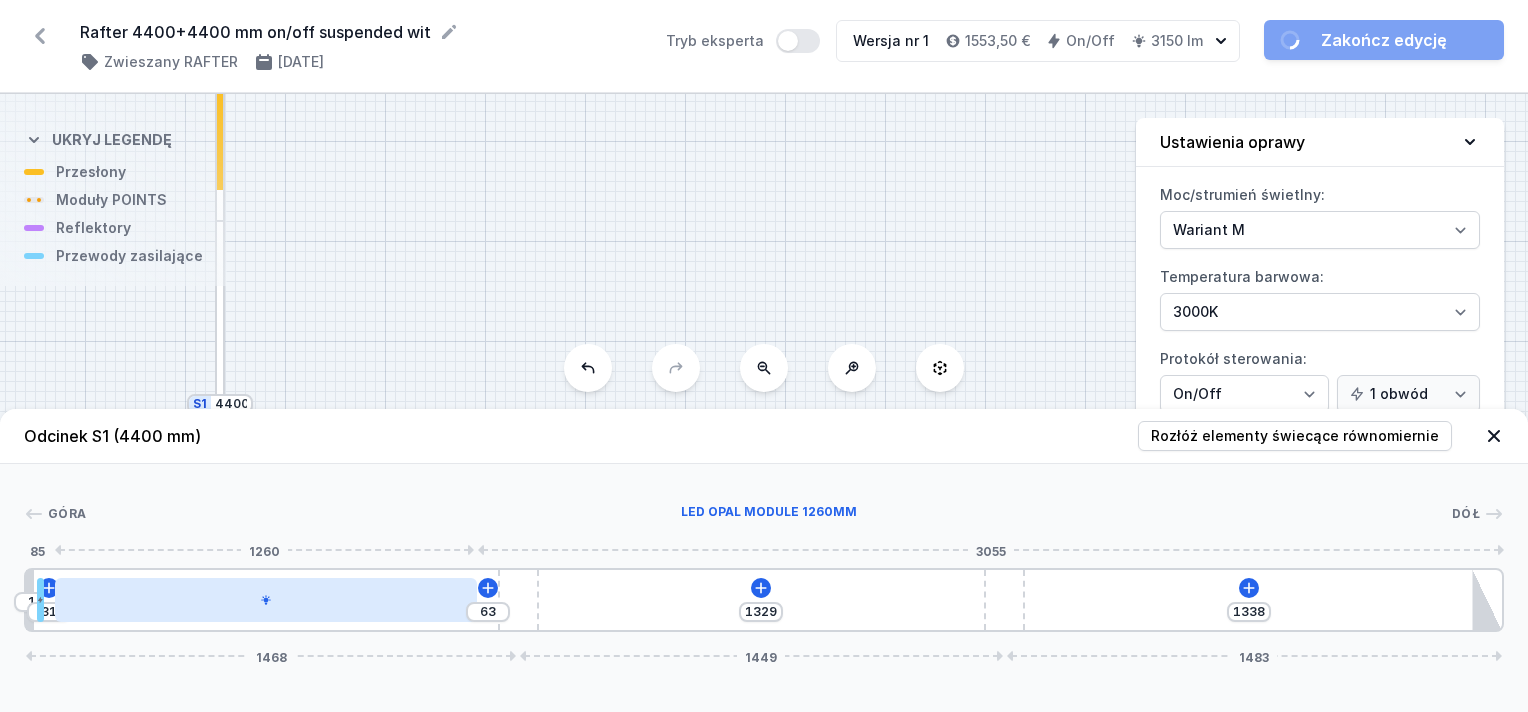 drag, startPoint x: 277, startPoint y: 590, endPoint x: 234, endPoint y: 604, distance: 45.221676 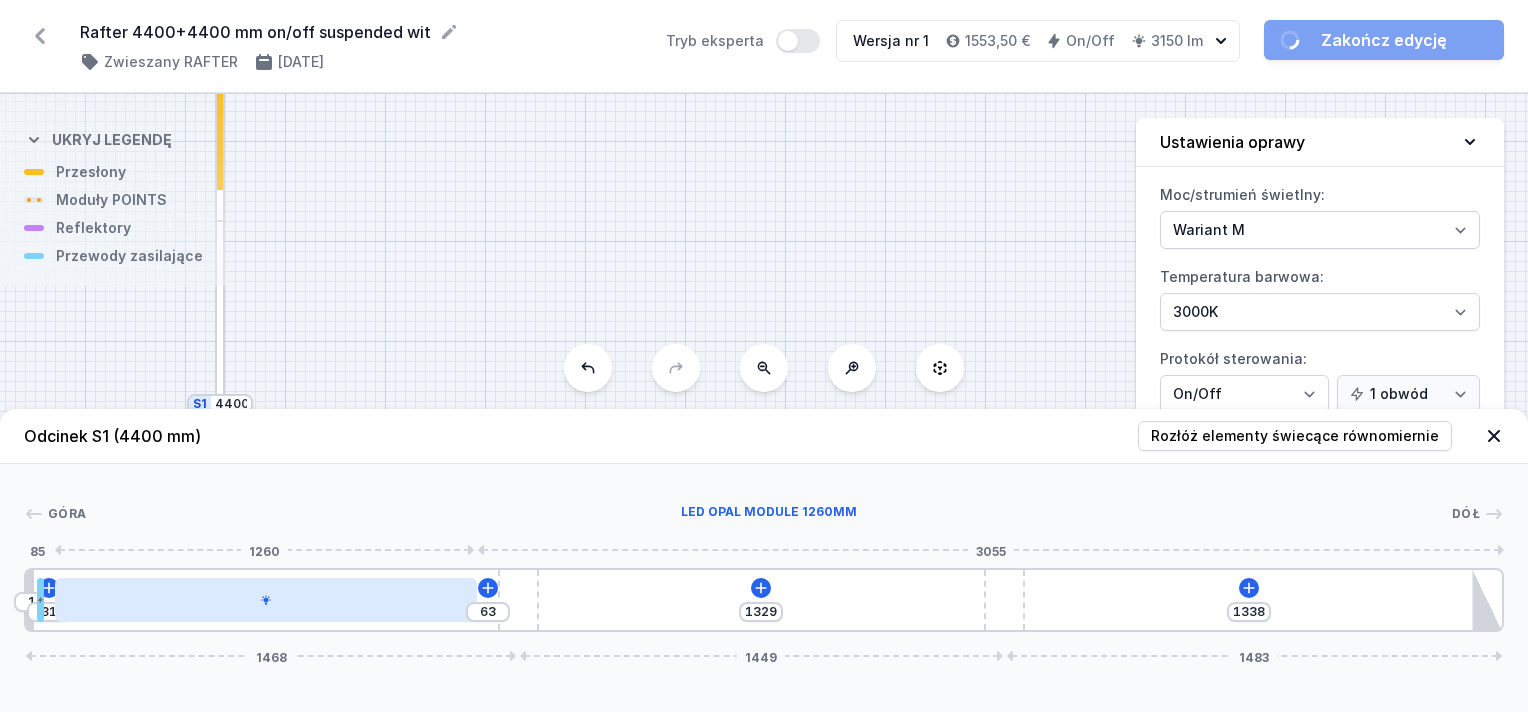 click at bounding box center [266, 600] 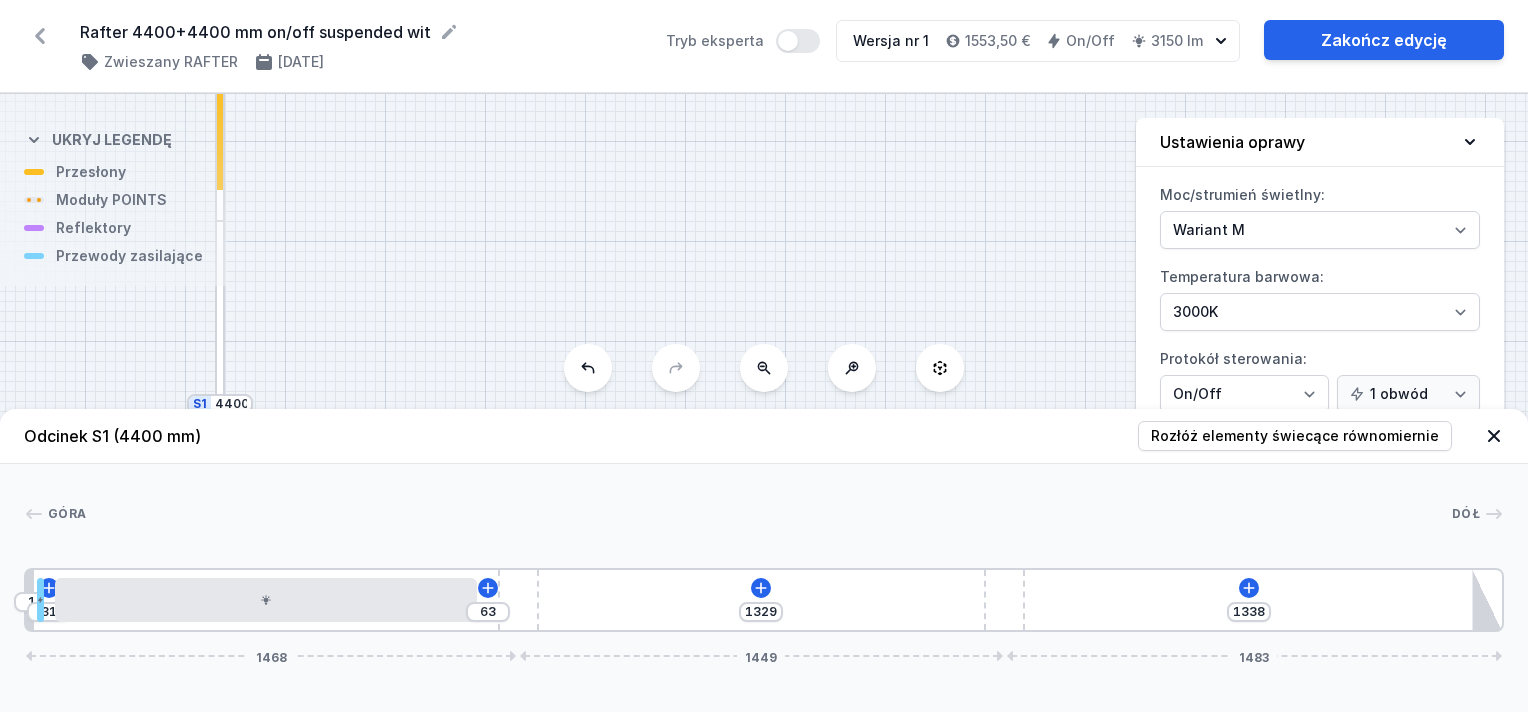 click on "10 31 63 1329 1338 1468 1449 1483" at bounding box center (764, 600) 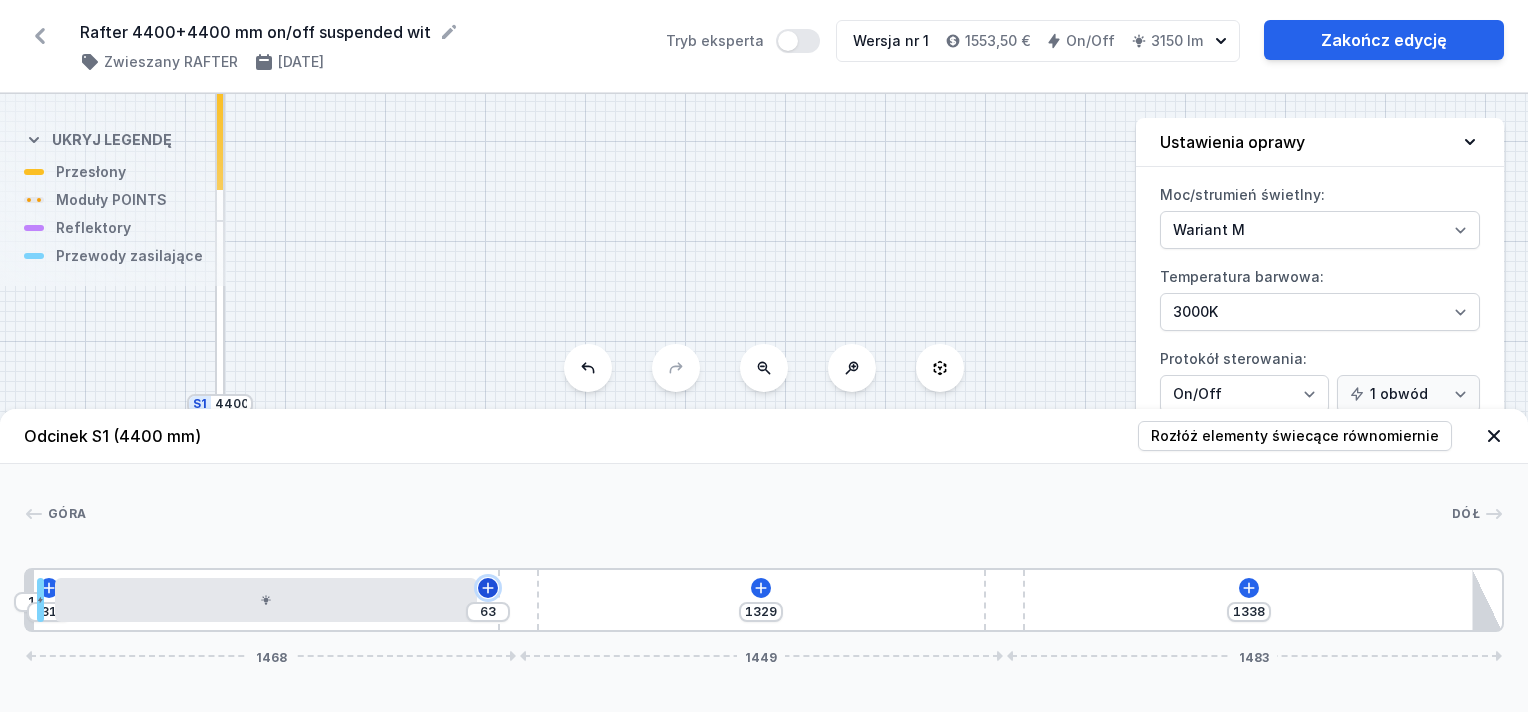 click 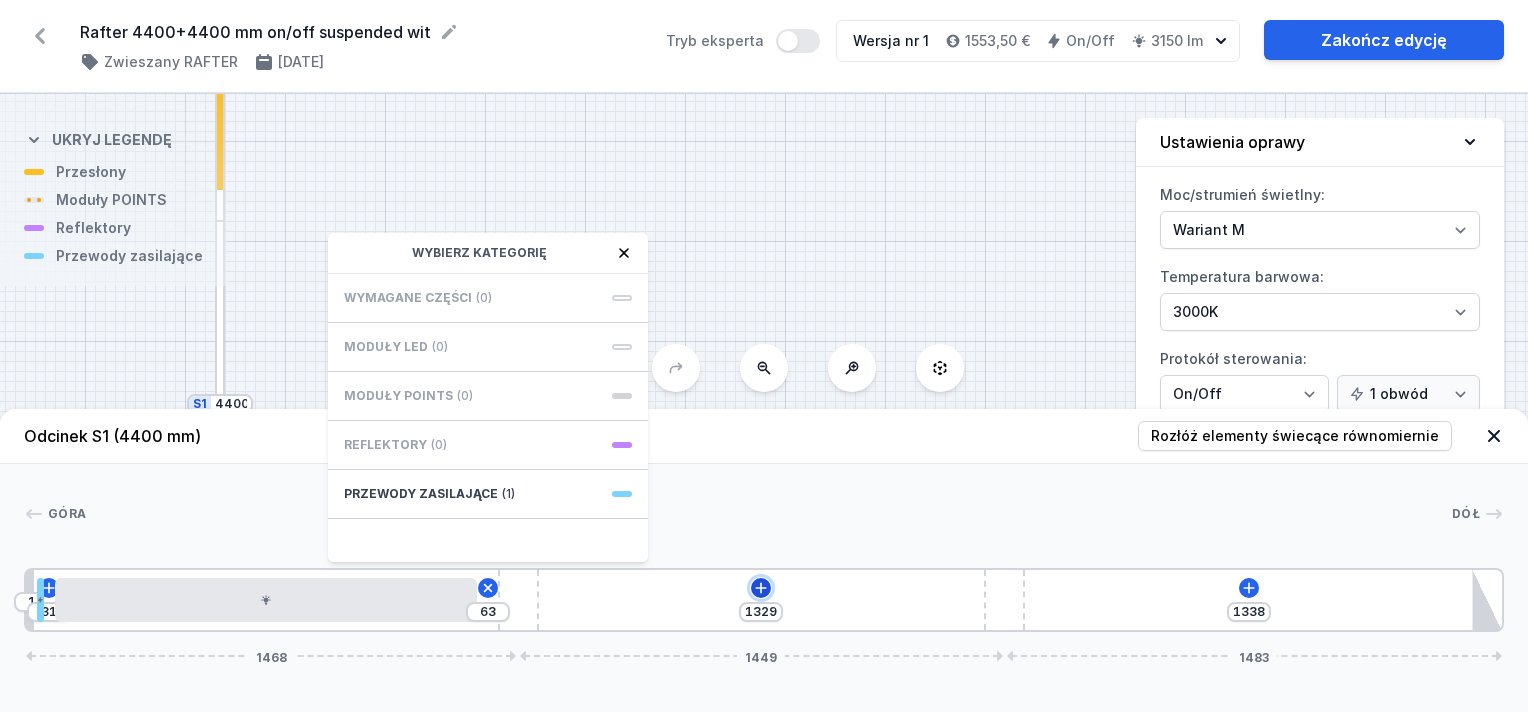 click 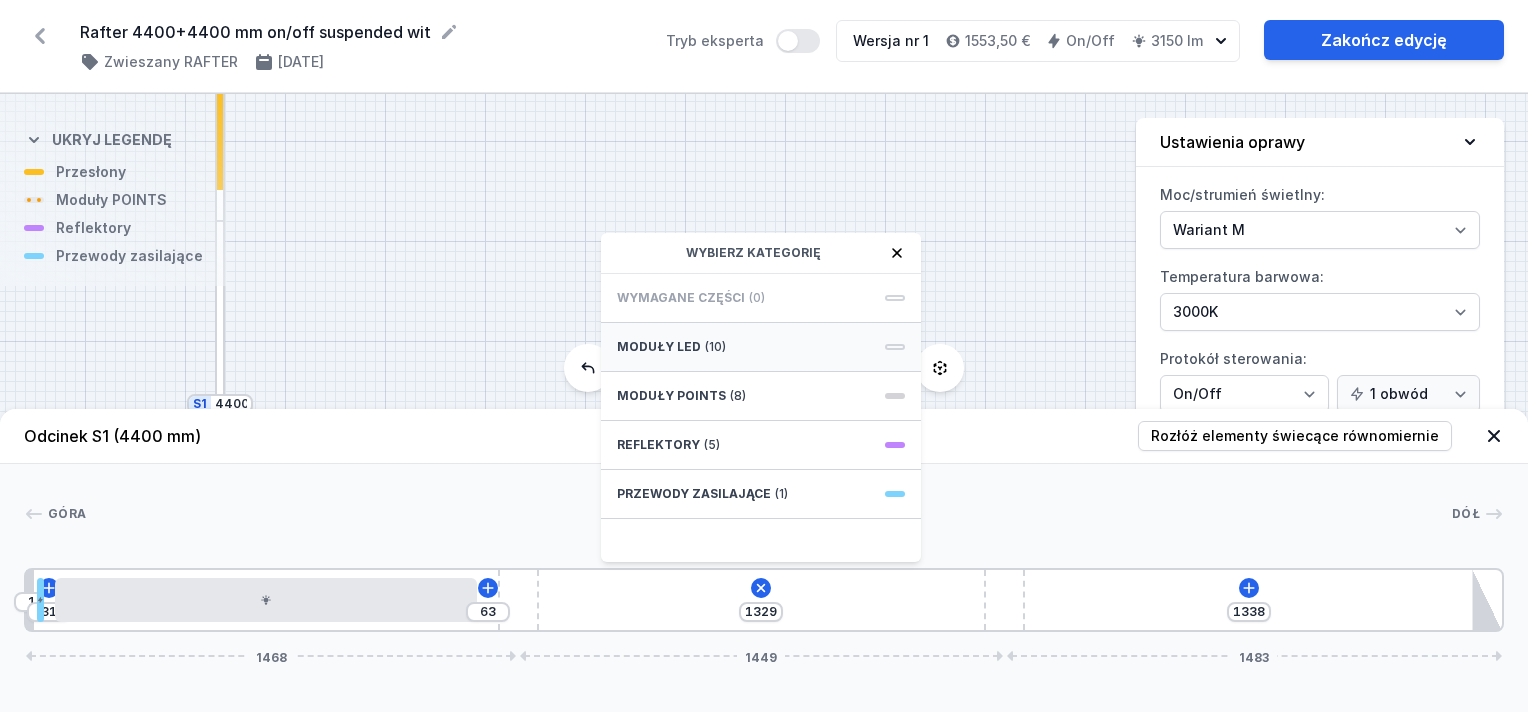 click on "Moduły LED (10)" at bounding box center (761, 347) 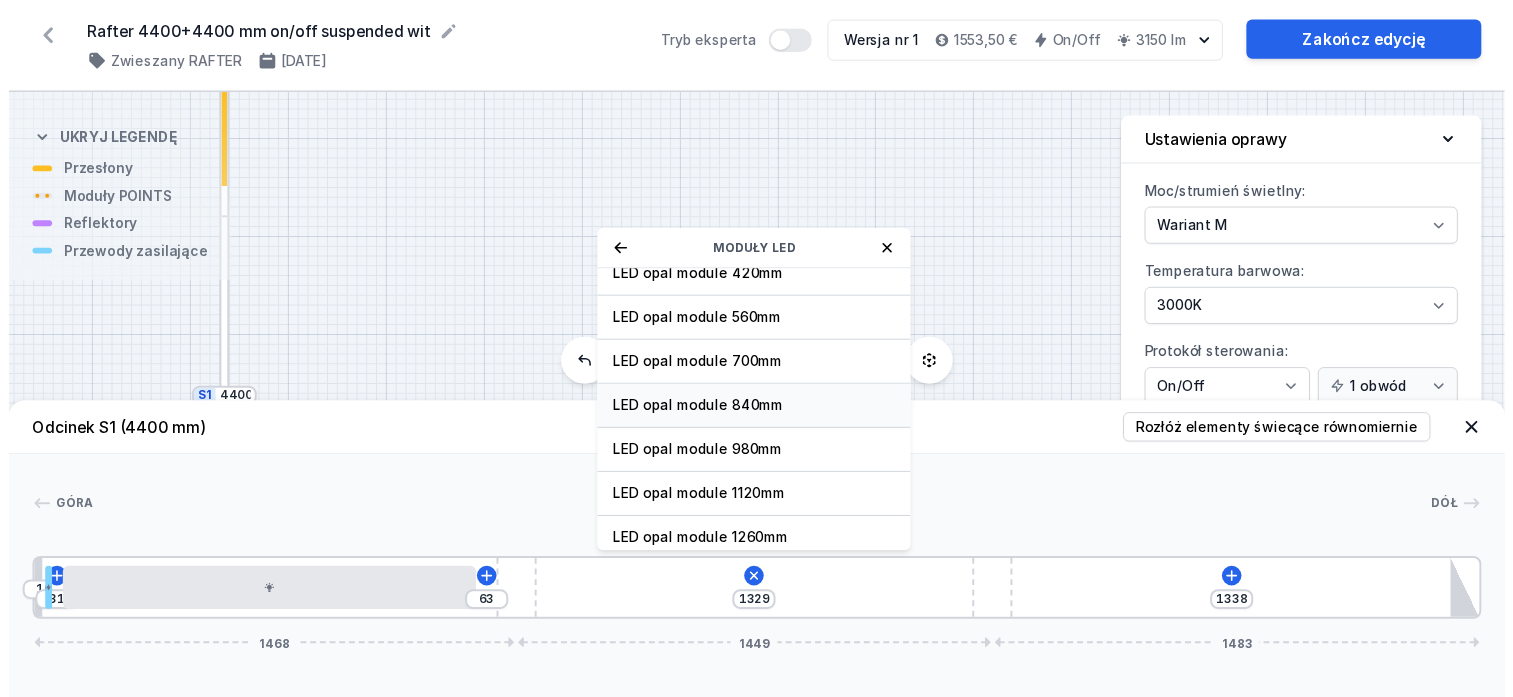 scroll, scrollTop: 249, scrollLeft: 0, axis: vertical 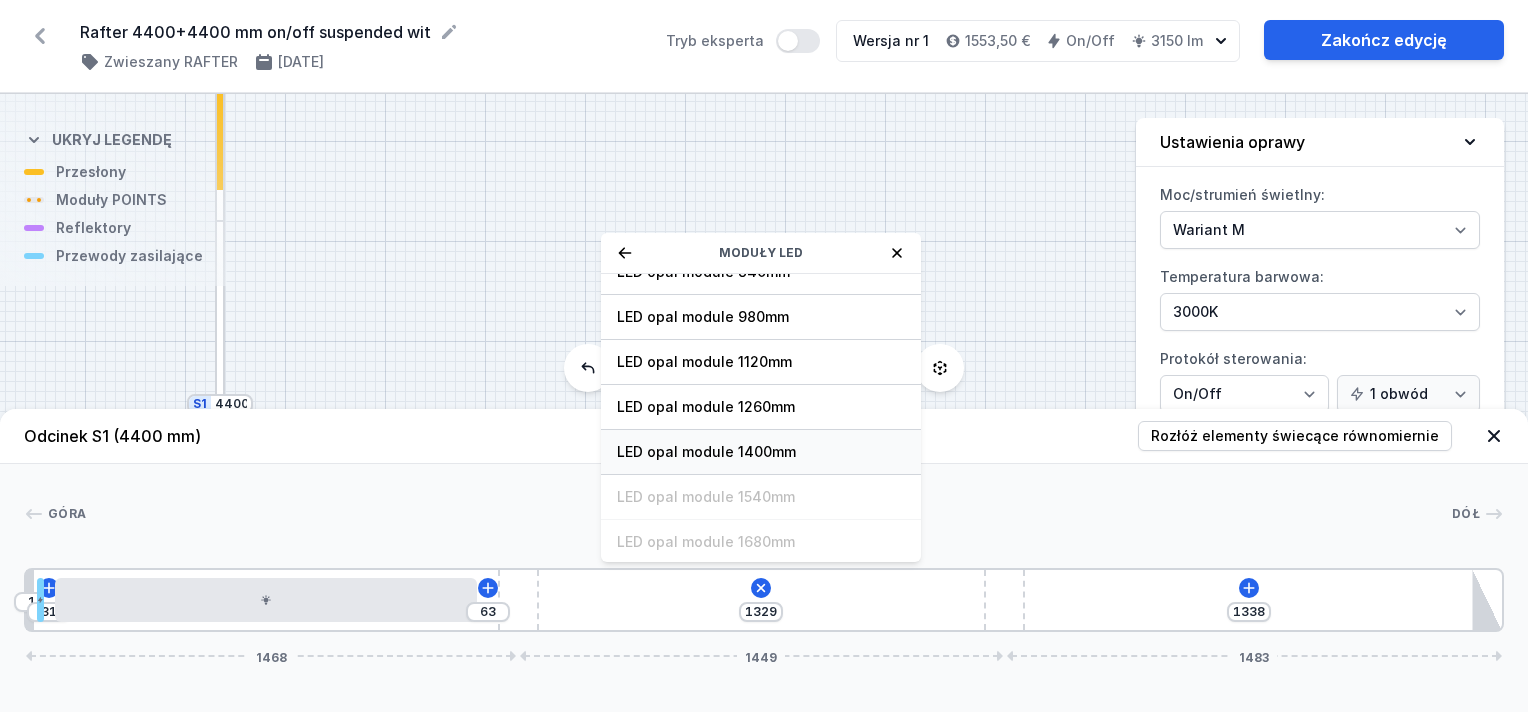 click on "LED opal module 1400mm" at bounding box center (761, 452) 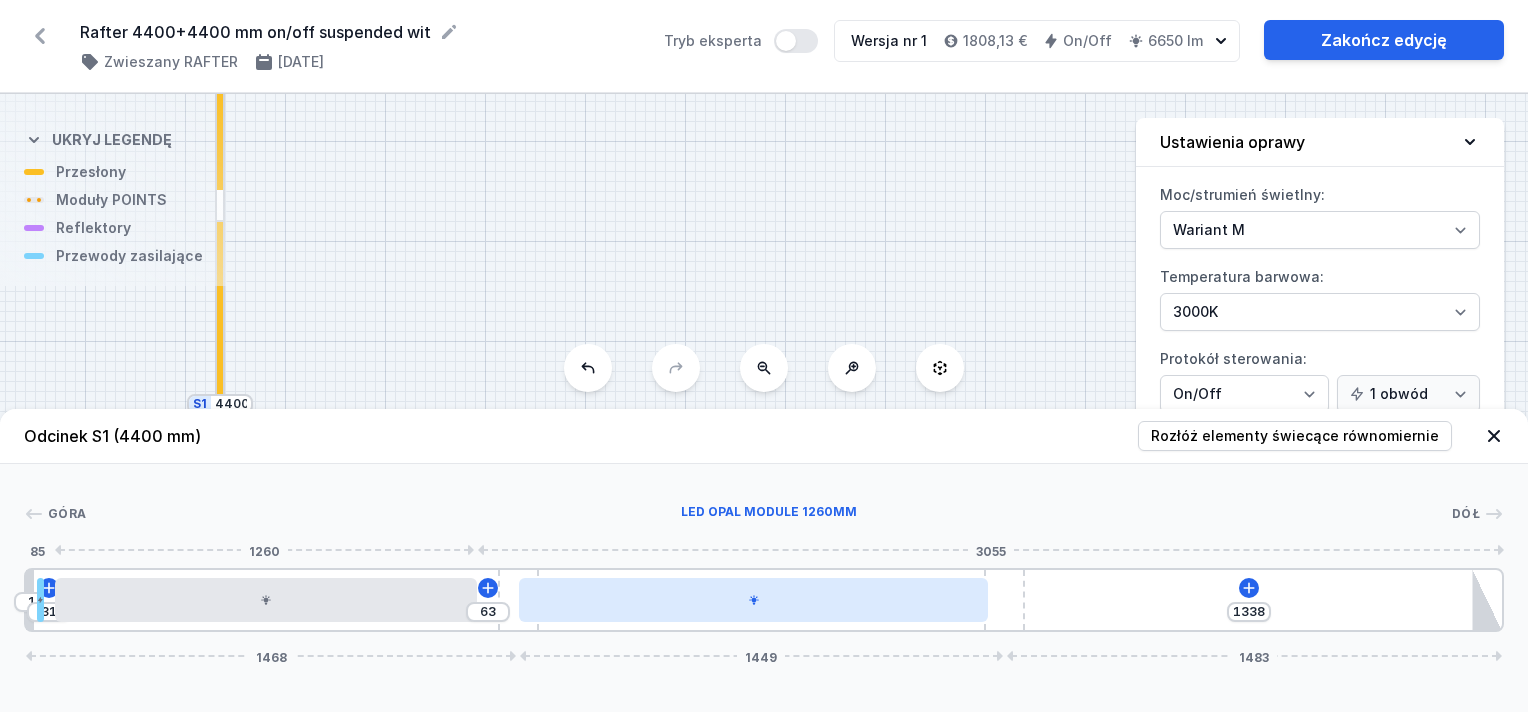drag, startPoint x: 669, startPoint y: 603, endPoint x: 518, endPoint y: 597, distance: 151.11916 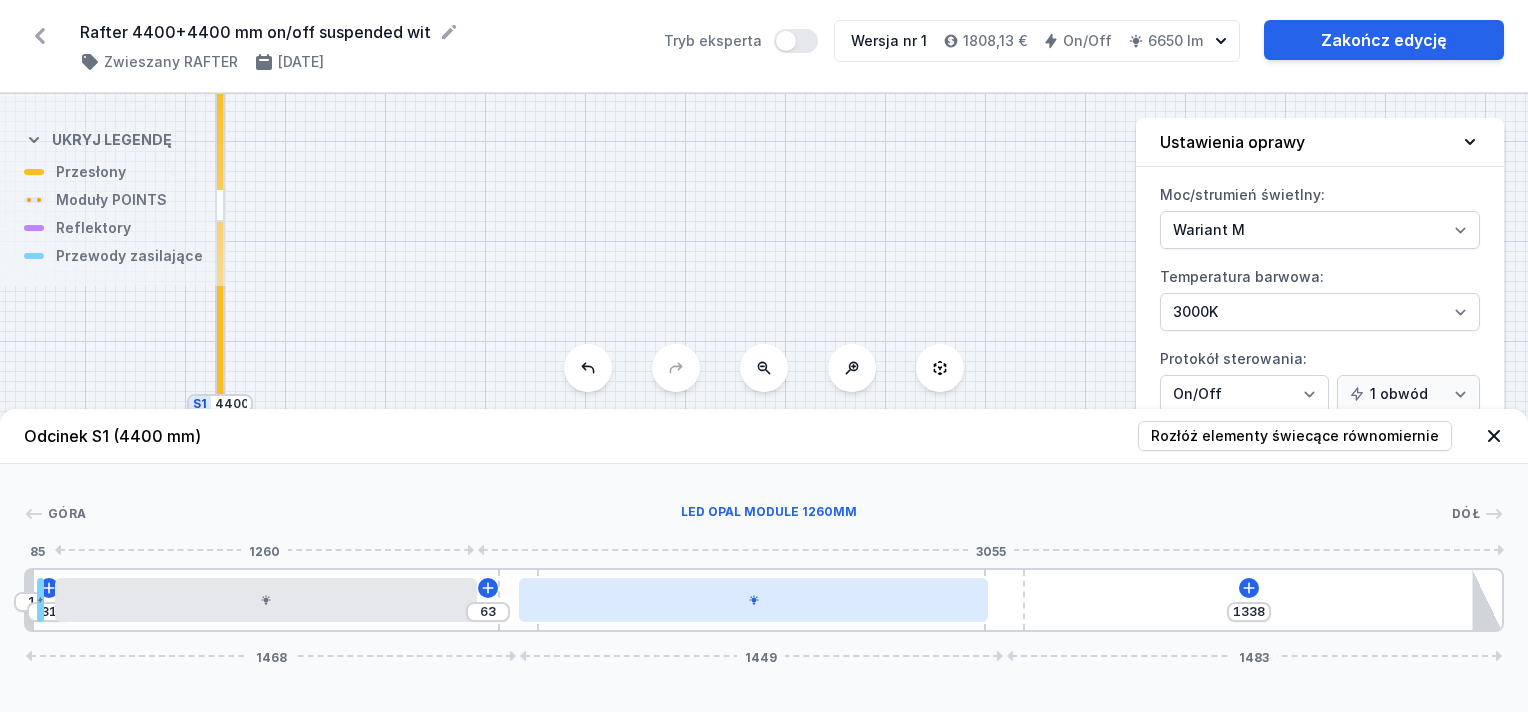 click on "10 31 63 1338 1468 1449 1483" at bounding box center (764, 600) 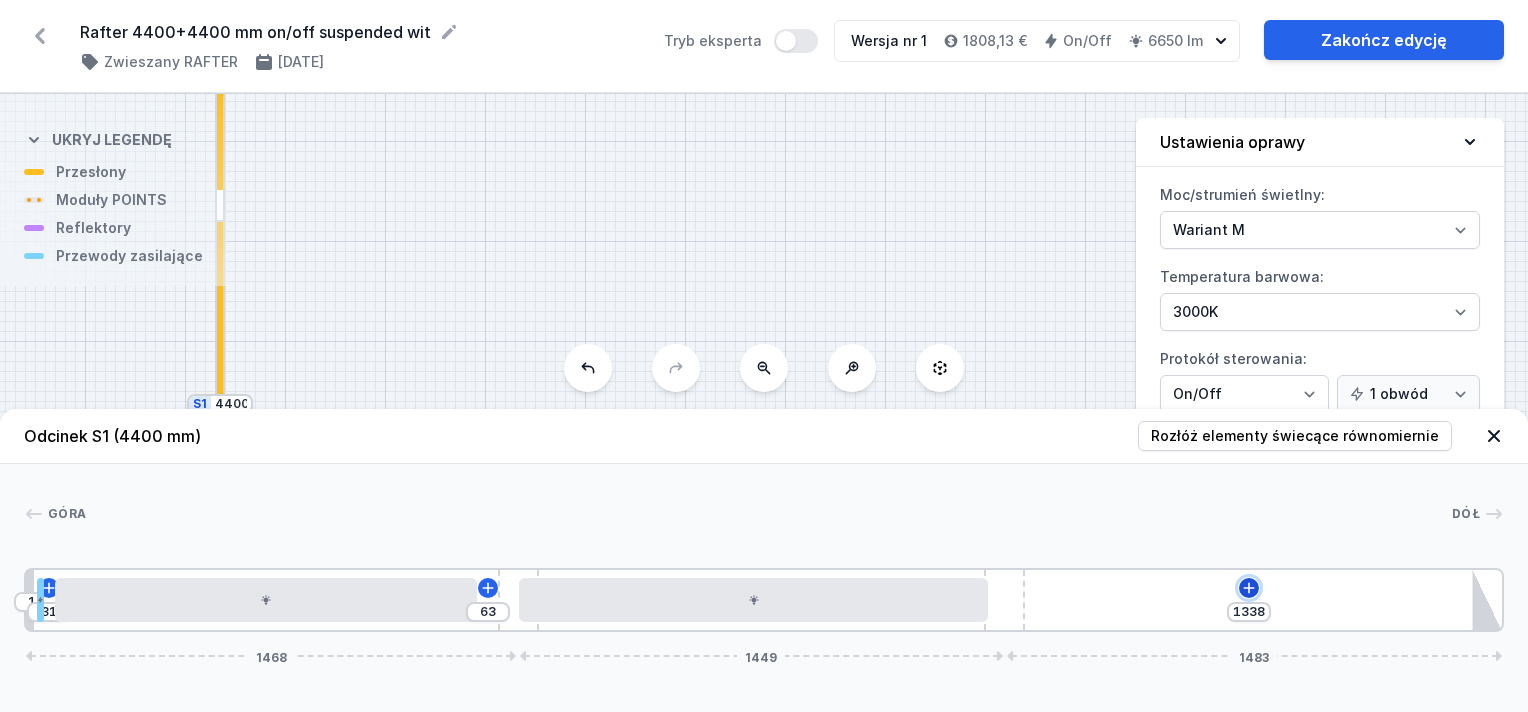 click 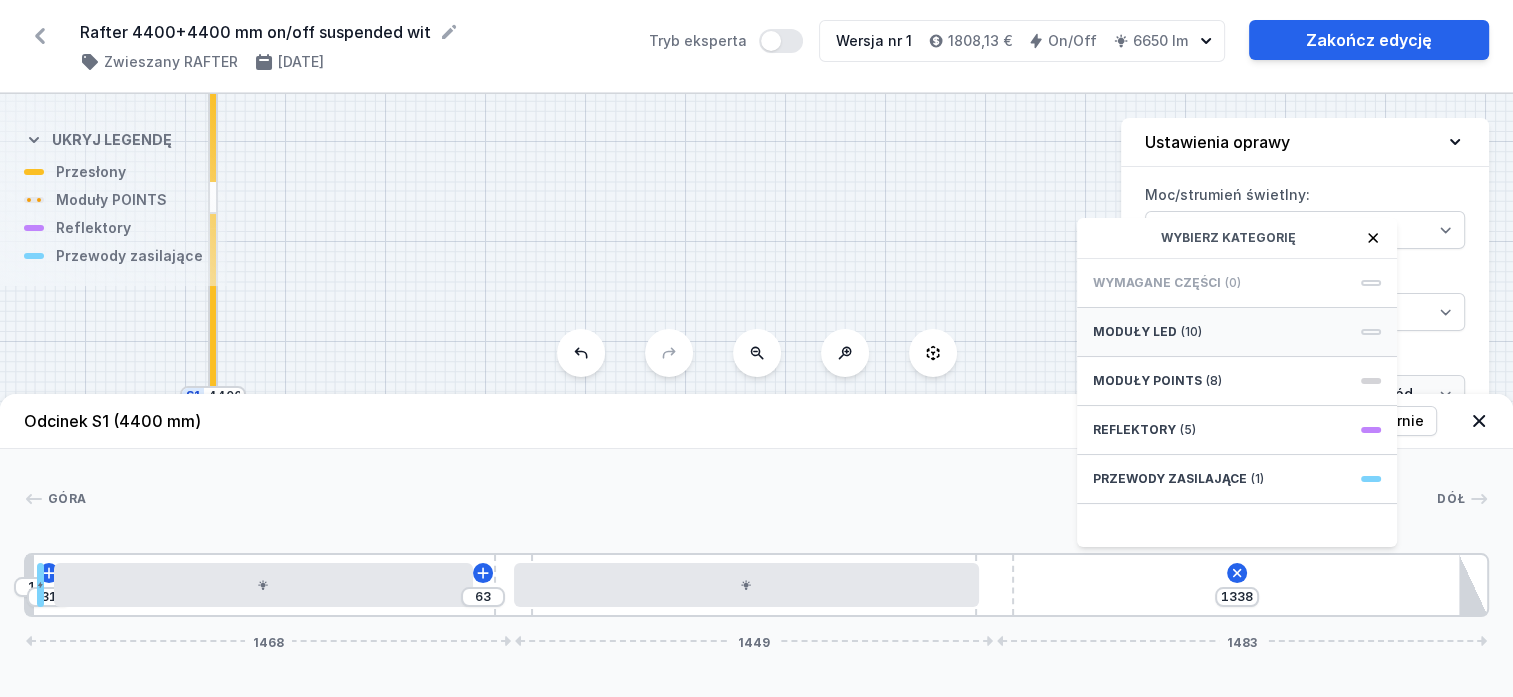 click on "Moduły LED" at bounding box center [1135, 332] 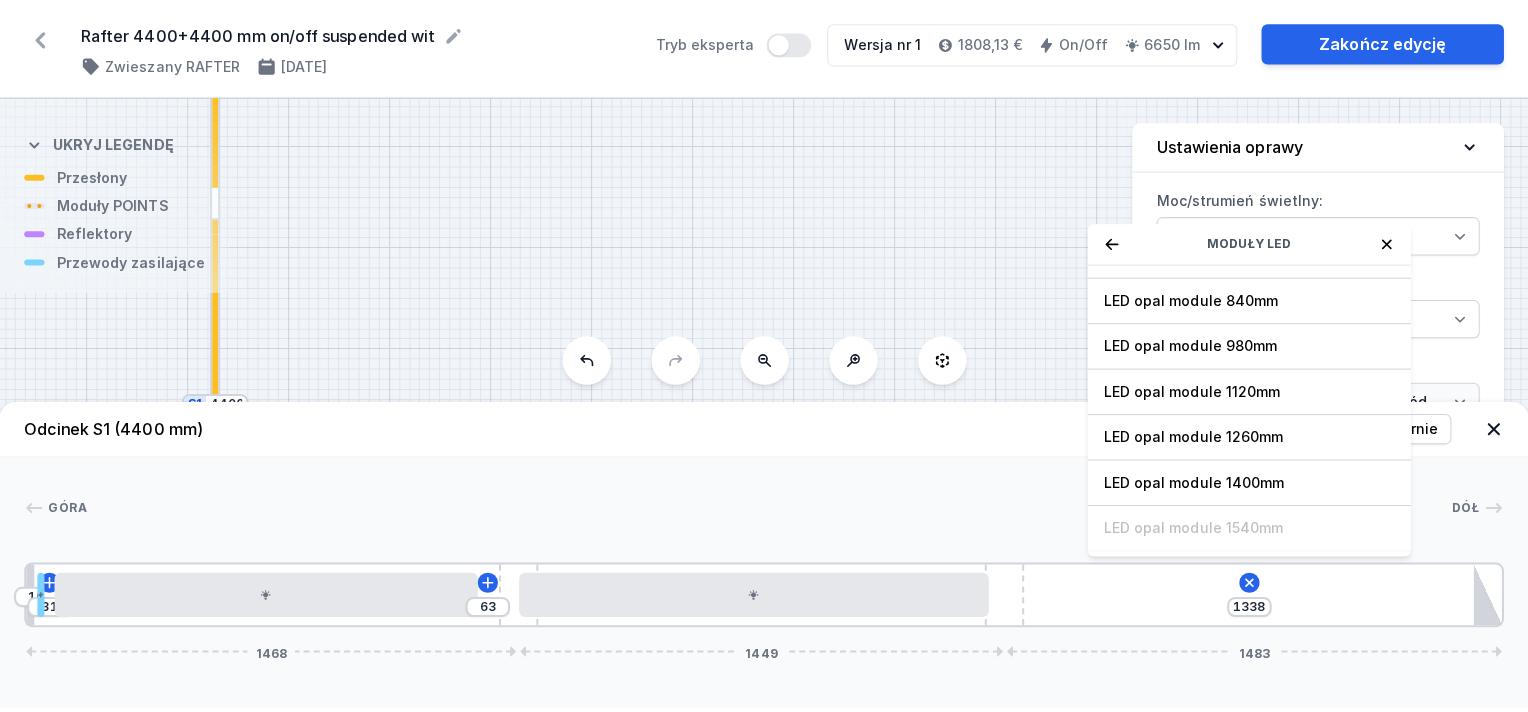 scroll, scrollTop: 249, scrollLeft: 0, axis: vertical 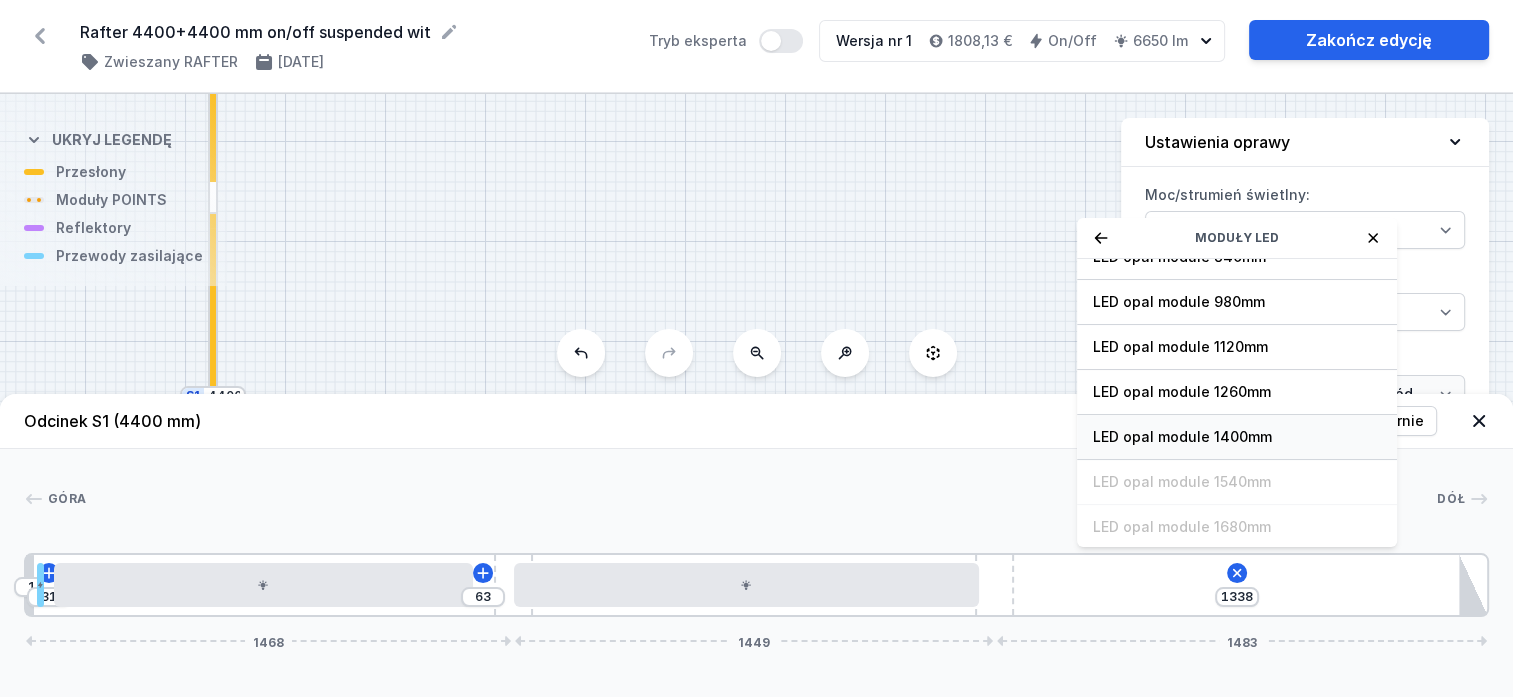 click on "LED opal module 1400mm" at bounding box center (1237, 437) 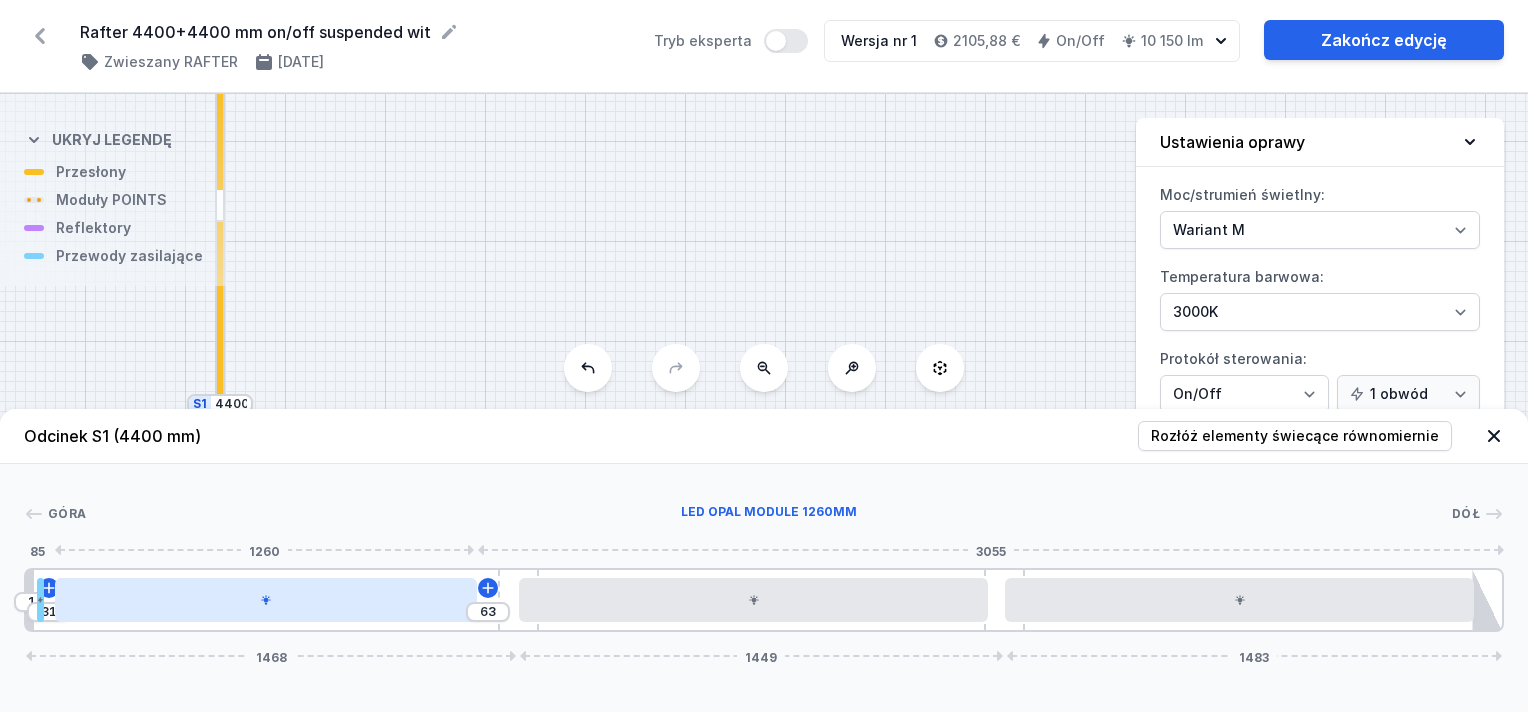 click at bounding box center (266, 600) 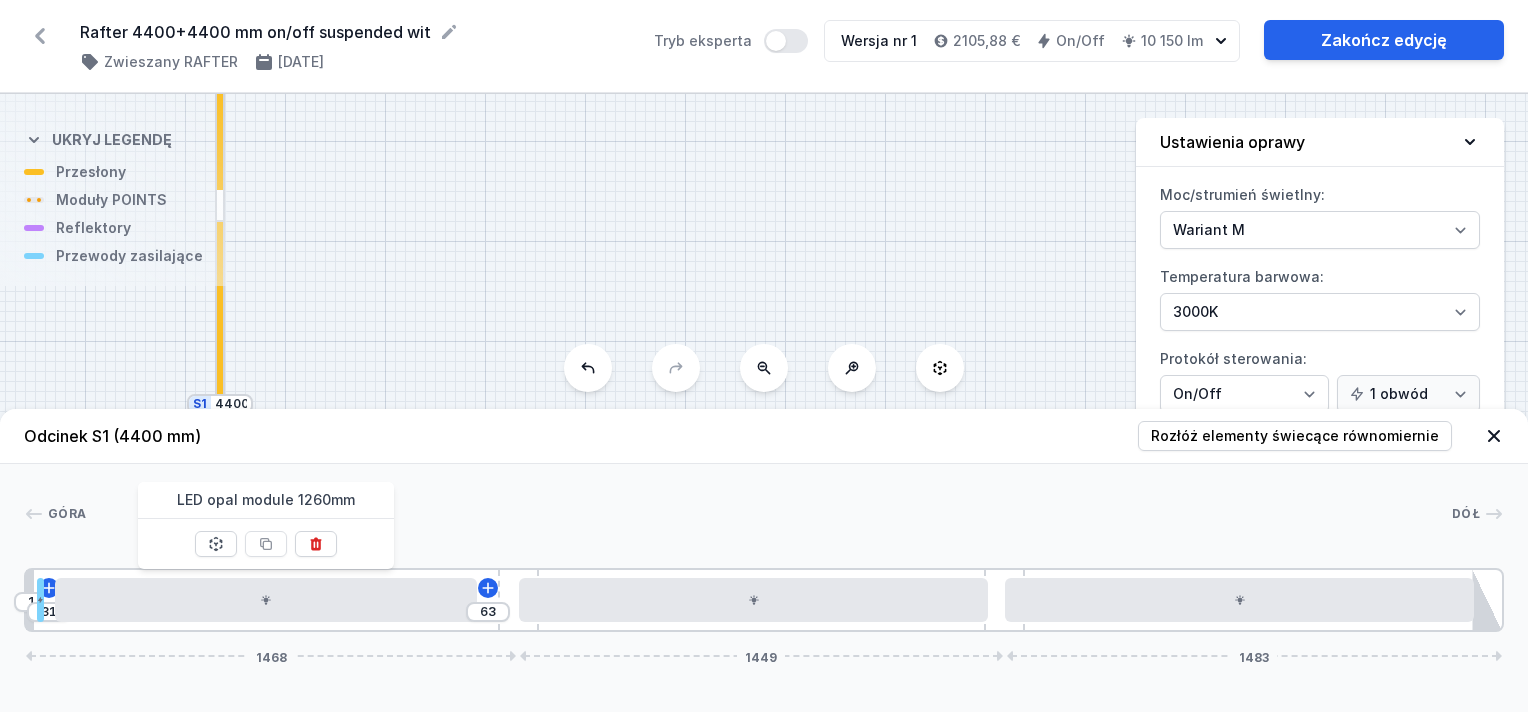 type on "1354" 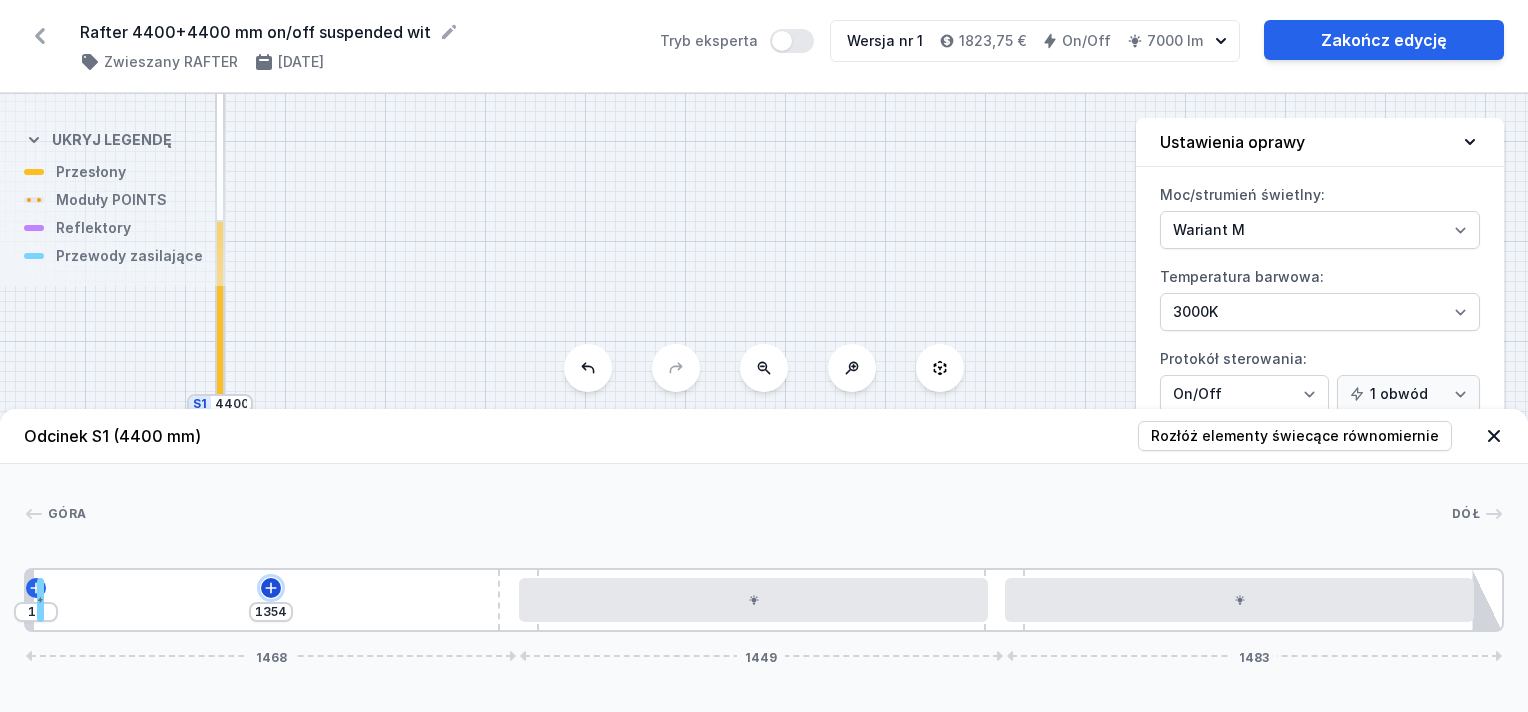 click 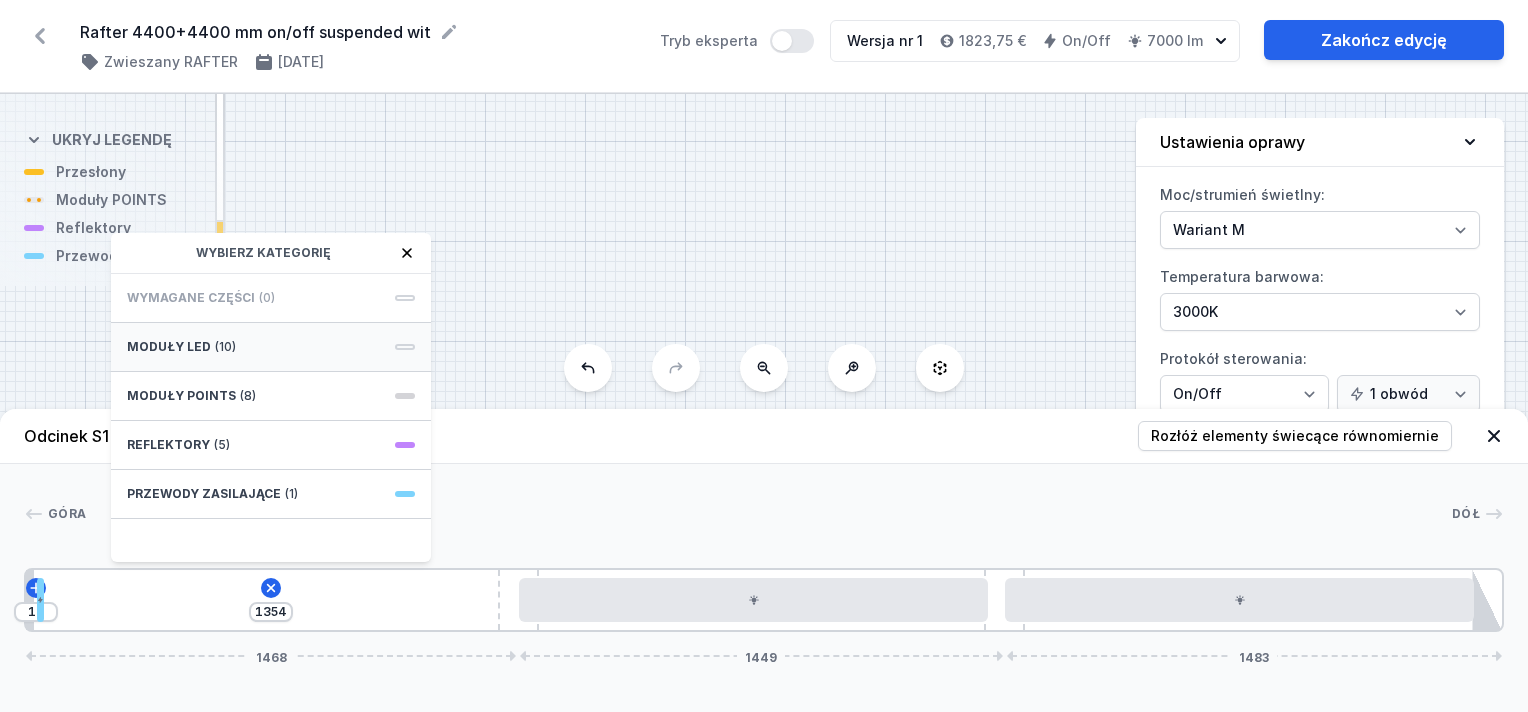 click on "Moduły LED (10)" at bounding box center (271, 347) 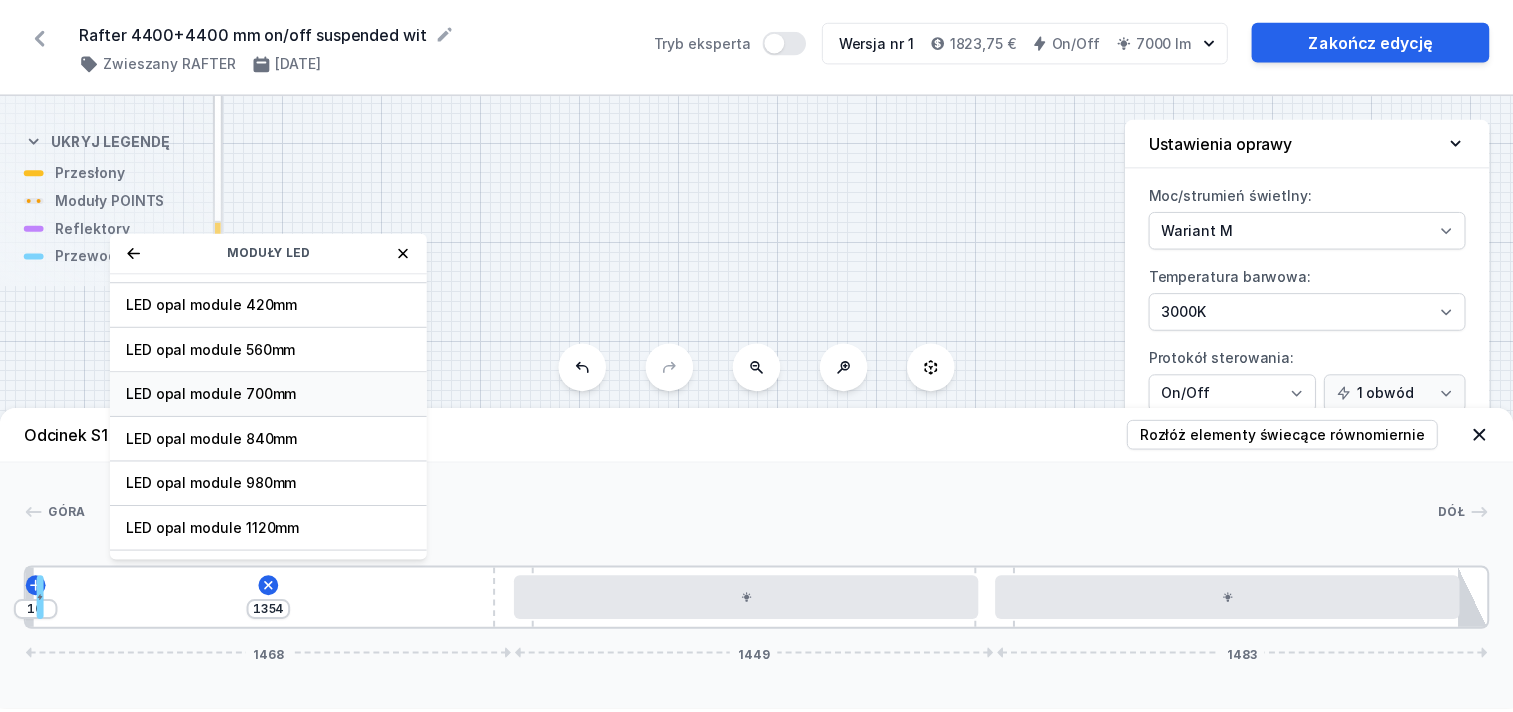 scroll, scrollTop: 249, scrollLeft: 0, axis: vertical 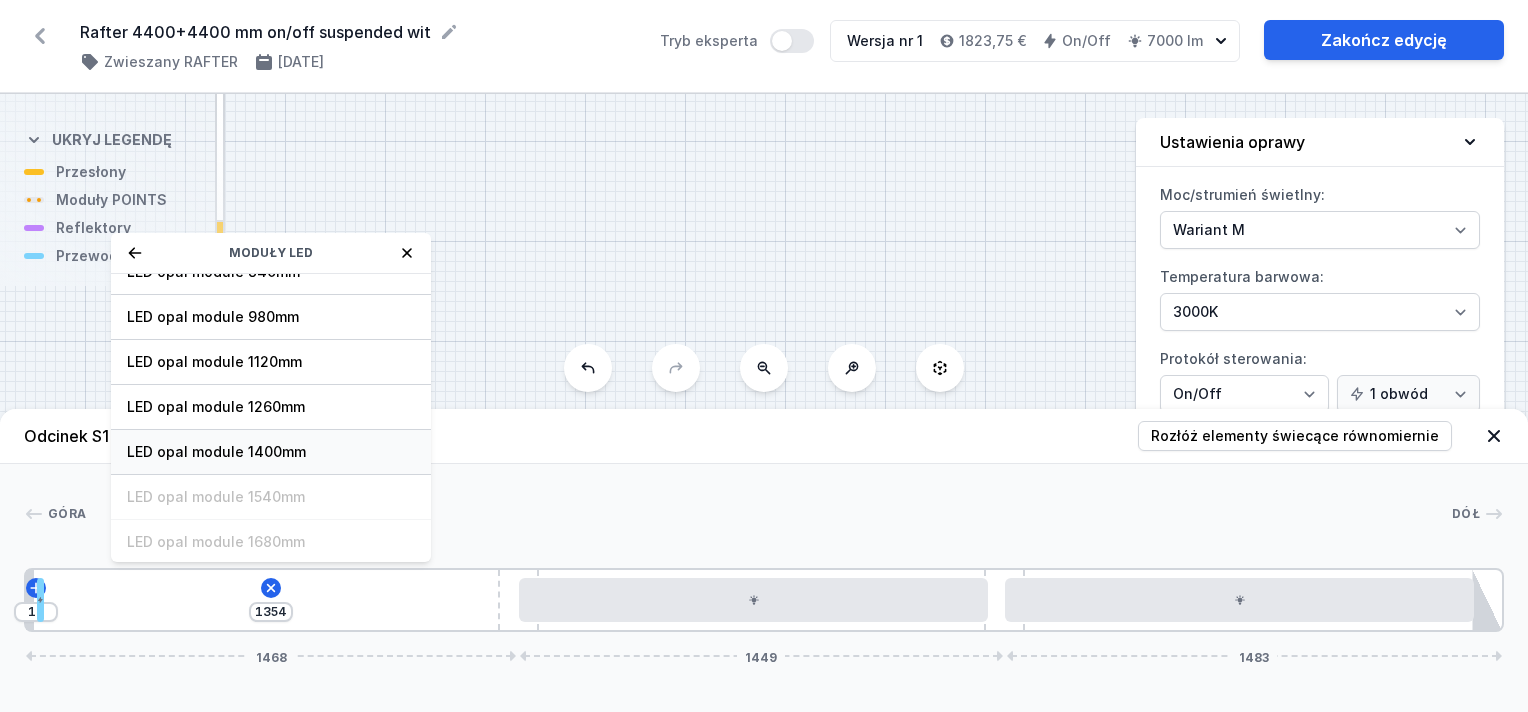 click on "LED opal module 1400mm" at bounding box center [271, 452] 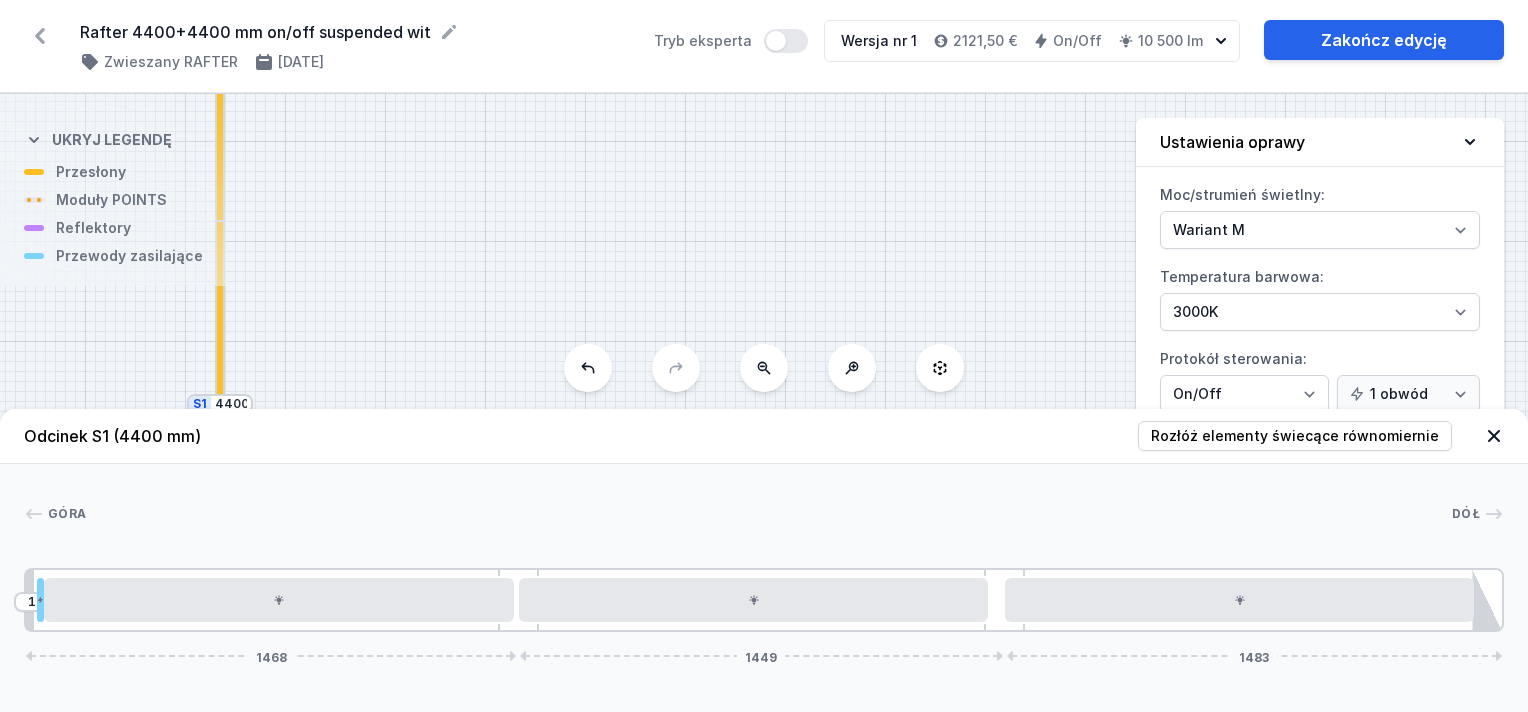 click on "S2 4400 S1 4400" at bounding box center [764, 403] 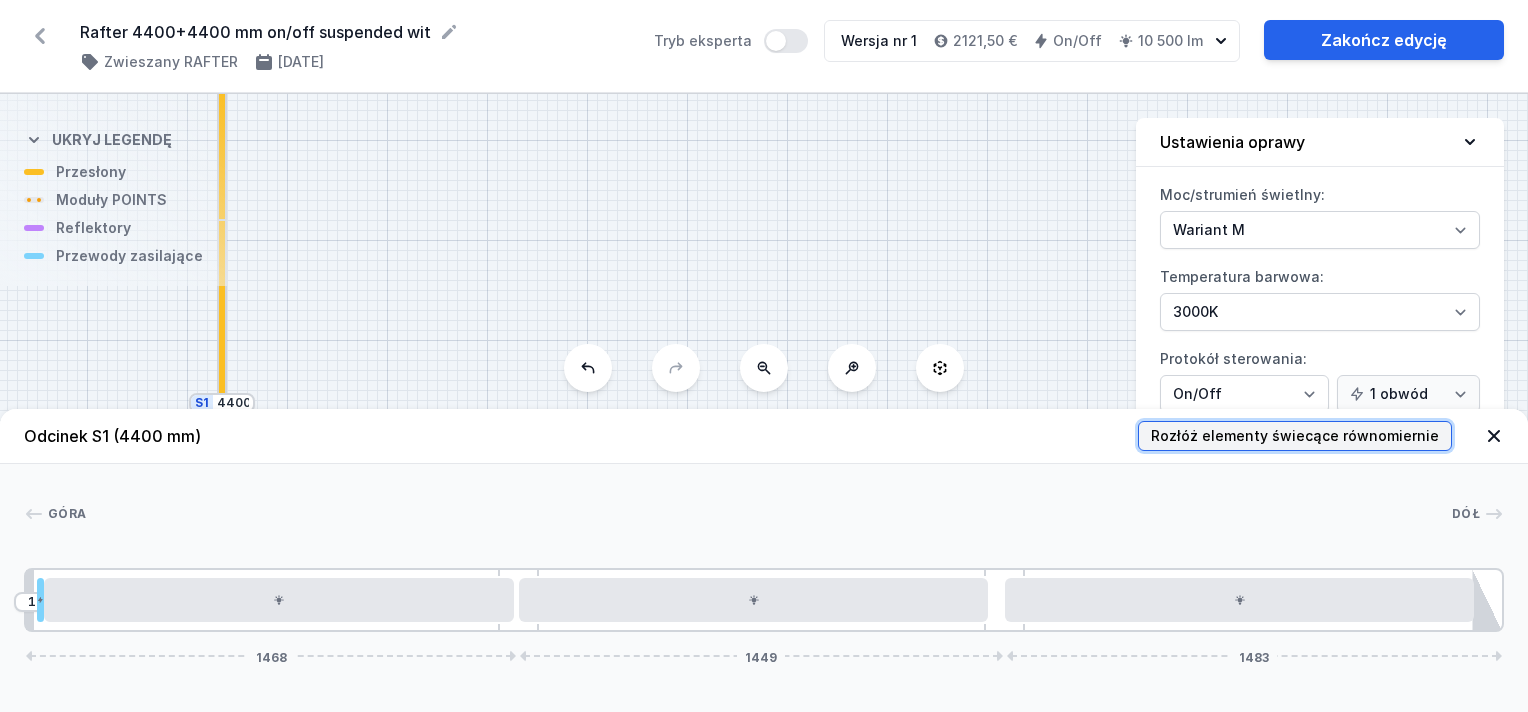 click on "Rozłóż elementy świecące równomiernie" at bounding box center [1295, 436] 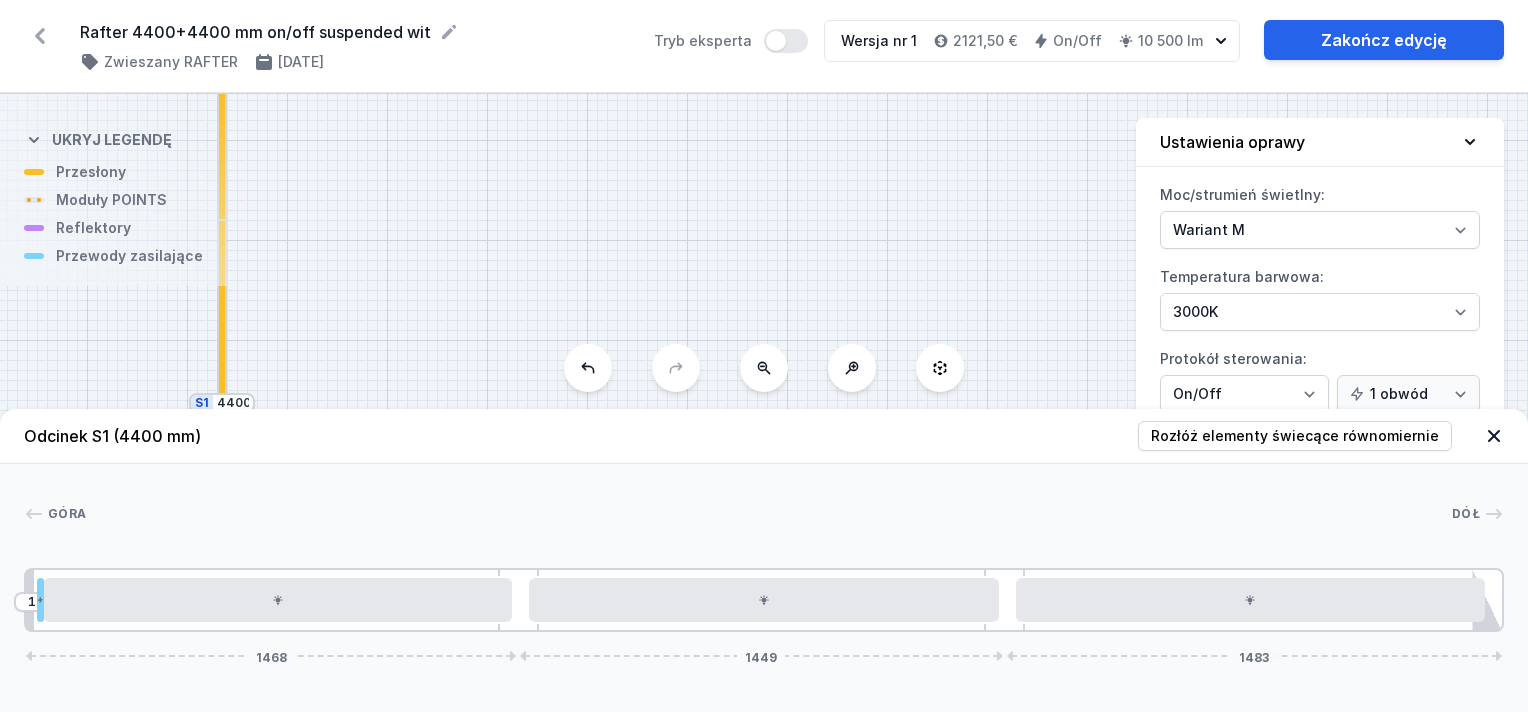 click 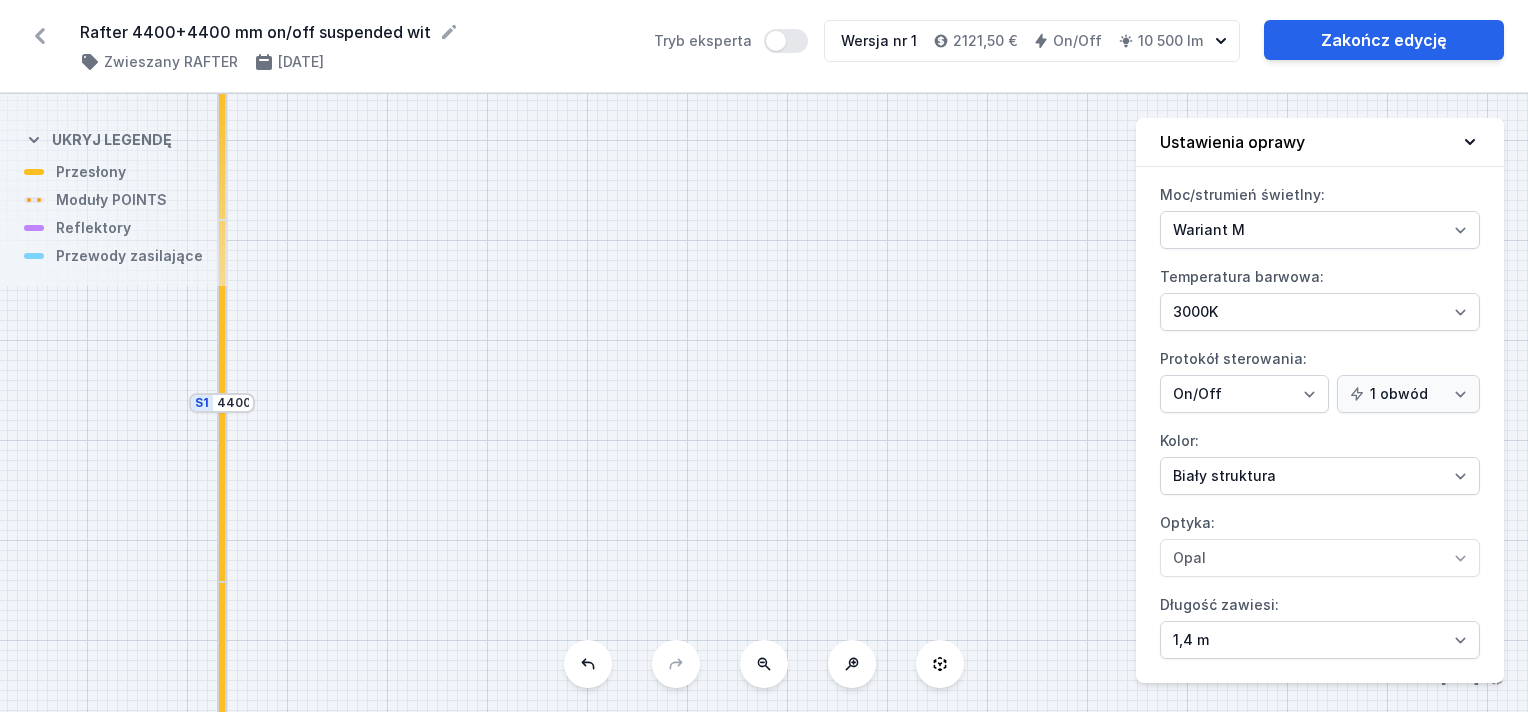 click 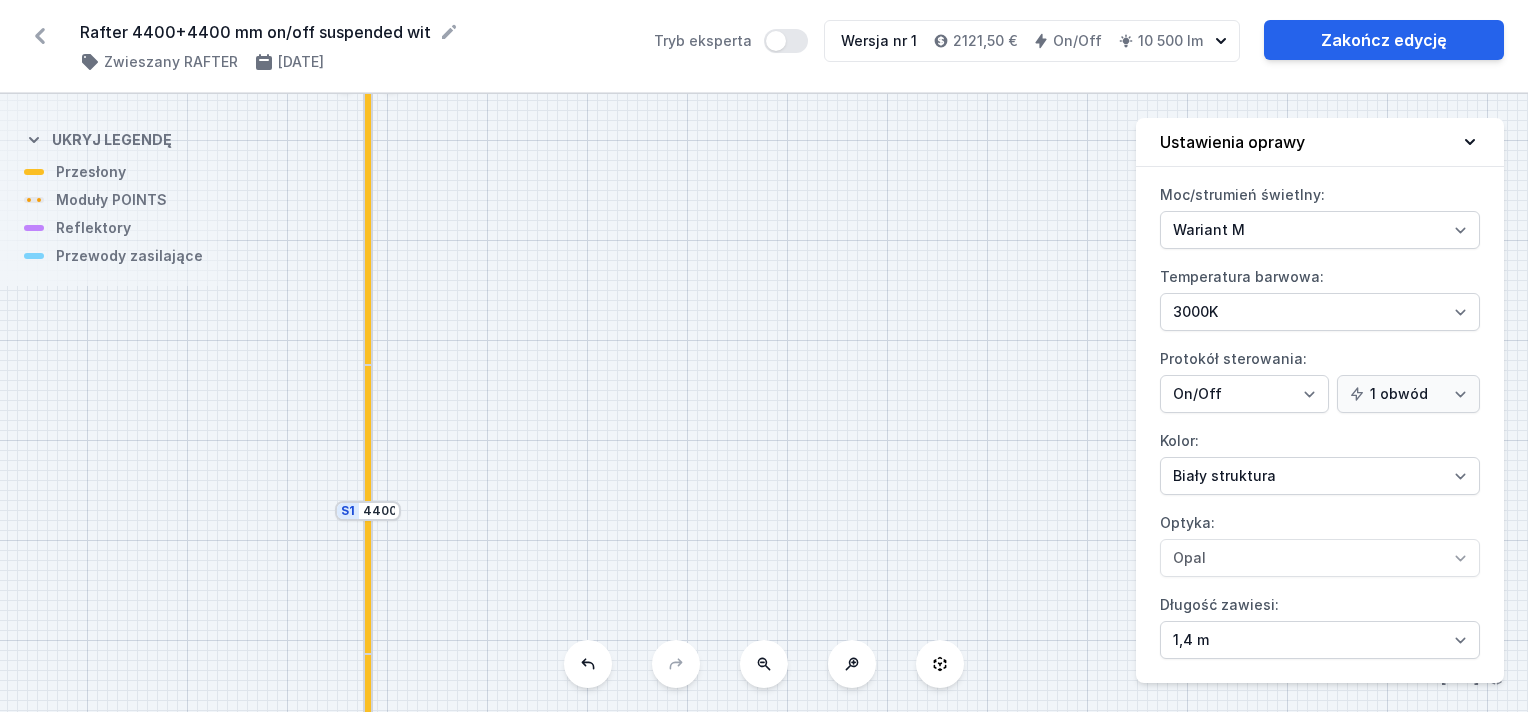 click 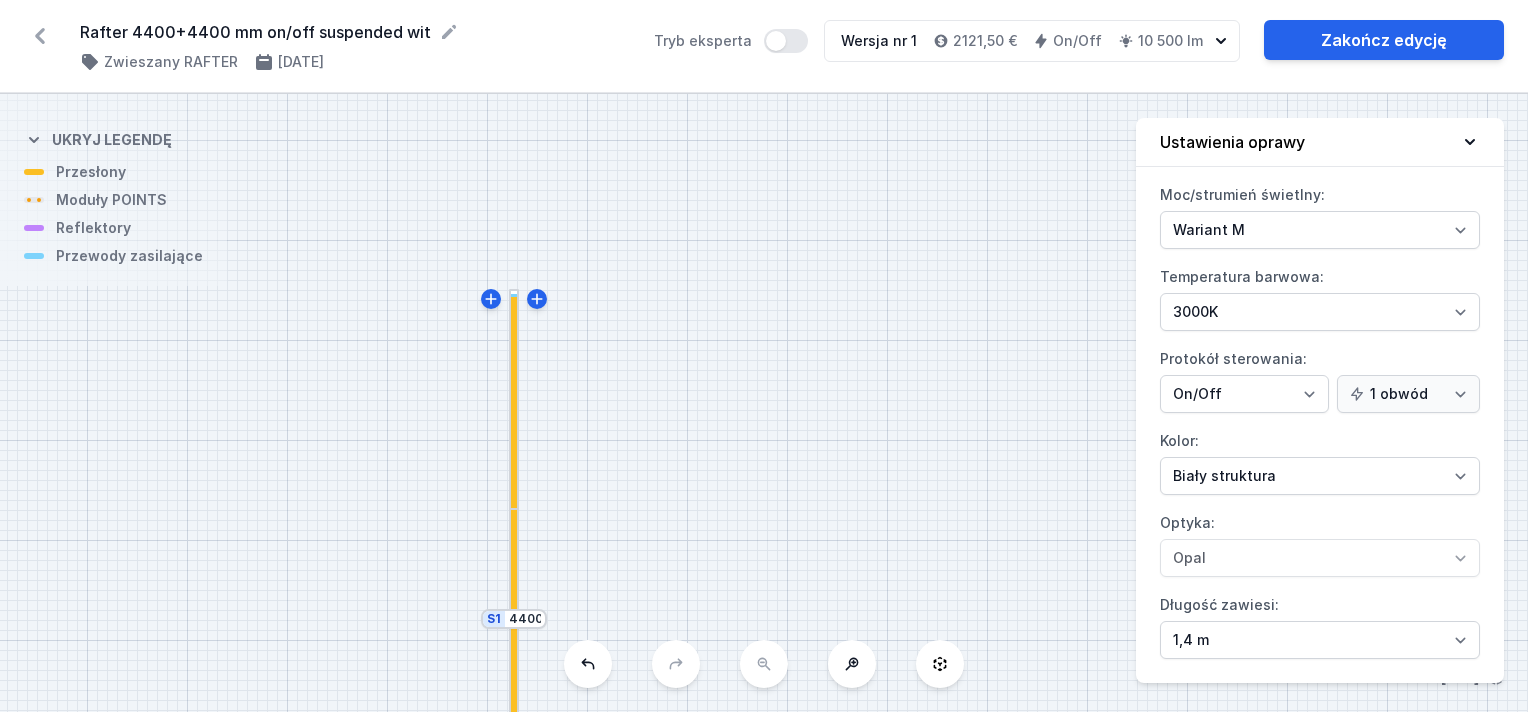click on "S2 4400 S1 4400" at bounding box center [764, 403] 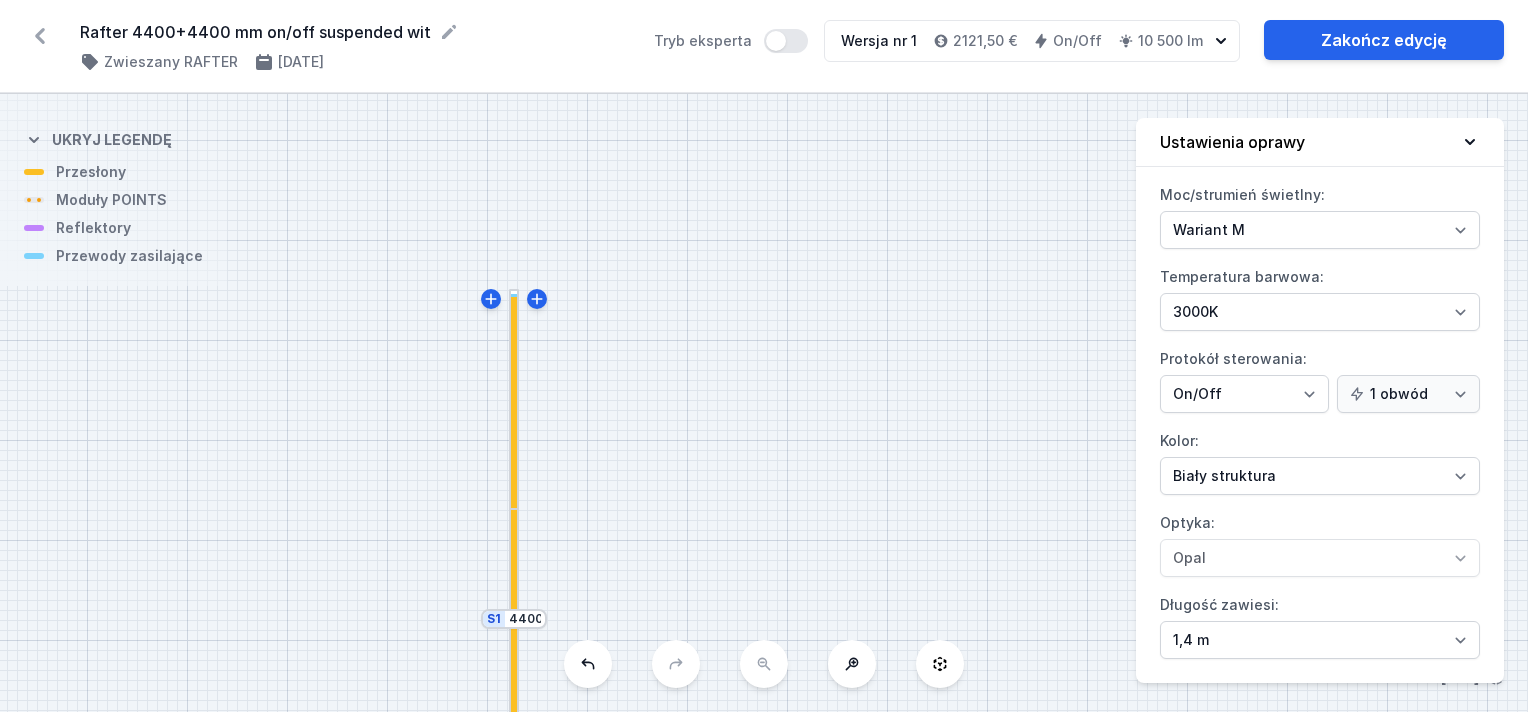 click on "S2 4400 S1 4400" at bounding box center [764, 403] 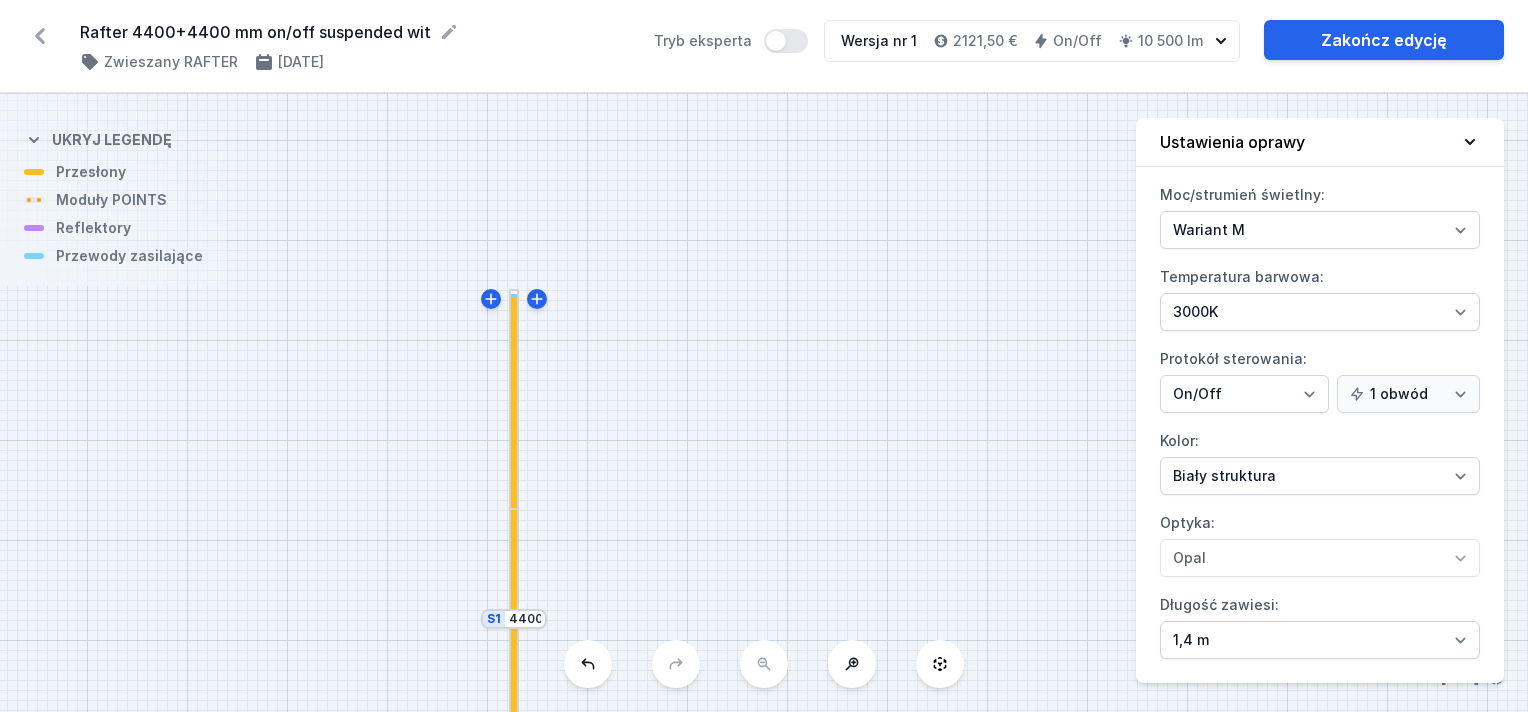 click on "S2 4400 S1 4400" at bounding box center (764, 403) 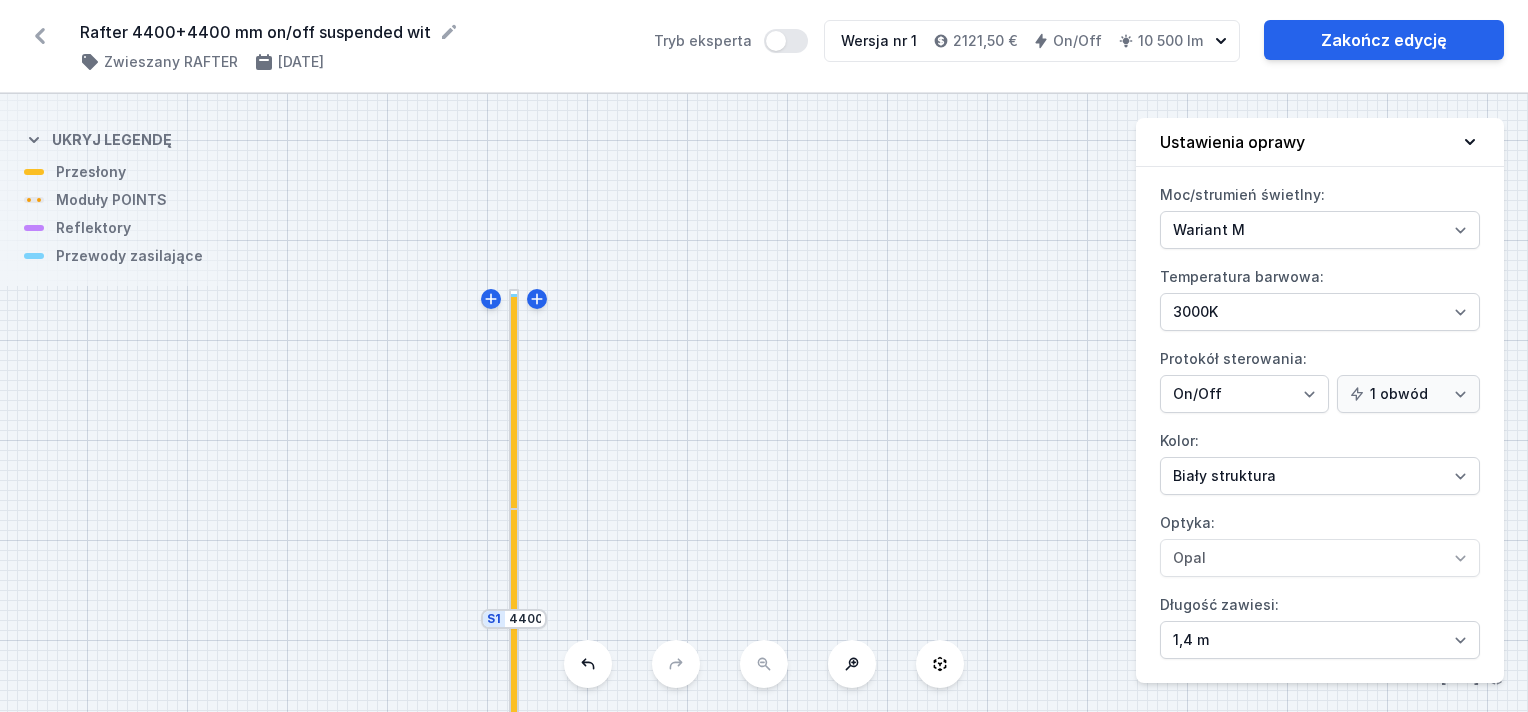 click on "S2 4400 S1 4400" at bounding box center [764, 403] 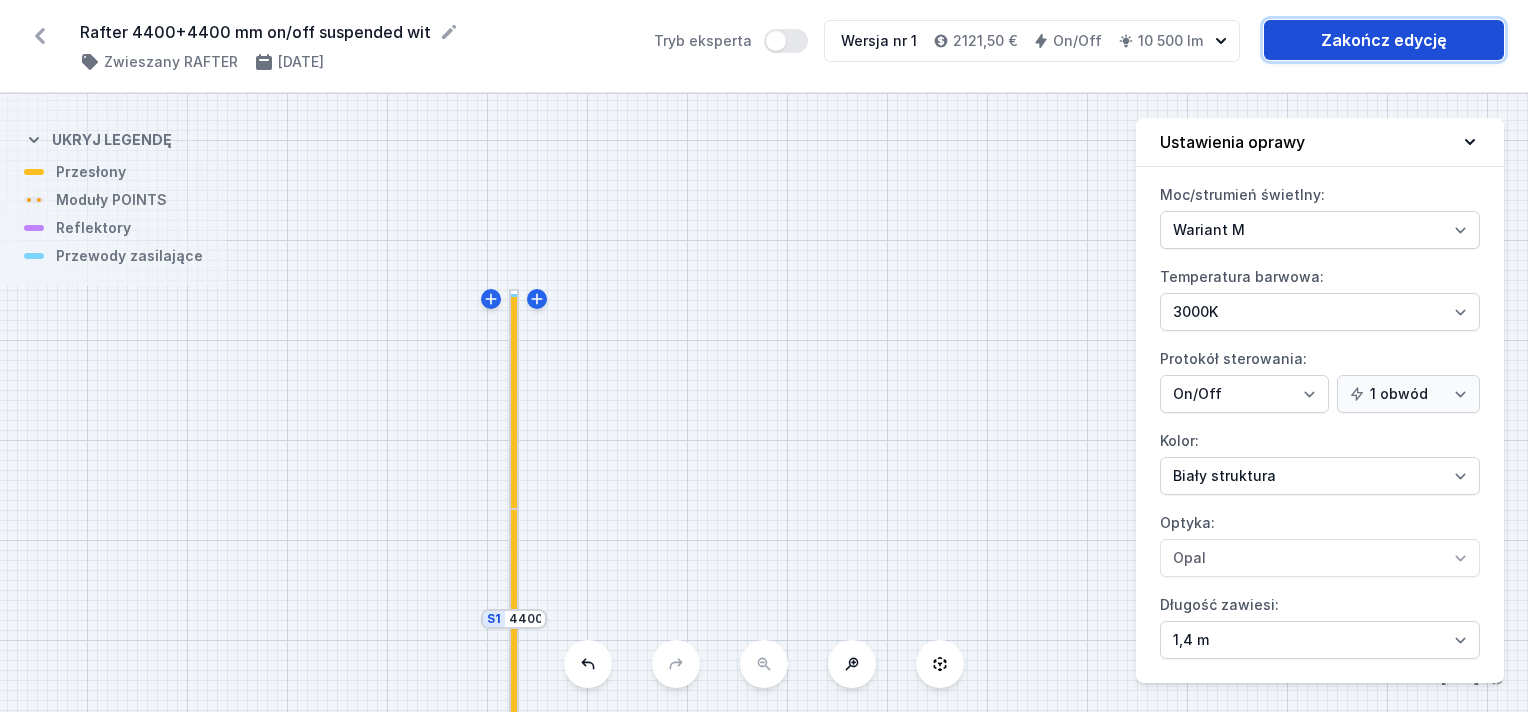 click on "Zakończ edycję" at bounding box center [1384, 40] 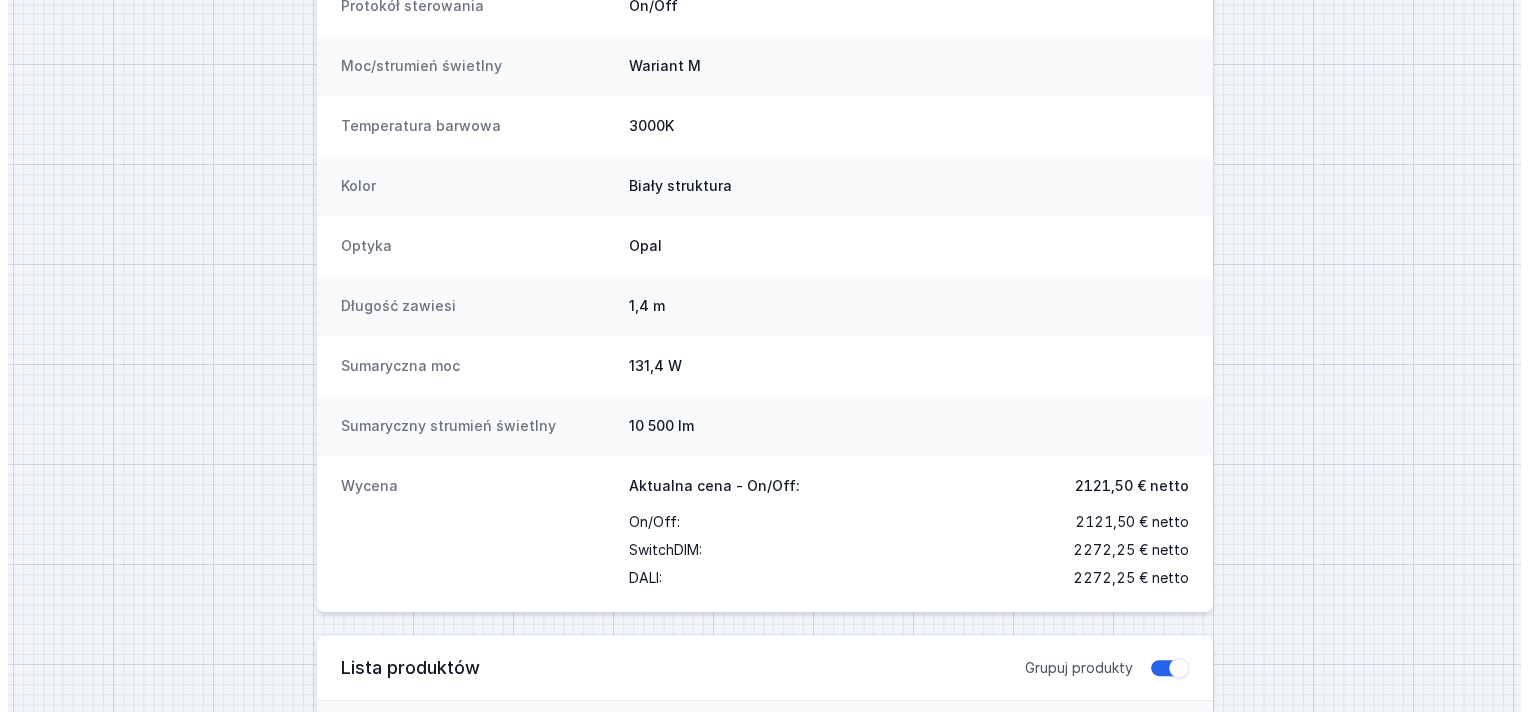 scroll, scrollTop: 0, scrollLeft: 0, axis: both 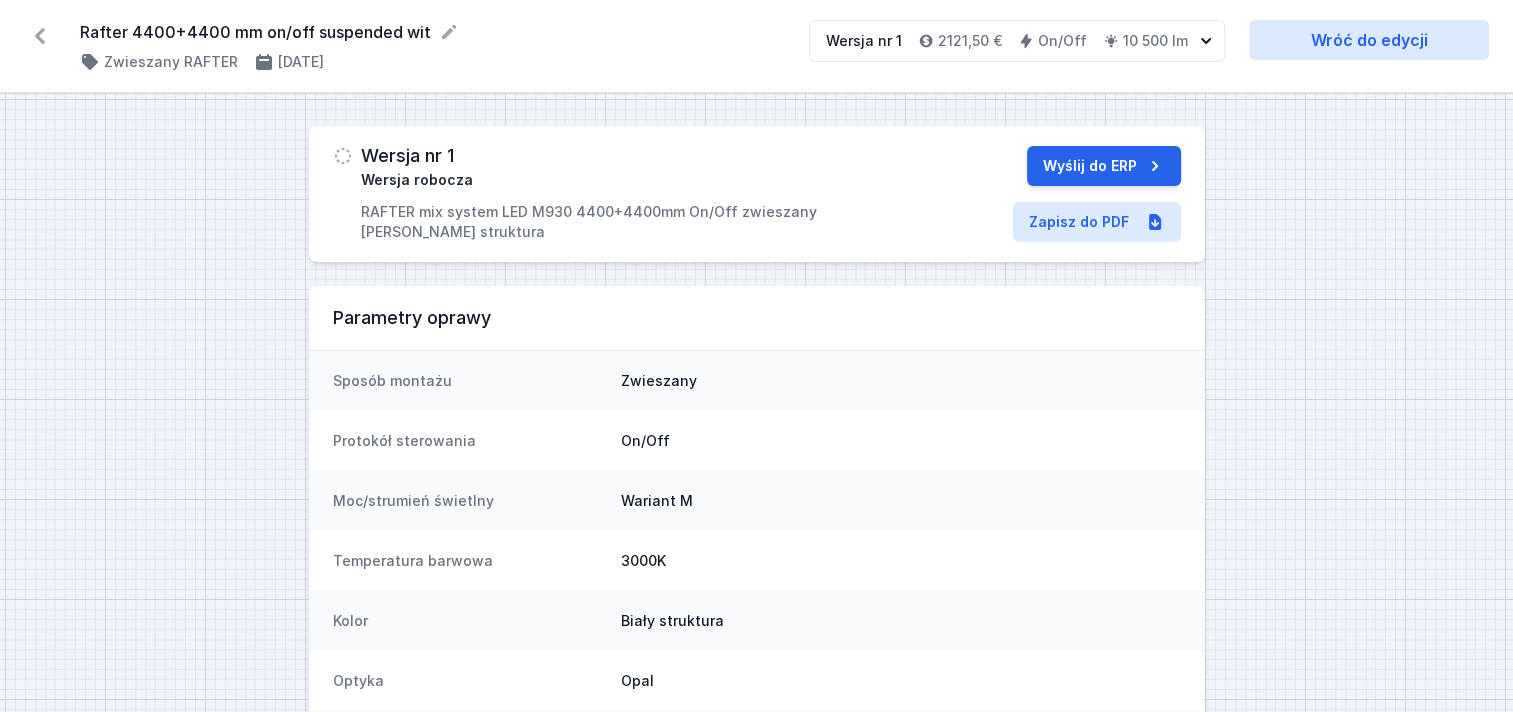click 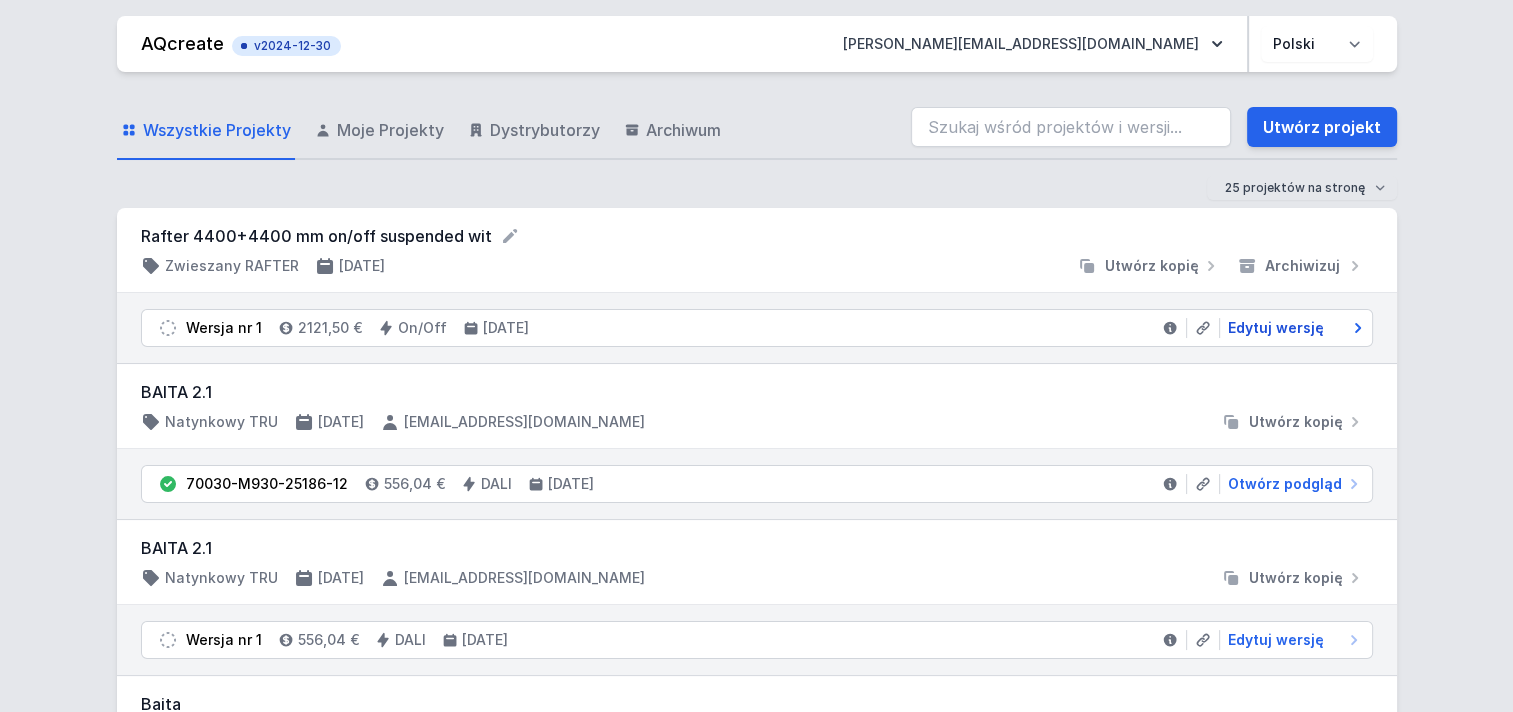 click on "Edytuj wersję" at bounding box center [1276, 328] 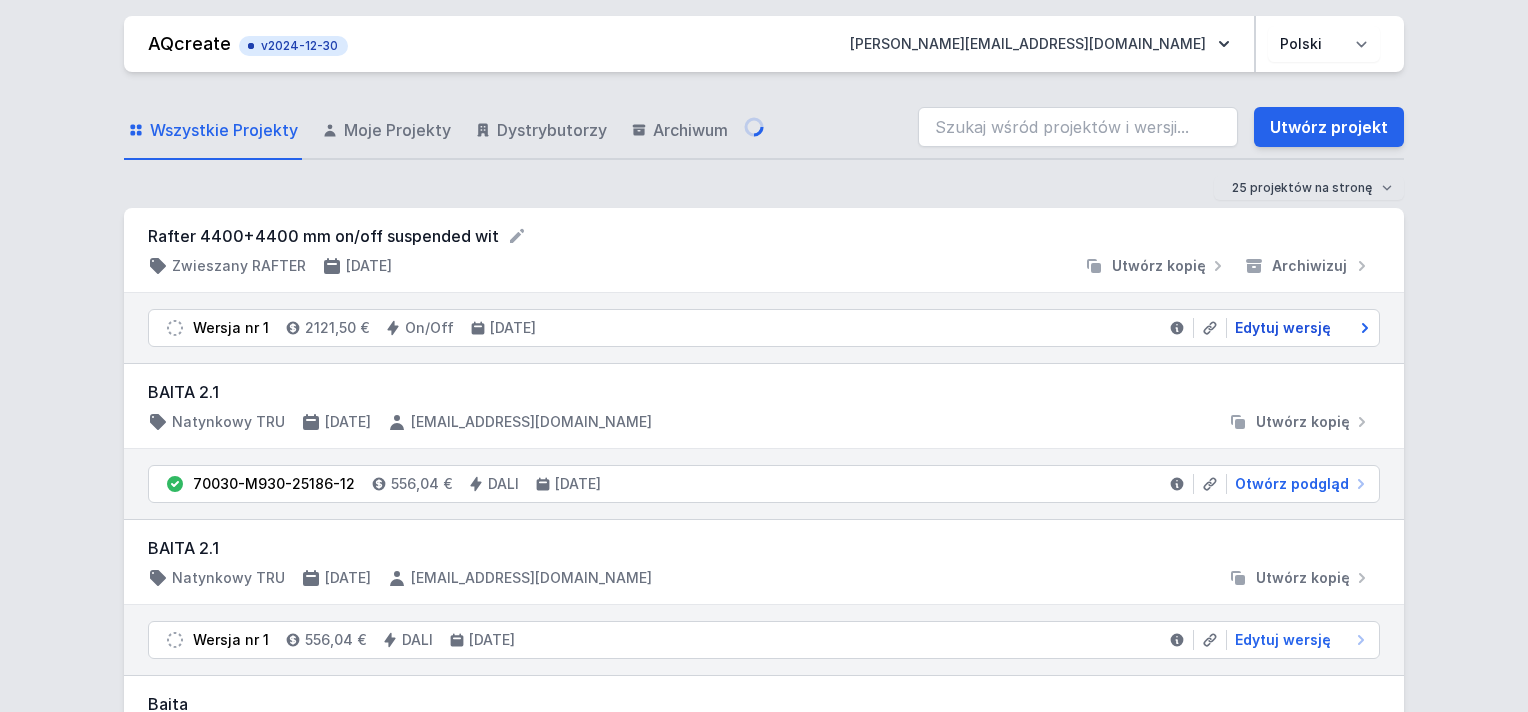 select on "M" 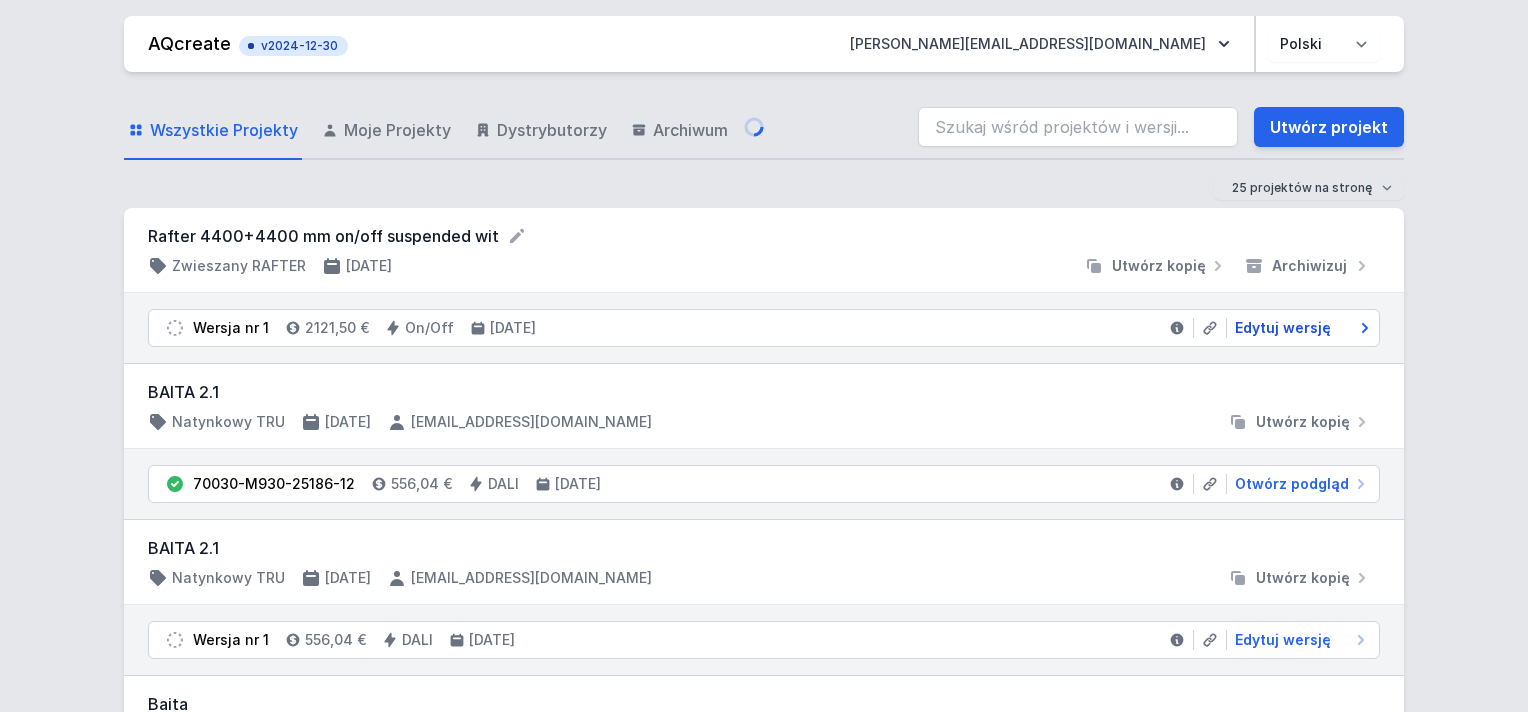 select on "3000" 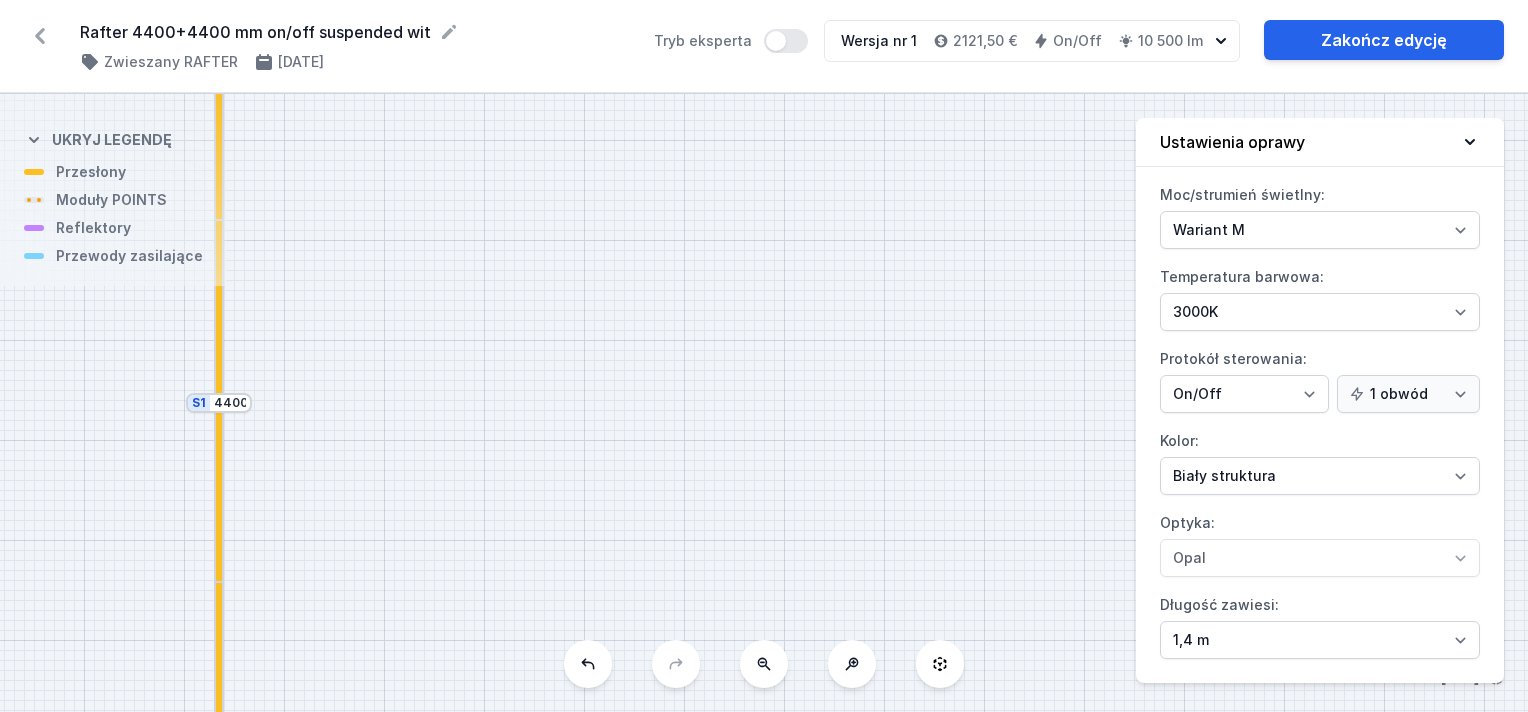 click at bounding box center (219, 401) 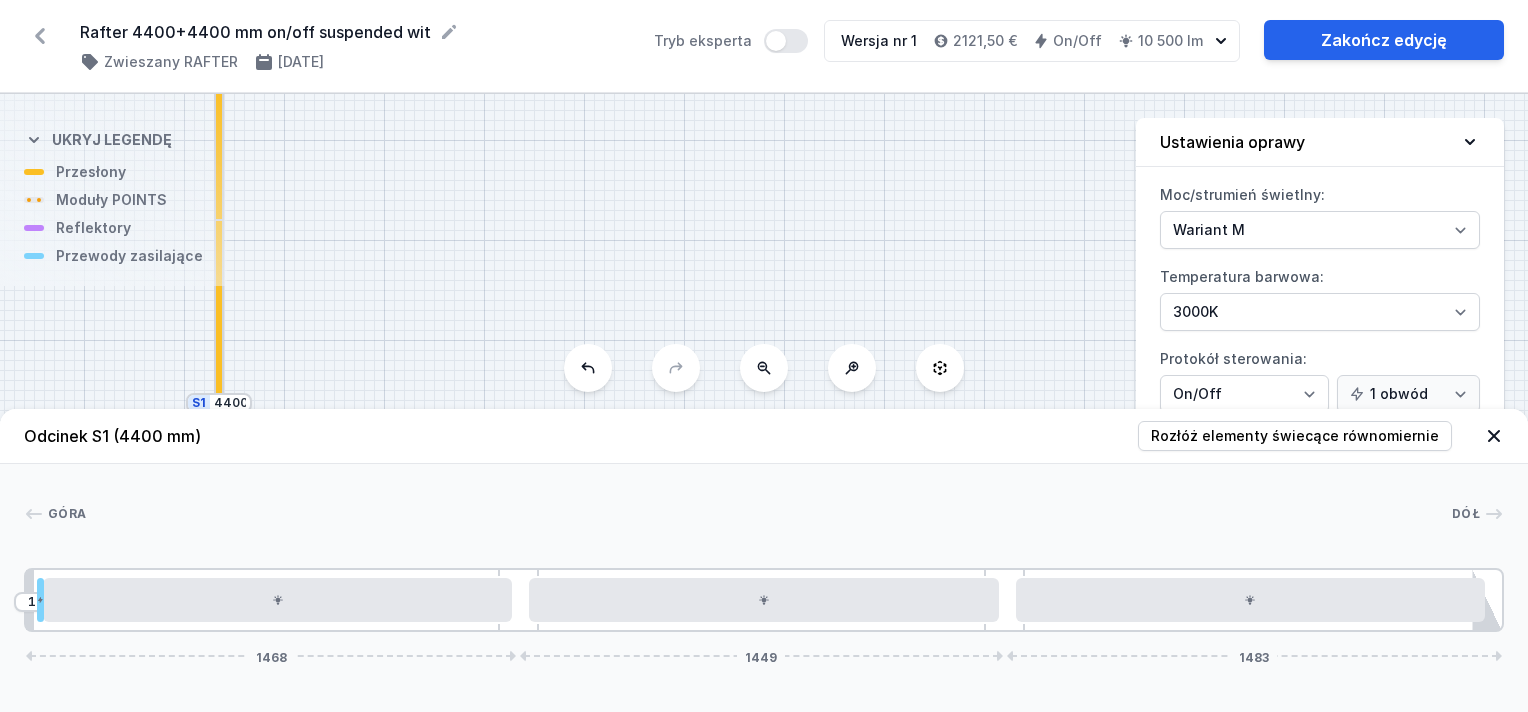 click at bounding box center [219, 401] 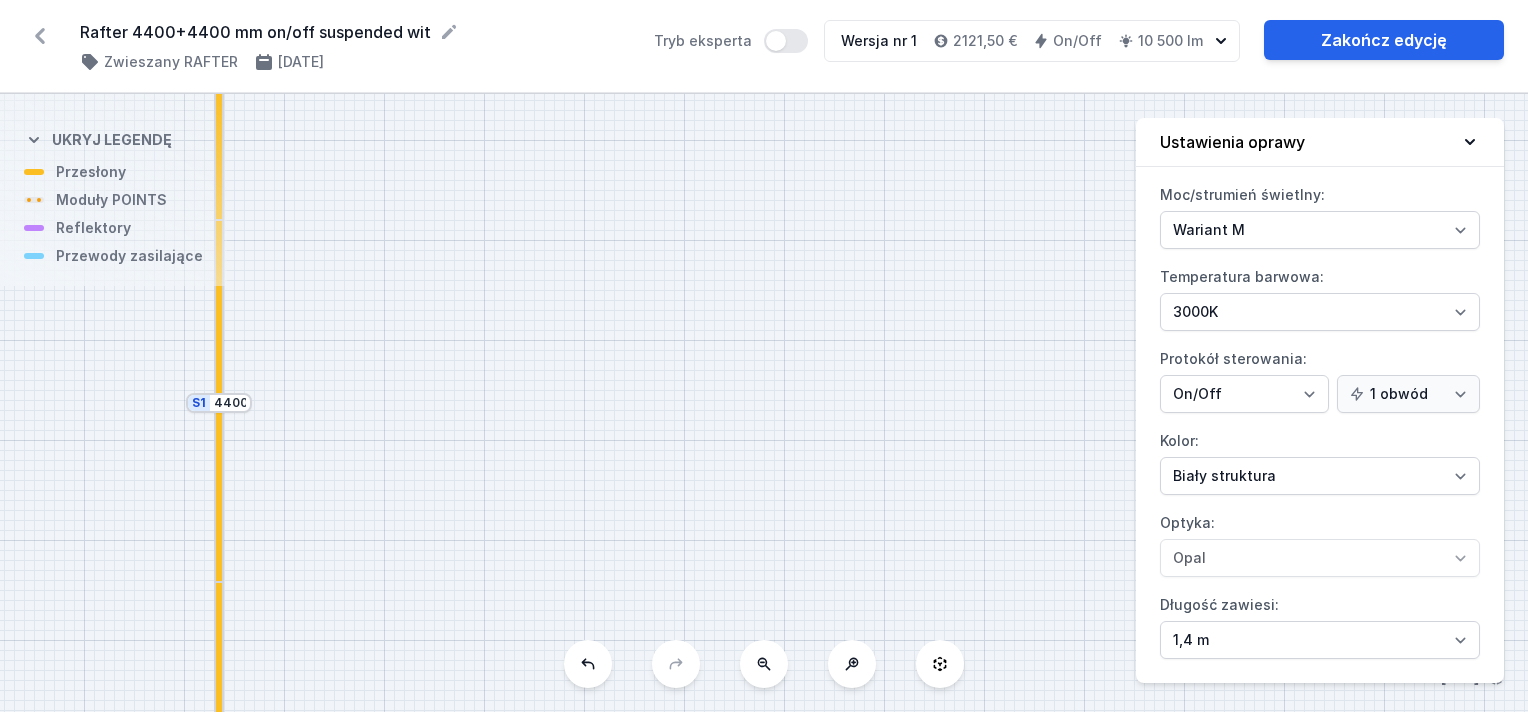 click at bounding box center (219, 401) 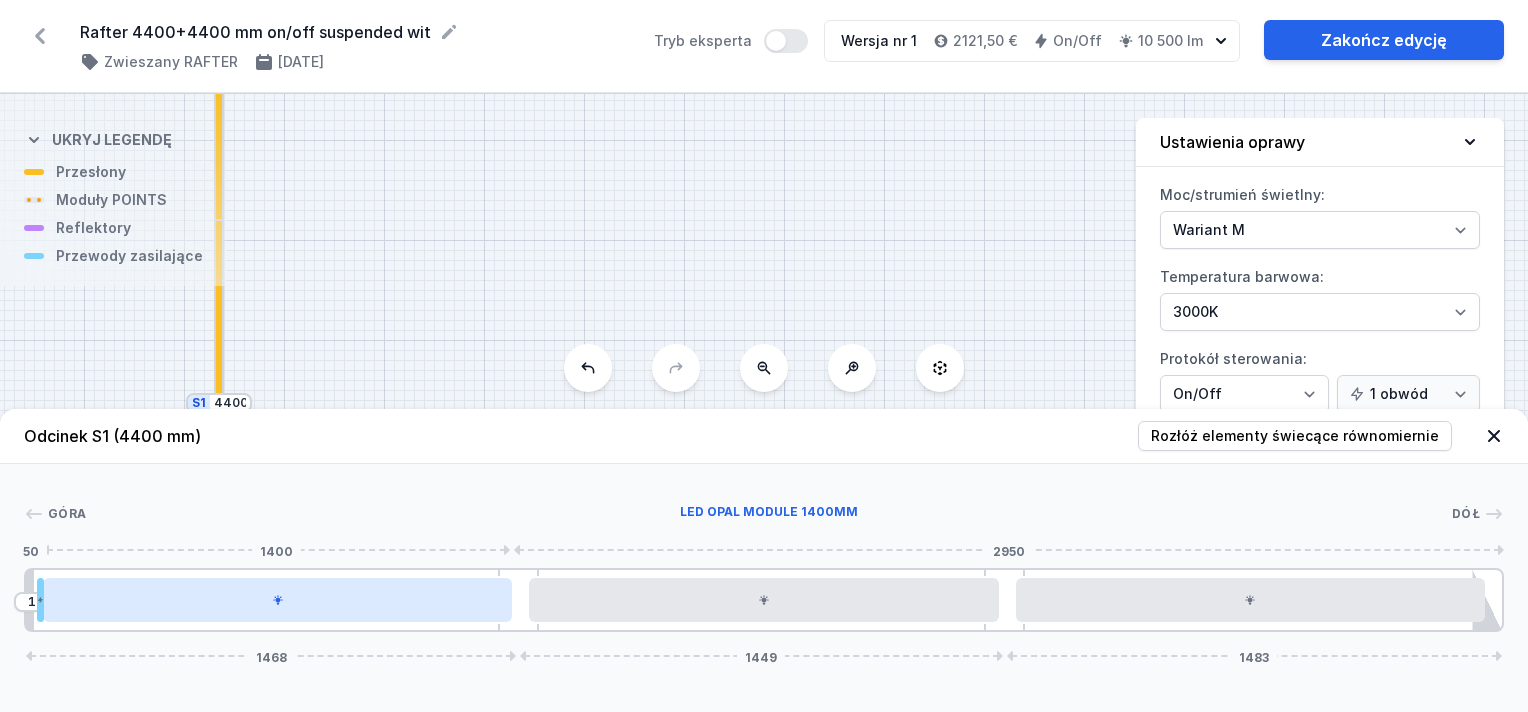 click at bounding box center (278, 600) 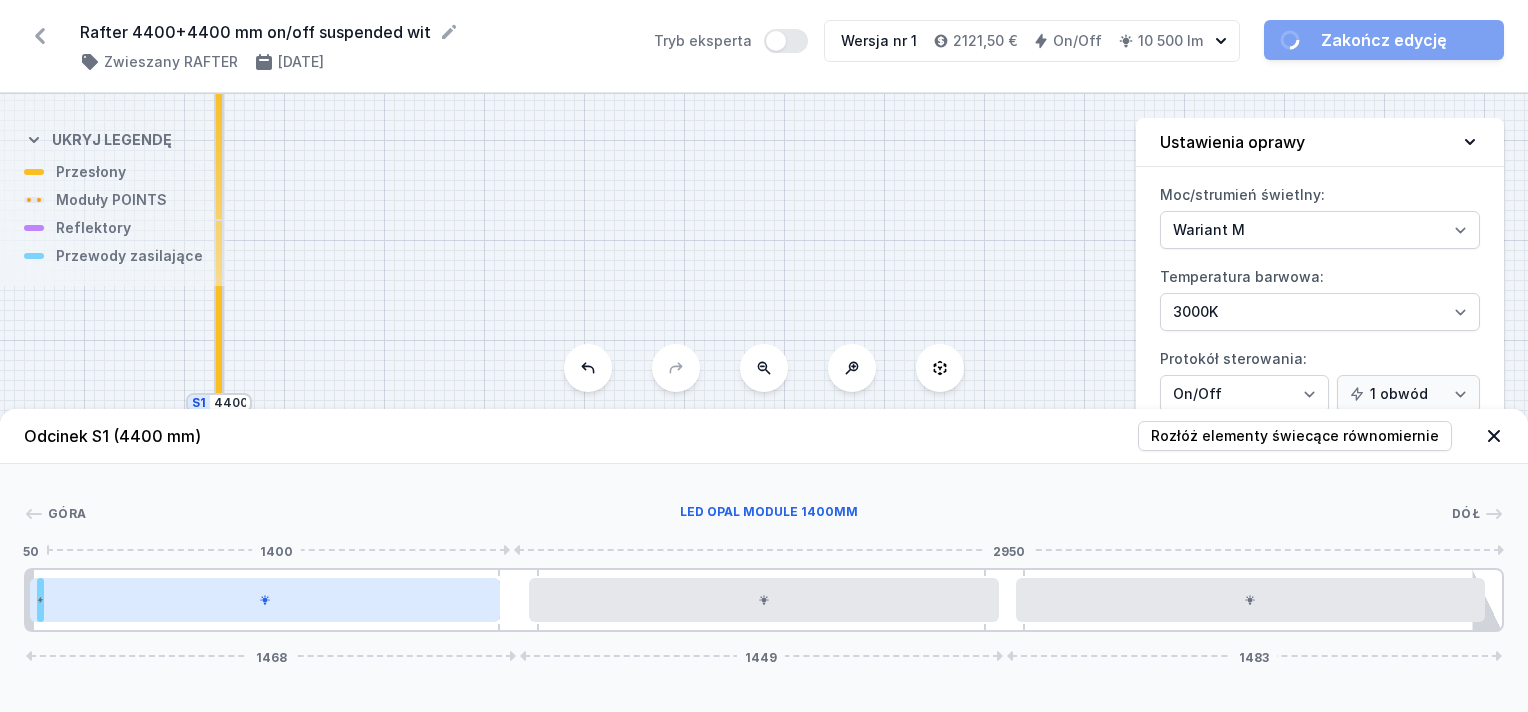 click at bounding box center [265, 600] 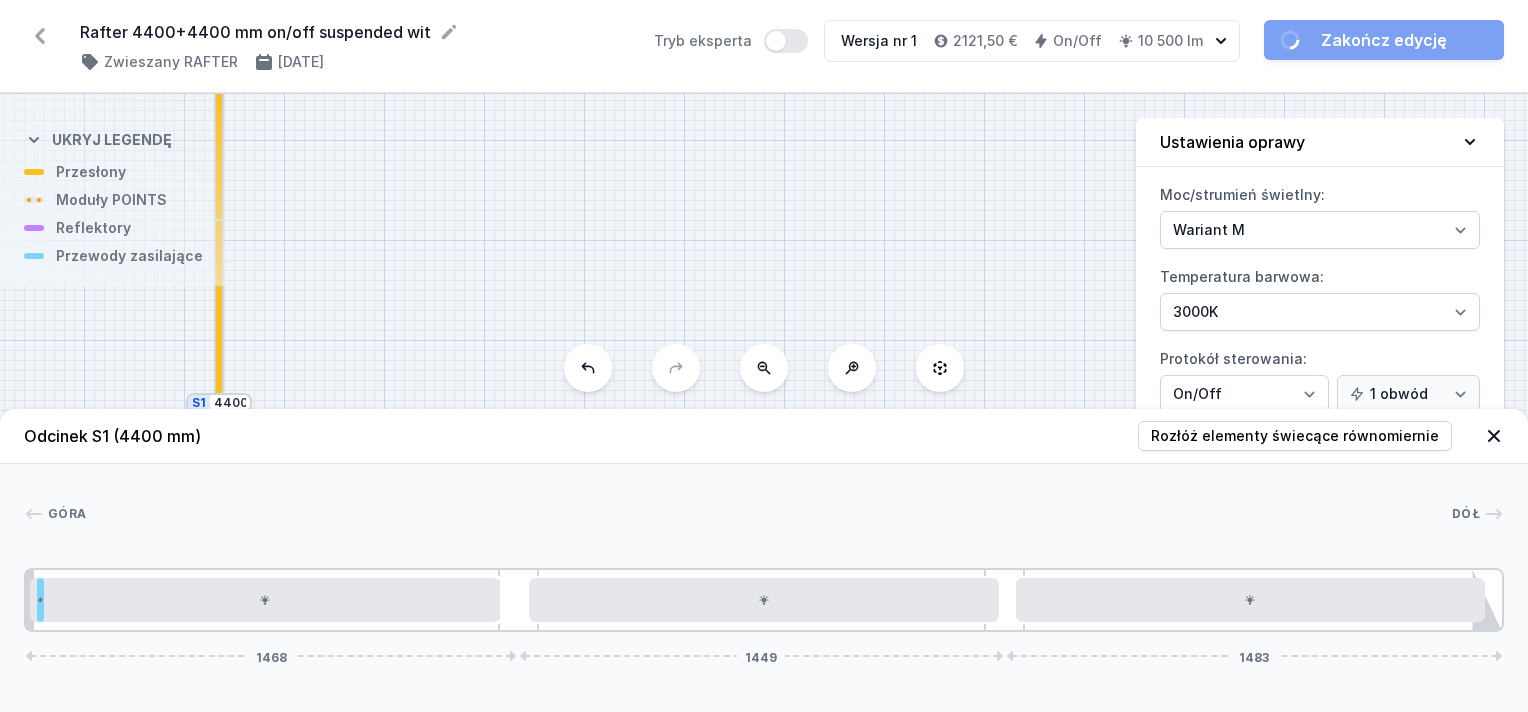 drag, startPoint x: 38, startPoint y: 601, endPoint x: -4, endPoint y: 504, distance: 105.702415 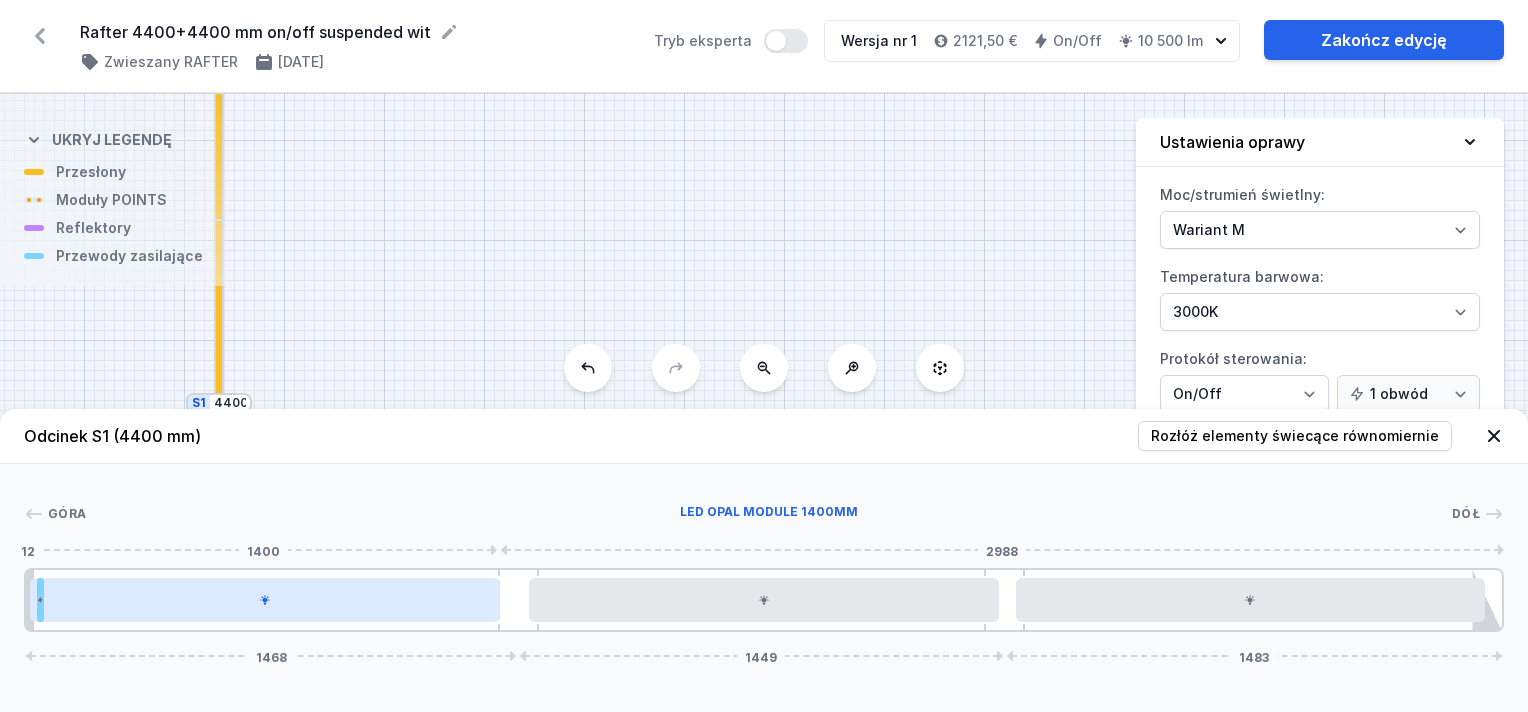 click at bounding box center (265, 600) 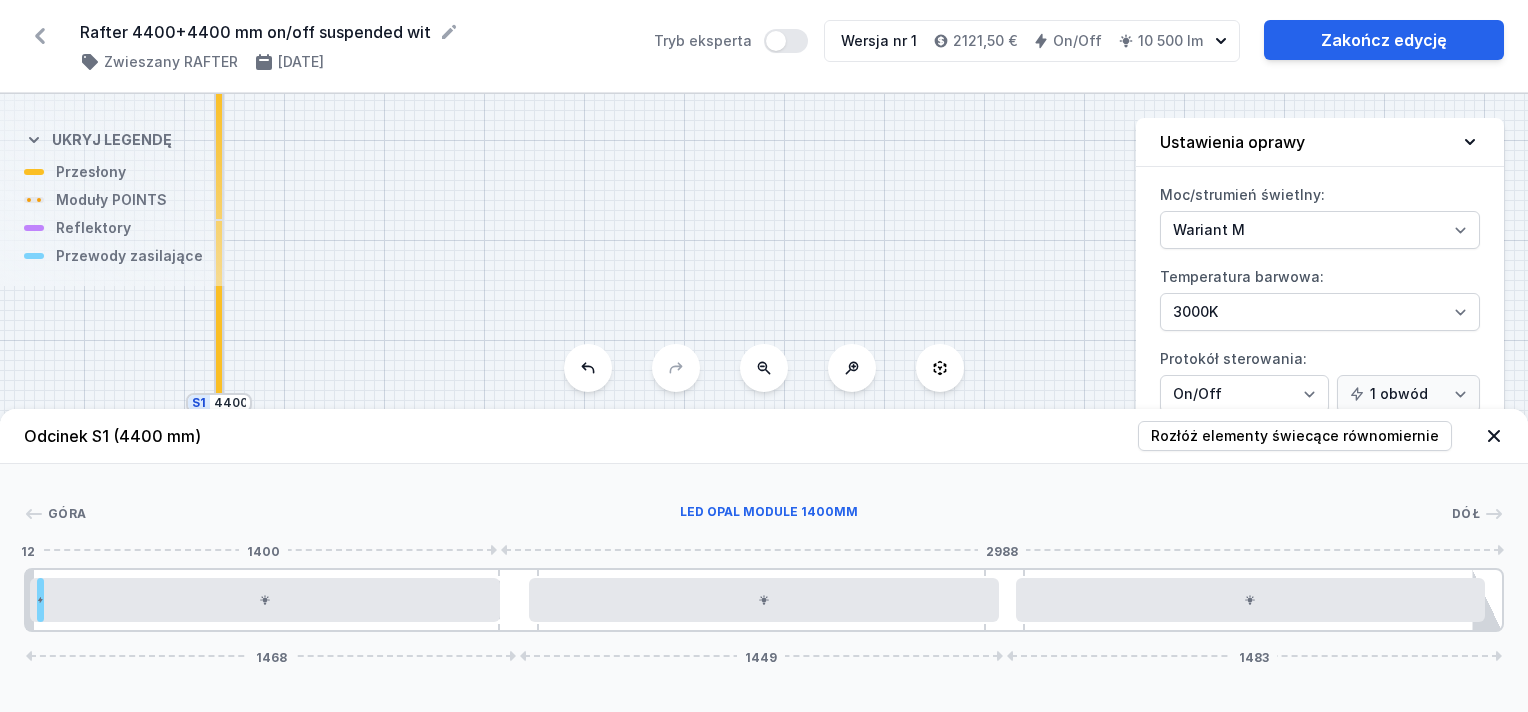 drag, startPoint x: 268, startPoint y: 588, endPoint x: 688, endPoint y: 490, distance: 431.2818 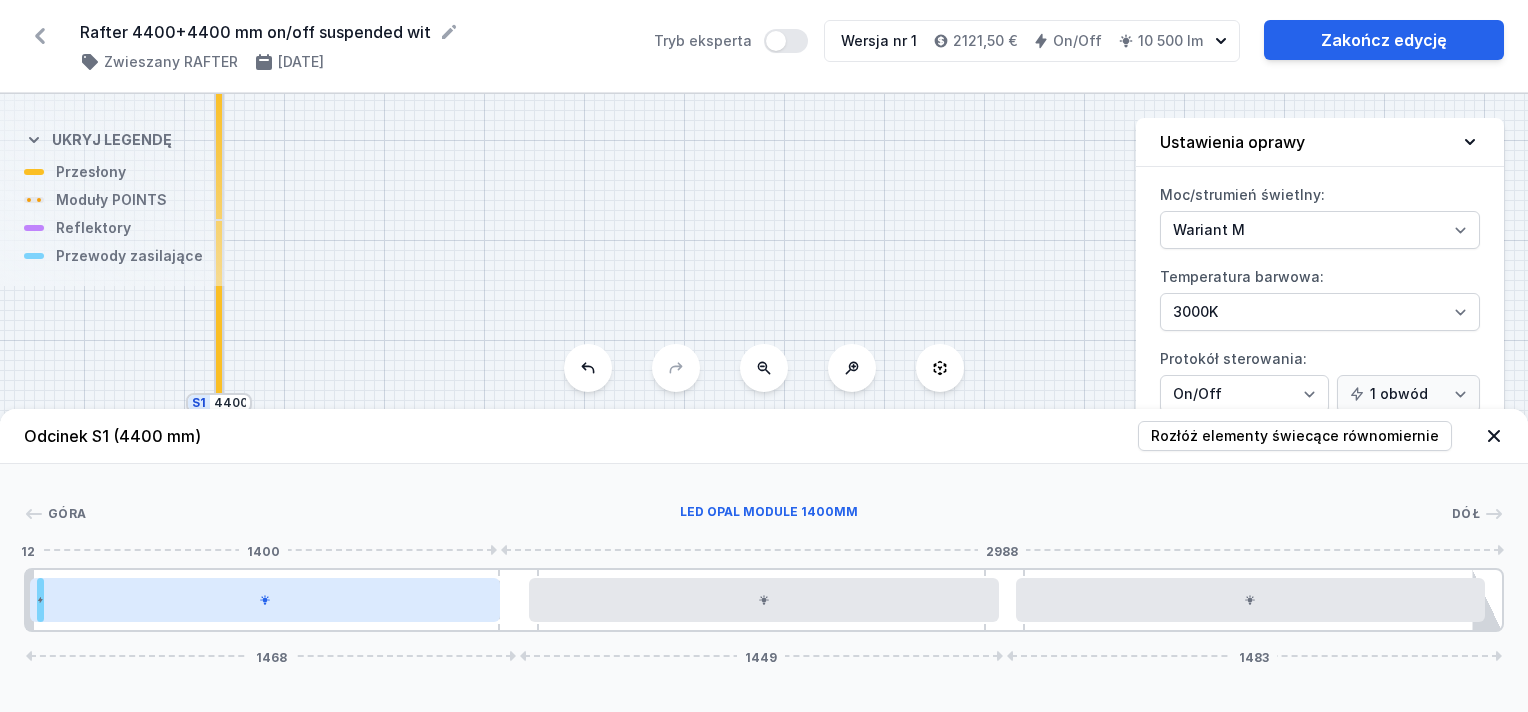 click at bounding box center [265, 600] 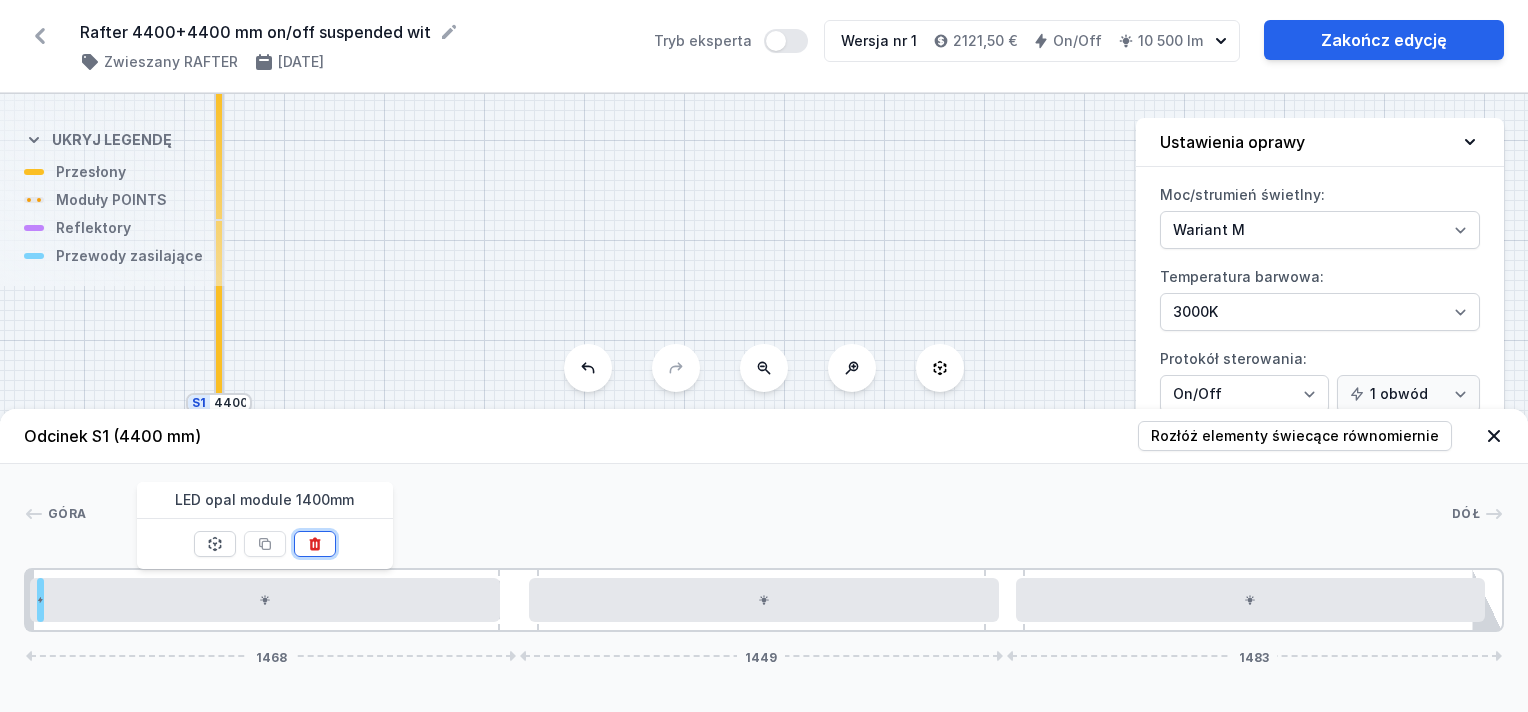 click 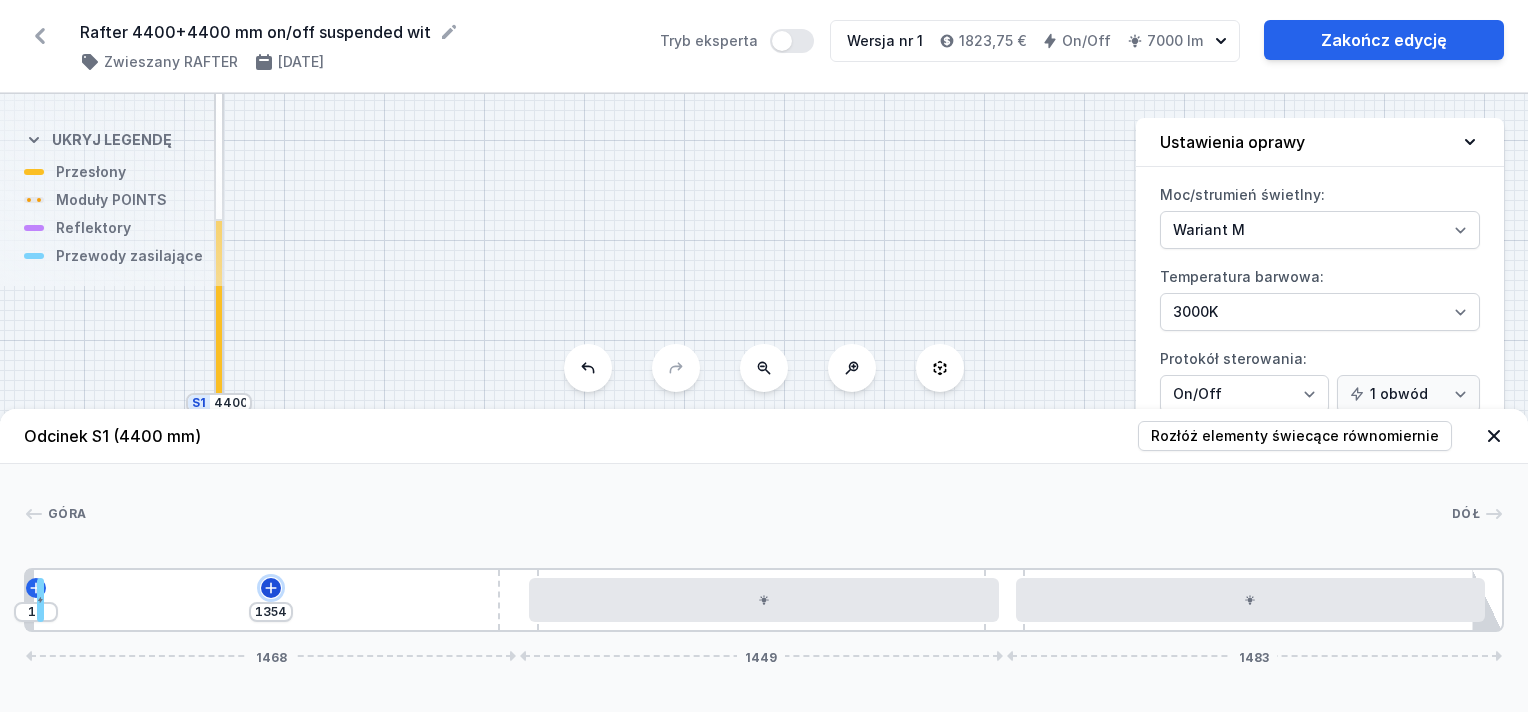 click 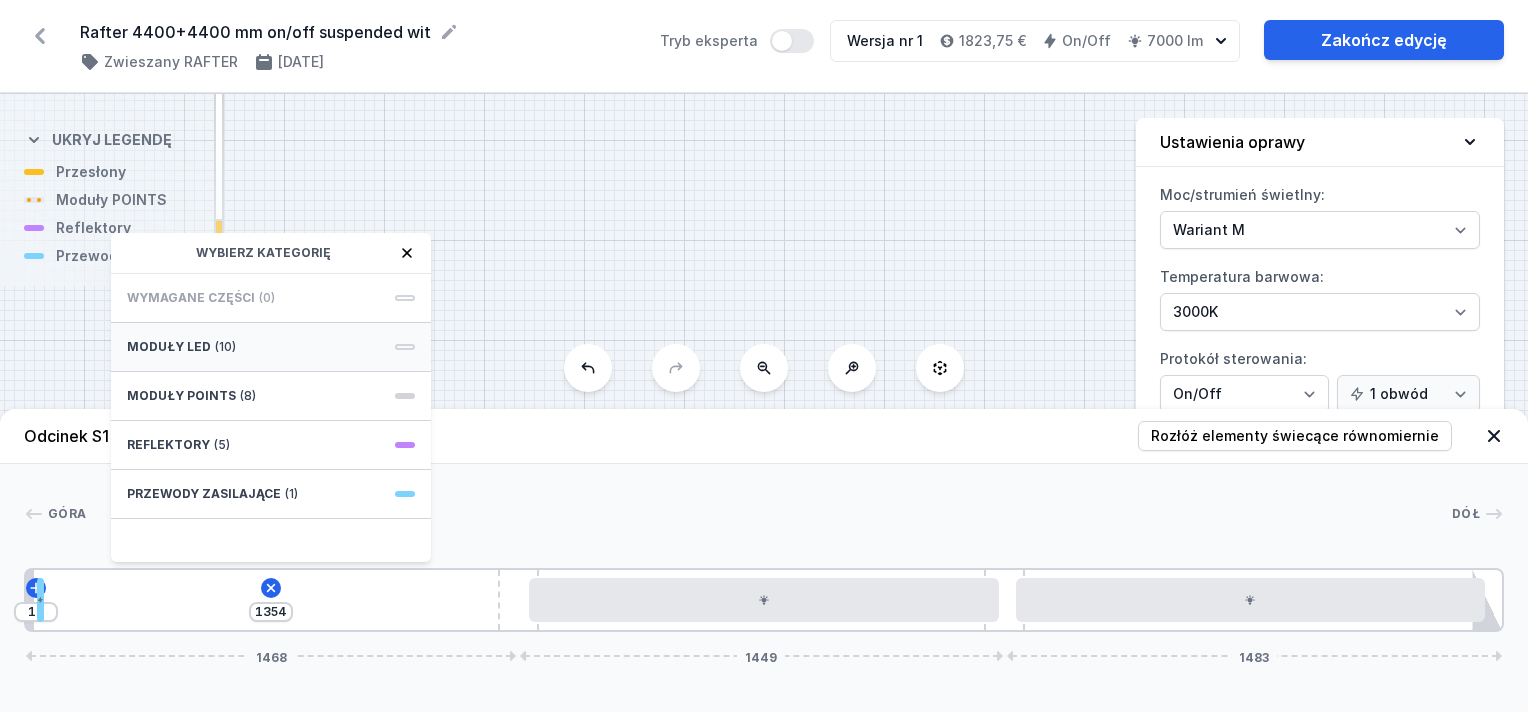 click on "Moduły LED (10)" at bounding box center [271, 347] 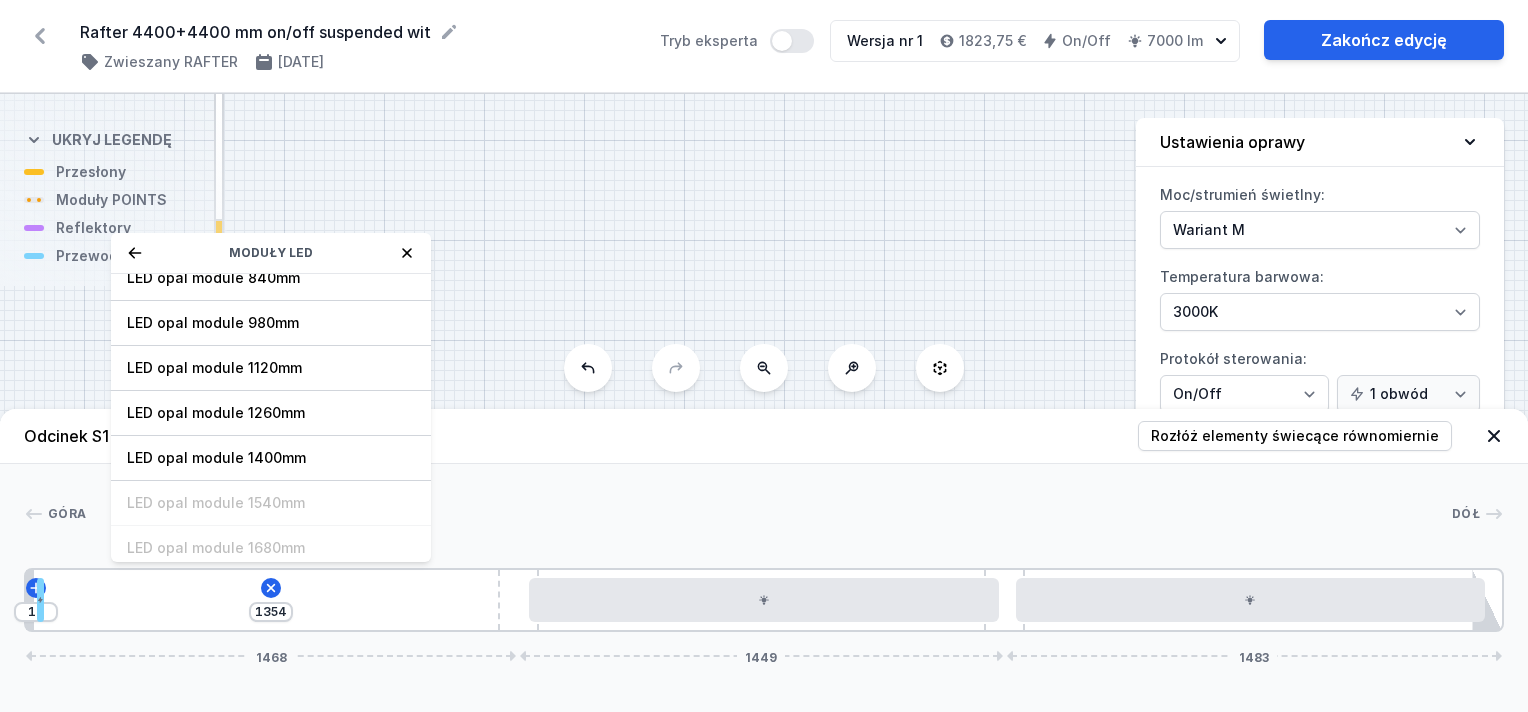scroll, scrollTop: 249, scrollLeft: 0, axis: vertical 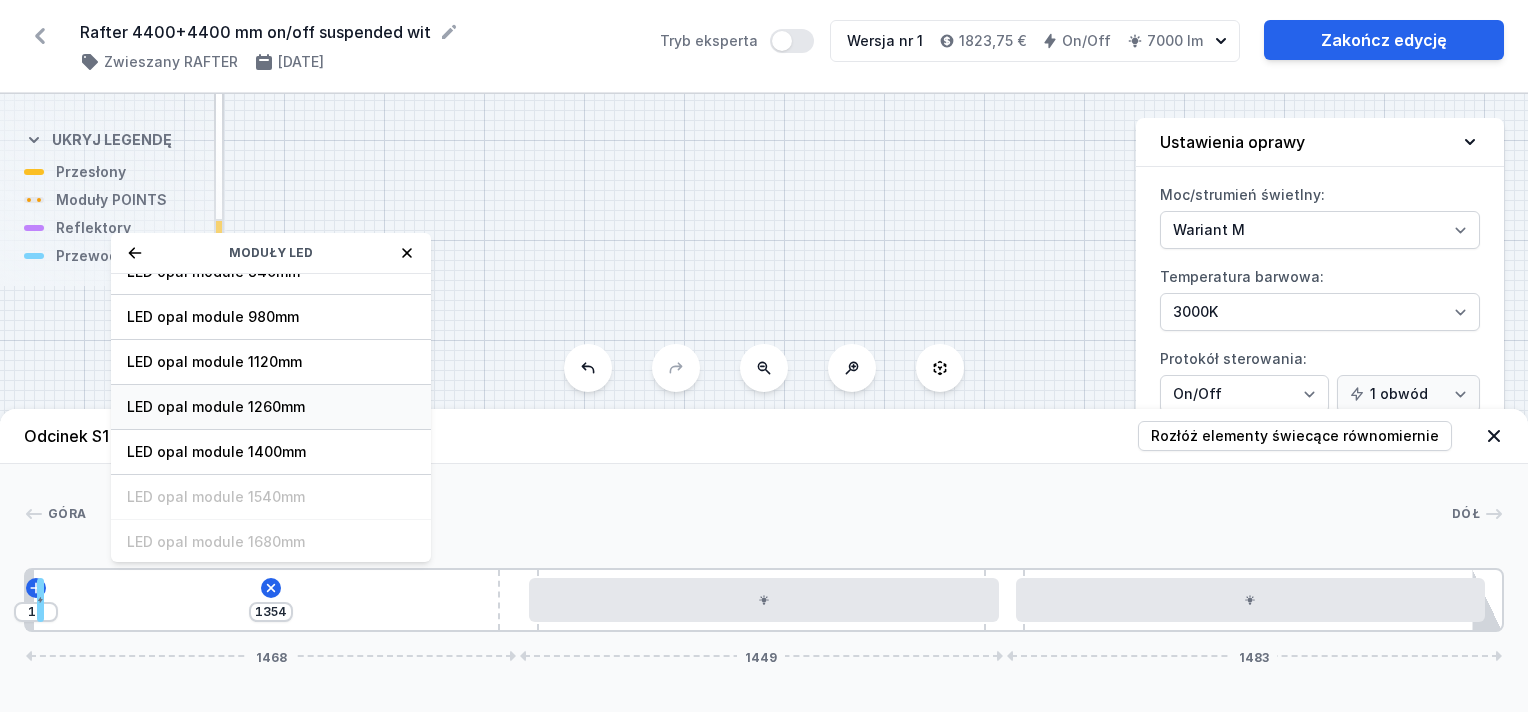 click on "LED opal module 1260mm" at bounding box center (271, 407) 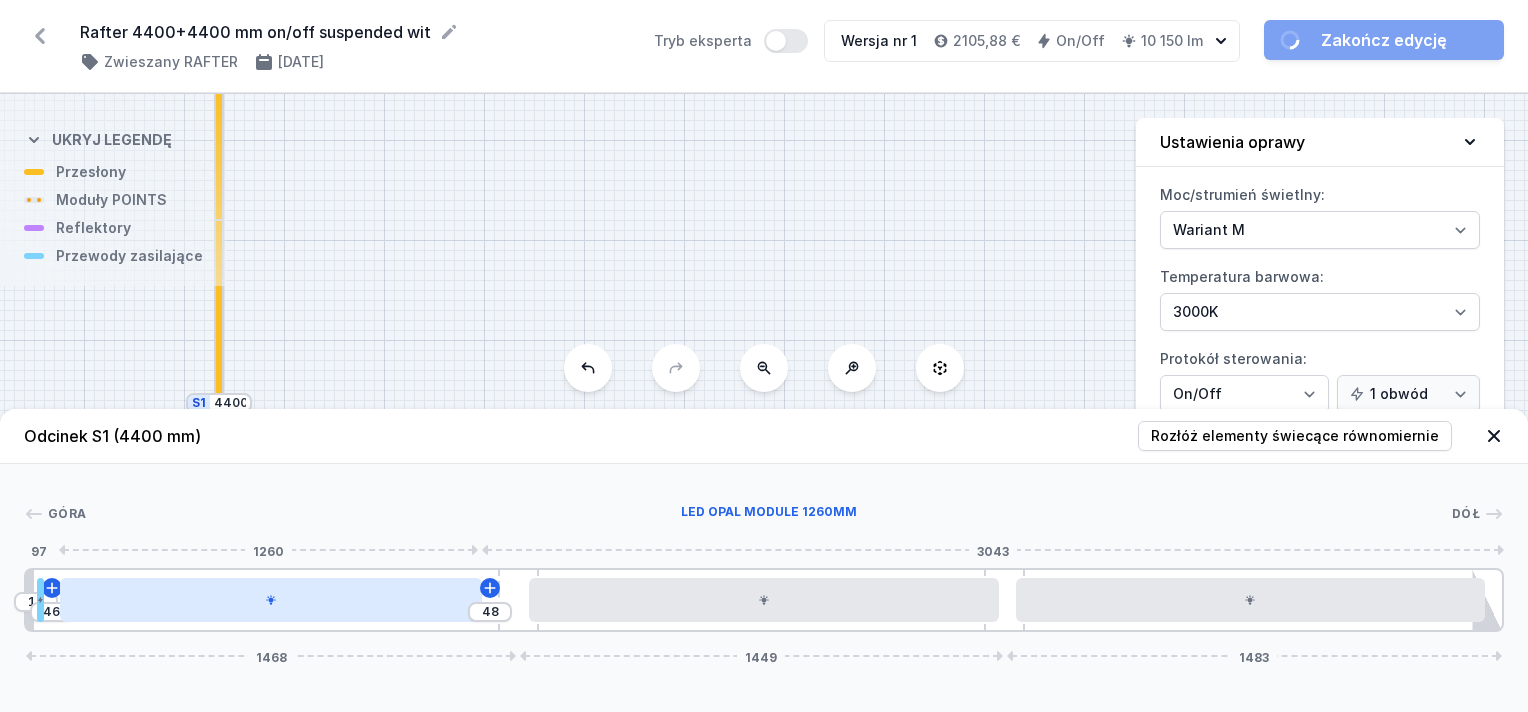 type on "22" 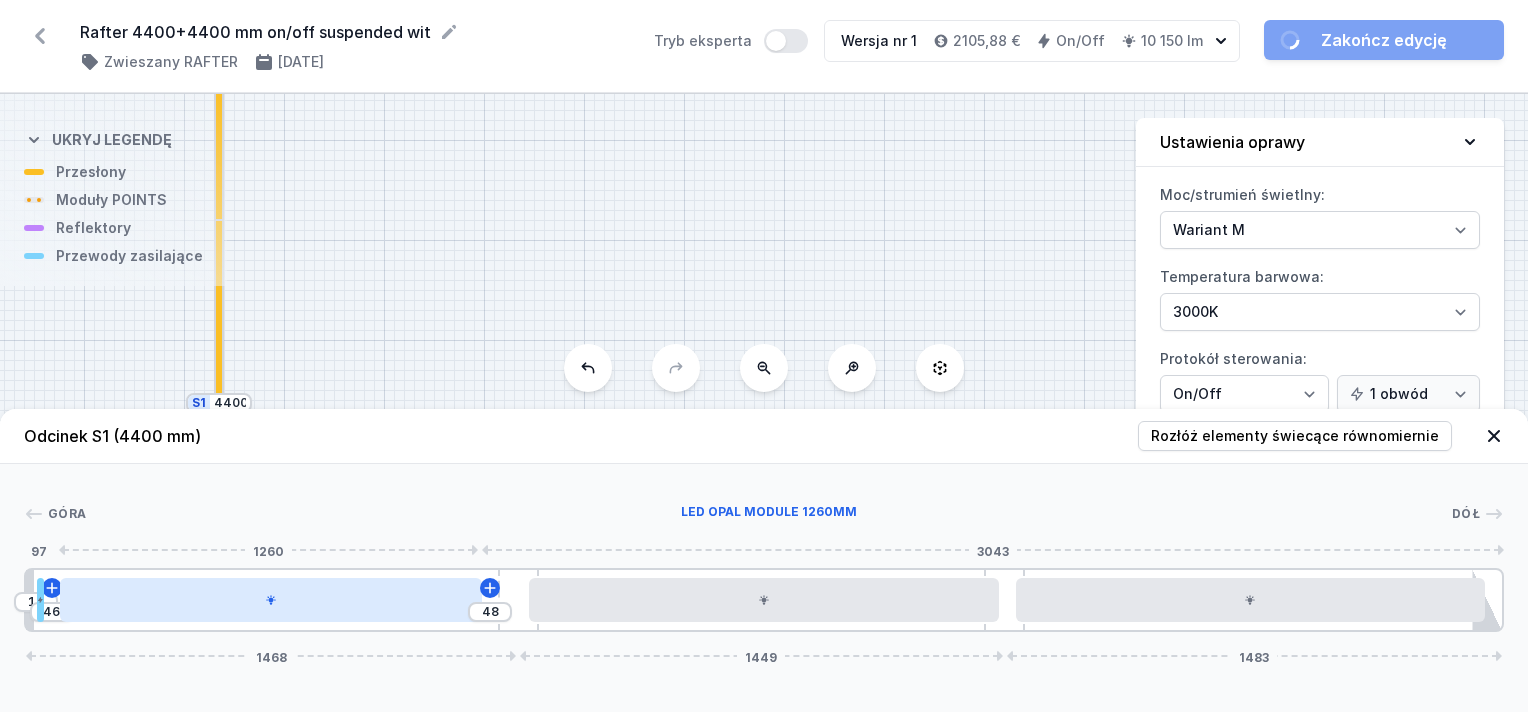 type on "72" 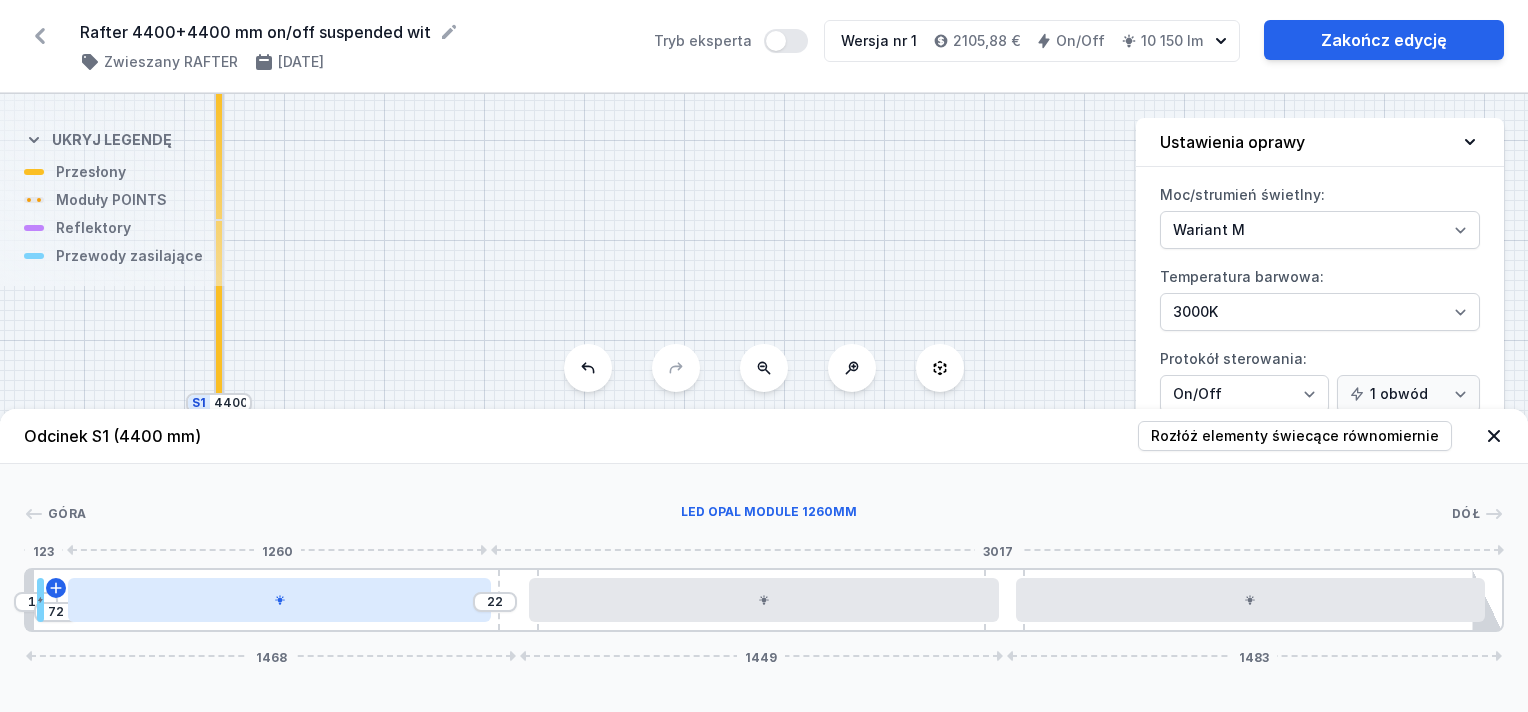 type on "19" 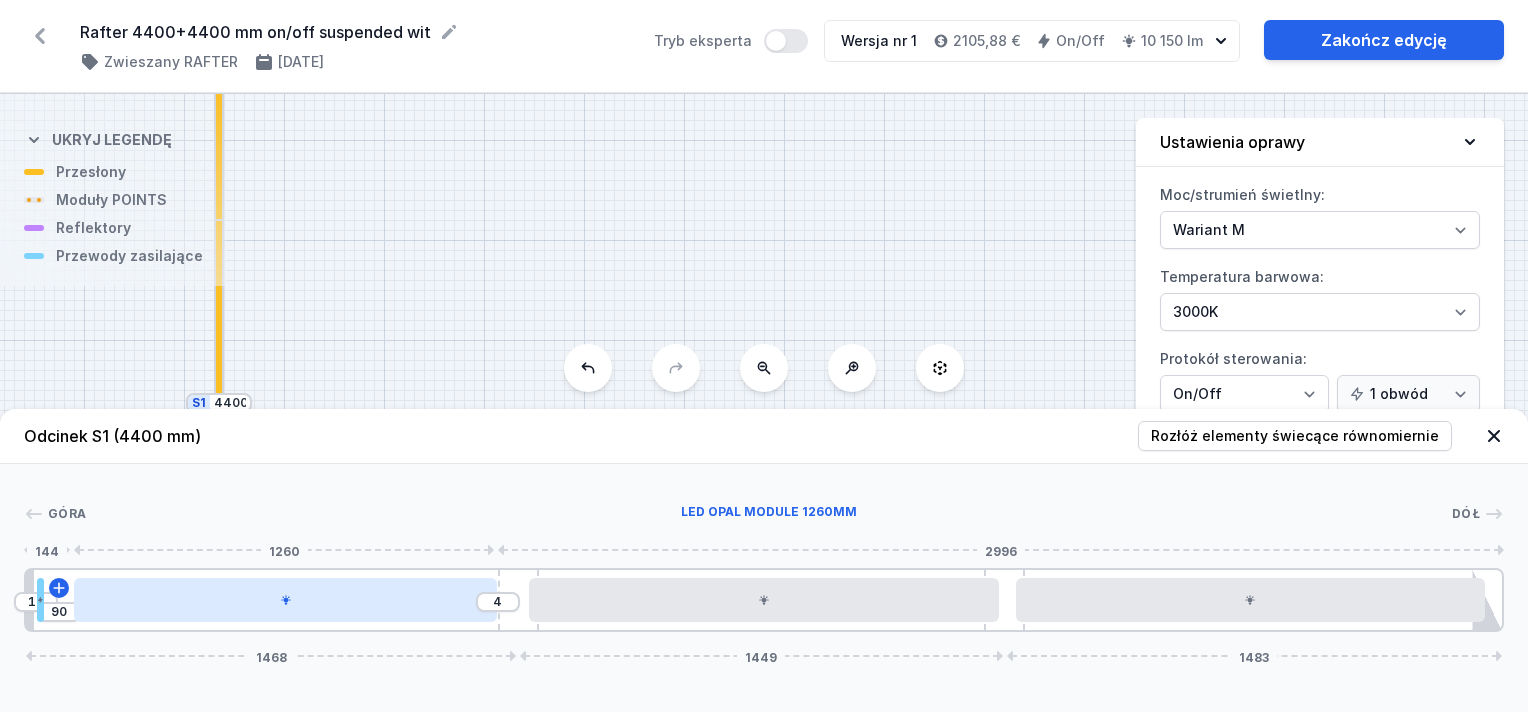 type on "72" 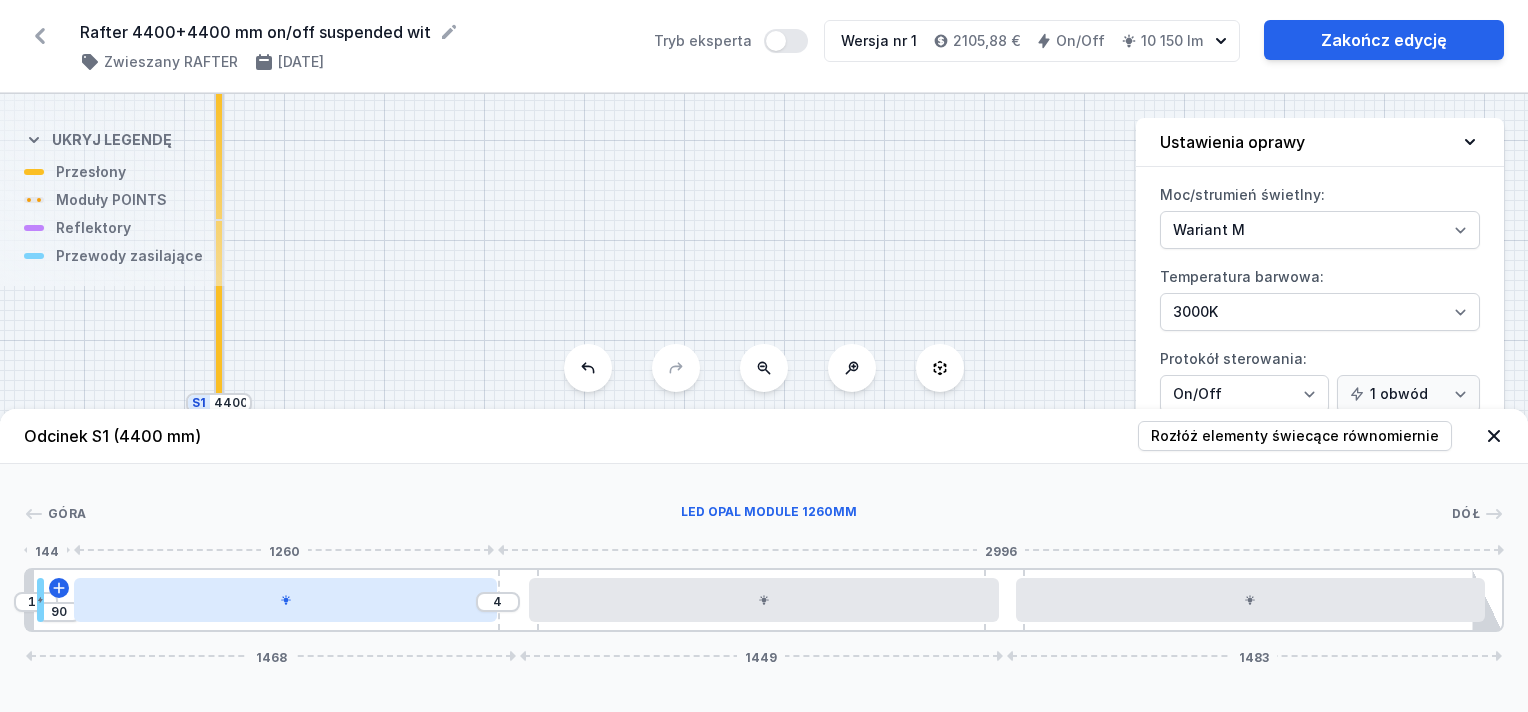 type on "22" 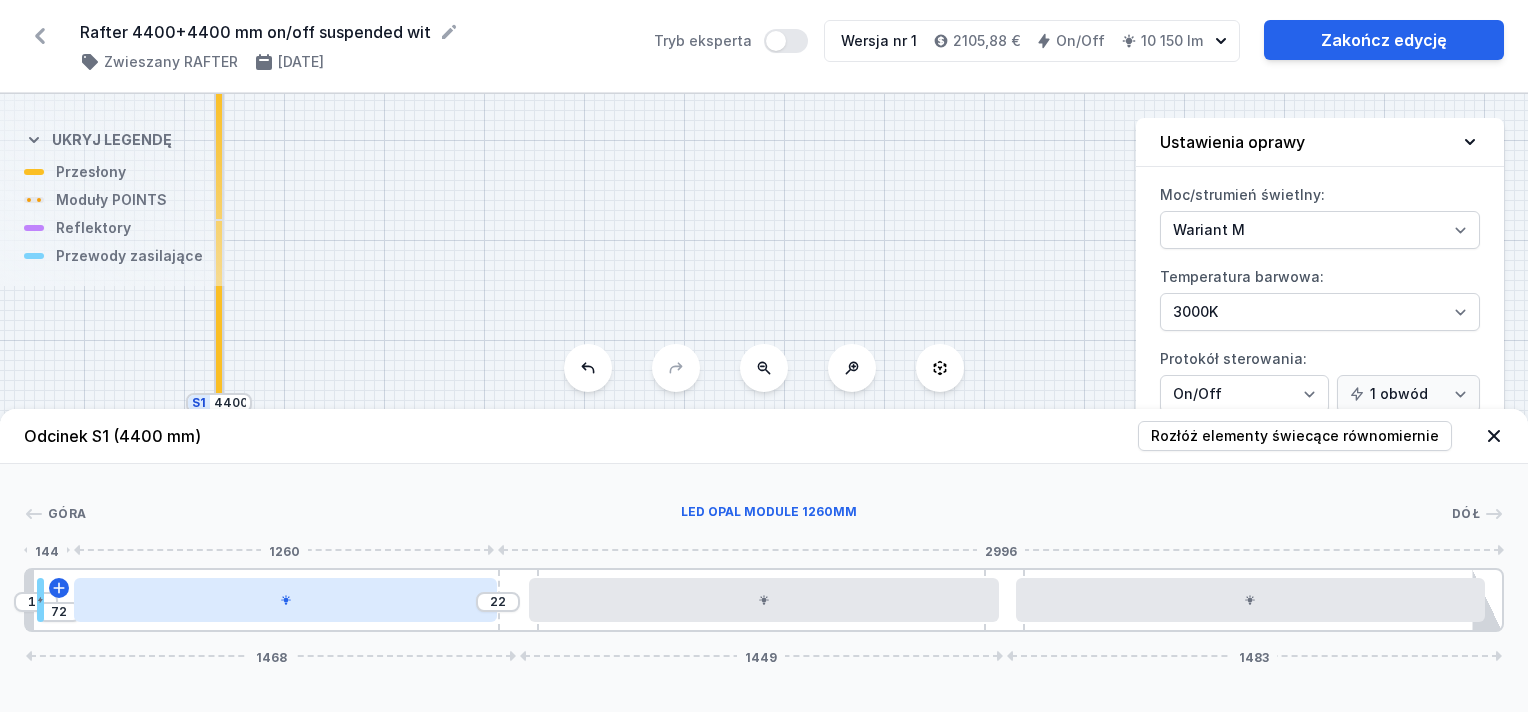 type on "66" 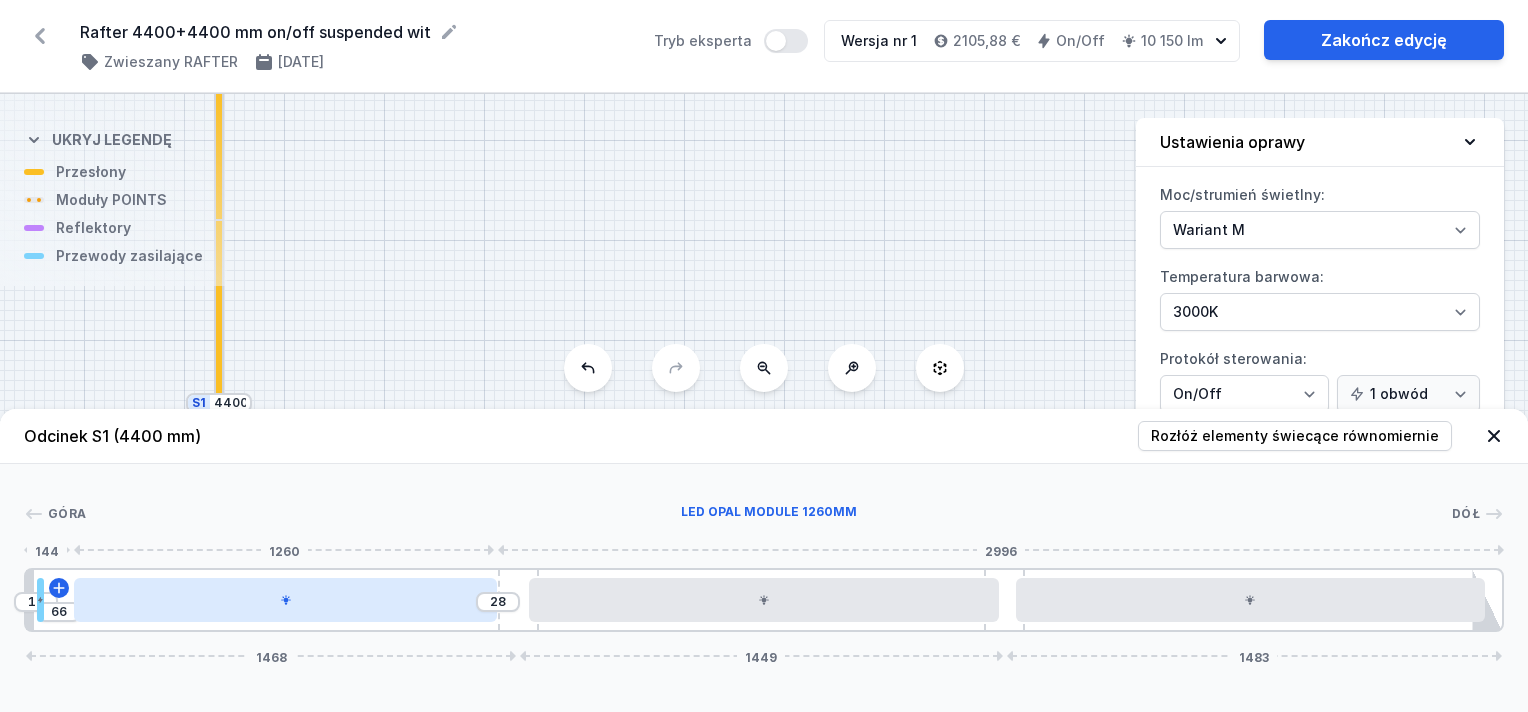 type on "63" 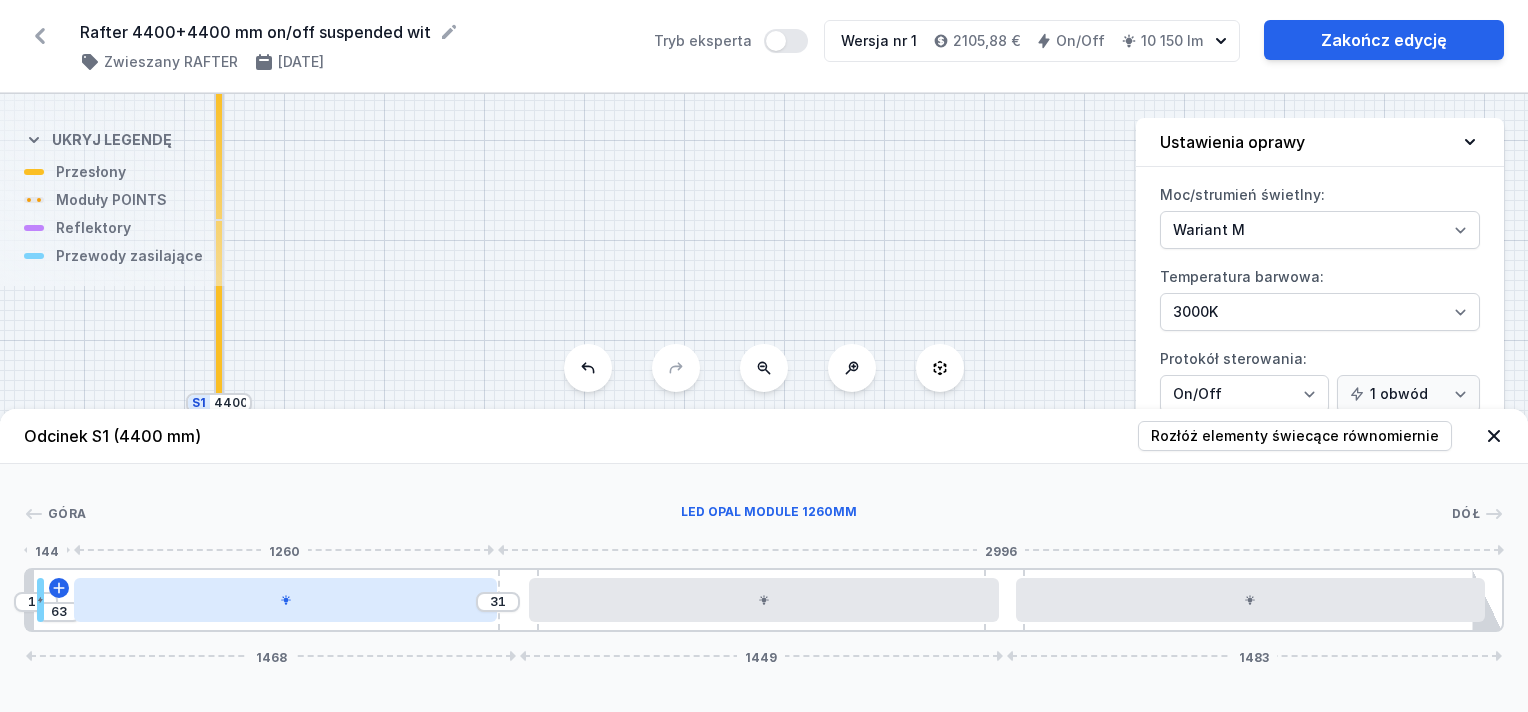 type on "54" 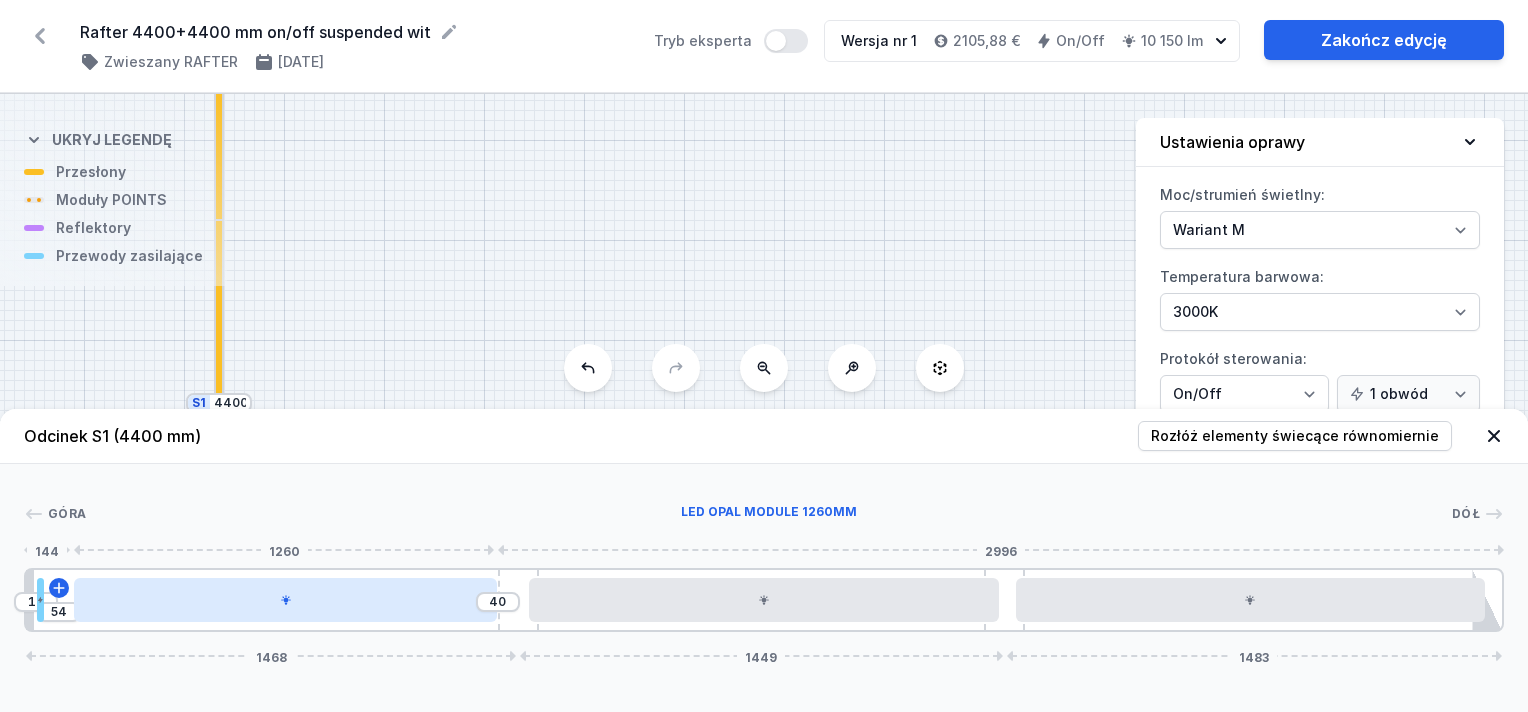 type on "49" 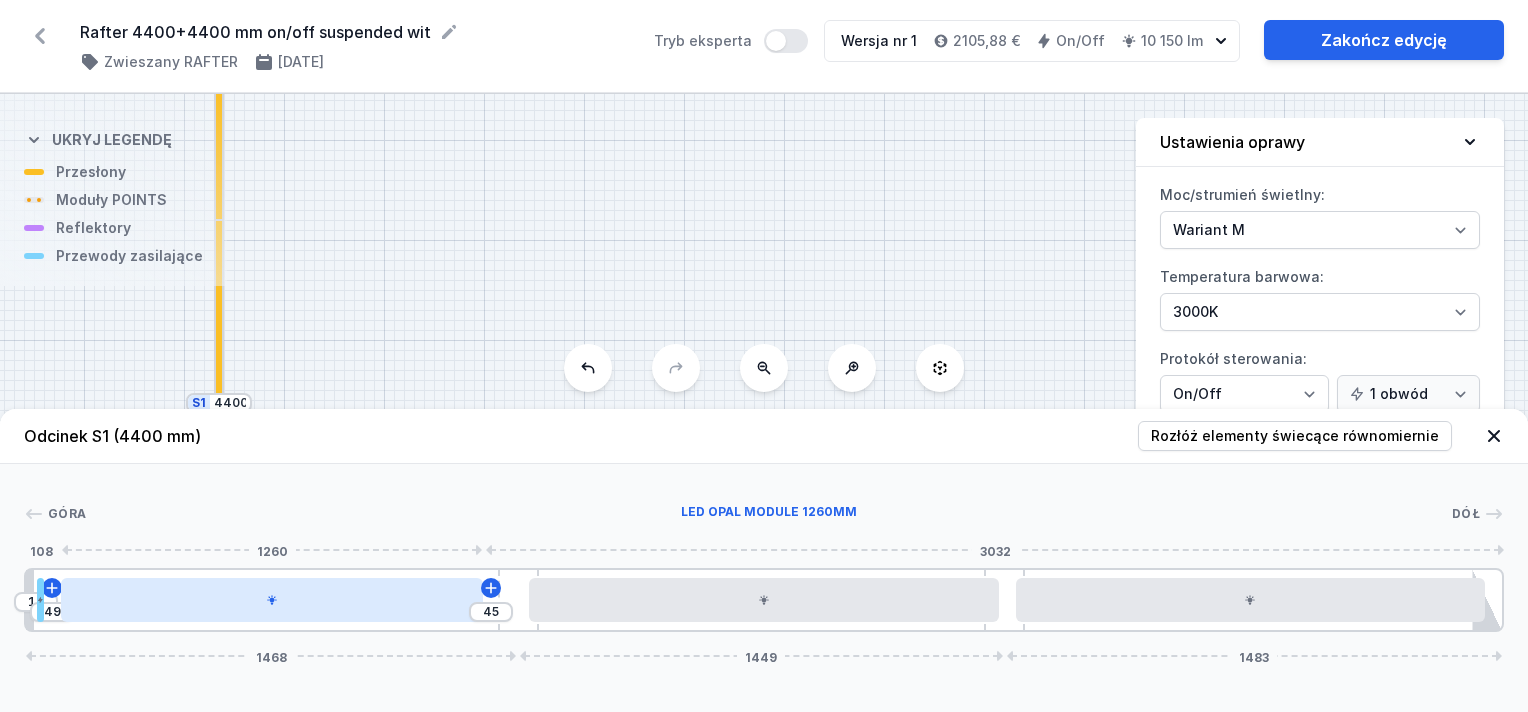 type on "46" 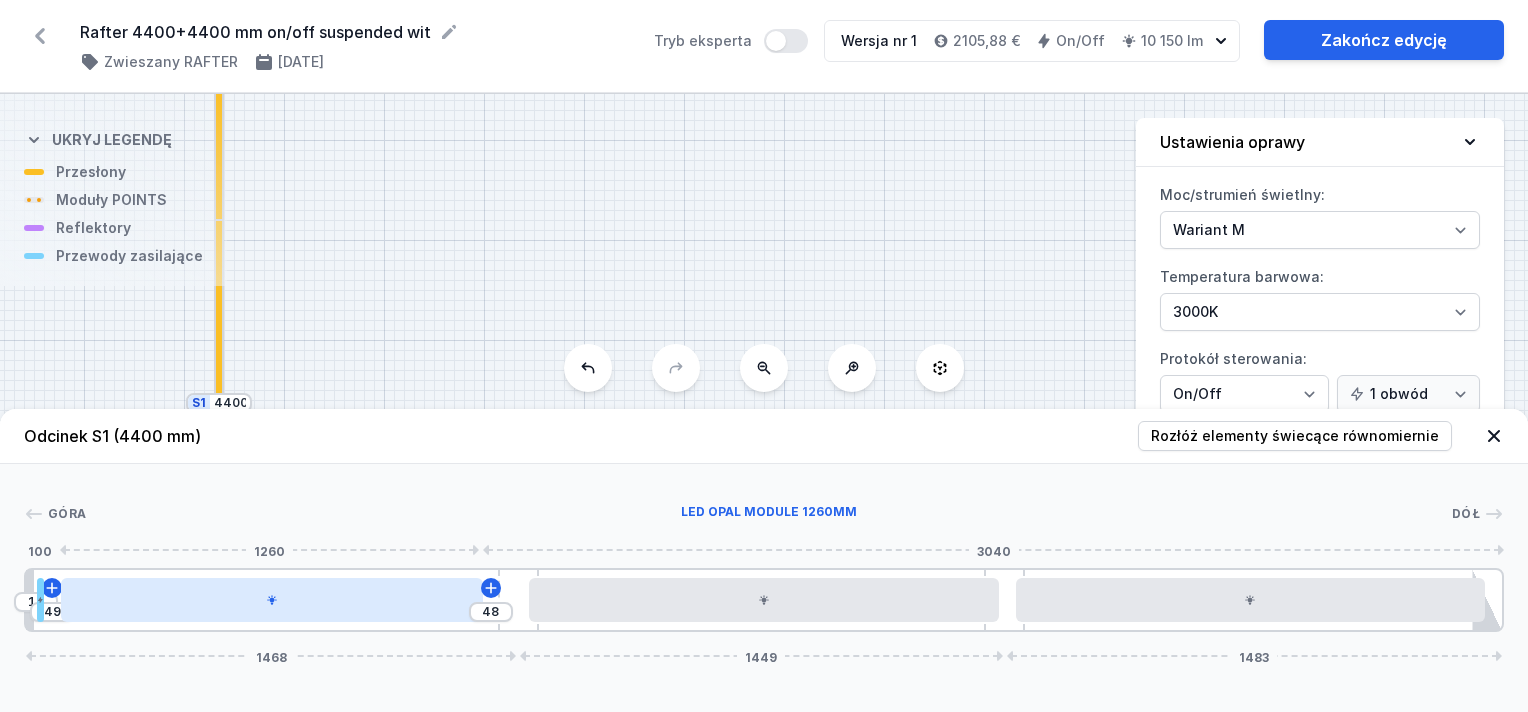 type on "45" 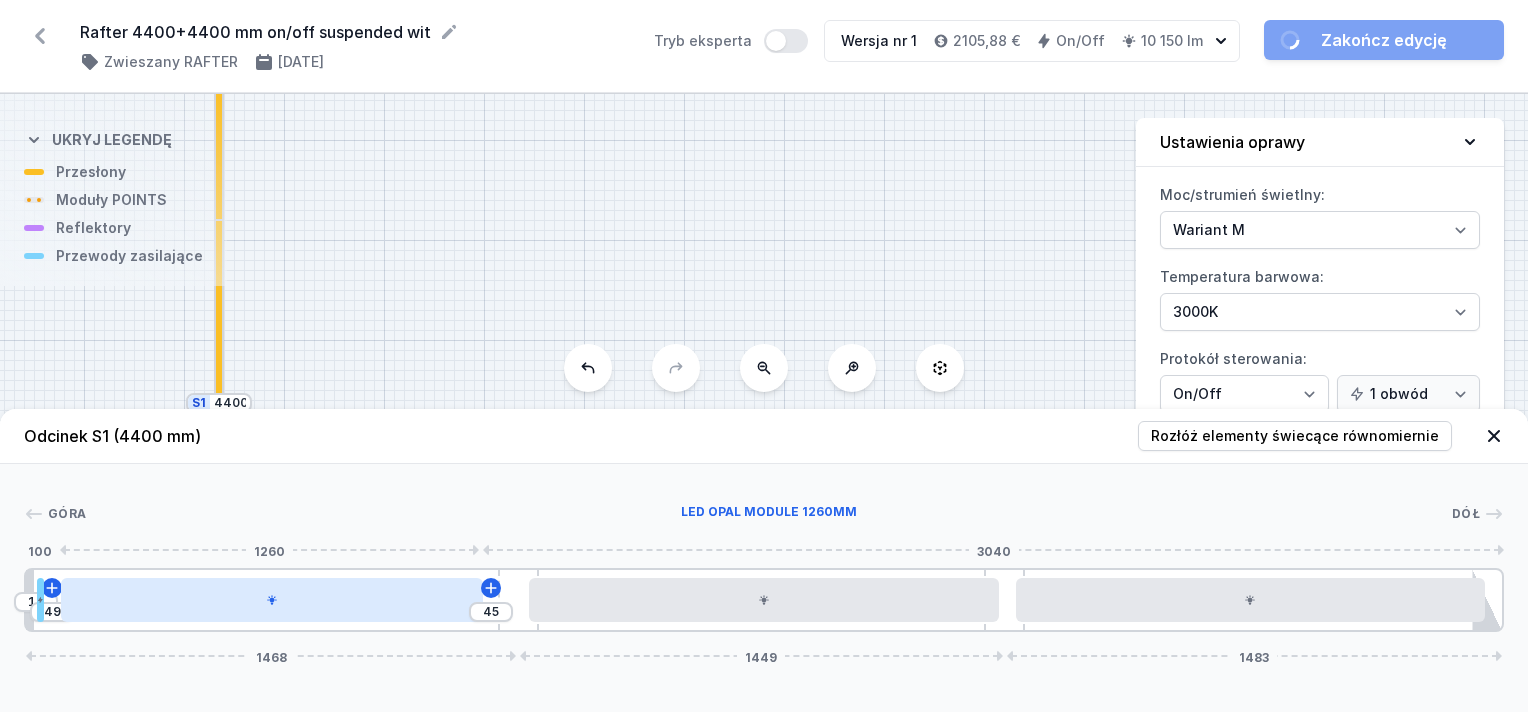 drag, startPoint x: 215, startPoint y: 608, endPoint x: 225, endPoint y: 617, distance: 13.453624 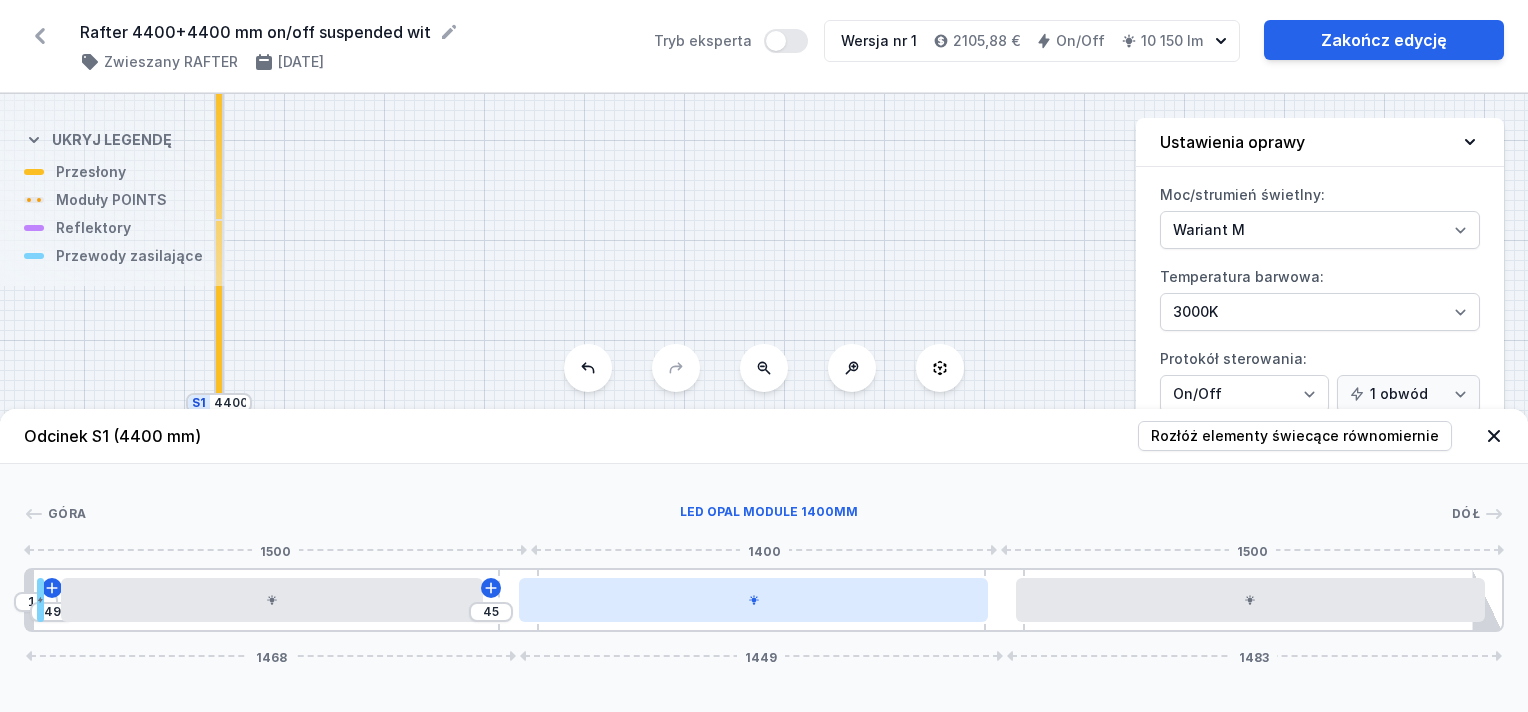 drag, startPoint x: 763, startPoint y: 607, endPoint x: 733, endPoint y: 595, distance: 32.31099 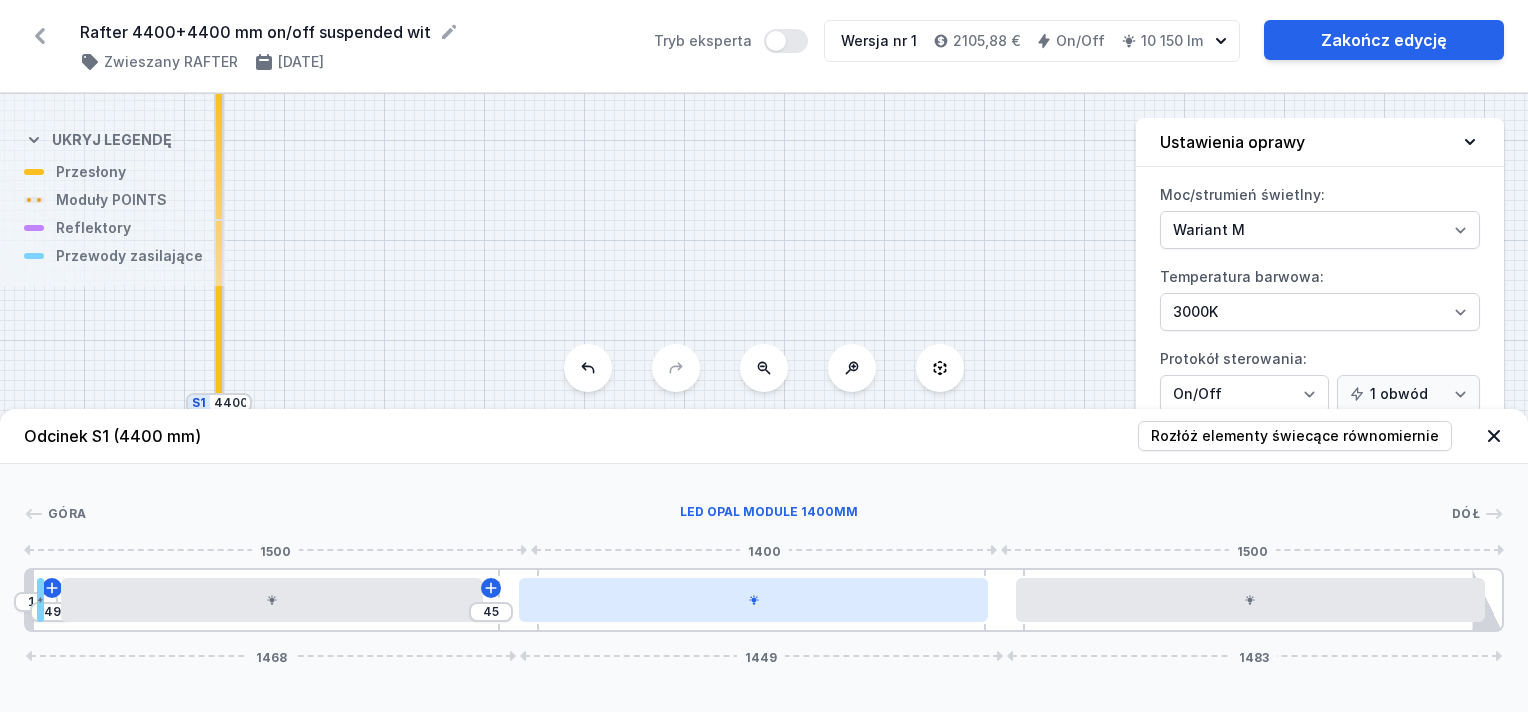 click at bounding box center [754, 600] 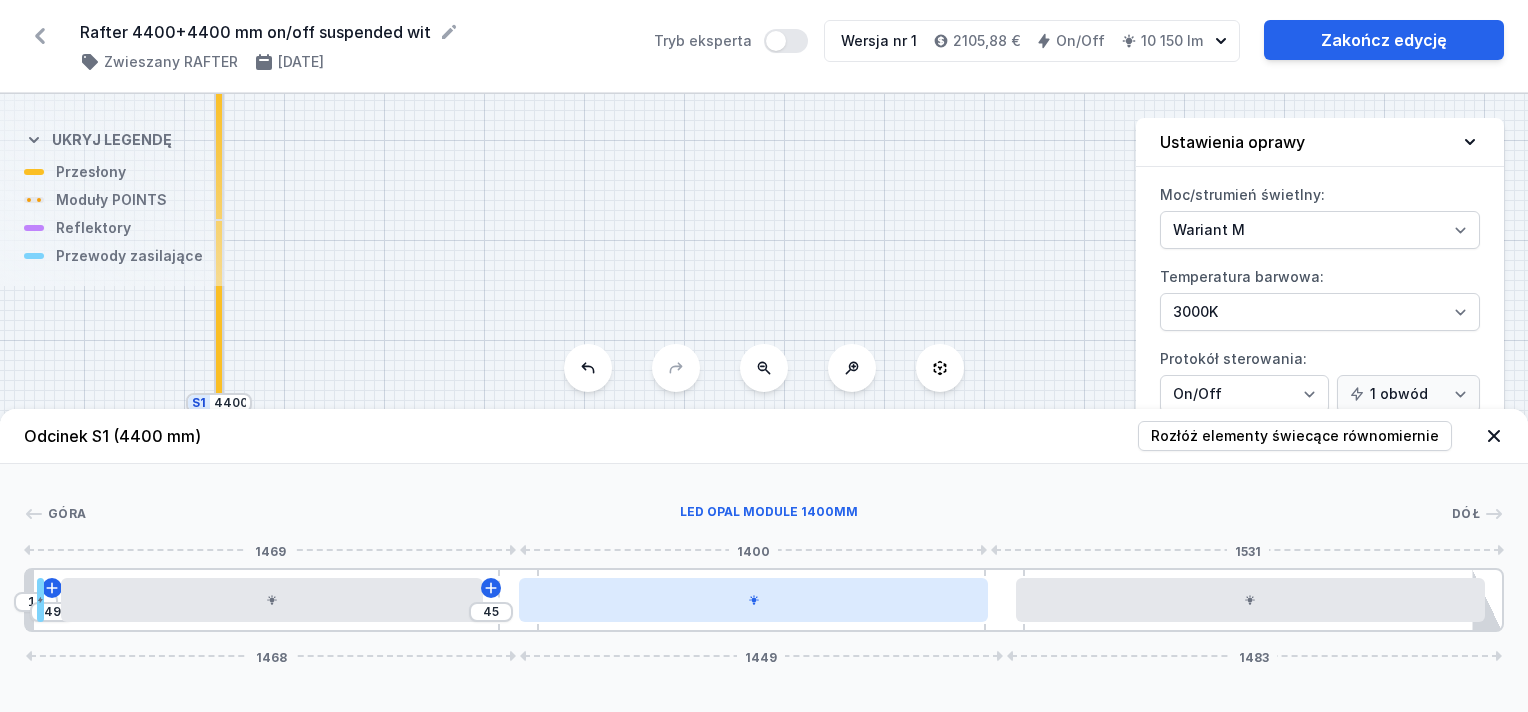 click at bounding box center (754, 600) 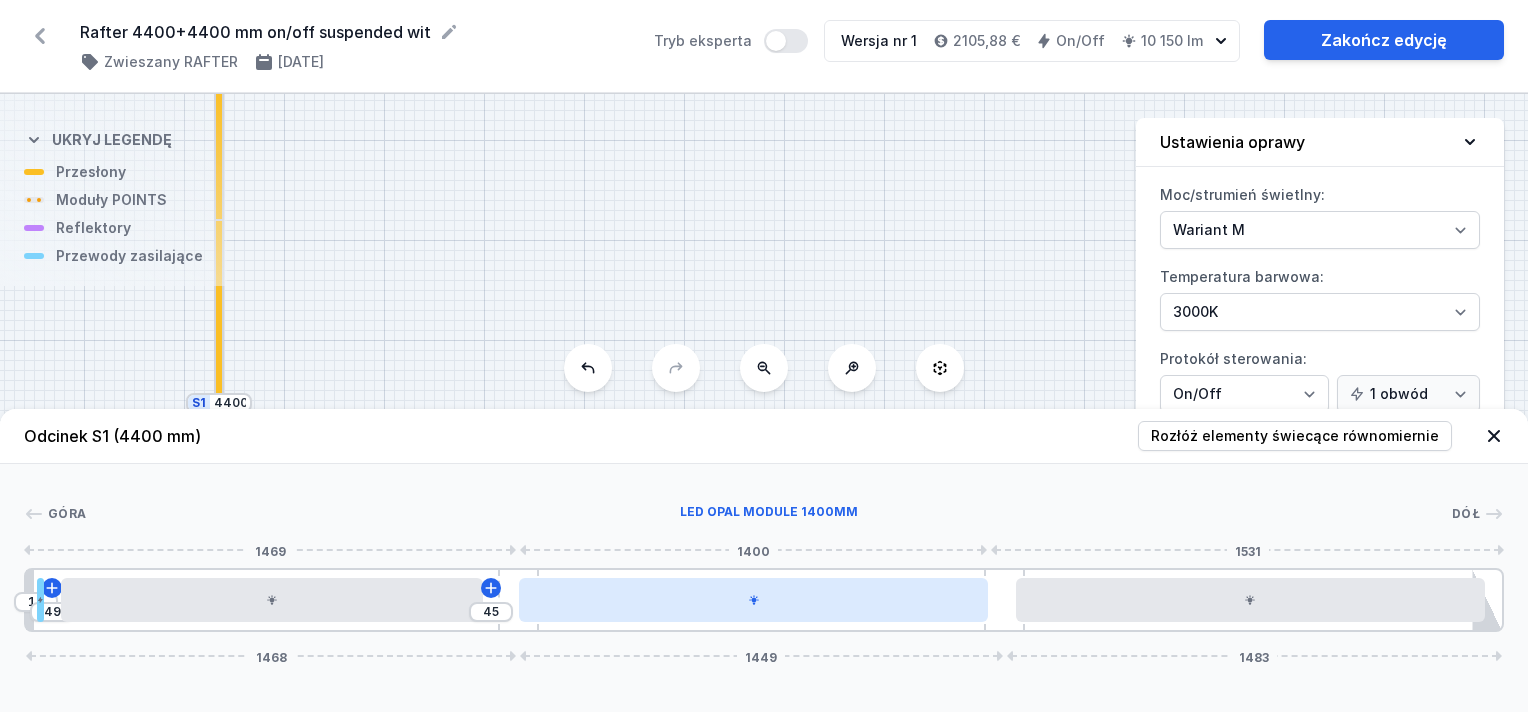 click at bounding box center (754, 600) 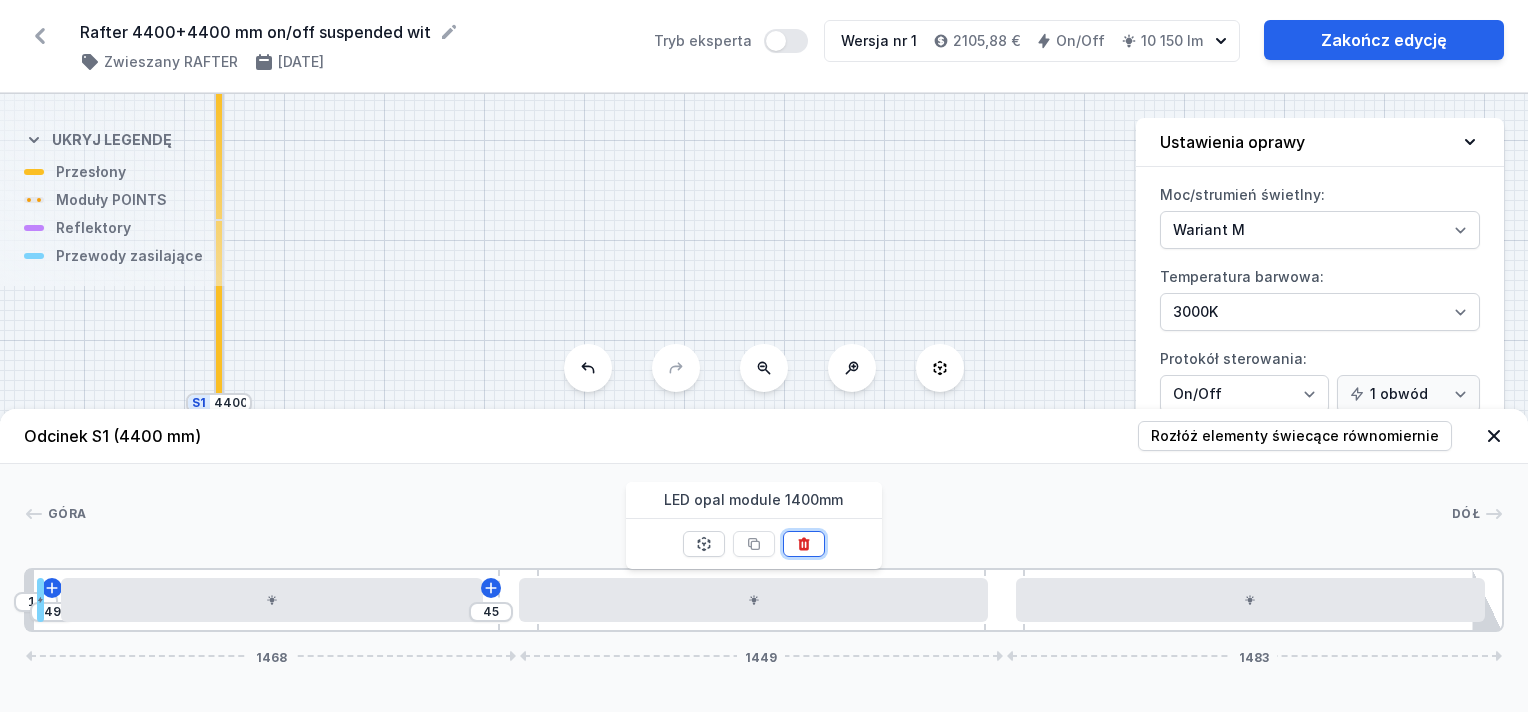 click at bounding box center [804, 544] 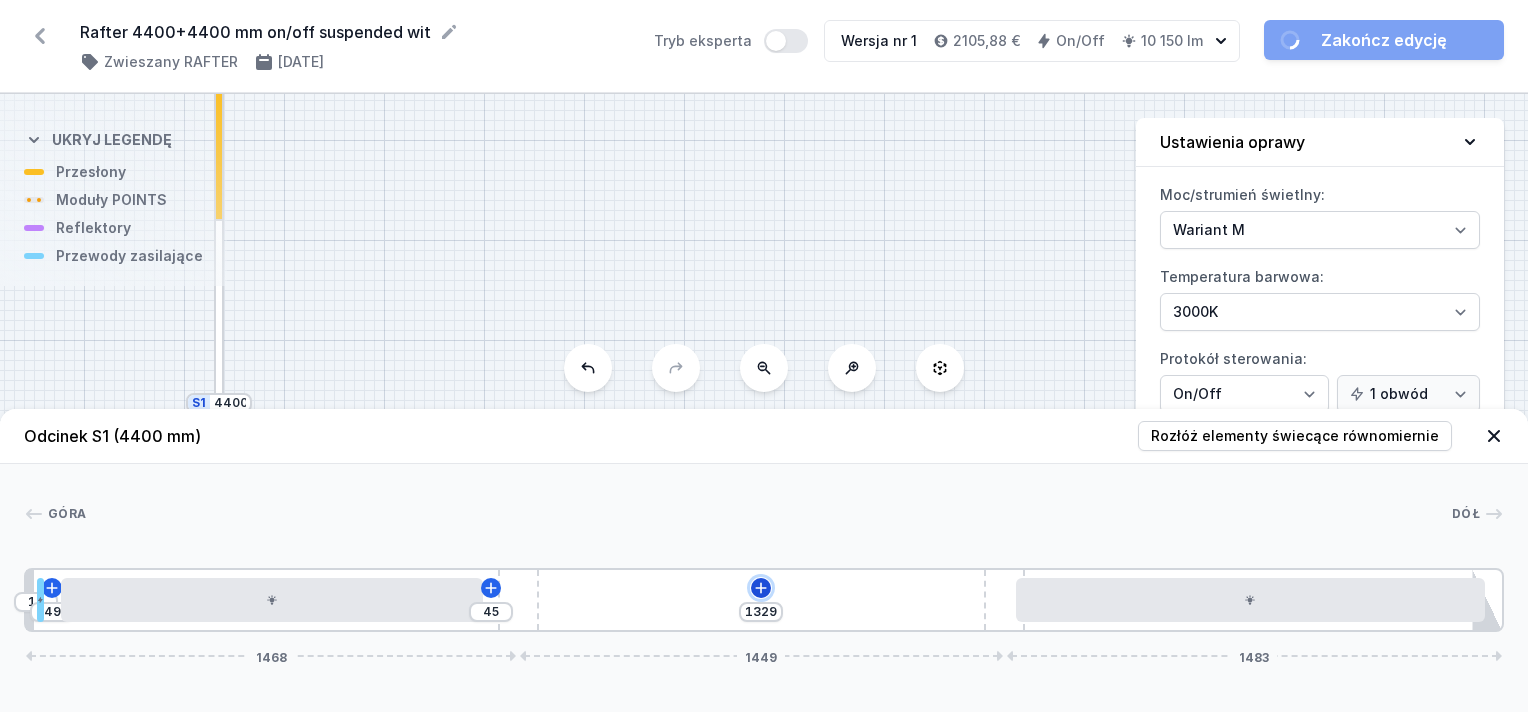 click 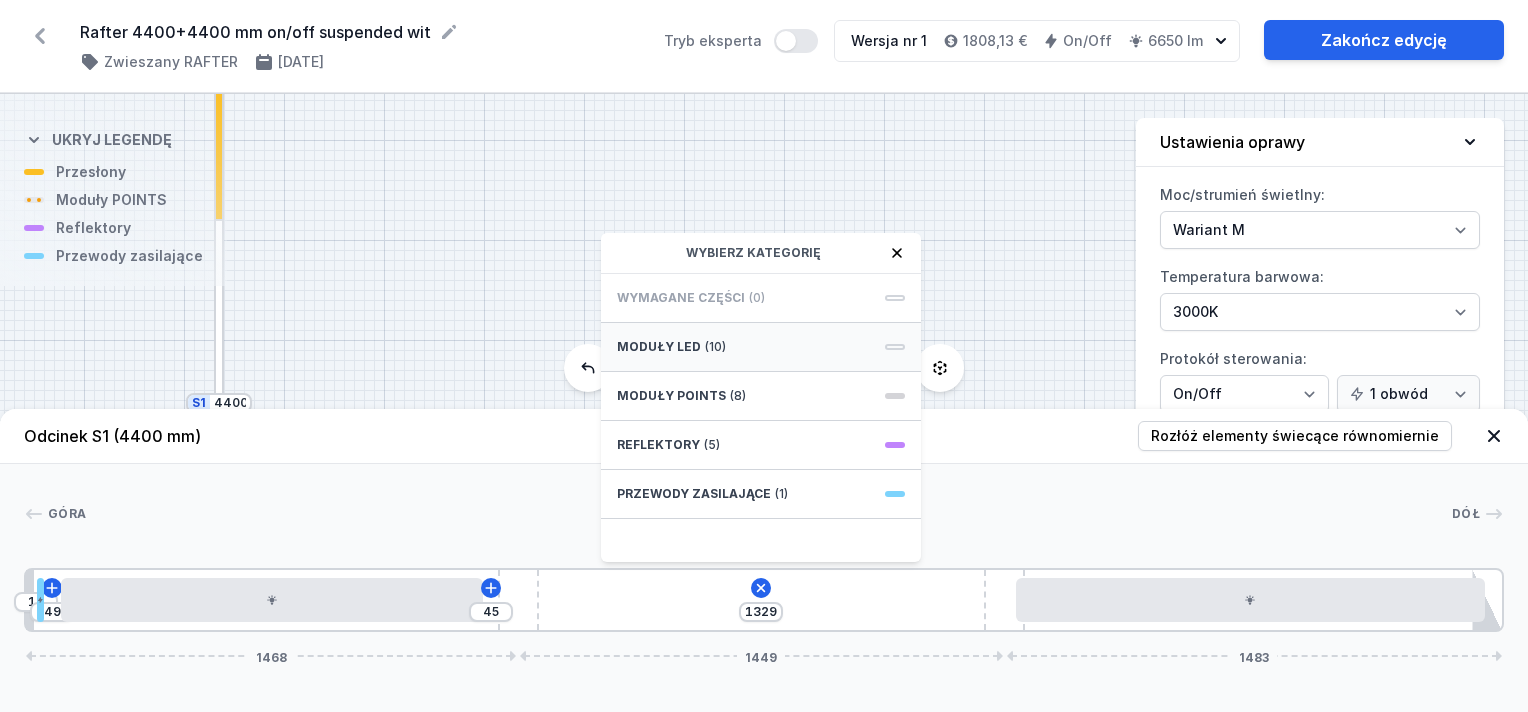 click on "(10)" at bounding box center (715, 347) 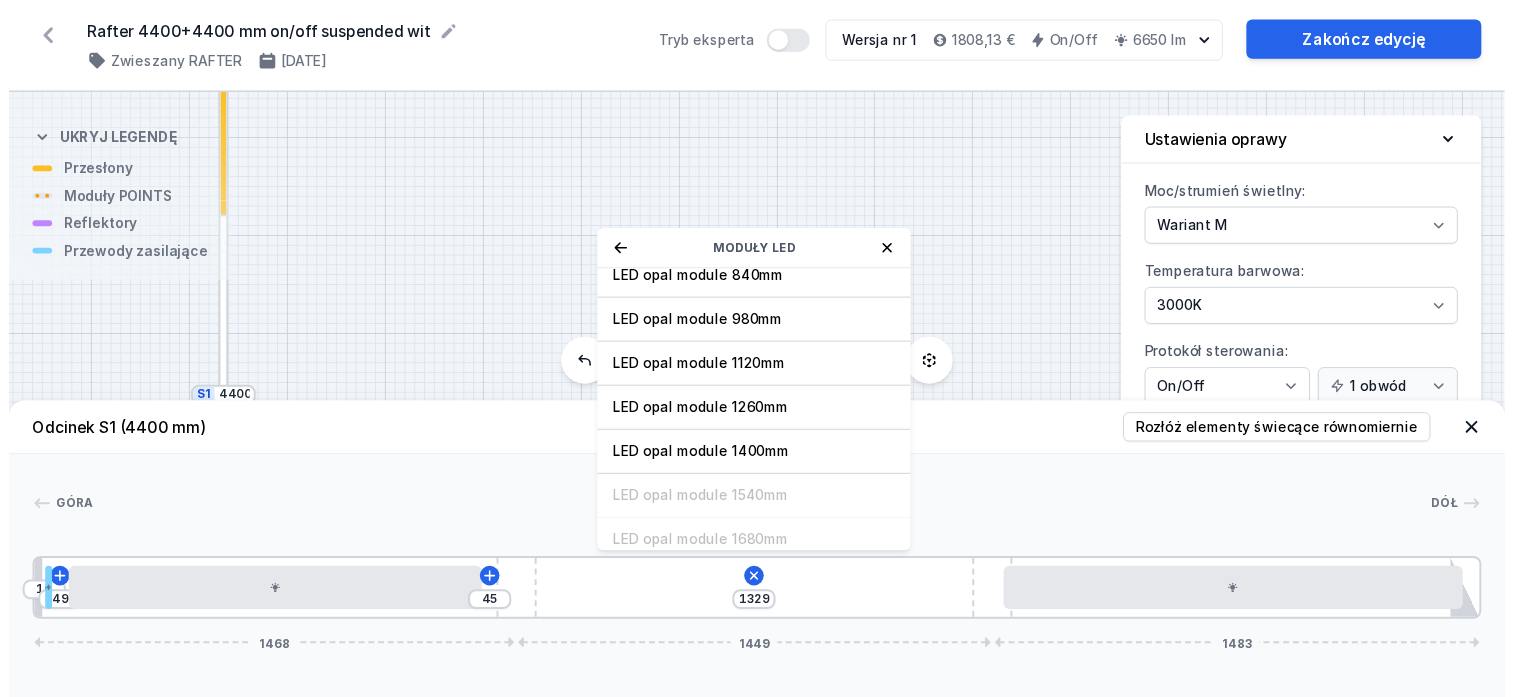 scroll, scrollTop: 249, scrollLeft: 0, axis: vertical 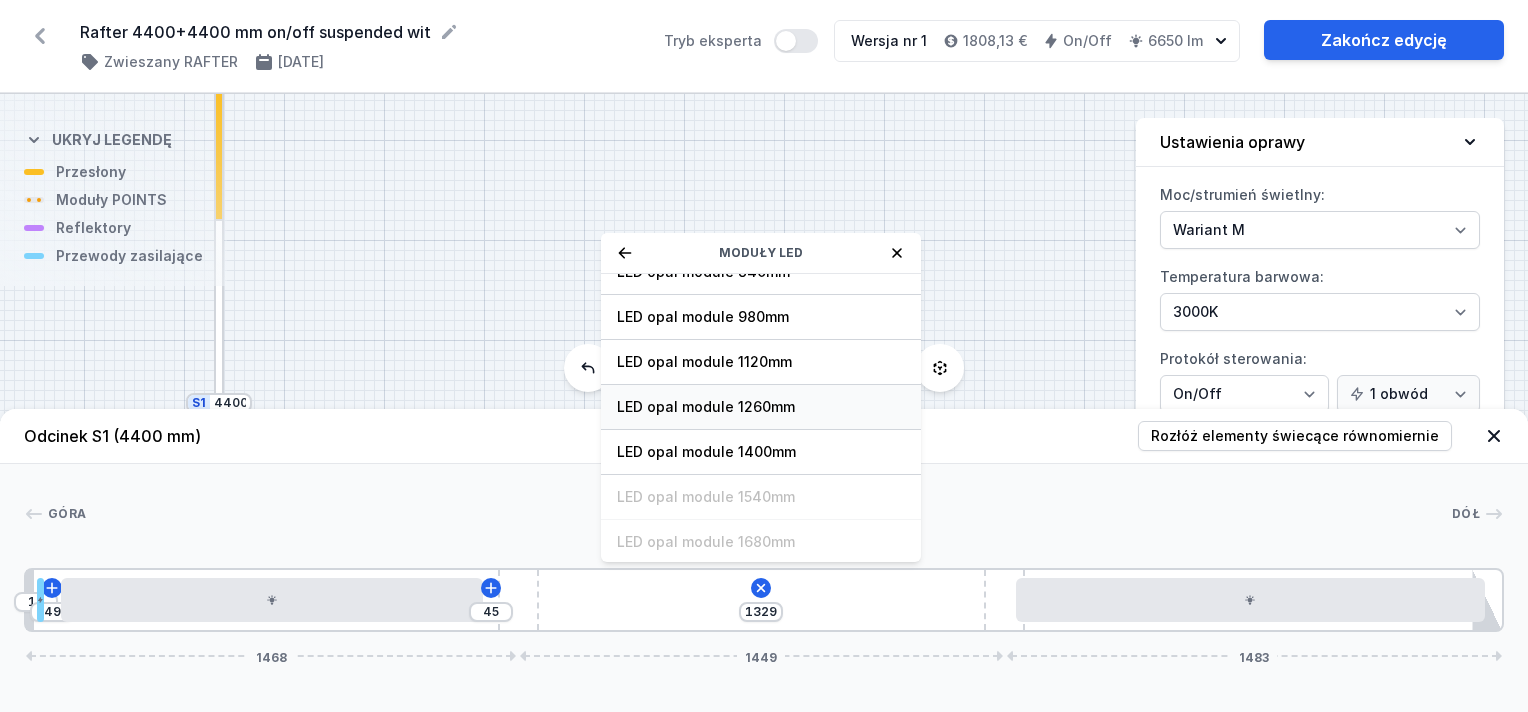 click on "LED opal module 1260mm" at bounding box center (761, 407) 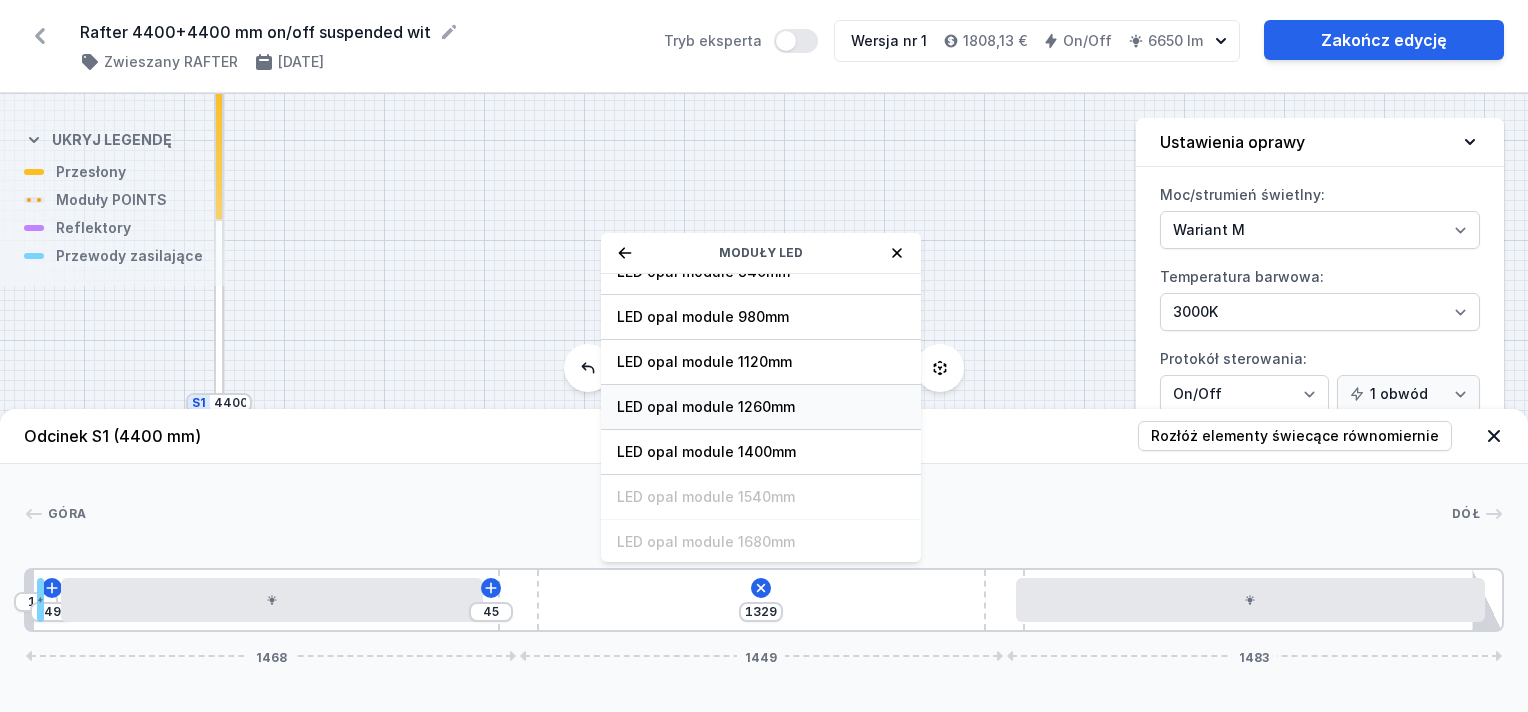type on "128" 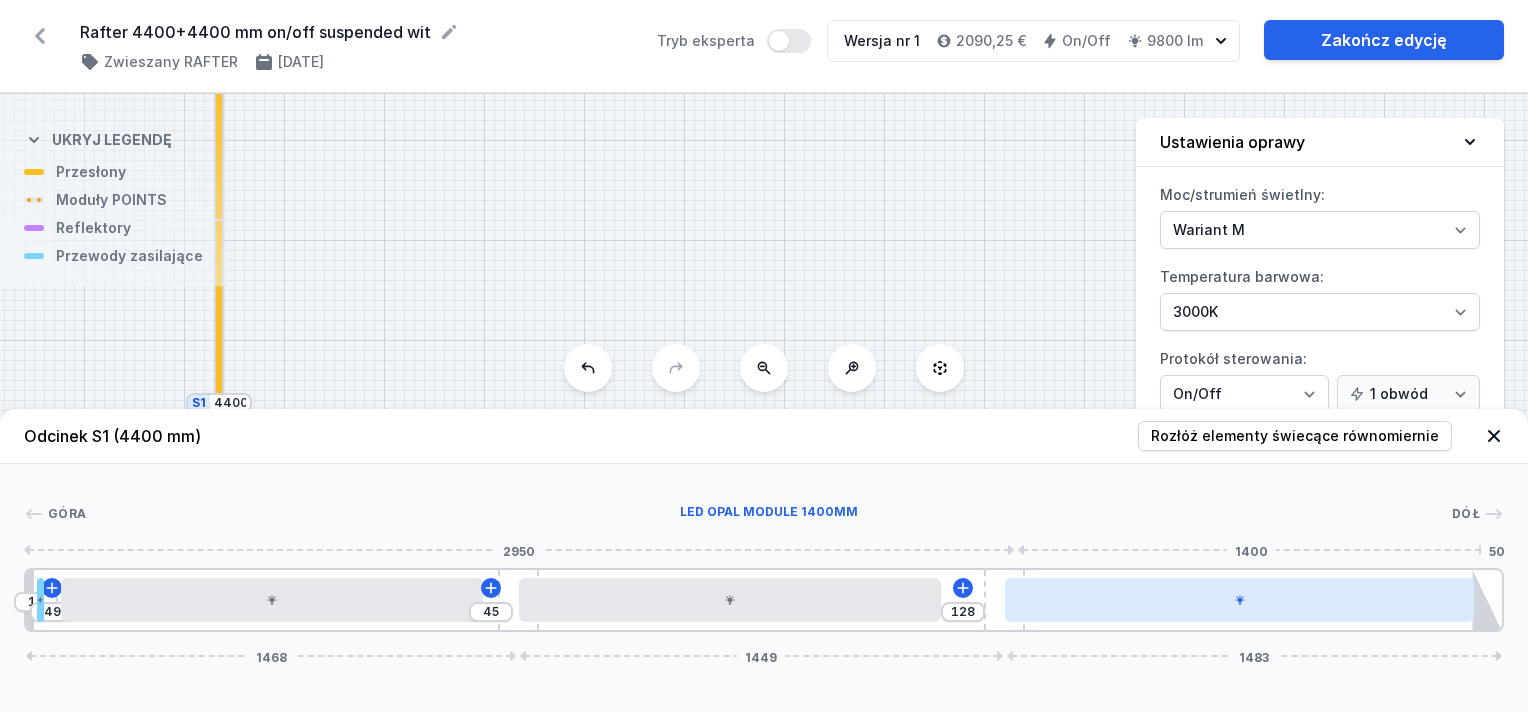 drag, startPoint x: 1231, startPoint y: 604, endPoint x: 1168, endPoint y: 610, distance: 63.28507 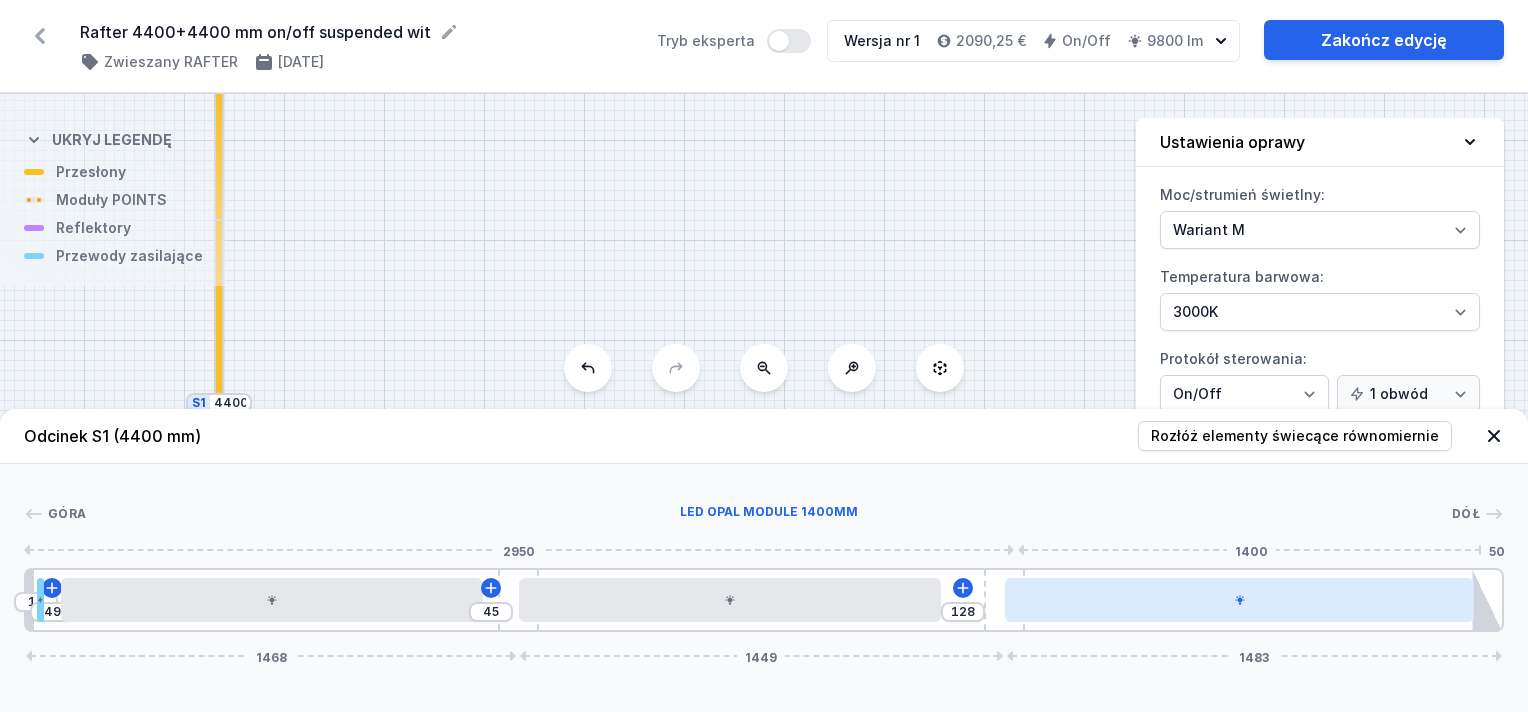 click at bounding box center [1240, 600] 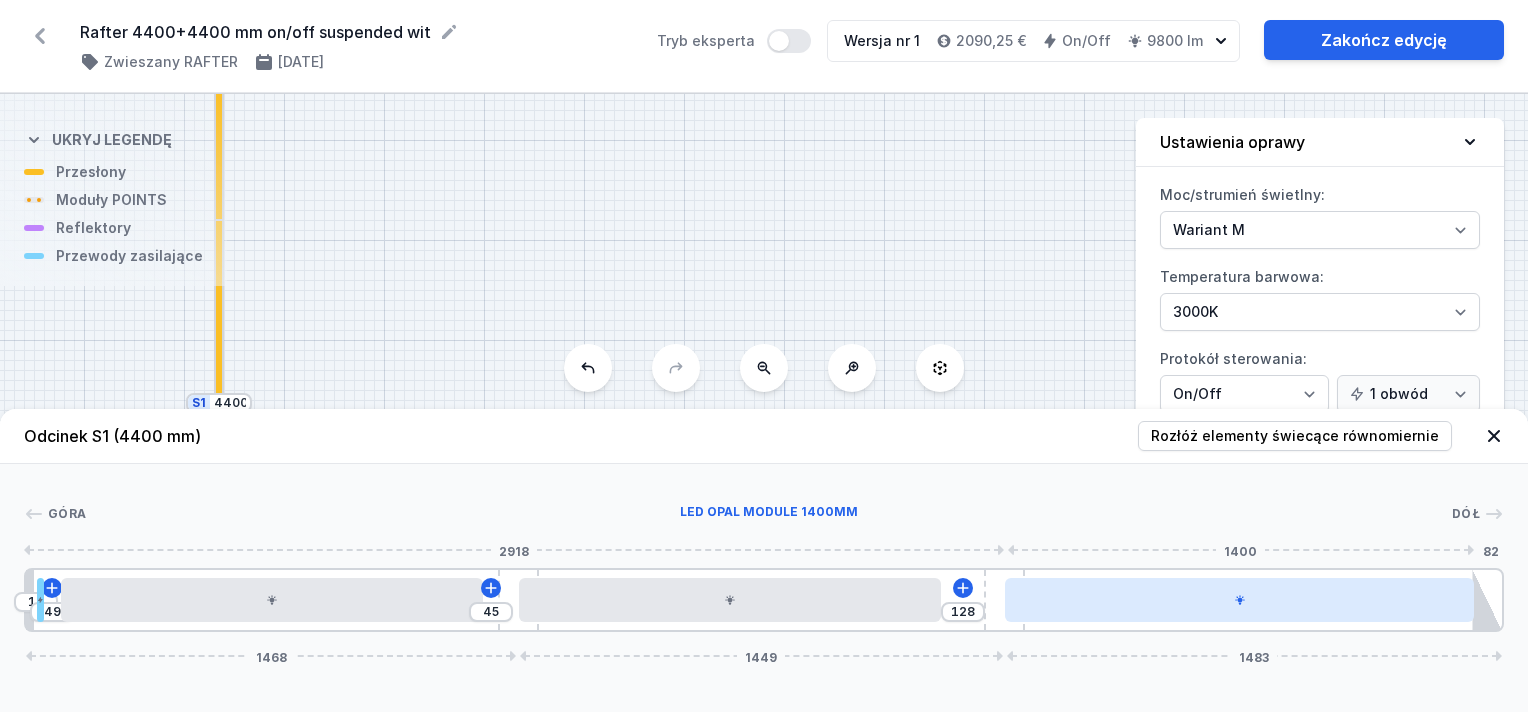 click at bounding box center [1240, 600] 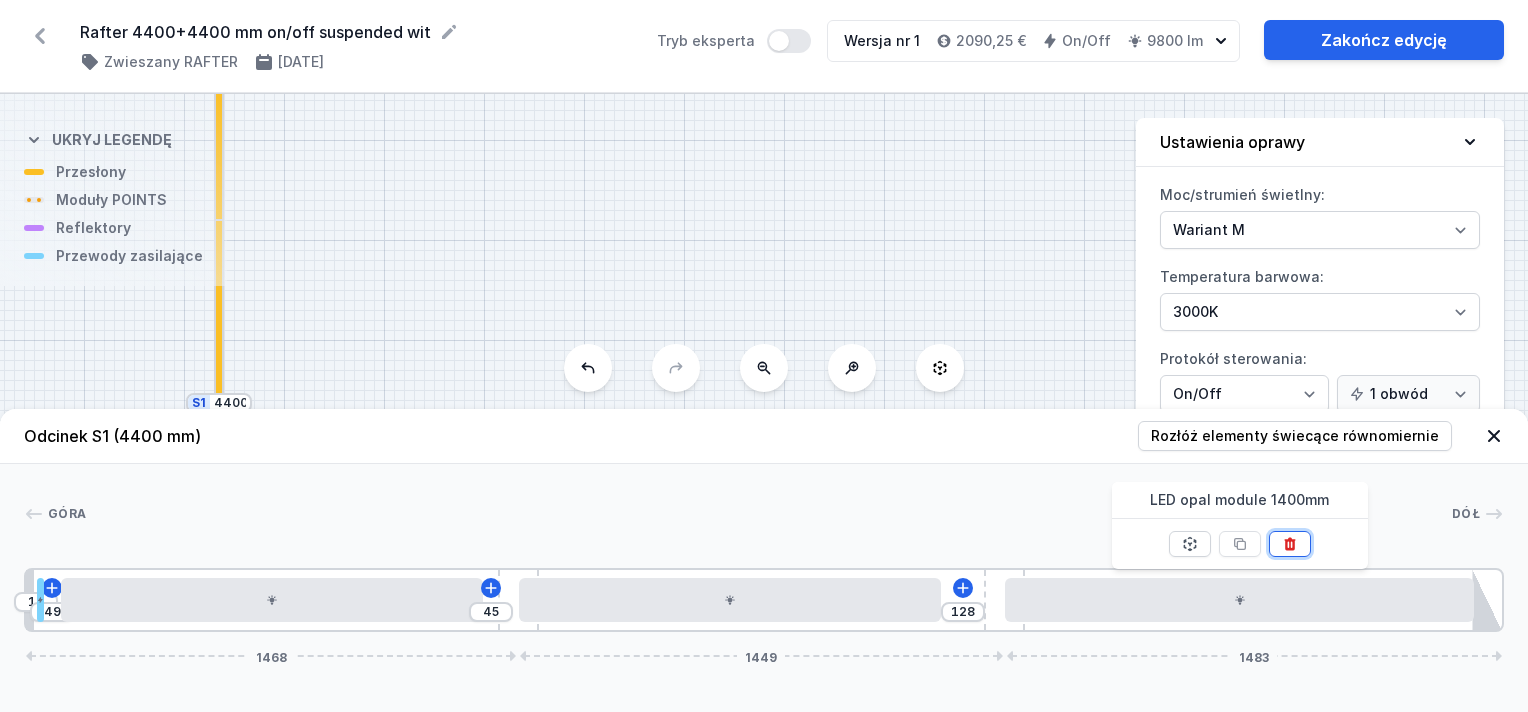 click 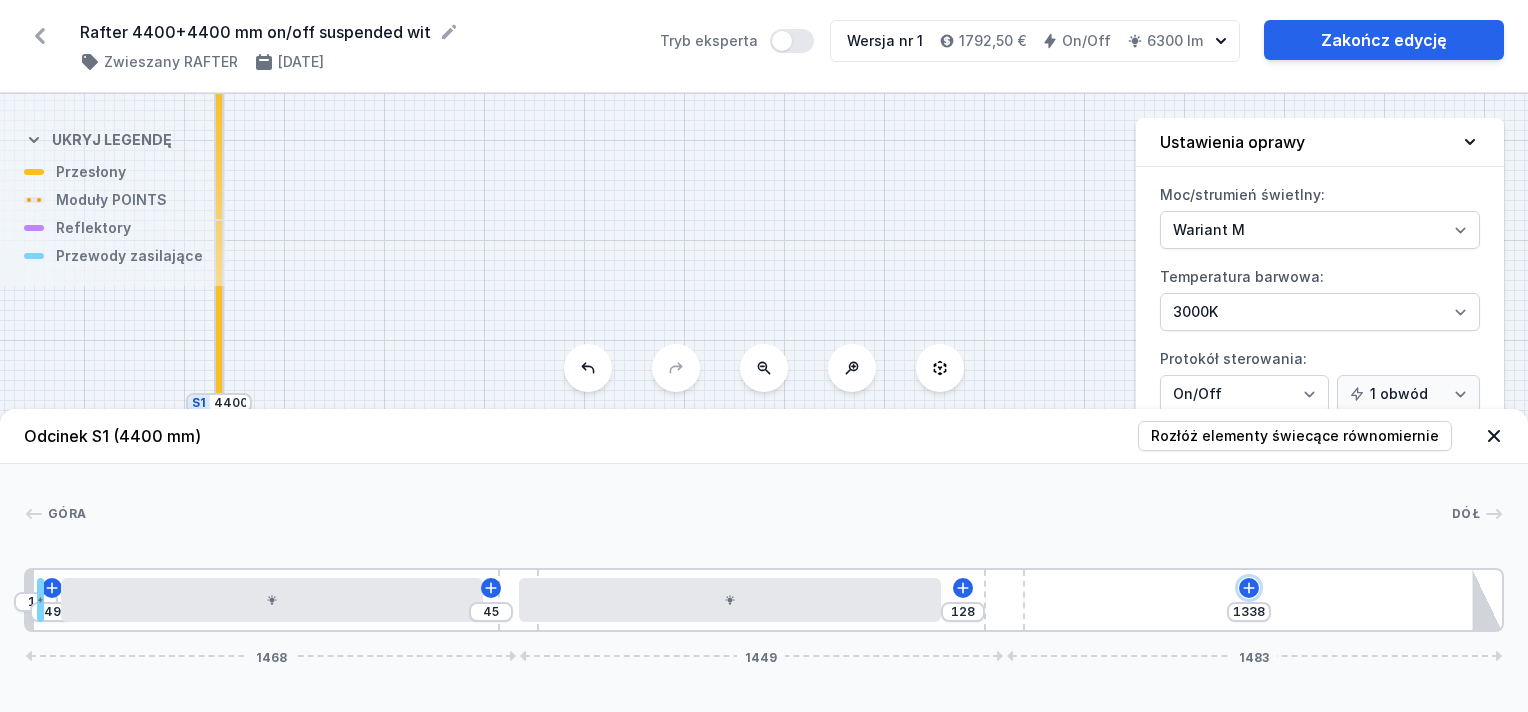 click 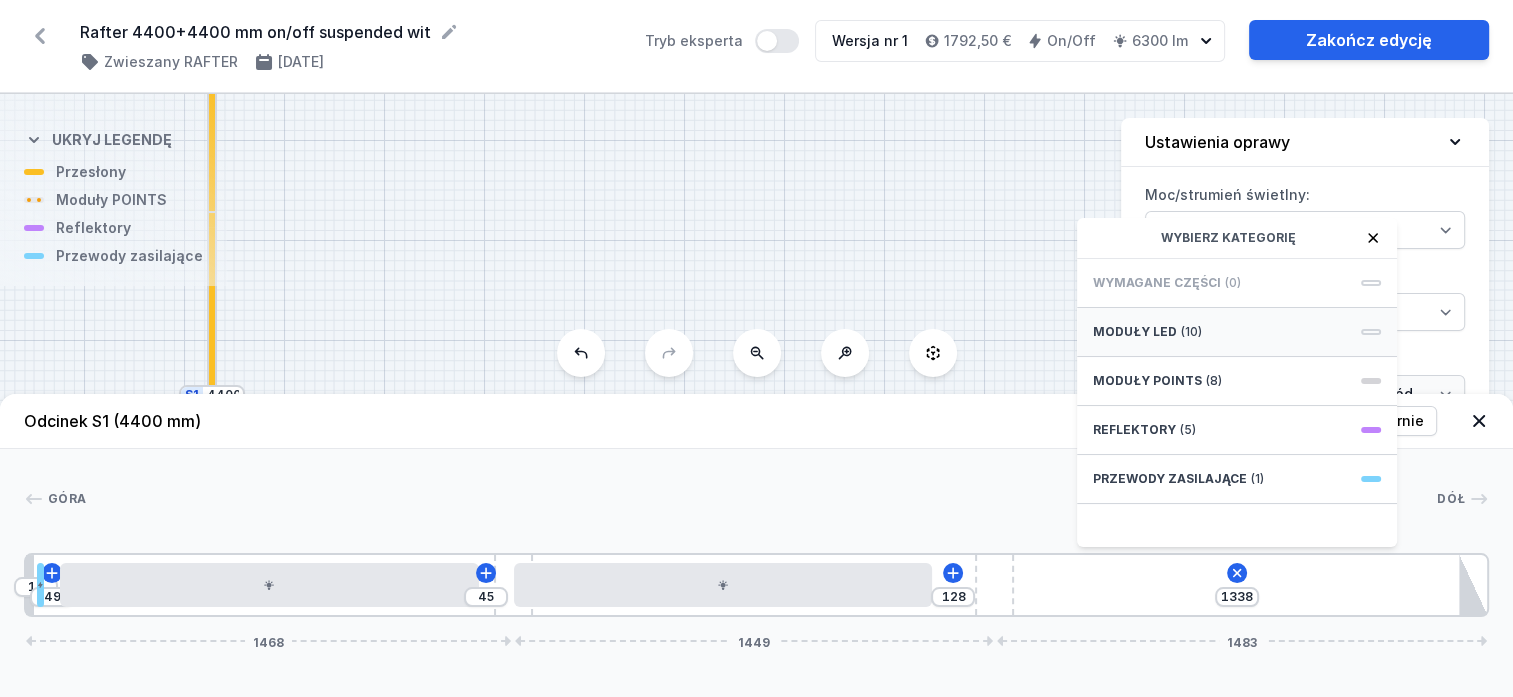click on "Moduły LED" at bounding box center (1135, 332) 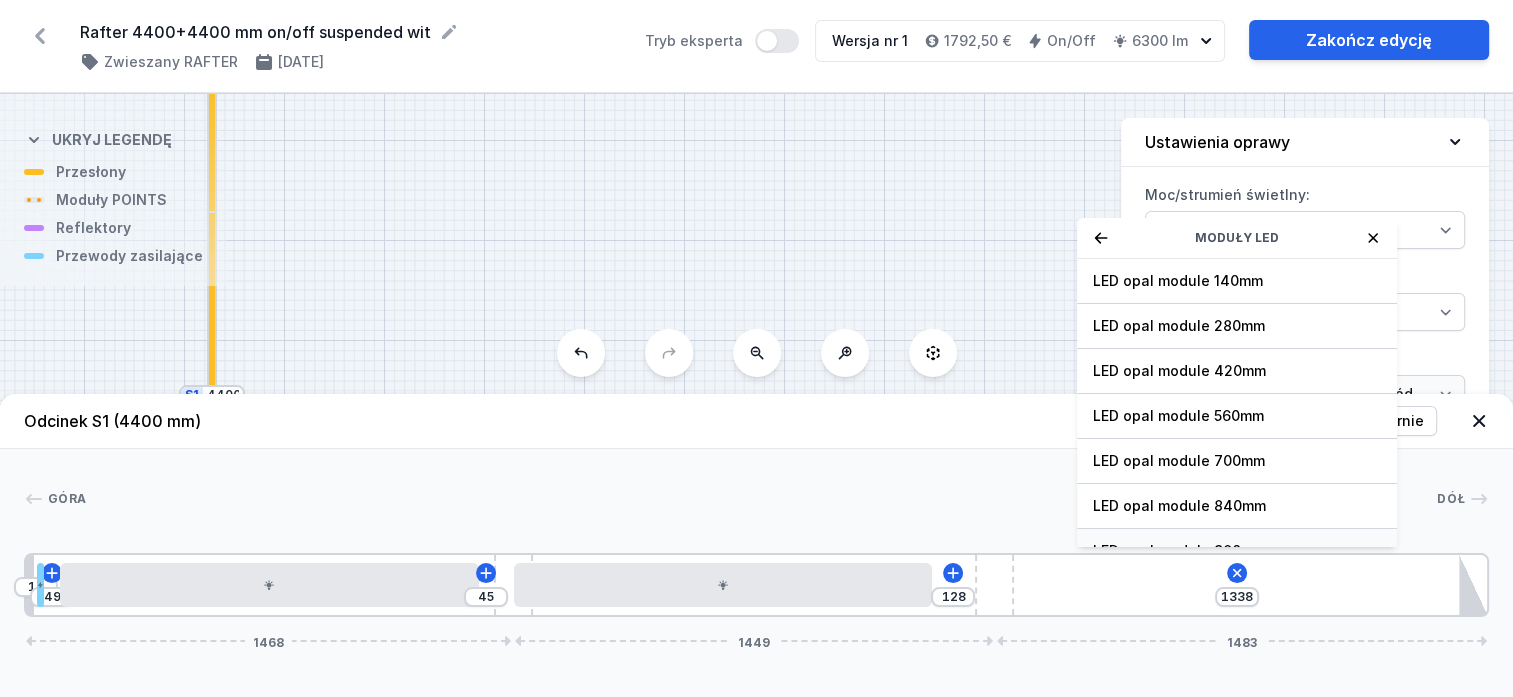 scroll, scrollTop: 249, scrollLeft: 0, axis: vertical 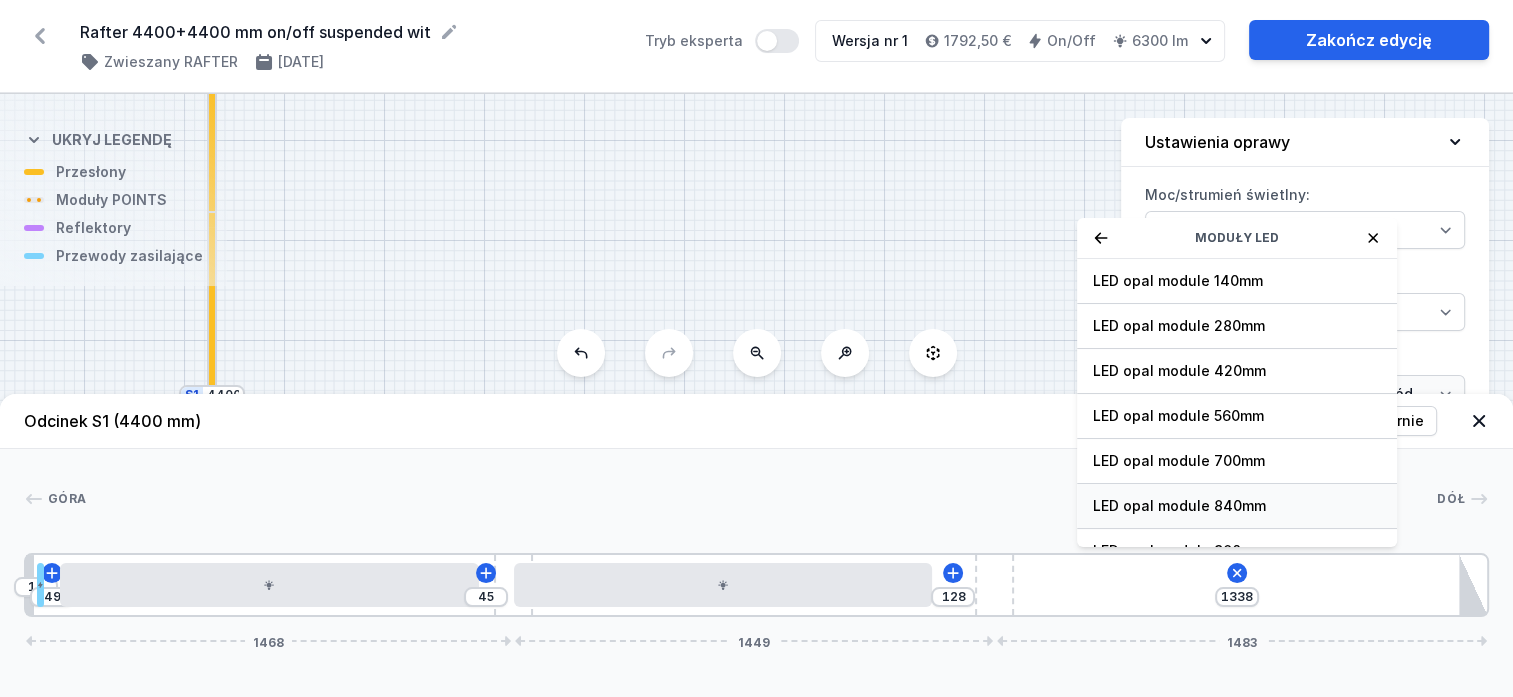 click on "LED opal module 840mm" at bounding box center [1237, 506] 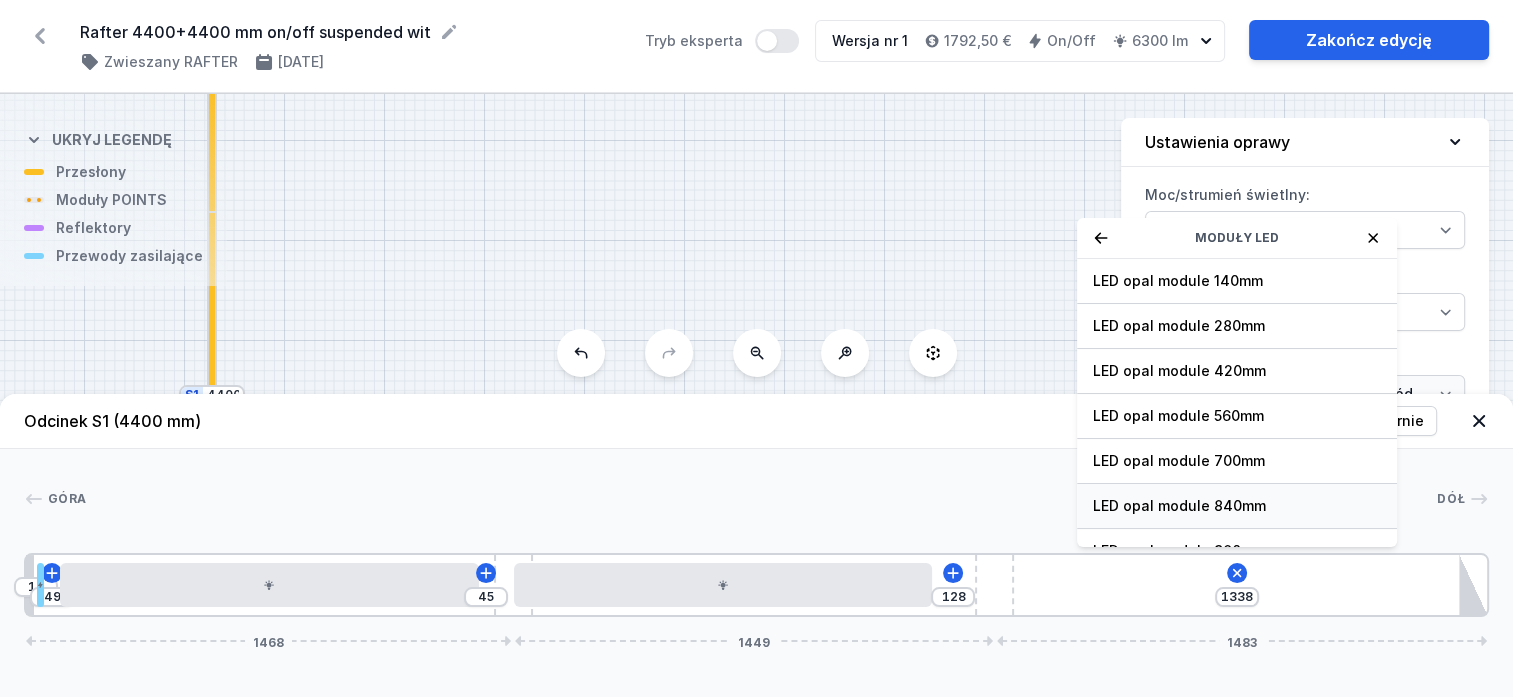 type on "557" 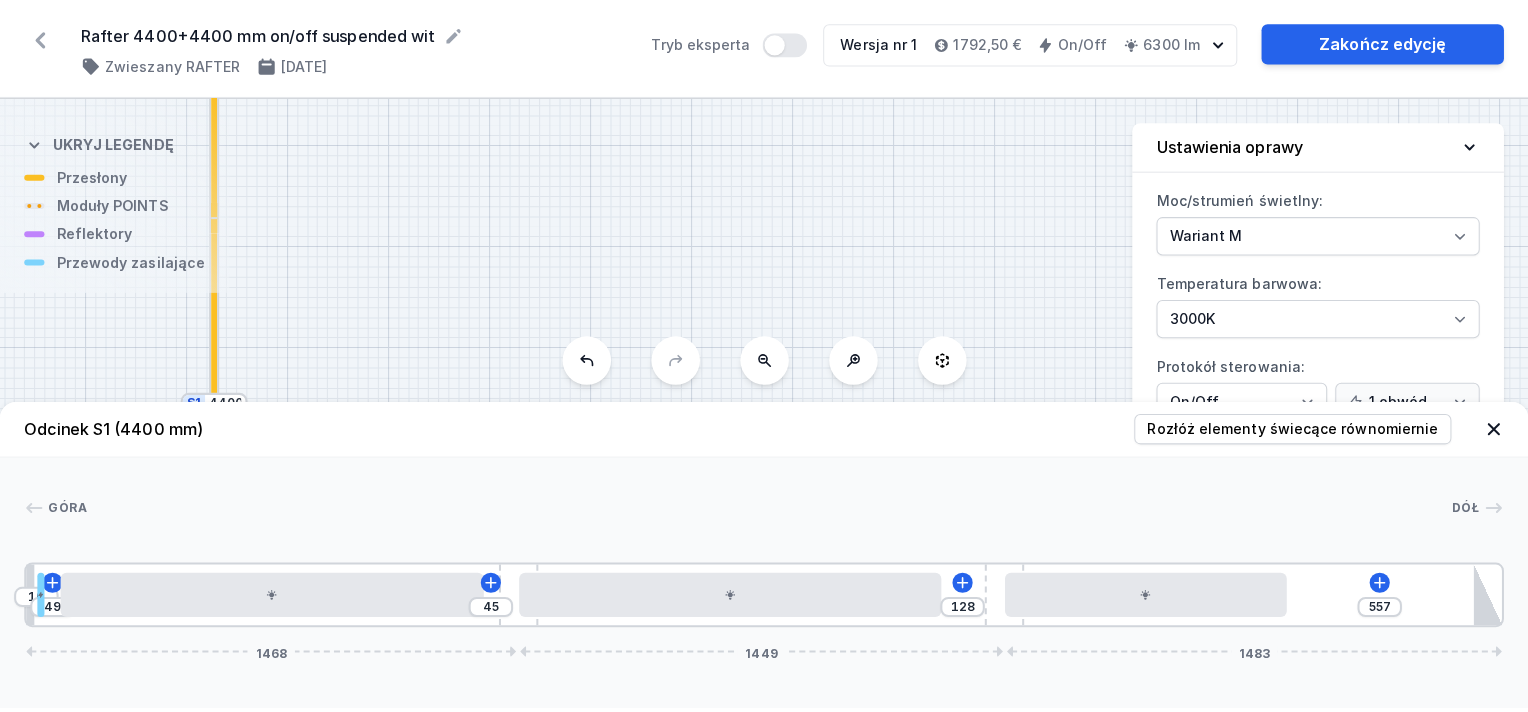 scroll, scrollTop: 0, scrollLeft: 0, axis: both 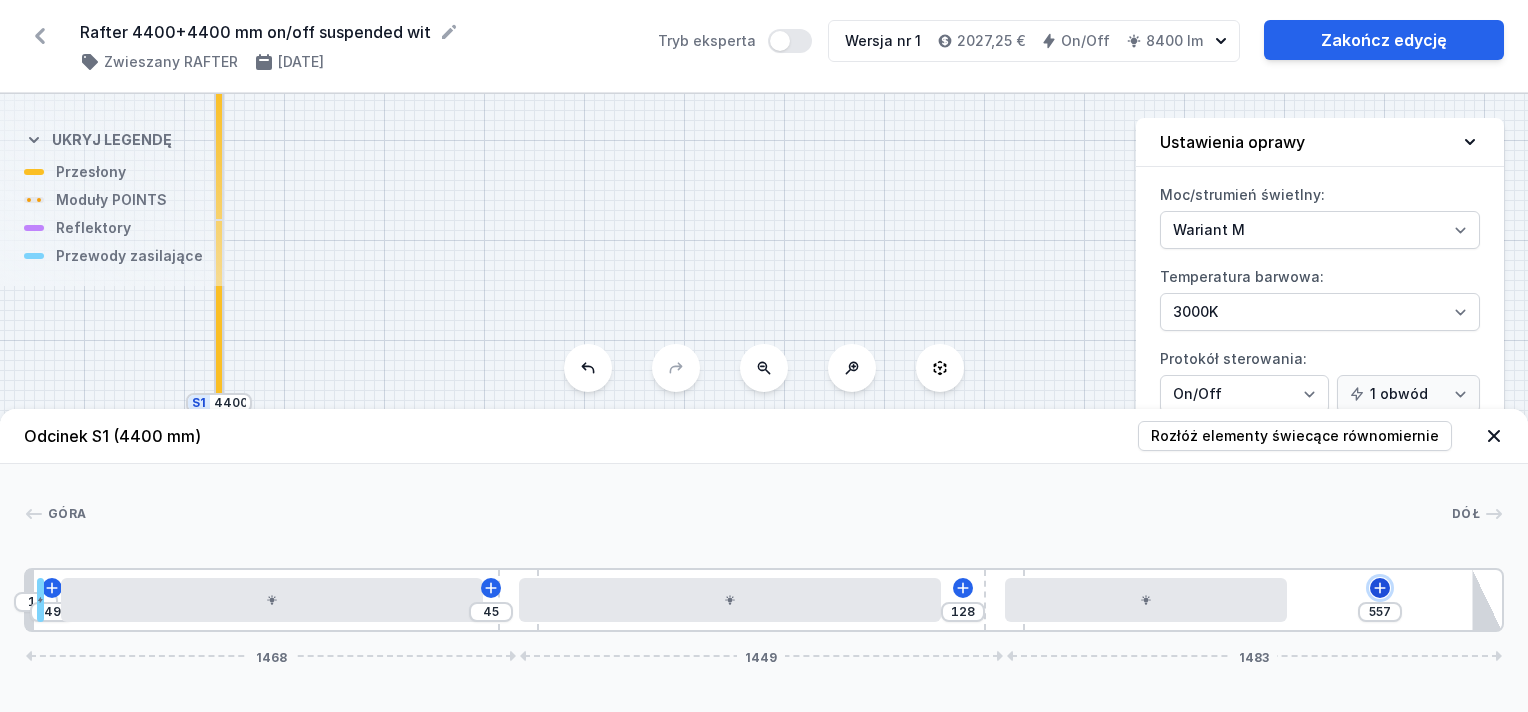 click 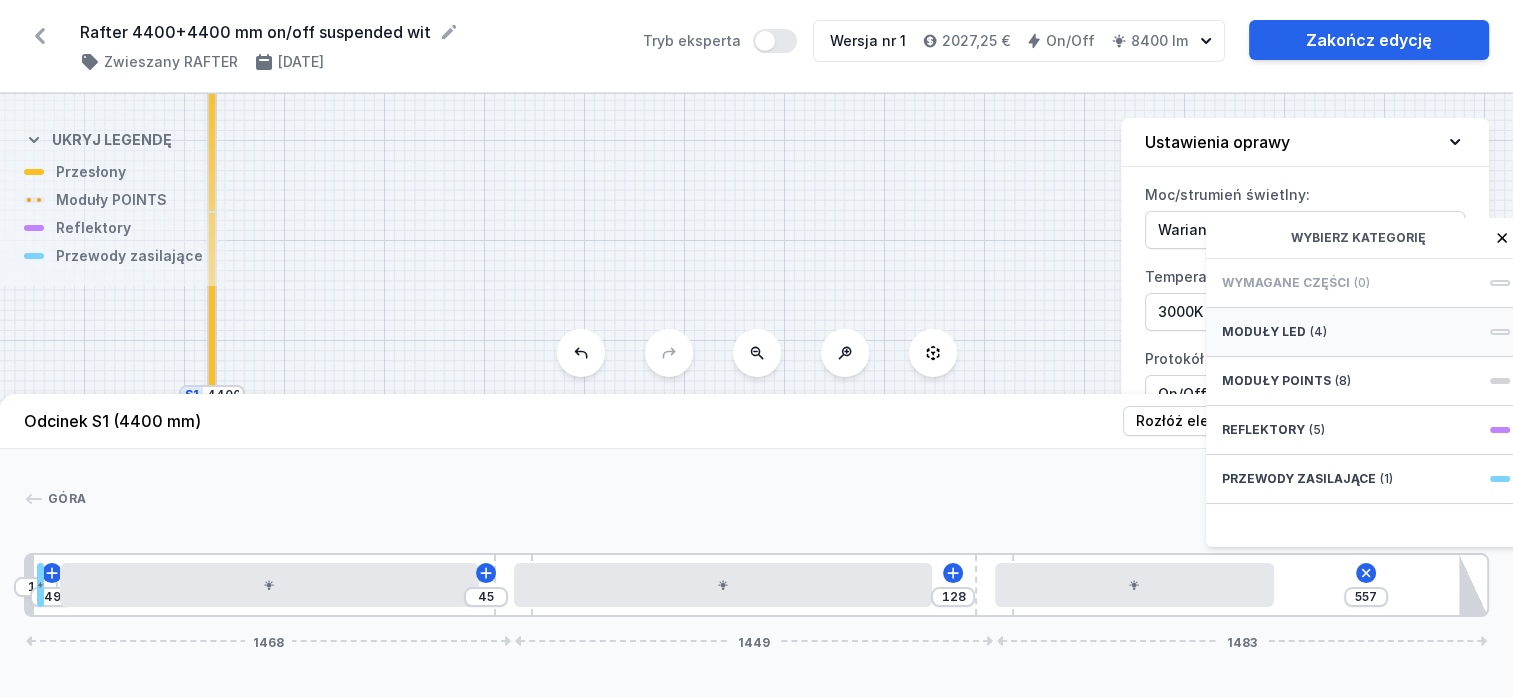click on "Moduły LED" at bounding box center [1264, 332] 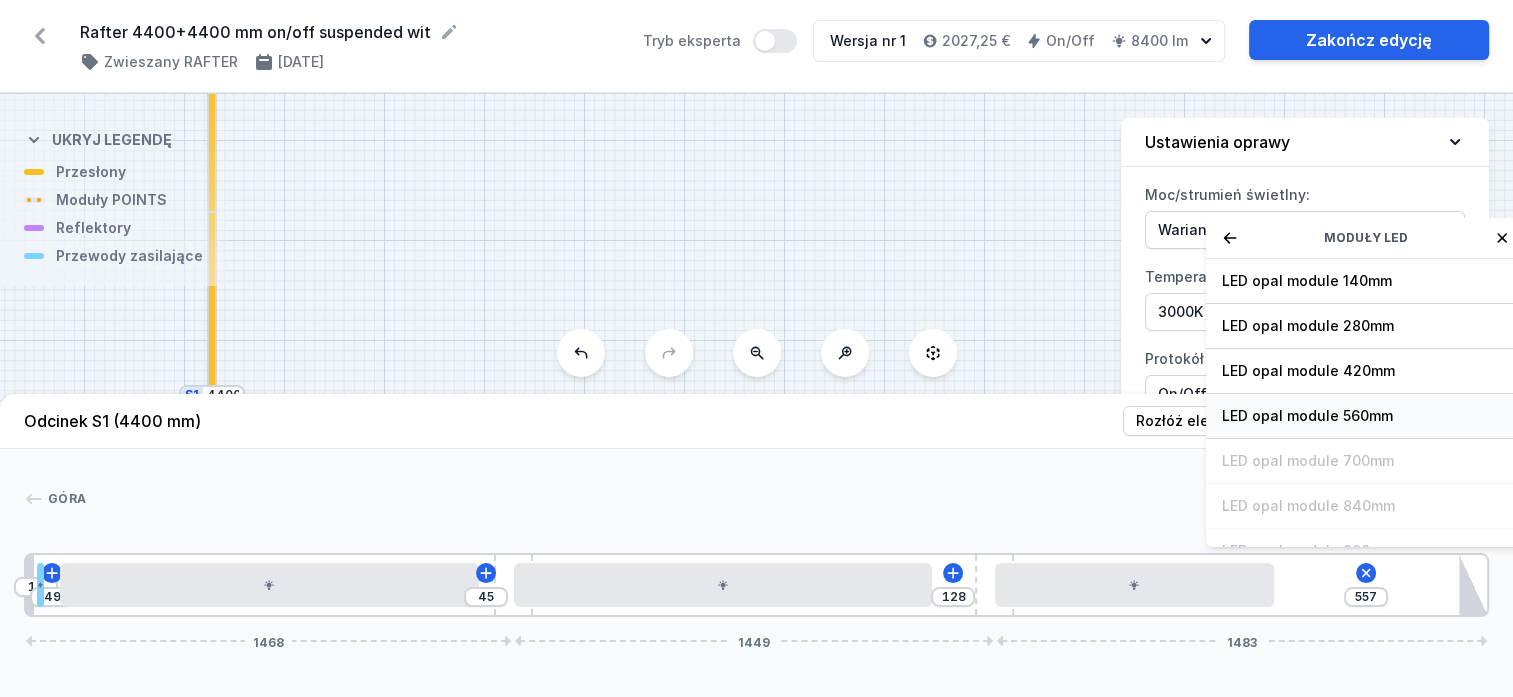 click on "LED opal module 560mm" at bounding box center (1366, 416) 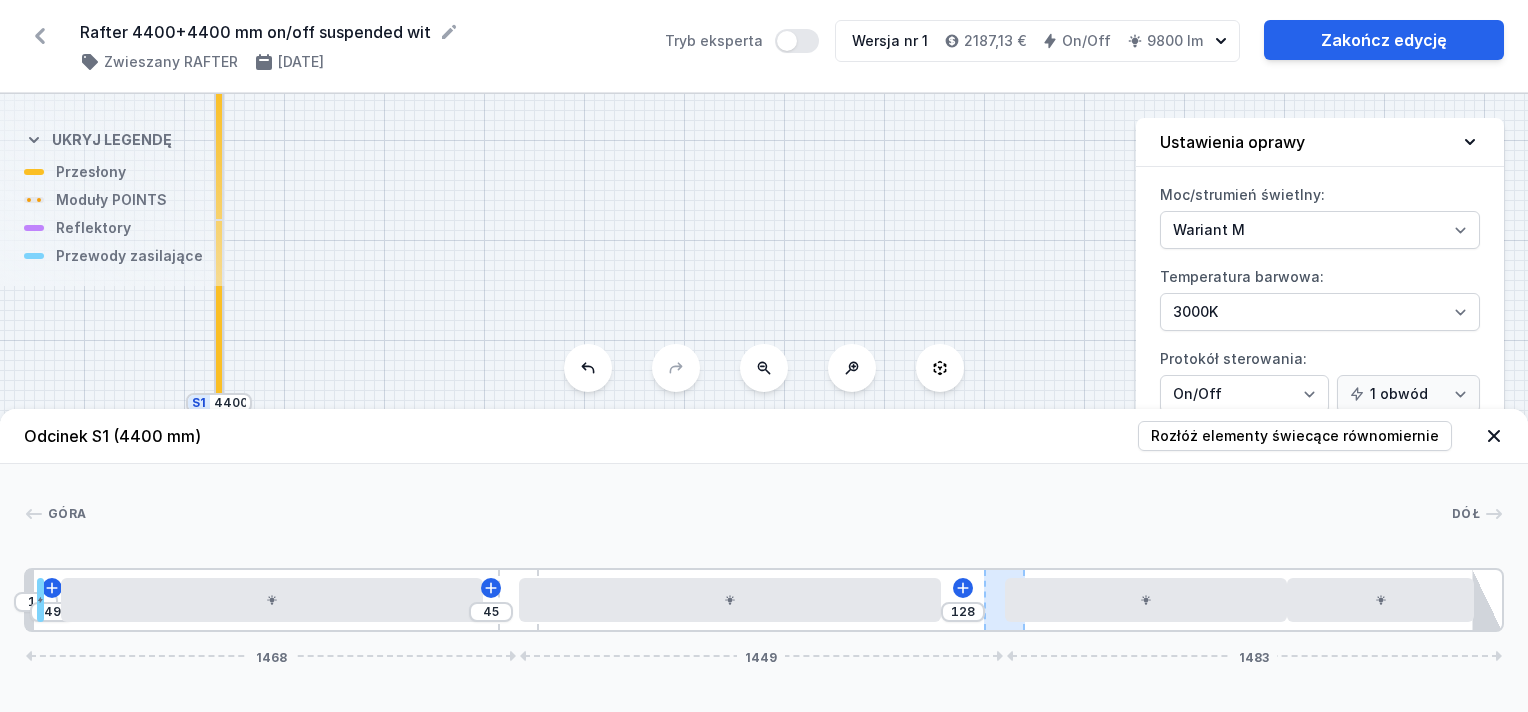 drag, startPoint x: 1007, startPoint y: 585, endPoint x: 990, endPoint y: 604, distance: 25.495098 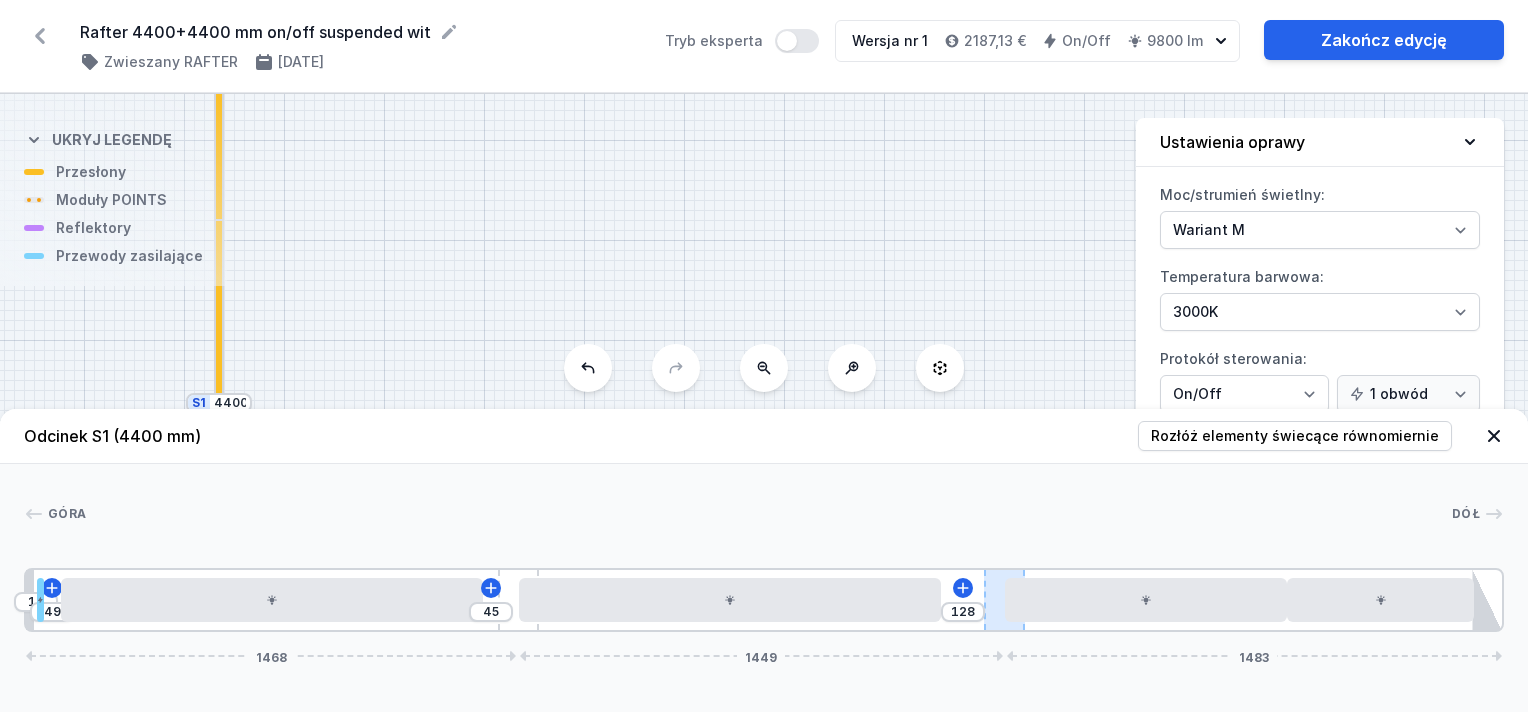 click on "10 49 45 128 1468 1449 1483" at bounding box center [764, 600] 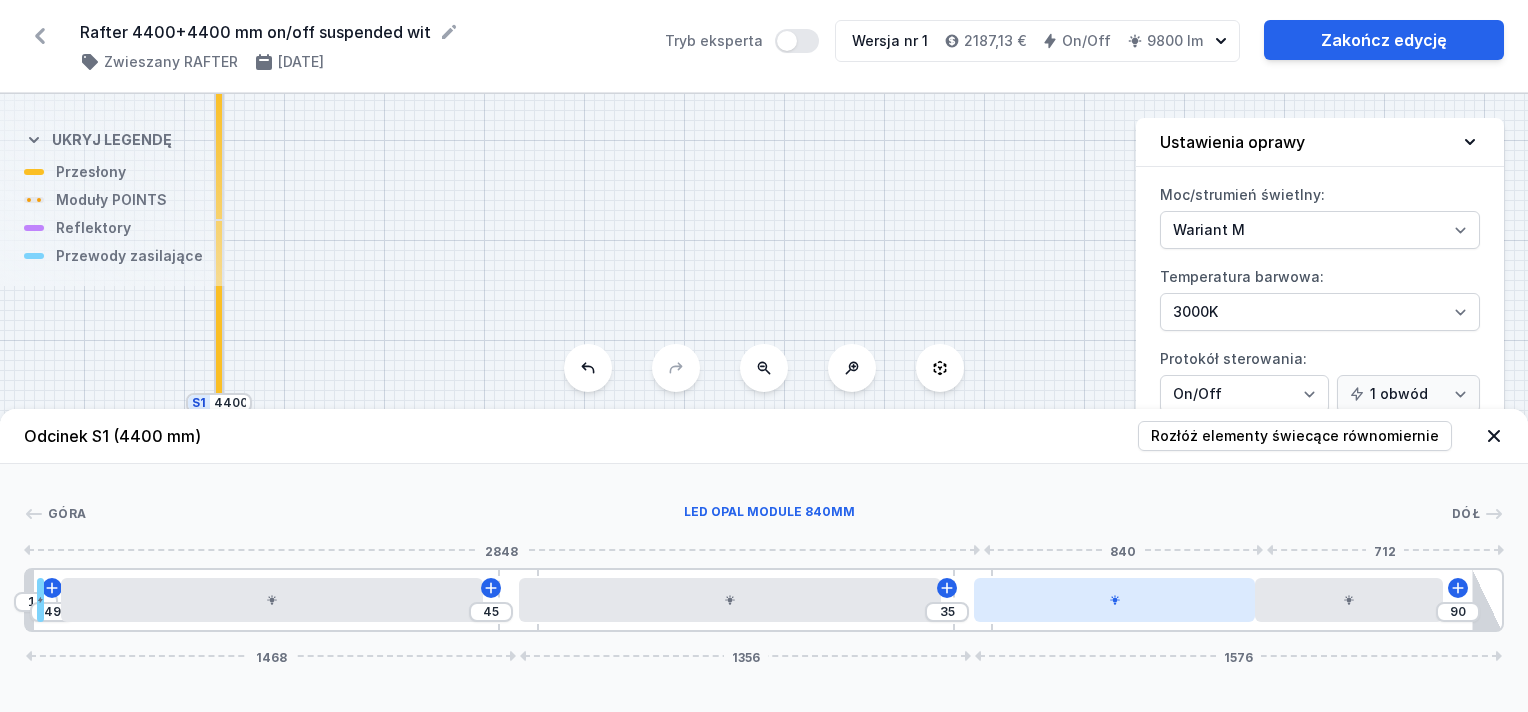 type on "32" 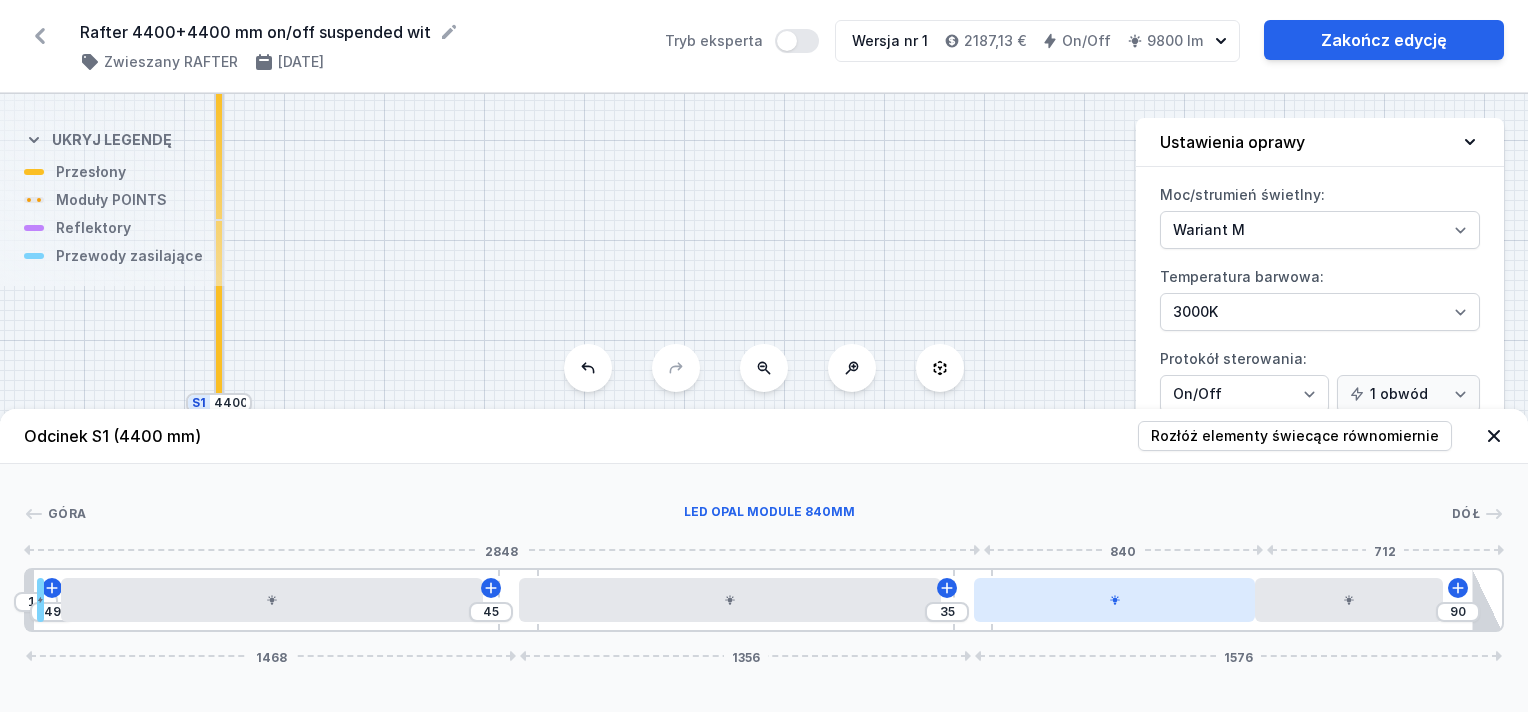 type on "93" 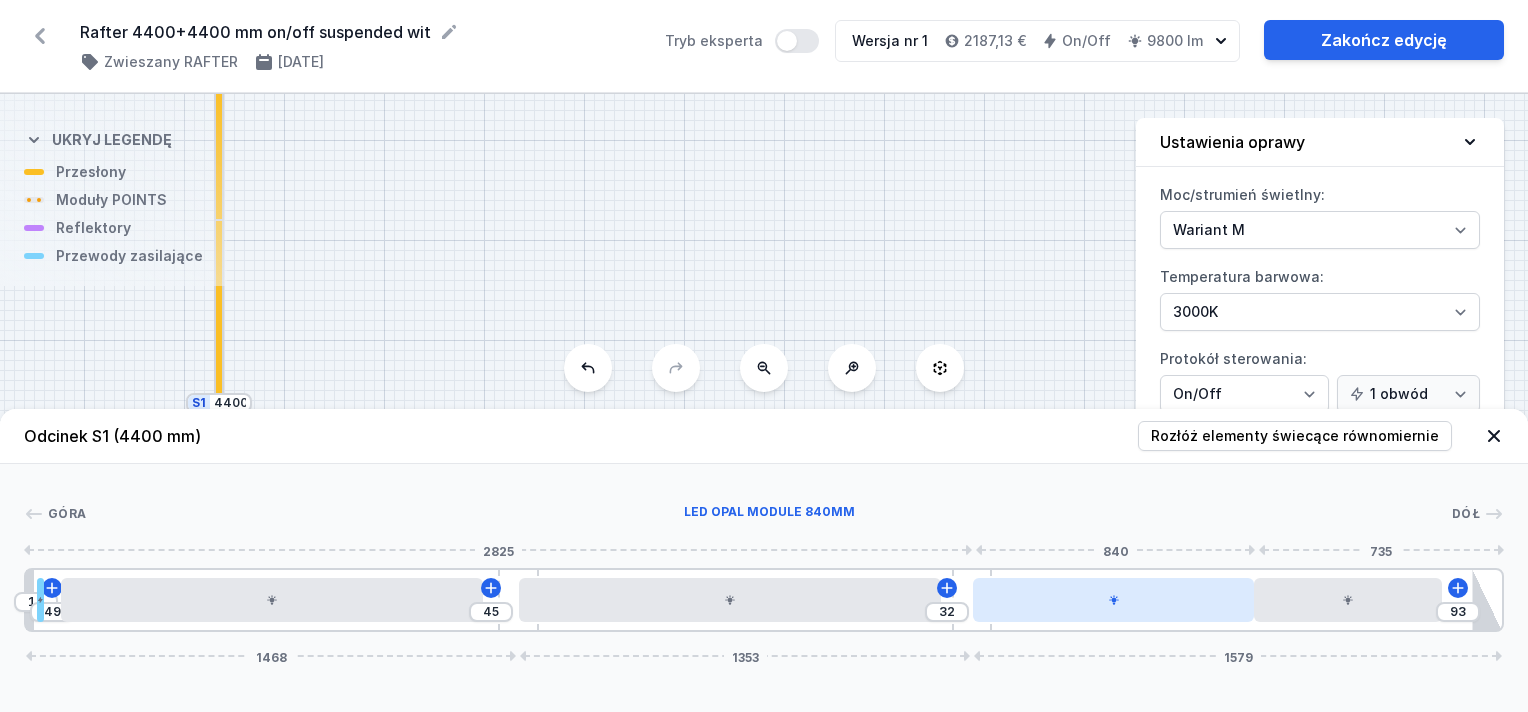 type on "29" 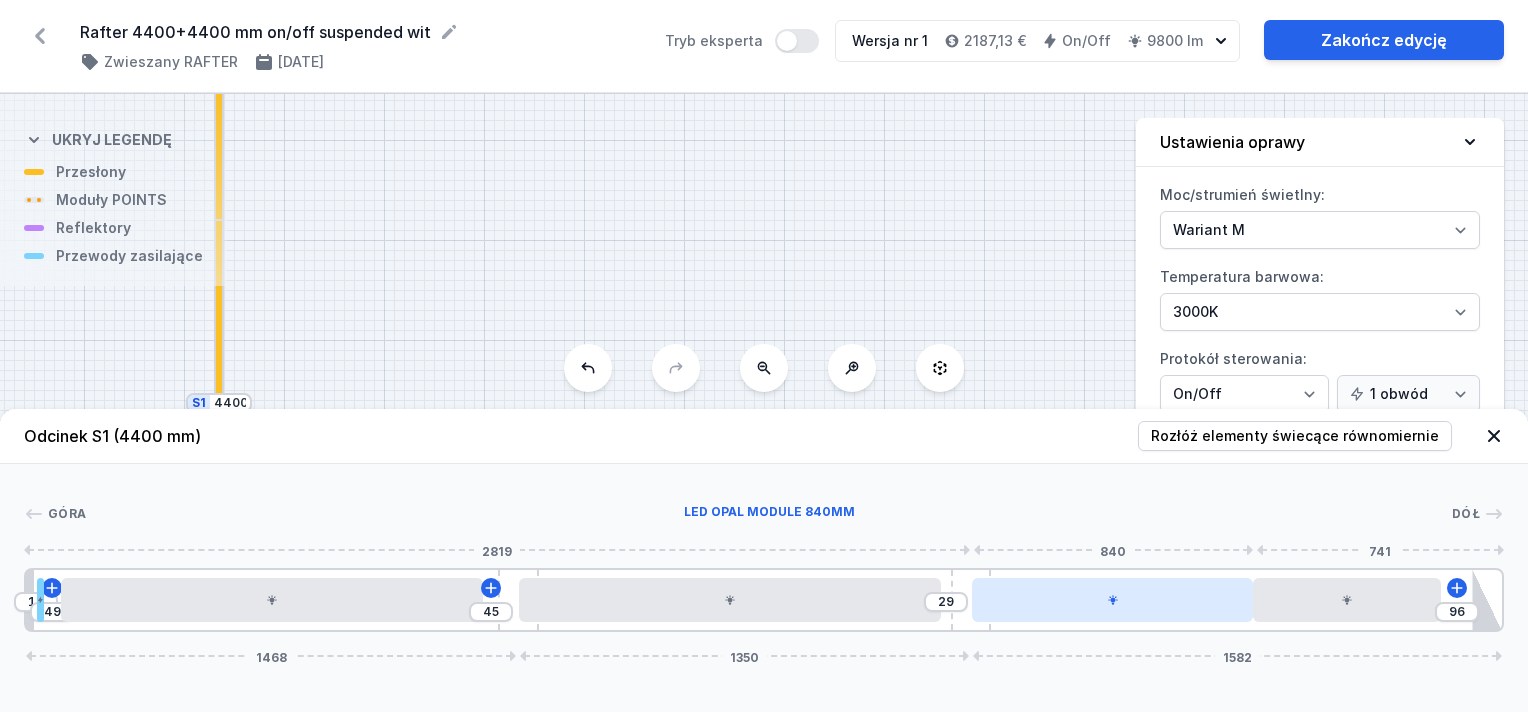 click on "10 49 45 29 96 1468 1350 1582" at bounding box center (764, 600) 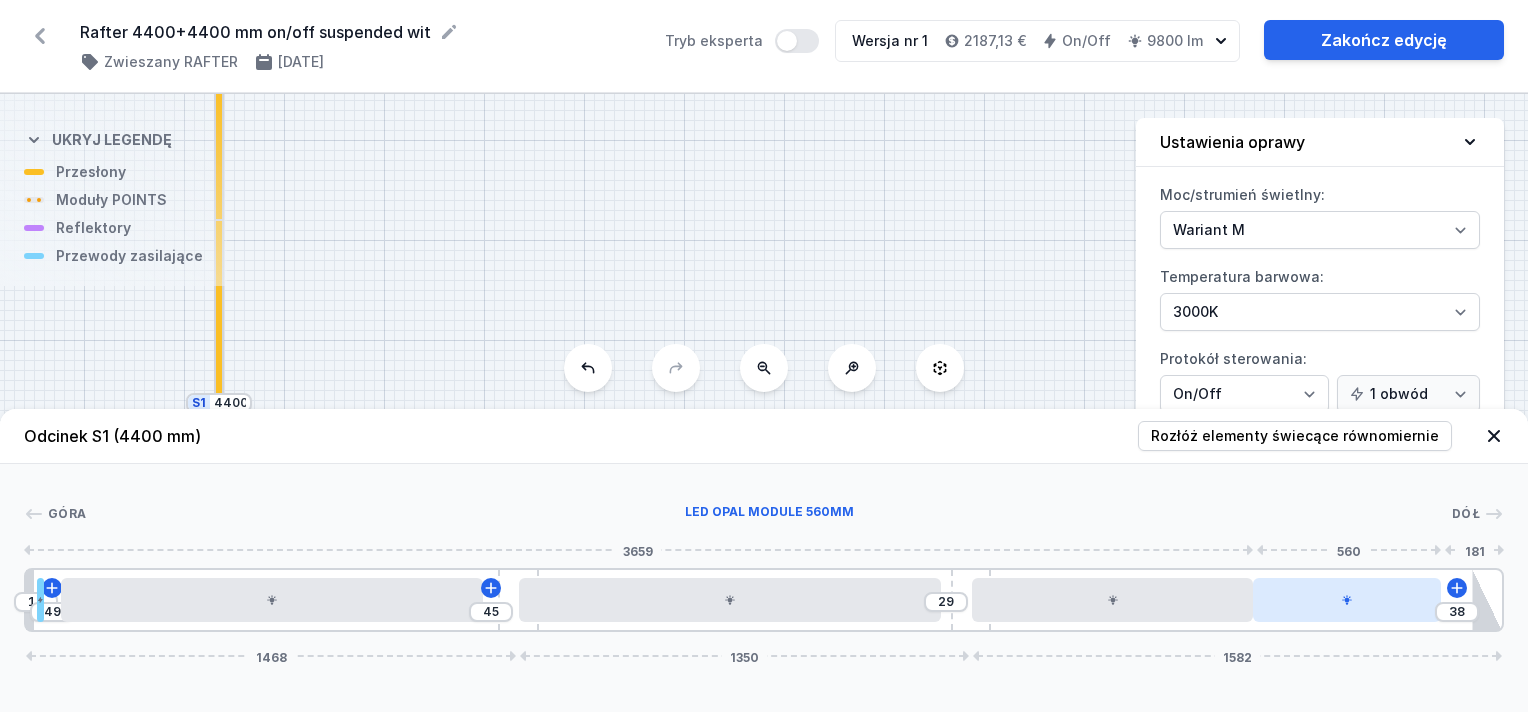 drag, startPoint x: 1305, startPoint y: 597, endPoint x: 1368, endPoint y: 597, distance: 63 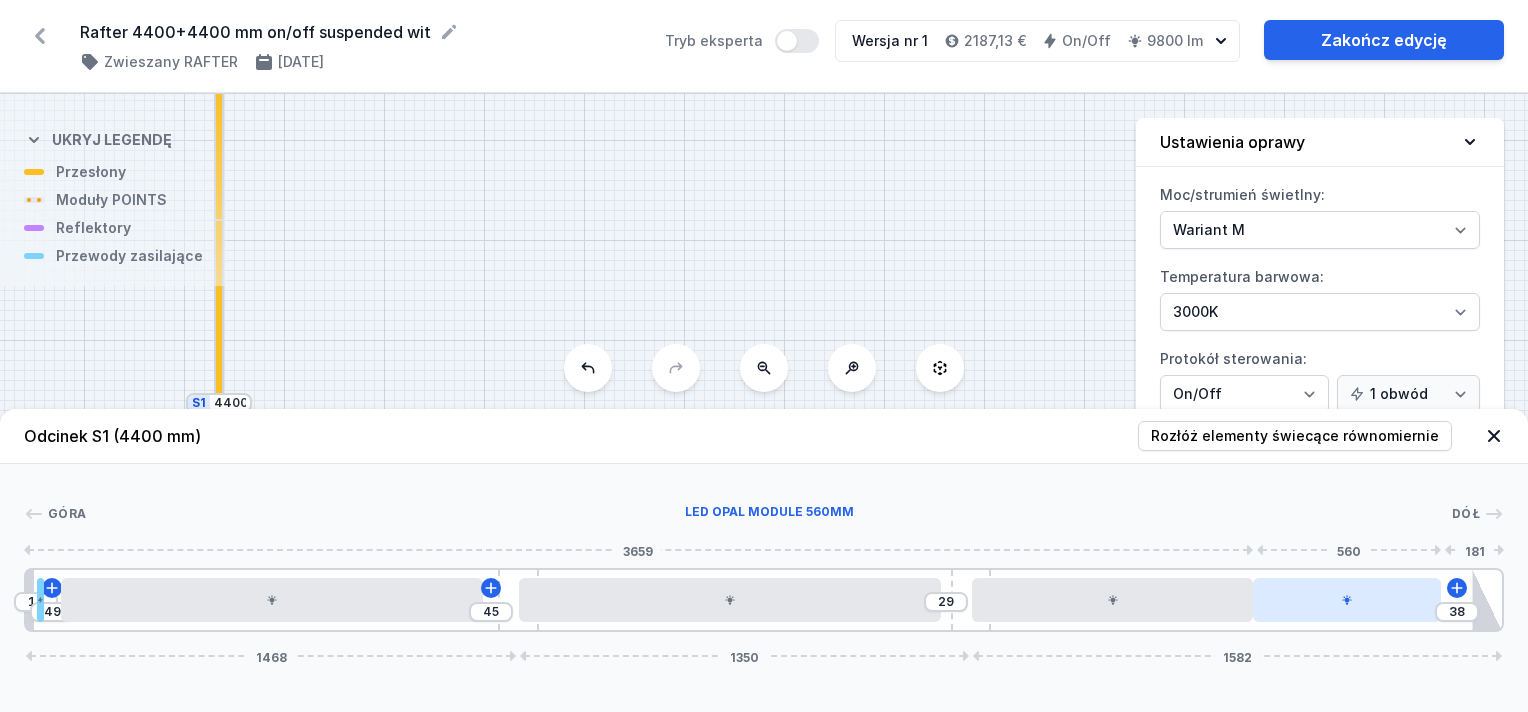 click at bounding box center (1347, 600) 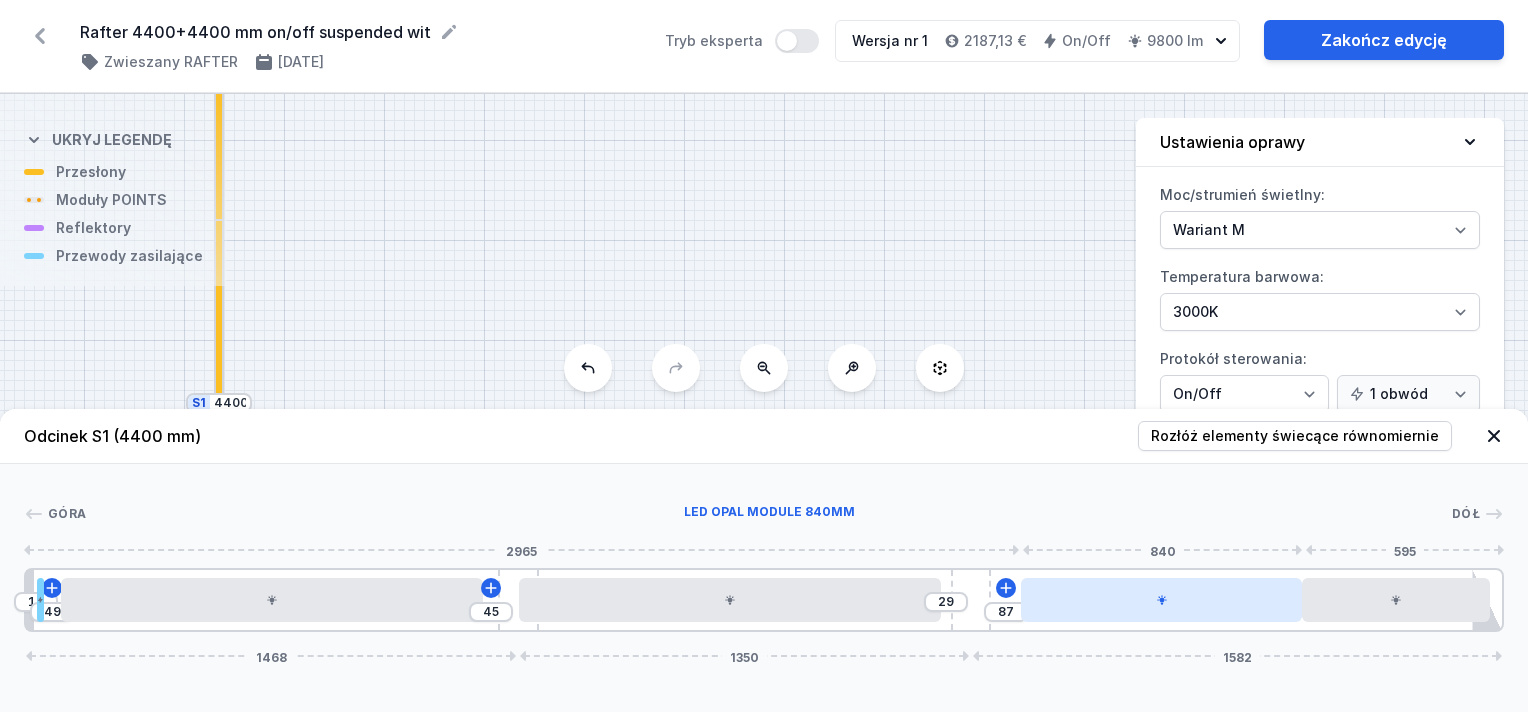 drag, startPoint x: 1111, startPoint y: 608, endPoint x: 1182, endPoint y: 599, distance: 71.568146 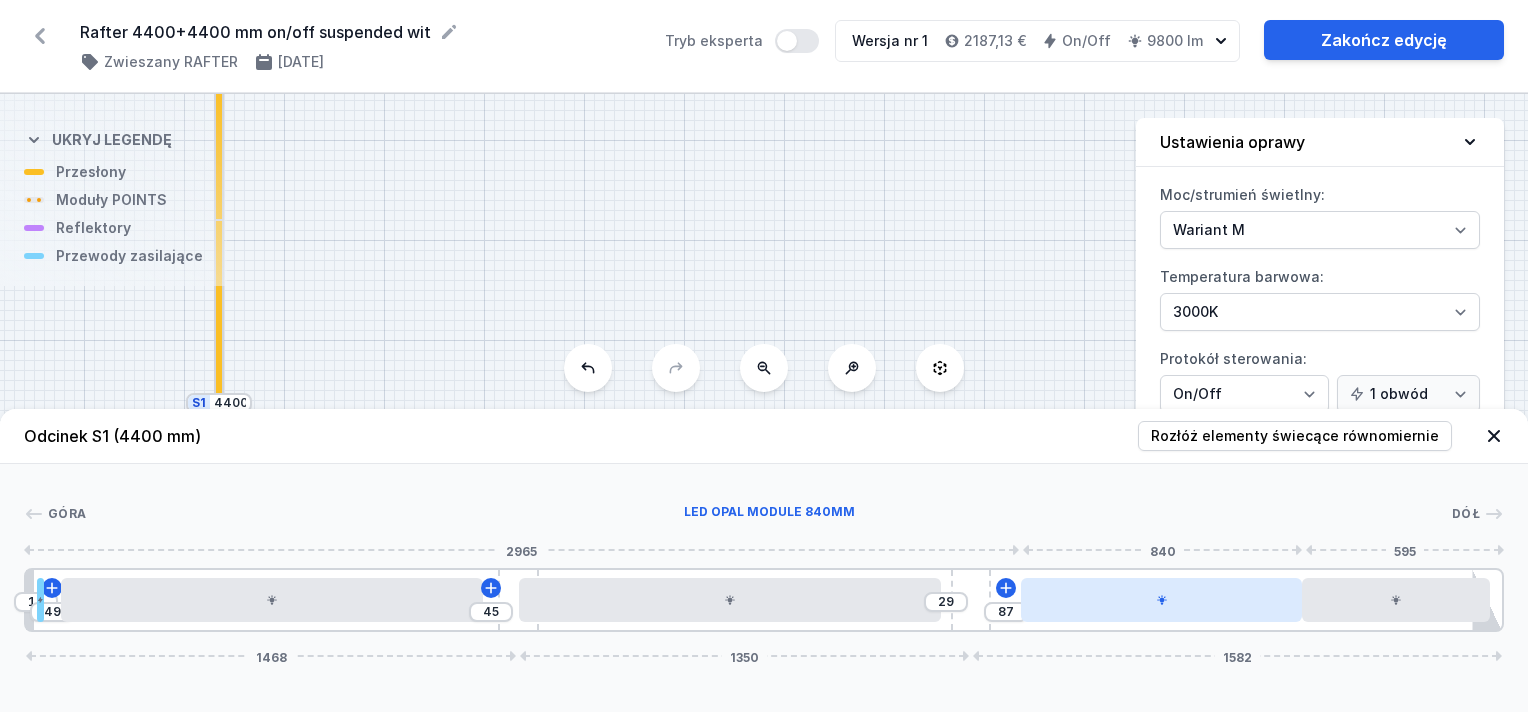 click at bounding box center (1162, 600) 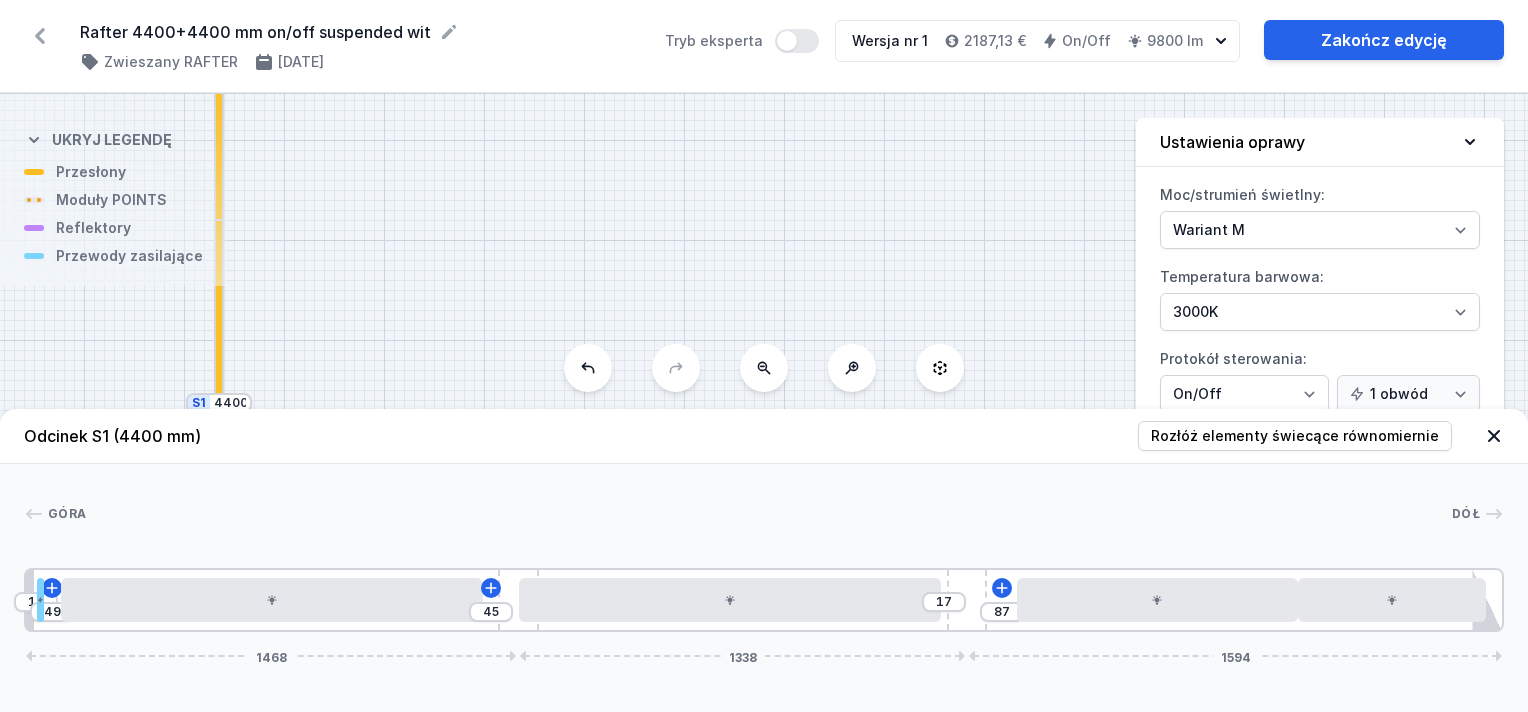 type on "29" 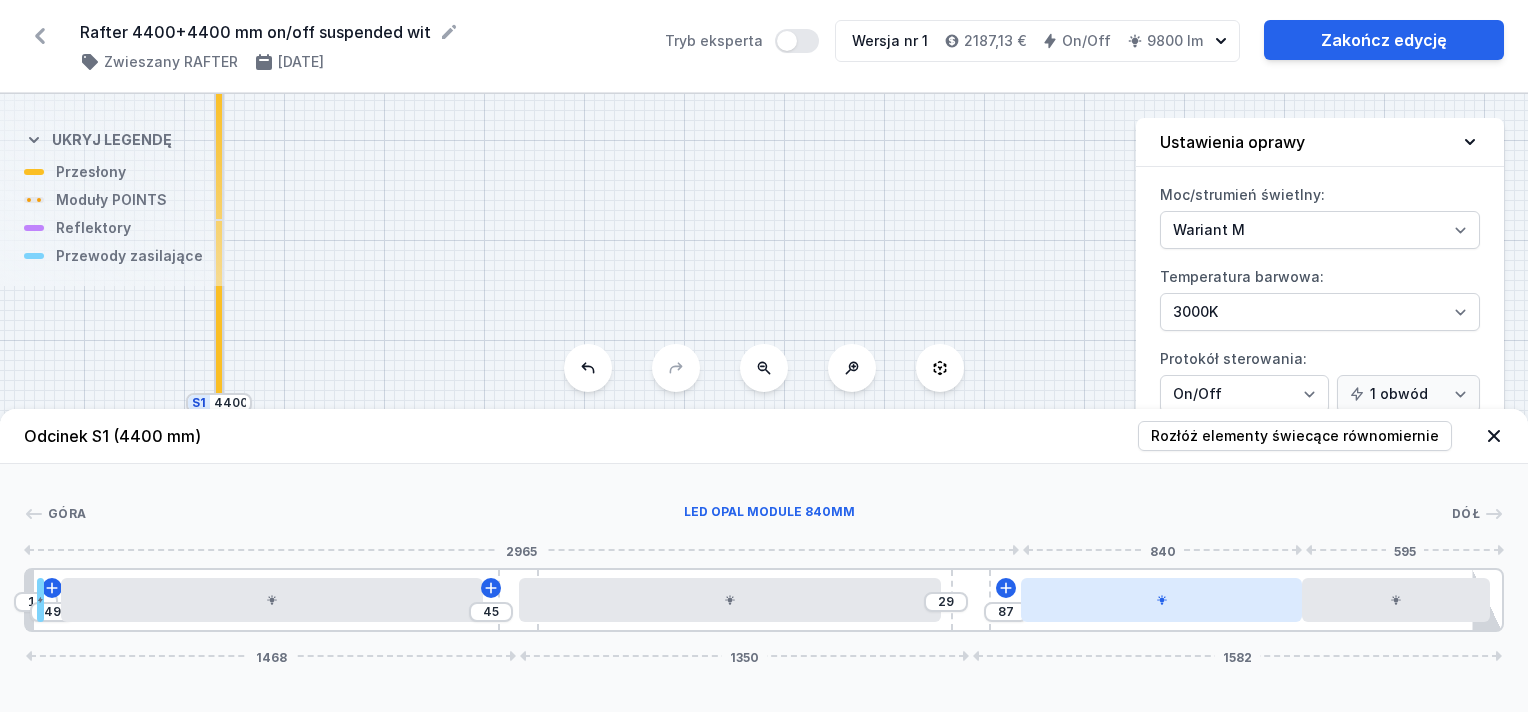 drag, startPoint x: 977, startPoint y: 602, endPoint x: 1077, endPoint y: 603, distance: 100.005 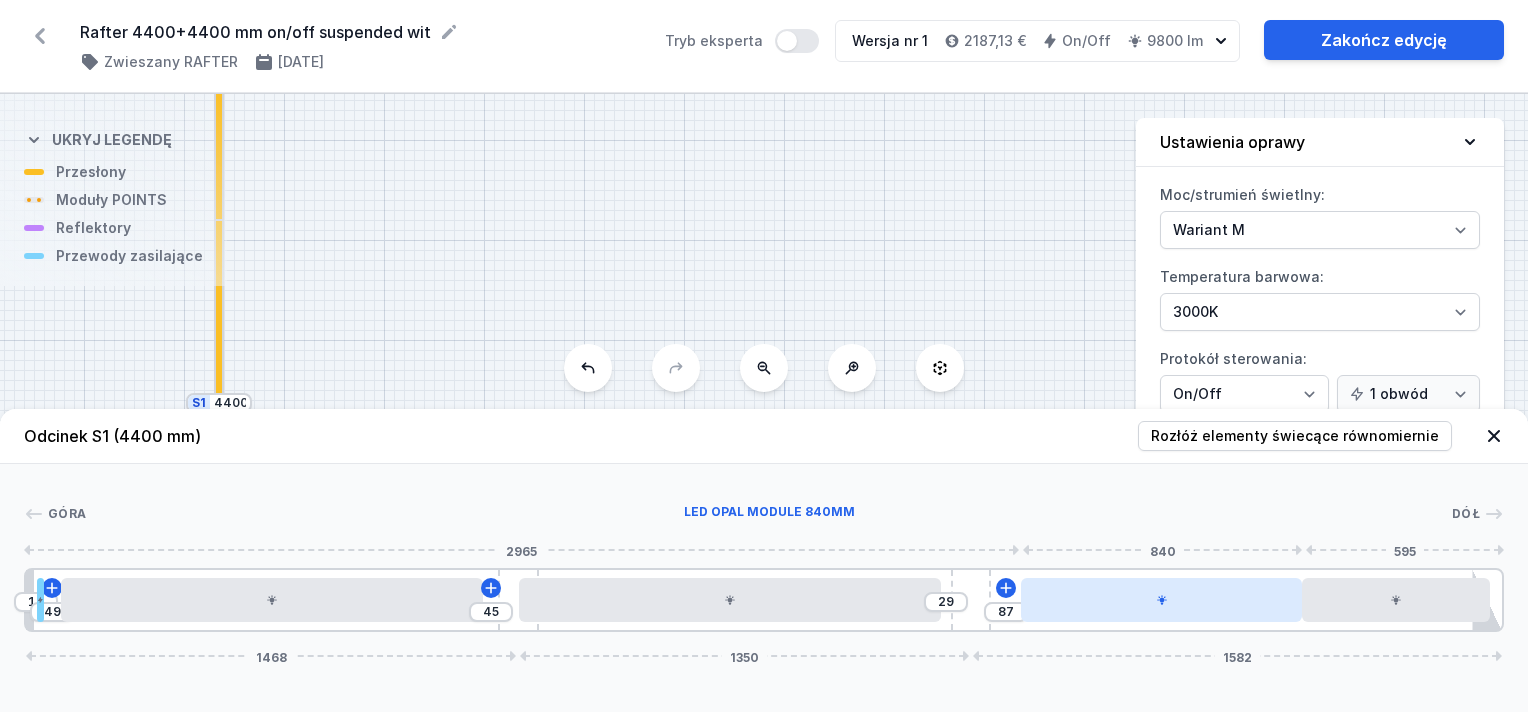 click on "10 49 45 29 87 1468 1350 1582" at bounding box center (764, 600) 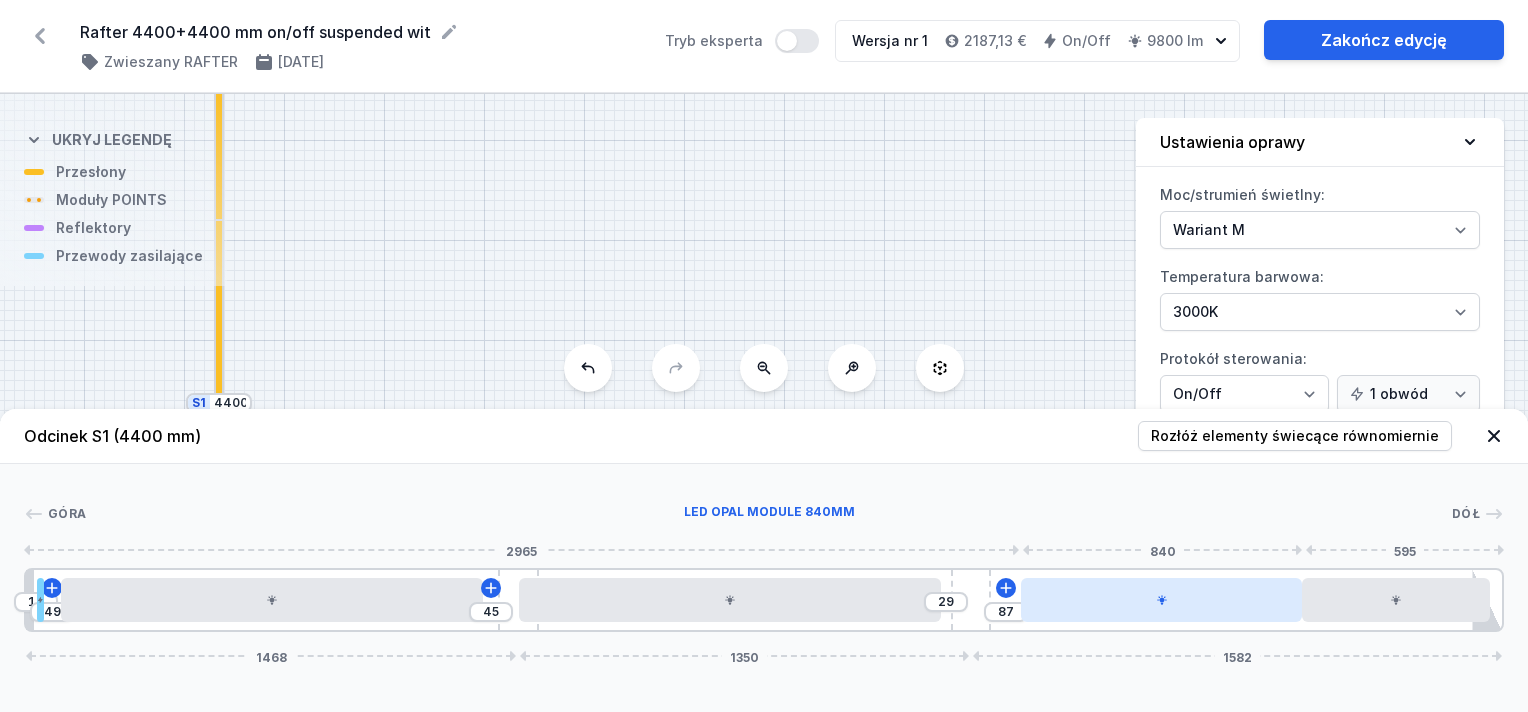 drag, startPoint x: 980, startPoint y: 593, endPoint x: 1044, endPoint y: 594, distance: 64.00781 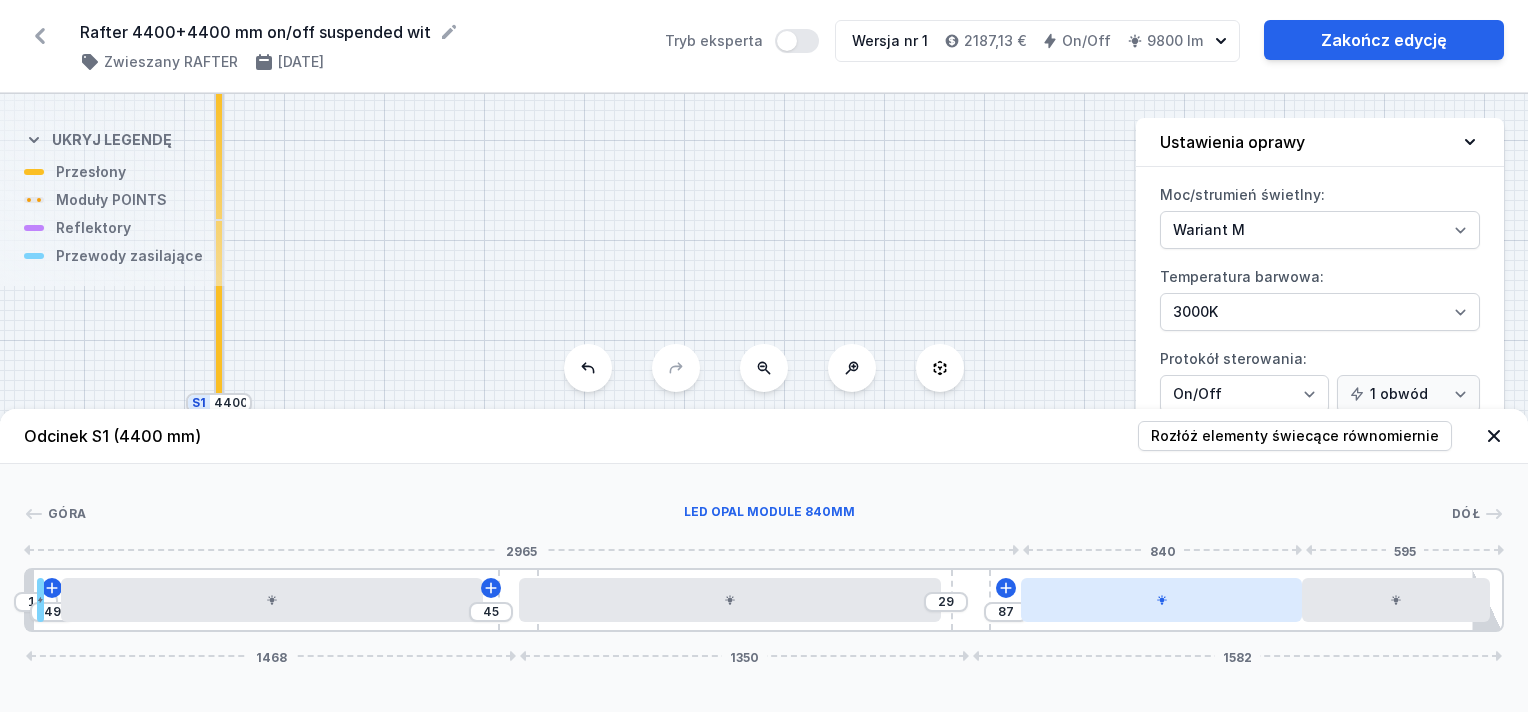 click on "10 49 45 29 87 1468 1350 1582" at bounding box center [764, 600] 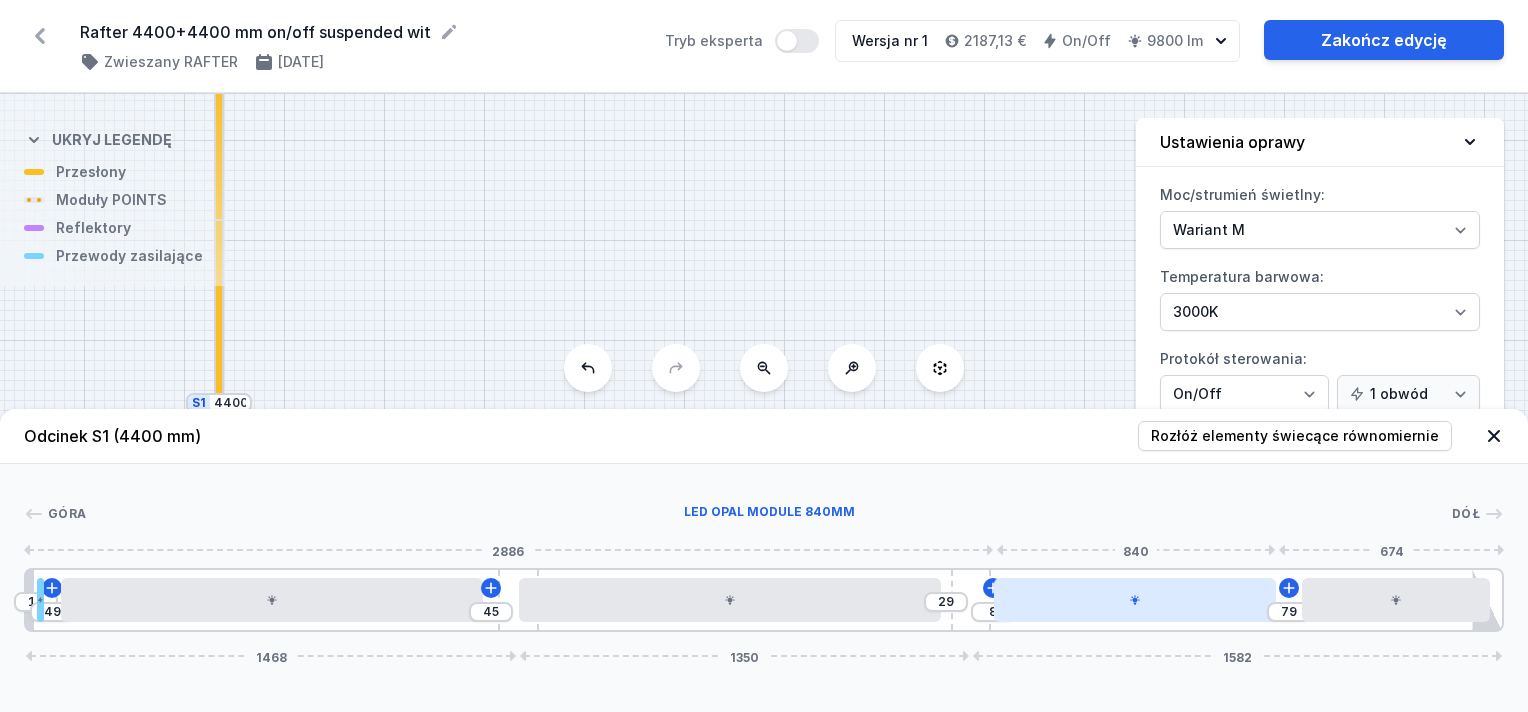 type on "5" 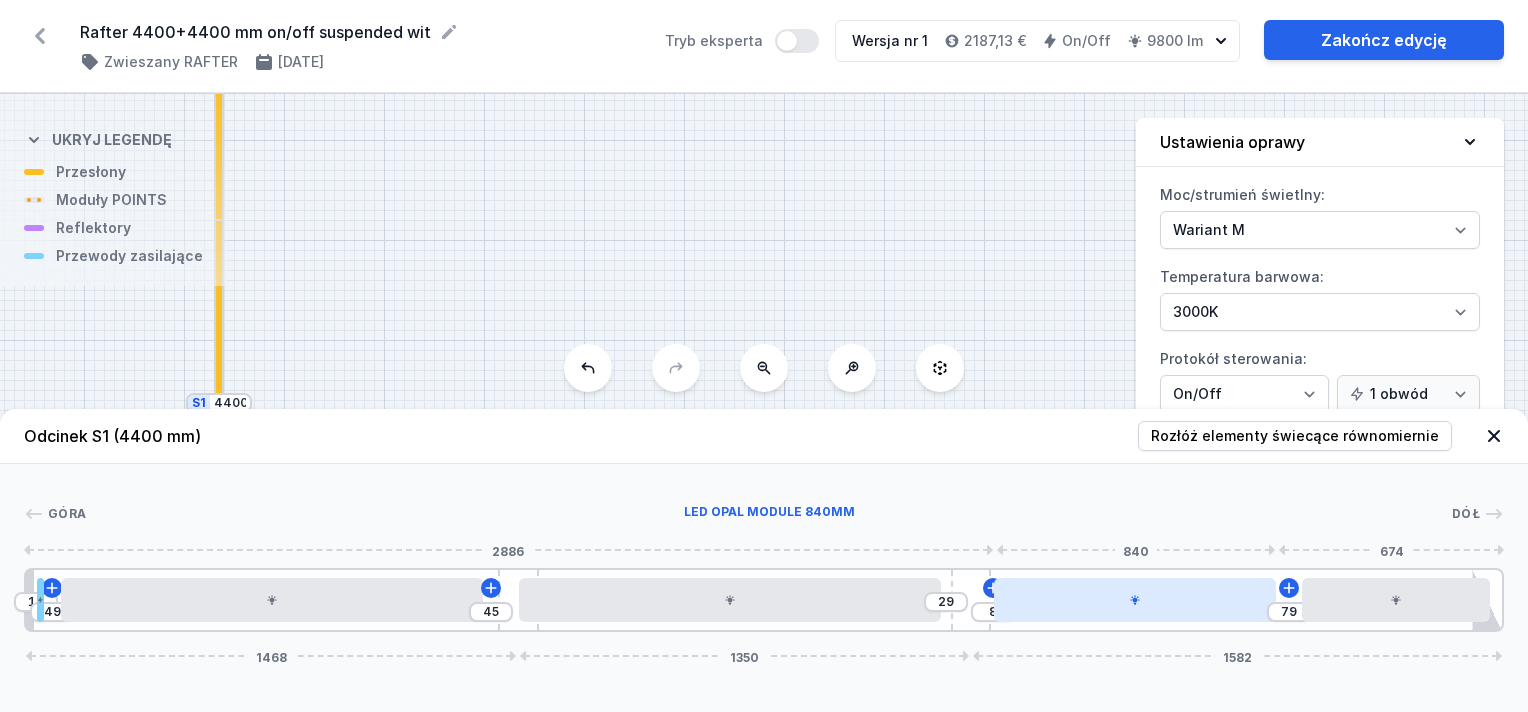 type on "82" 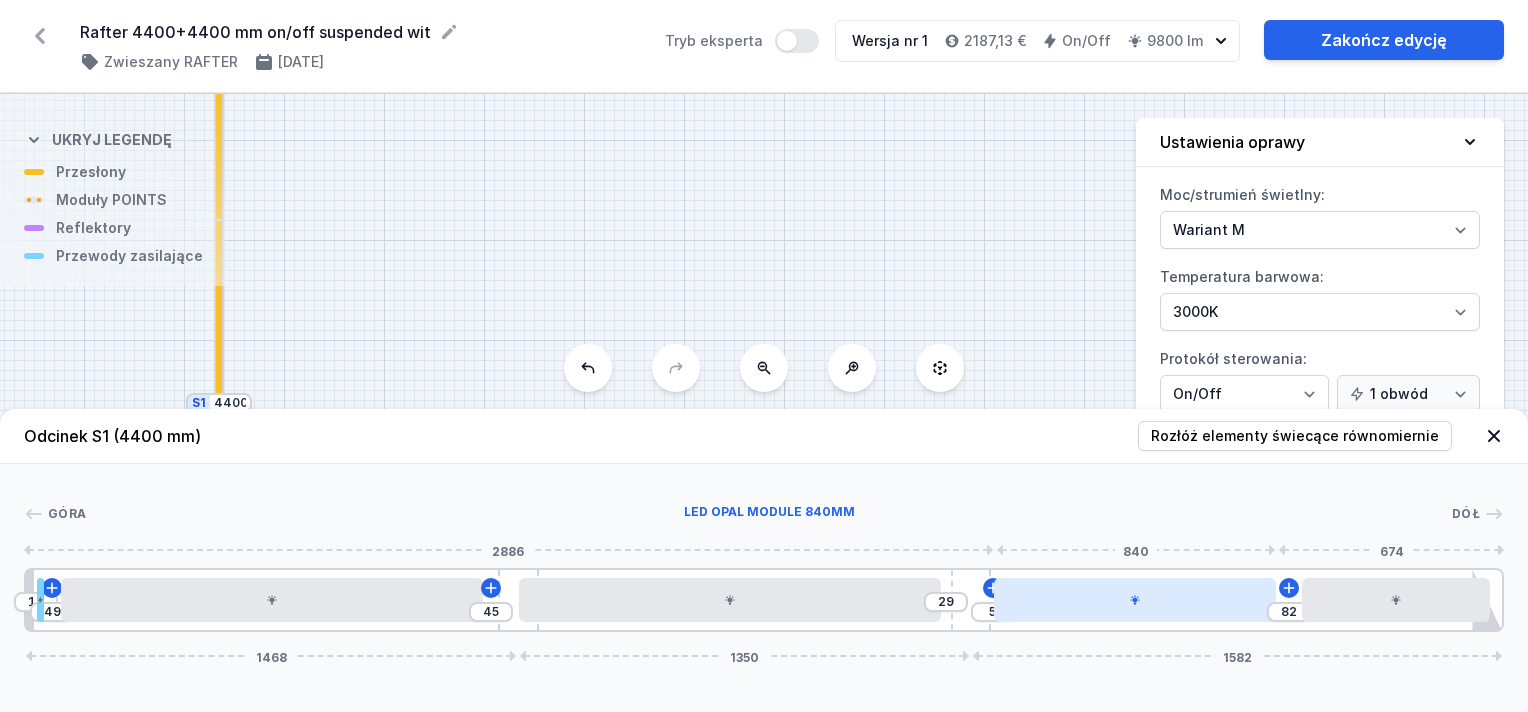 type on "2" 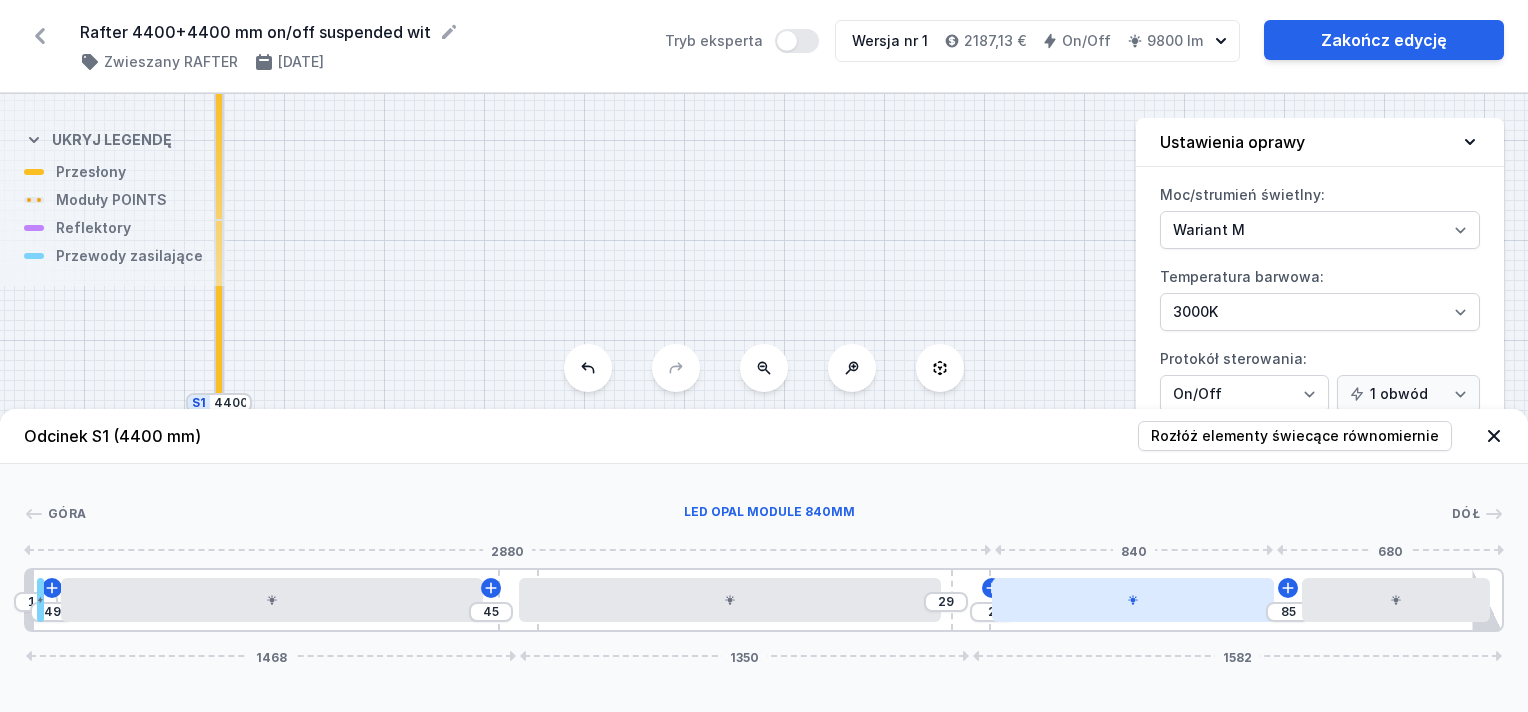 drag, startPoint x: 1064, startPoint y: 591, endPoint x: 1050, endPoint y: 596, distance: 14.866069 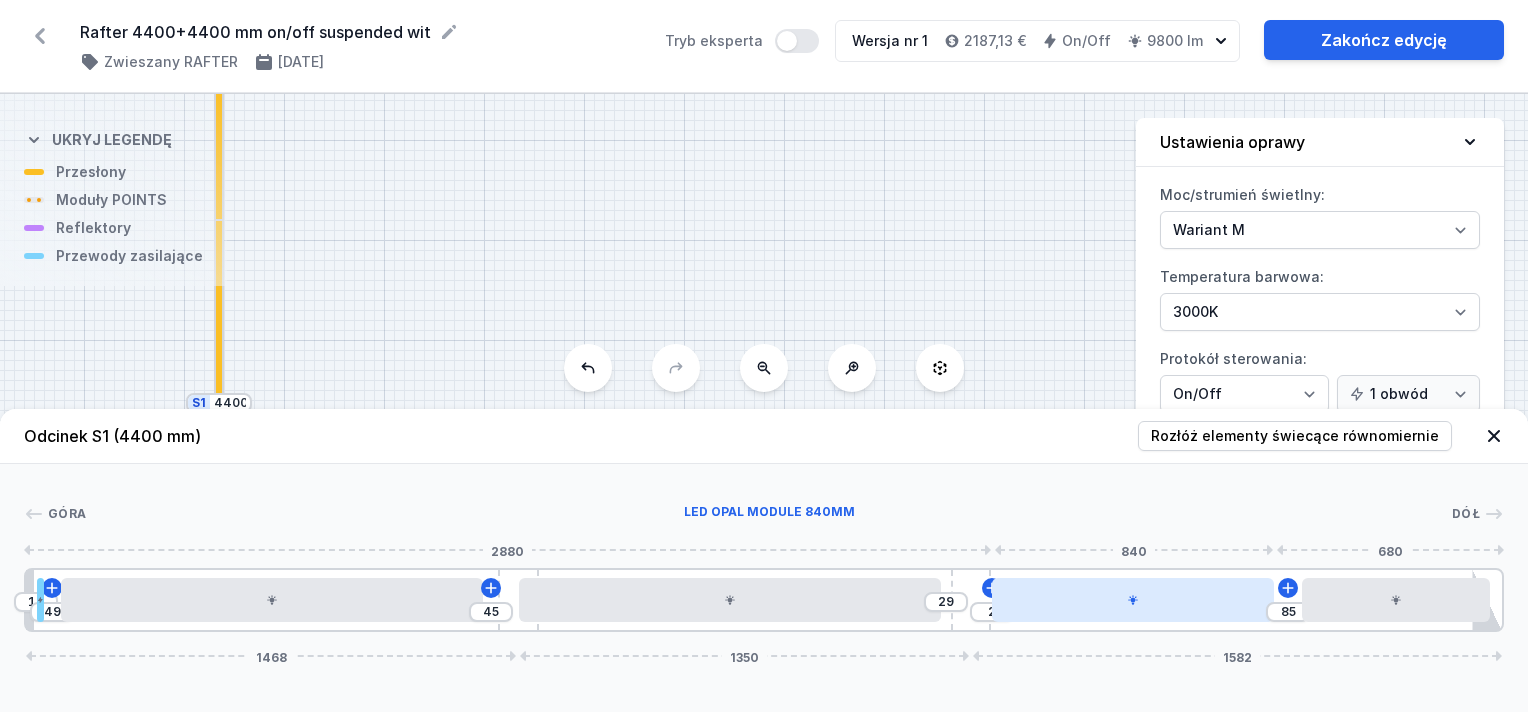 click at bounding box center (1133, 600) 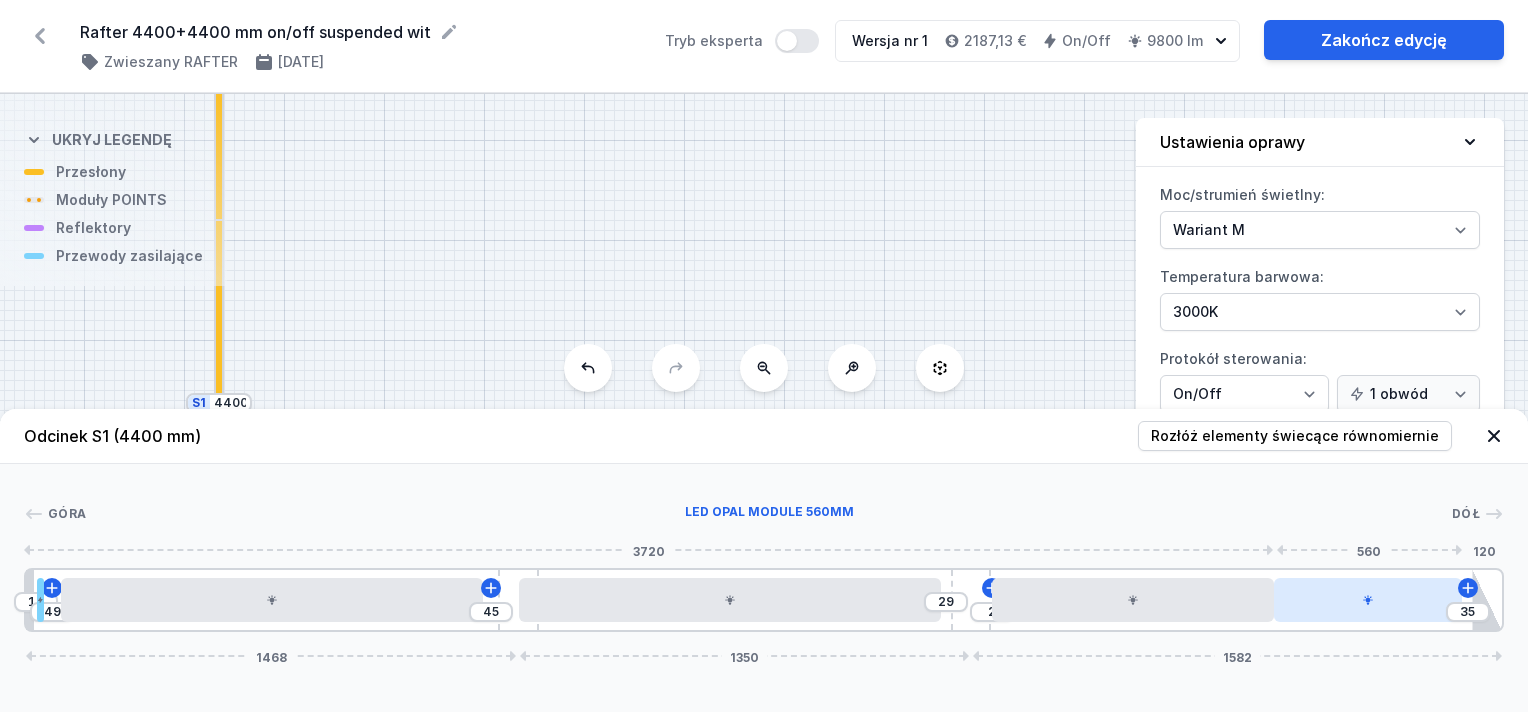 click at bounding box center [1368, 600] 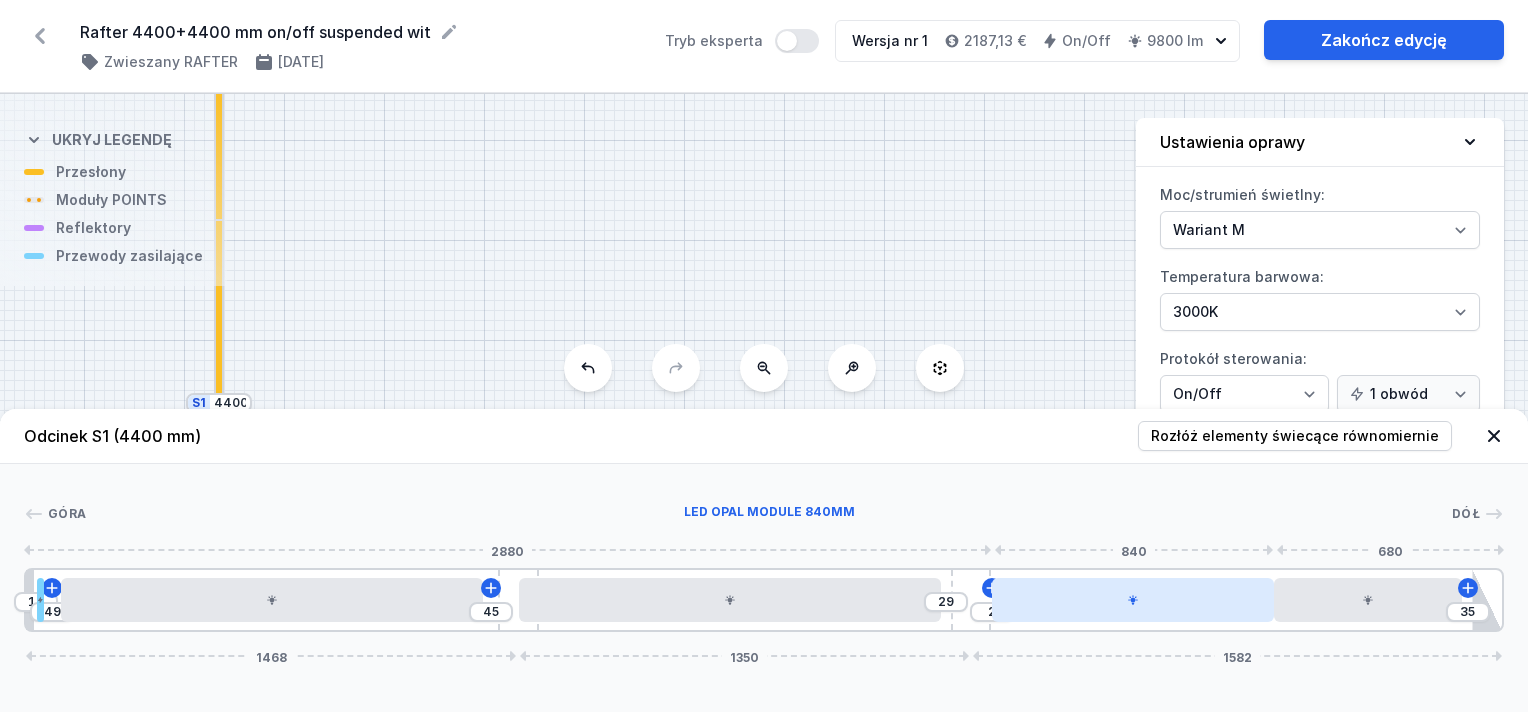 type on "57" 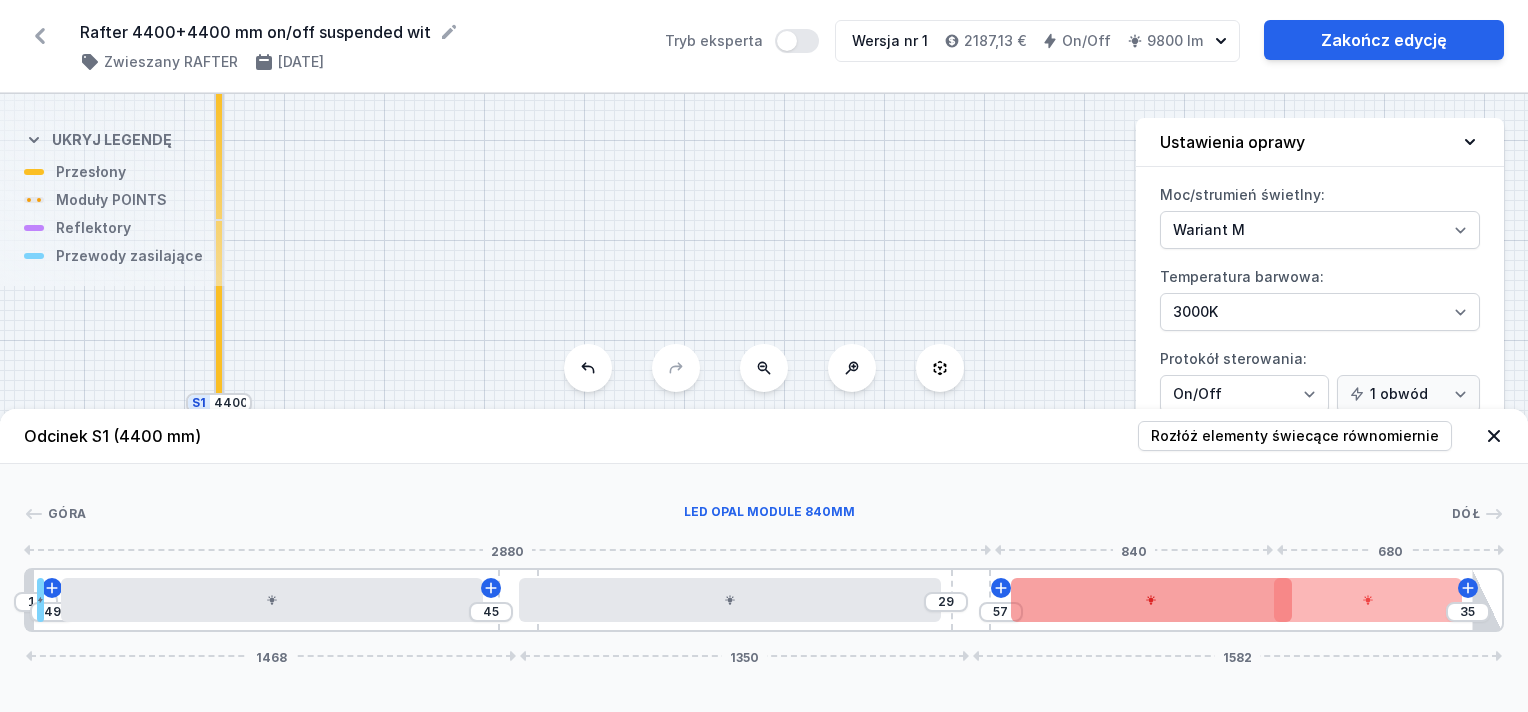 drag, startPoint x: 1030, startPoint y: 600, endPoint x: 1063, endPoint y: 599, distance: 33.01515 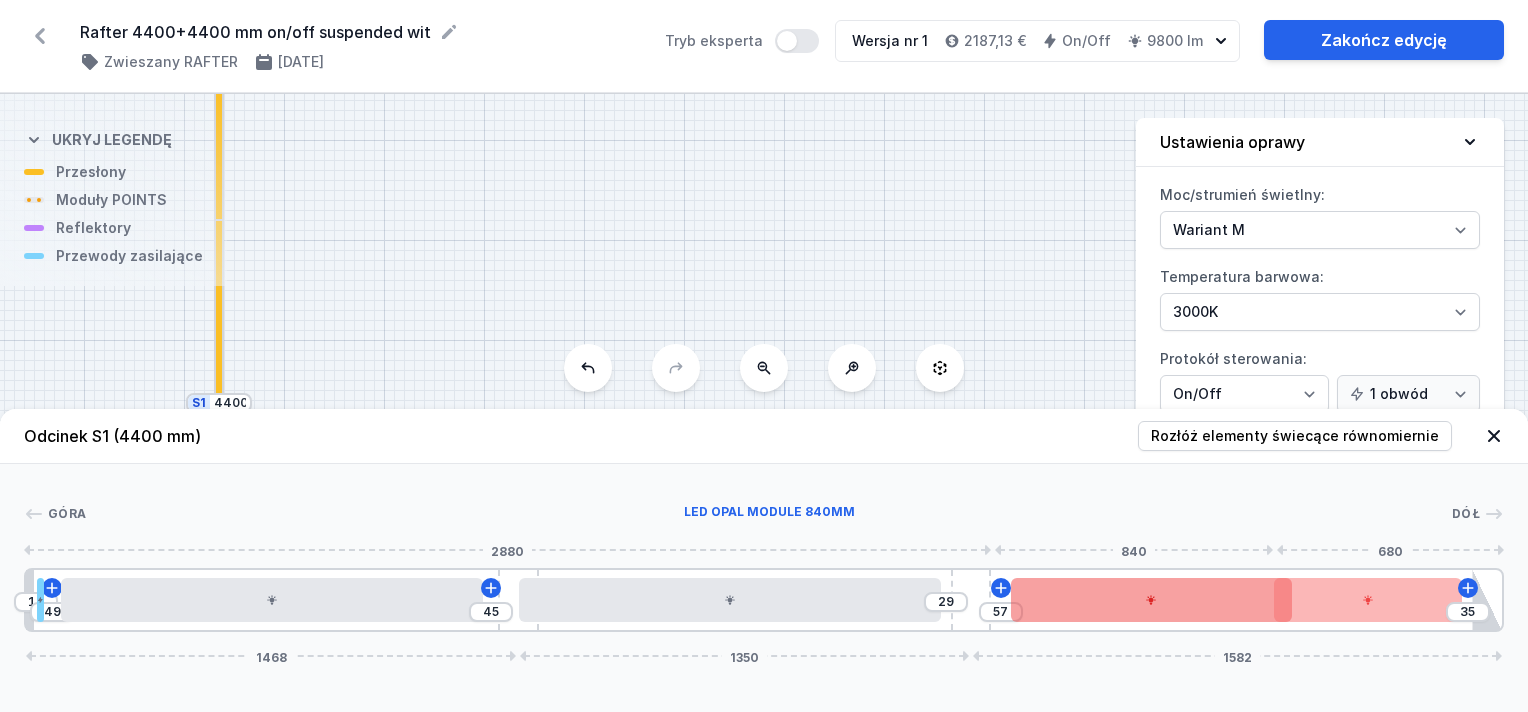 click at bounding box center [1152, 600] 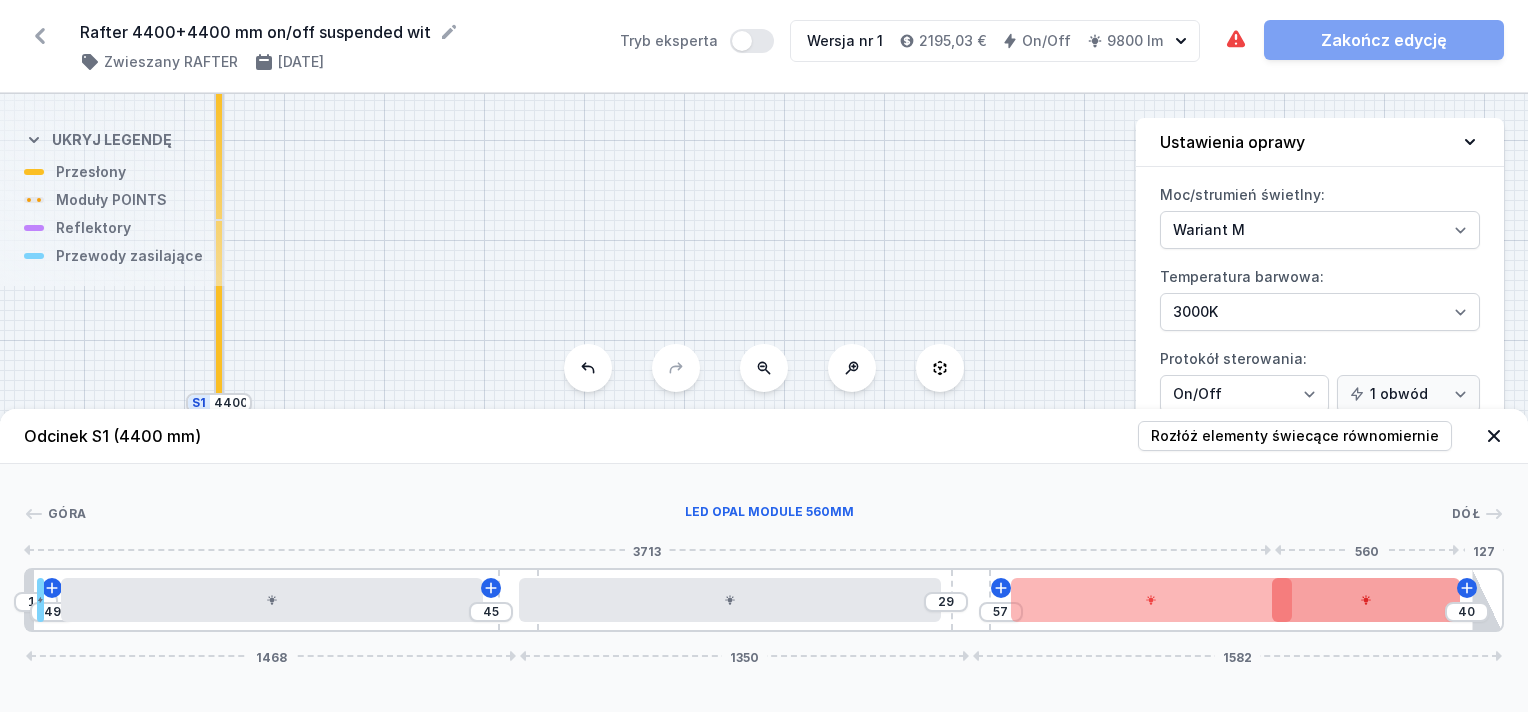 type on "31" 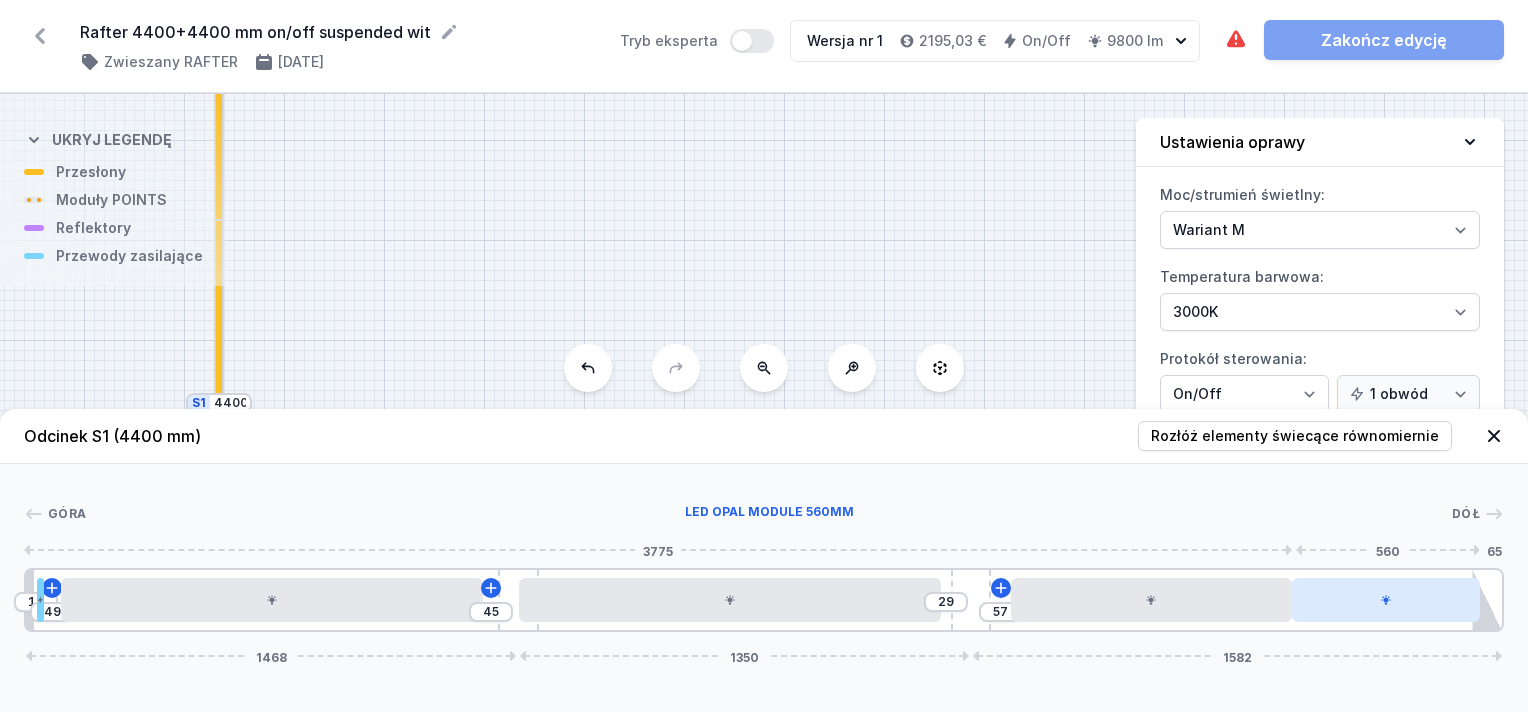 drag, startPoint x: 1320, startPoint y: 601, endPoint x: 1353, endPoint y: 604, distance: 33.13608 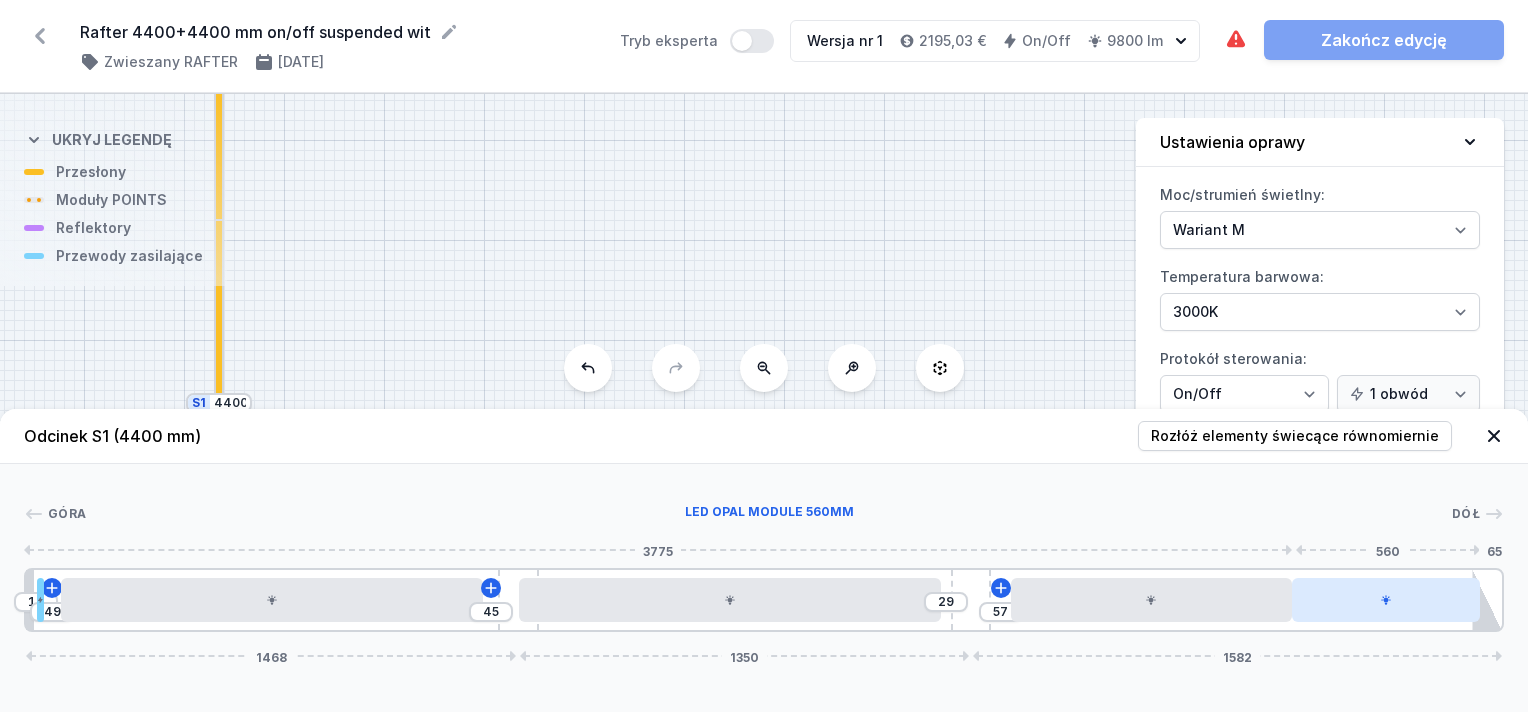 click at bounding box center (1386, 600) 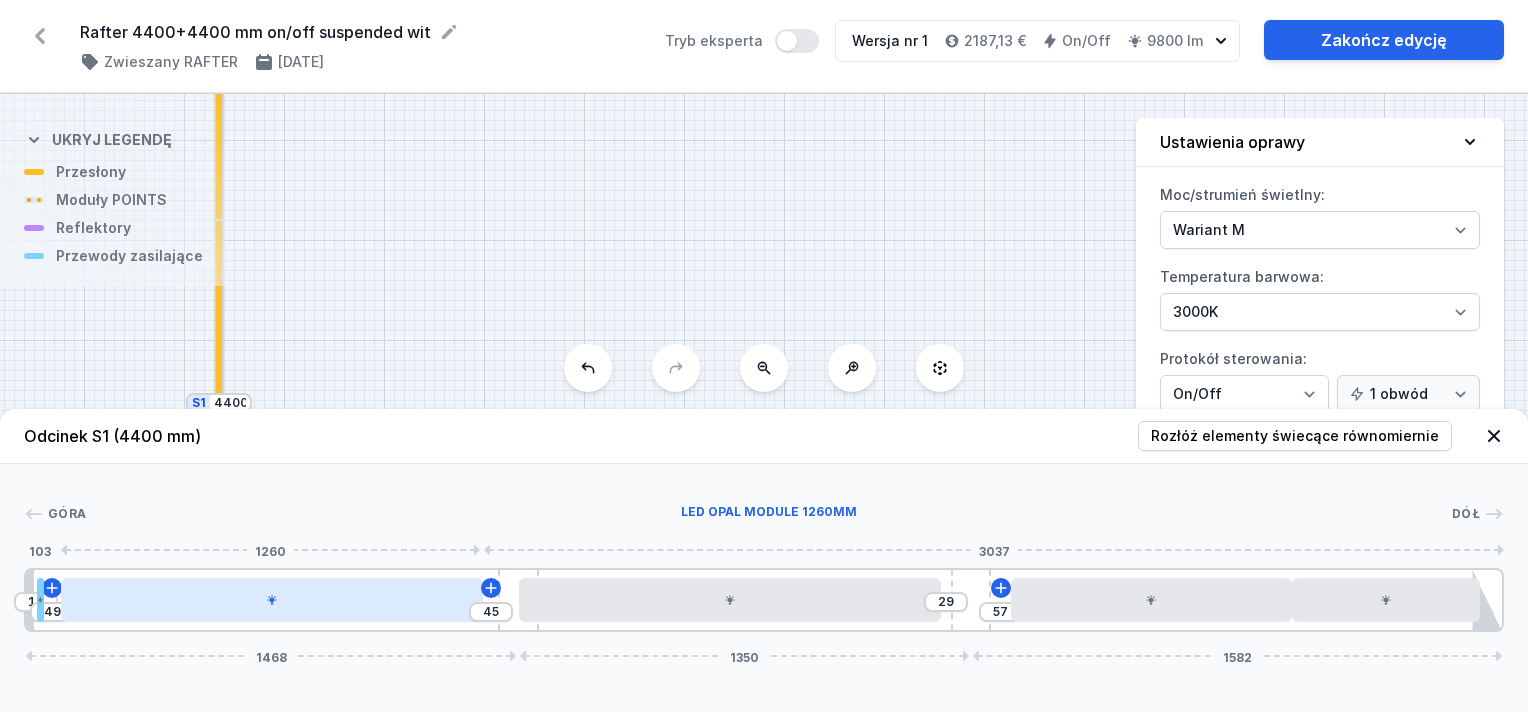 type on "27" 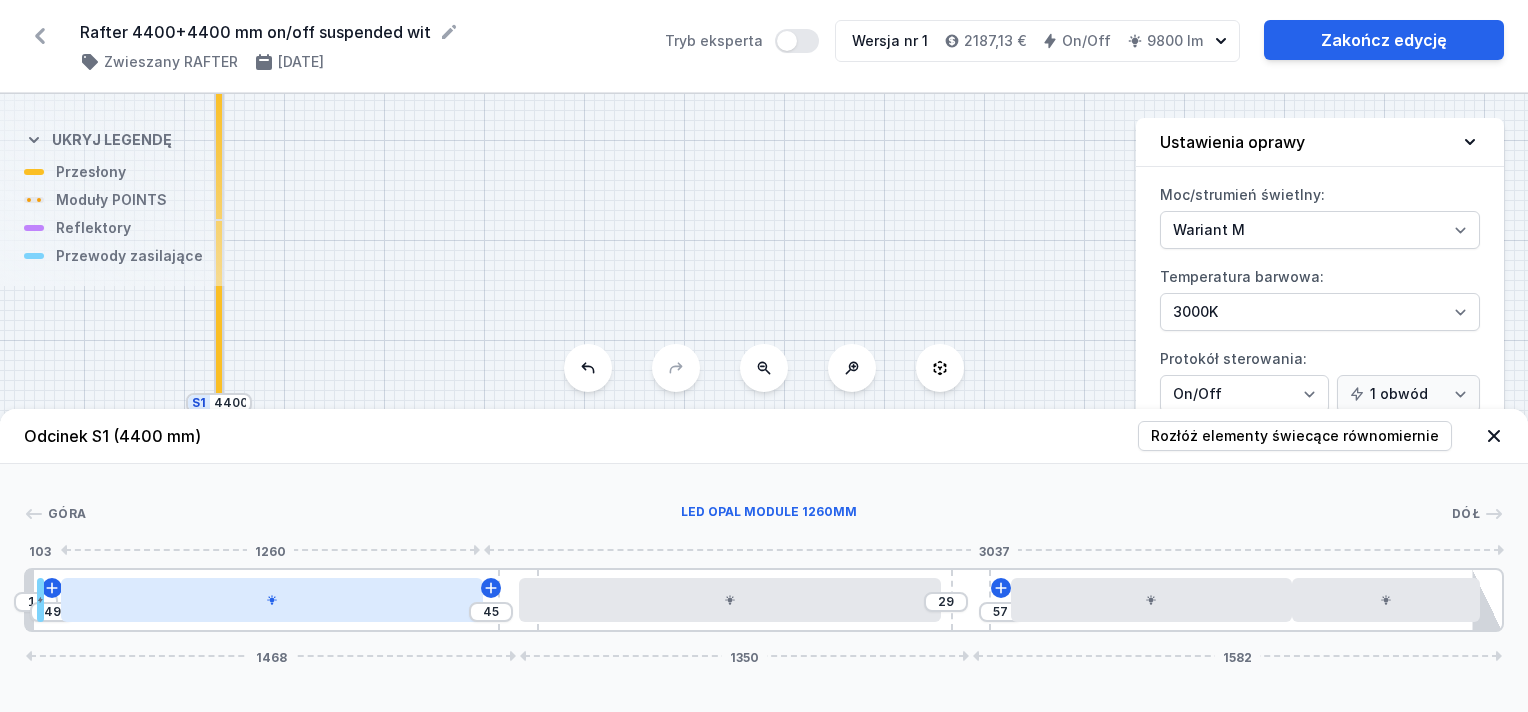 type on "67" 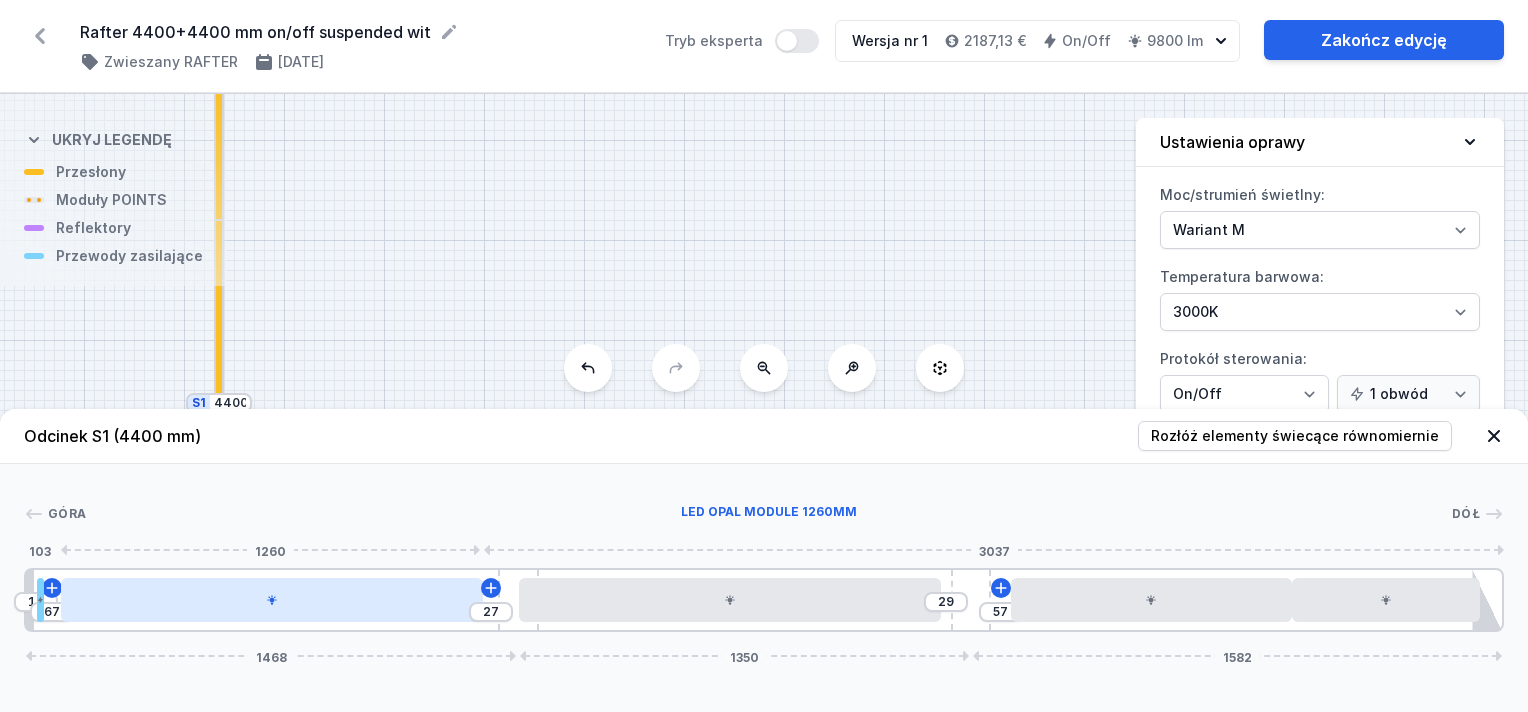 click at bounding box center (272, 600) 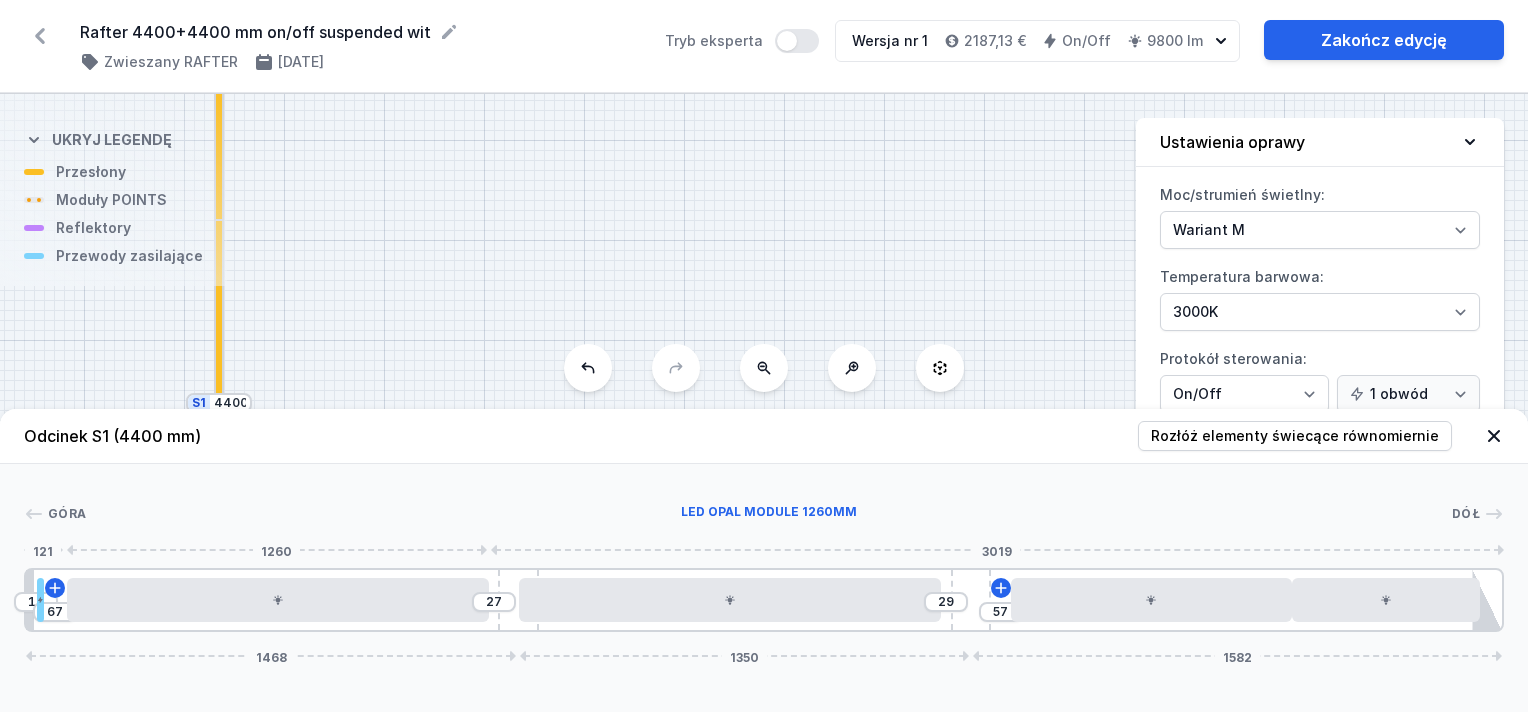 drag, startPoint x: 284, startPoint y: 608, endPoint x: 236, endPoint y: 623, distance: 50.289165 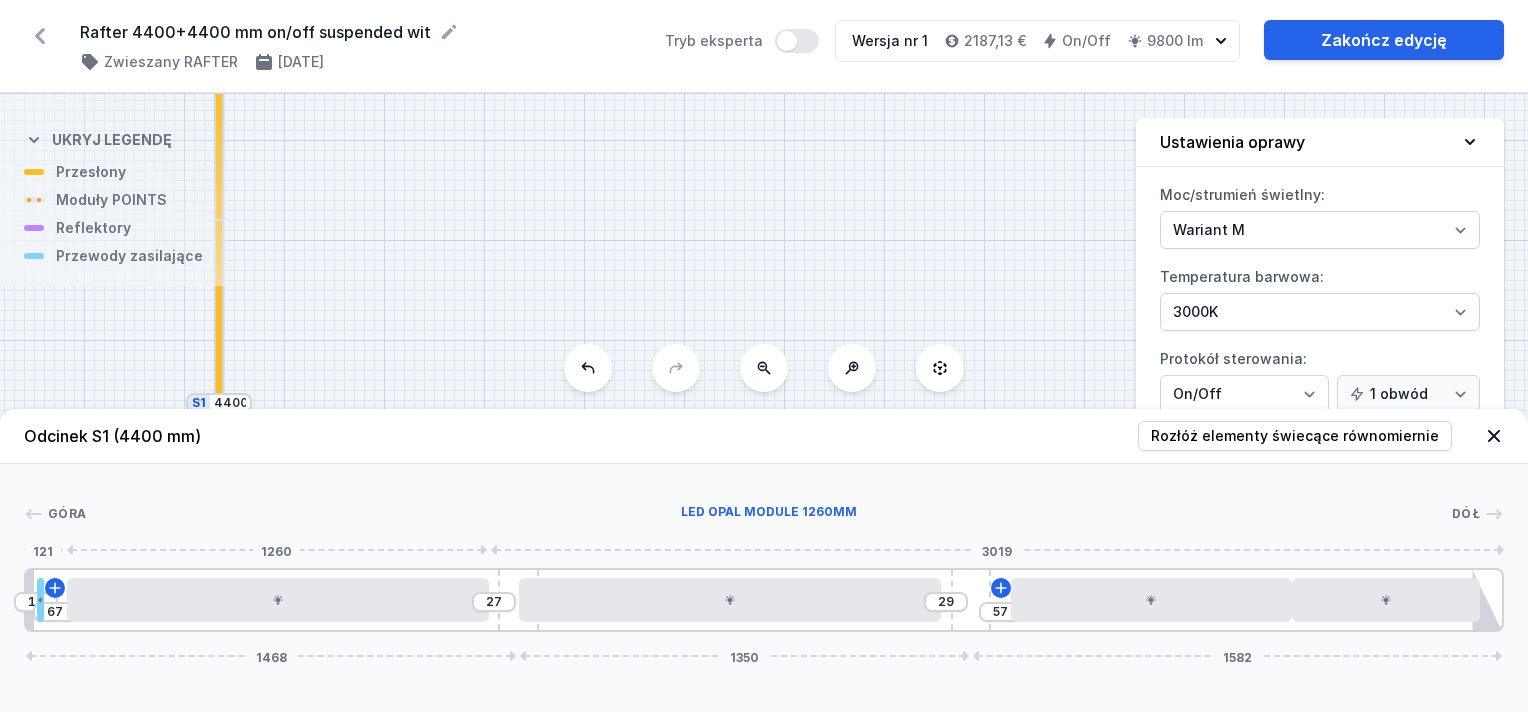 click on "10 67 27 29 57 1468 1350 1582" at bounding box center [764, 600] 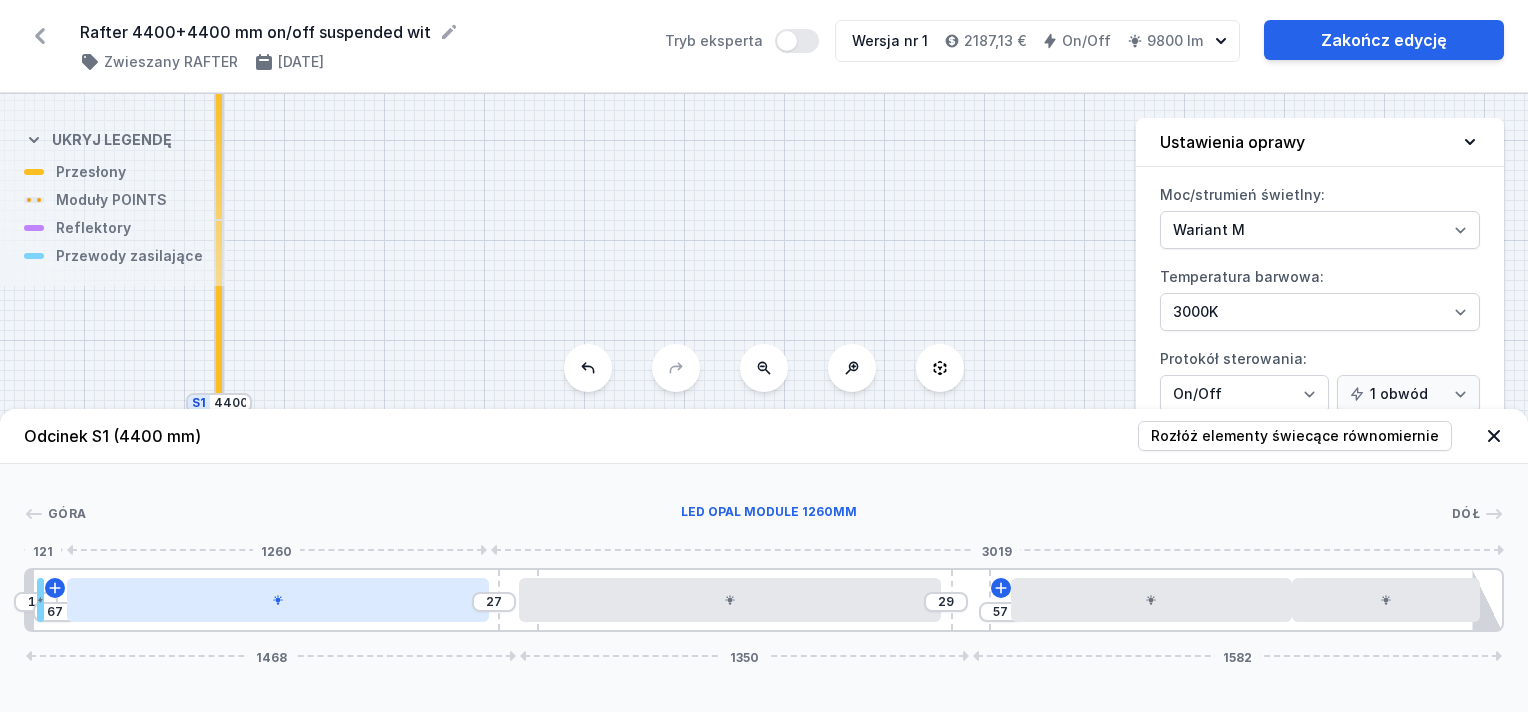 type on "9" 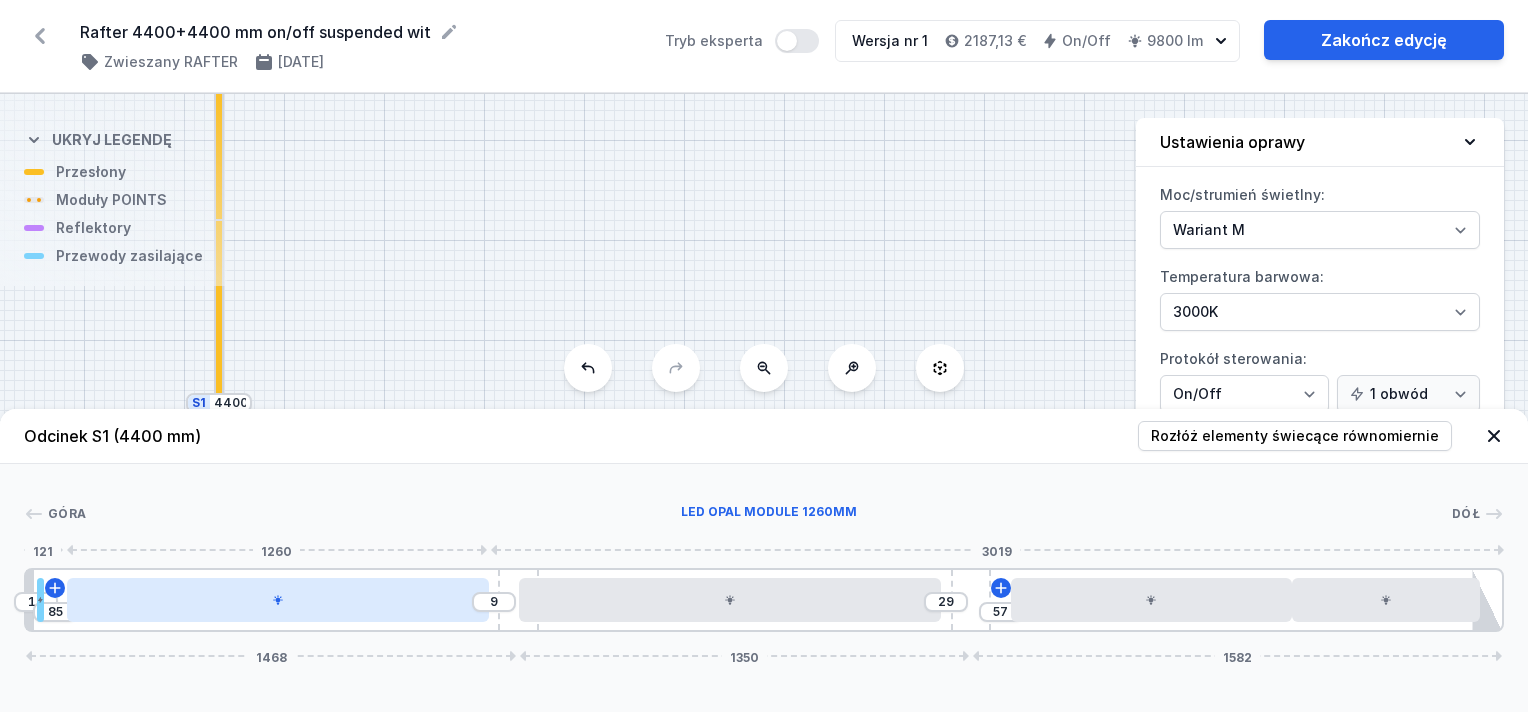 click at bounding box center [278, 600] 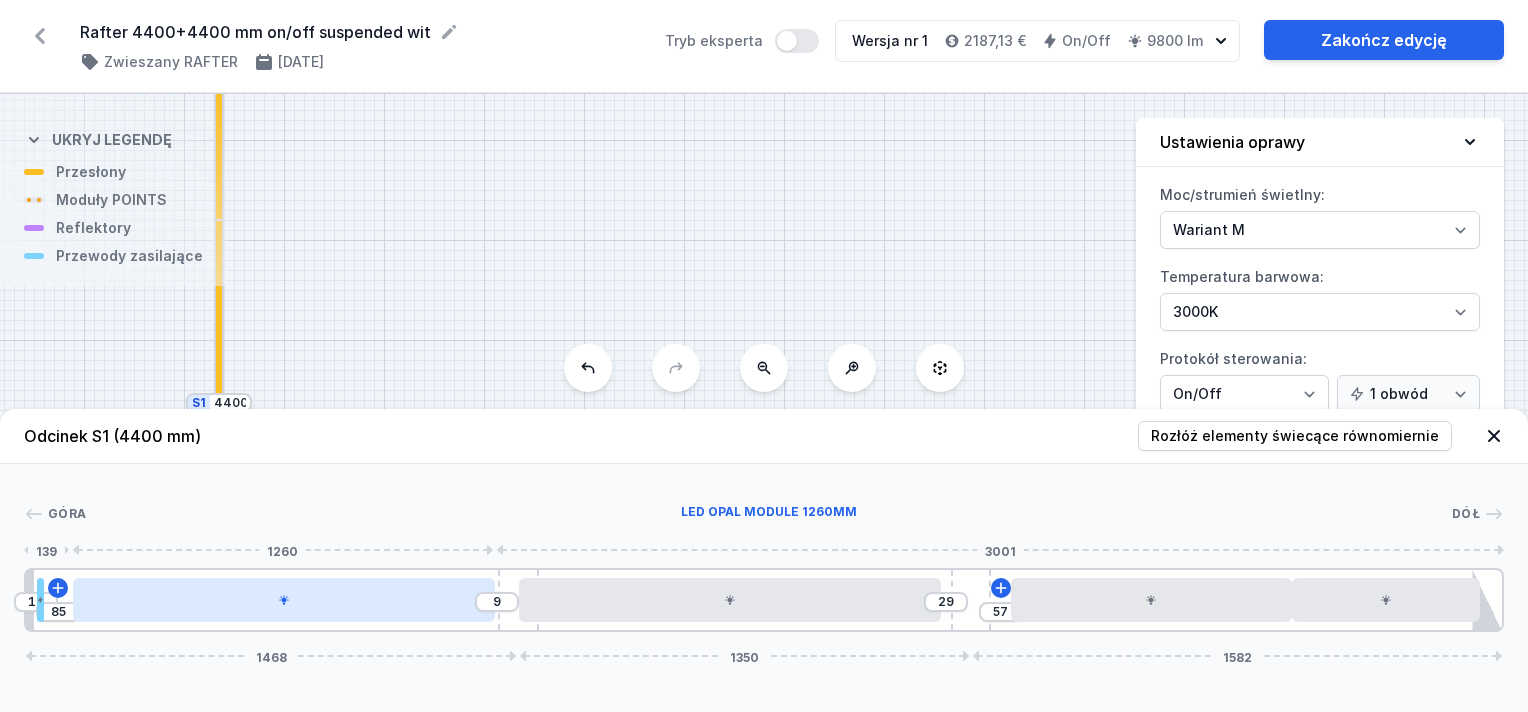 type on "109" 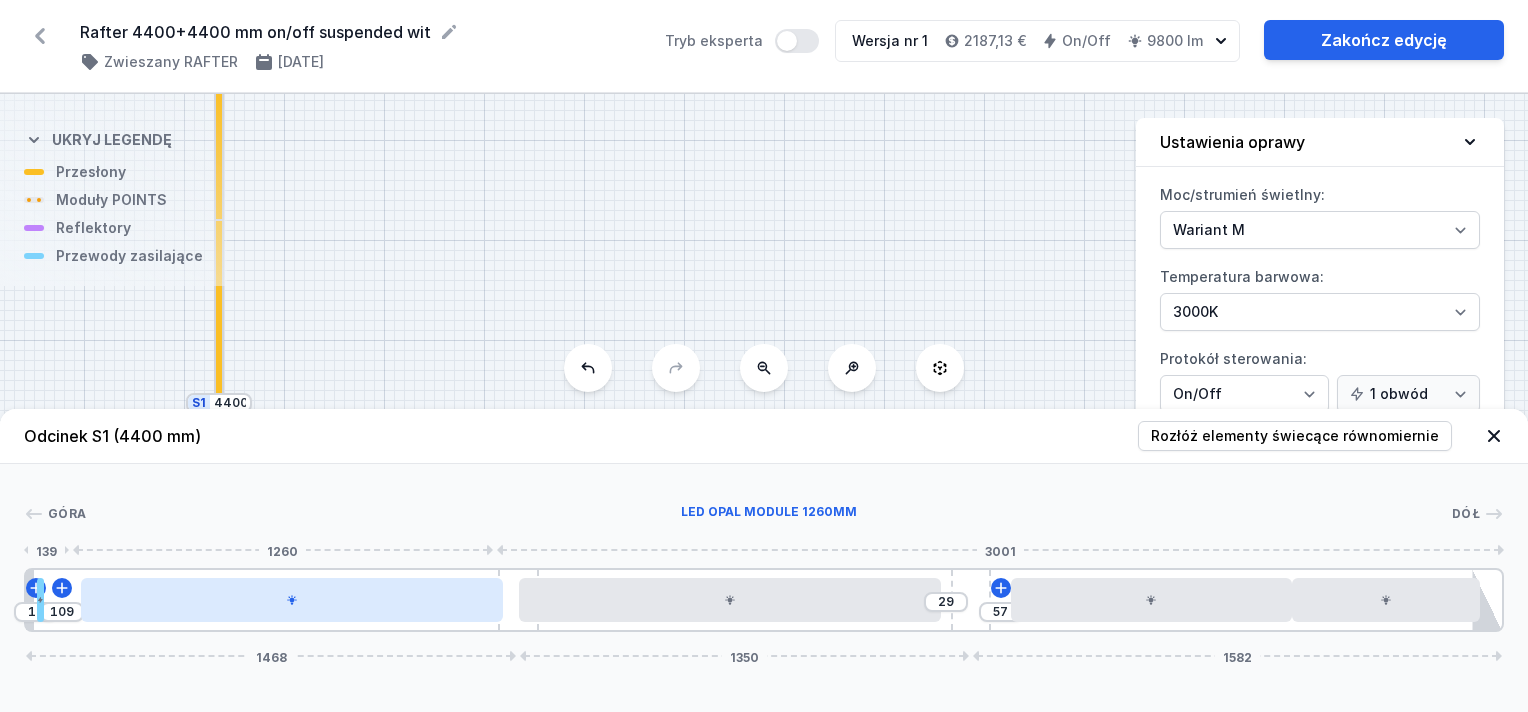 click at bounding box center (292, 600) 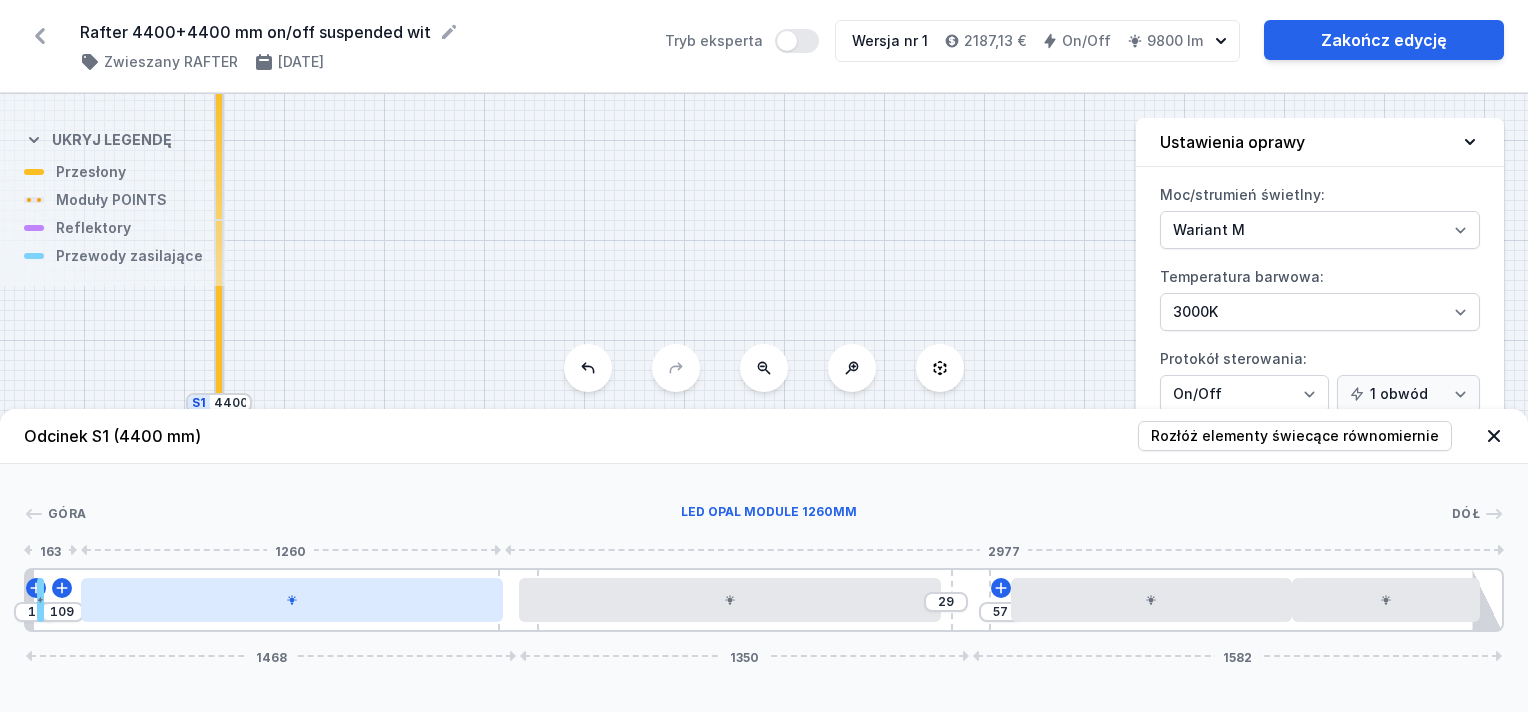 click at bounding box center (292, 600) 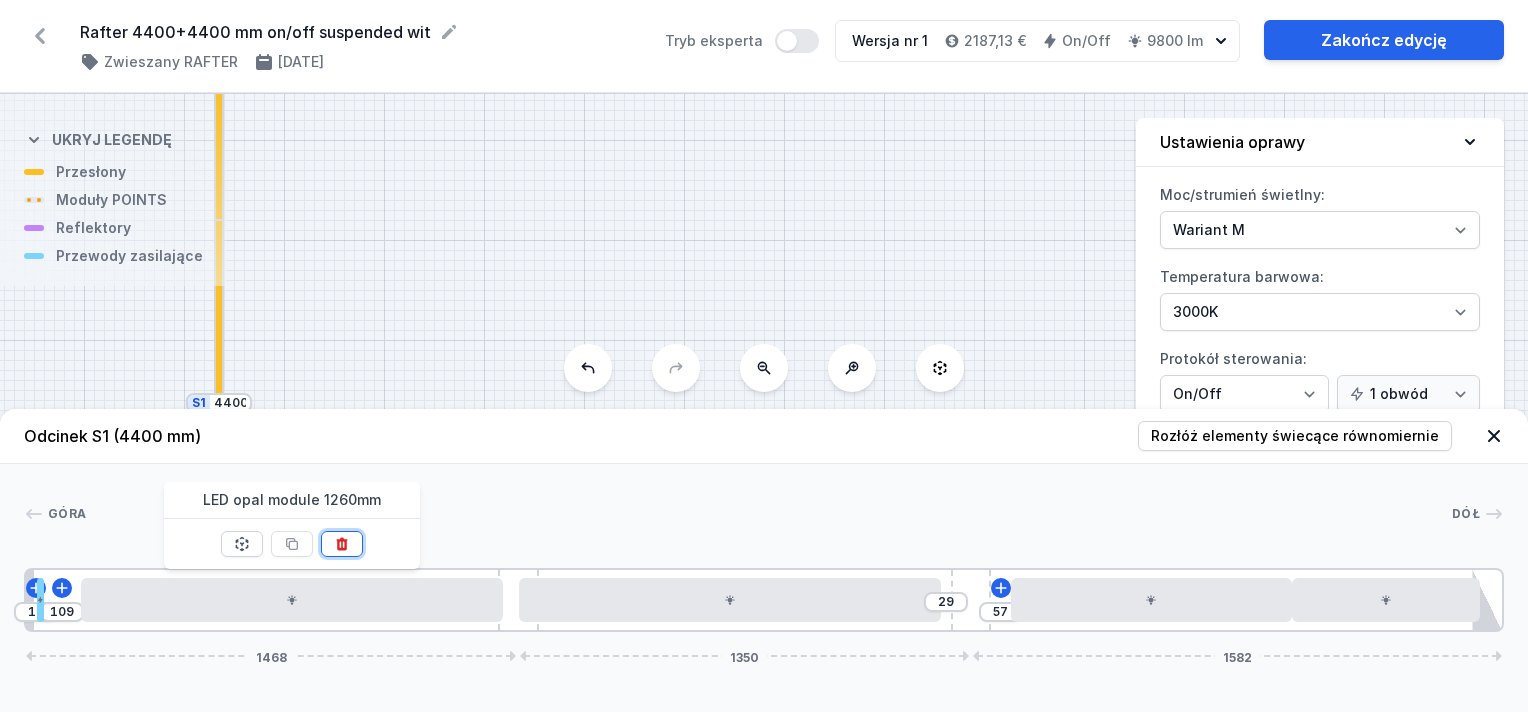 click 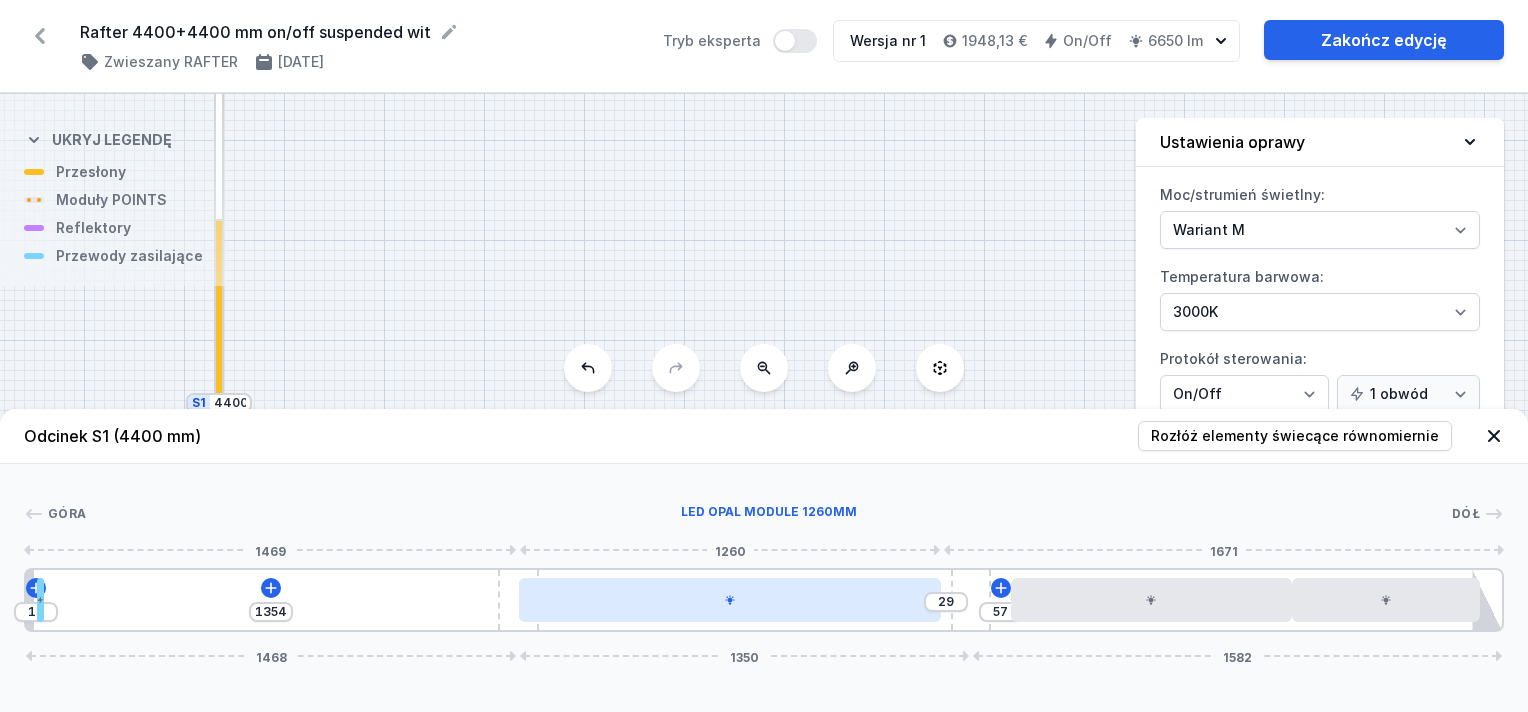 click 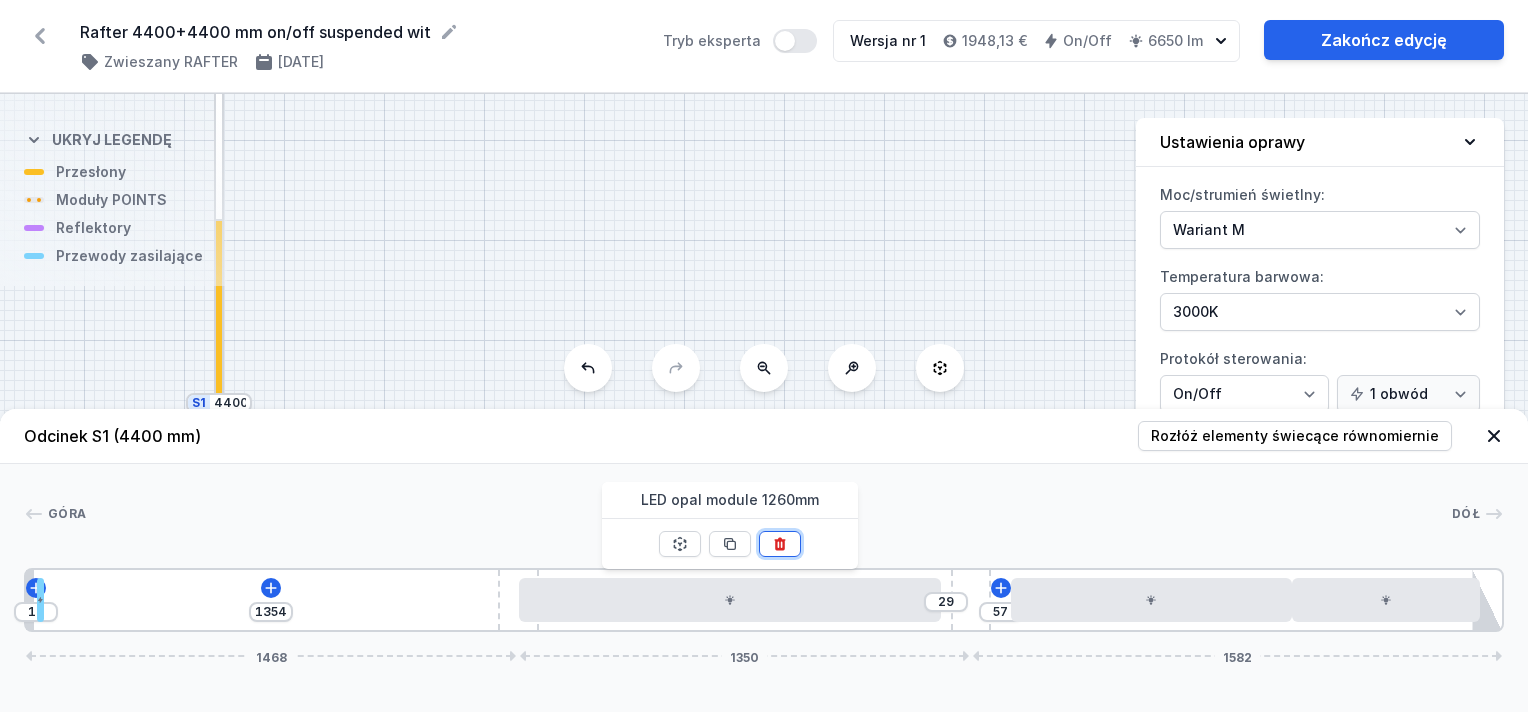 click at bounding box center [780, 544] 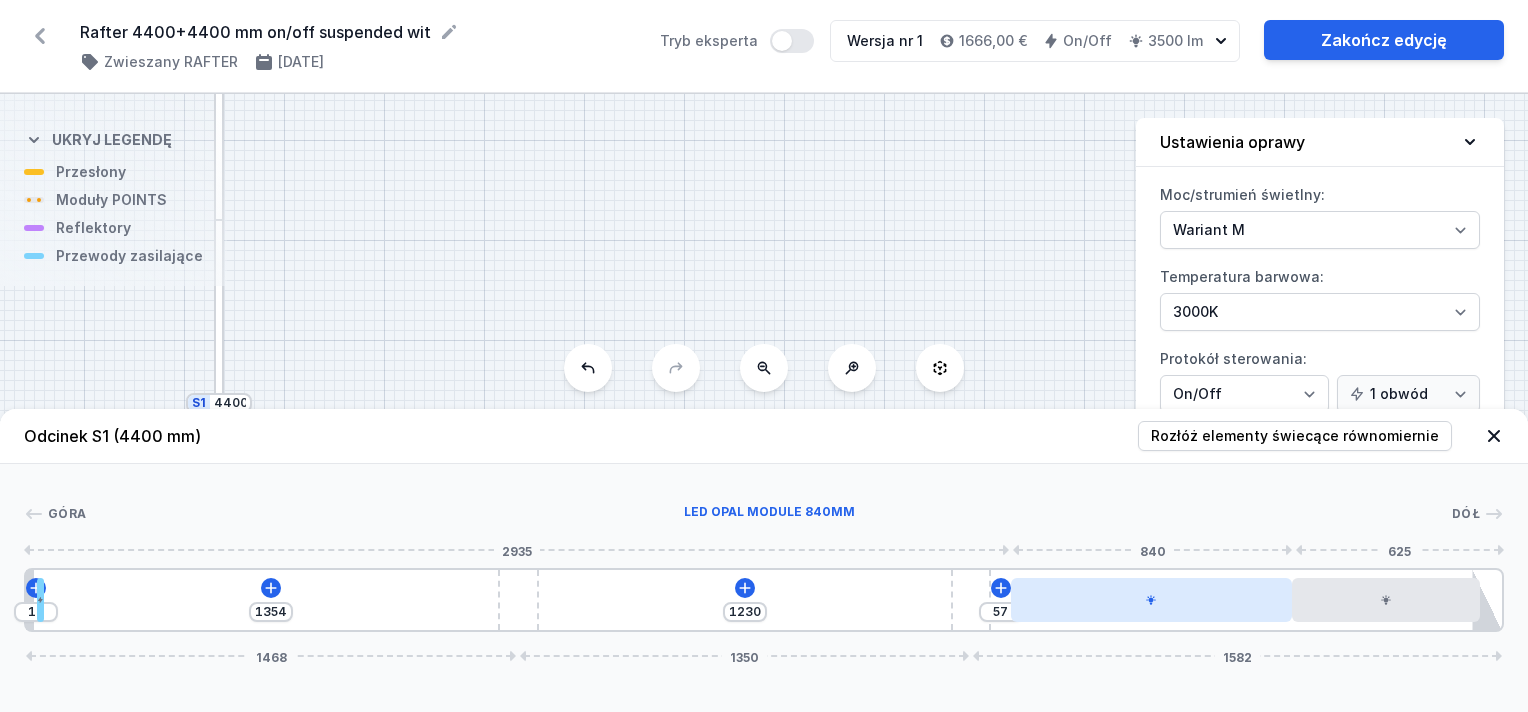 click at bounding box center [1152, 600] 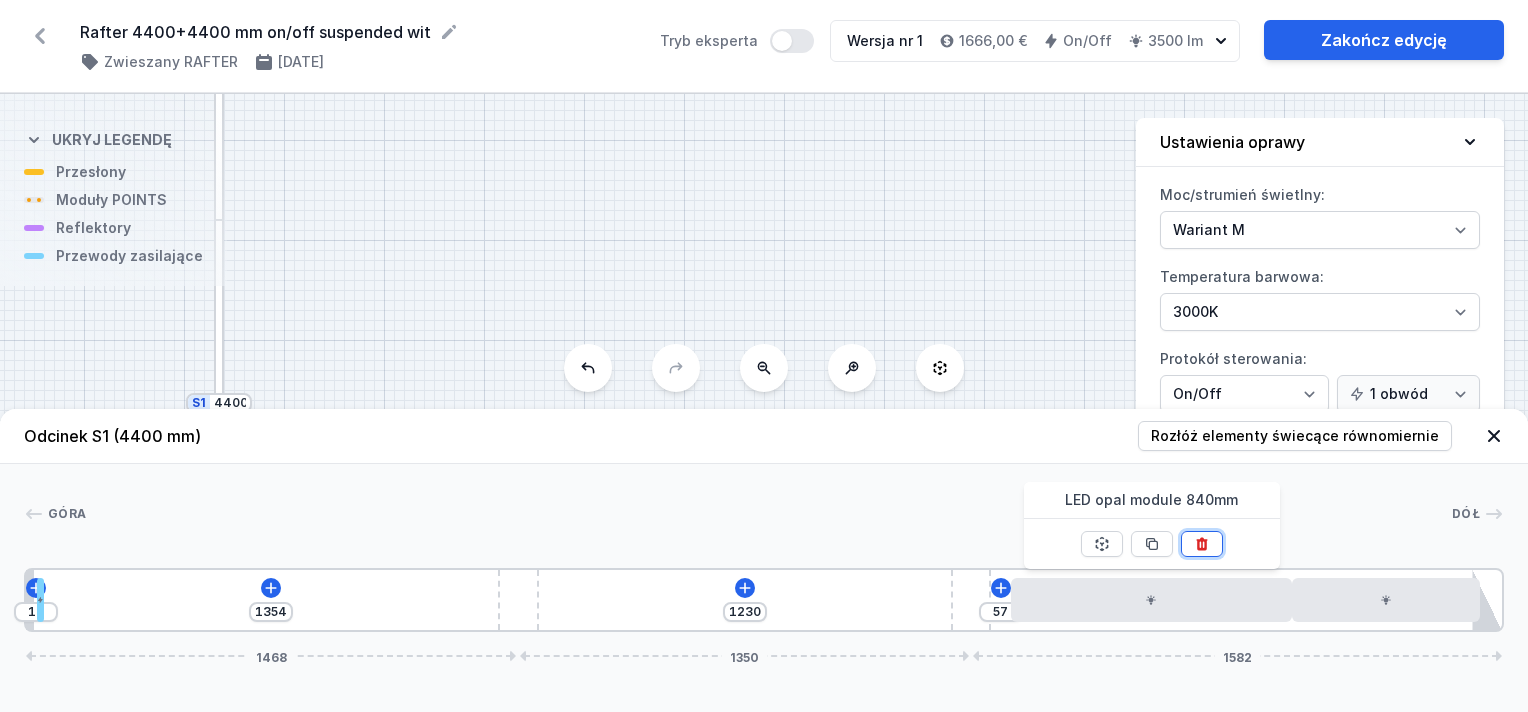 click 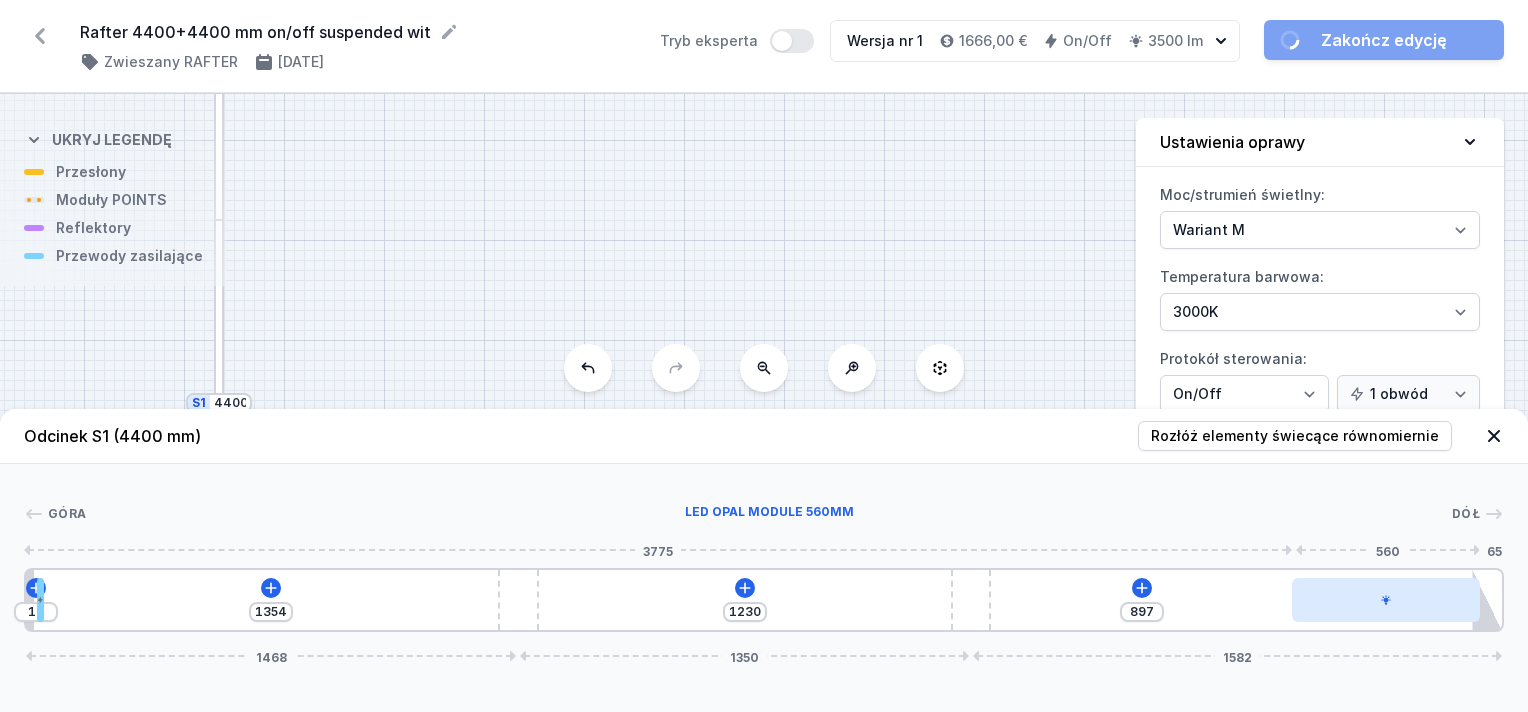 click at bounding box center (1386, 600) 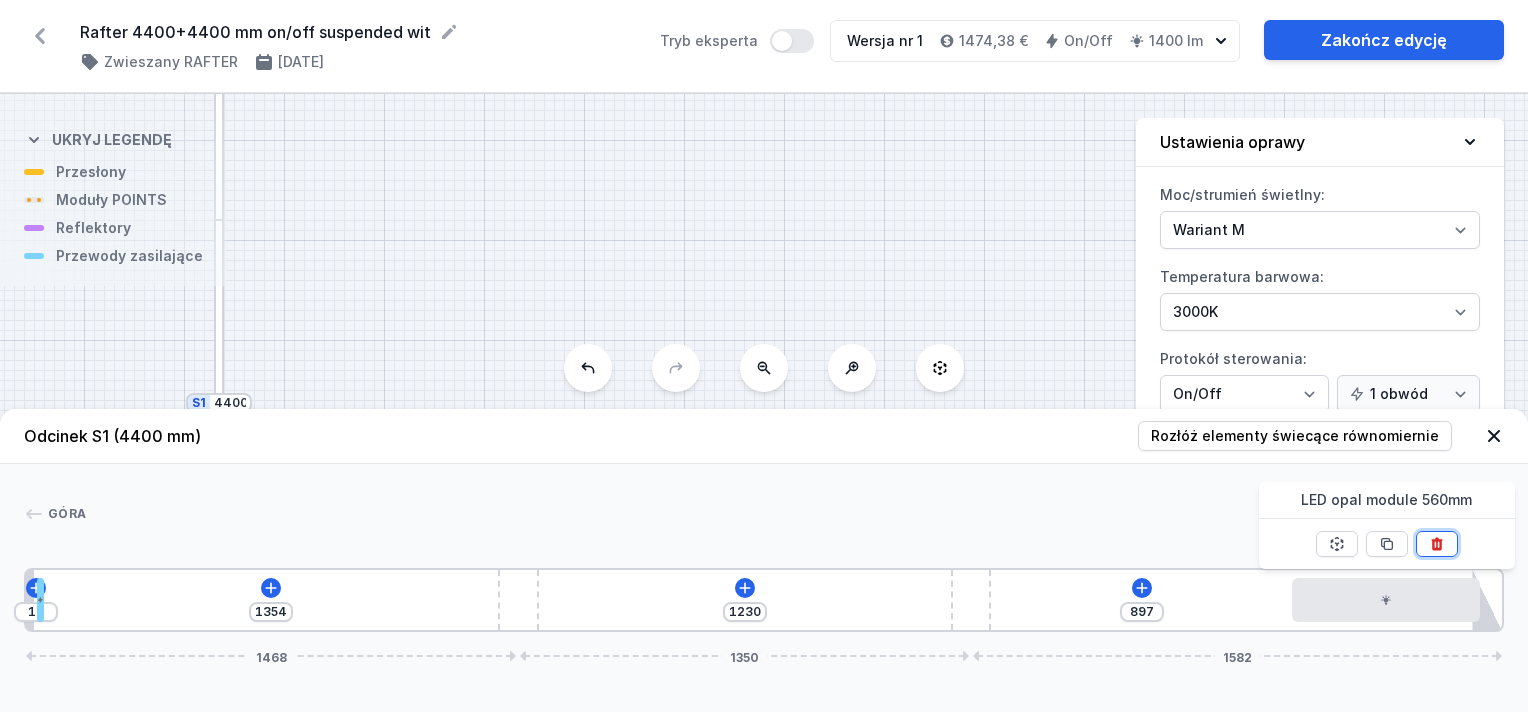 click 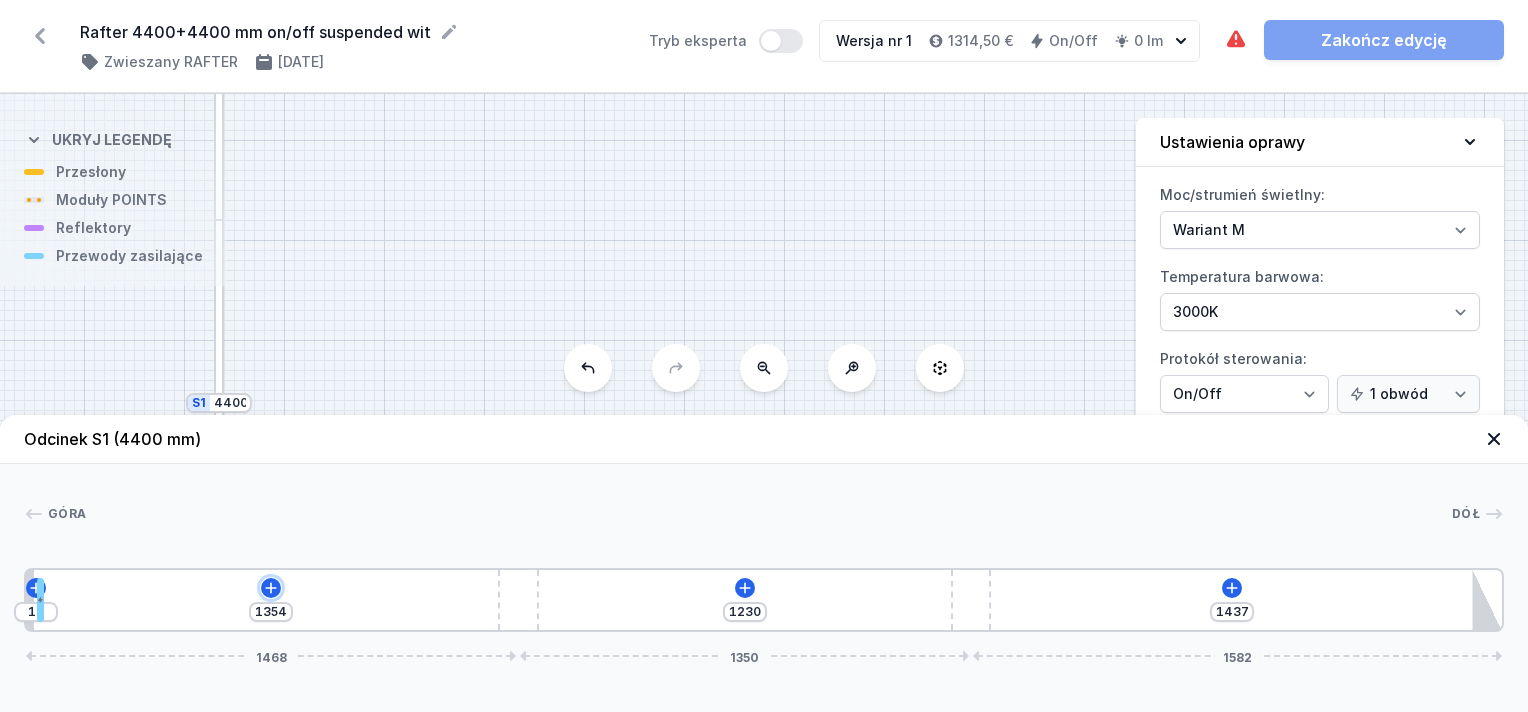drag, startPoint x: 271, startPoint y: 584, endPoint x: 740, endPoint y: 616, distance: 470.09042 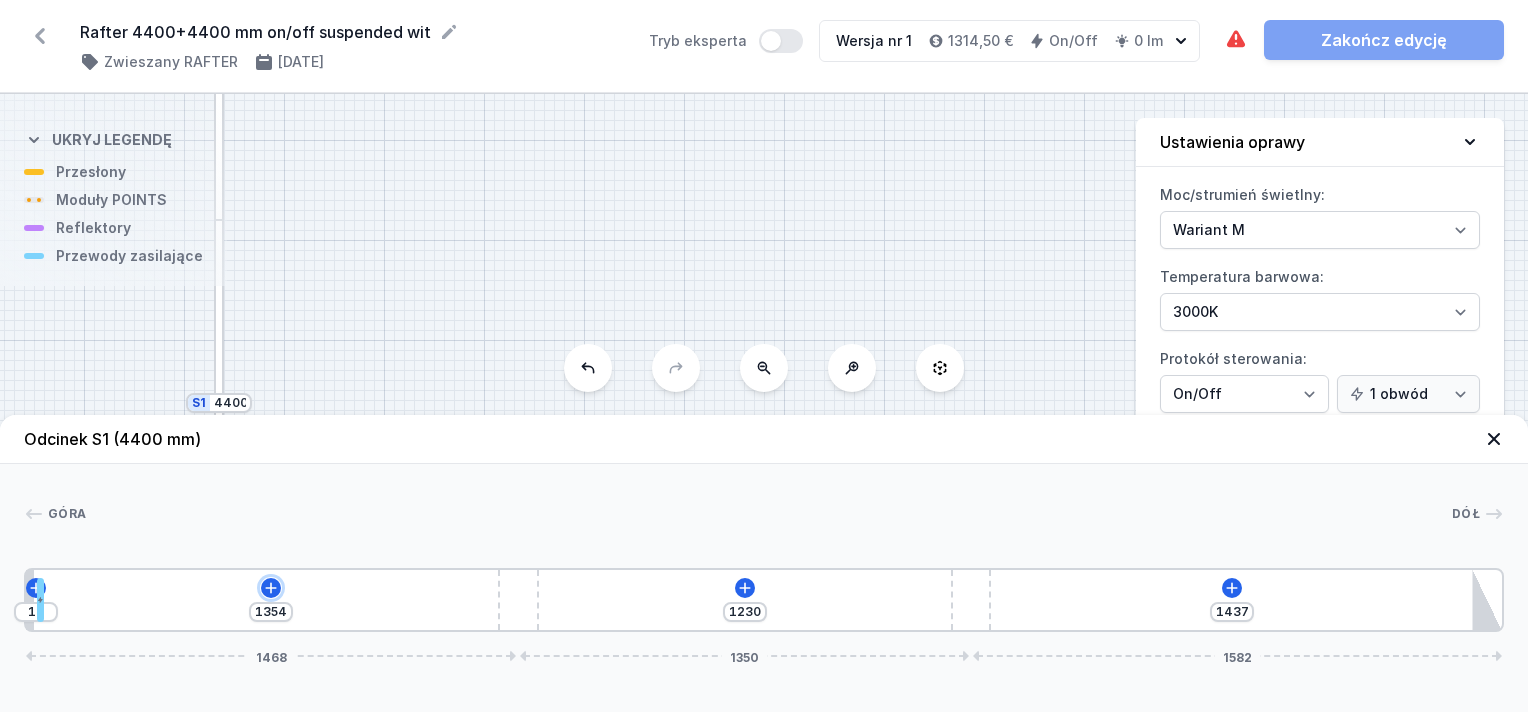 click on "10 1354 1230 1437 1468 1350 1582" at bounding box center [764, 600] 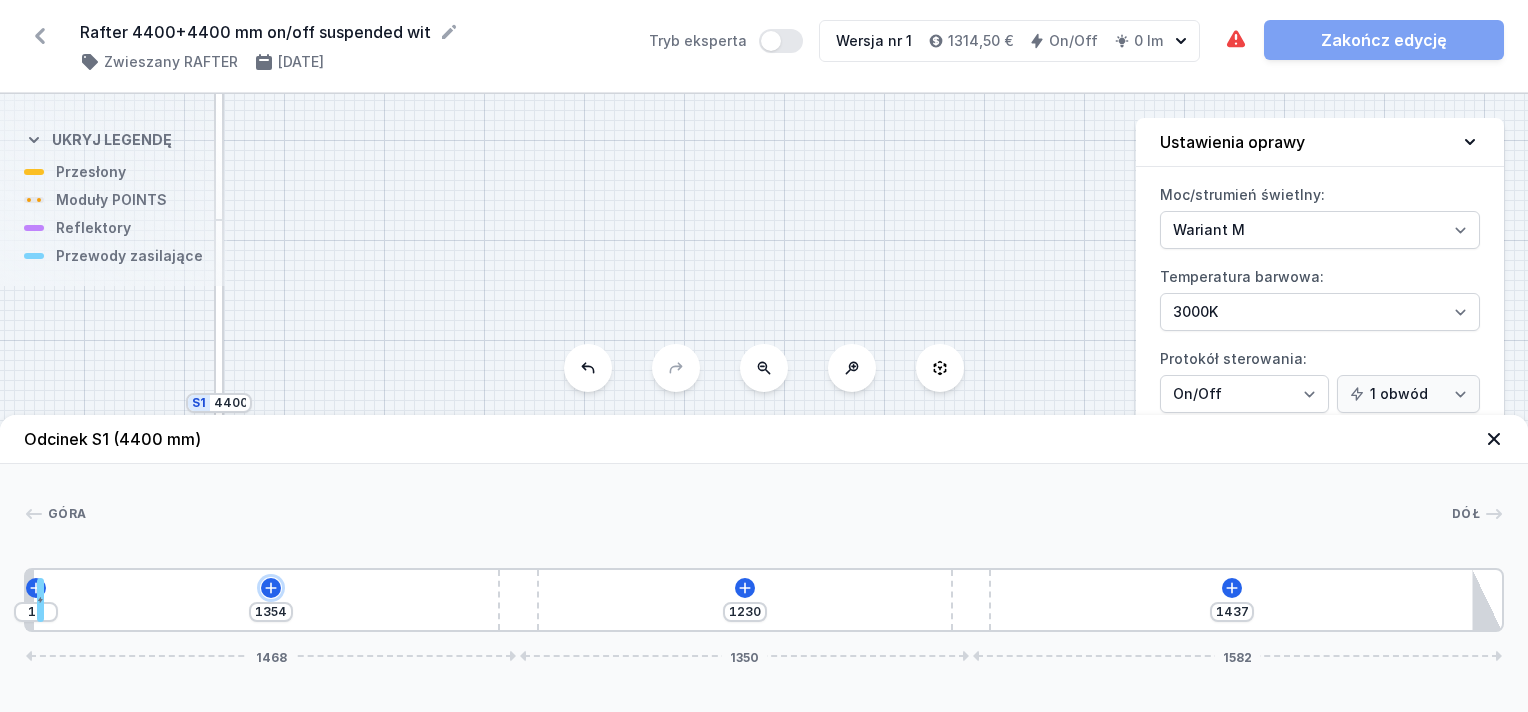 drag, startPoint x: 261, startPoint y: 588, endPoint x: 75, endPoint y: 573, distance: 186.60385 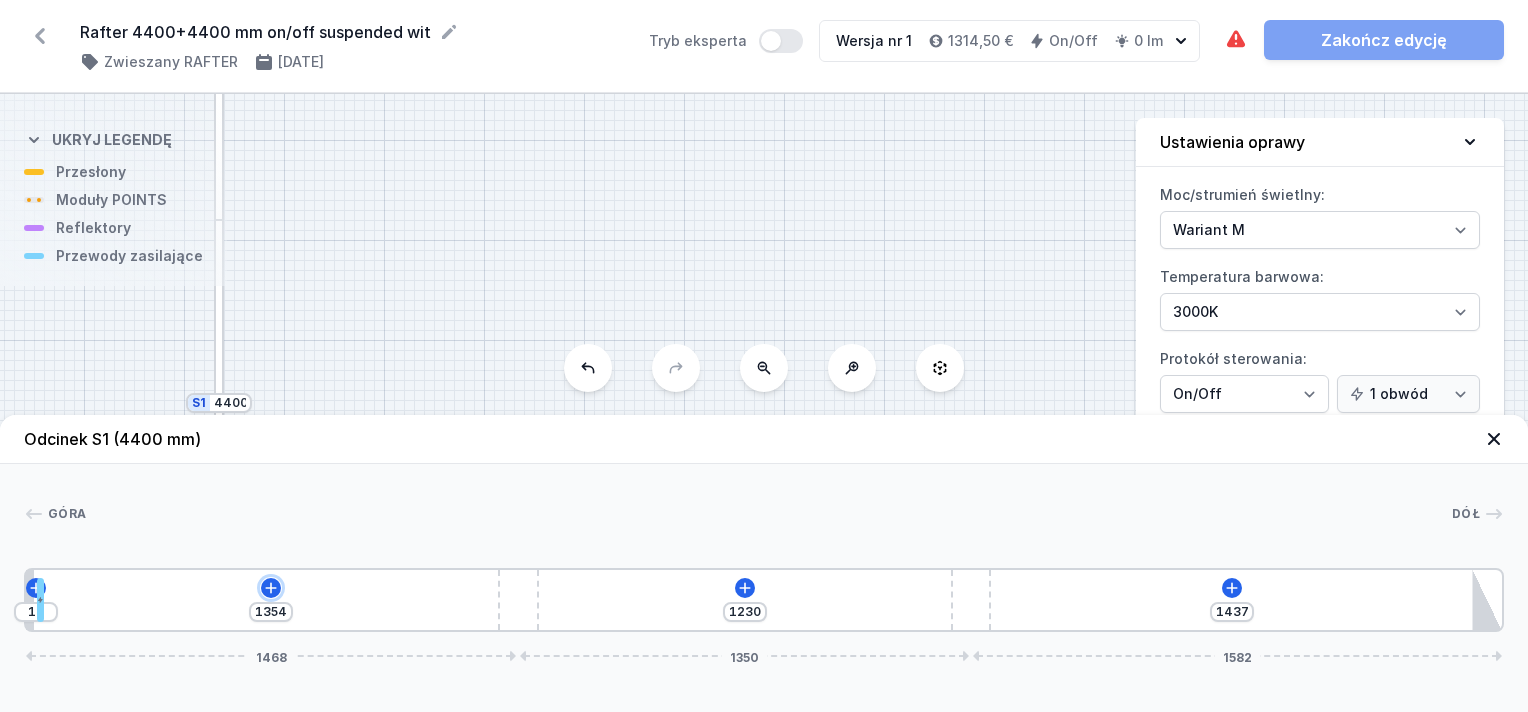 click on "10 1354 1230 1437 1468 1350 1582" at bounding box center [764, 600] 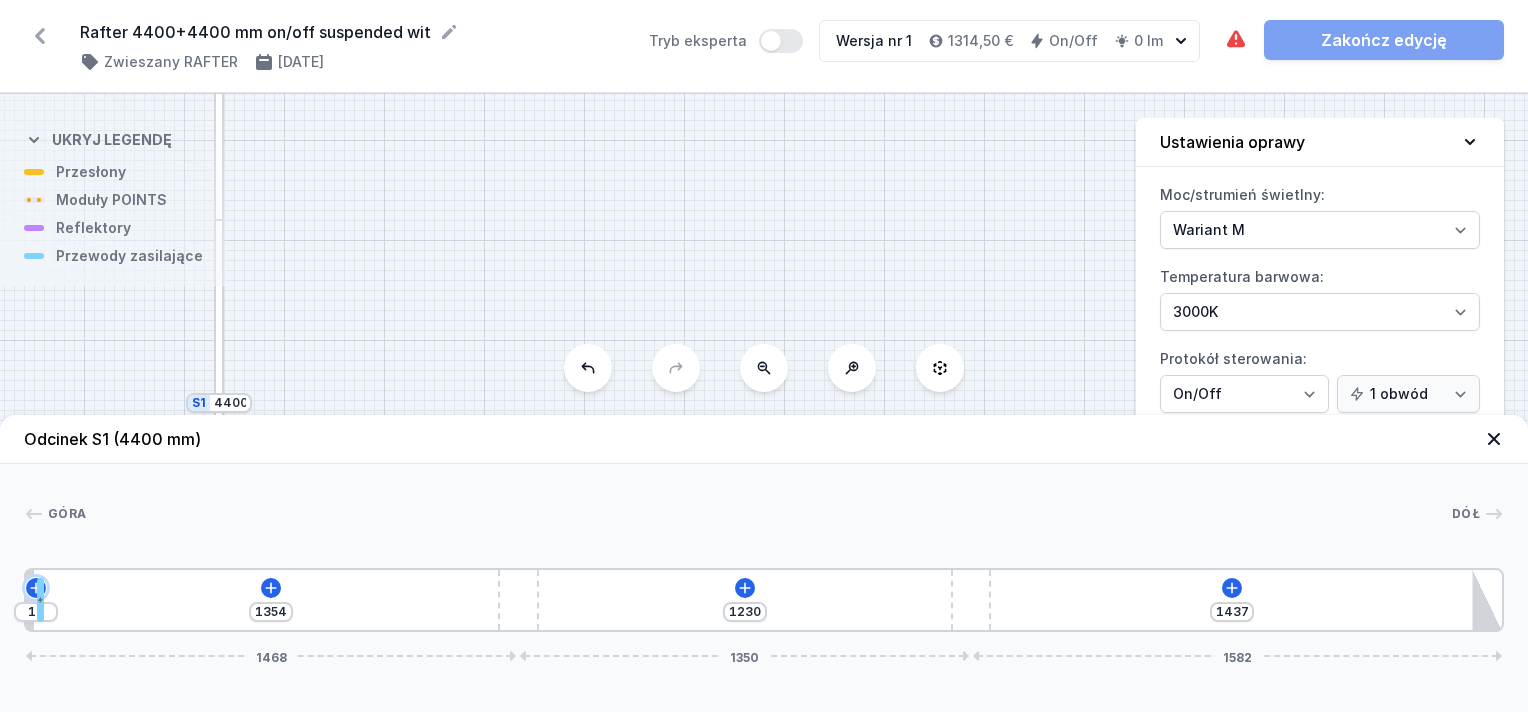 drag, startPoint x: 32, startPoint y: 589, endPoint x: 284, endPoint y: 608, distance: 252.71526 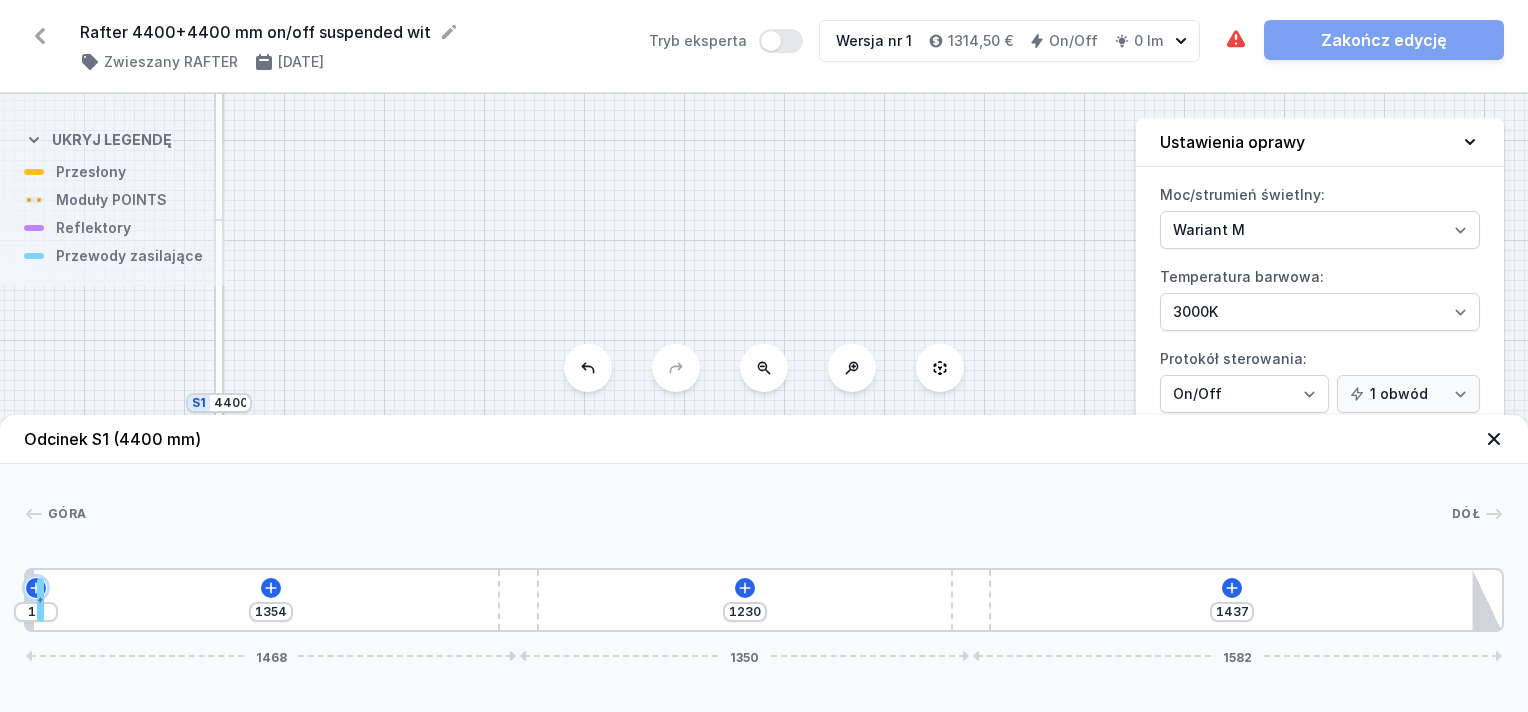 click on "10 1354 1230 1437 1468 1350 1582" at bounding box center (764, 600) 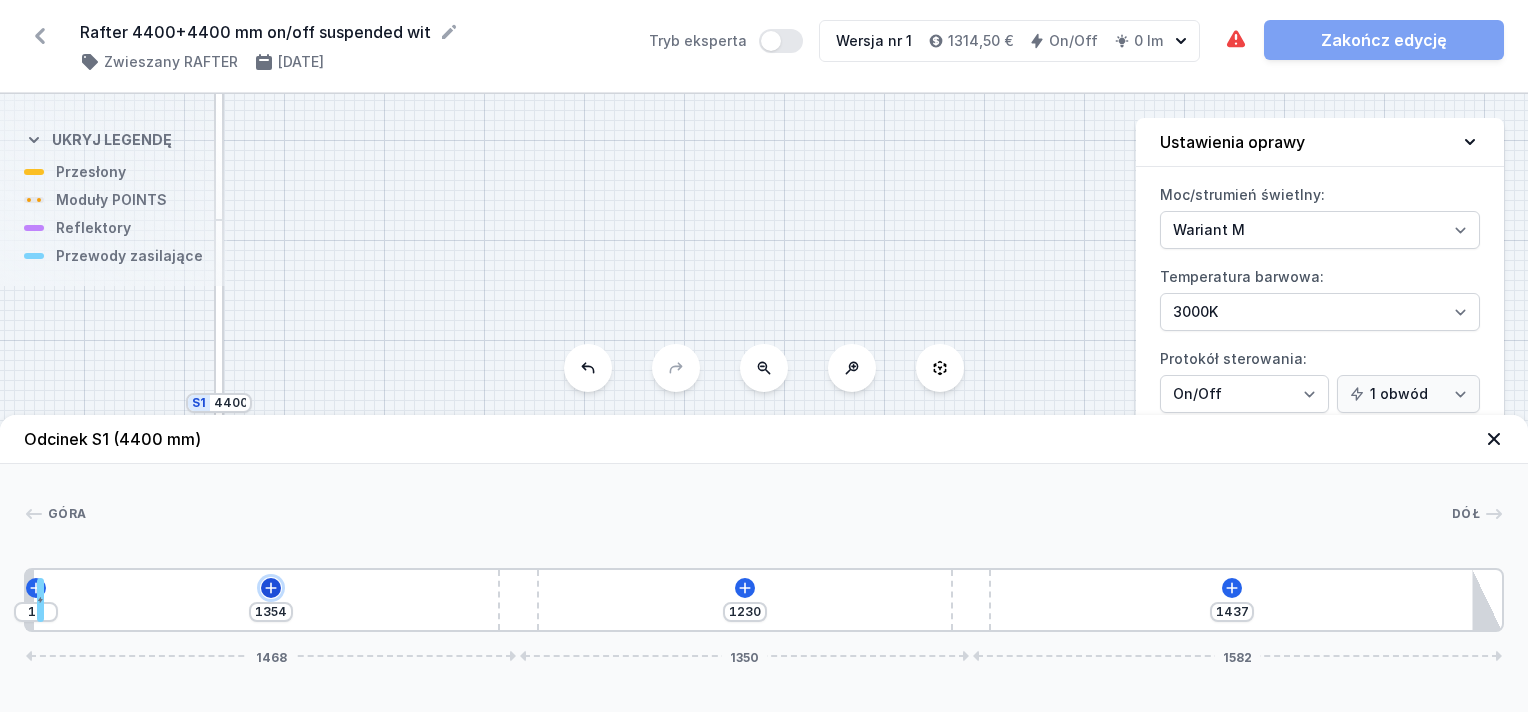 click 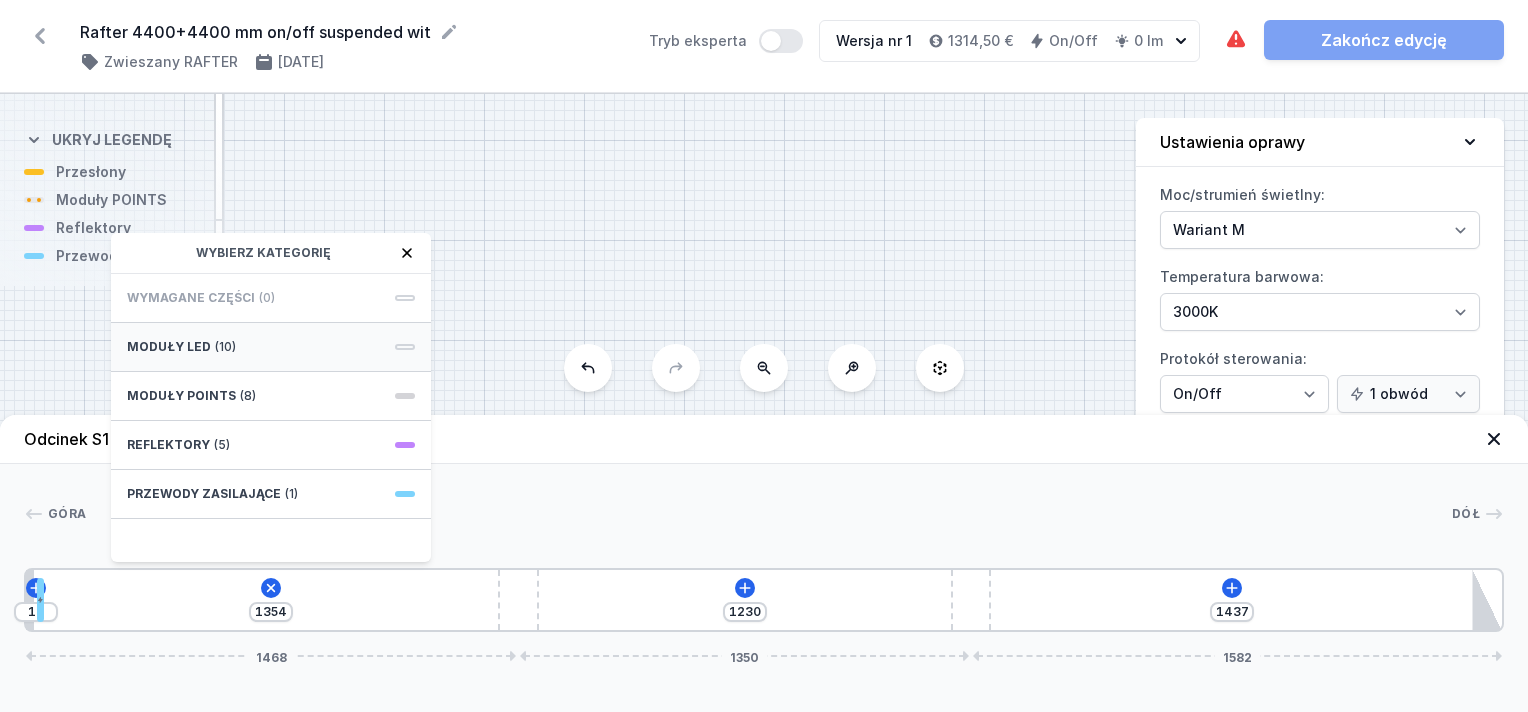 click on "Moduły LED (10)" at bounding box center (271, 347) 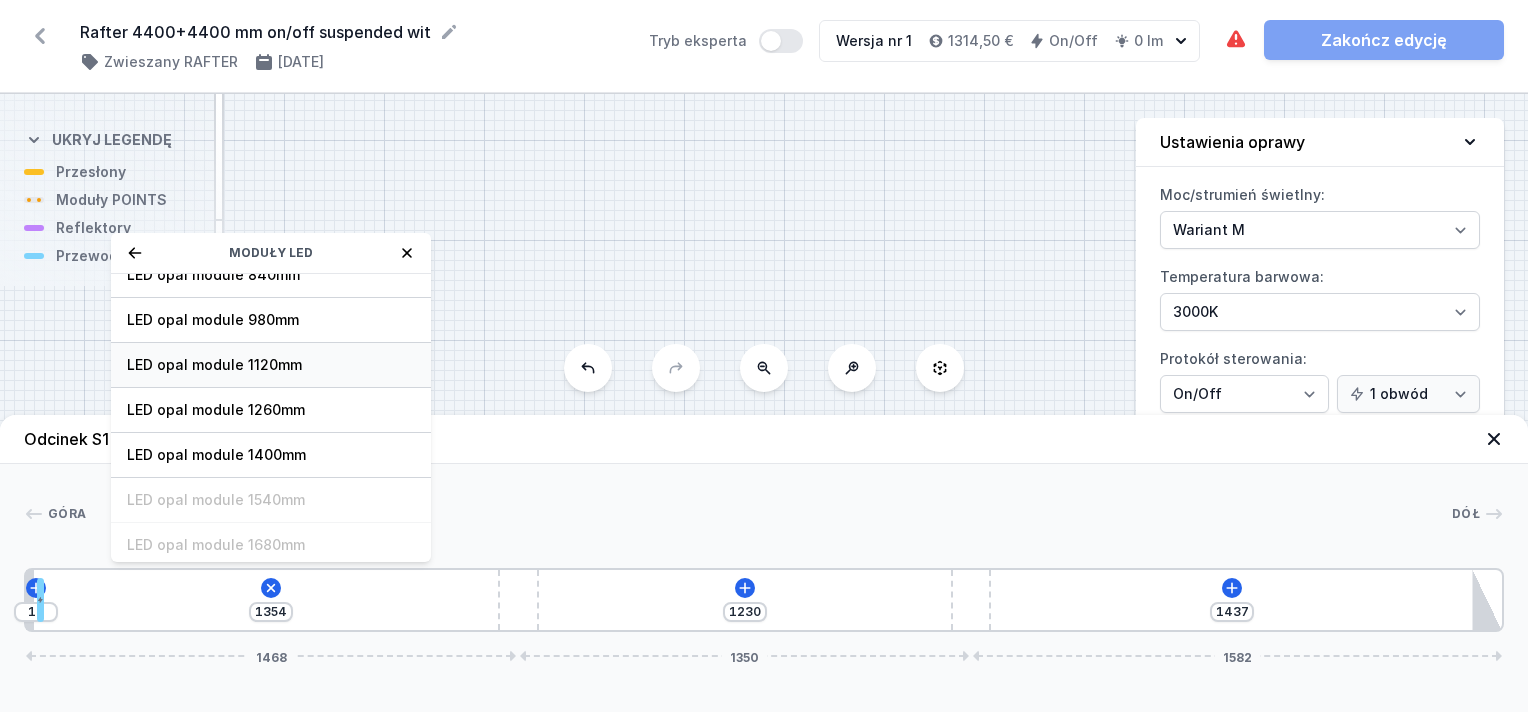 scroll, scrollTop: 249, scrollLeft: 0, axis: vertical 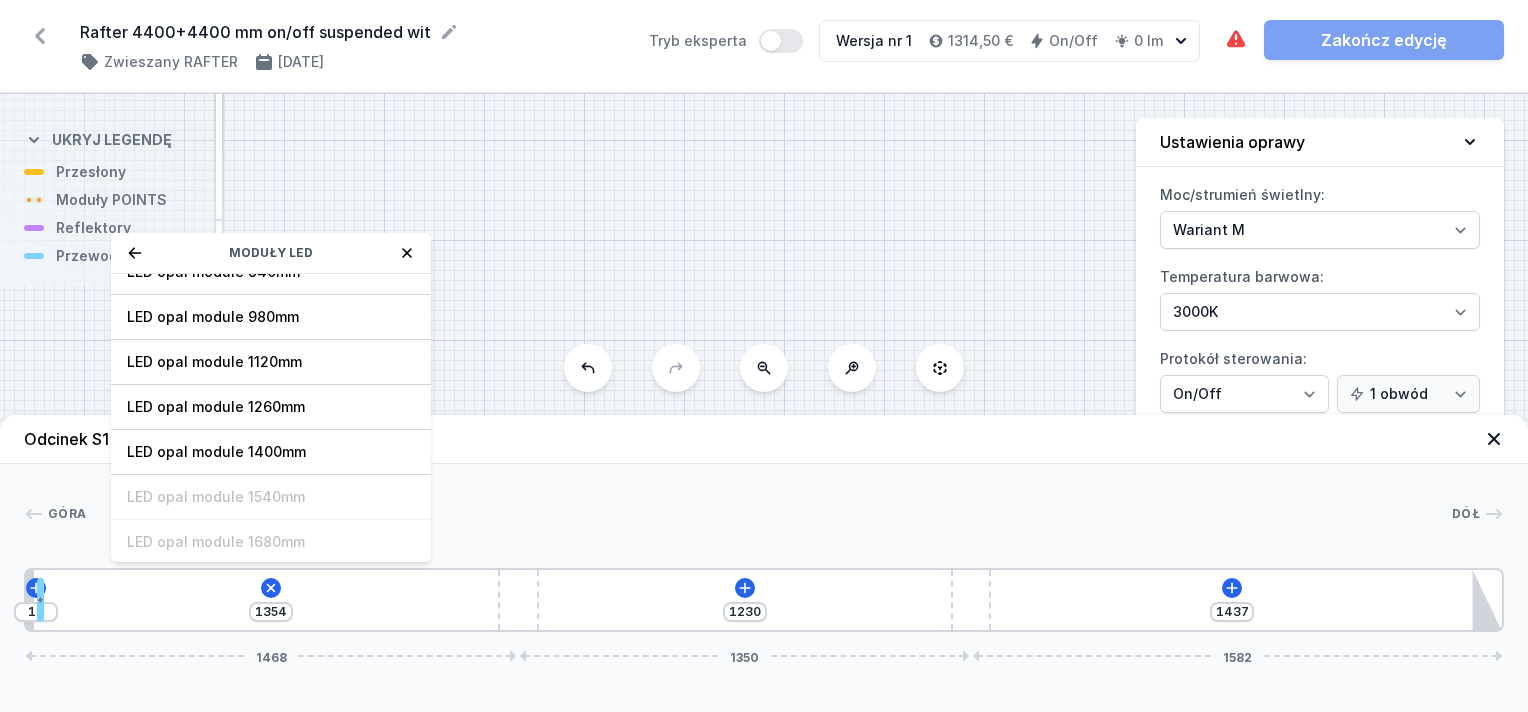 click on "LED opal module 1400mm" at bounding box center [271, 452] 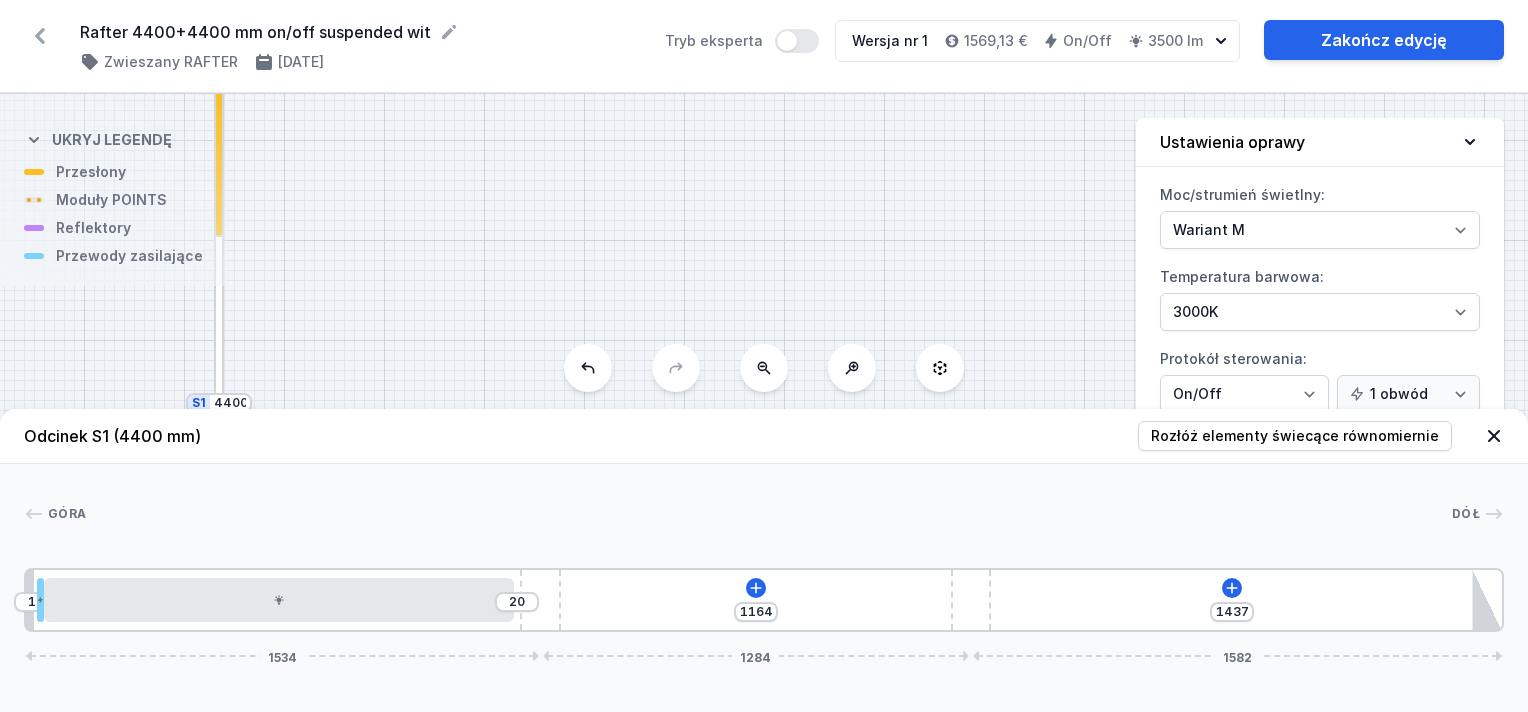 type on "1152" 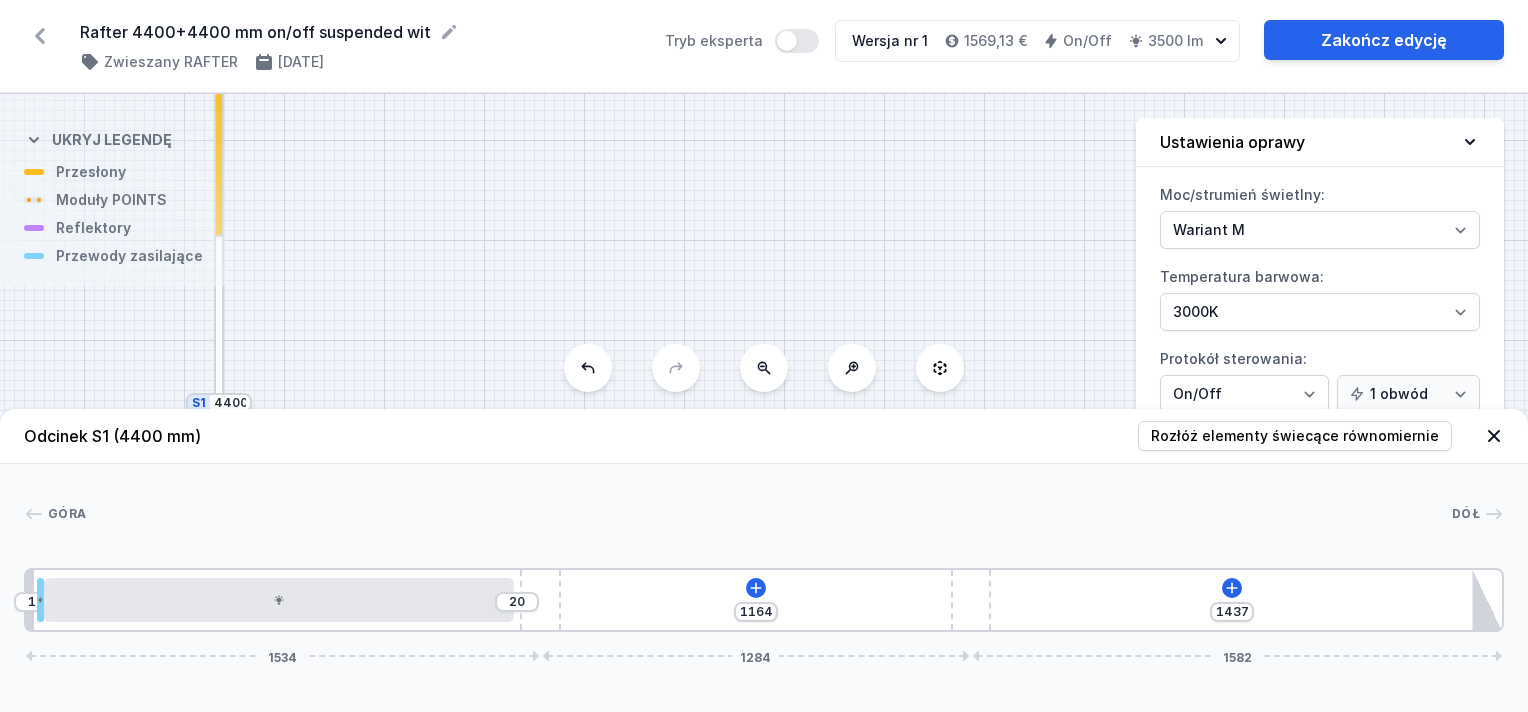type on "32" 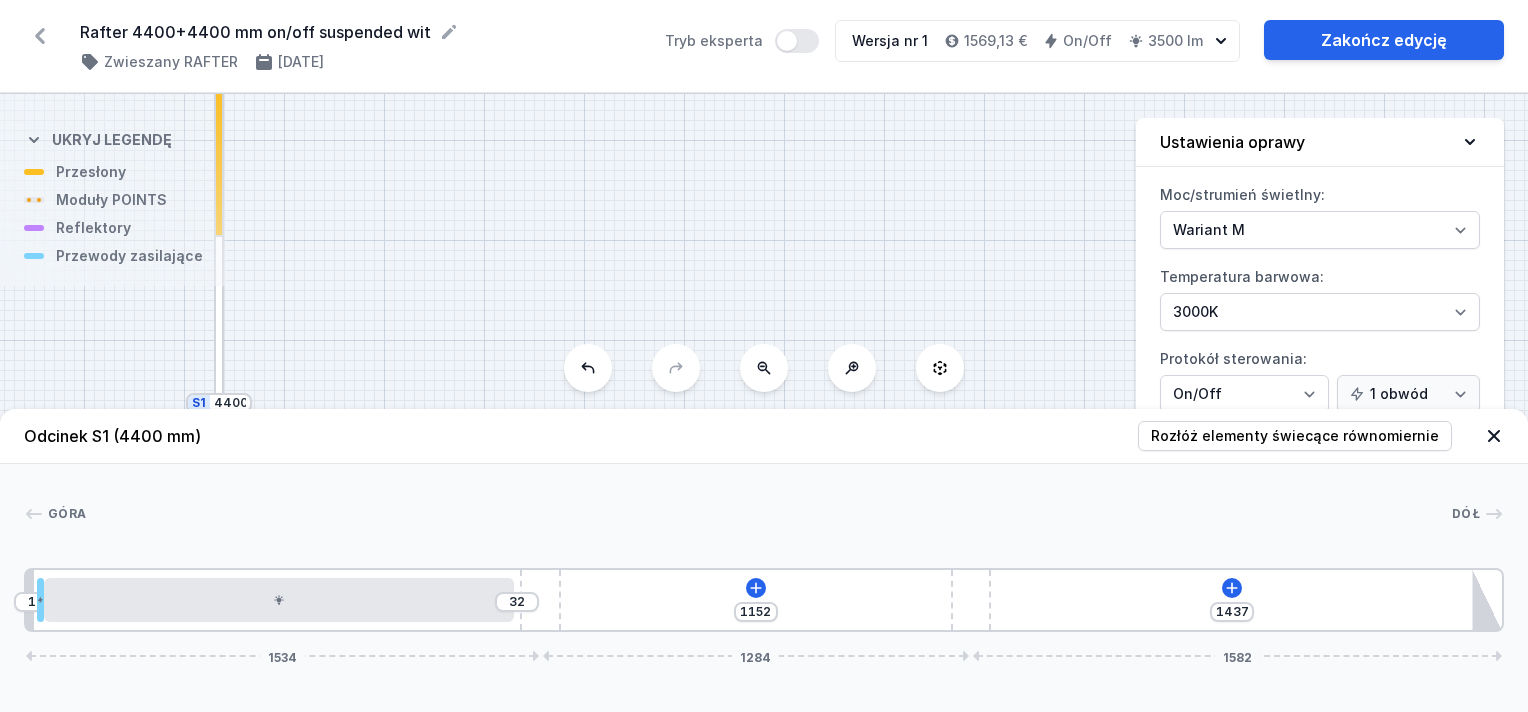 type on "1146" 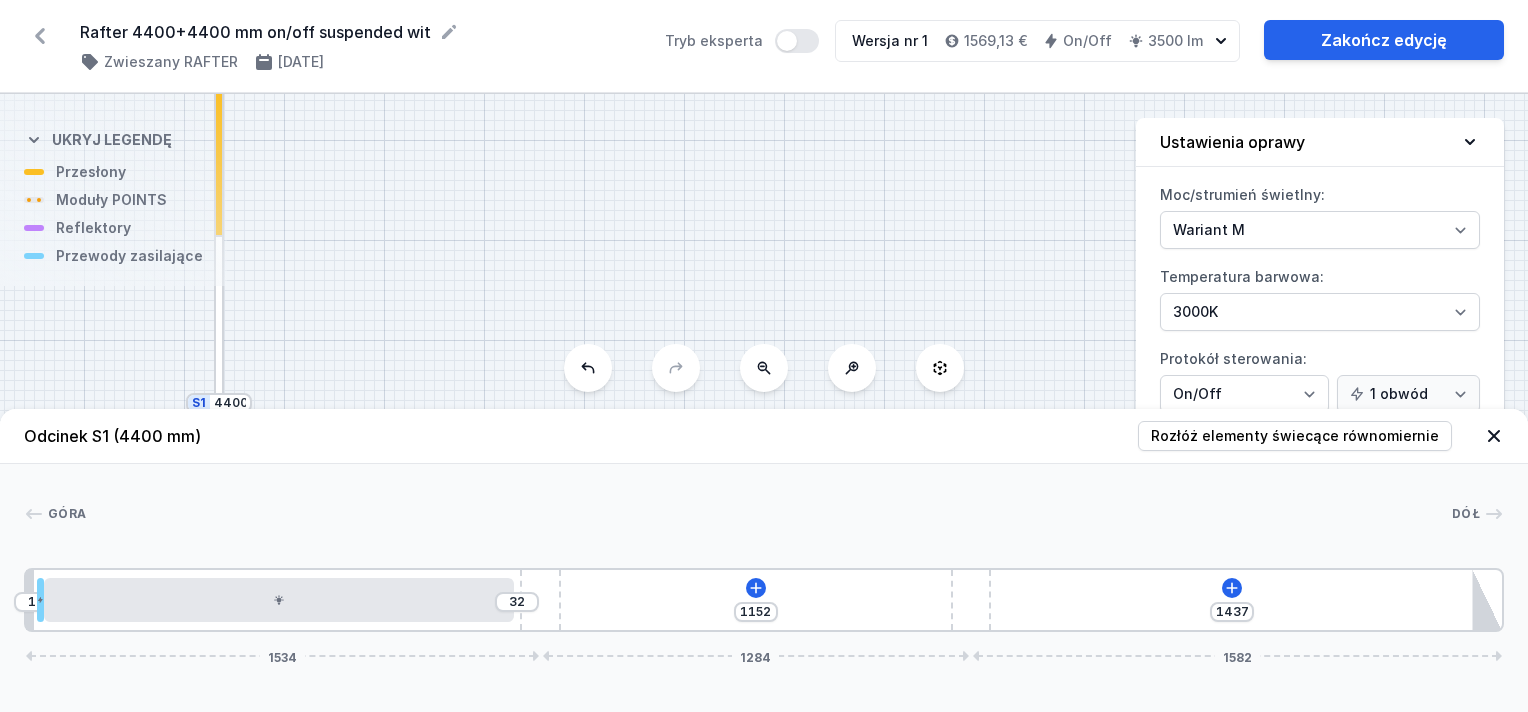 type on "38" 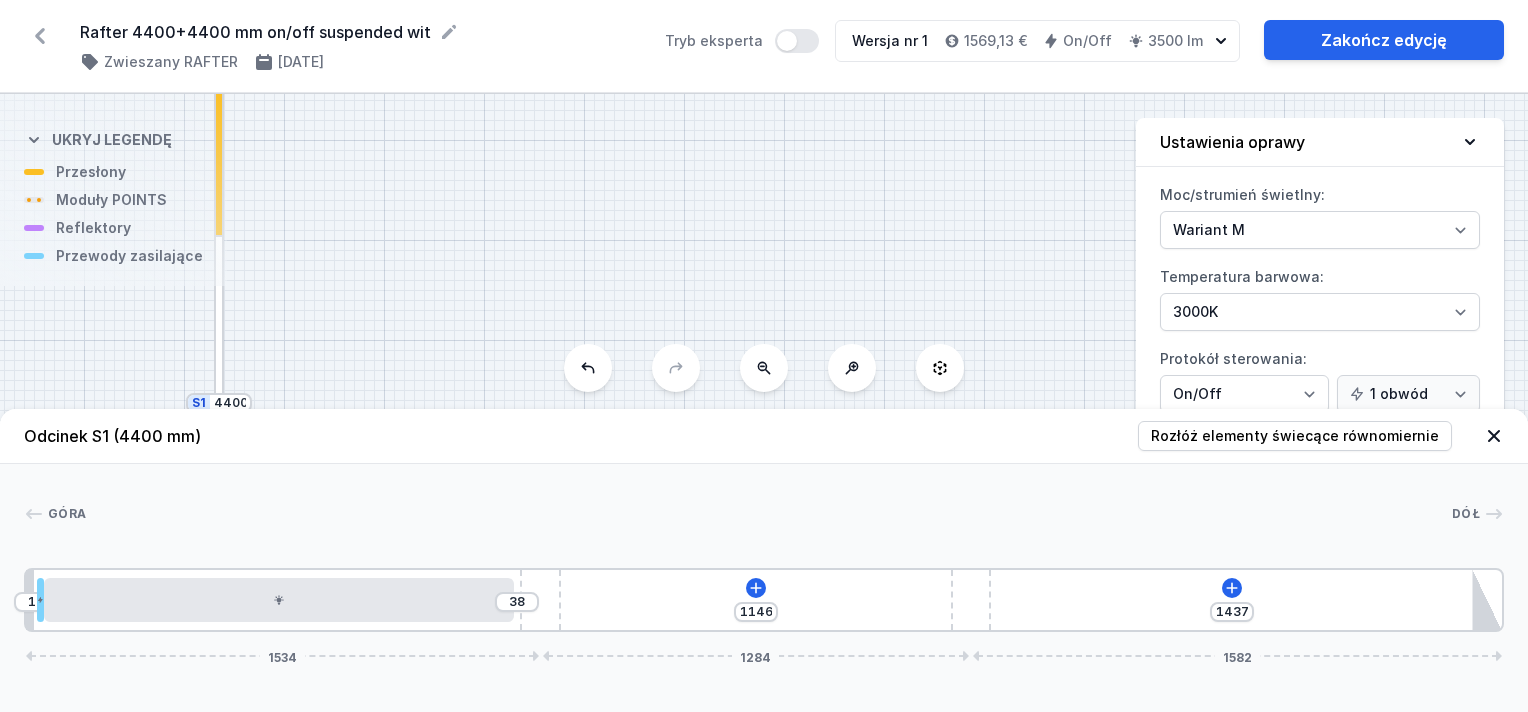 type on "1143" 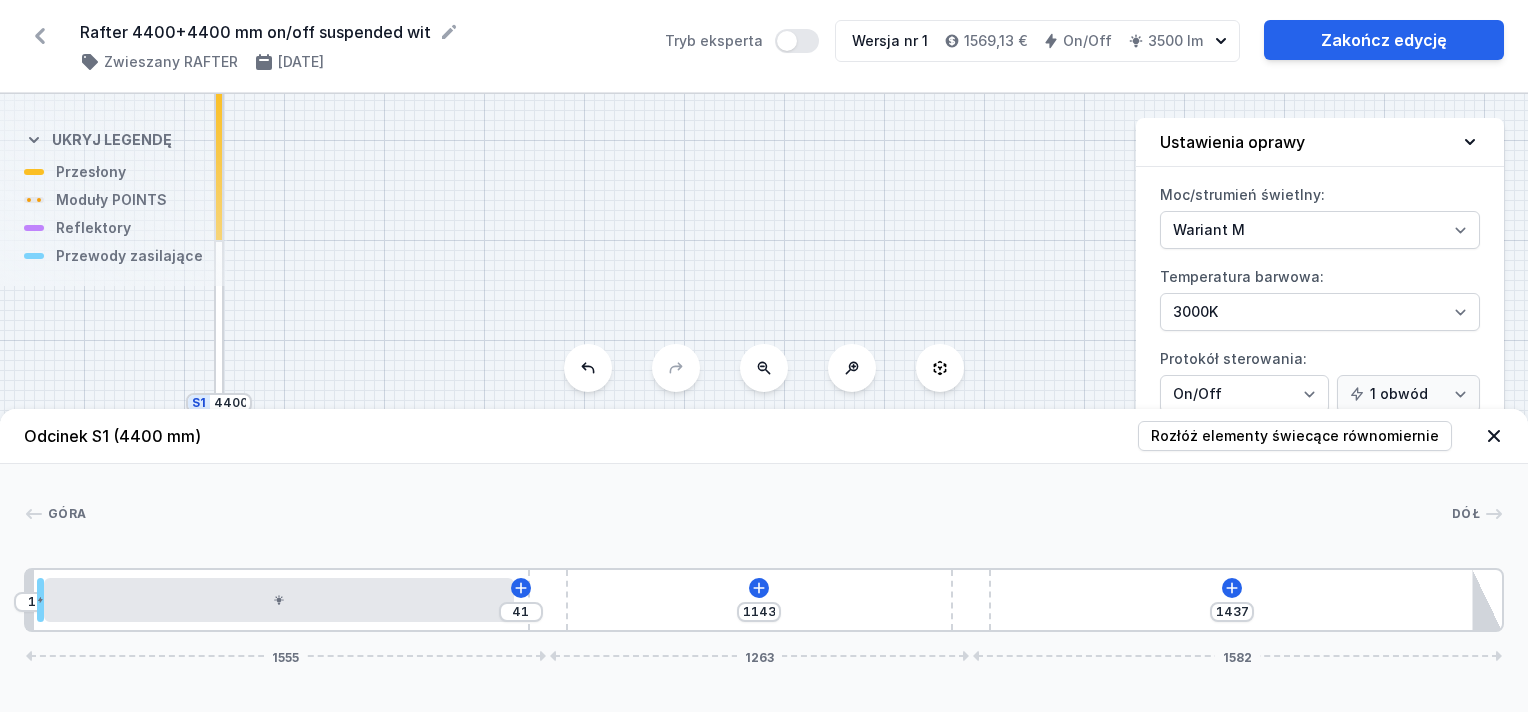 type on "1146" 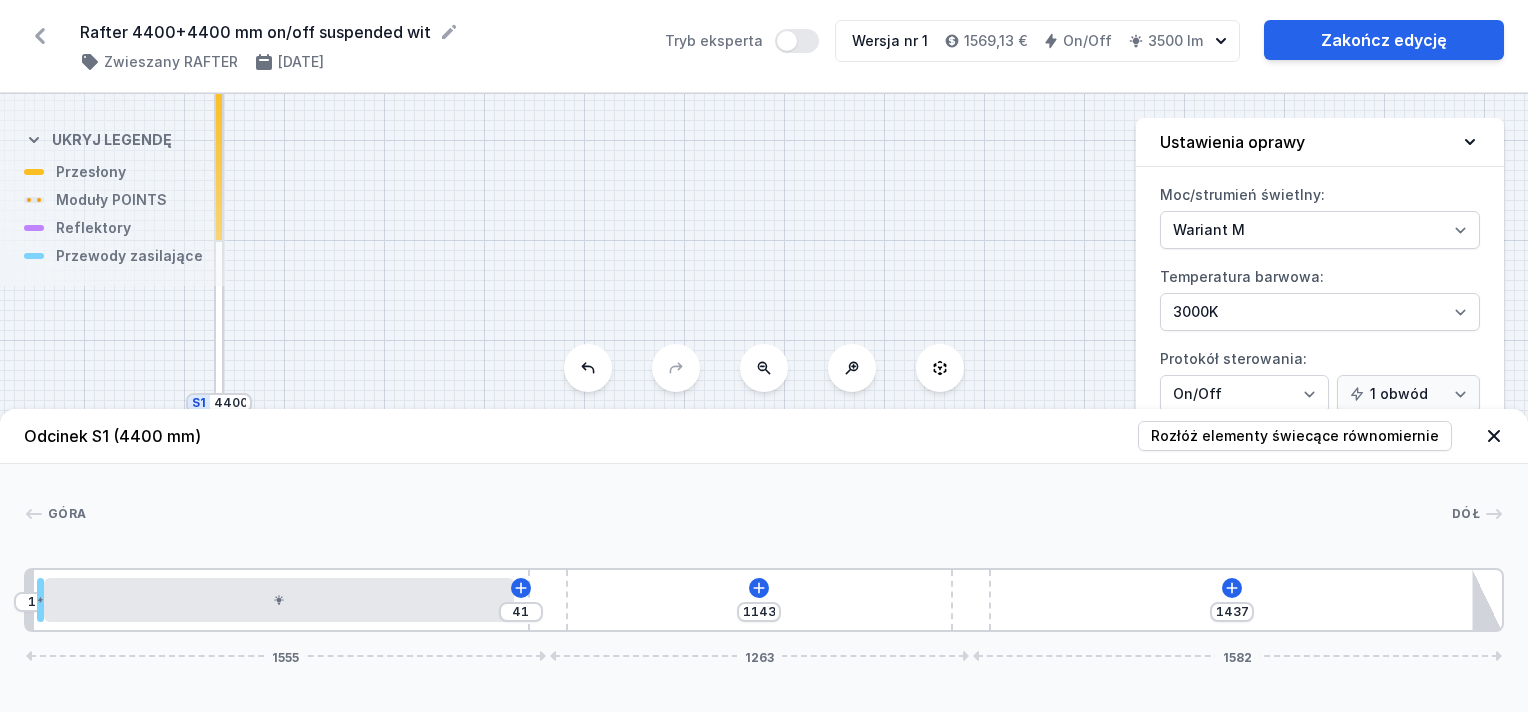 type on "38" 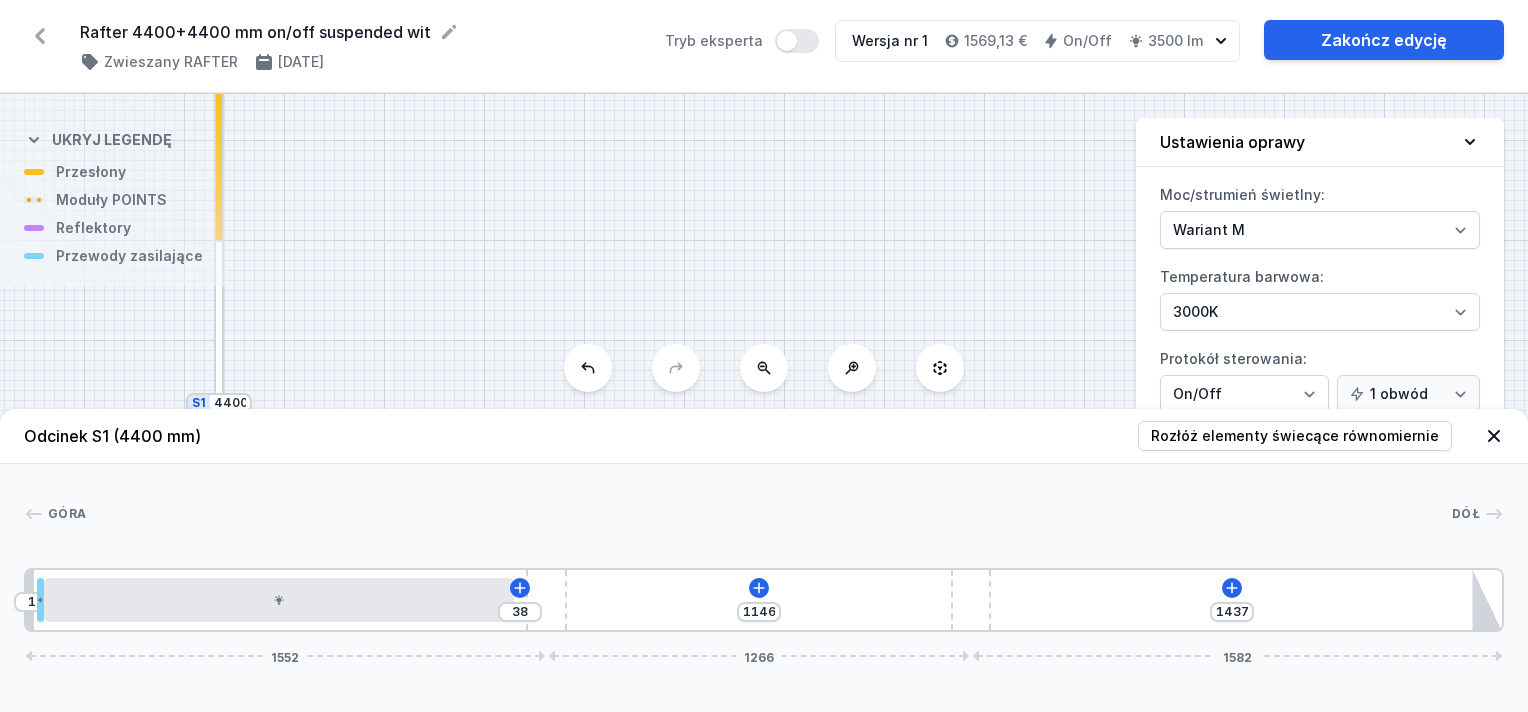type on "1149" 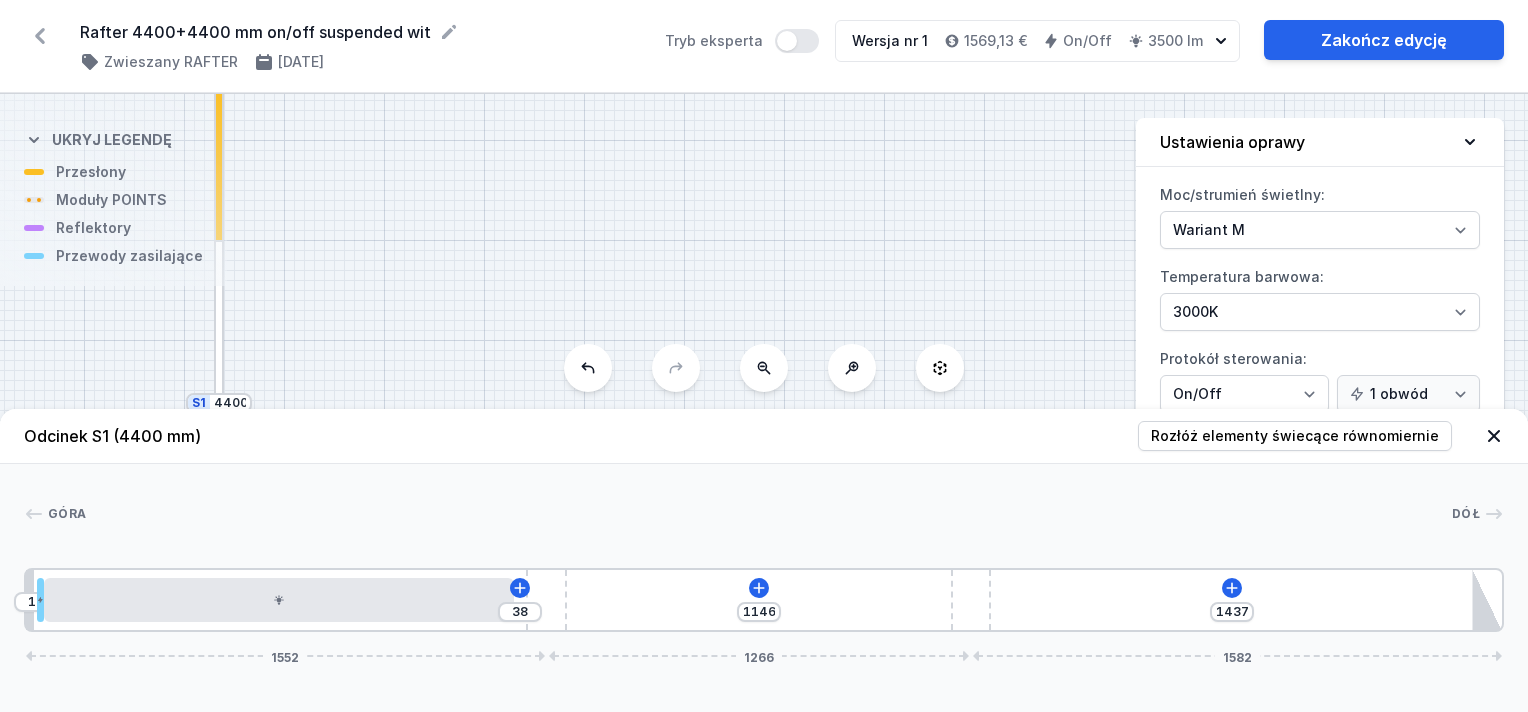type on "35" 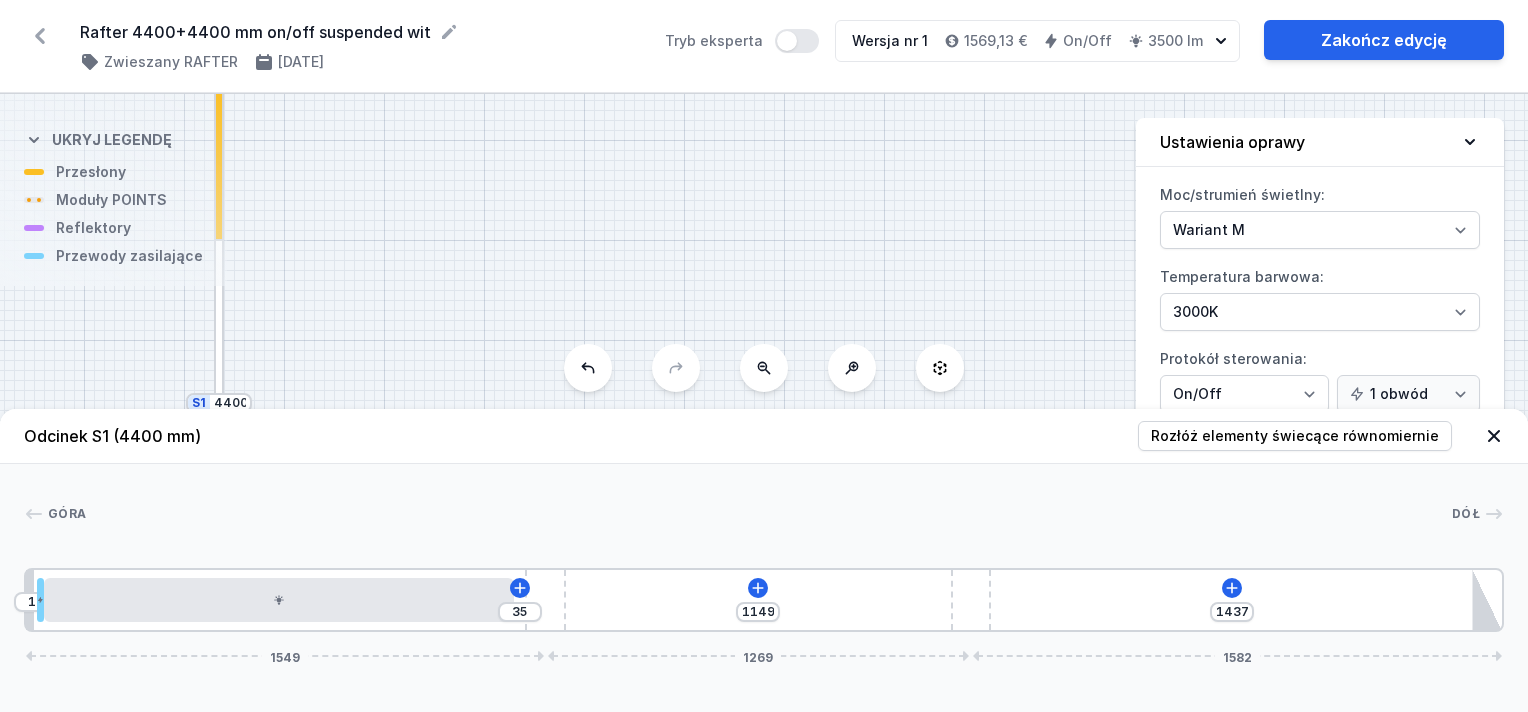 type on "1152" 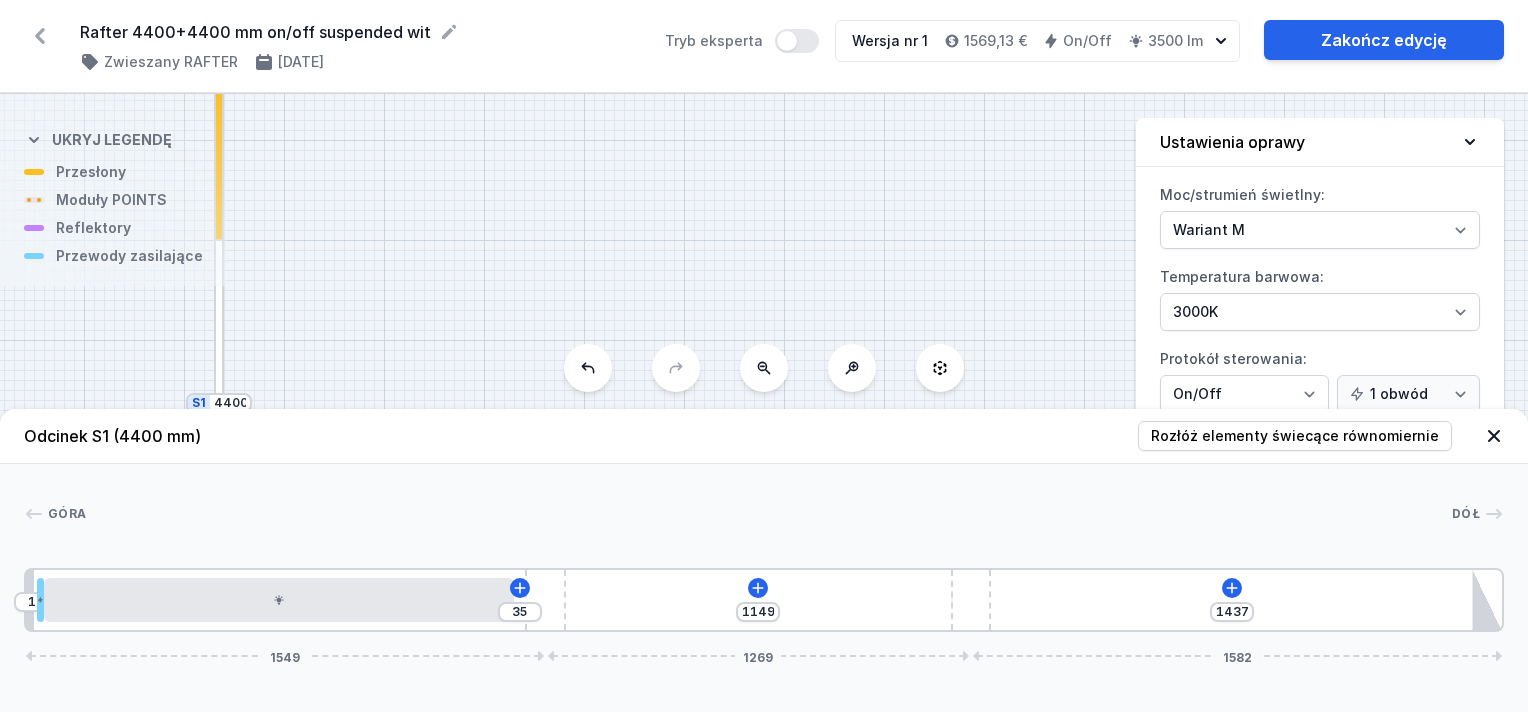 type on "32" 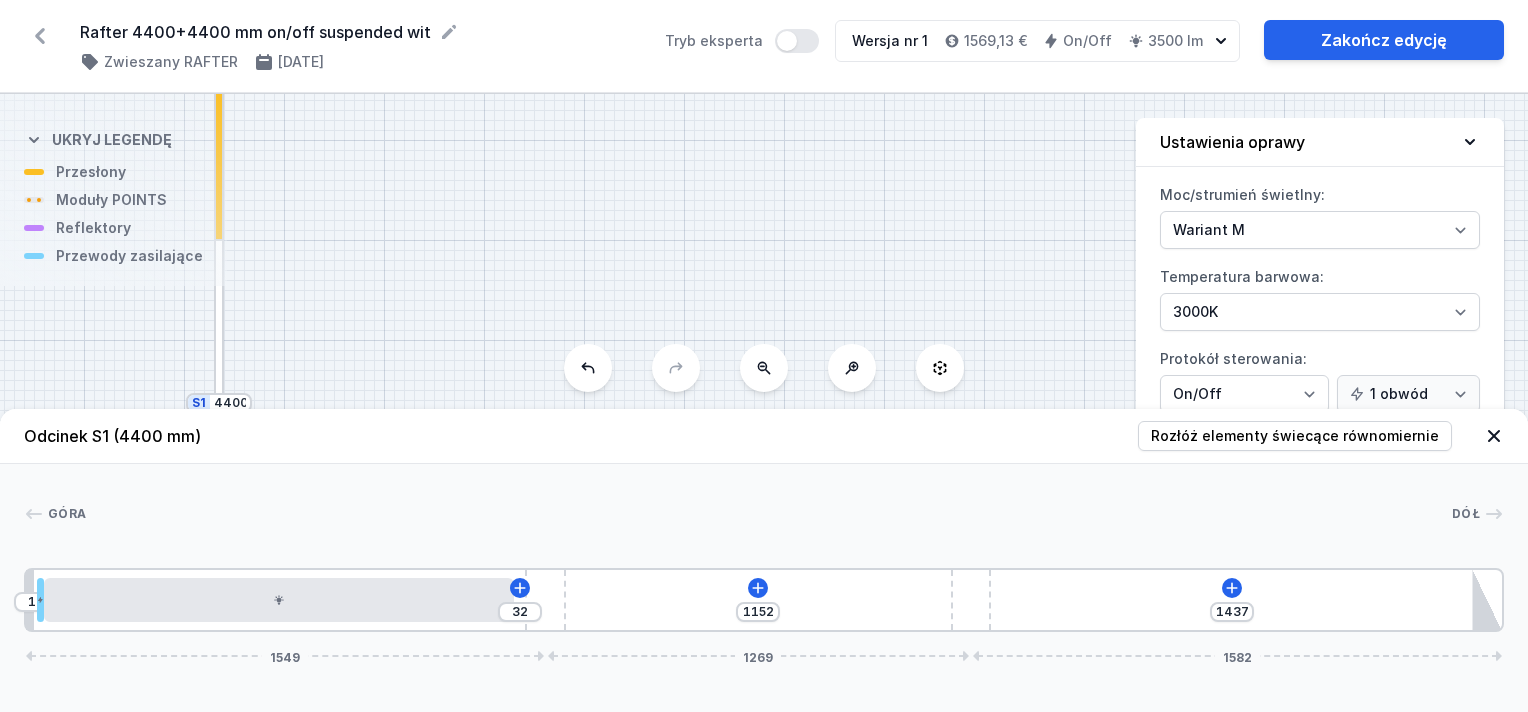 type on "1155" 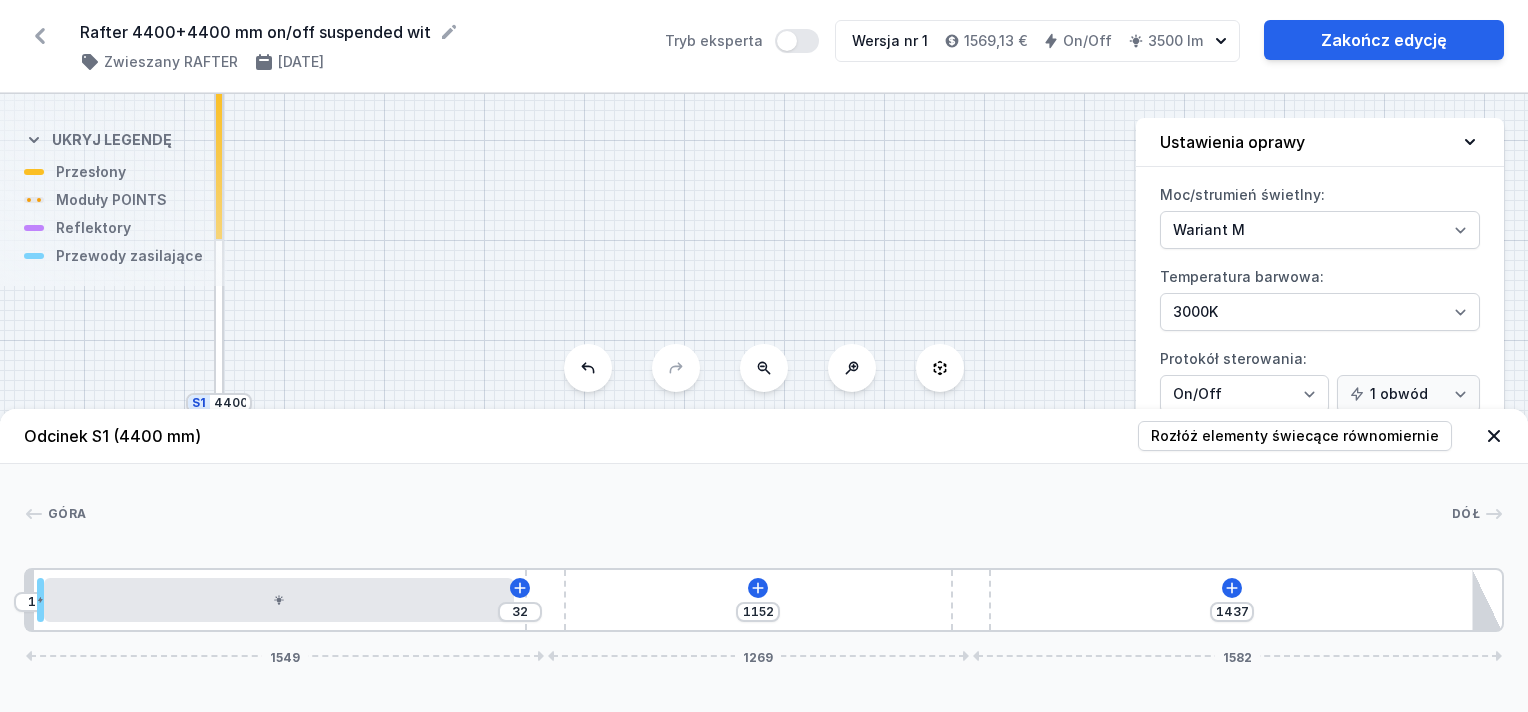 type on "29" 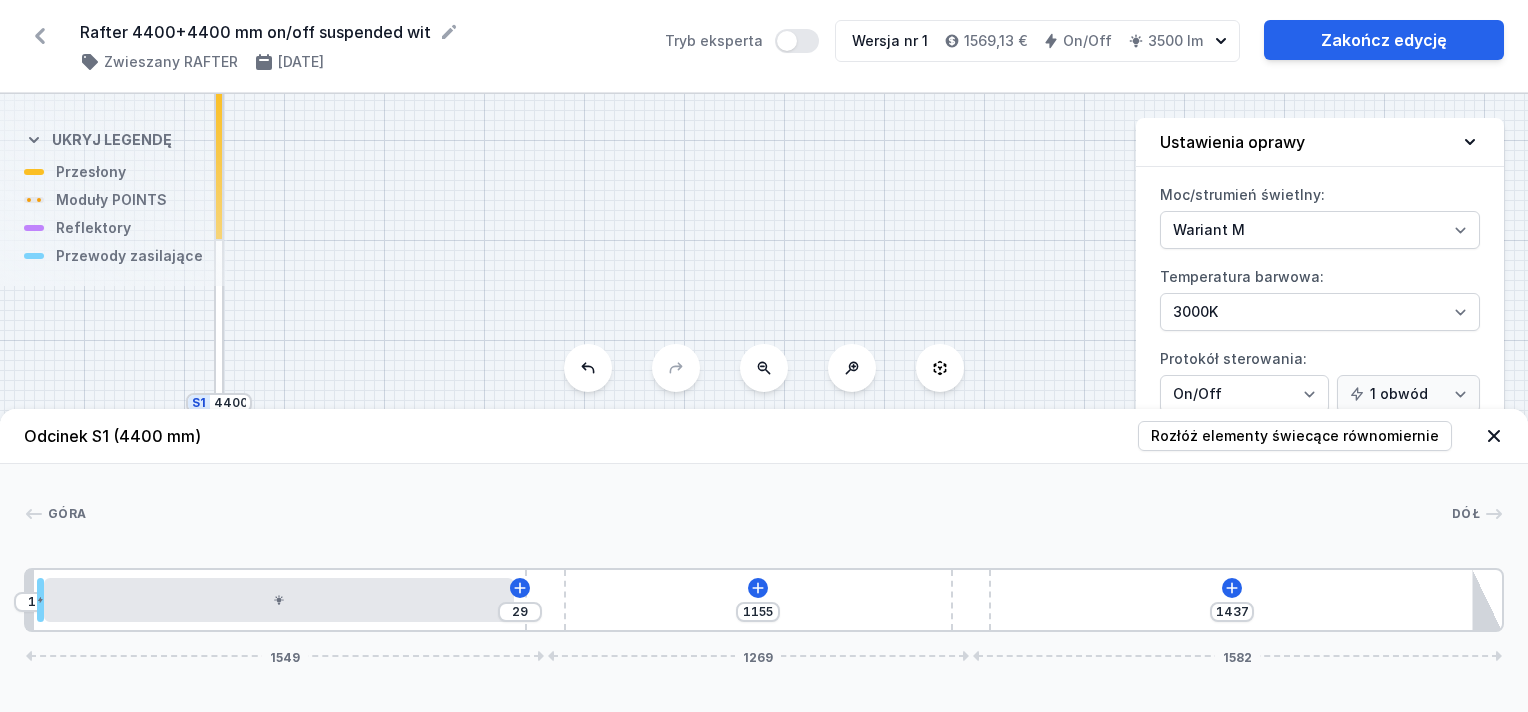 type on "1161" 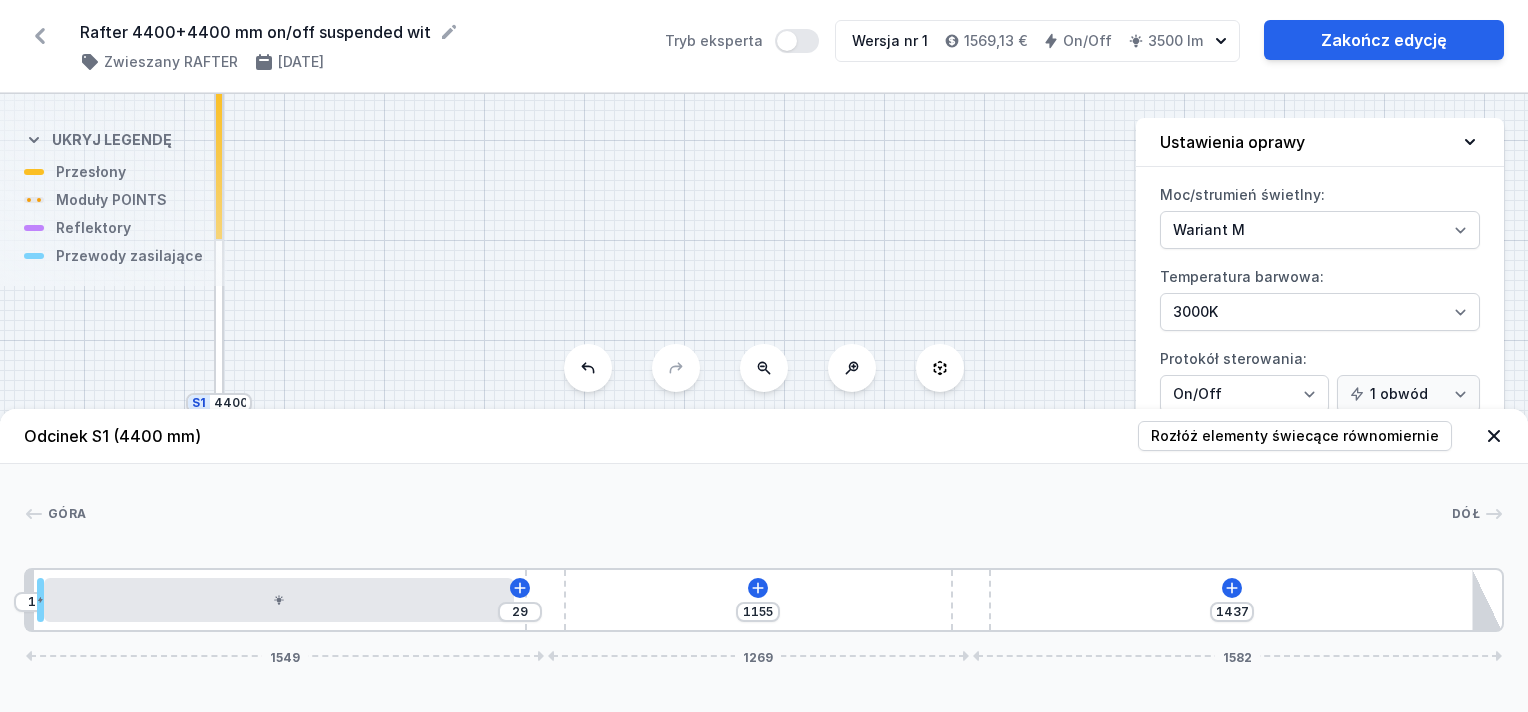 type on "23" 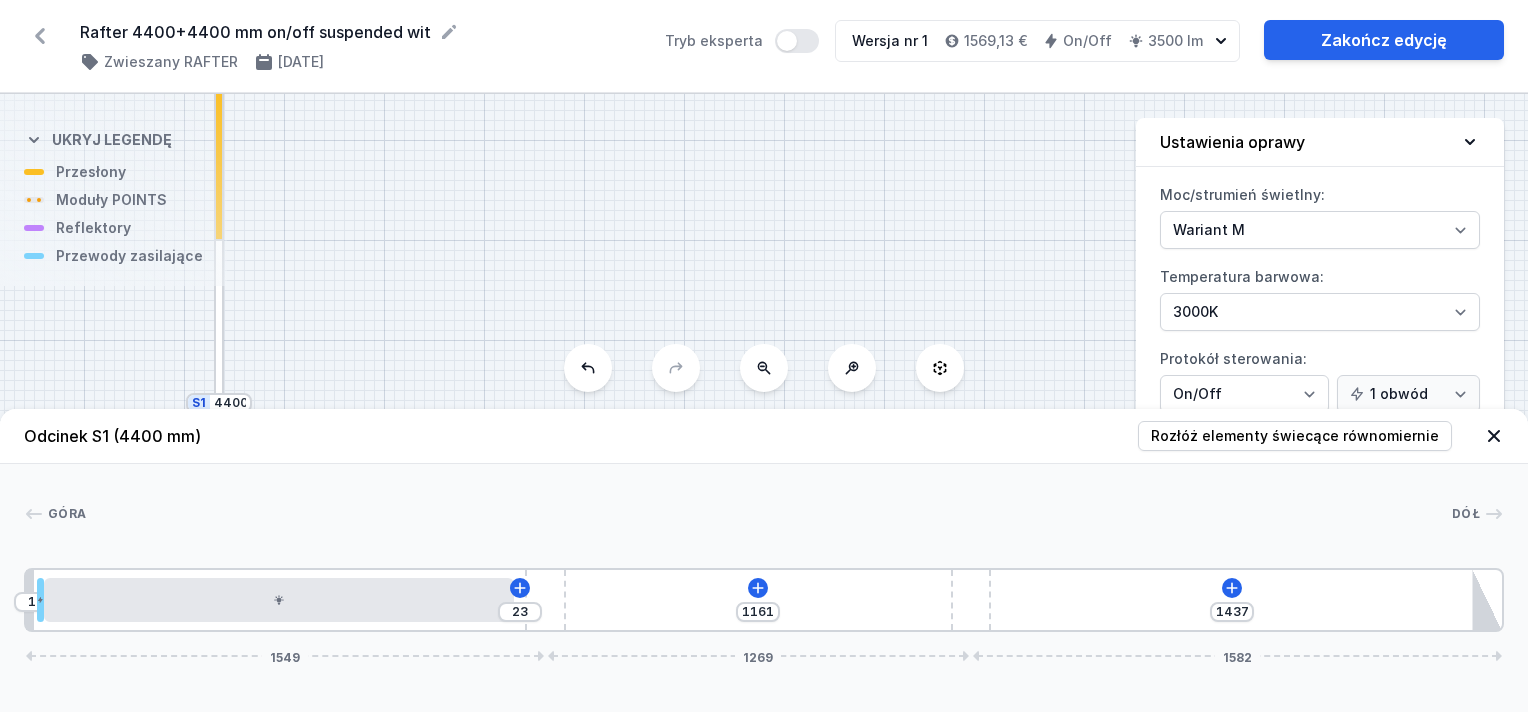type on "1167" 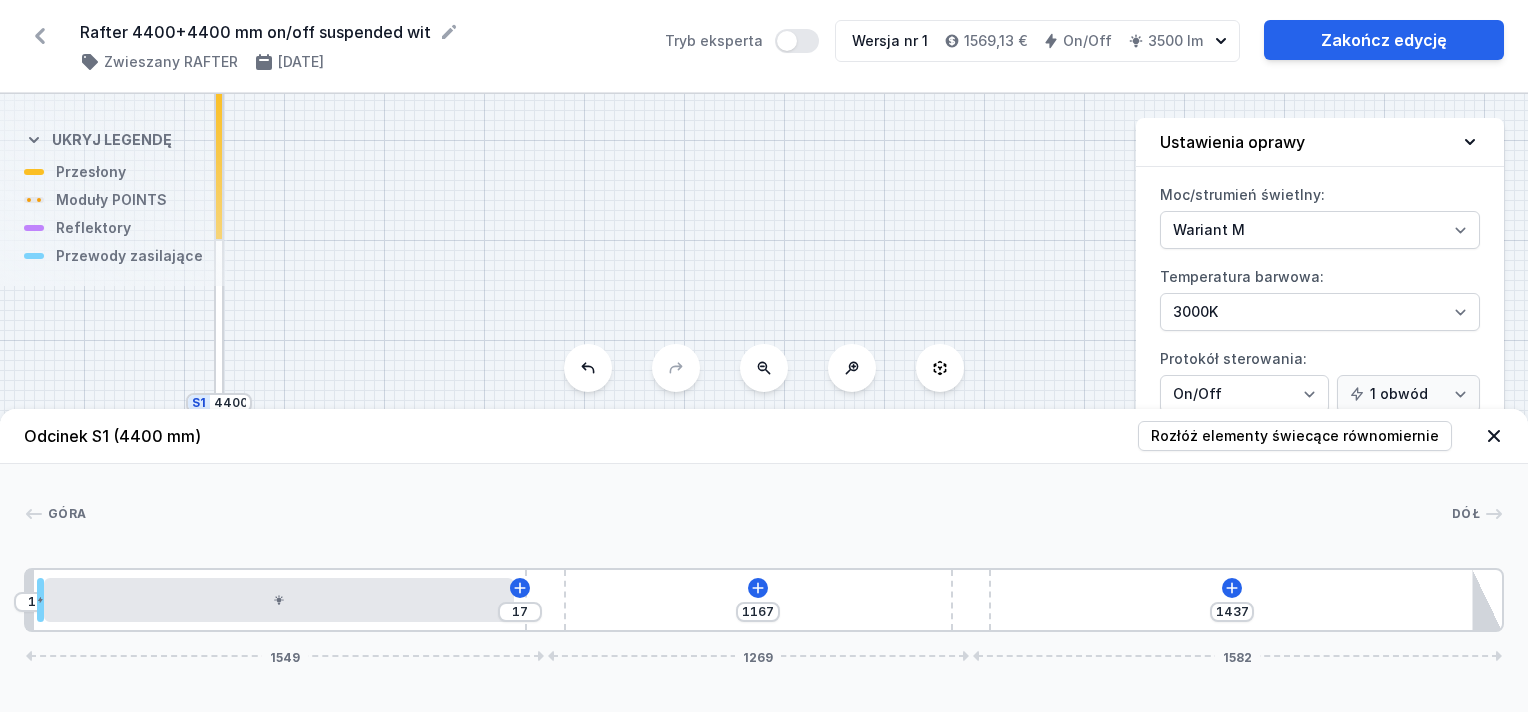 type on "1170" 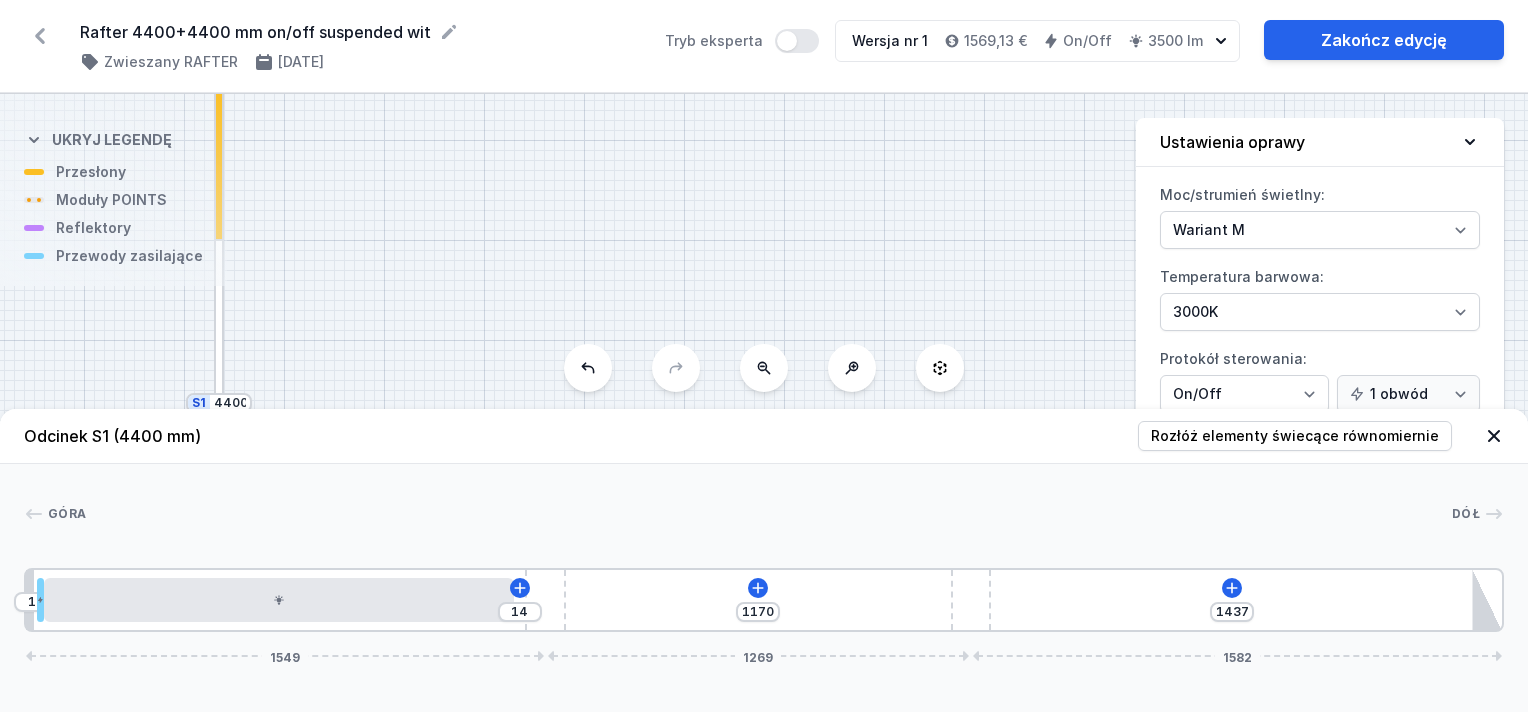 type on "1173" 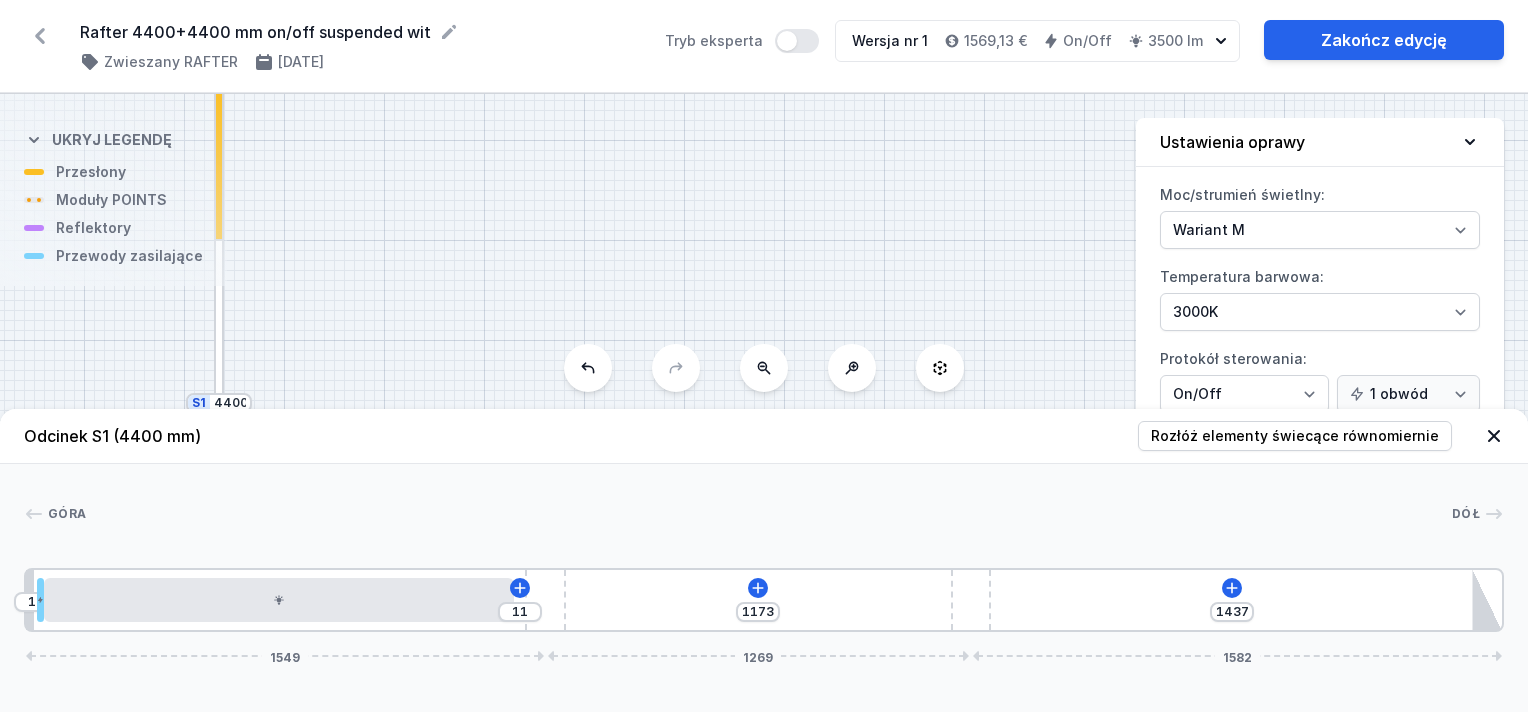 type on "1178" 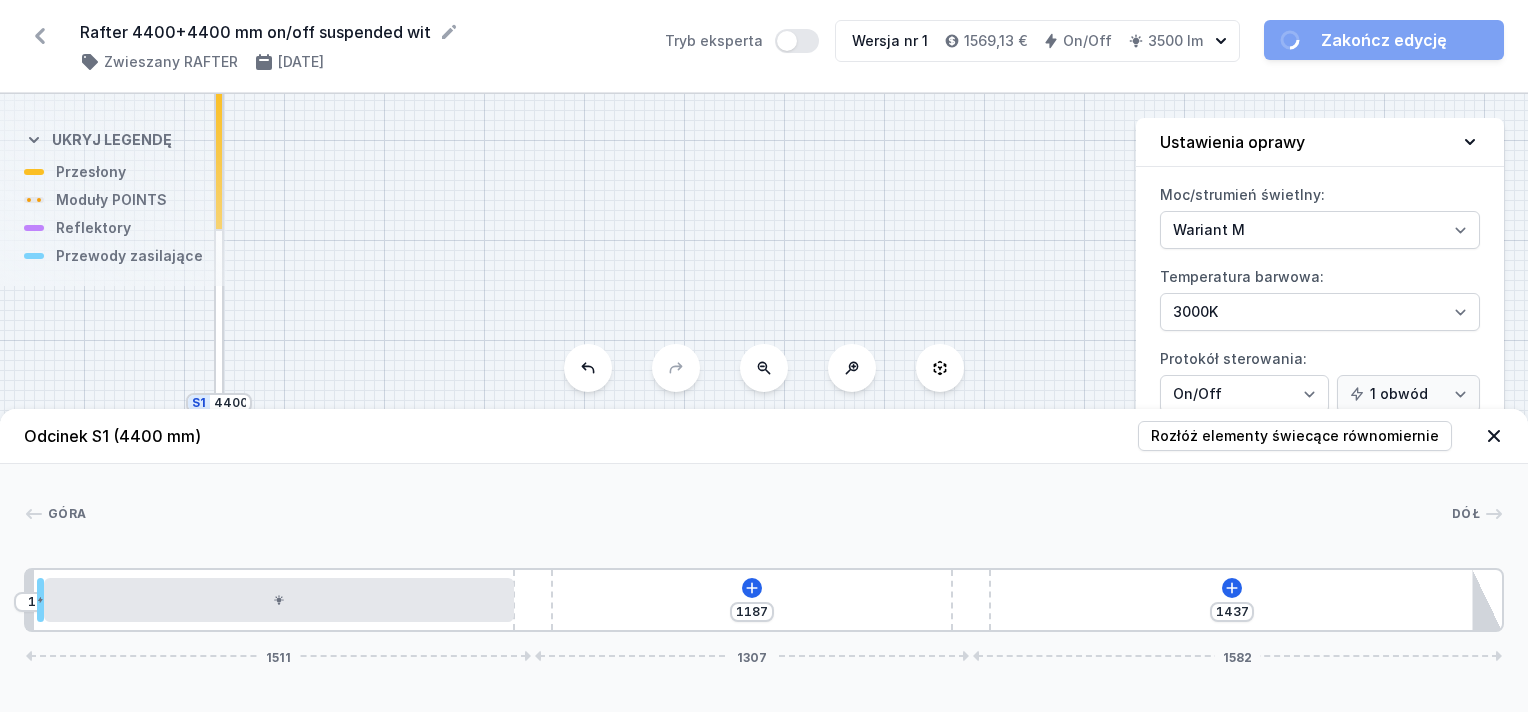 drag, startPoint x: 528, startPoint y: 578, endPoint x: 570, endPoint y: 578, distance: 42 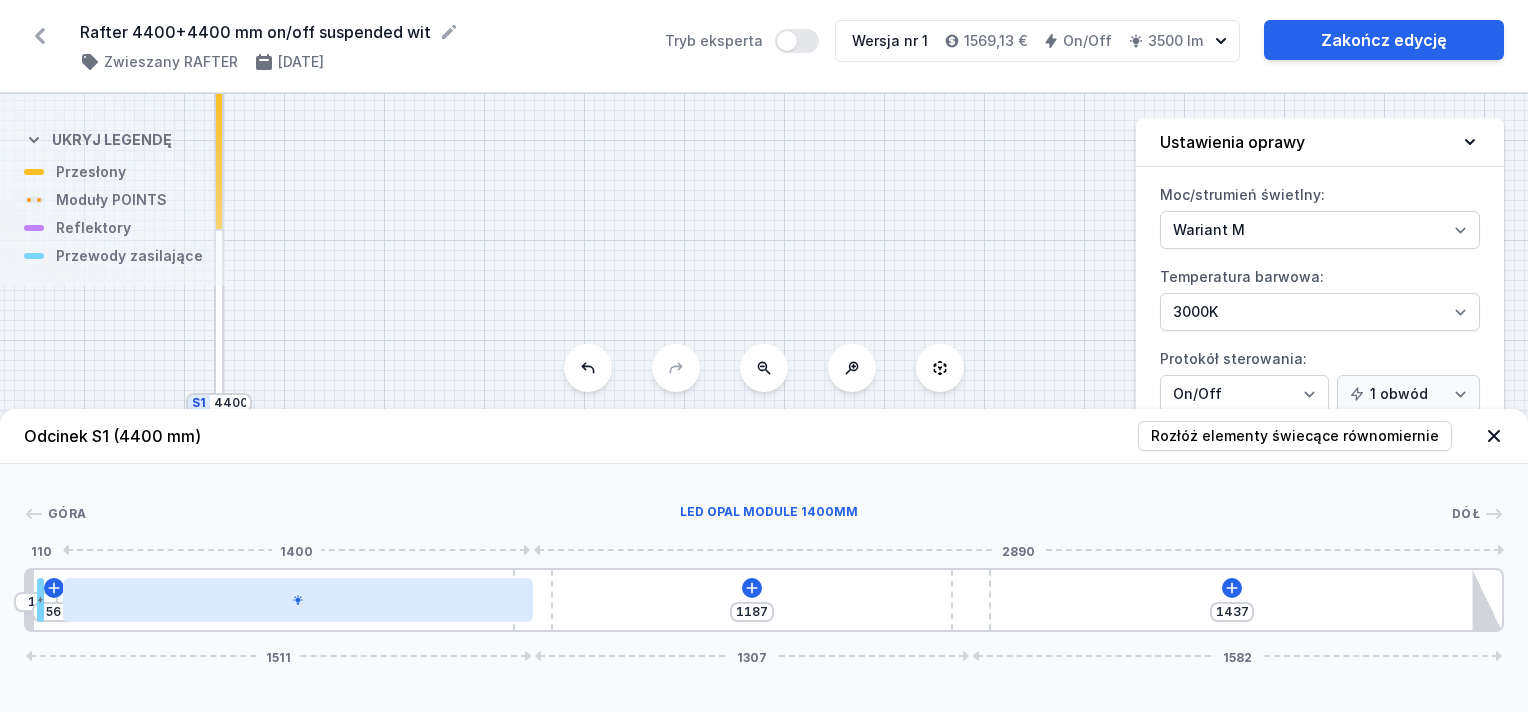 click at bounding box center [298, 600] 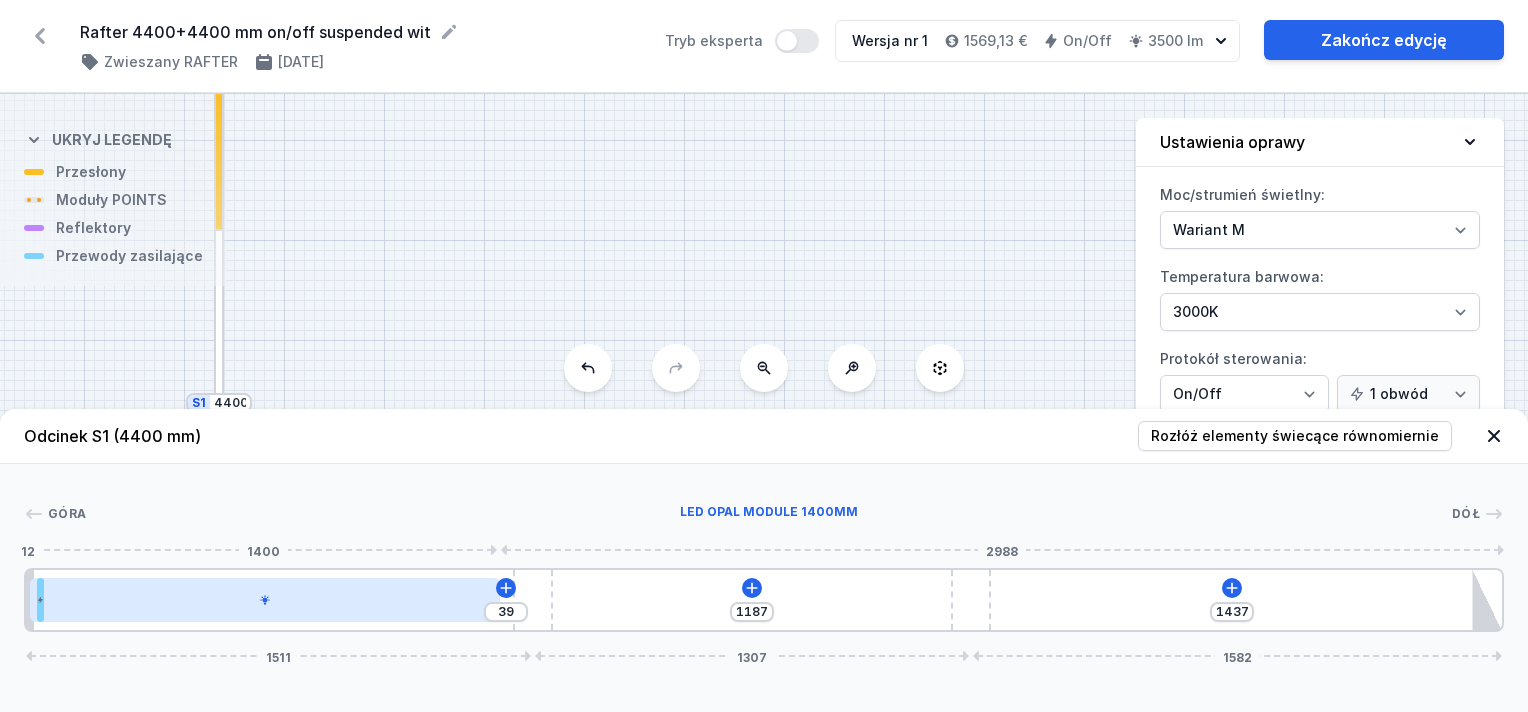 drag, startPoint x: 452, startPoint y: 598, endPoint x: 402, endPoint y: 591, distance: 50.48762 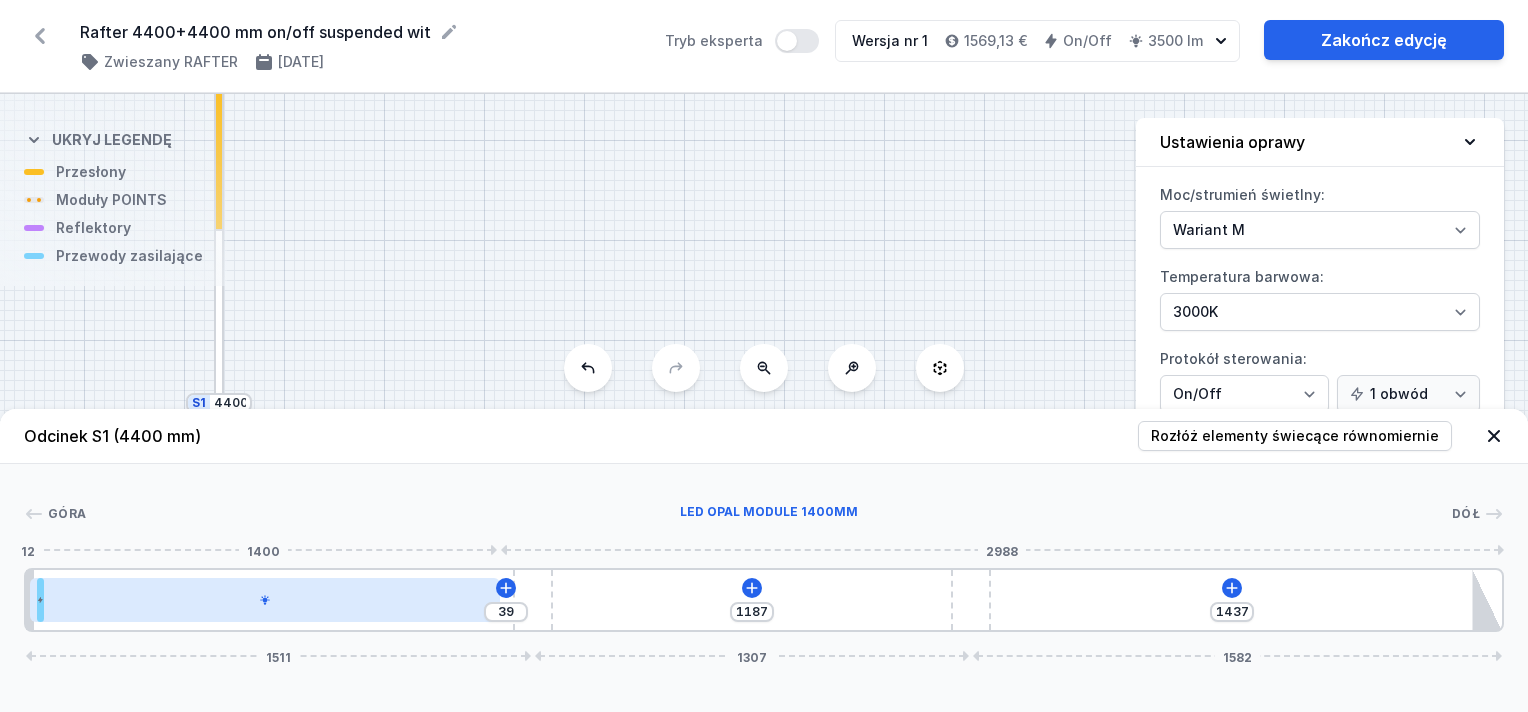 click at bounding box center [265, 600] 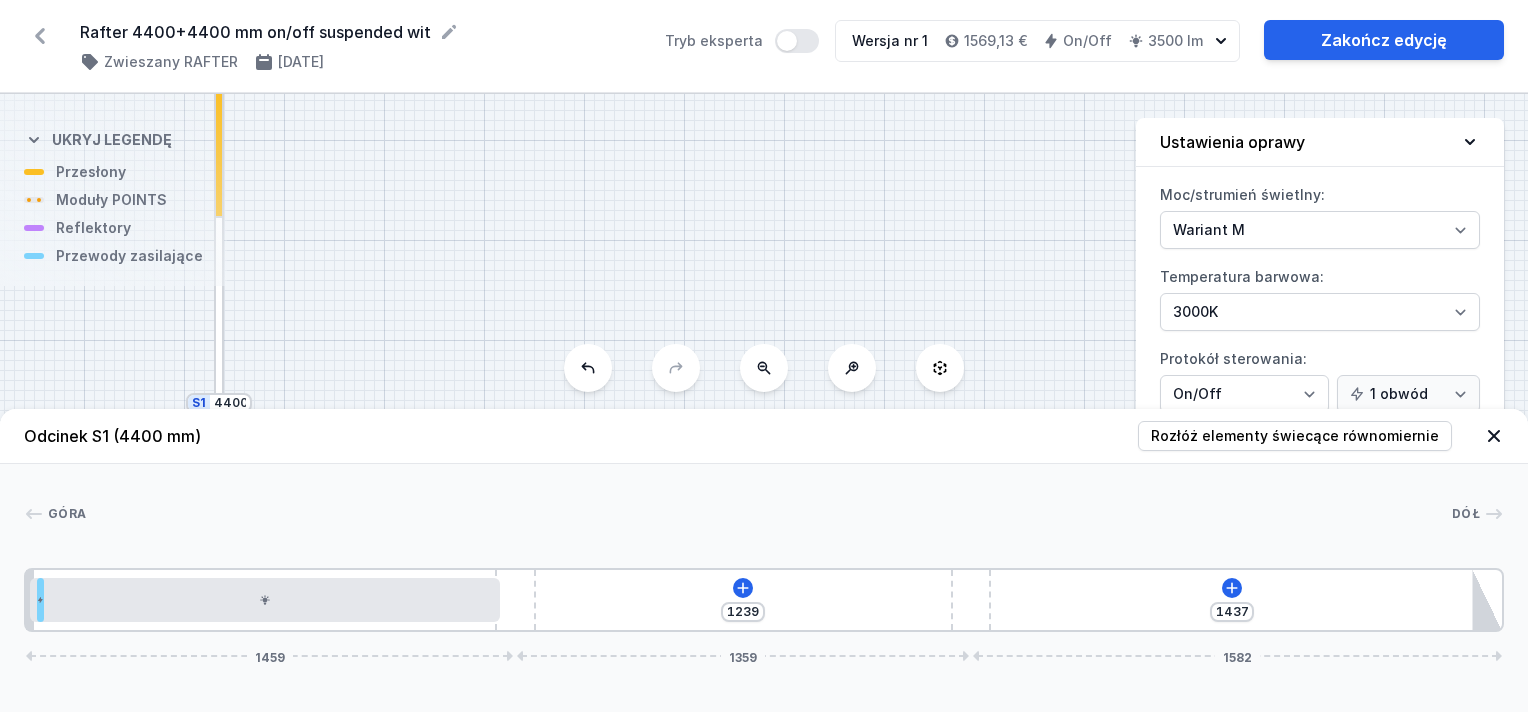 click on "1239 1437 1459 1359 1582" at bounding box center [764, 600] 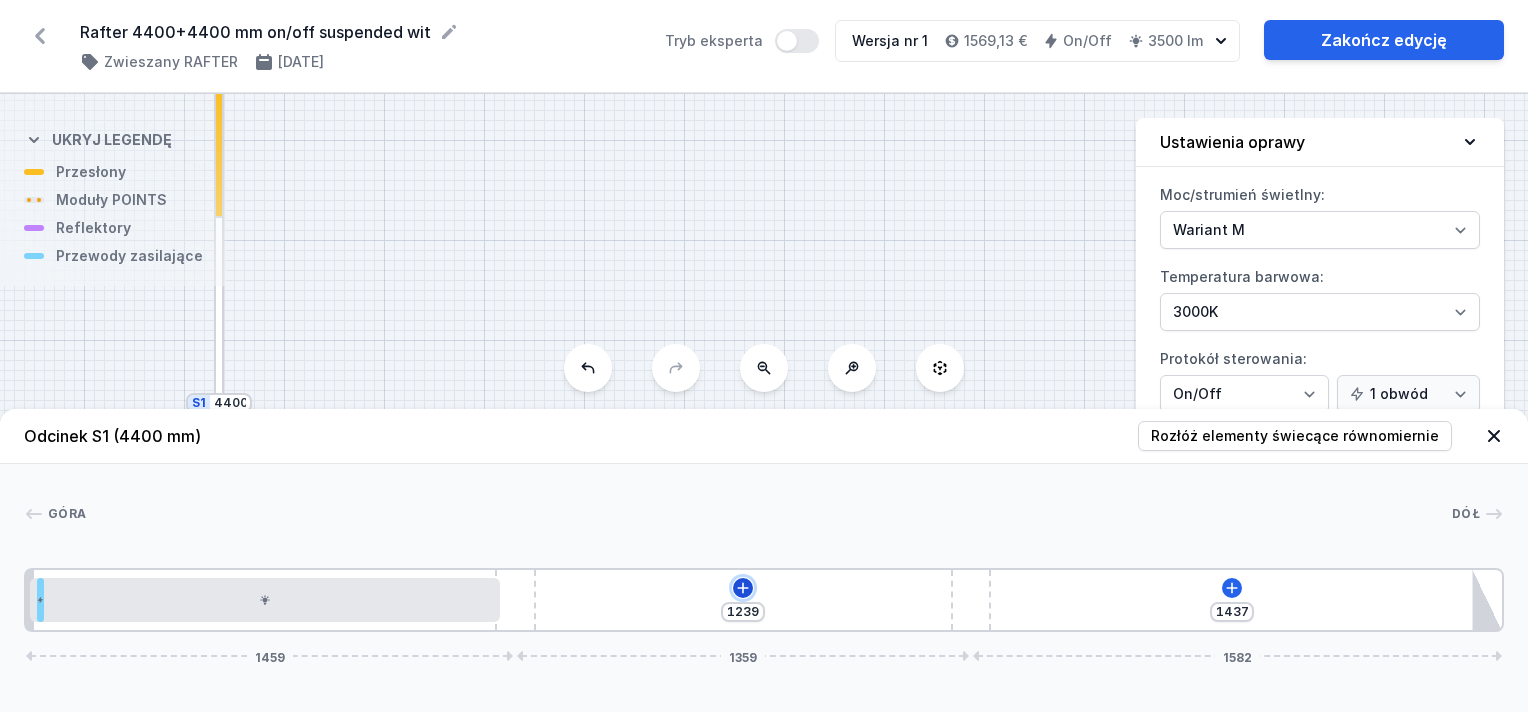 click 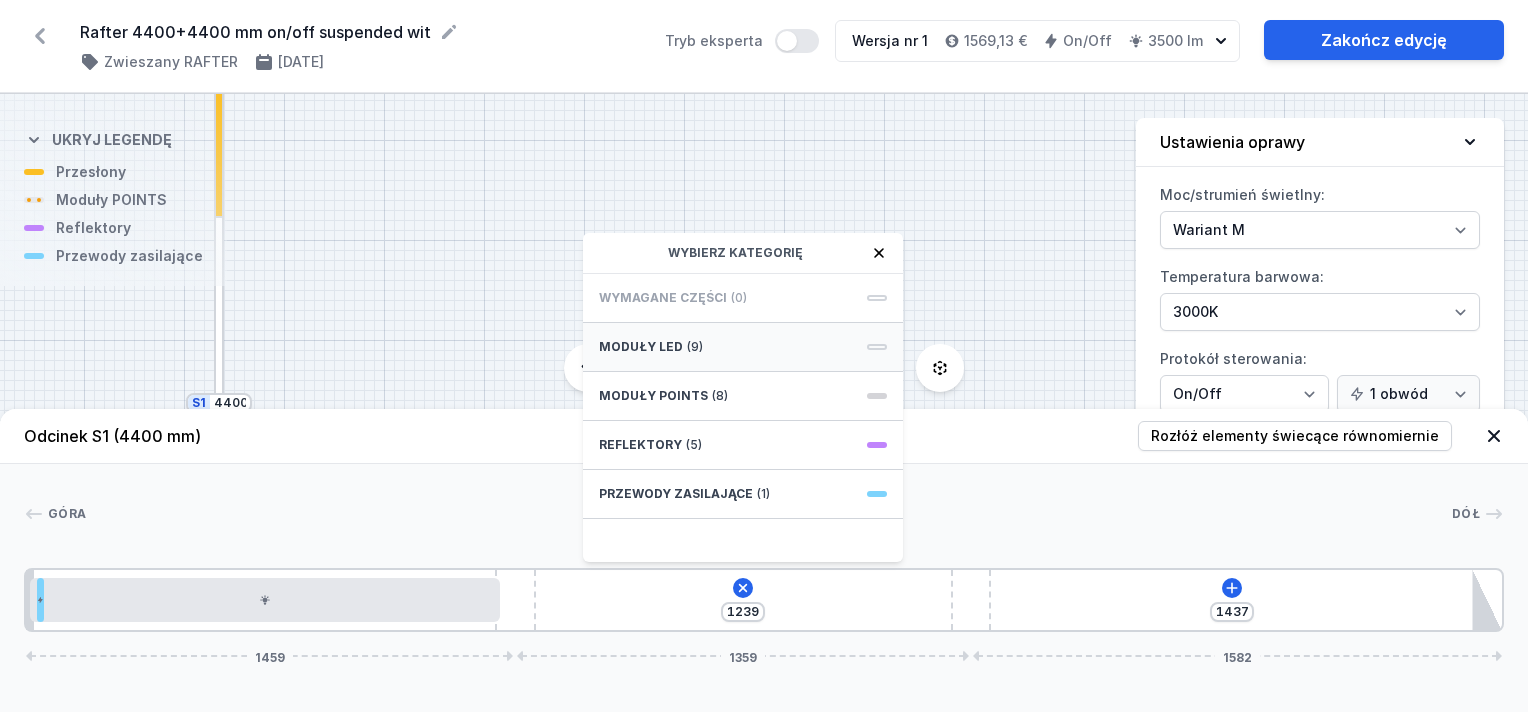 click on "Moduły LED" at bounding box center [641, 347] 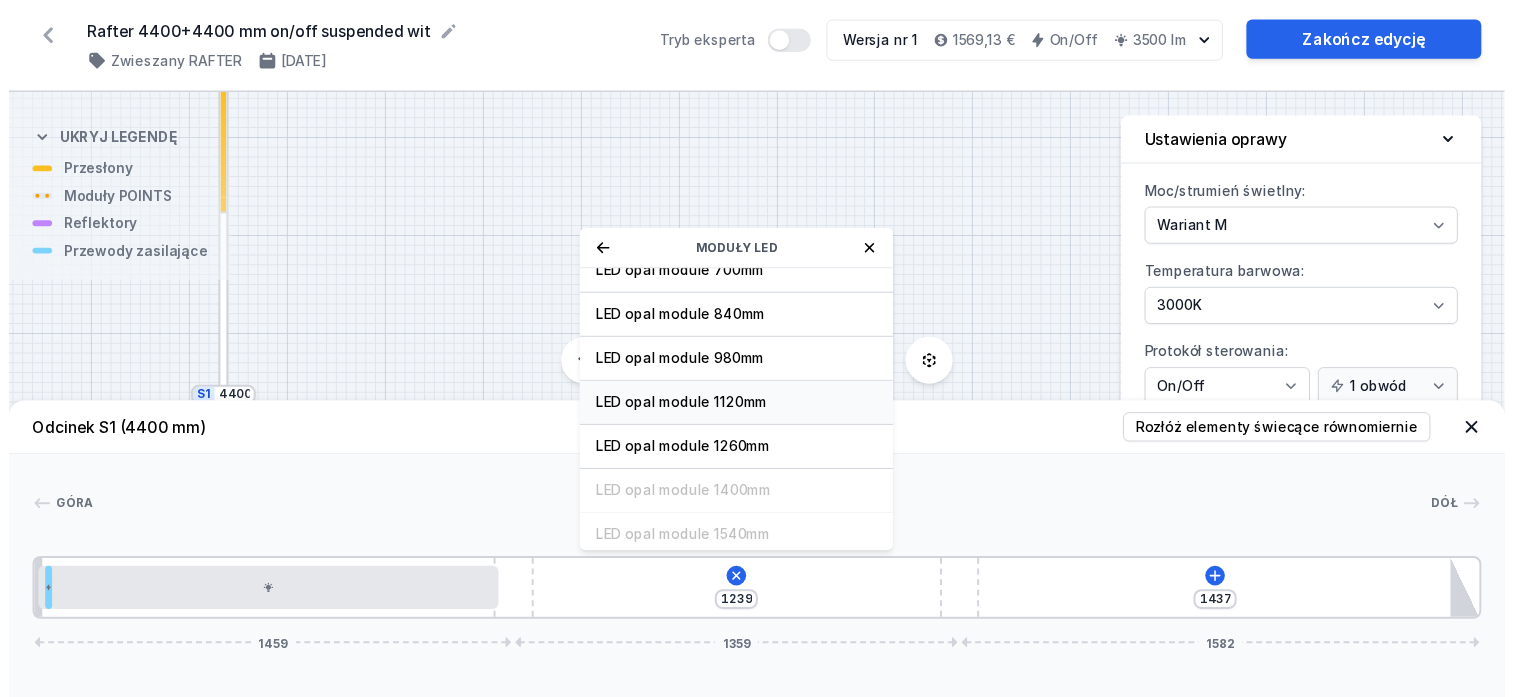 scroll, scrollTop: 249, scrollLeft: 0, axis: vertical 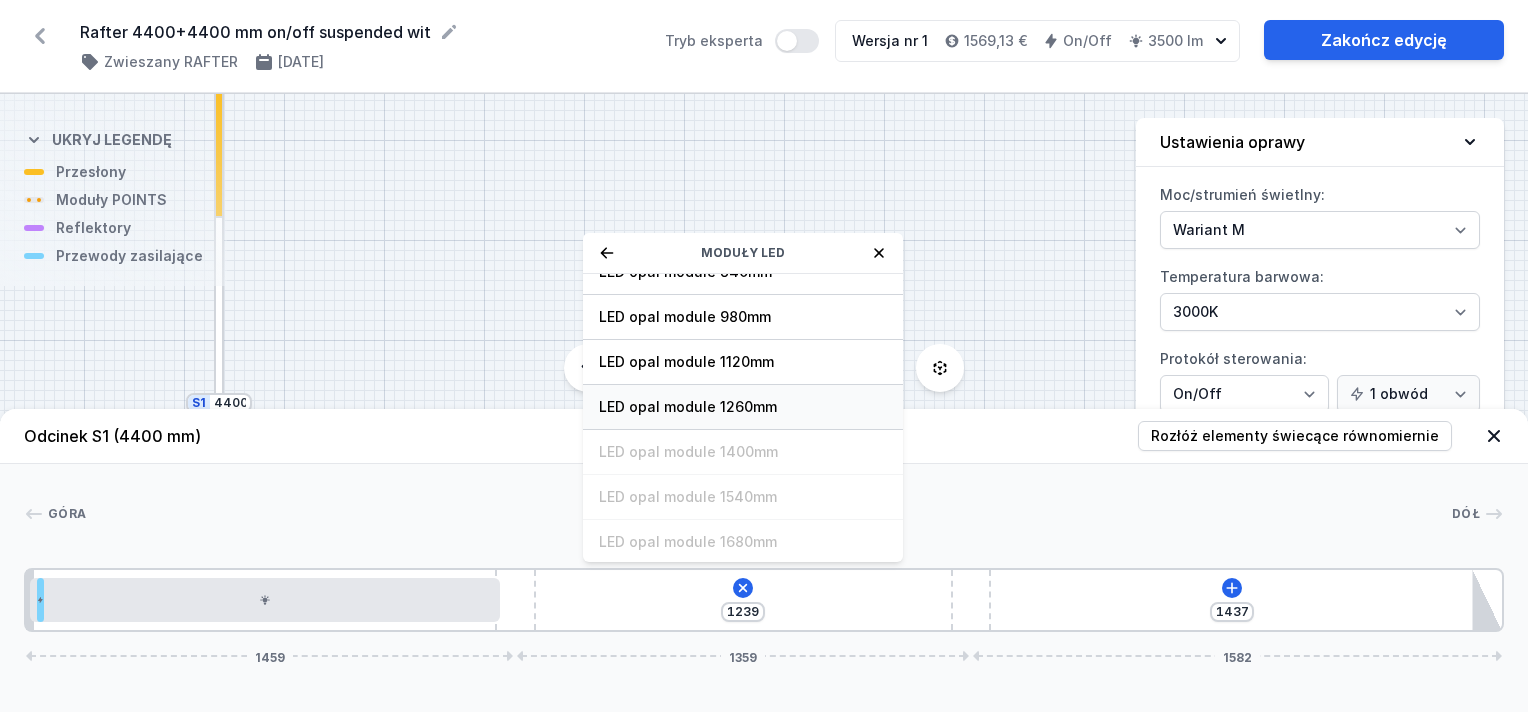 click on "LED opal module 1260mm" at bounding box center (743, 407) 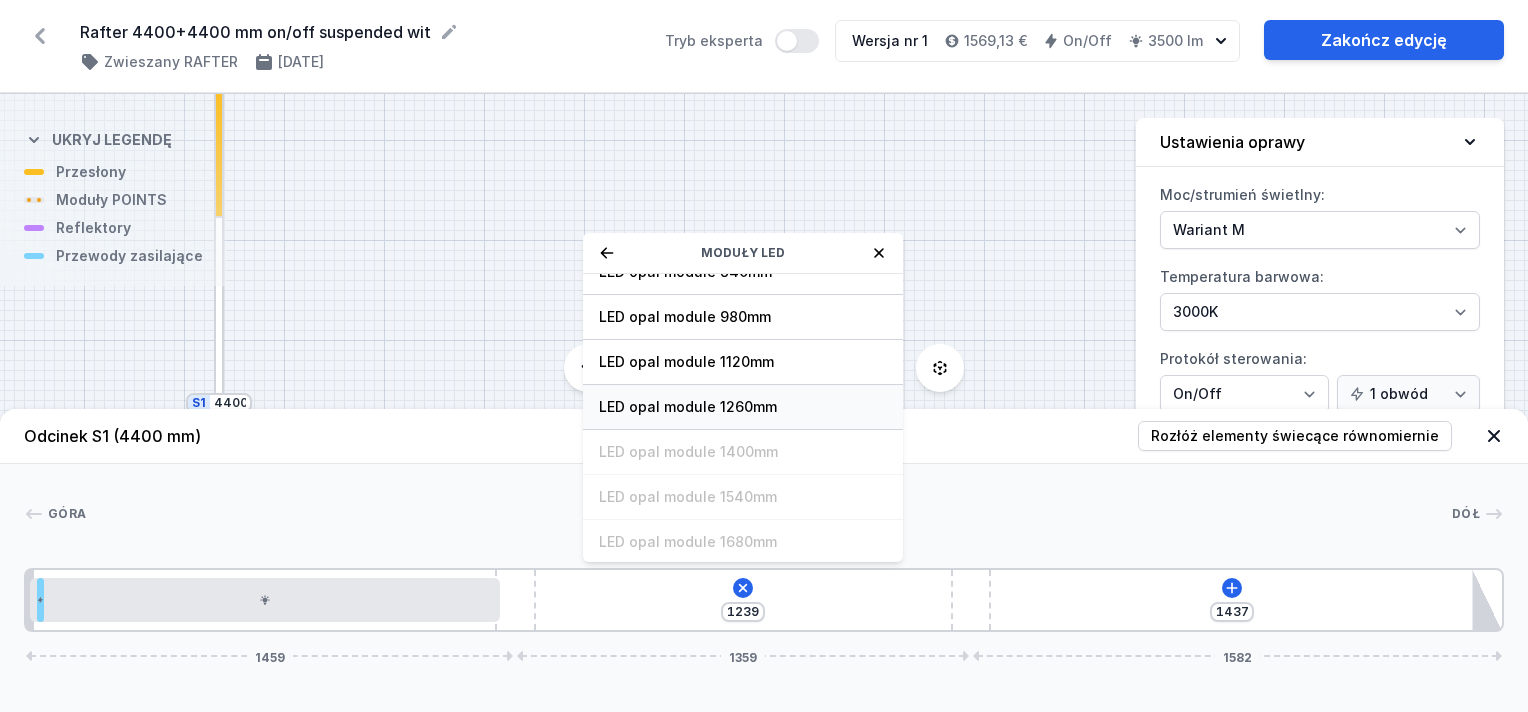 type on "38" 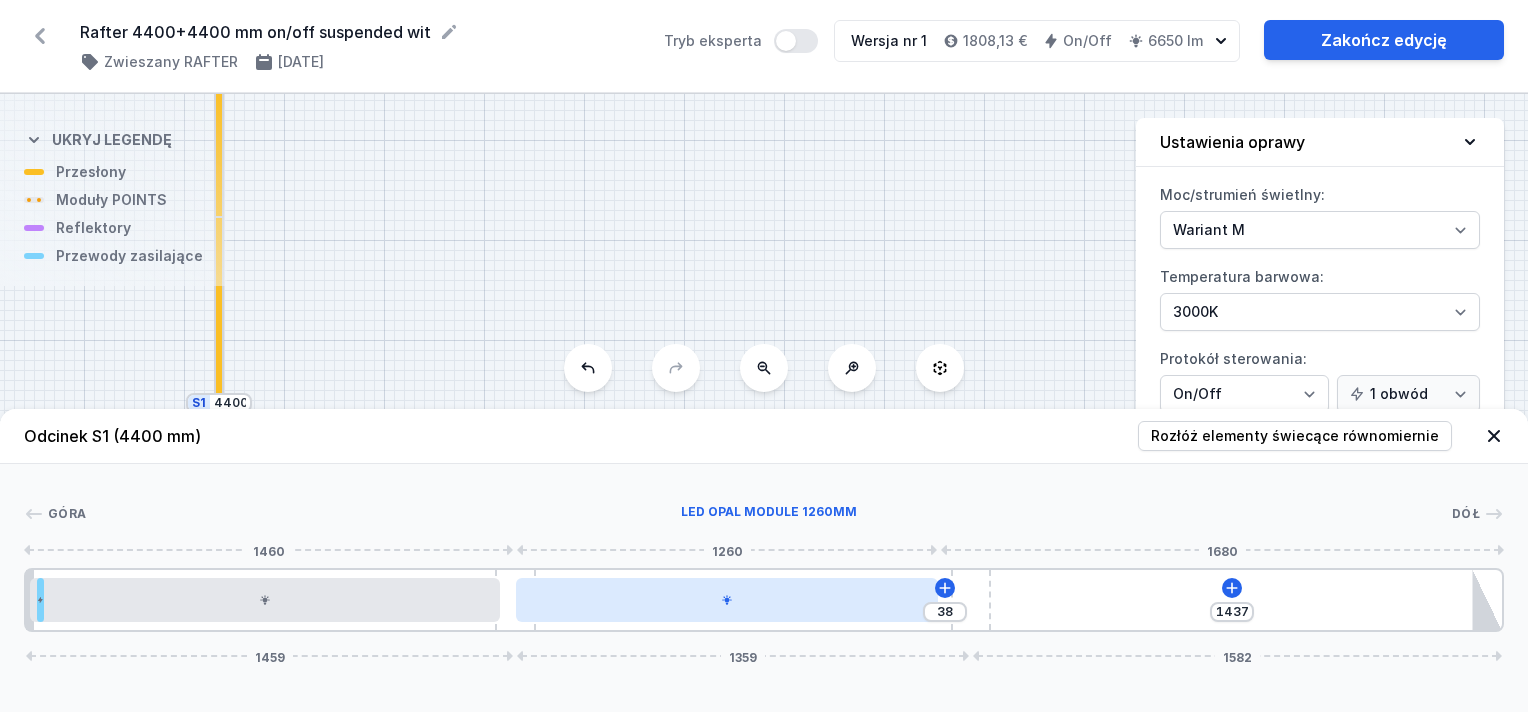 drag, startPoint x: 705, startPoint y: 596, endPoint x: 600, endPoint y: 602, distance: 105.17129 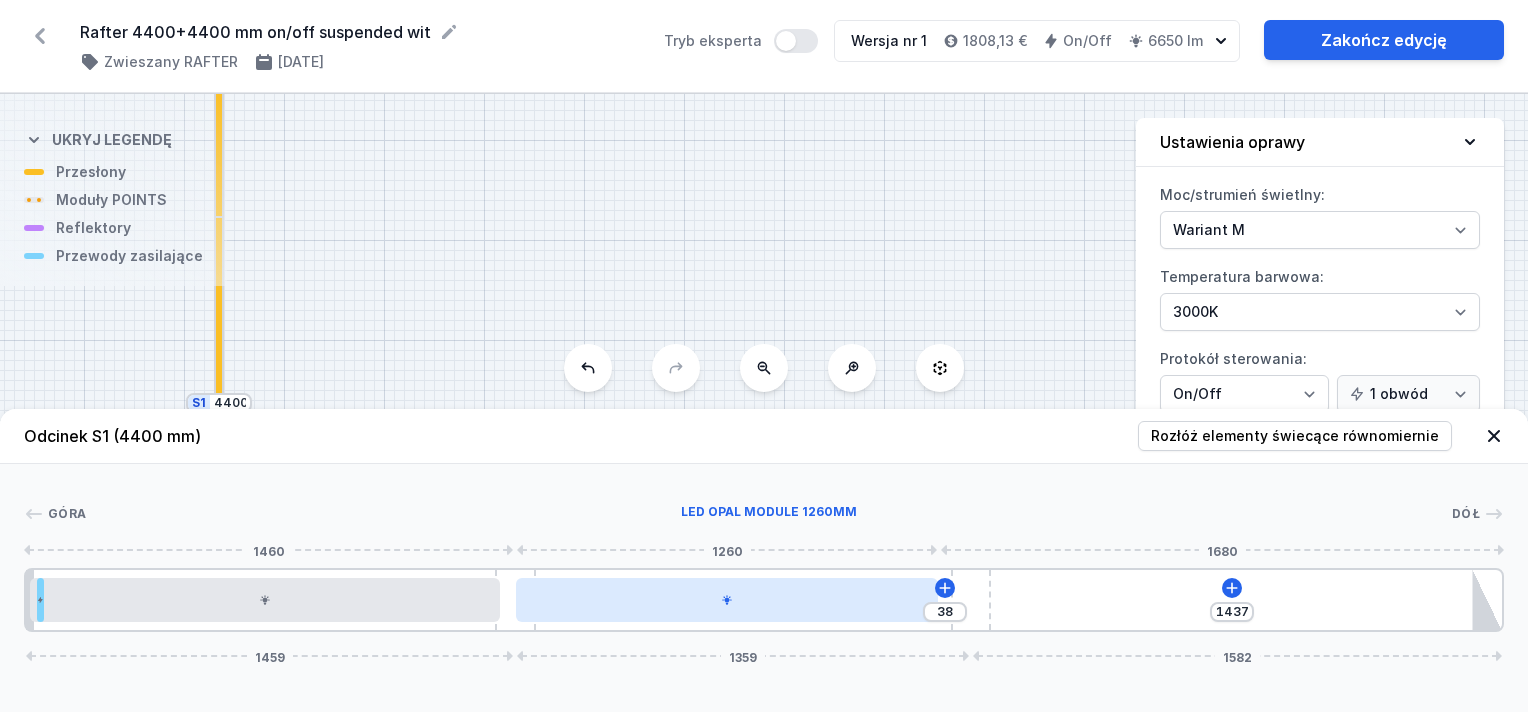 click at bounding box center (727, 600) 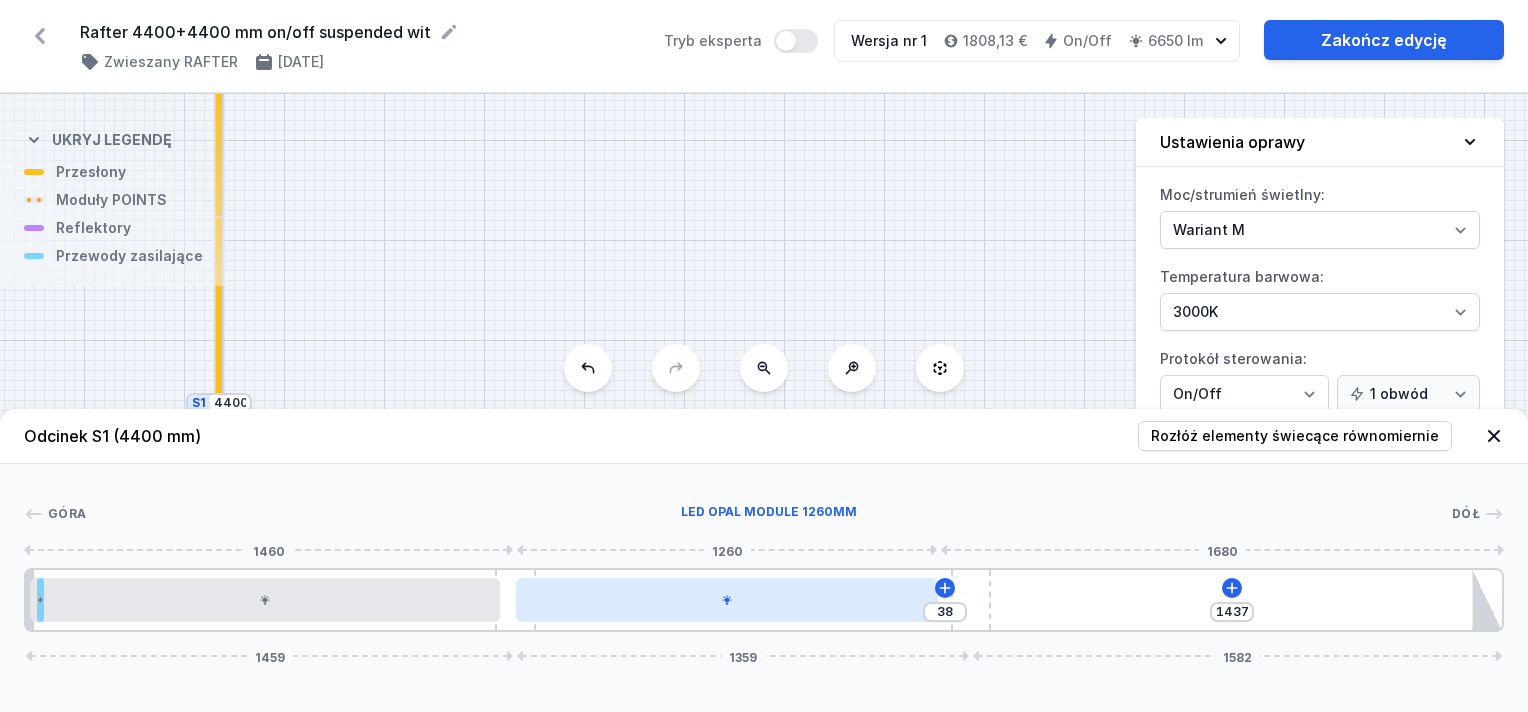 drag, startPoint x: 677, startPoint y: 602, endPoint x: 625, endPoint y: 608, distance: 52.34501 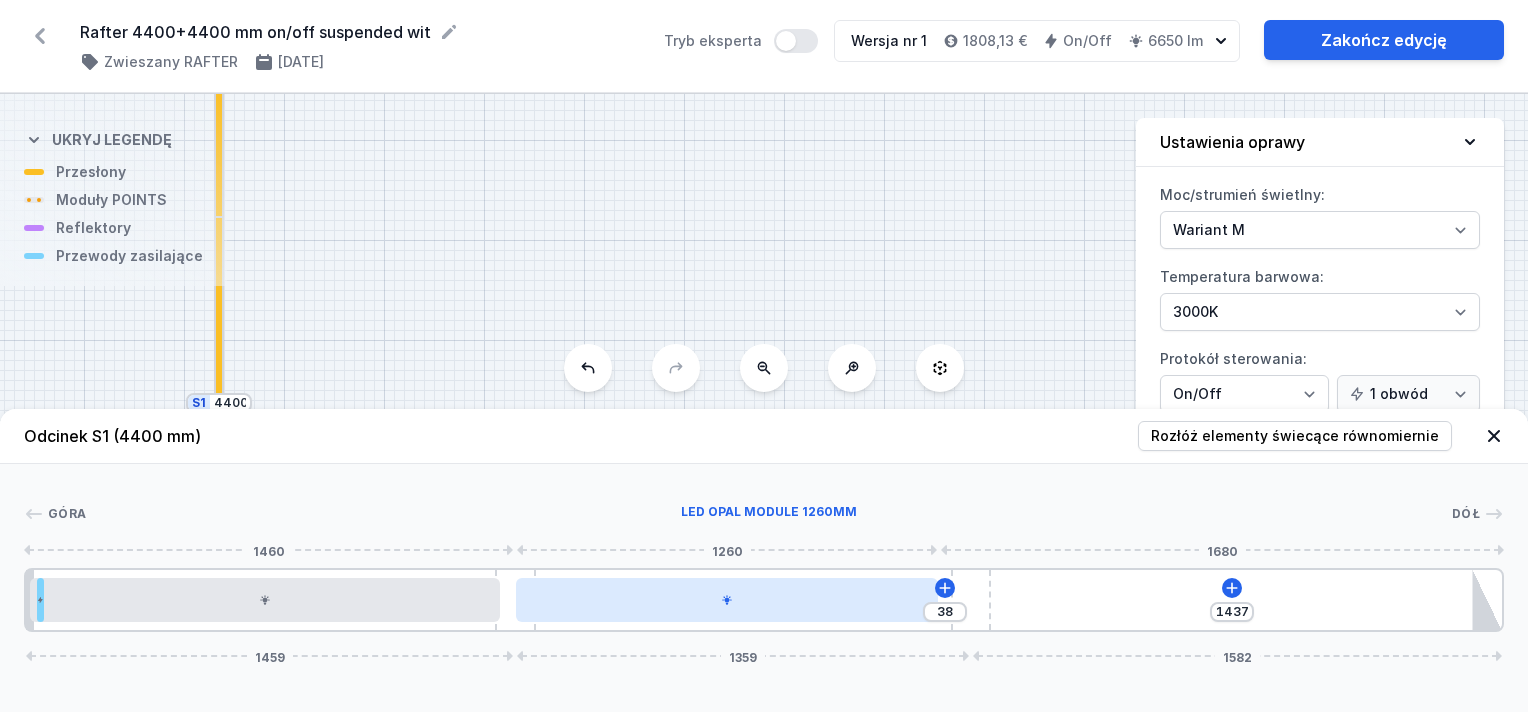 click at bounding box center [727, 600] 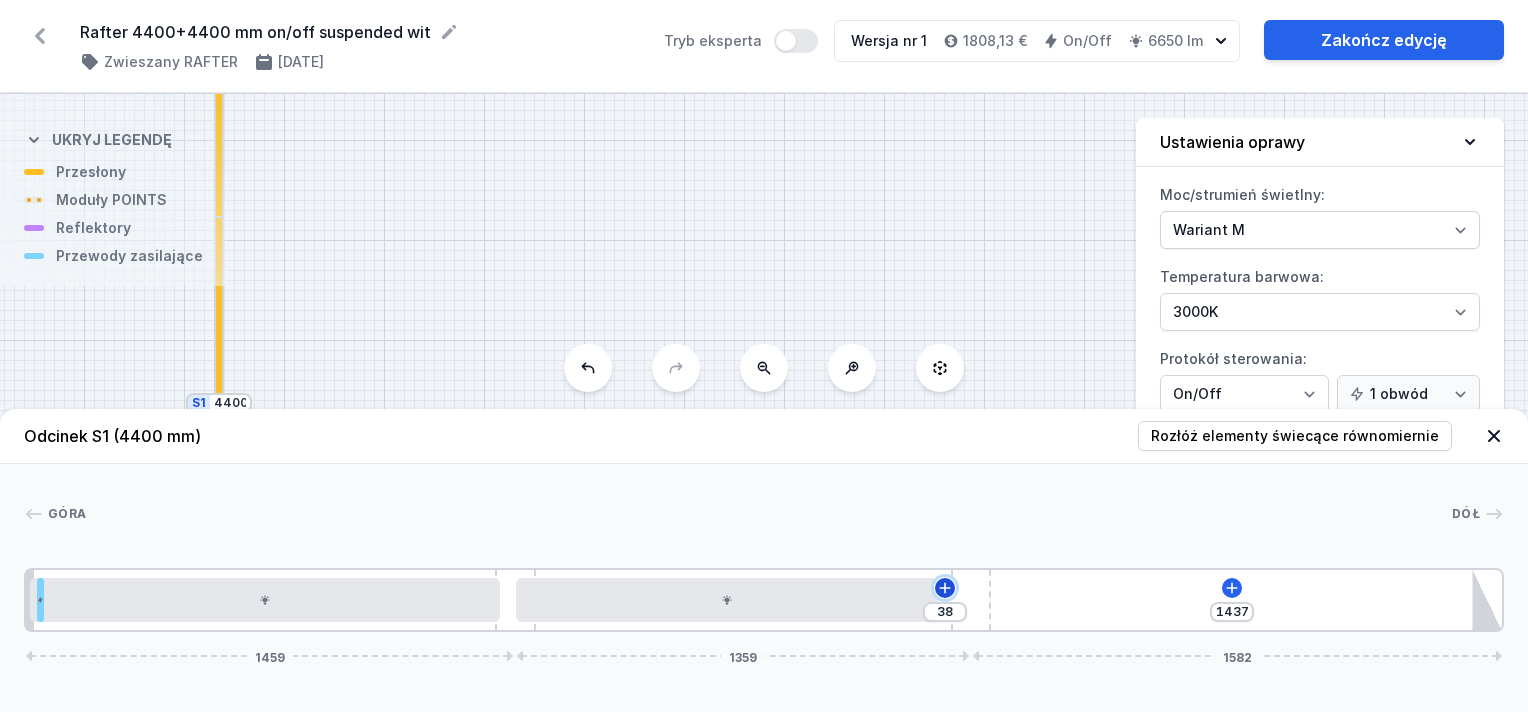 click 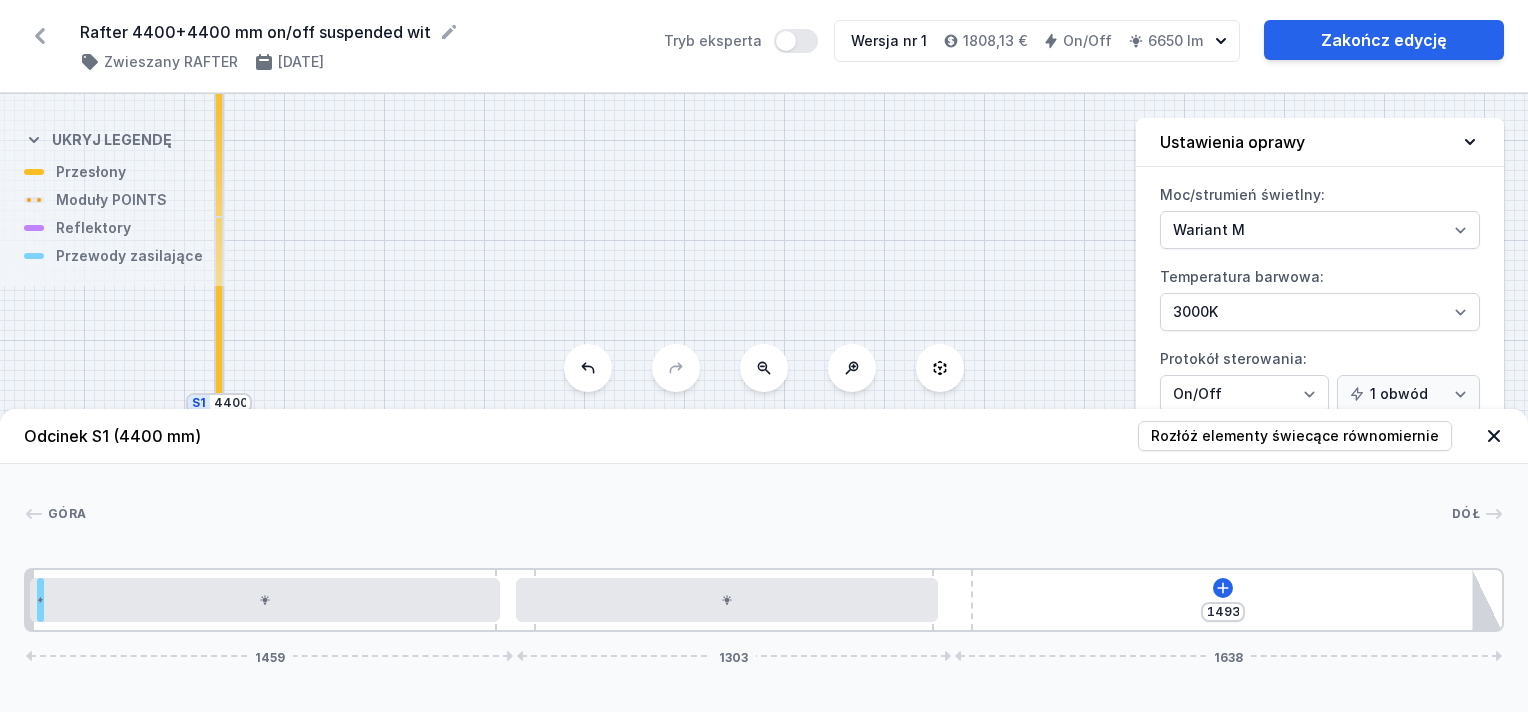 drag, startPoint x: 975, startPoint y: 591, endPoint x: 990, endPoint y: 595, distance: 15.524175 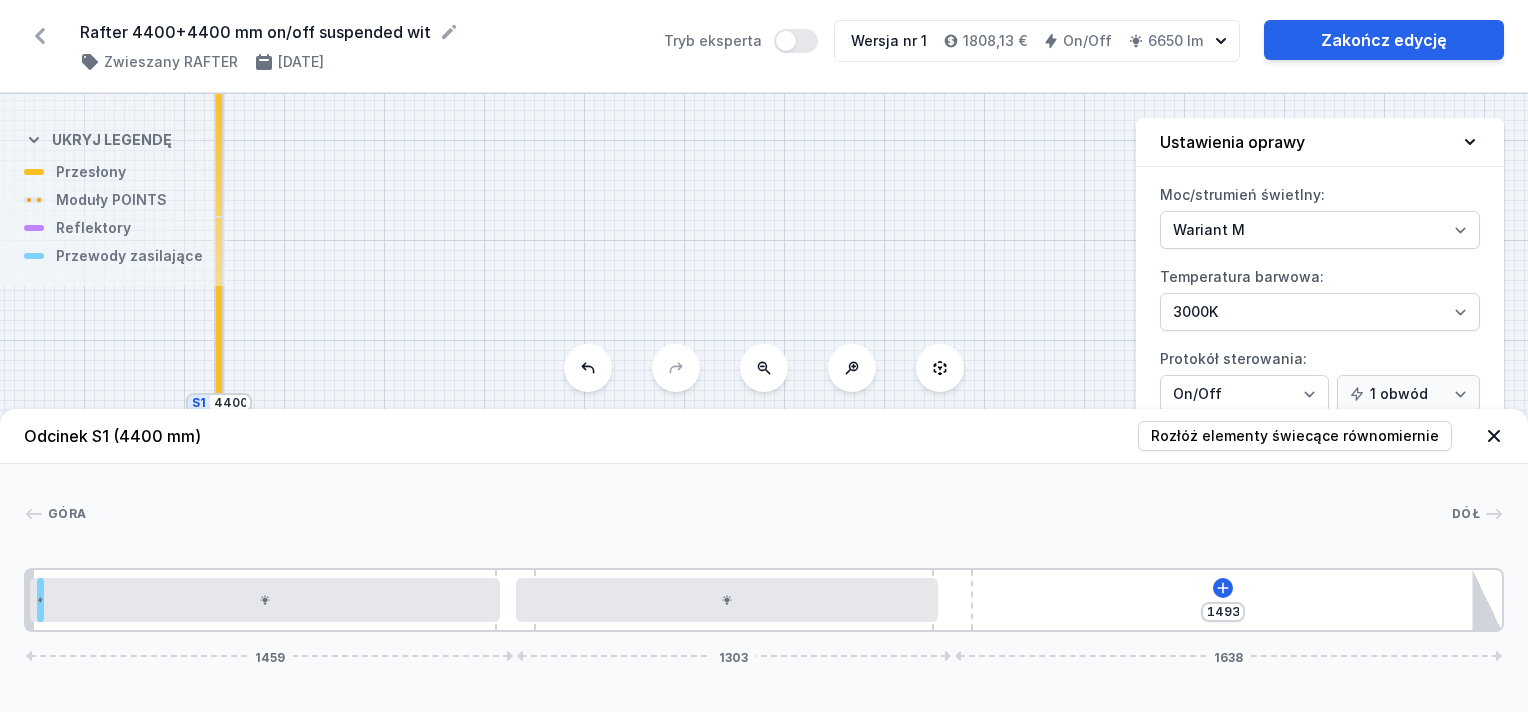 click on "1493 1459 1303 1638" at bounding box center [764, 600] 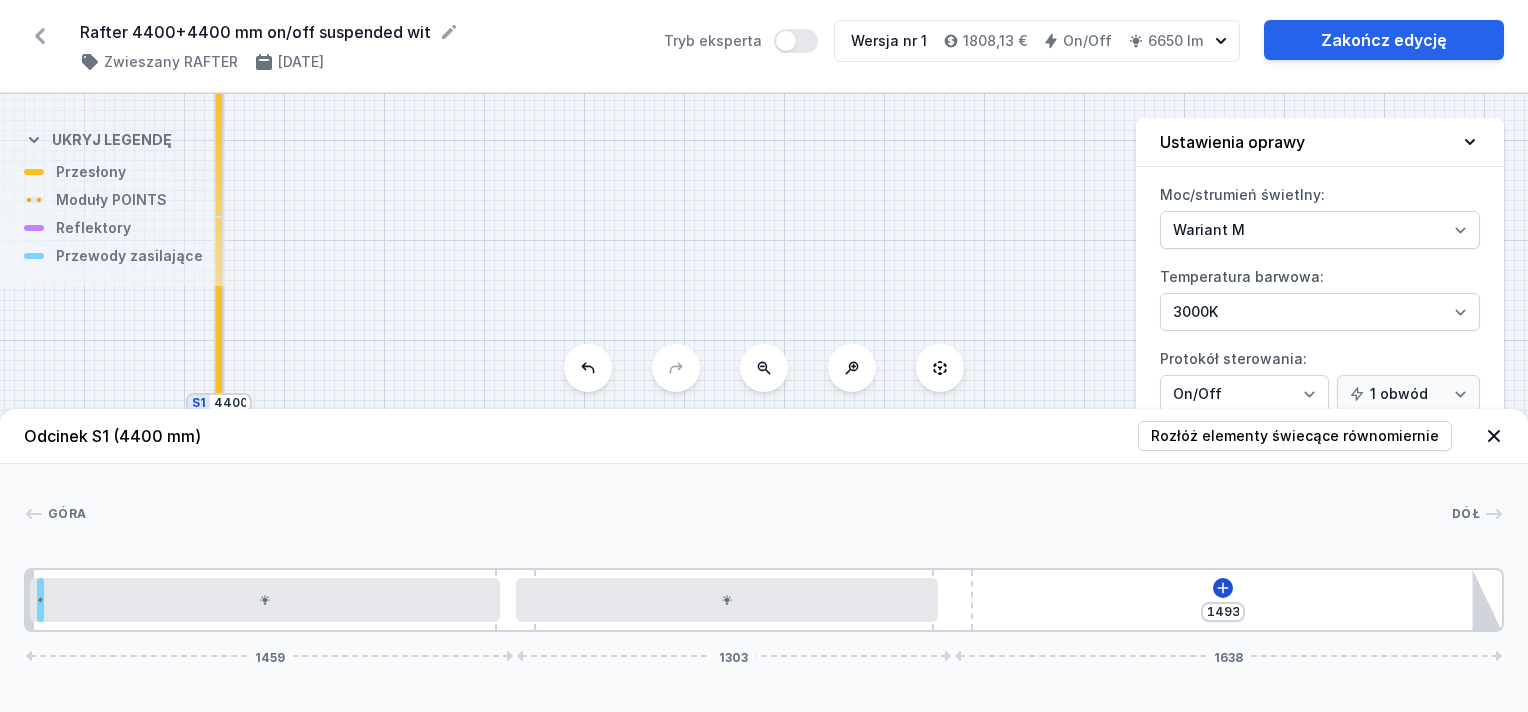 click on "1493 1459 1303 1638" at bounding box center [764, 600] 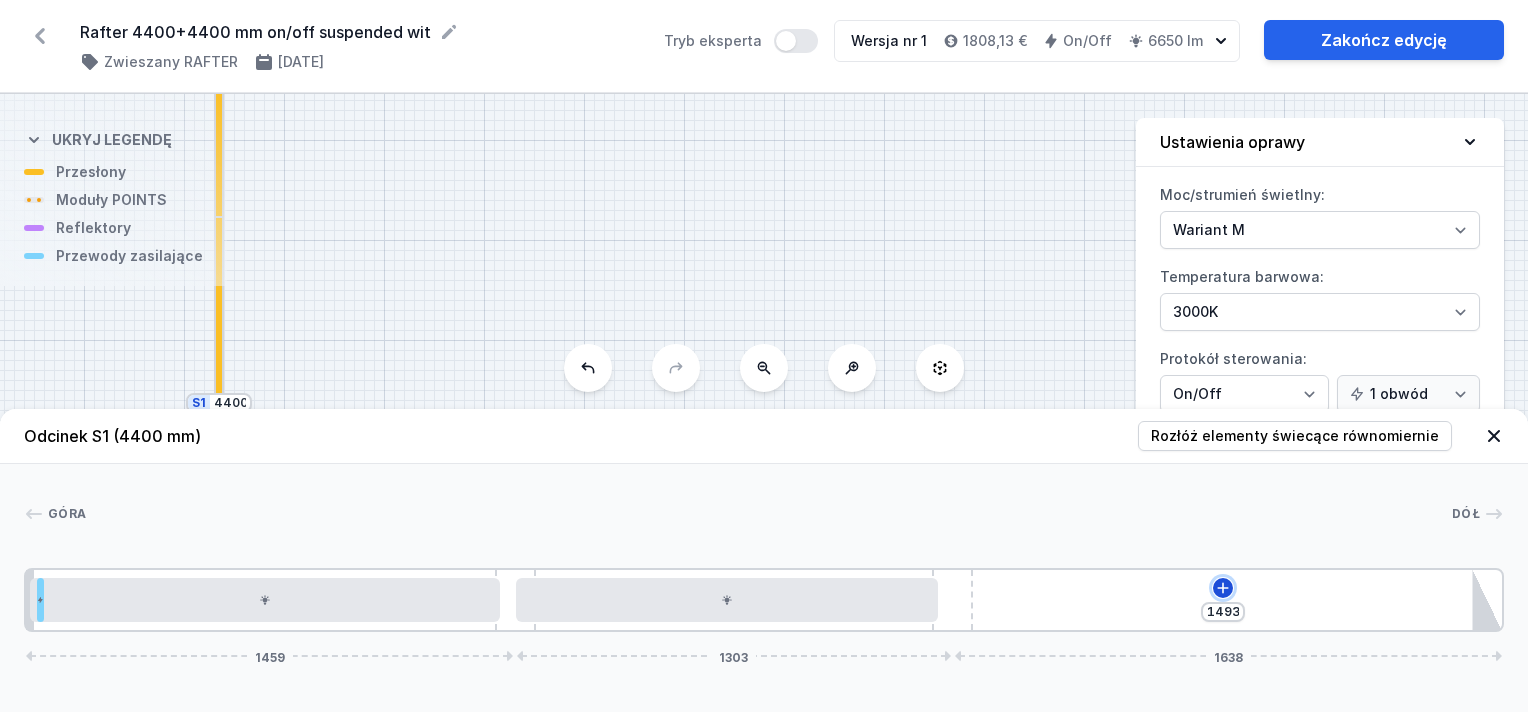 click 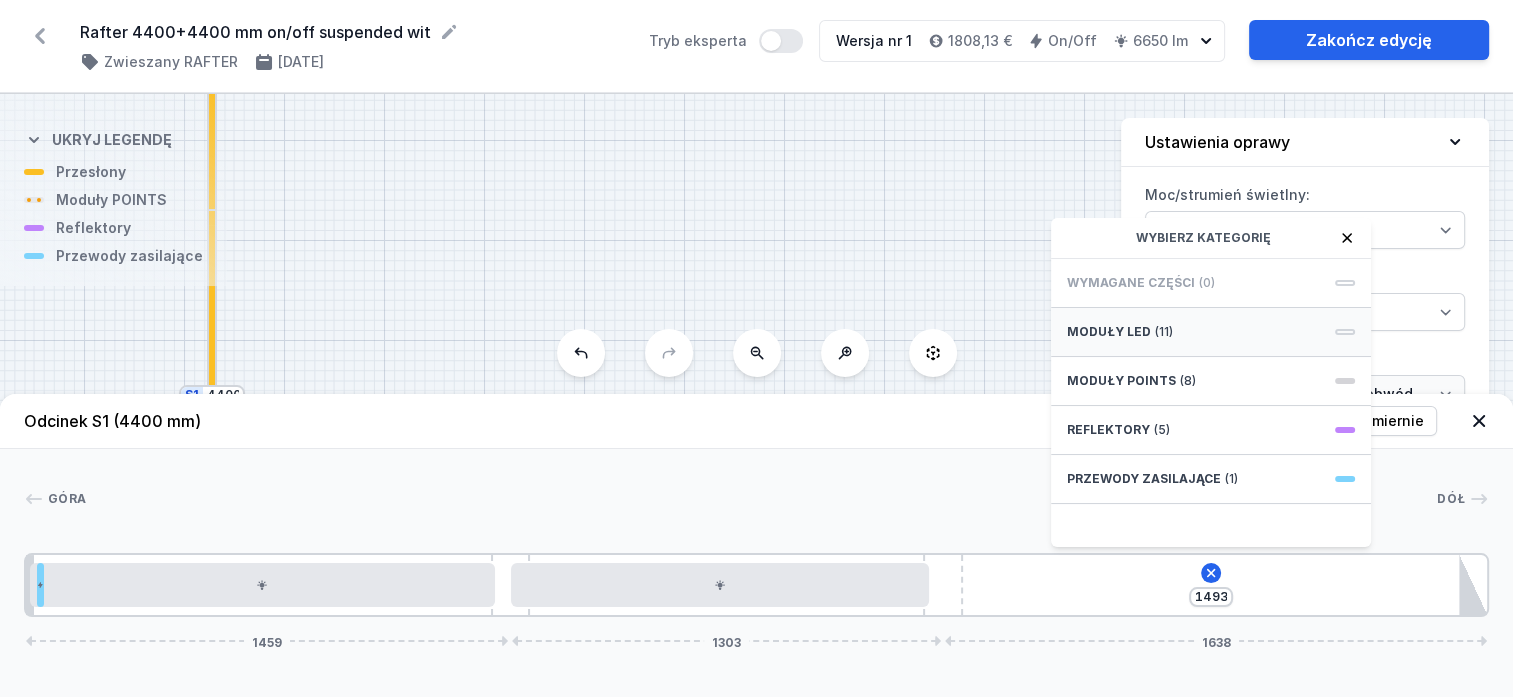 click on "Moduły LED" at bounding box center (1109, 332) 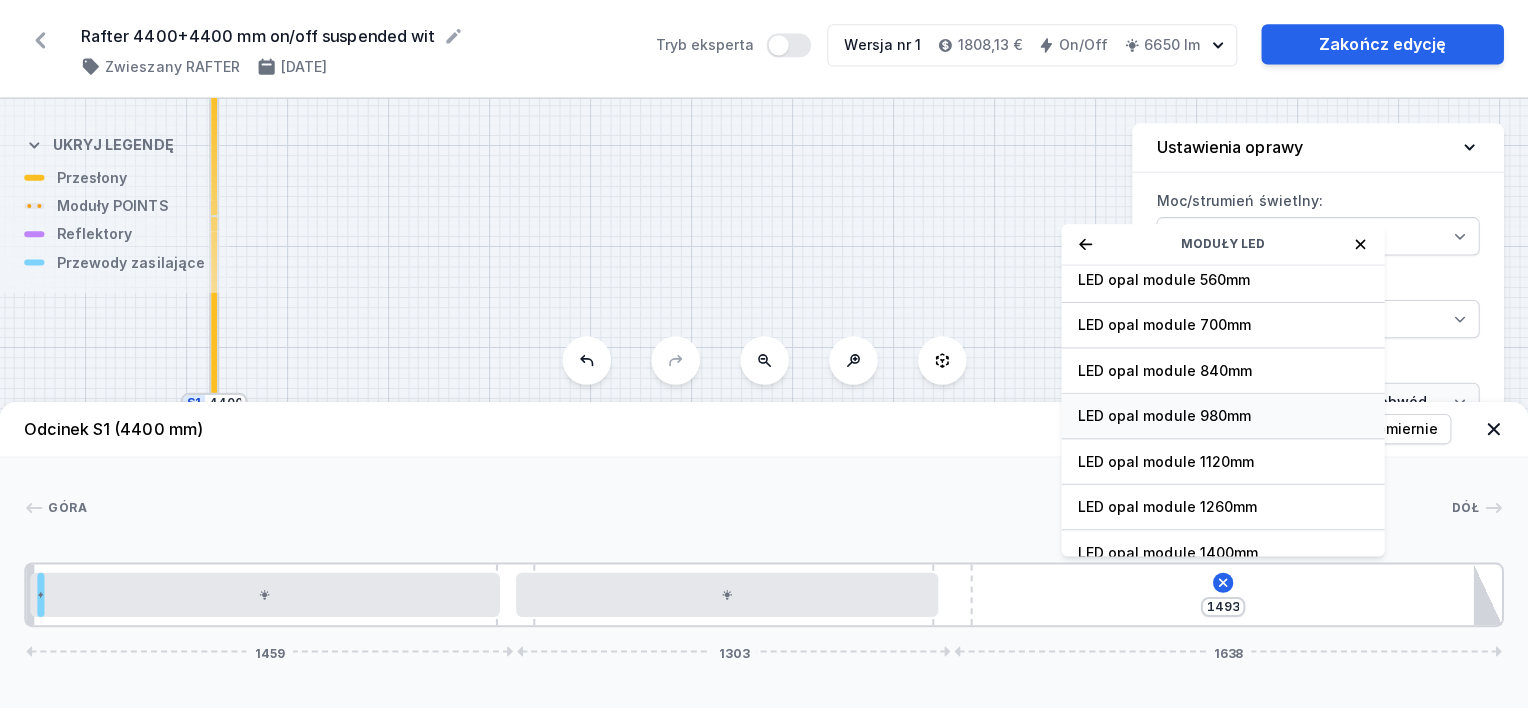 scroll, scrollTop: 249, scrollLeft: 0, axis: vertical 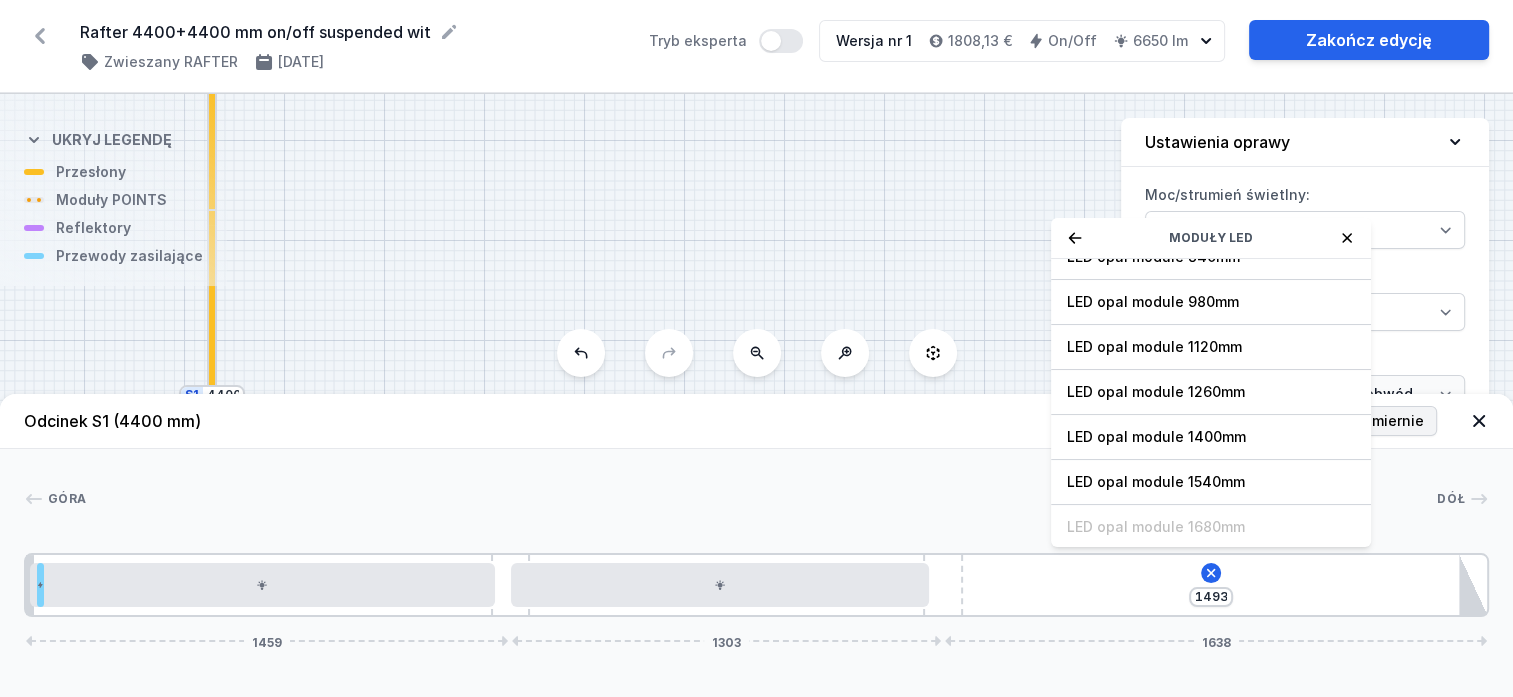click on "LED opal module 1400mm" at bounding box center (1211, 437) 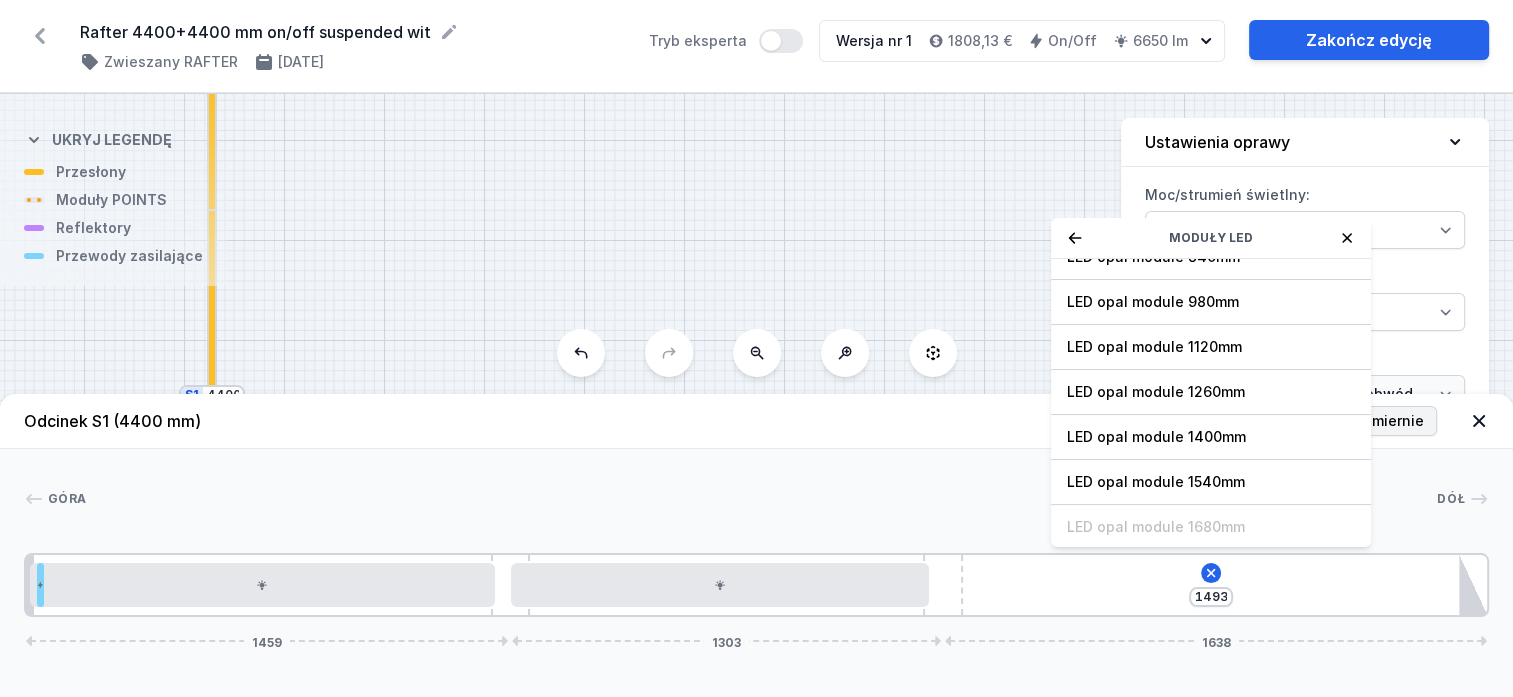 type on "152" 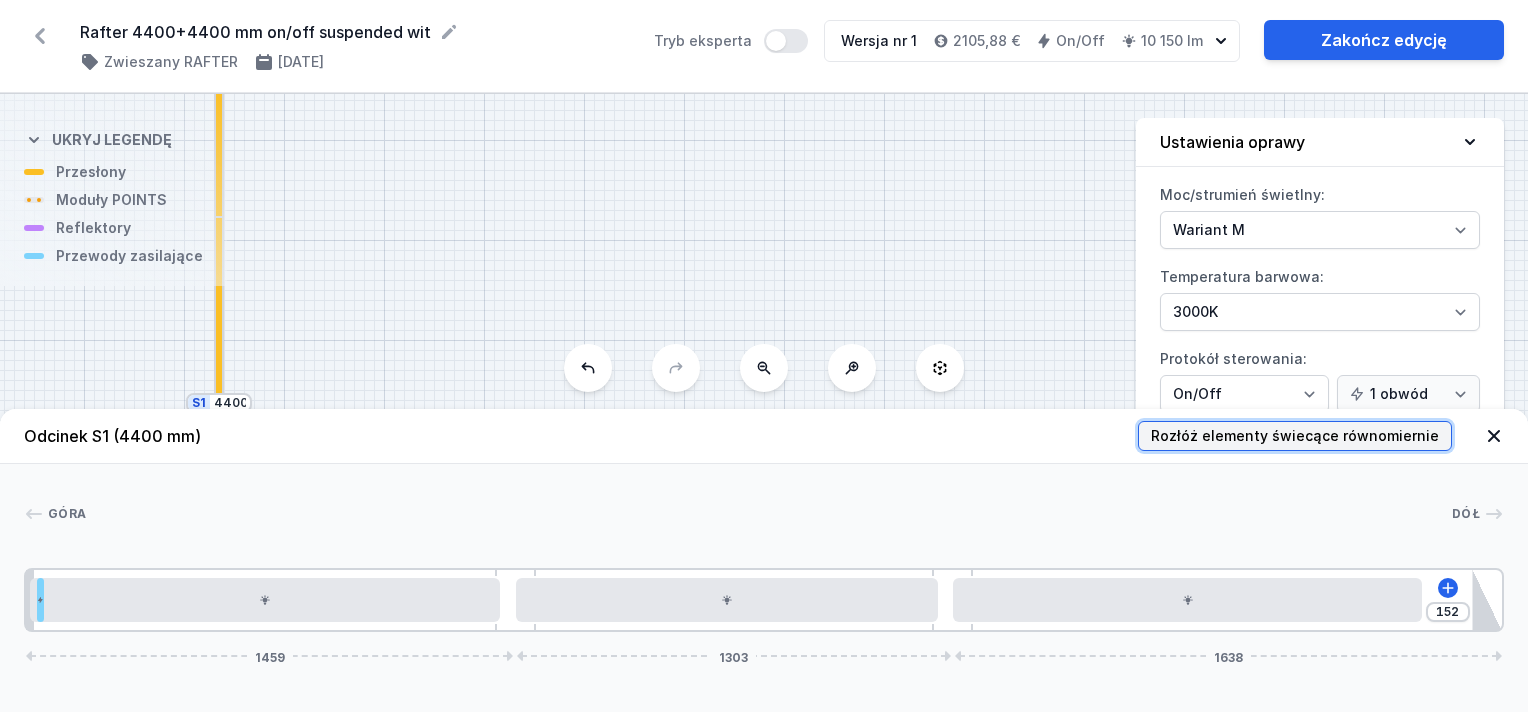 click on "Rozłóż elementy świecące równomiernie" at bounding box center (1295, 436) 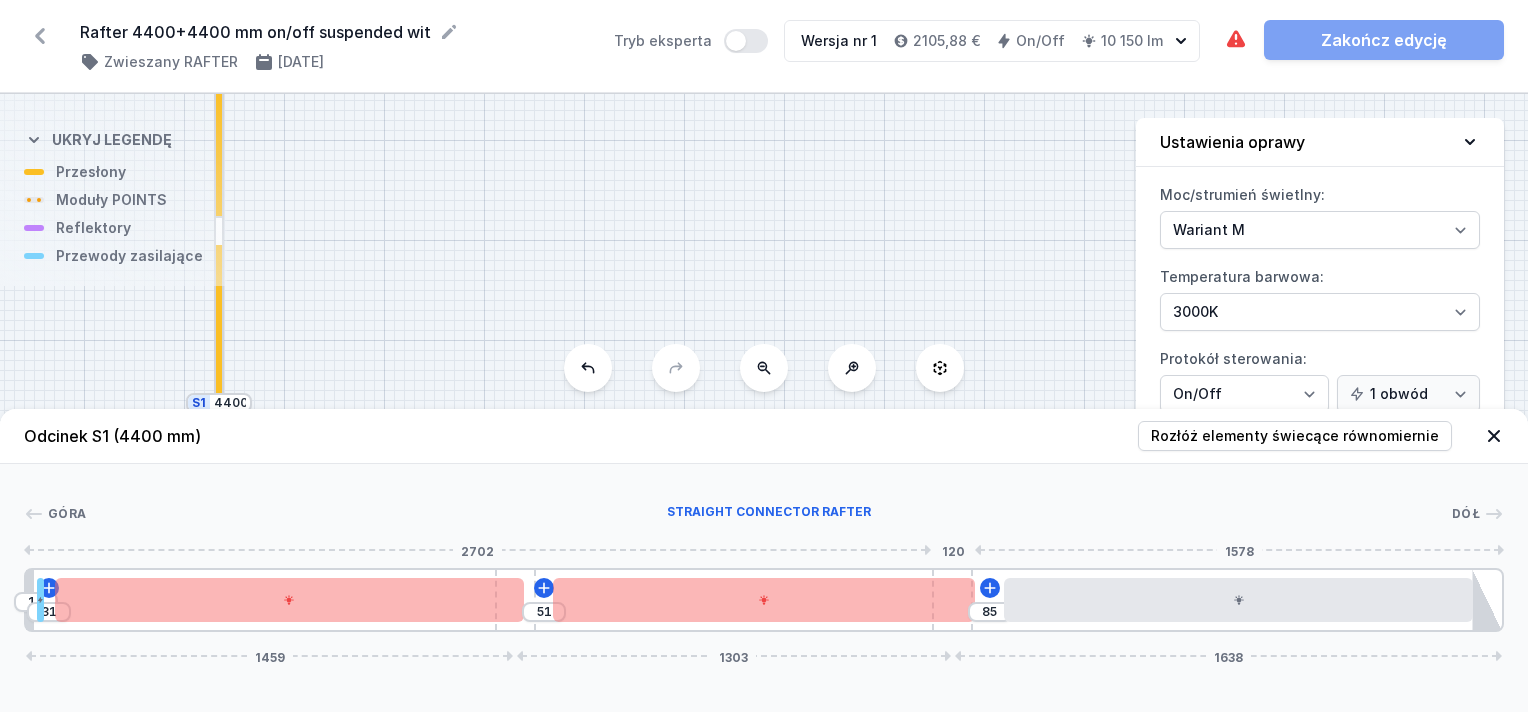 type on "93" 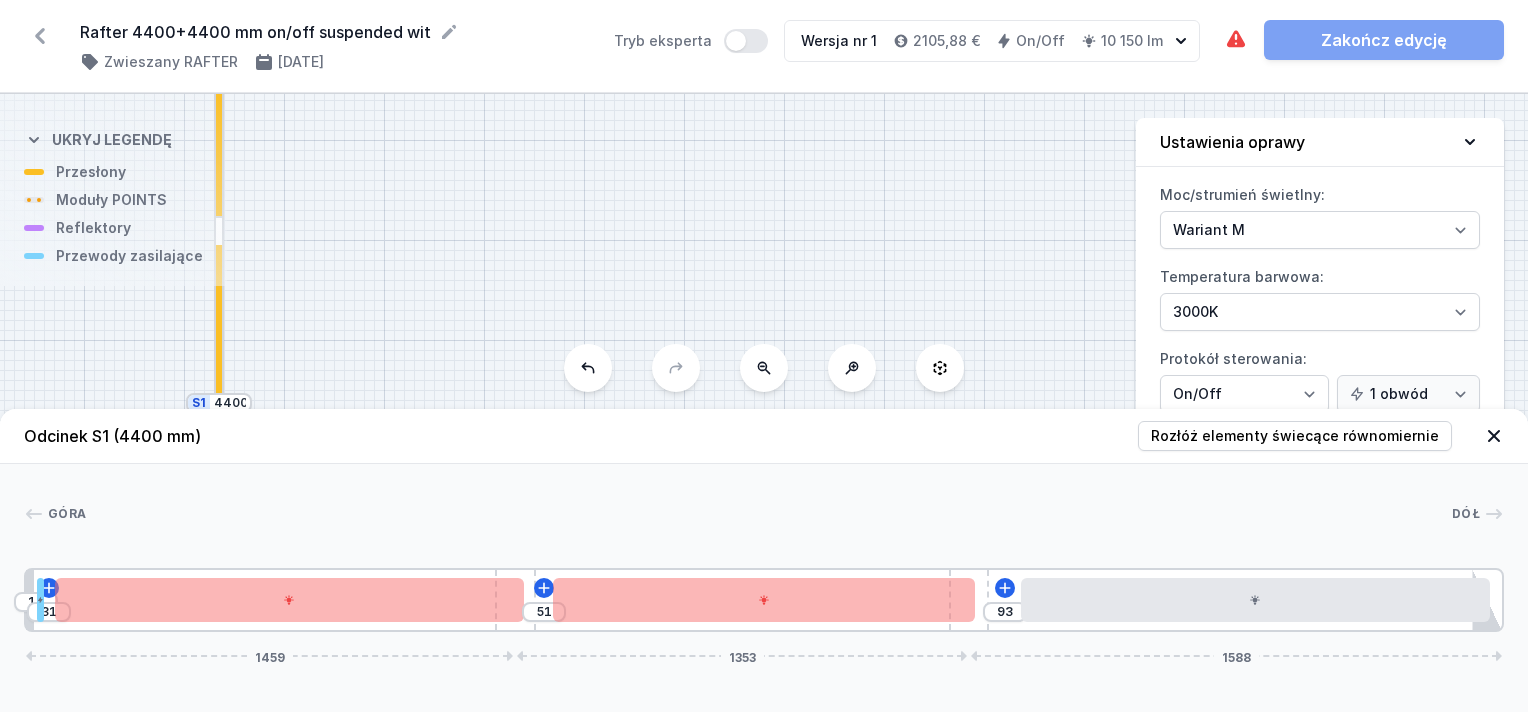 drag, startPoint x: 966, startPoint y: 576, endPoint x: 1052, endPoint y: 568, distance: 86.37129 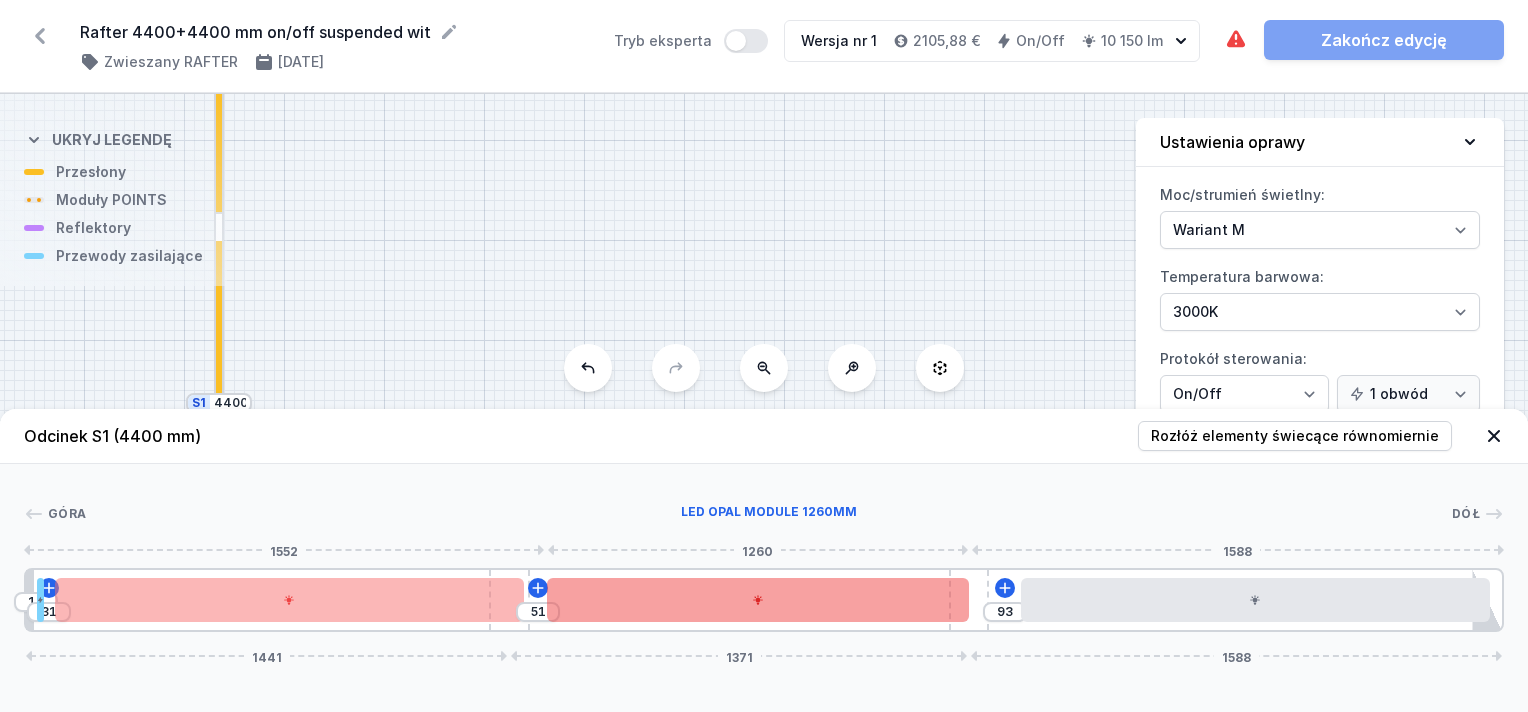 drag, startPoint x: 528, startPoint y: 577, endPoint x: 571, endPoint y: 581, distance: 43.185646 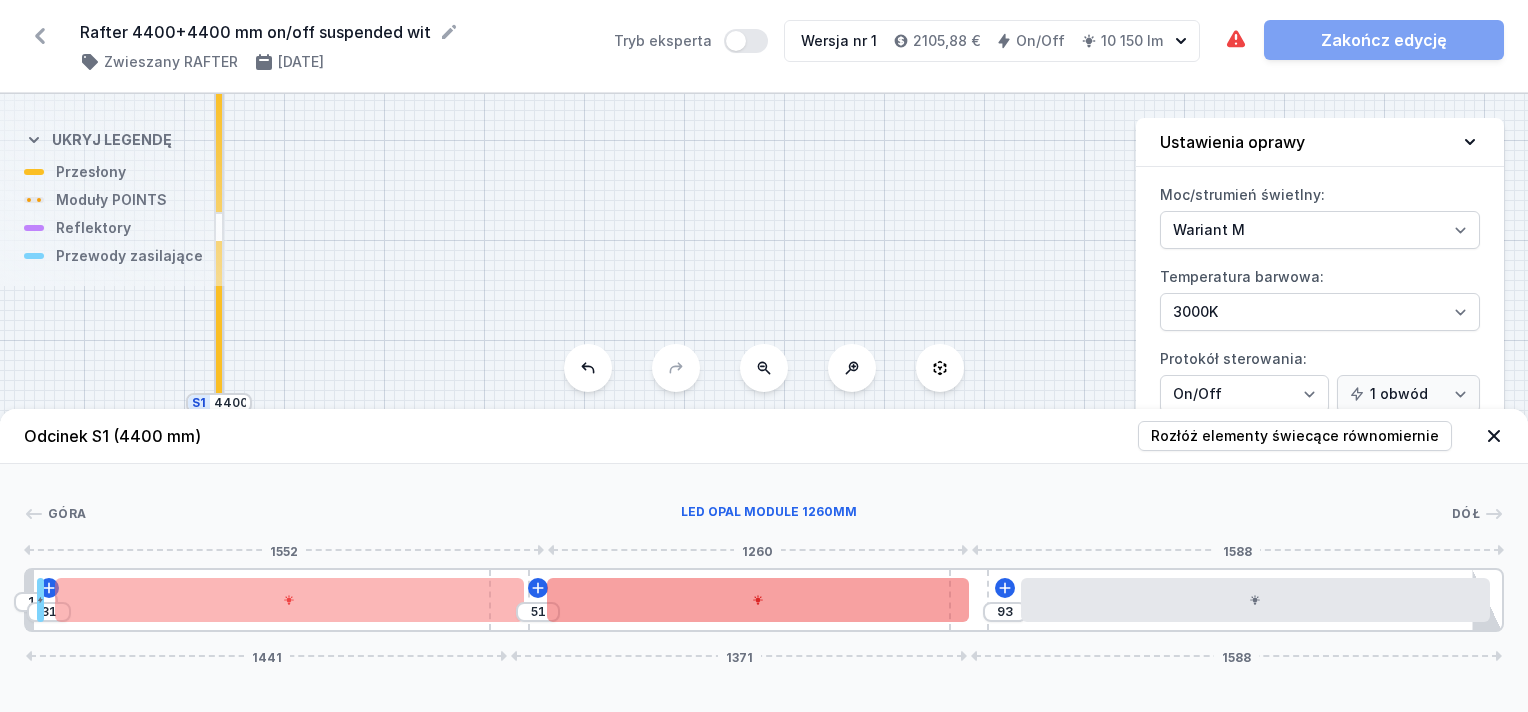 click on "10 31 51 93 1441 1371 1588" at bounding box center (764, 600) 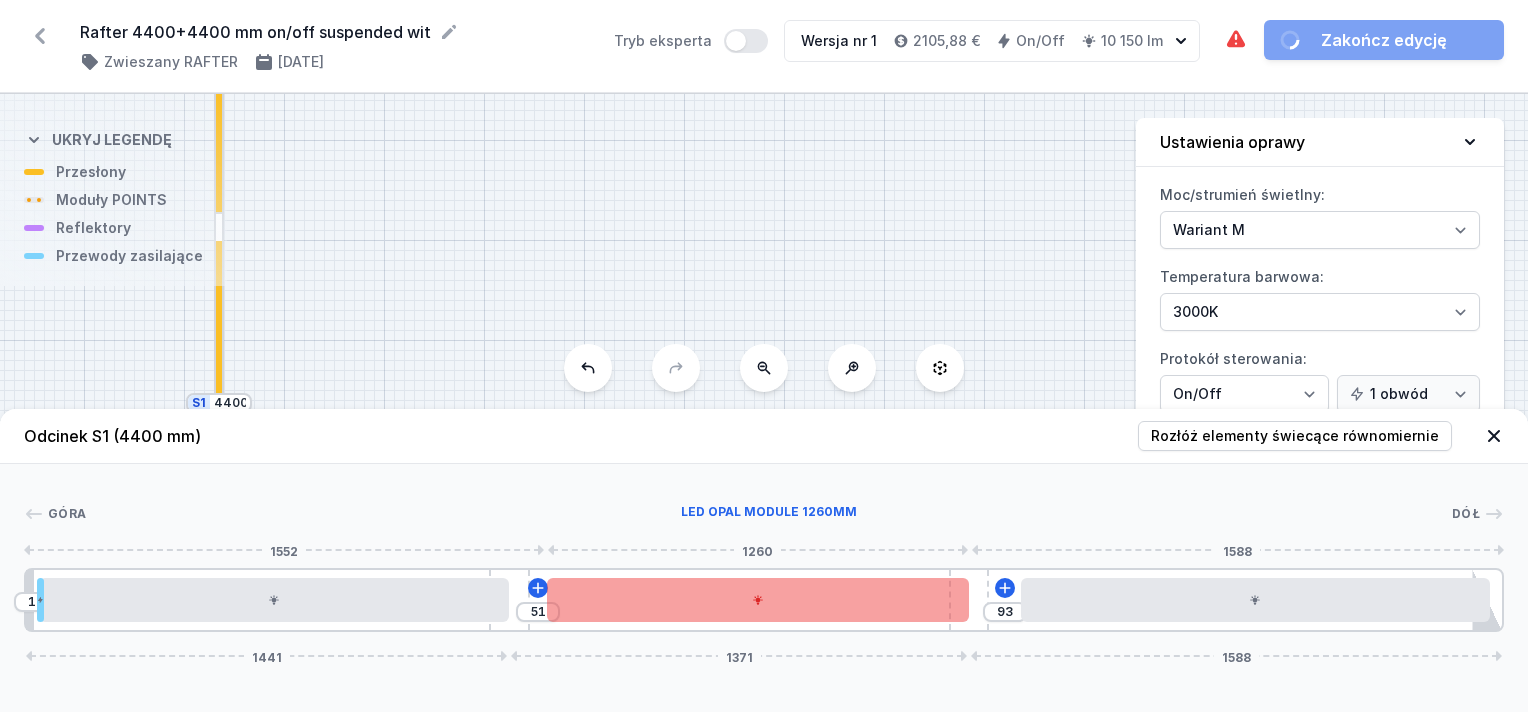 drag, startPoint x: 513, startPoint y: 604, endPoint x: 563, endPoint y: 604, distance: 50 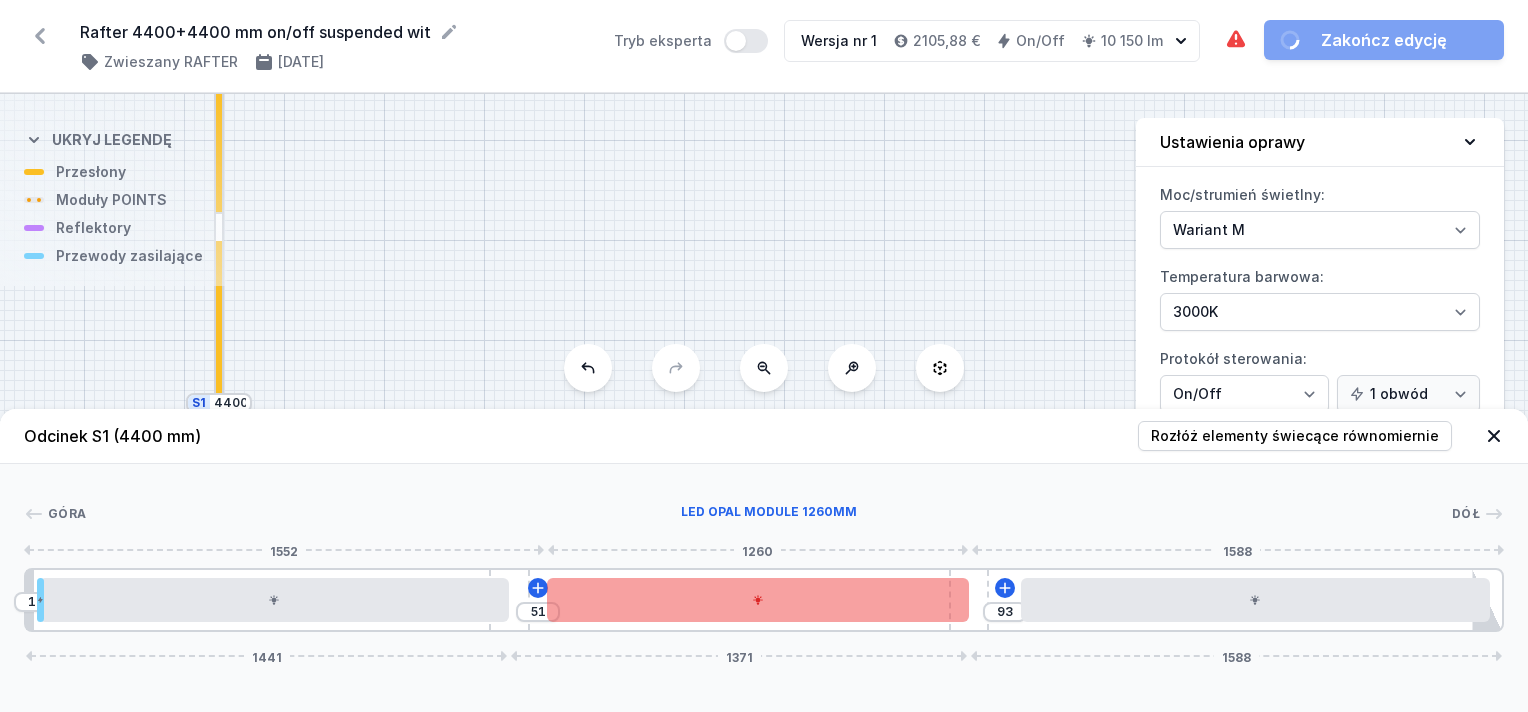 click on "10 51 93 1441 1371 1588" at bounding box center (764, 600) 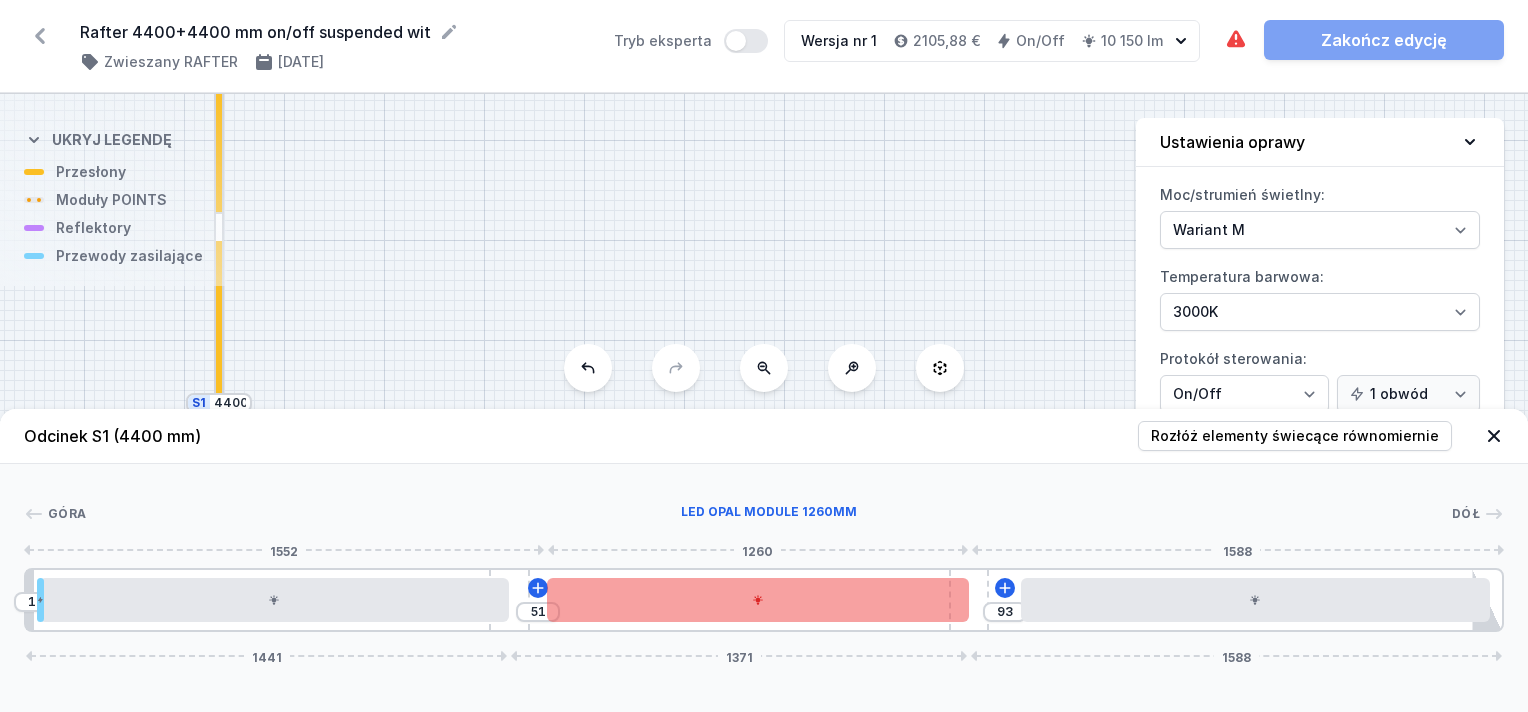 type on "50" 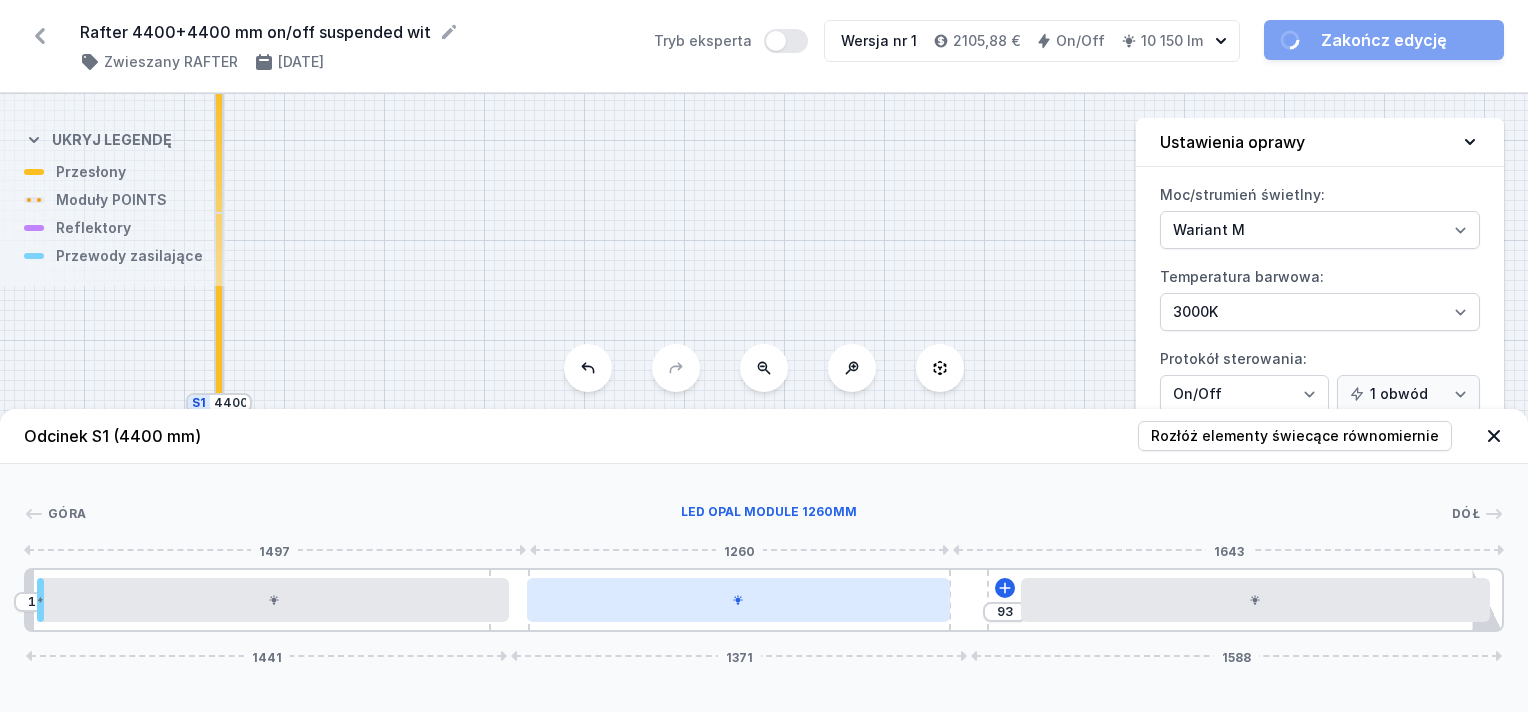drag, startPoint x: 922, startPoint y: 609, endPoint x: 910, endPoint y: 605, distance: 12.649111 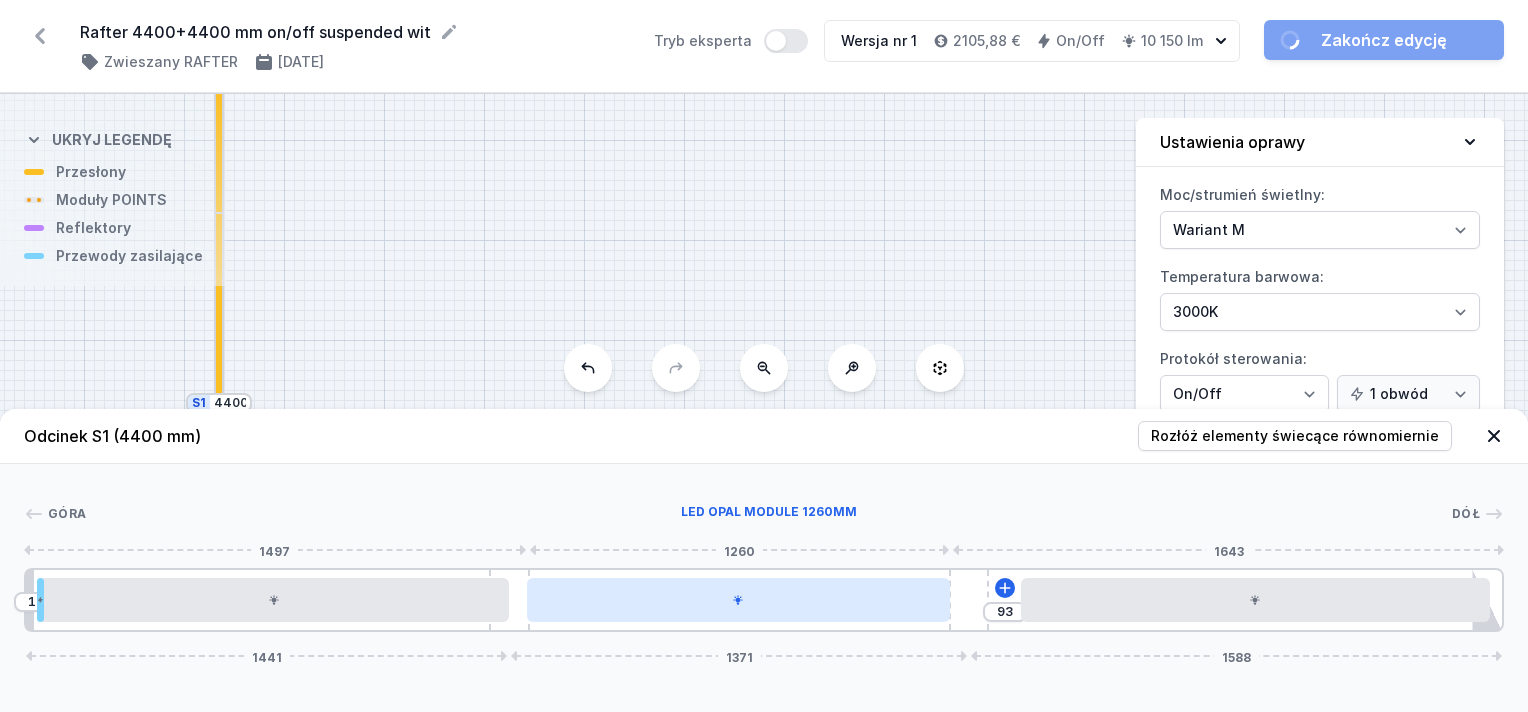 click at bounding box center (738, 600) 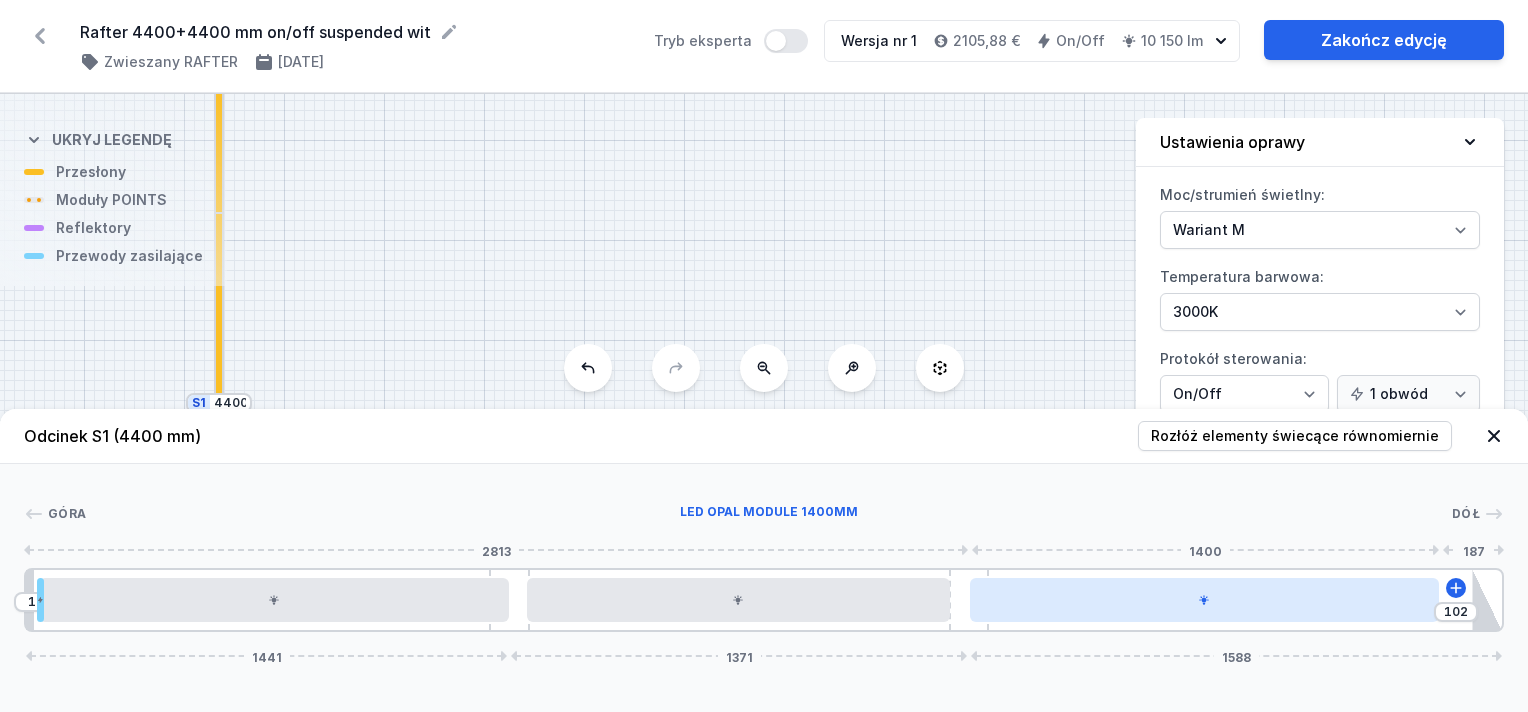 drag, startPoint x: 1061, startPoint y: 601, endPoint x: 1025, endPoint y: 611, distance: 37.363083 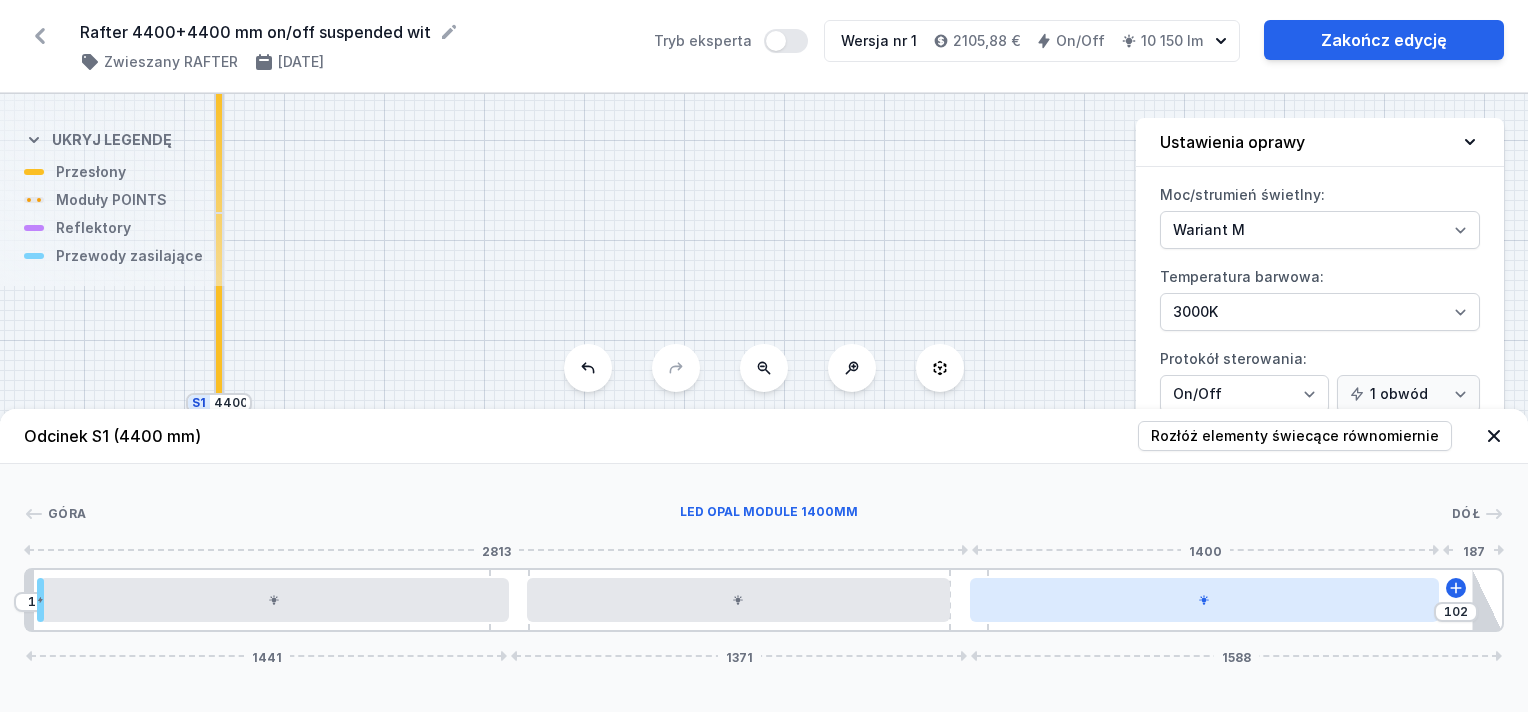 click at bounding box center (1205, 600) 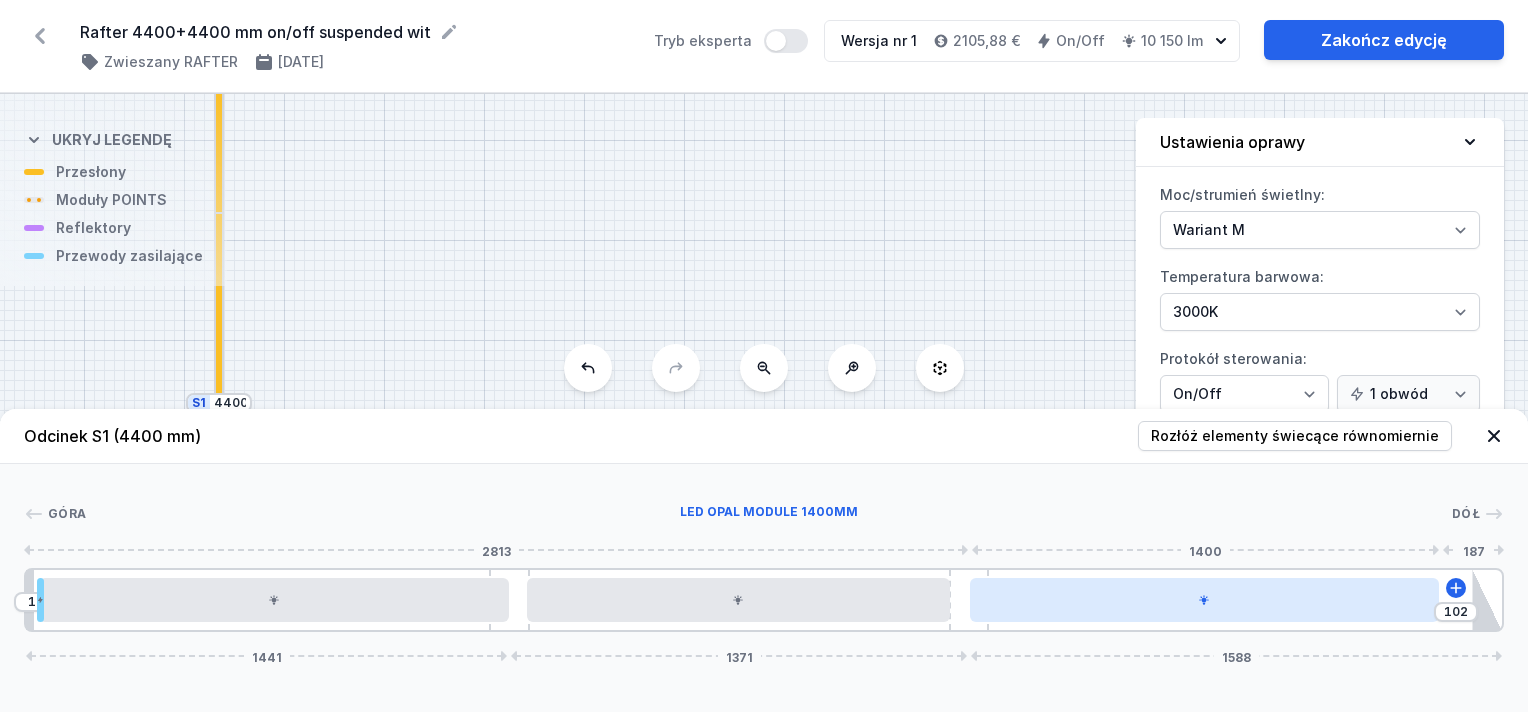 drag, startPoint x: 1149, startPoint y: 602, endPoint x: 1126, endPoint y: 602, distance: 23 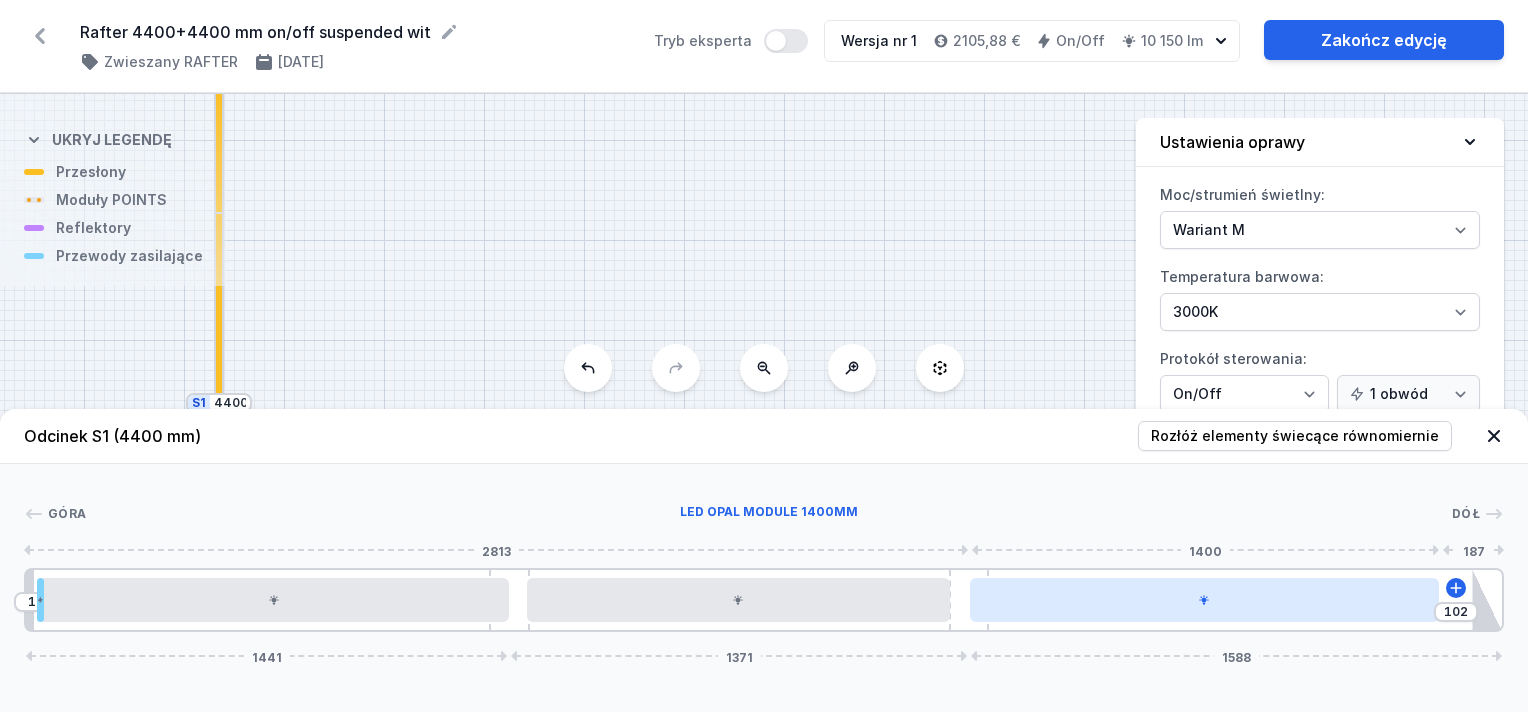 click at bounding box center (1205, 600) 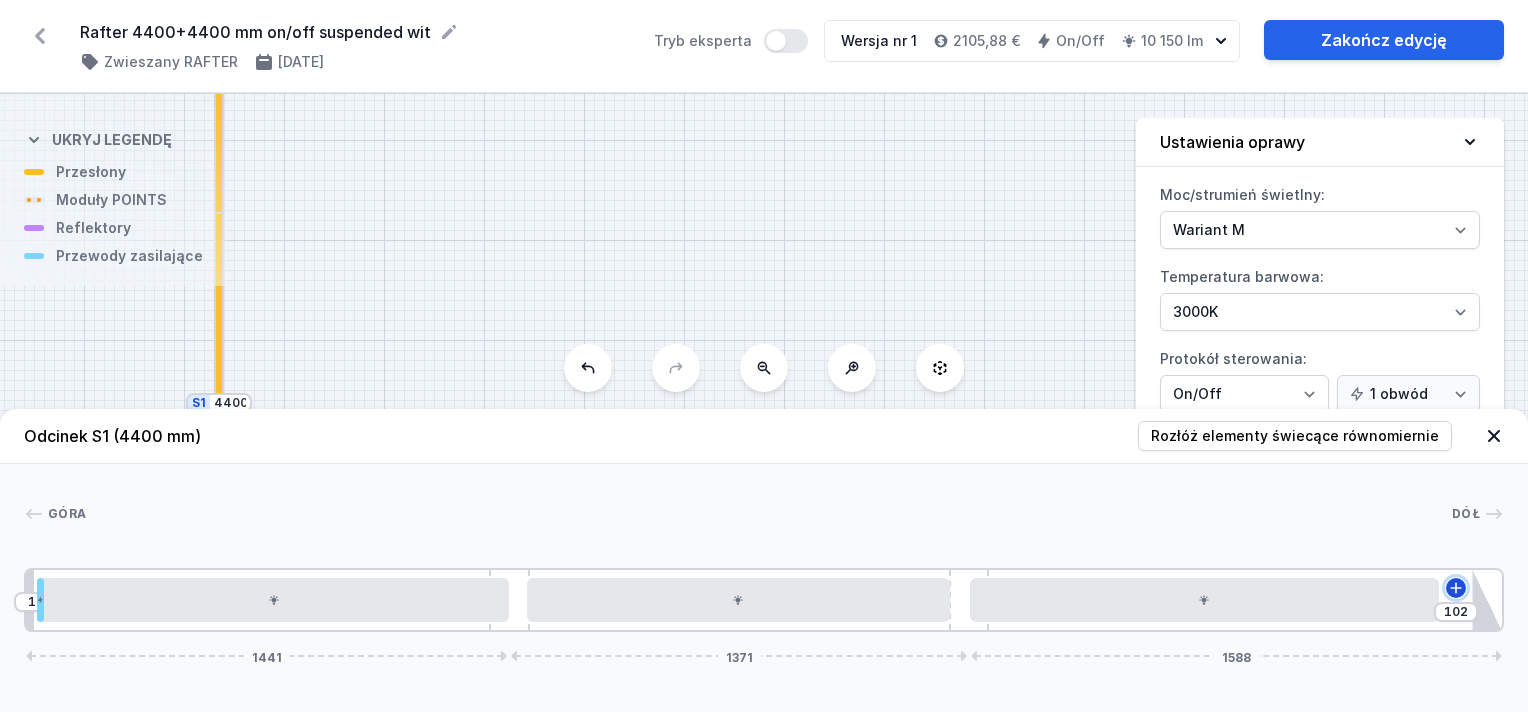 click 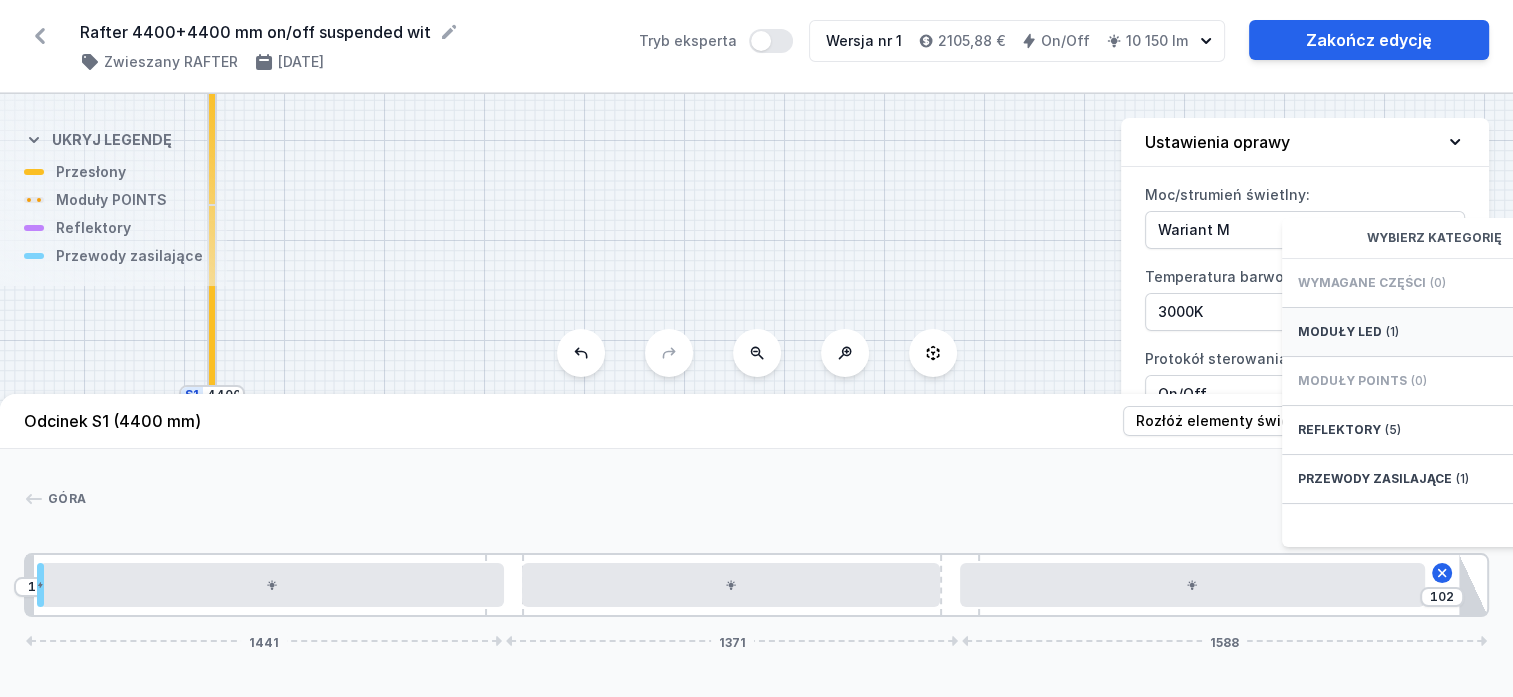 click on "Moduły LED" at bounding box center (1340, 332) 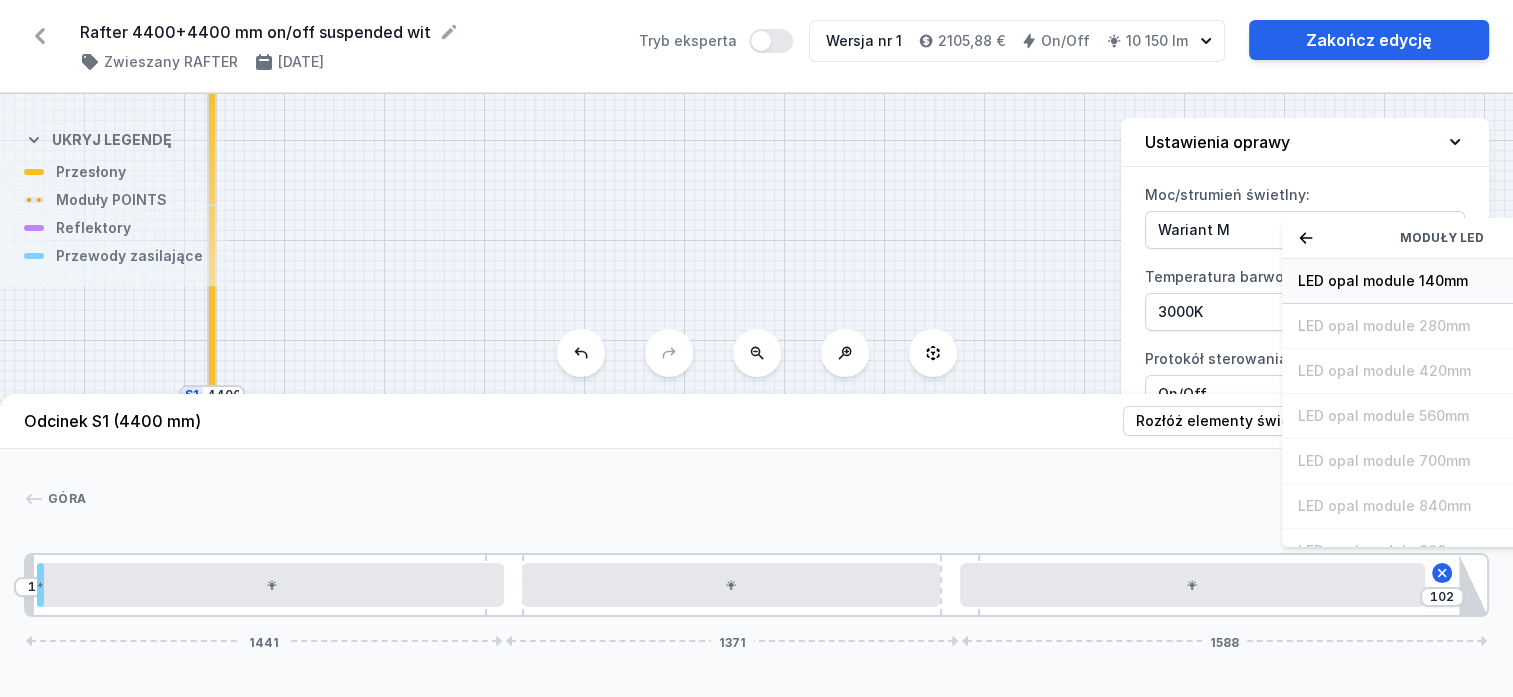click on "LED opal module 140mm" at bounding box center [1442, 281] 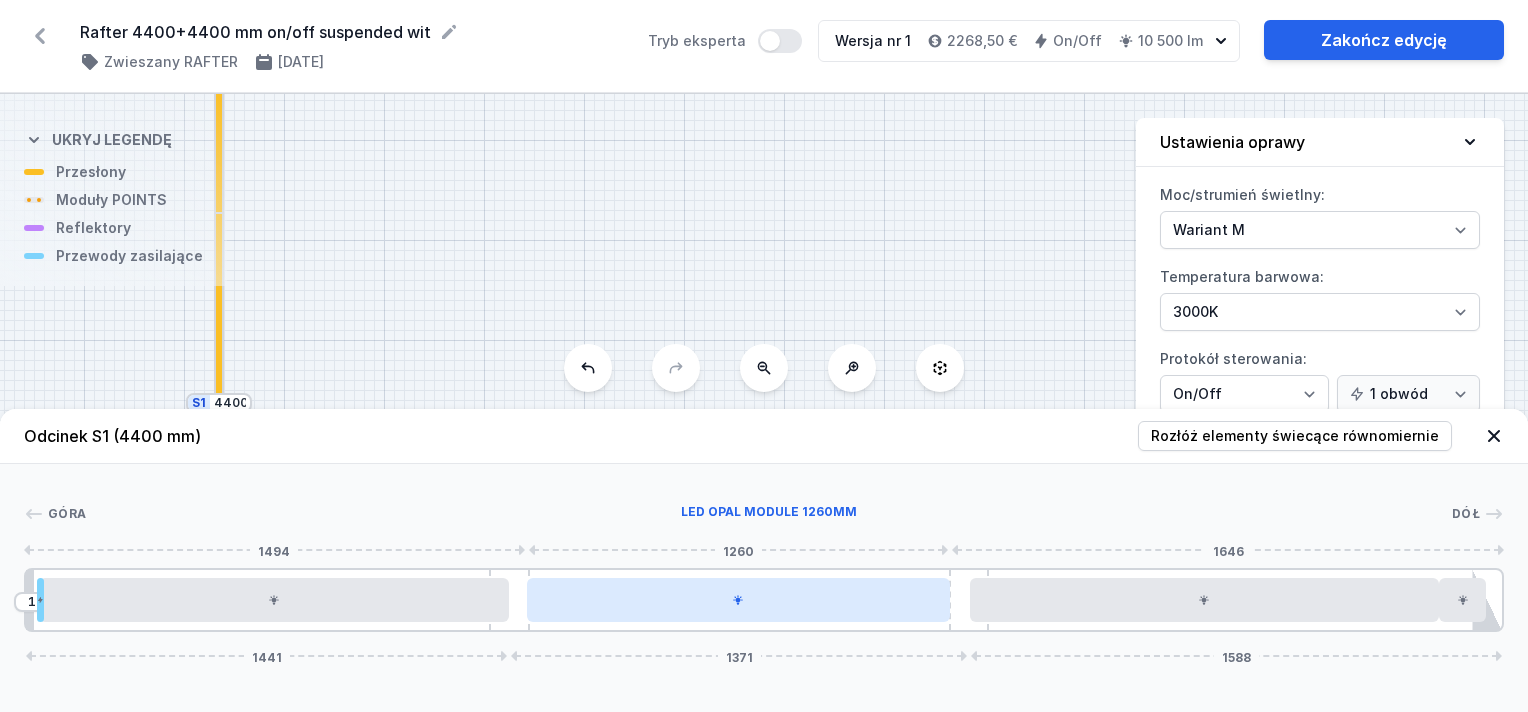 click at bounding box center [738, 600] 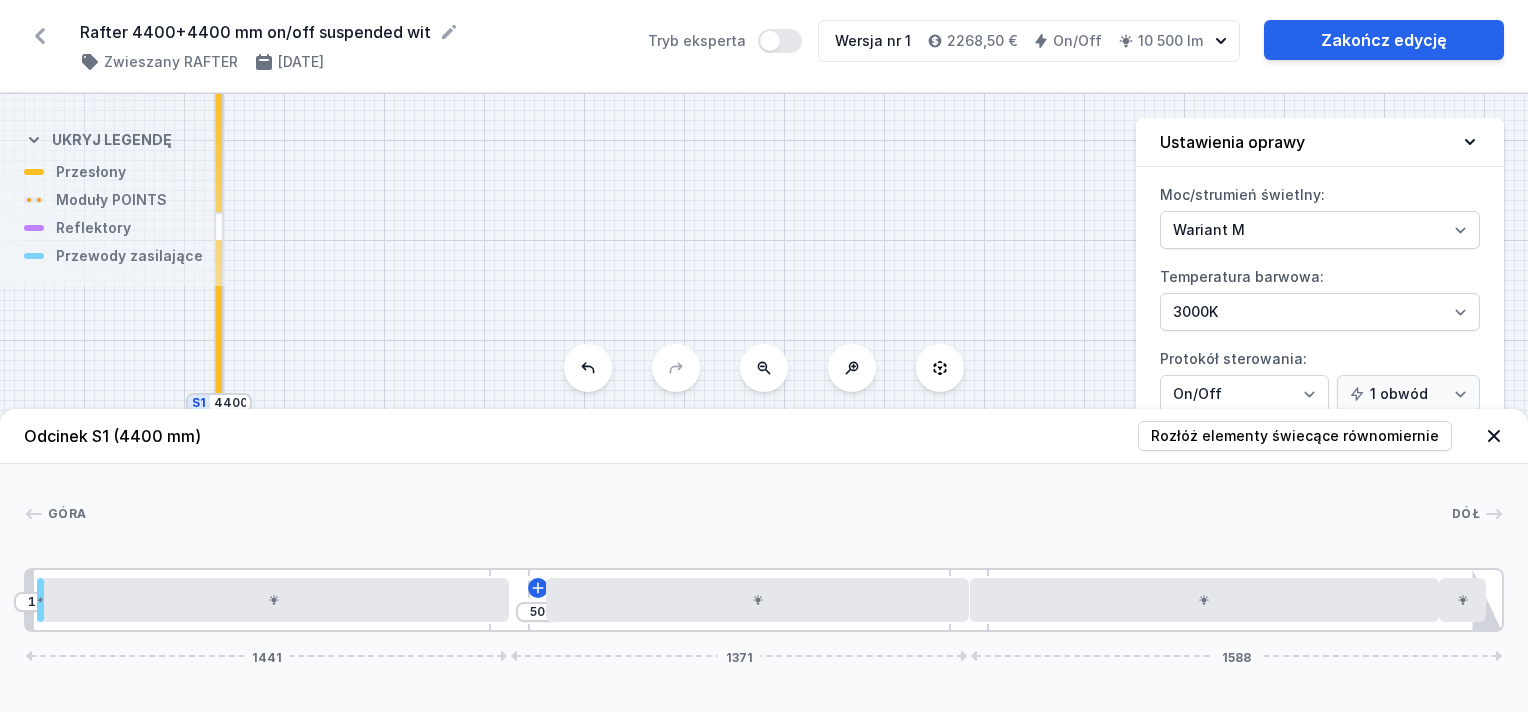 drag, startPoint x: 667, startPoint y: 604, endPoint x: 793, endPoint y: 646, distance: 132.81566 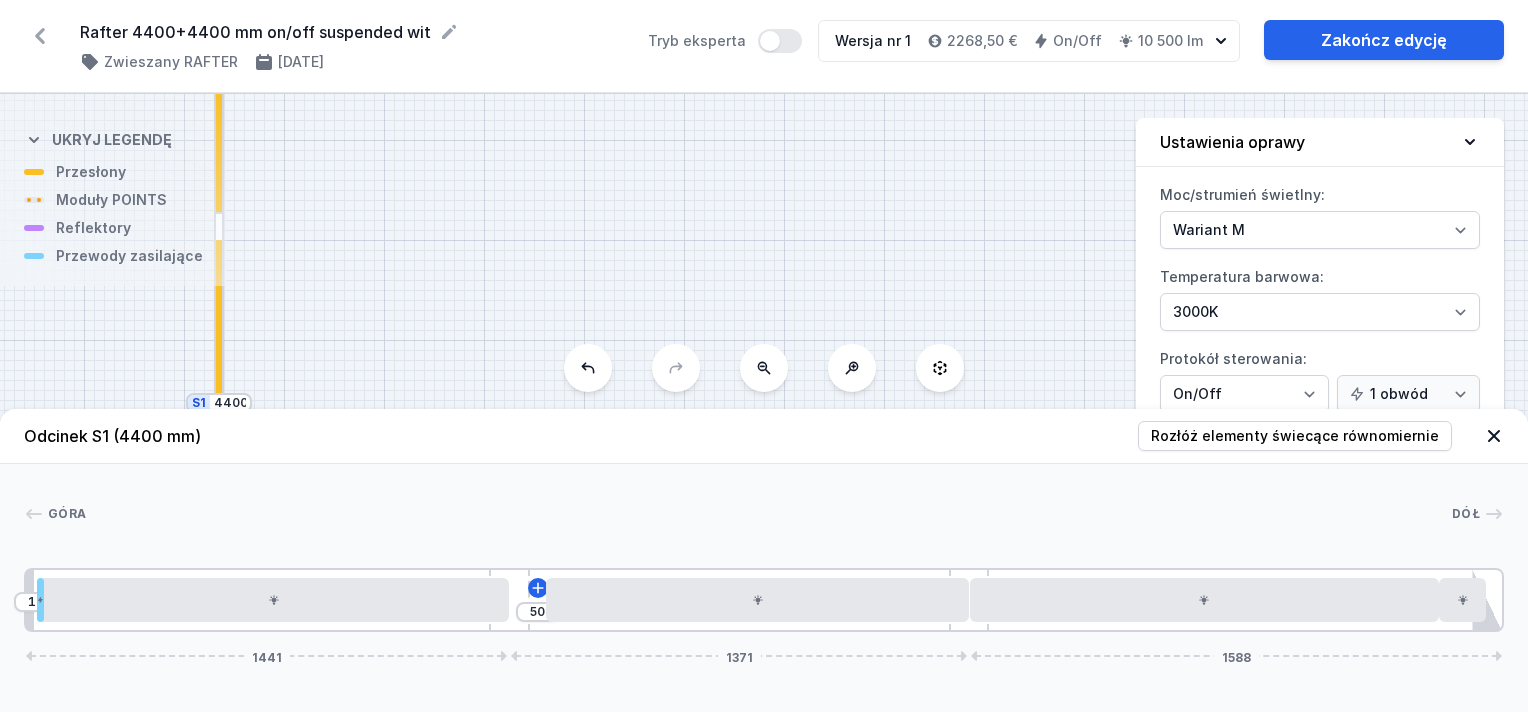click on "Odcinek S1   (4400 mm) Rozłóż elementy świecące równomiernie Góra Dół 1 2 3 4 5 4 3 6 7 10 50 1441 1371 1588 34 20 1400 111 1260 1400 140 47 24 1357 120 1251 120 1443 85 4400" at bounding box center [764, 560] 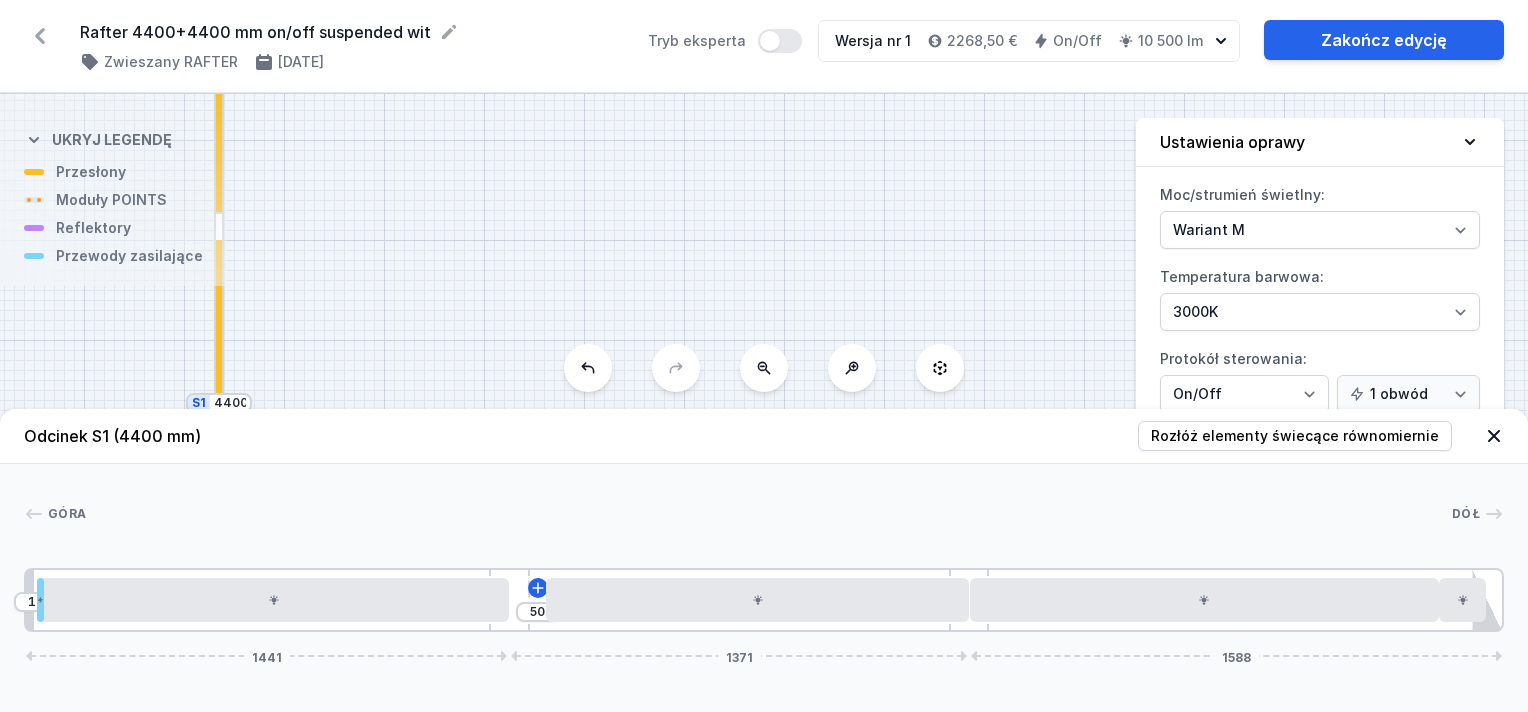 drag, startPoint x: 452, startPoint y: 596, endPoint x: 708, endPoint y: 533, distance: 263.638 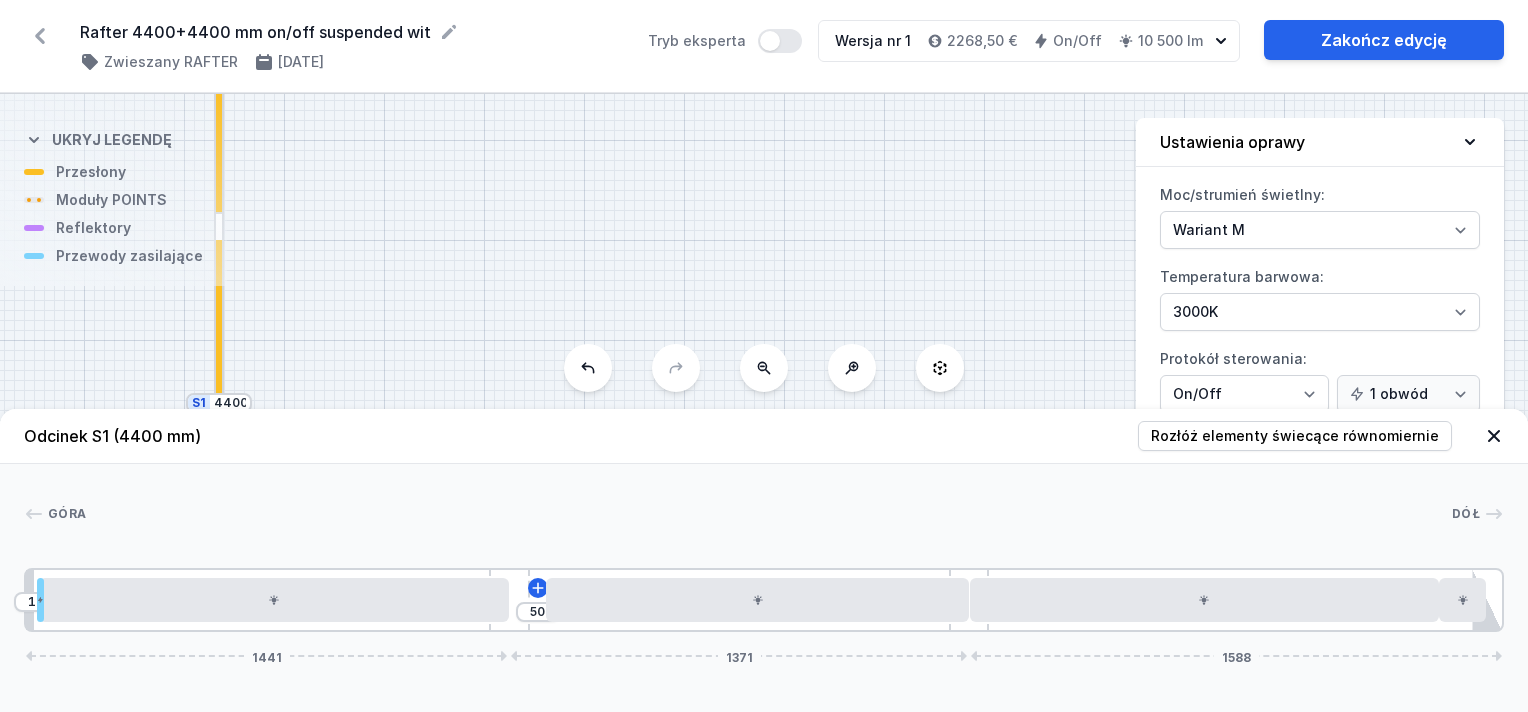 click on "10 50 1441 1371 1588" at bounding box center (764, 600) 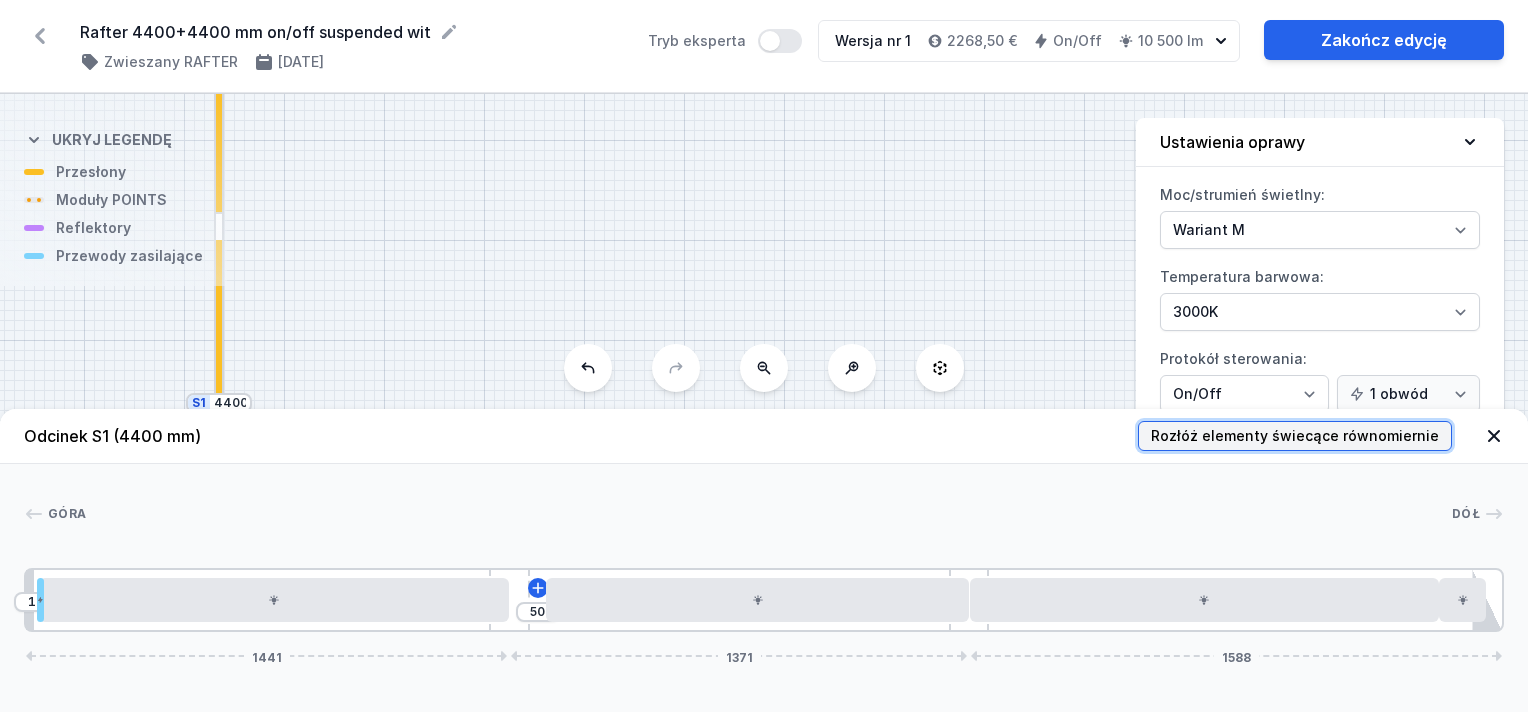click on "Rozłóż elementy świecące równomiernie" at bounding box center [1295, 436] 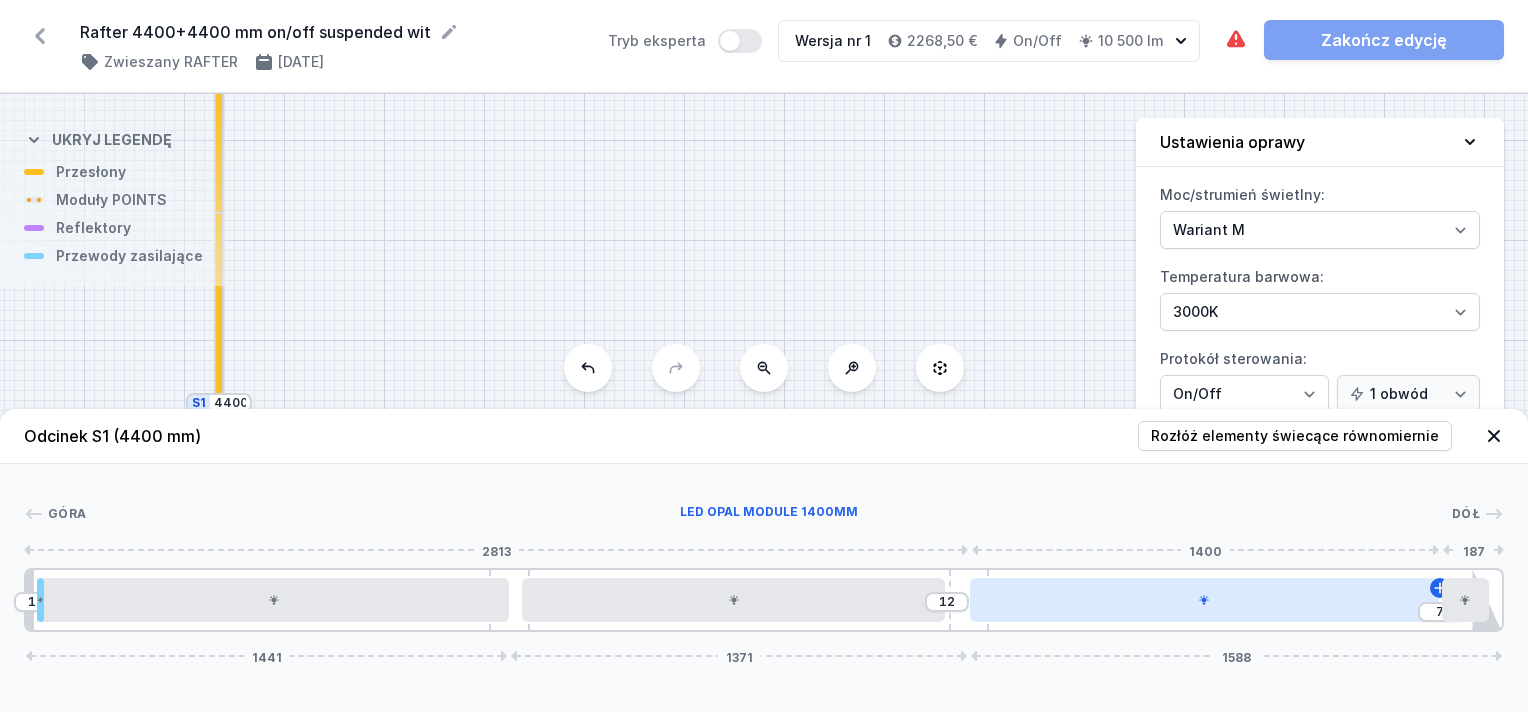 drag, startPoint x: 1396, startPoint y: 596, endPoint x: 1407, endPoint y: 596, distance: 11 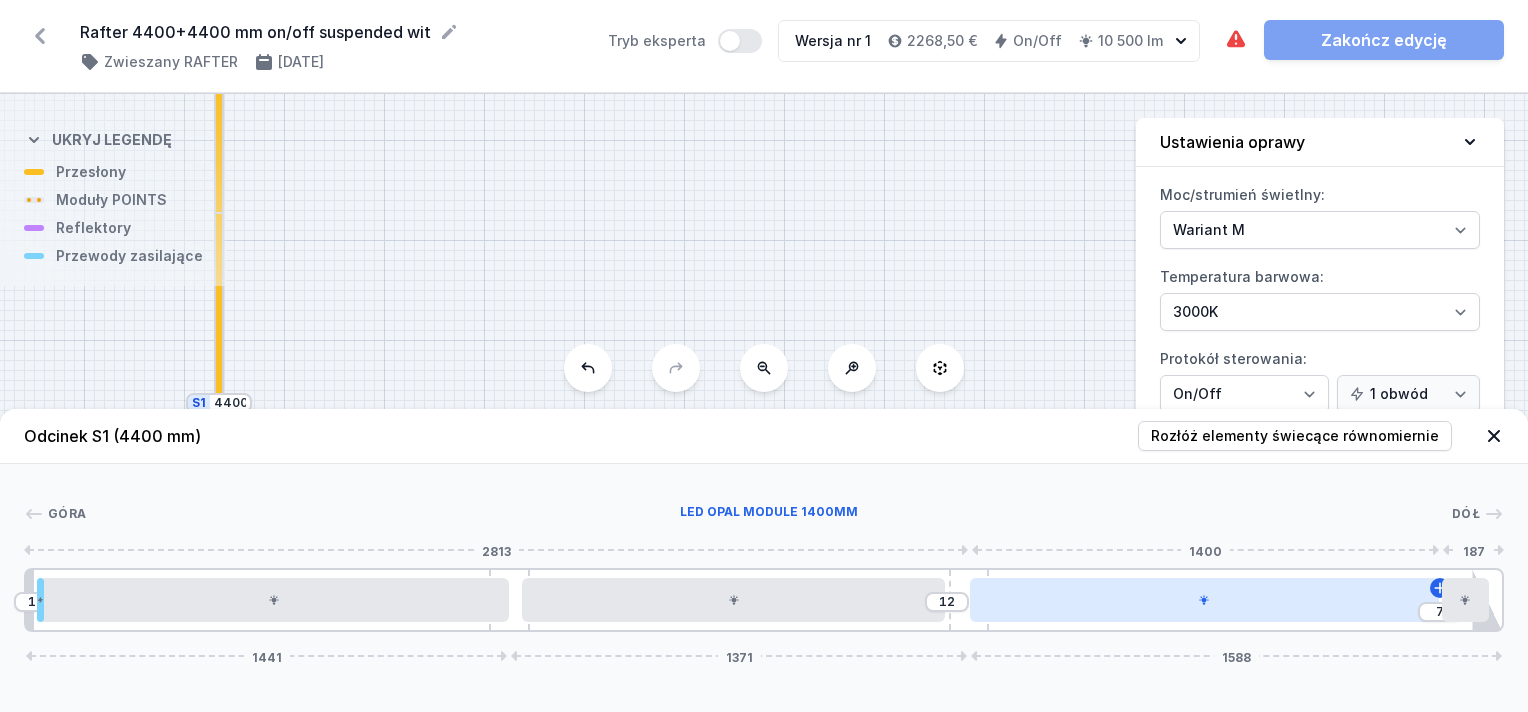 click at bounding box center (1205, 600) 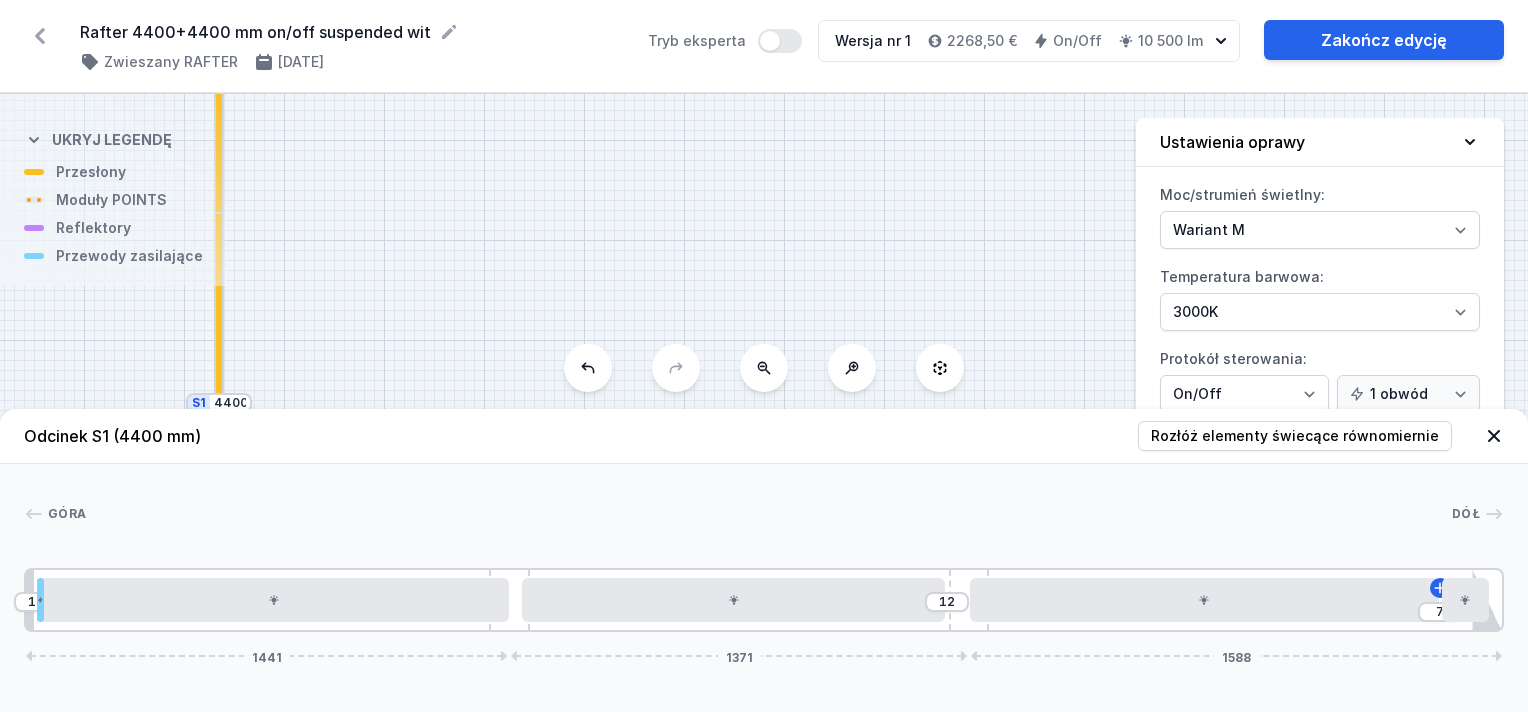click on "Góra Dół 1 2 3 4 5 4 3 6 7 10 12 7 1441 1371 1588 34 20 1400 40 1260 73 1400 7 140 40 24 1357 120 1251 120 1443 85 4400" at bounding box center [764, 548] 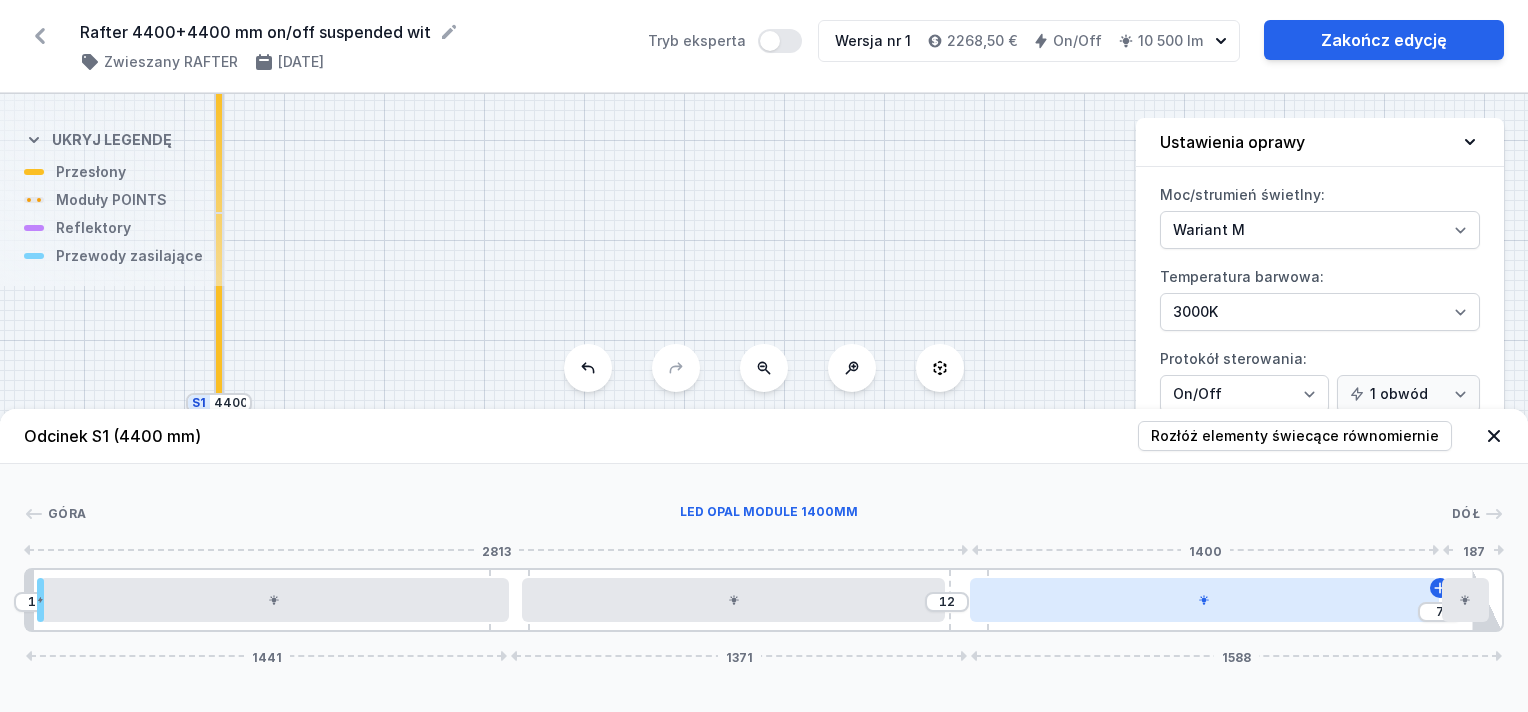 drag, startPoint x: 1290, startPoint y: 600, endPoint x: 1159, endPoint y: 616, distance: 131.97348 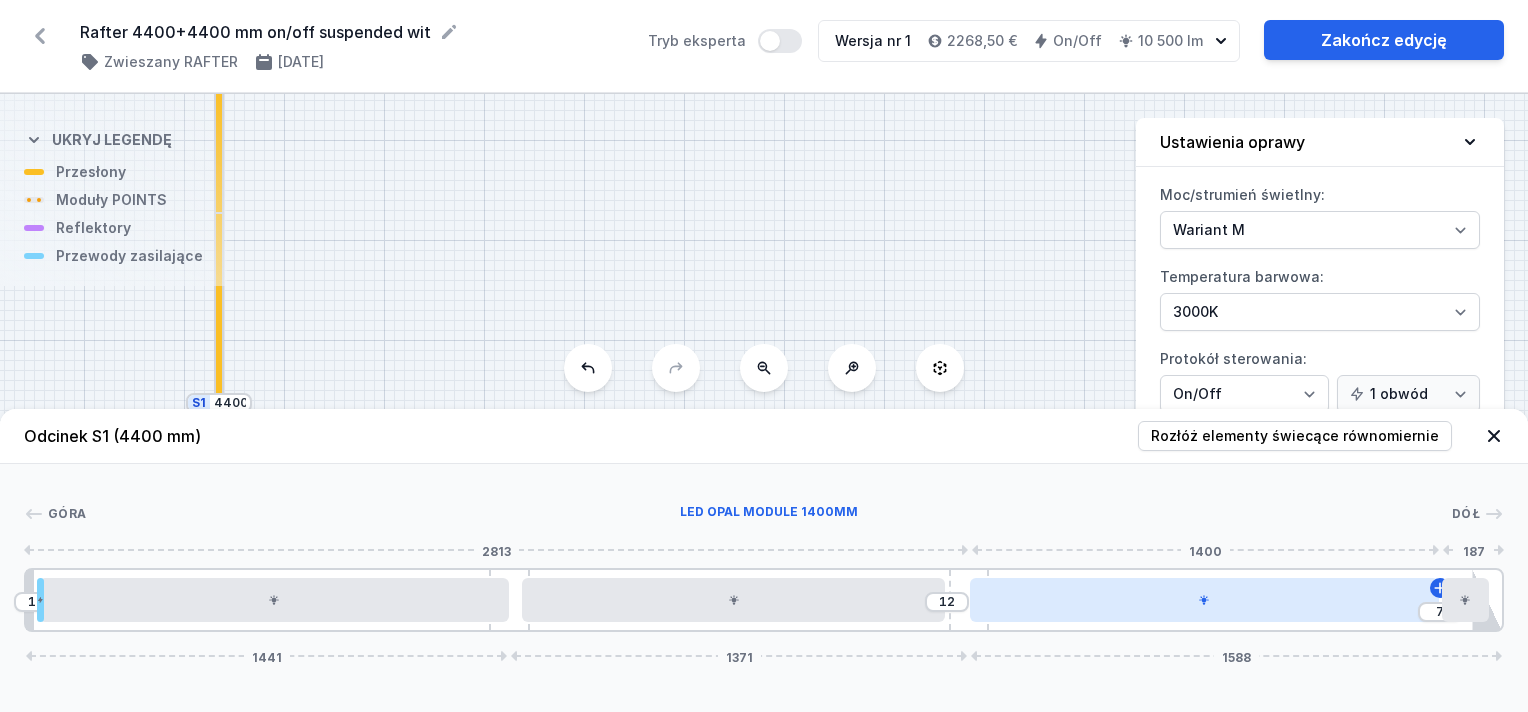 click at bounding box center (1205, 600) 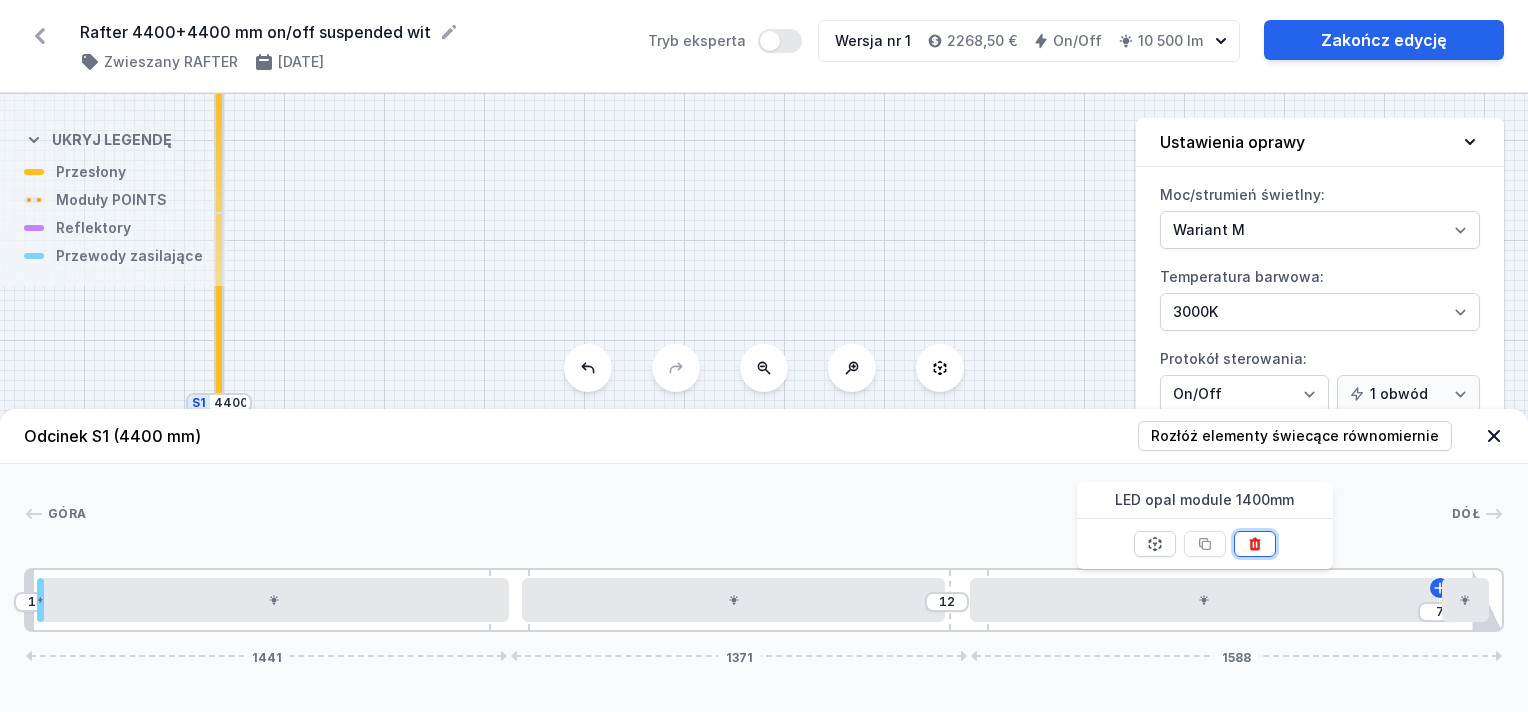 click 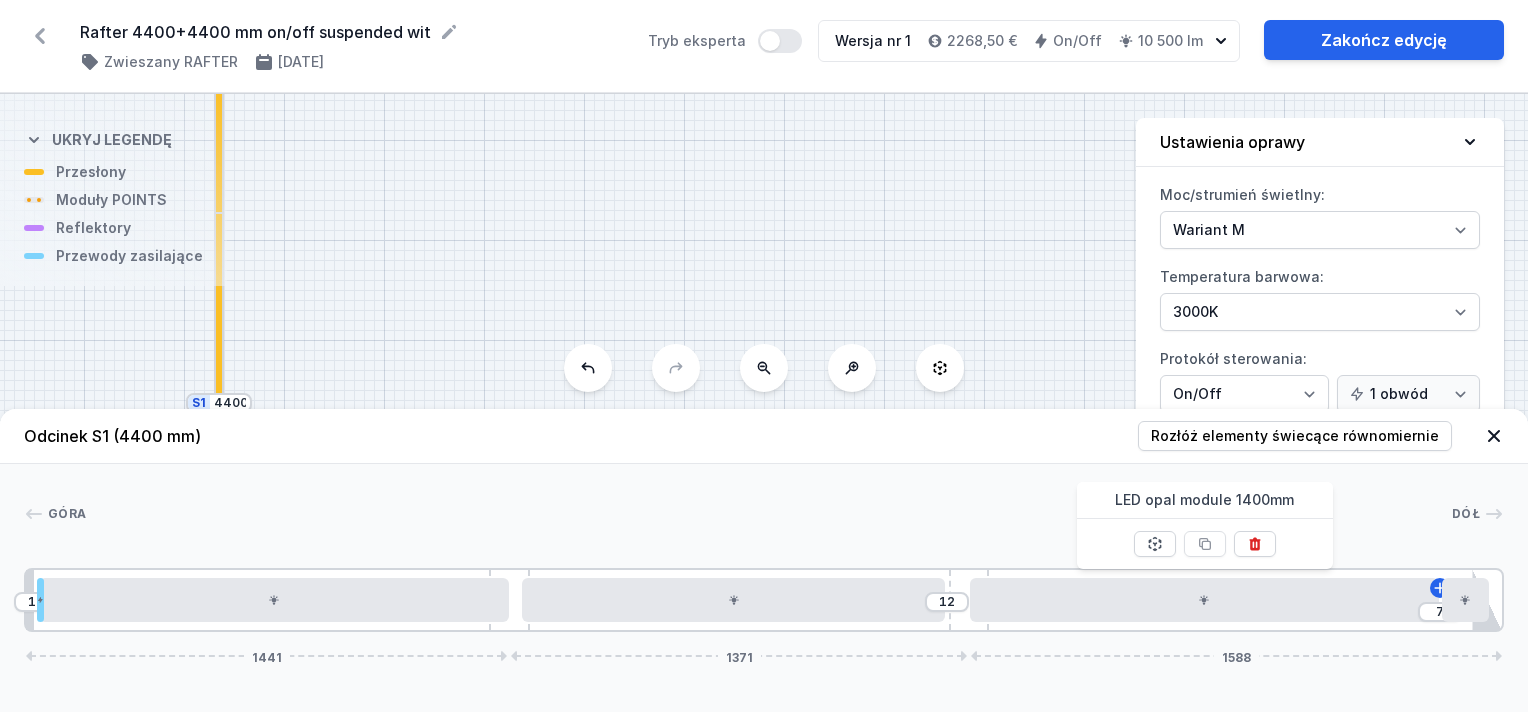 type on "1348" 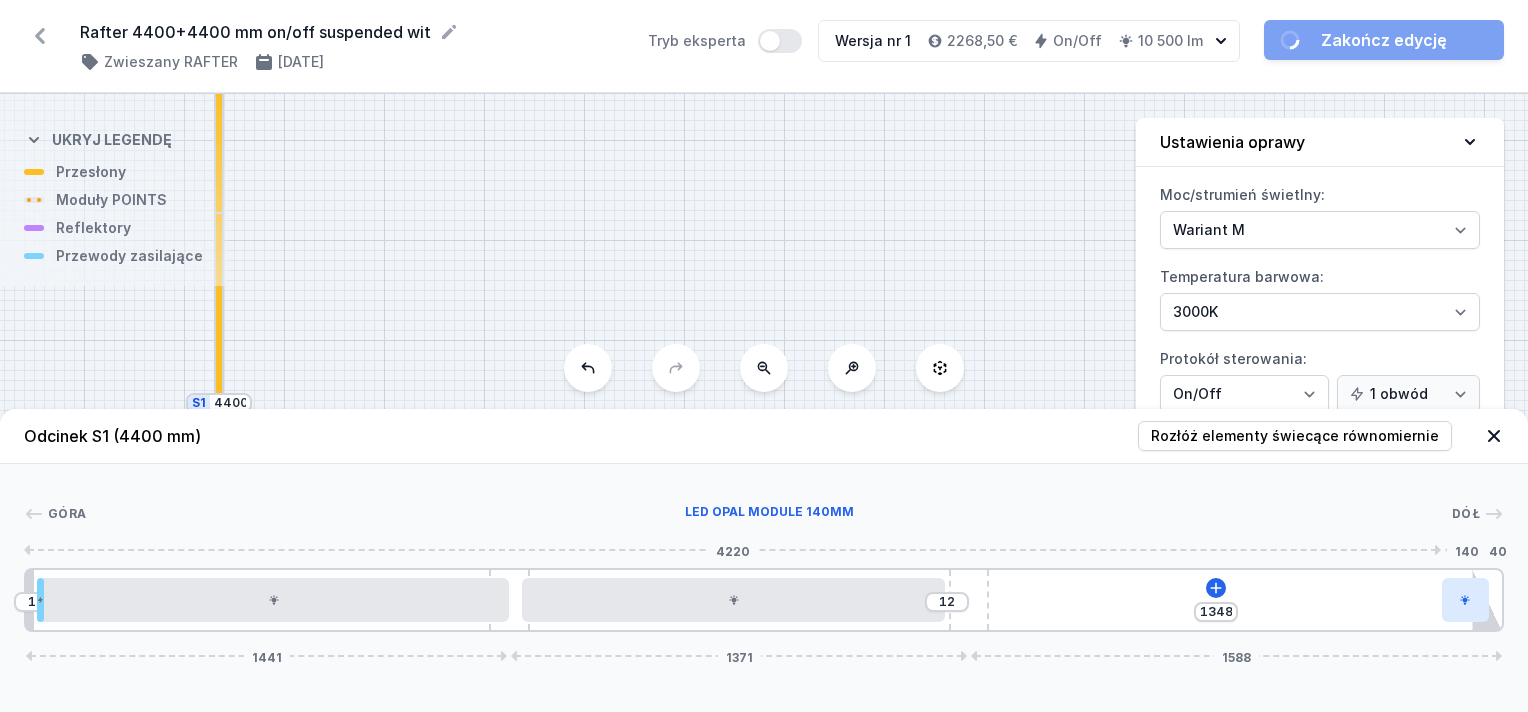 click at bounding box center (1465, 600) 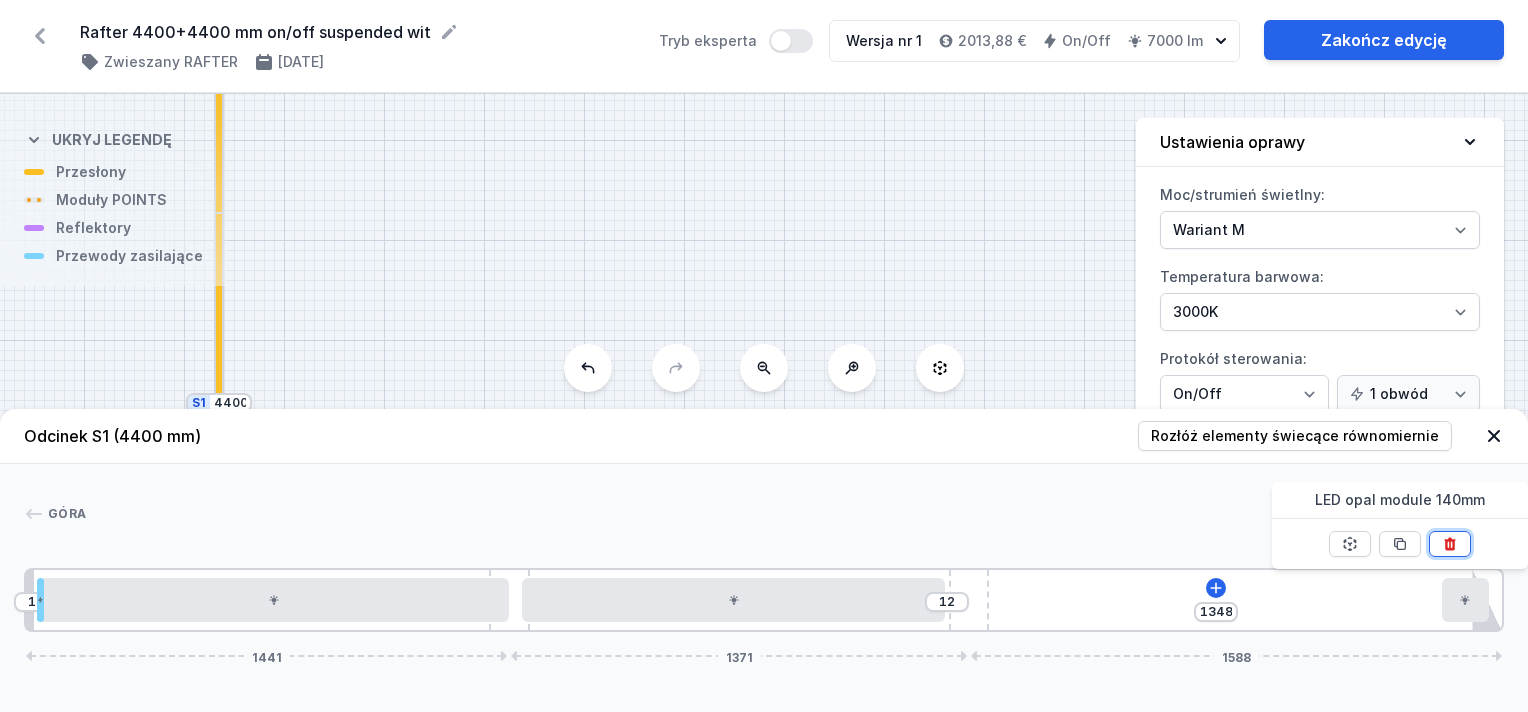 click 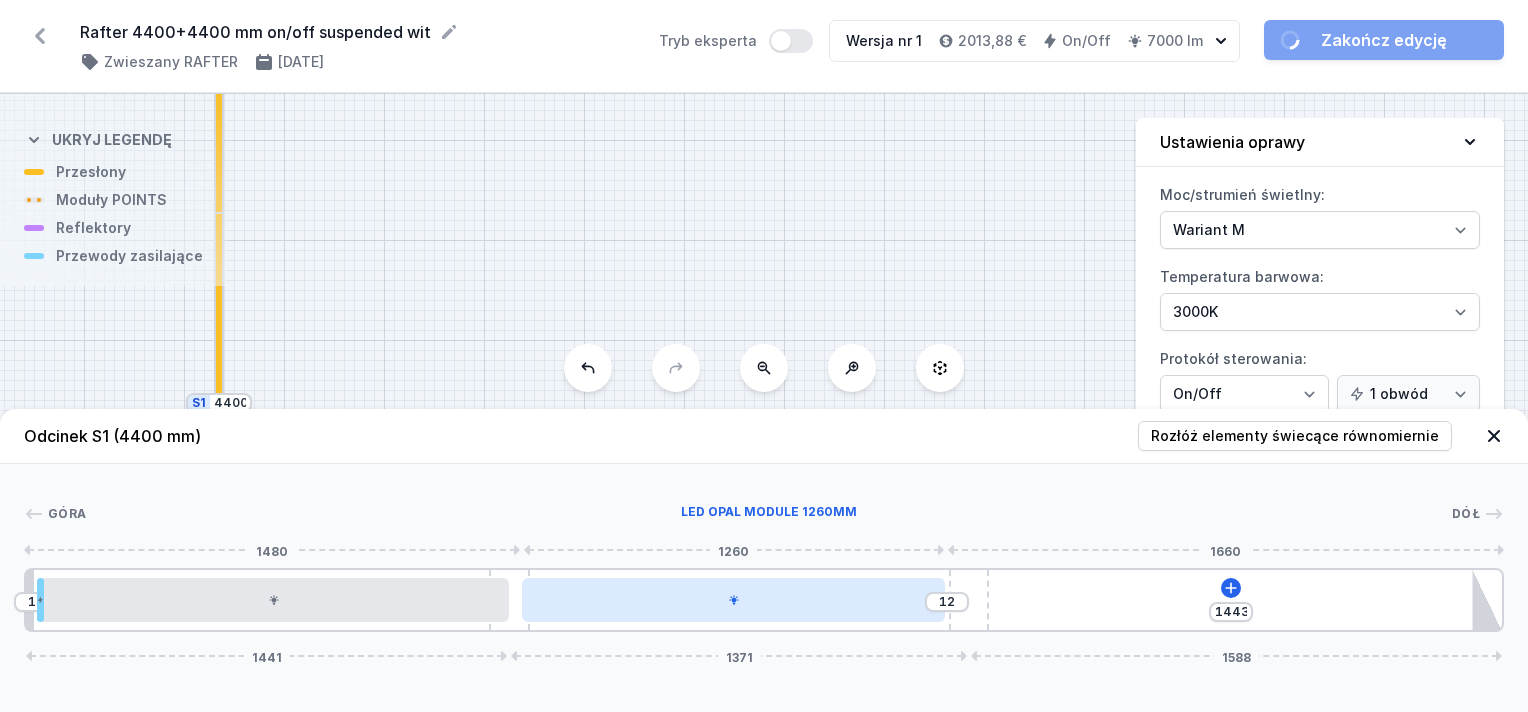 click at bounding box center [733, 600] 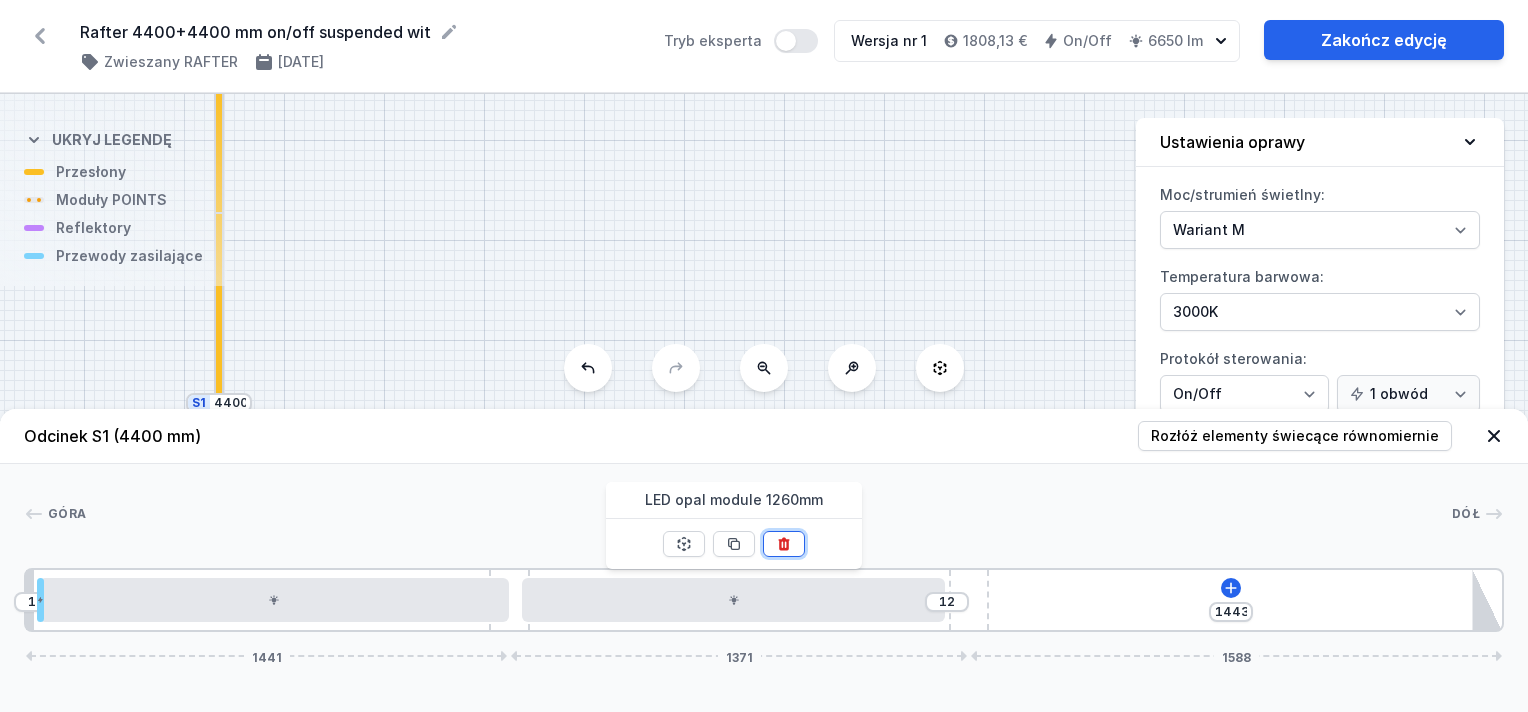 click 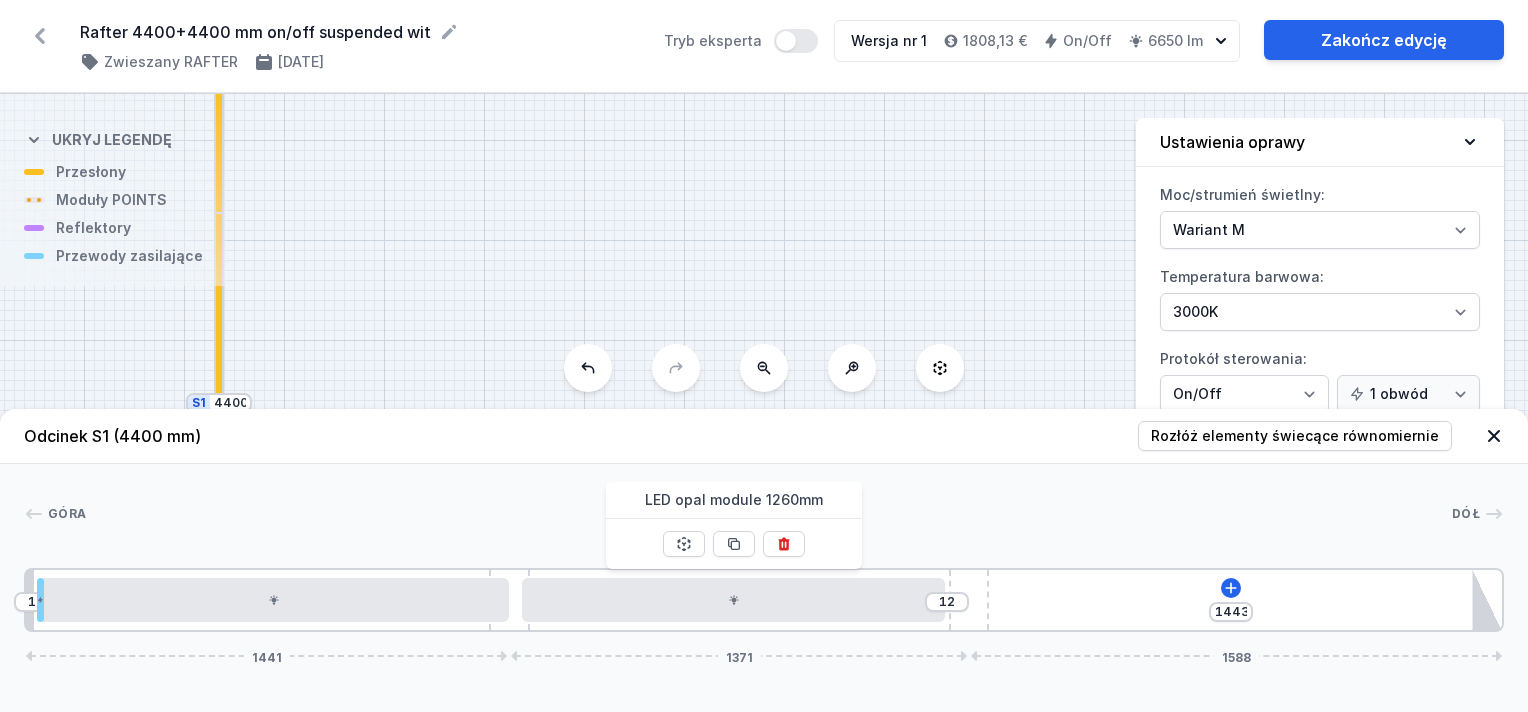 type on "1251" 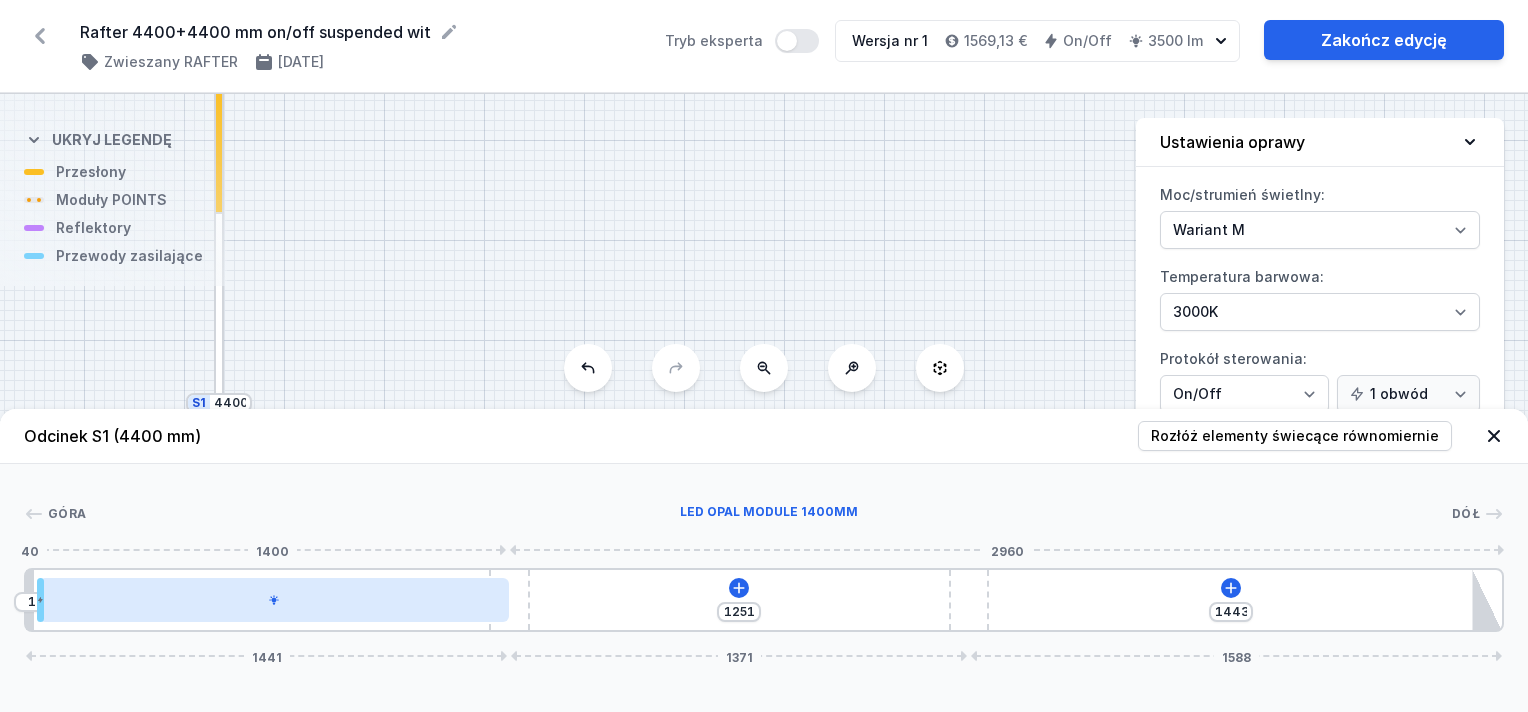 click at bounding box center (274, 600) 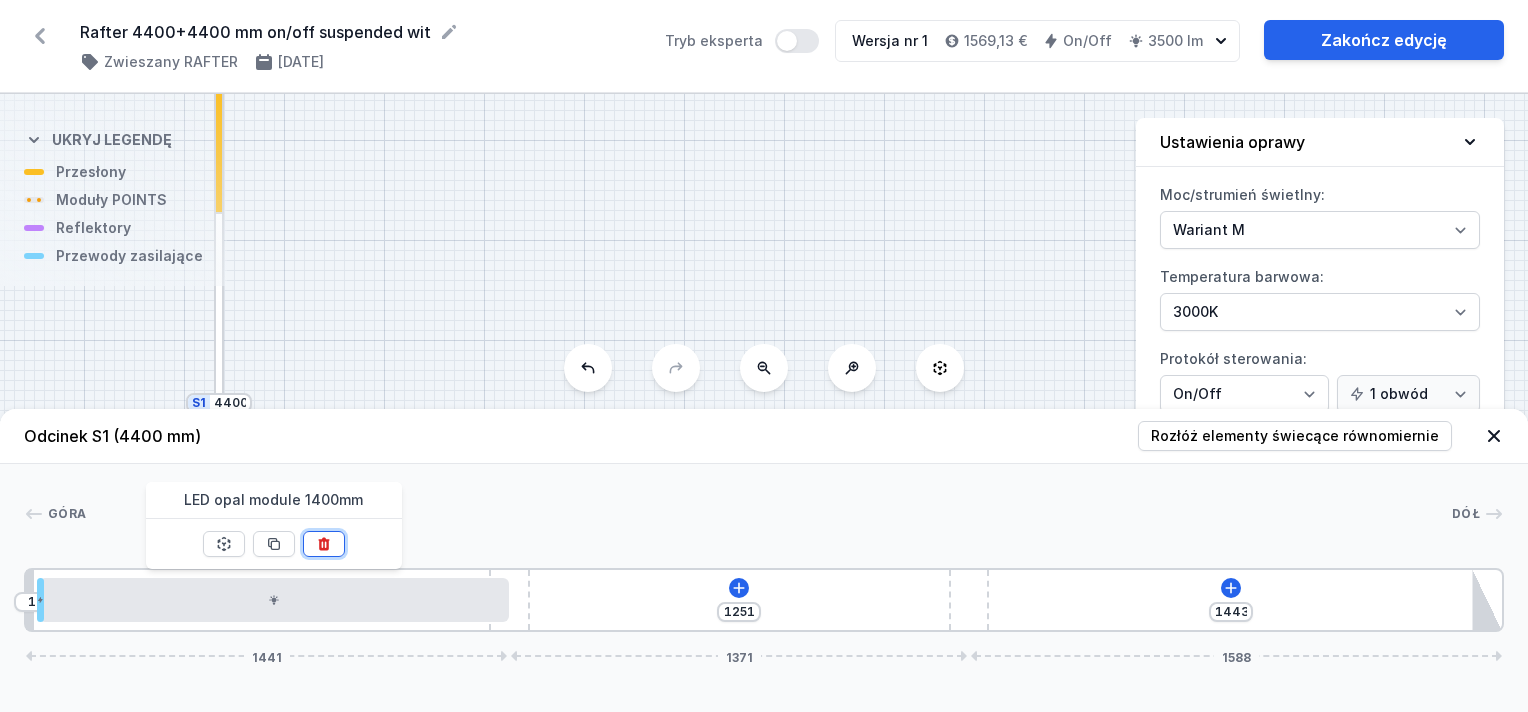 click 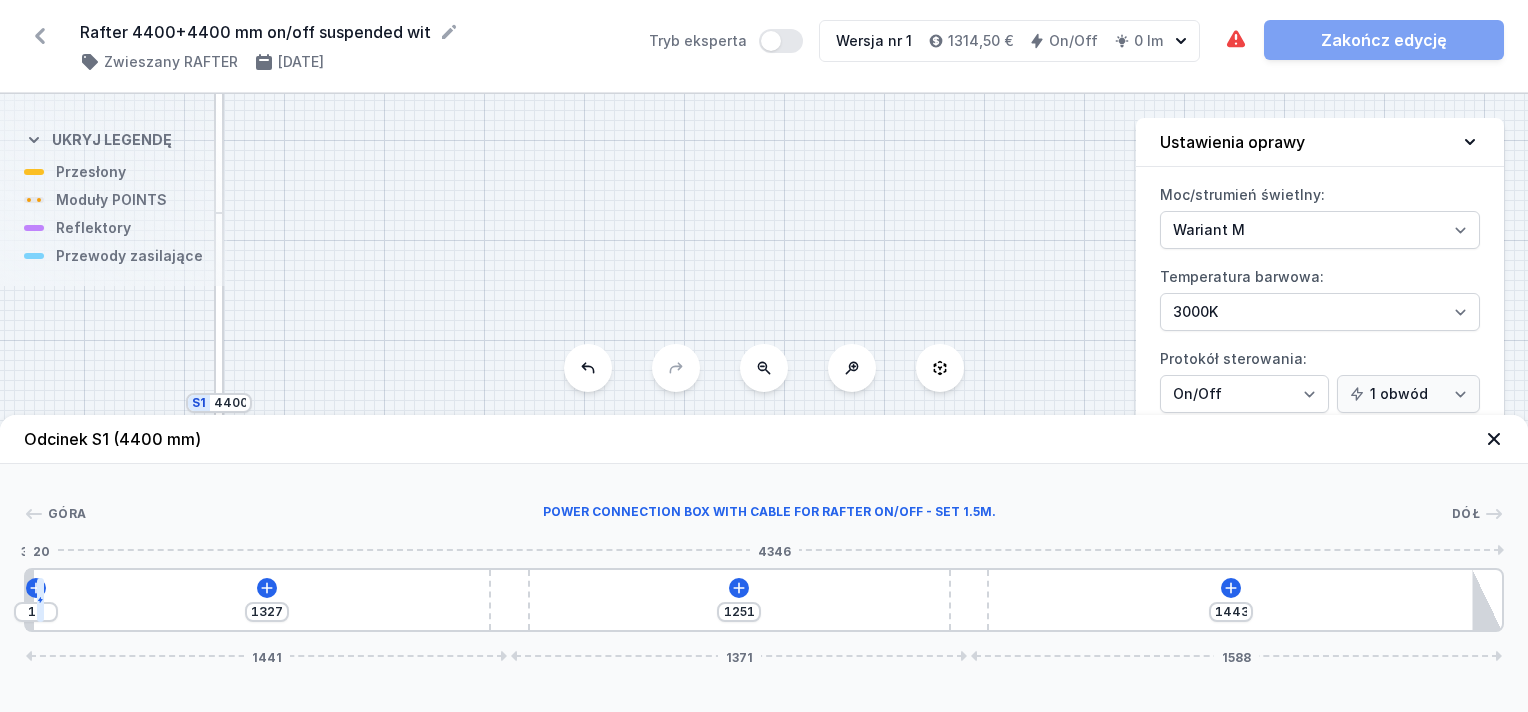 click at bounding box center [40, 600] 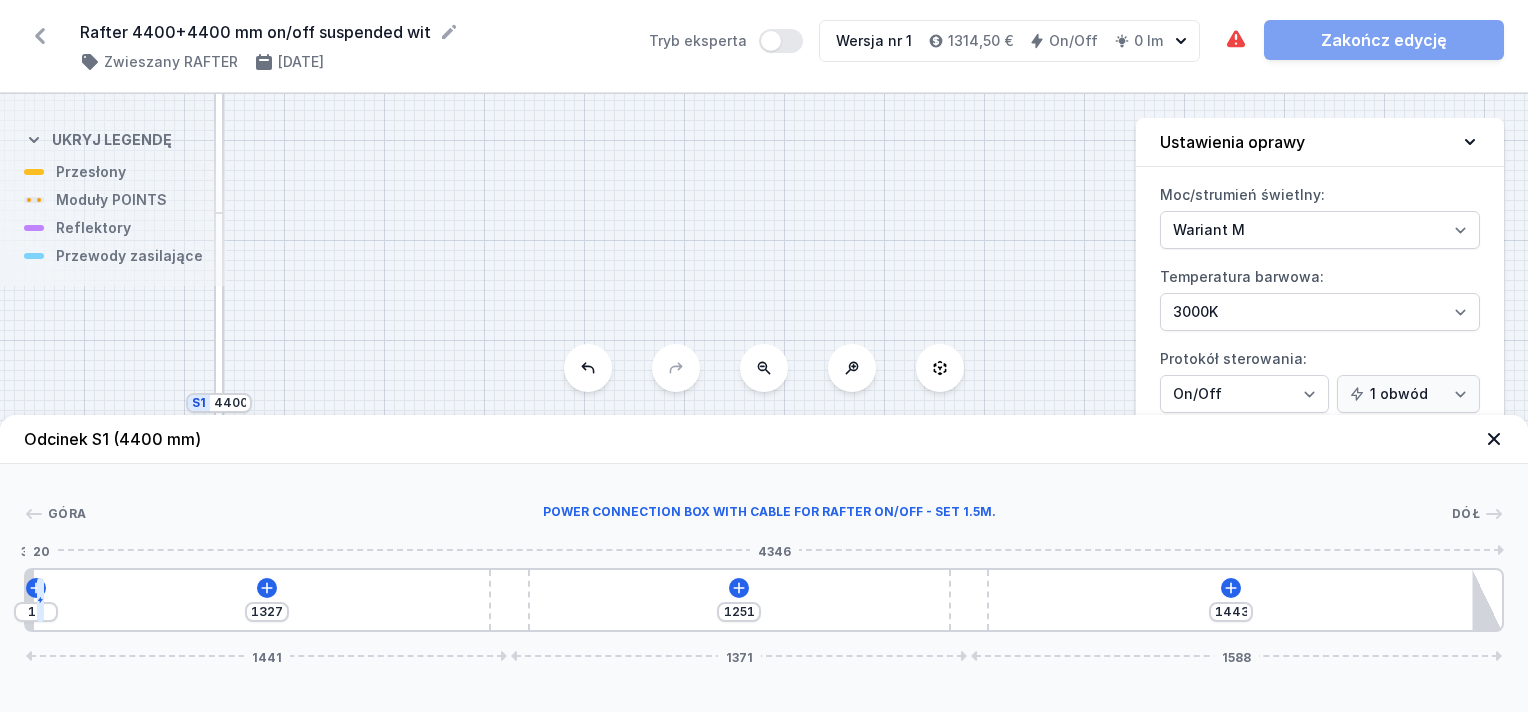click 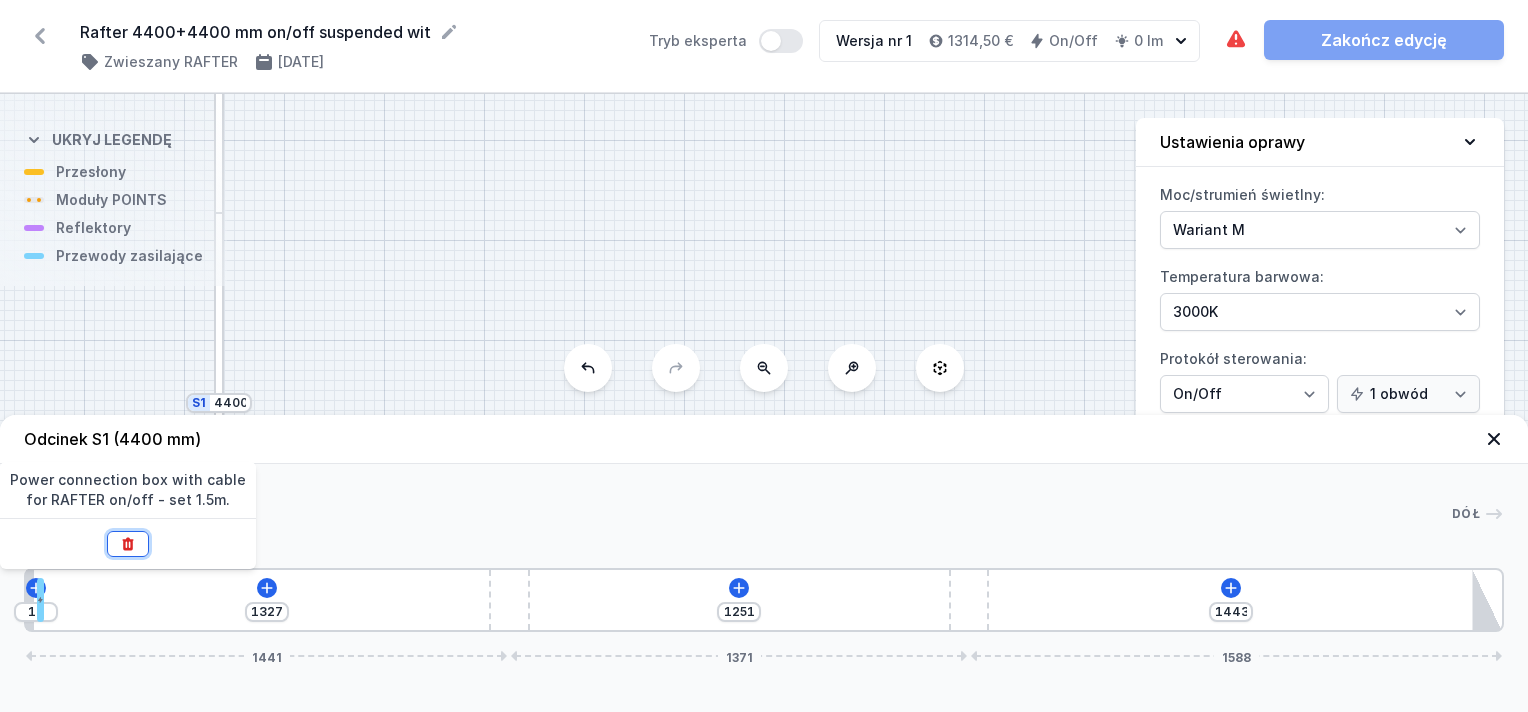 click 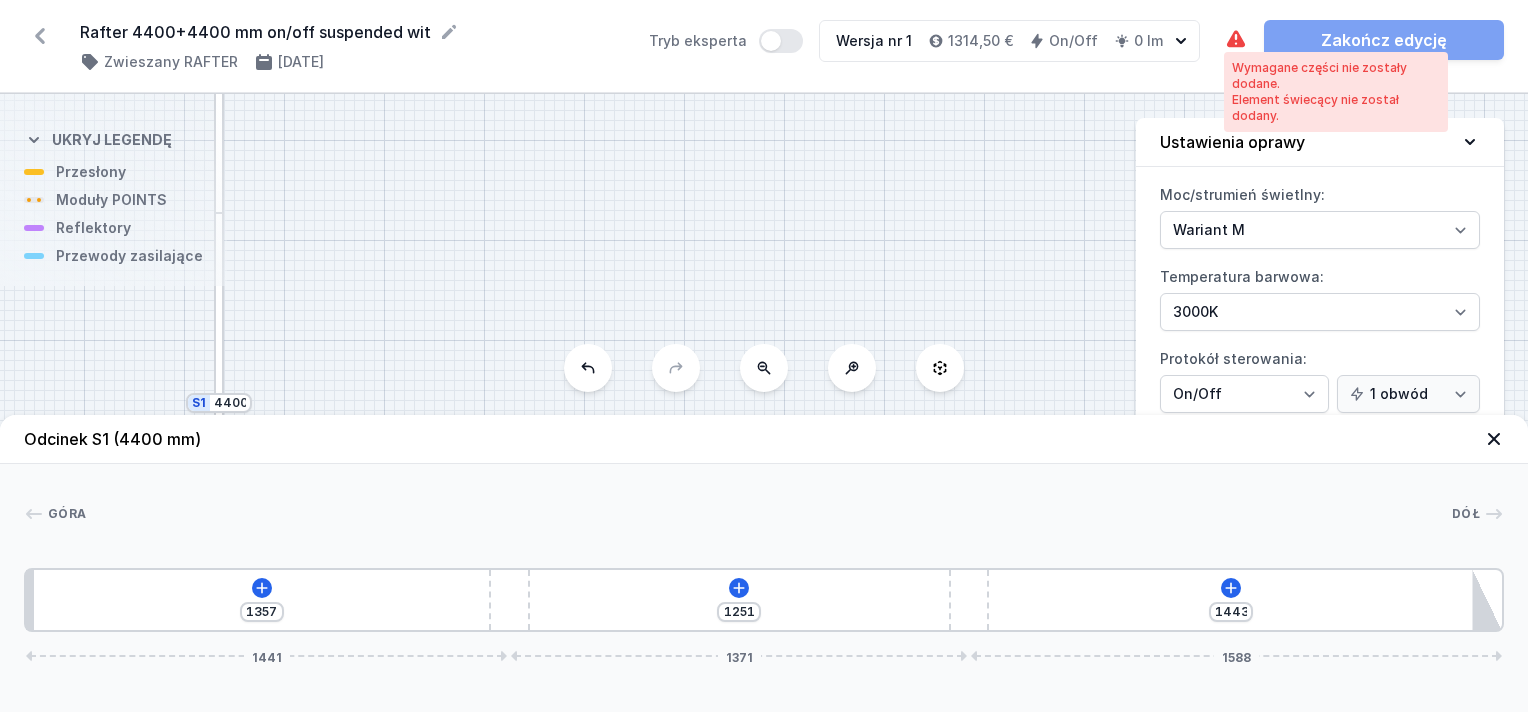 click 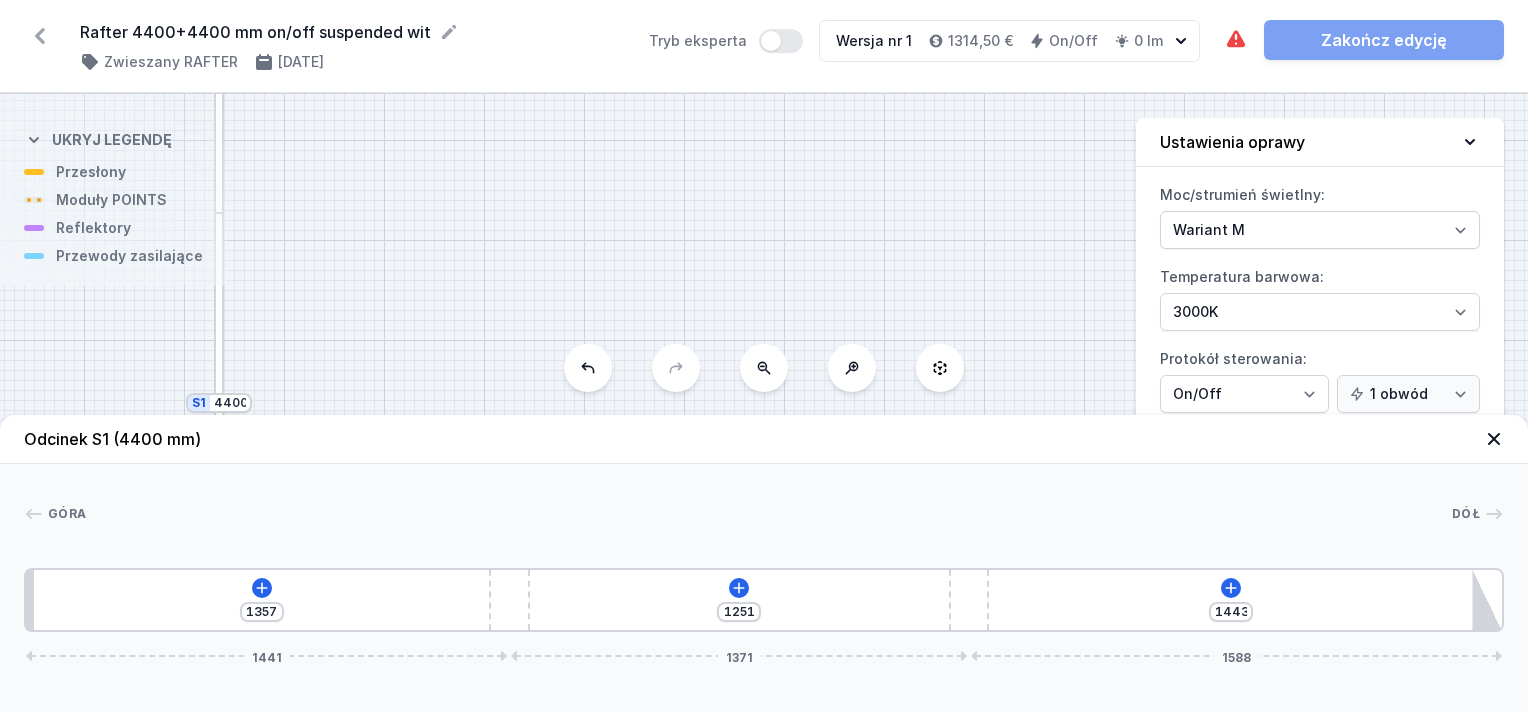 click on "S2 4400 S1 4400" at bounding box center (764, 403) 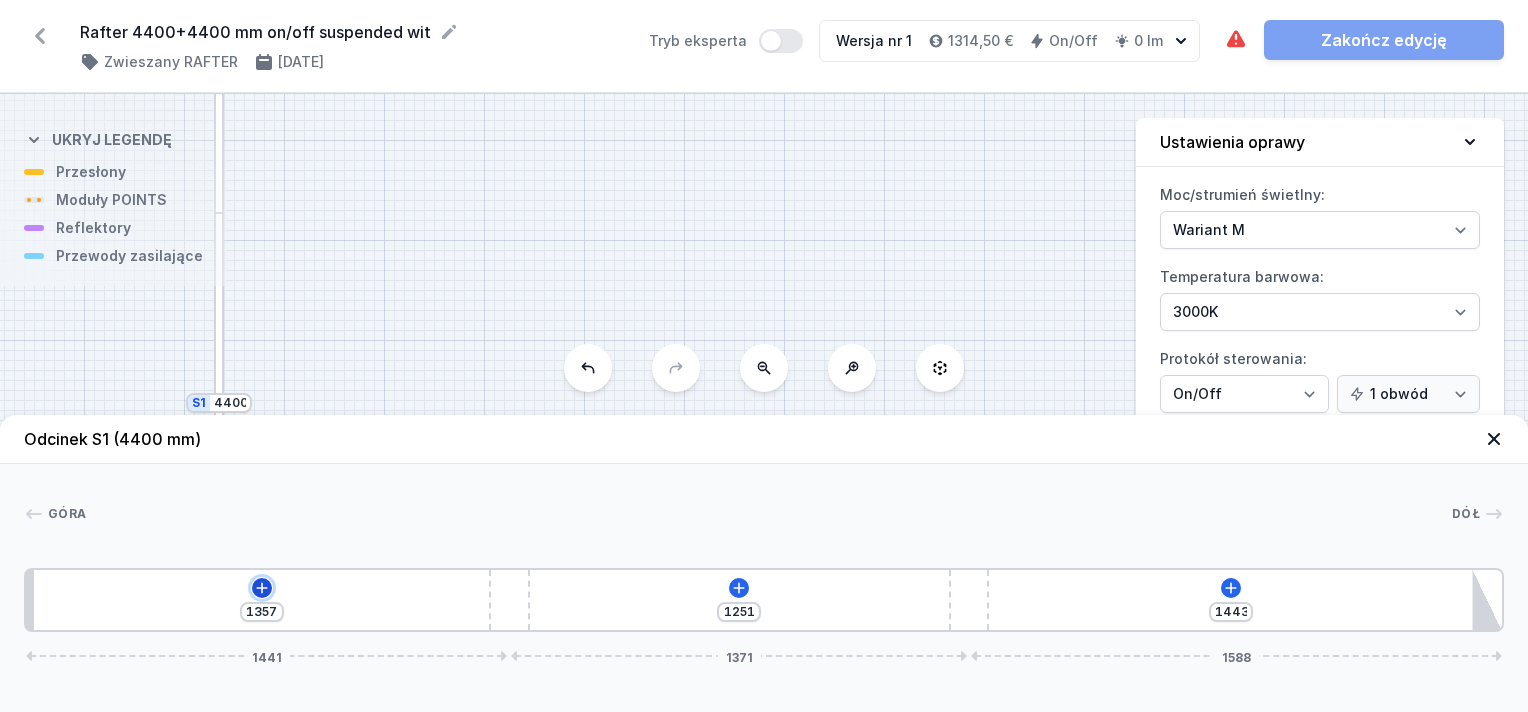 click 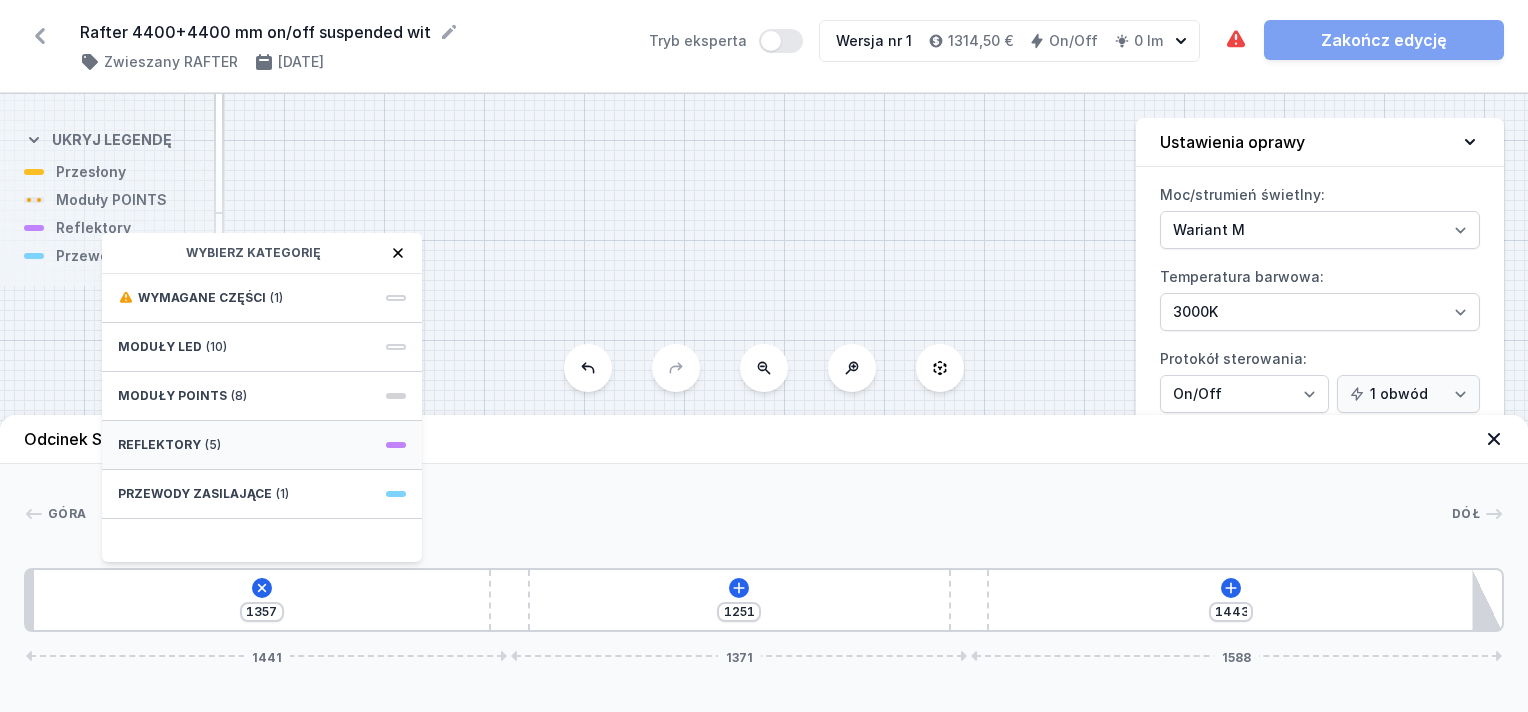 click on "Reflektory (5)" at bounding box center [262, 445] 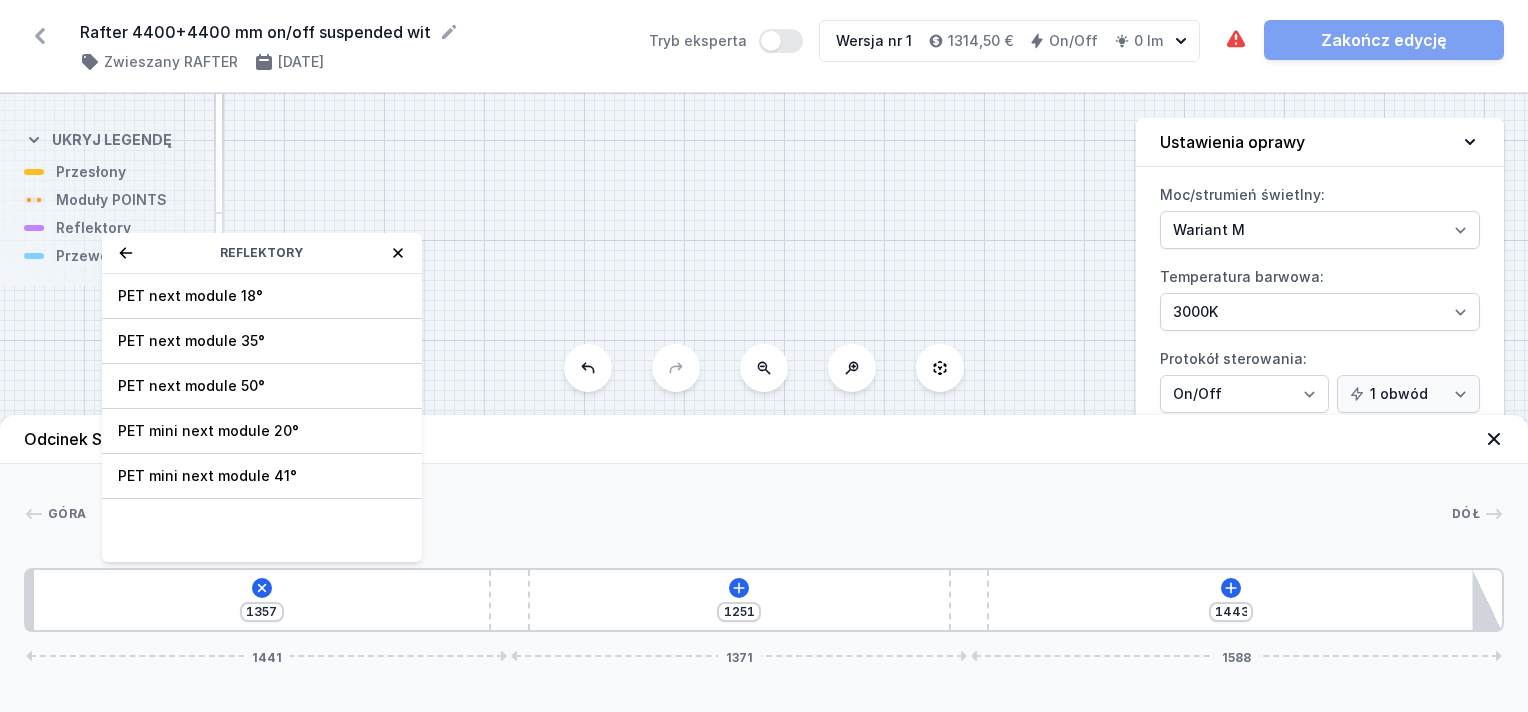 click 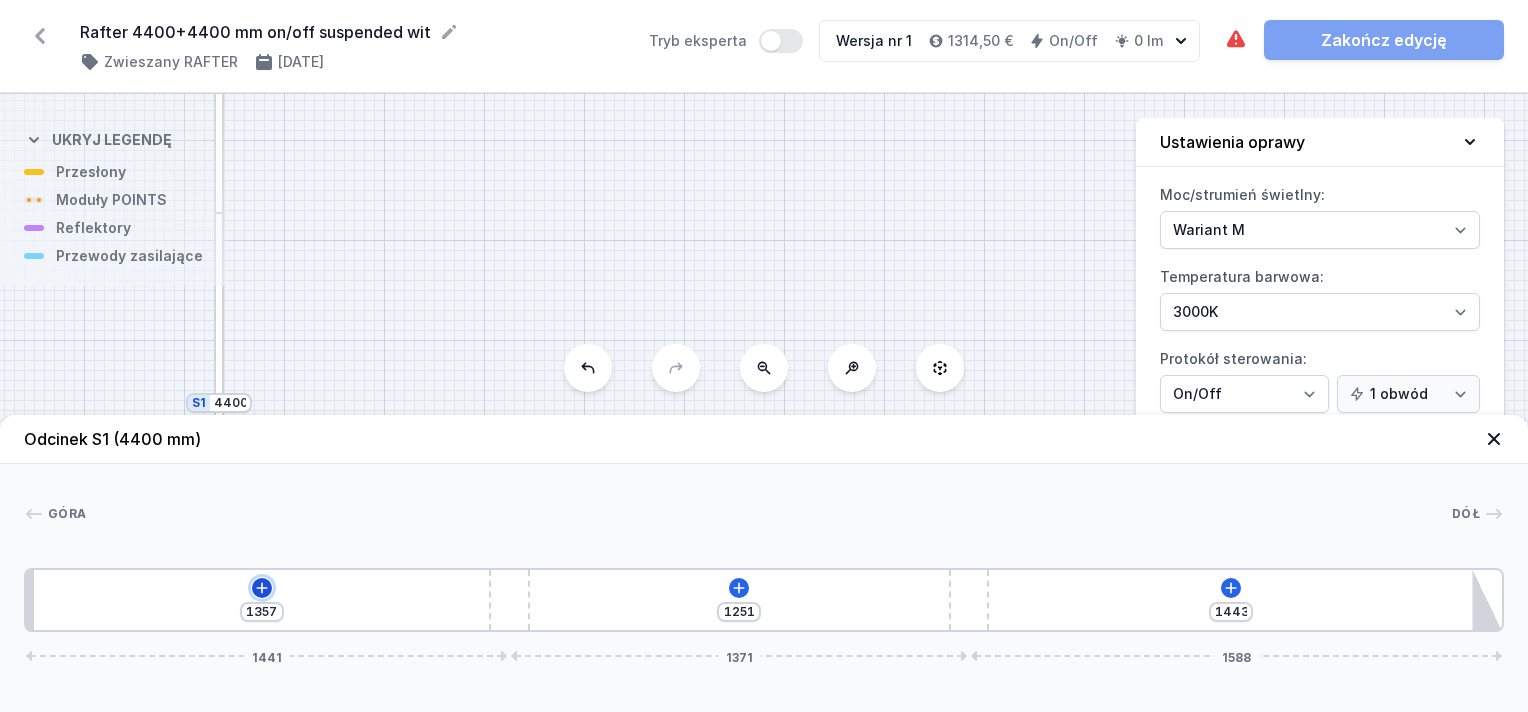 click 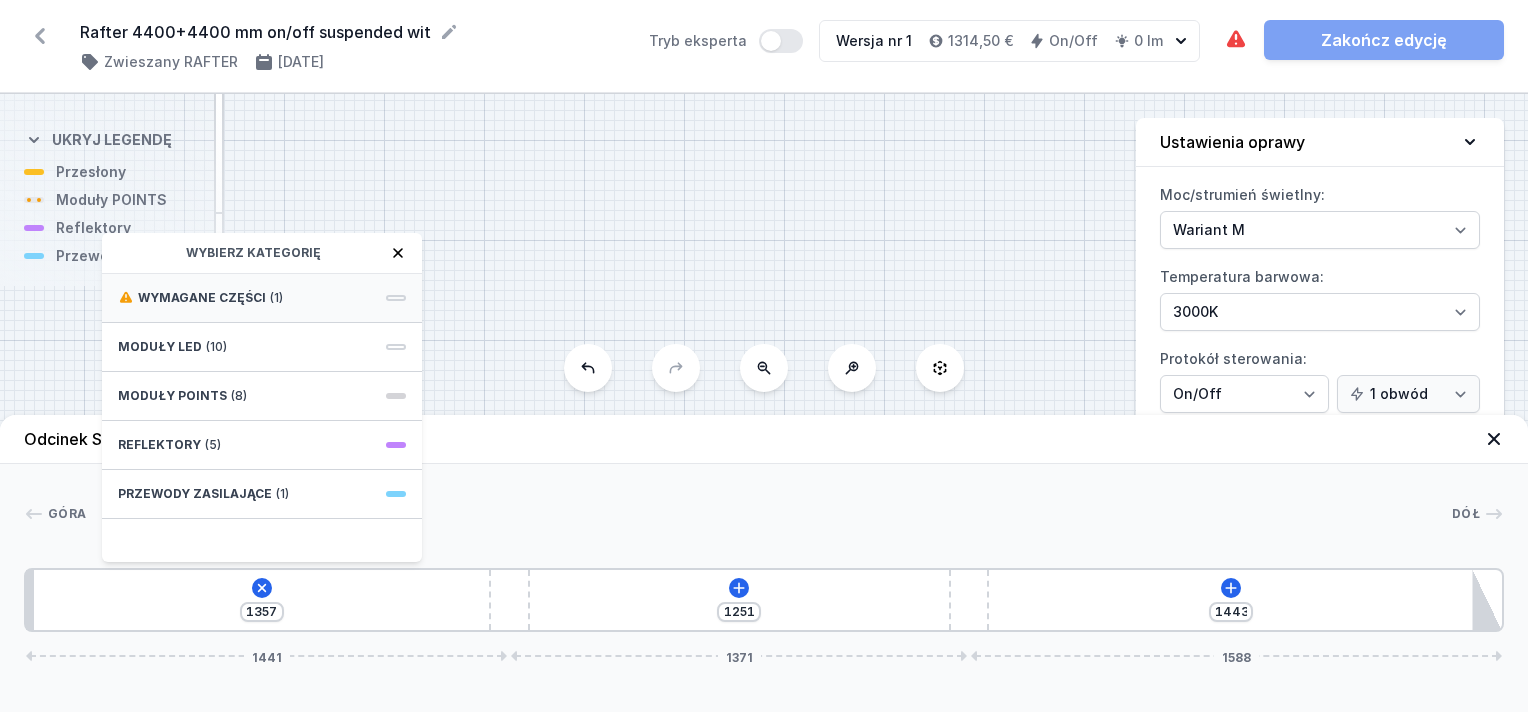 click on "Wymagane części (1)" at bounding box center [262, 298] 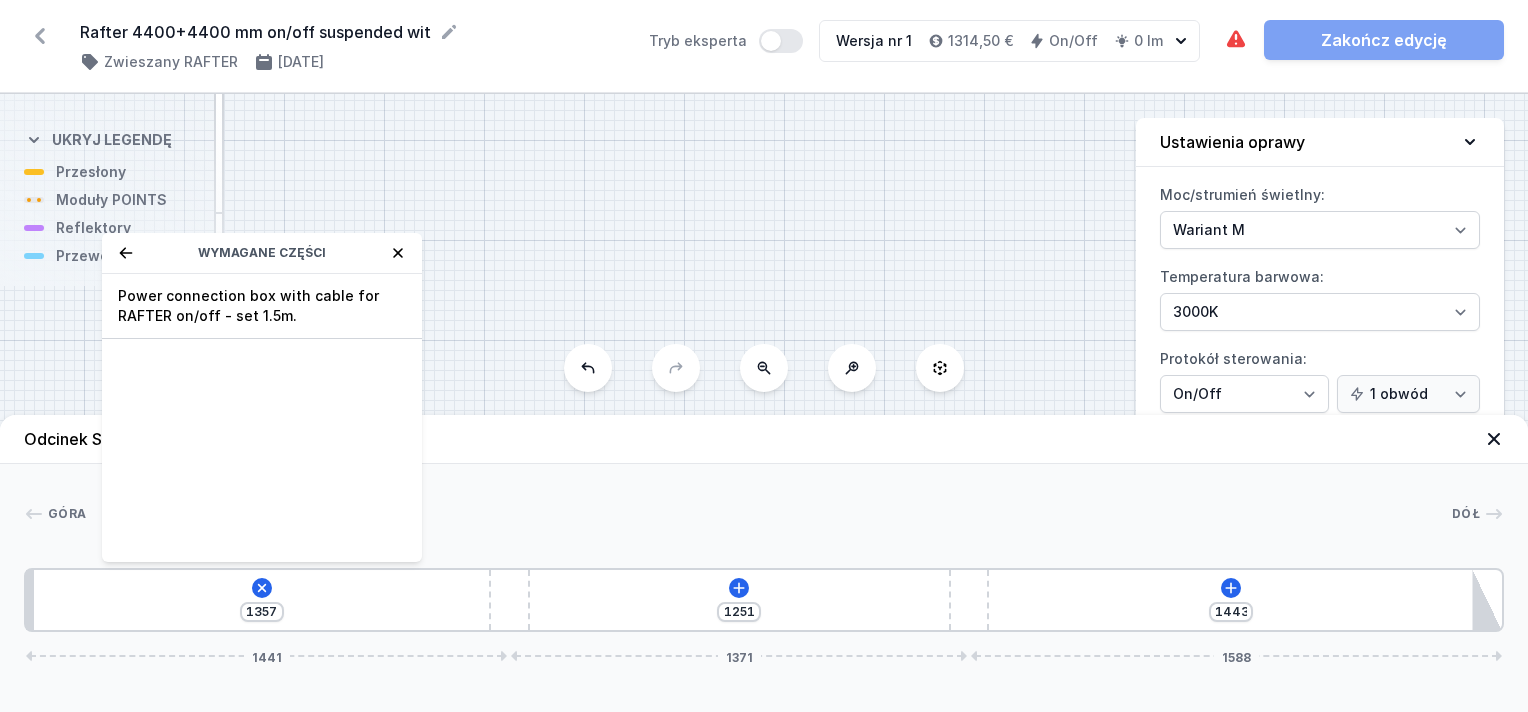 click on "Power connection box with cable for RAFTER on/off - set 1.5m." at bounding box center (262, 306) 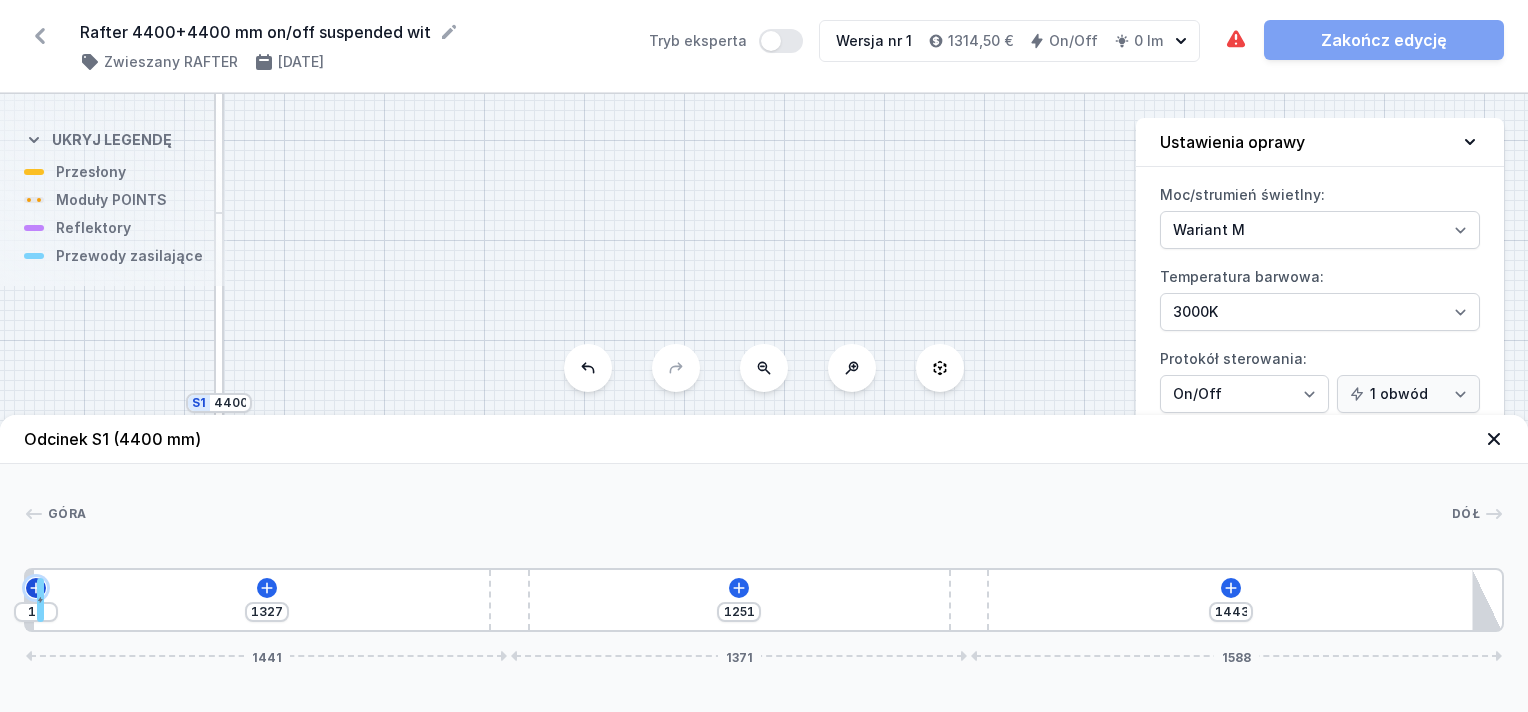 click 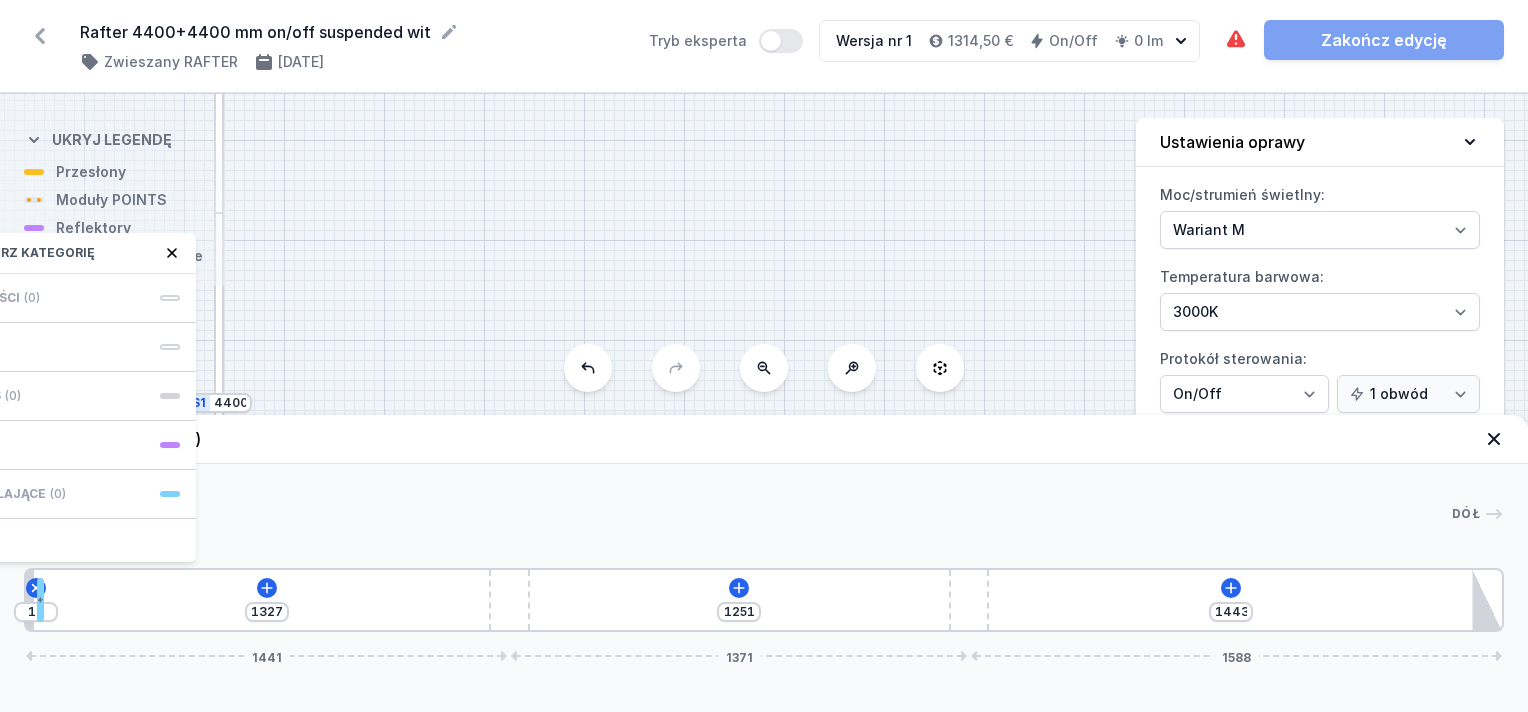 drag, startPoint x: 125, startPoint y: 407, endPoint x: 181, endPoint y: 286, distance: 133.33041 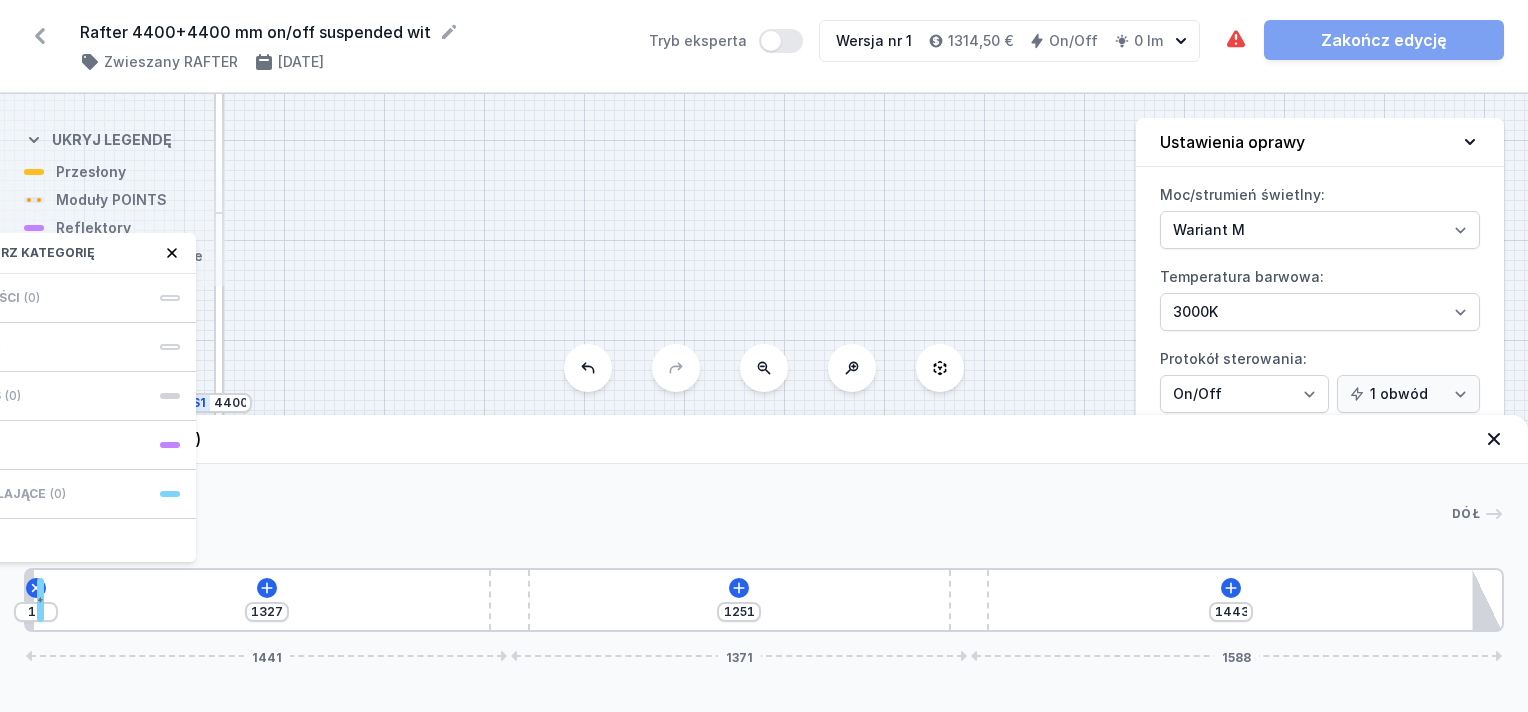 click on "S2 4400 S1 4400 Odcinek S1   (4400 mm) Góra Dół 1 2 3 3 4 10 Wybierz kategorię Wymagane części (0) Moduły LED (10) Moduły POINTS (0) Reflektory (0) Przewody zasilające [PHONE_NUMBER] 1588 34 20 4346 24 1357 120 1251 120 1443 85 4400 1  -   End cup RAFTER 2  -   Power connection box with cable for RAFTER on/off - set 1.5m. 3  -   Straight connector RAFTER 4  -   Angle connector RAFTER Widok z góry Wymiary w [mm] Ukryj legendę Przesłony Moduły POINTS Reflektory Przewody zasilające Ustawienia oprawy Moc/strumień świetlny: Wariant L Wariant M Temperatura barwowa: 2700K 3000K 4000K Protokół sterowania: On/Off SwitchDIM DALI AQsmart 1 obwód 2 obwody Kolor: [PERSON_NAME] struktura [PERSON_NAME] struktura Złoty struktura Miedziany [PERSON_NAME] Inny (z palety RAL) Optyka: Opal Długość zawiesi: 1,4 m 3 m 4 m 5 m" at bounding box center (764, 403) 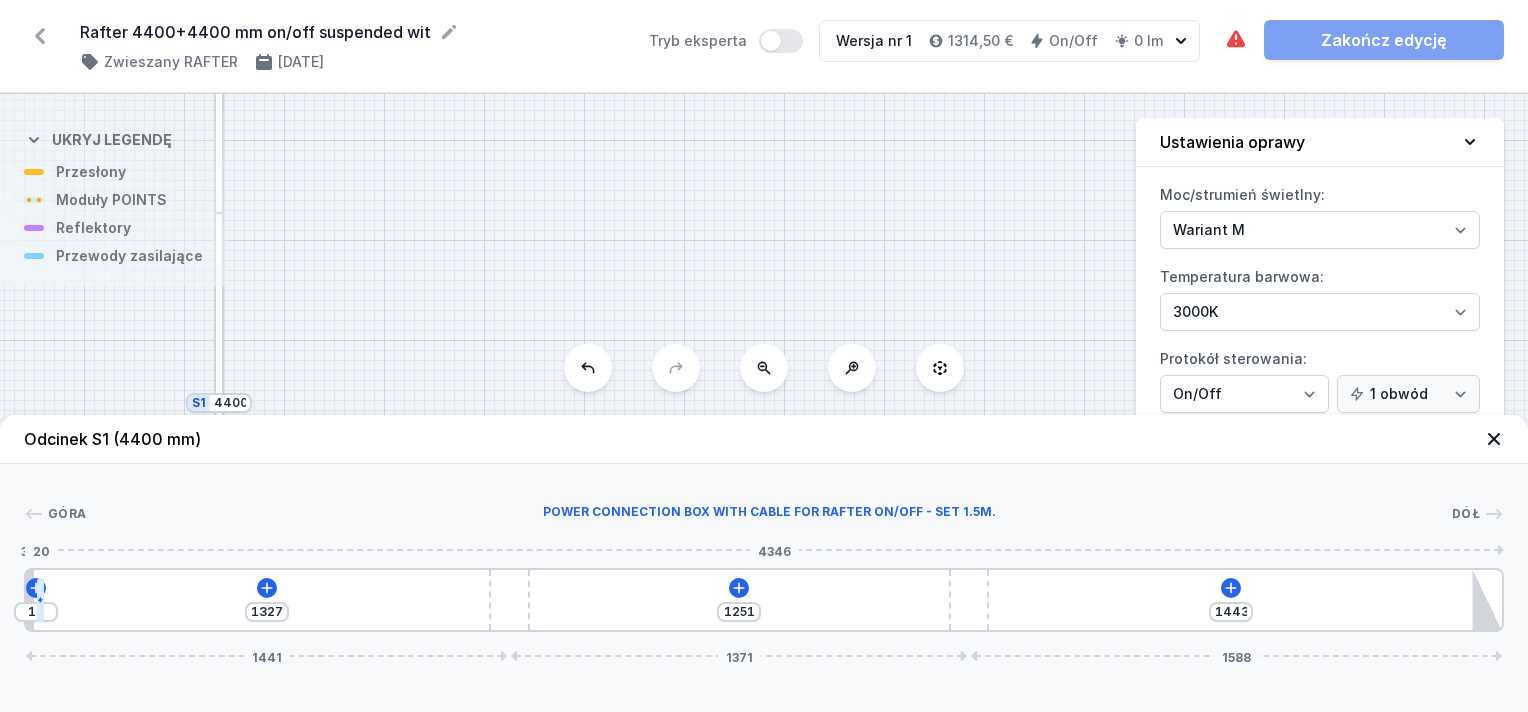 type 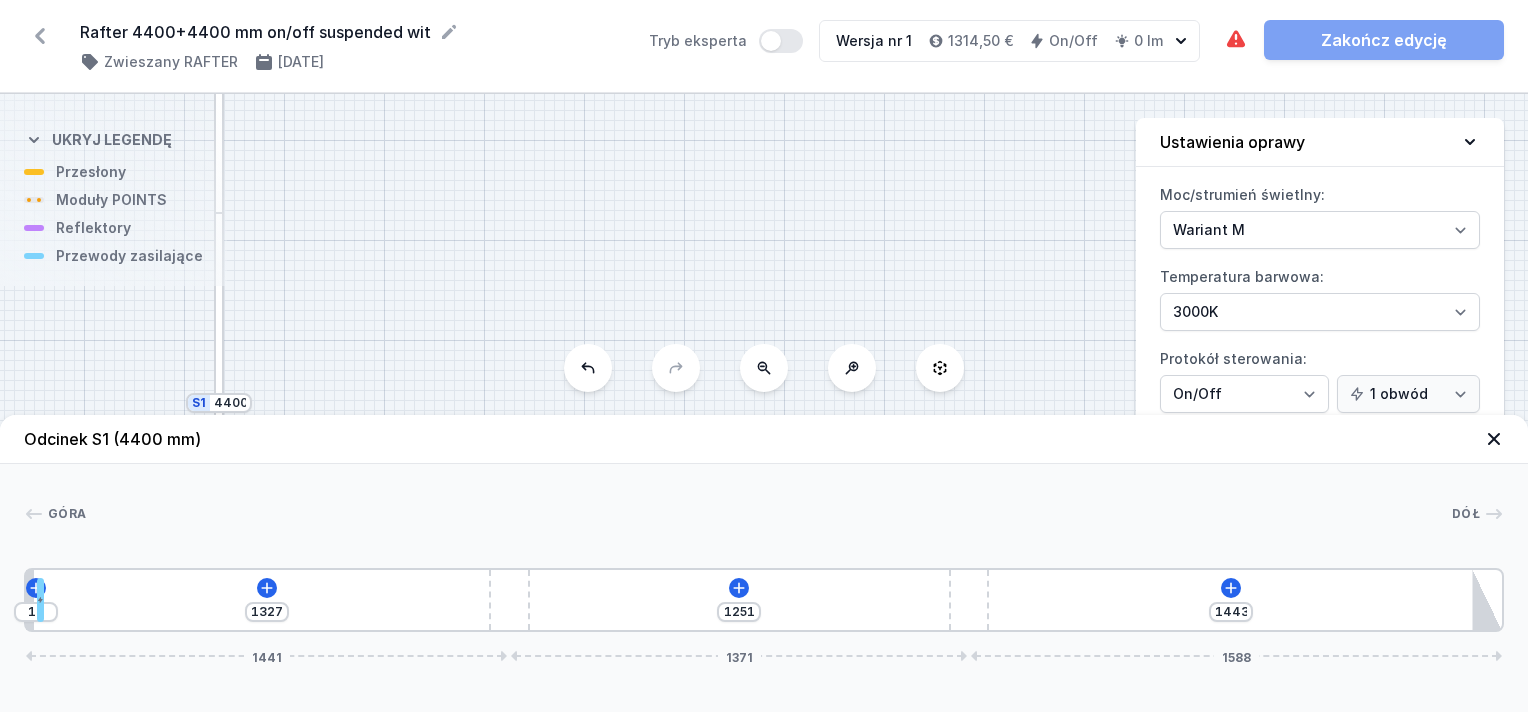 drag, startPoint x: 39, startPoint y: 588, endPoint x: 30, endPoint y: 561, distance: 28.460499 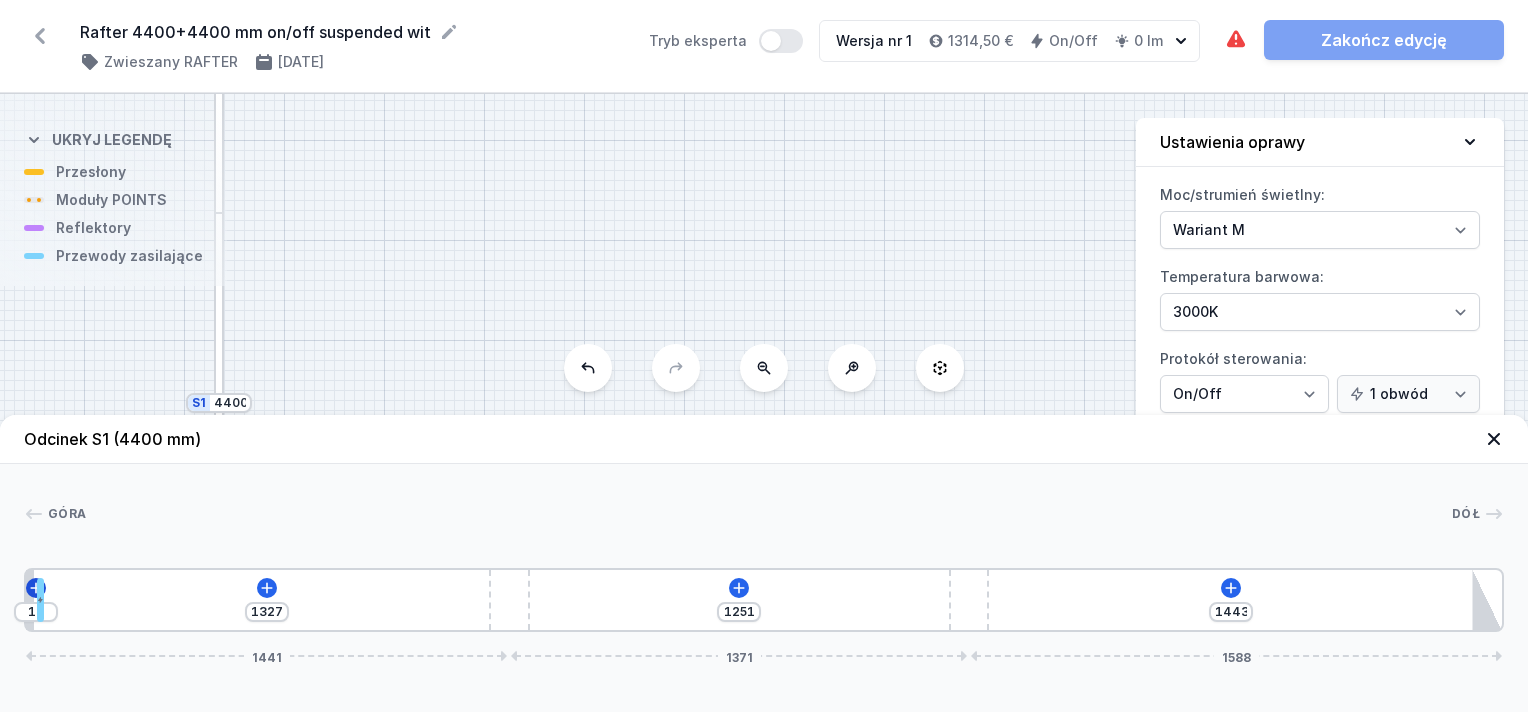 click on "10 1327 1251 1443 1441 1371 1588" at bounding box center [764, 600] 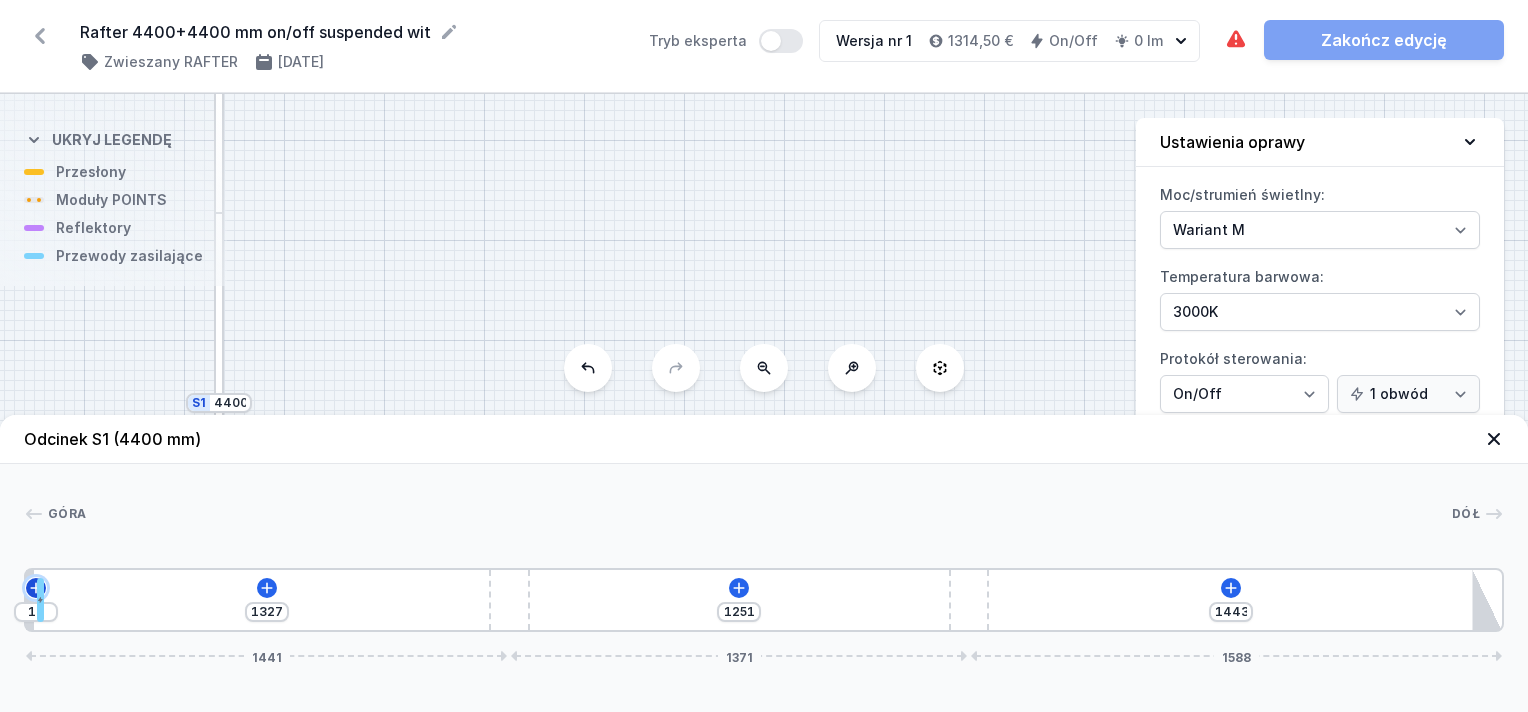 click 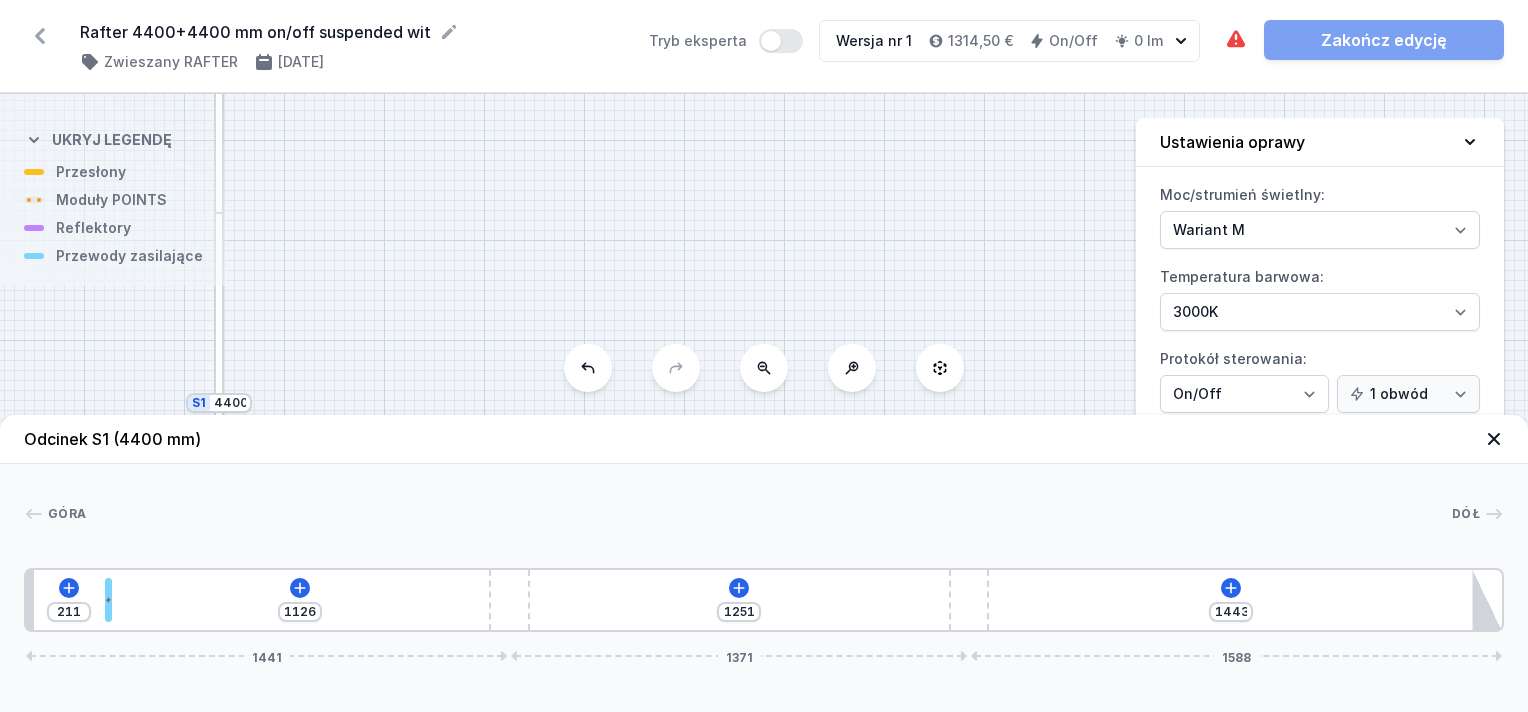 drag, startPoint x: 39, startPoint y: 582, endPoint x: 100, endPoint y: 592, distance: 61.81424 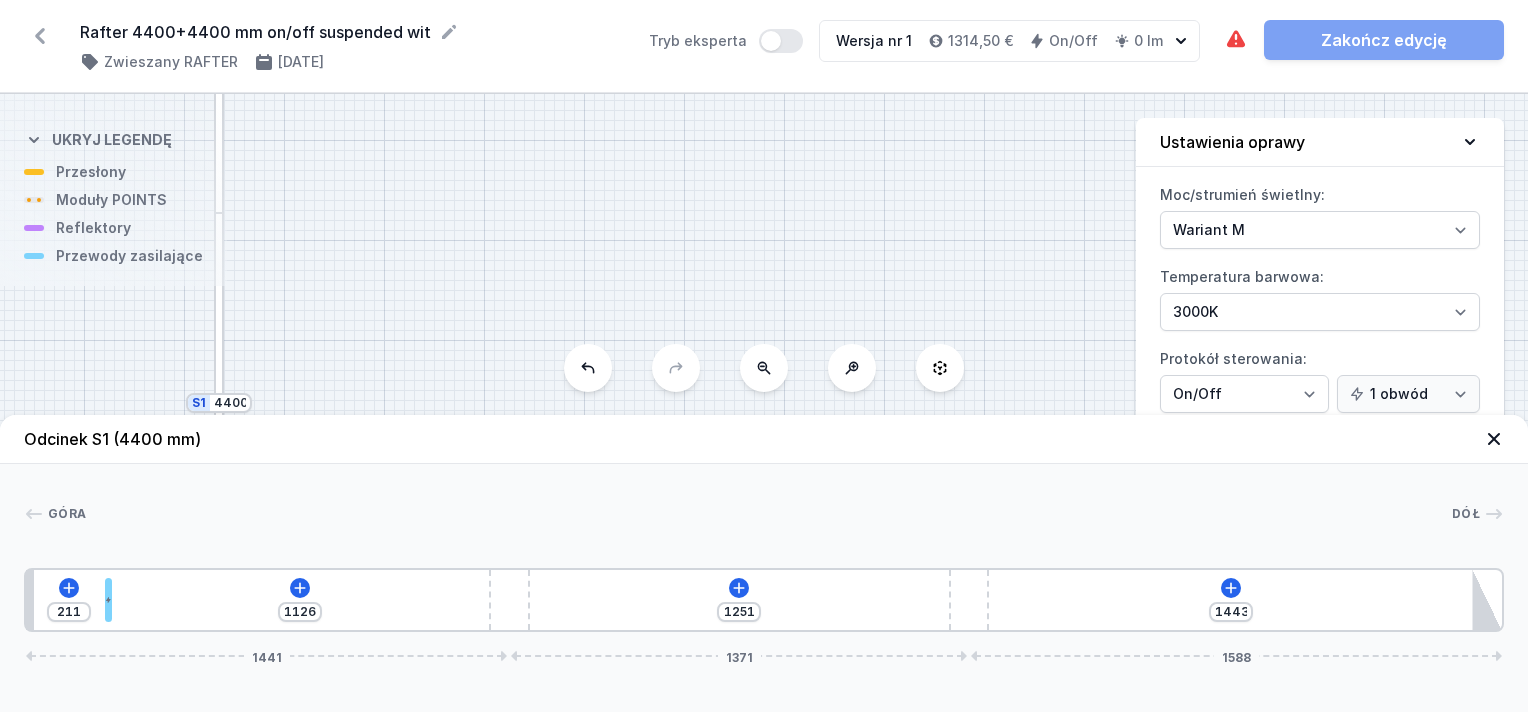 click on "211 1126 1251 1443 1441 1371 1588" at bounding box center (764, 600) 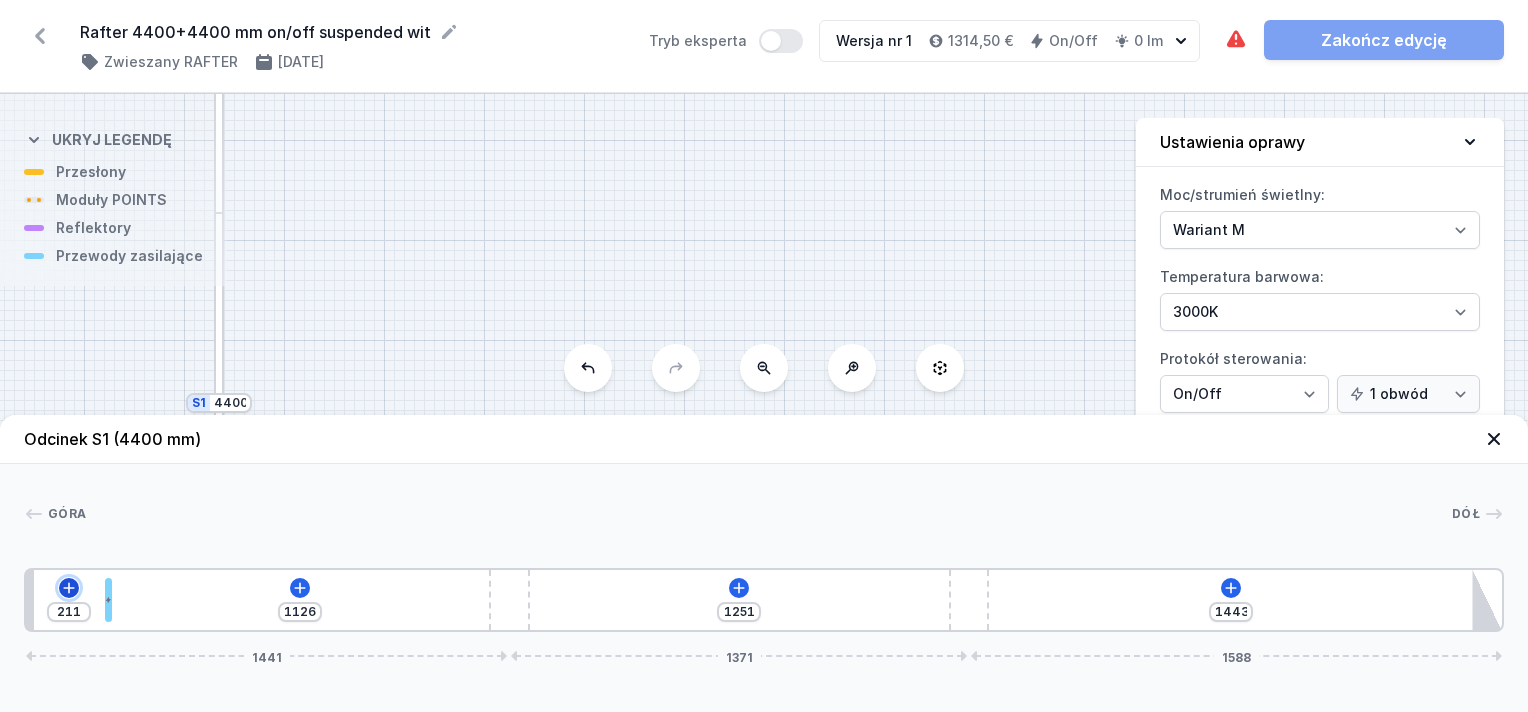 click 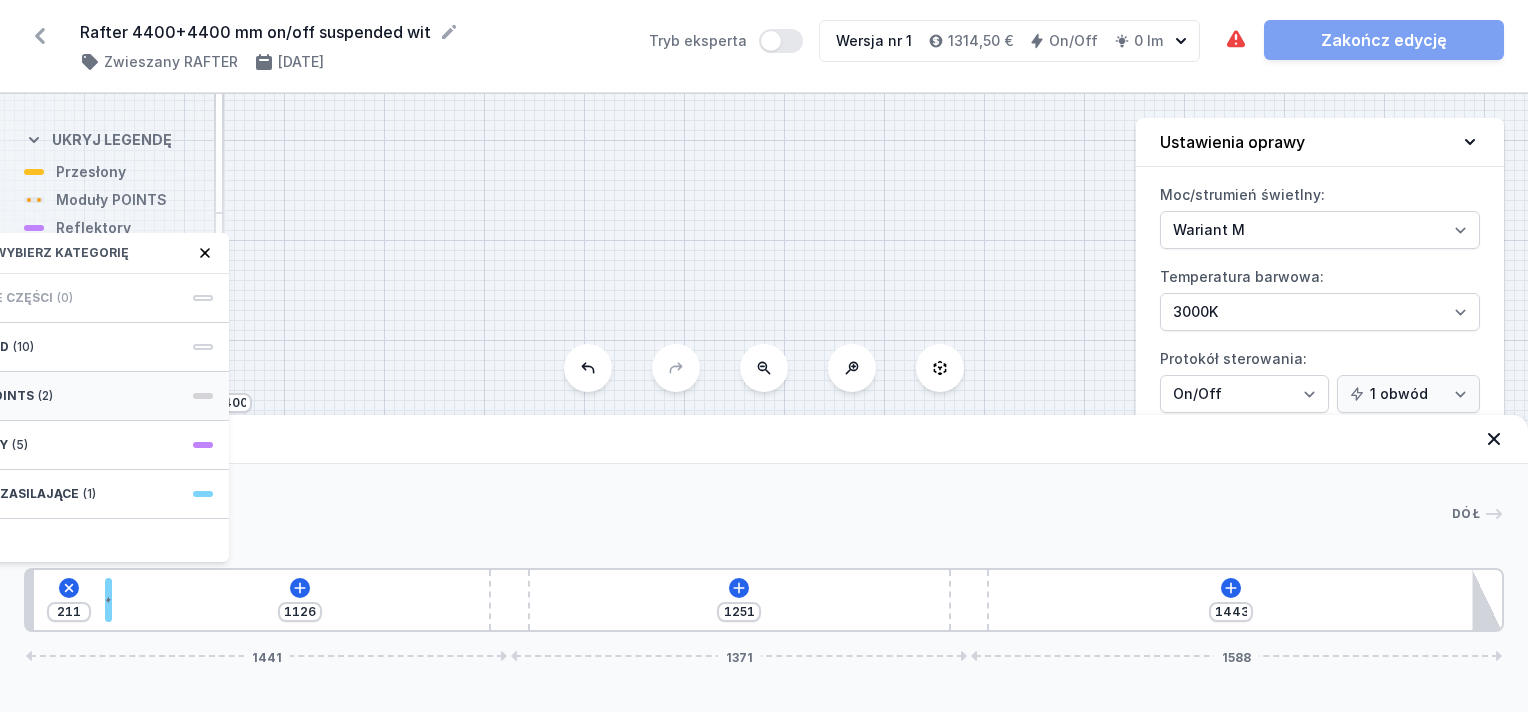 click on "Moduły POINTS (2)" at bounding box center (69, 396) 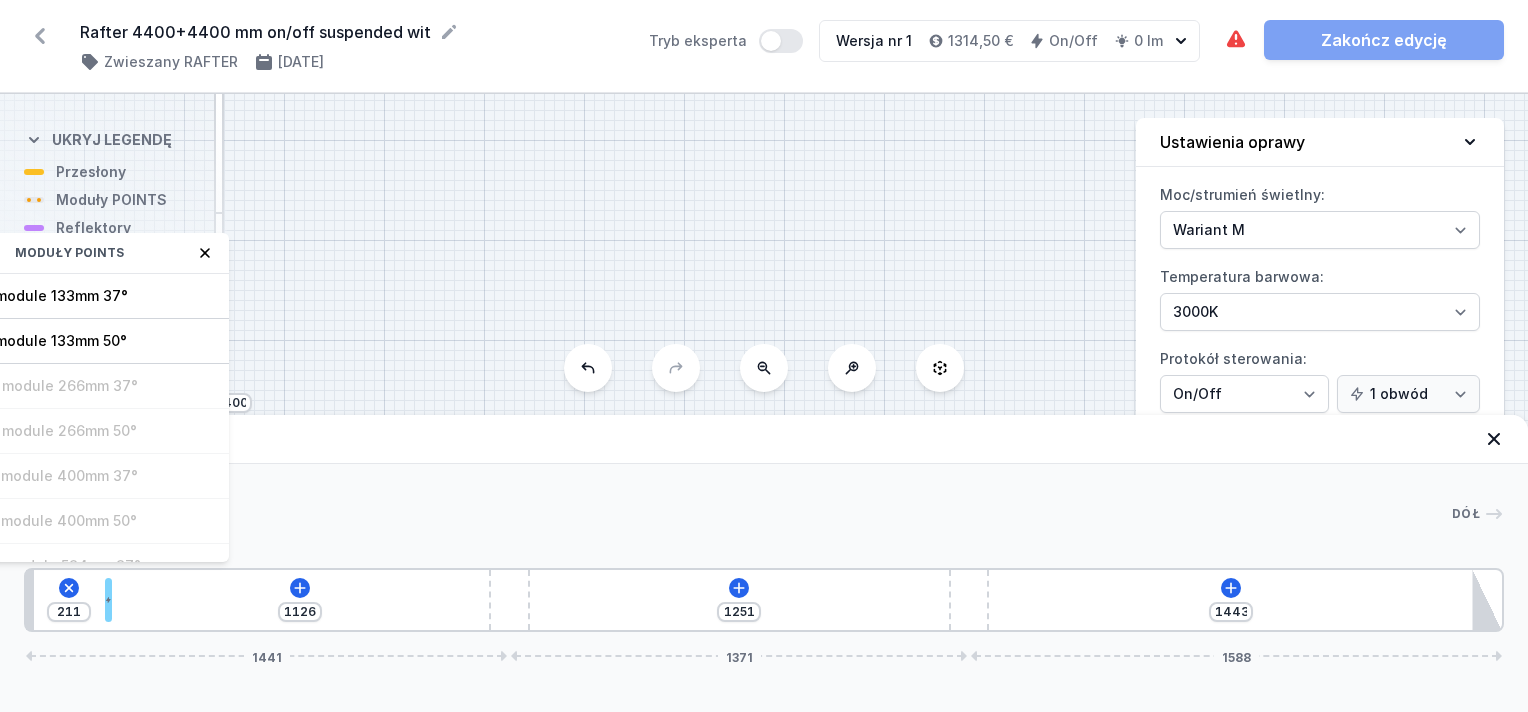 click 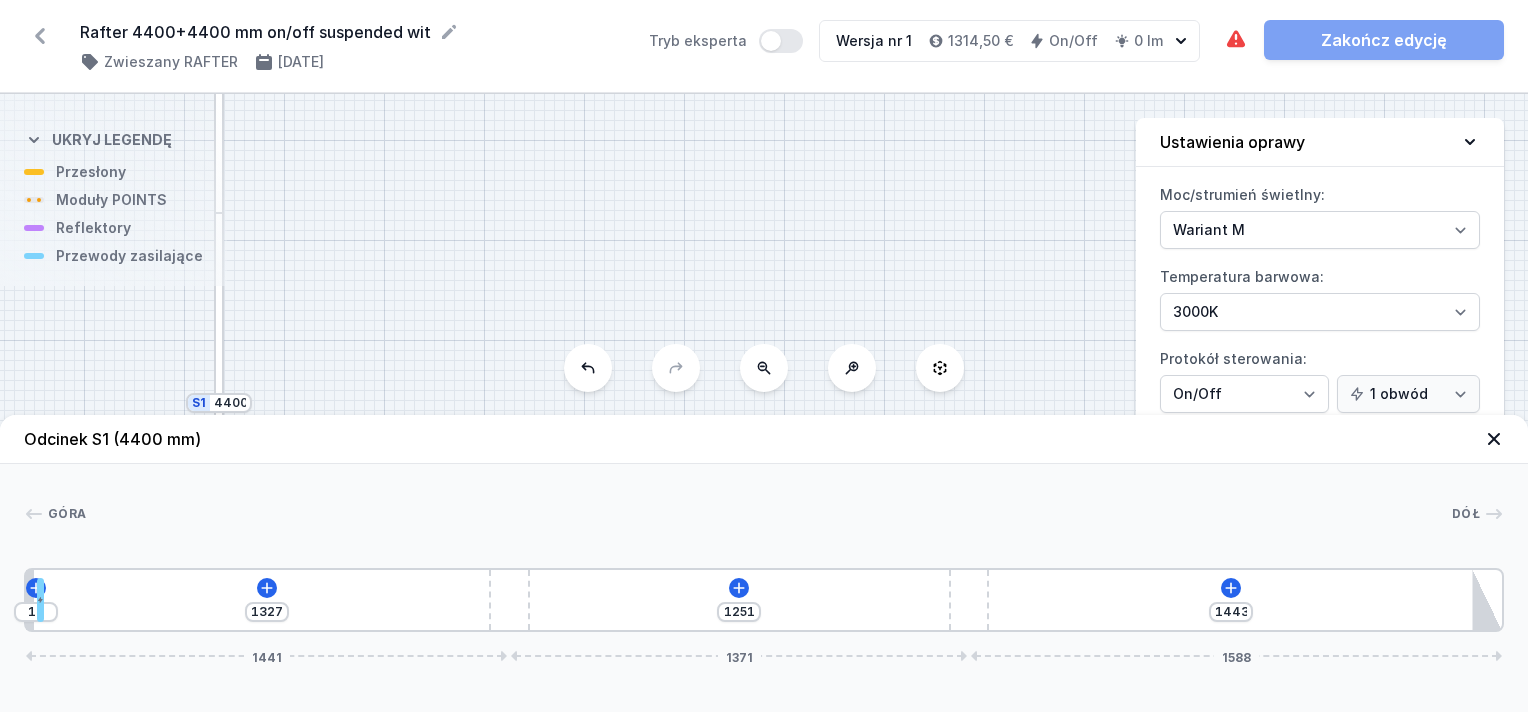 drag, startPoint x: 104, startPoint y: 603, endPoint x: 33, endPoint y: 606, distance: 71.063354 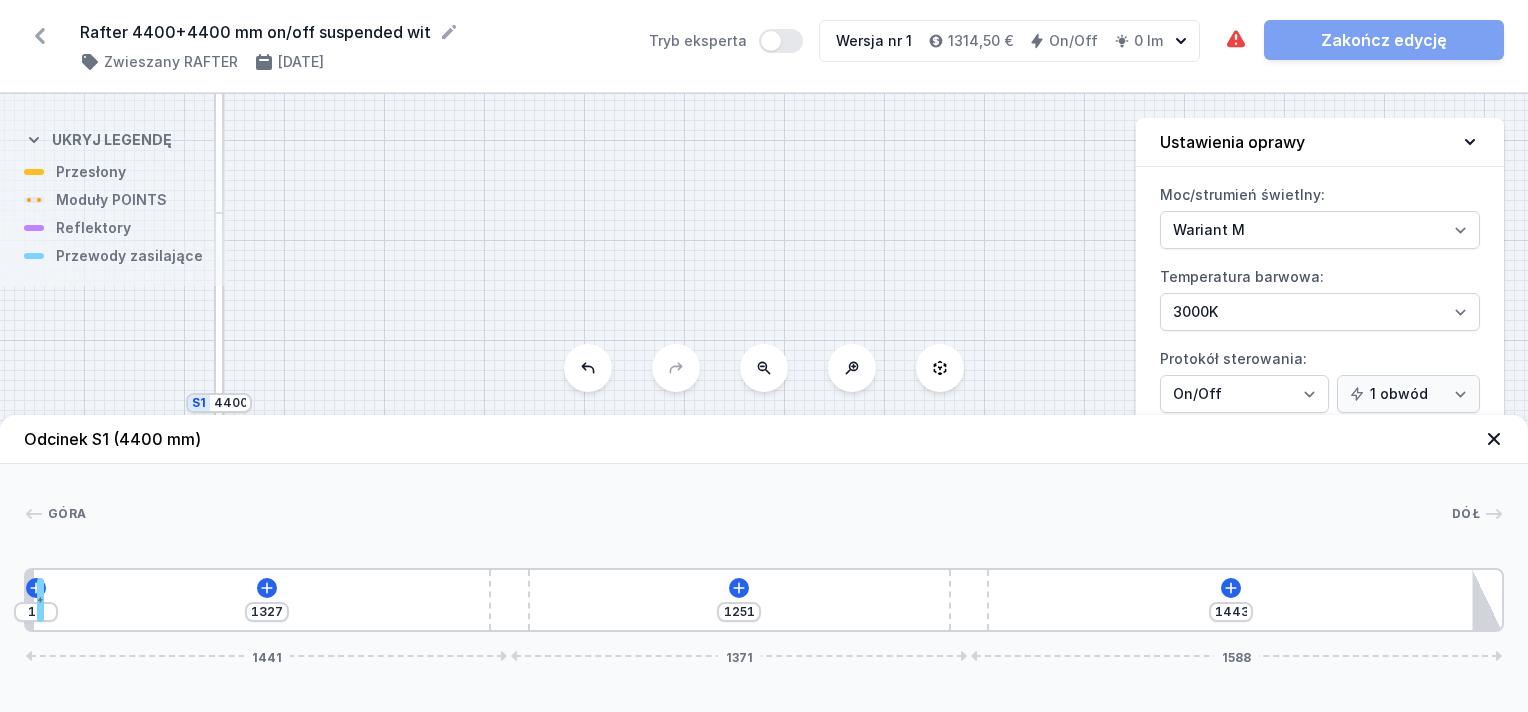 click on "10" at bounding box center (26, 600) 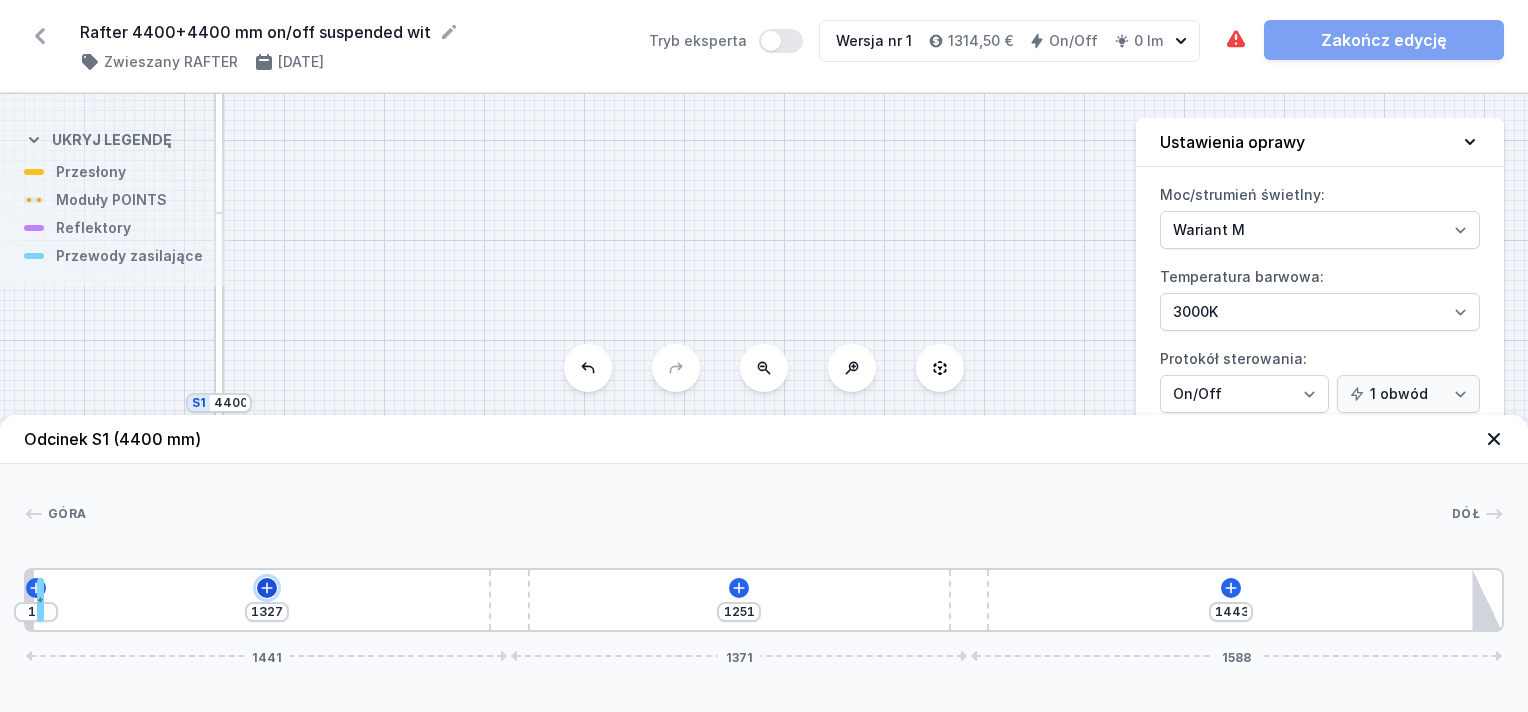 click 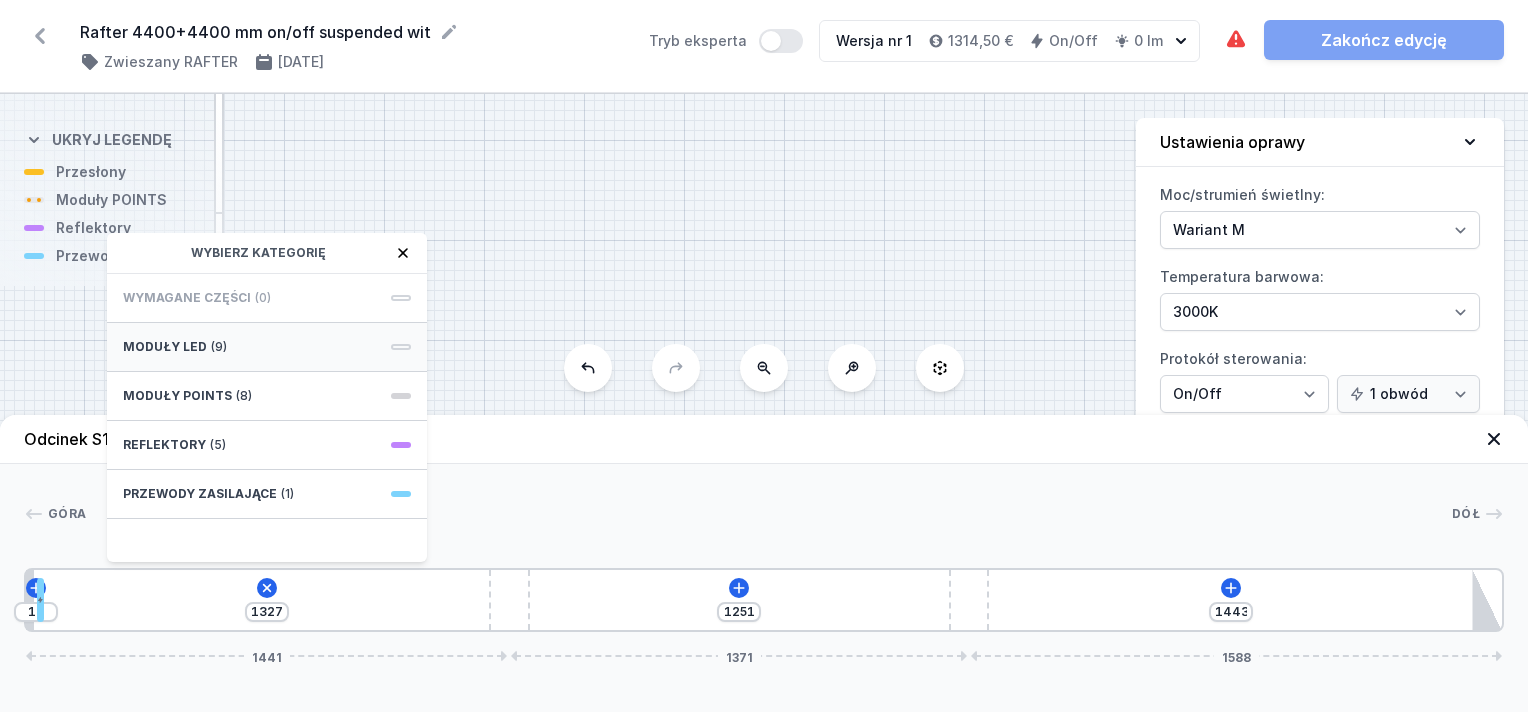 click on "Moduły LED (9)" at bounding box center [267, 347] 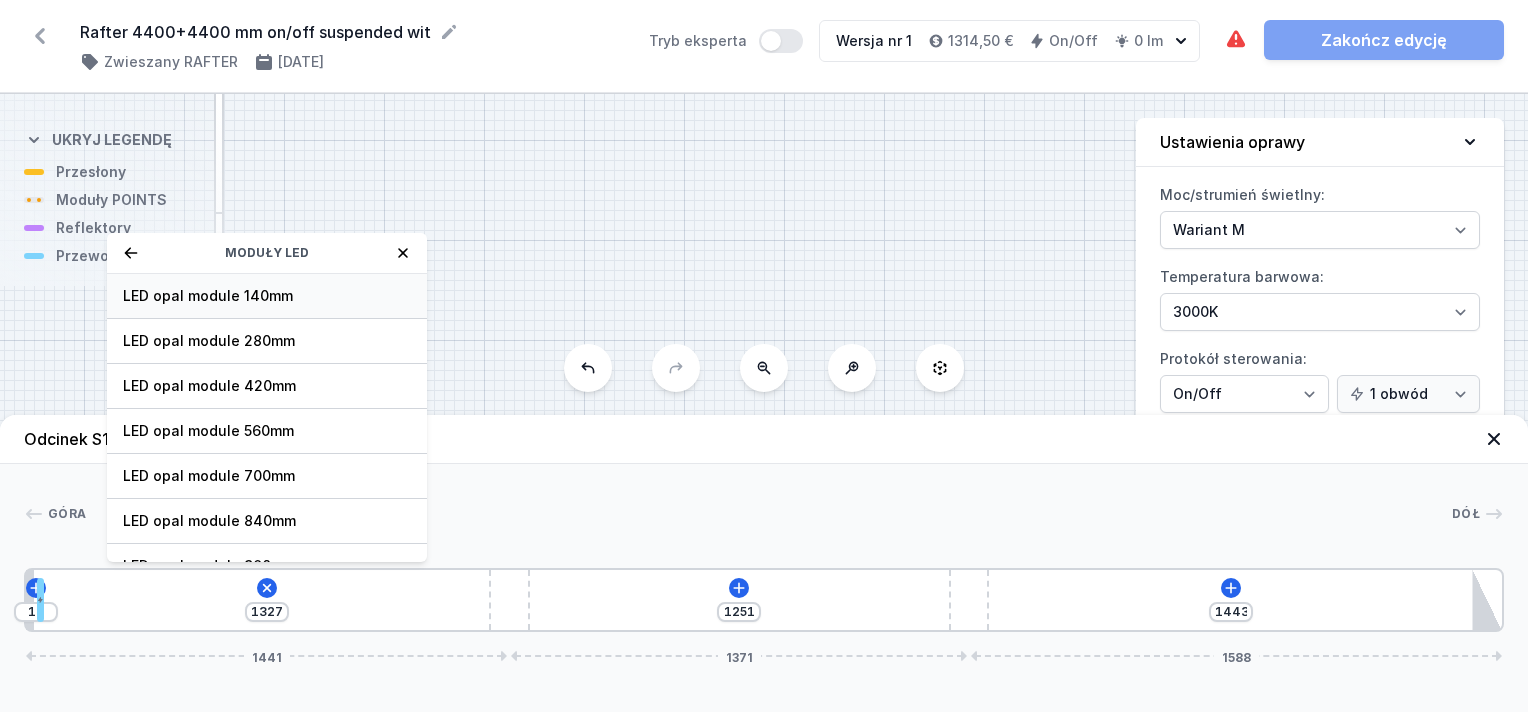 click on "LED opal module 140mm" at bounding box center [267, 296] 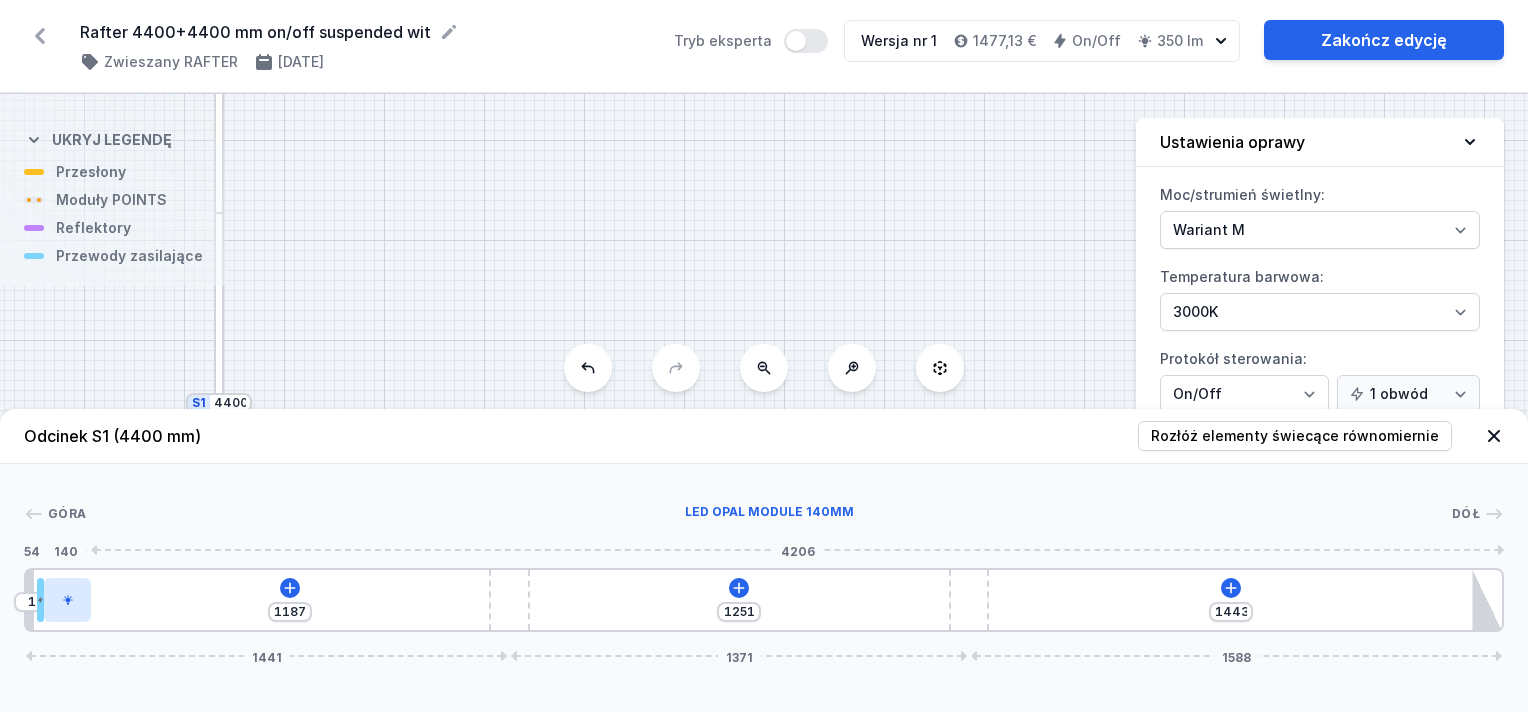 click at bounding box center [67, 600] 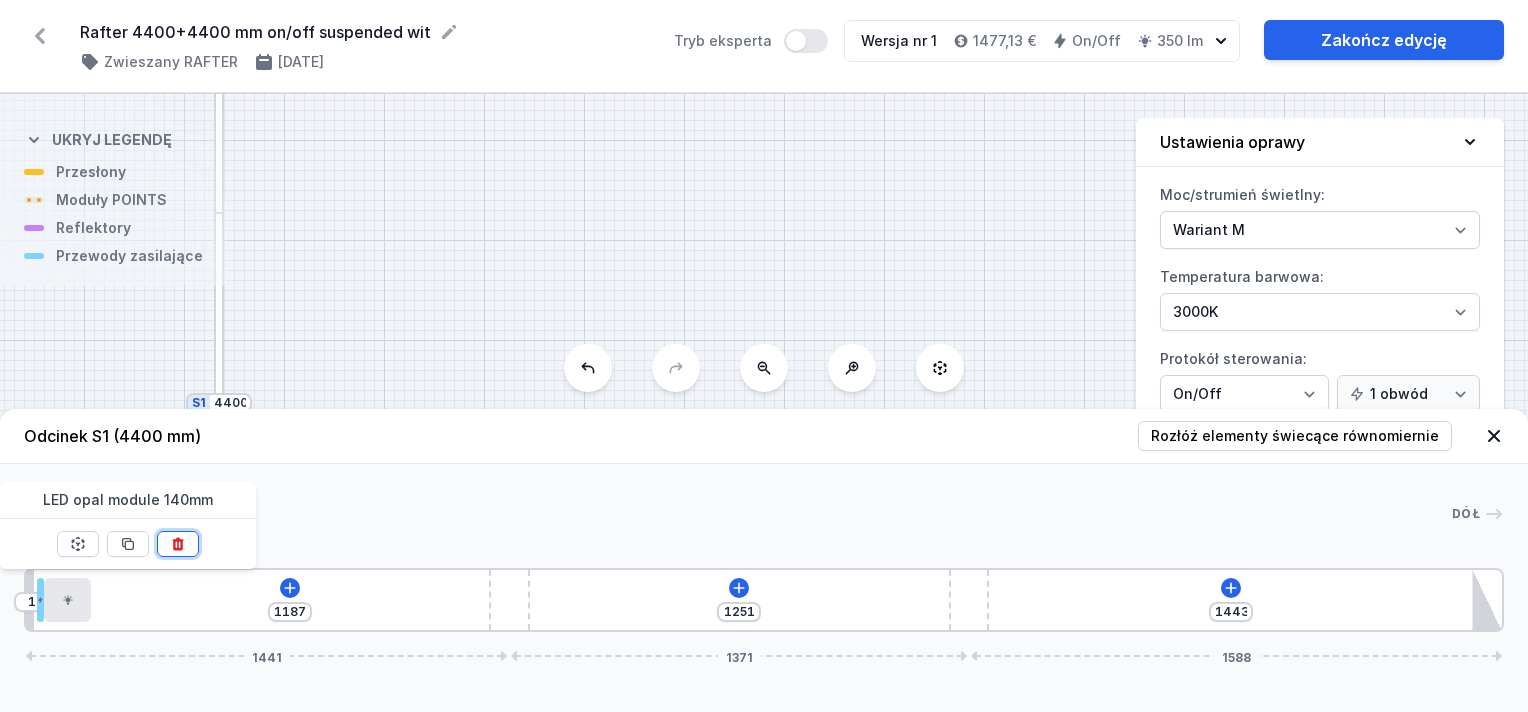 click at bounding box center [178, 544] 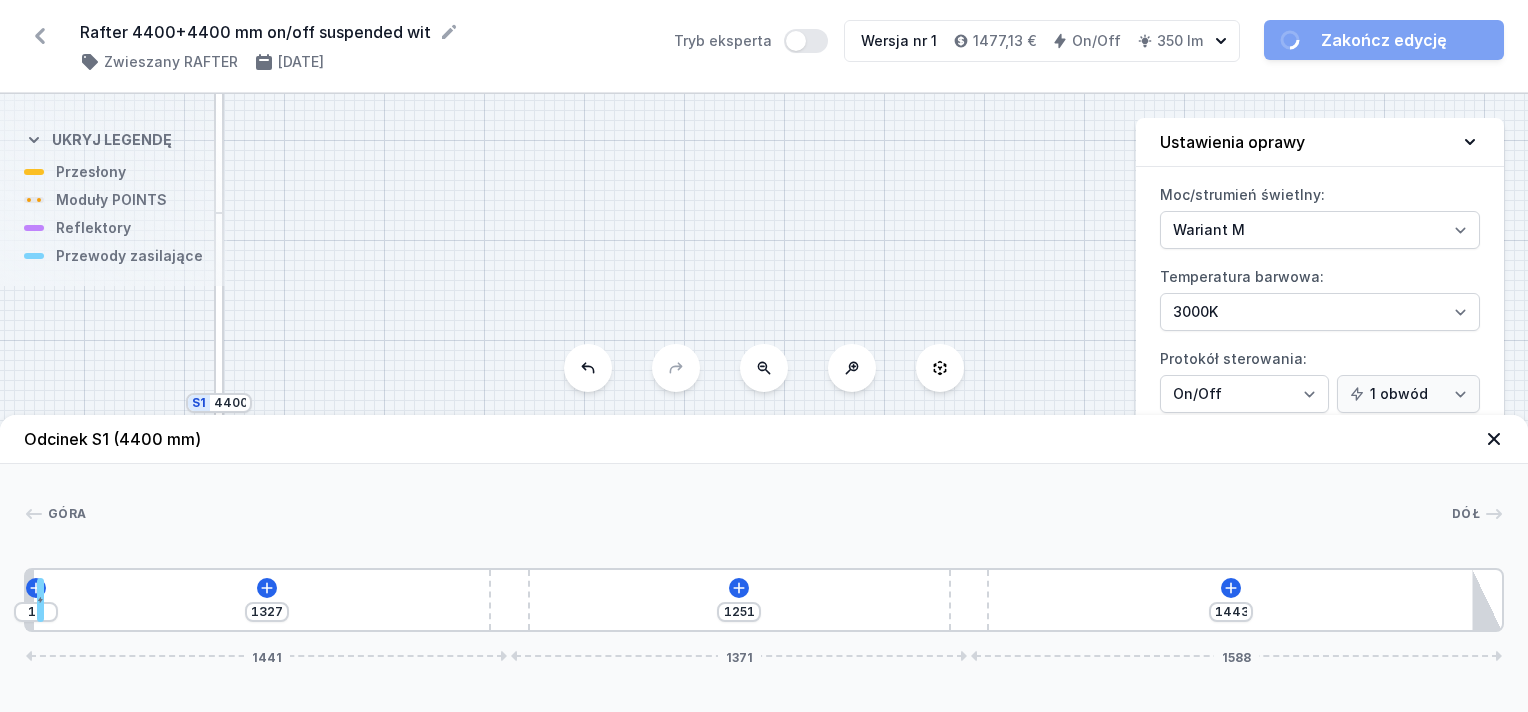 click on "10 1327 1251 1443 1441 1371 1588" at bounding box center (764, 600) 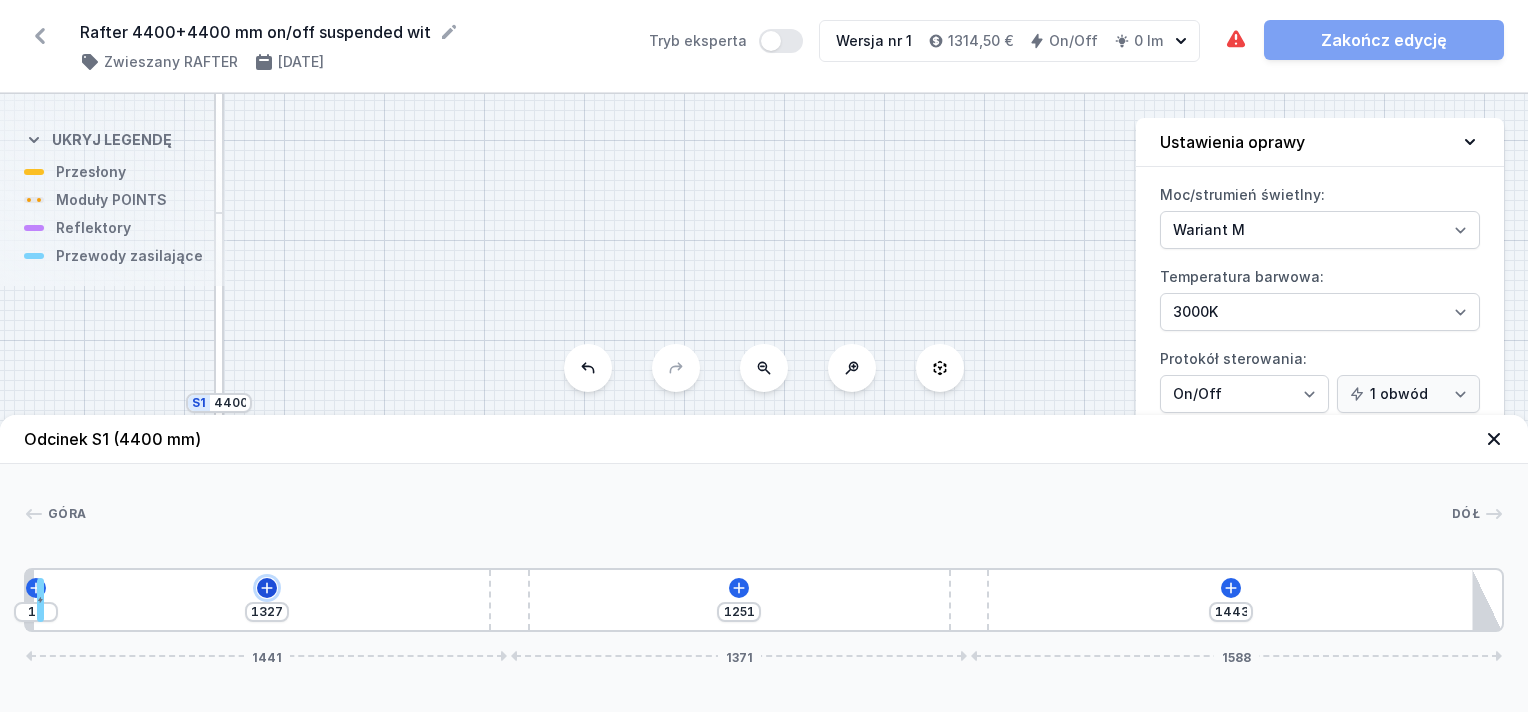 click 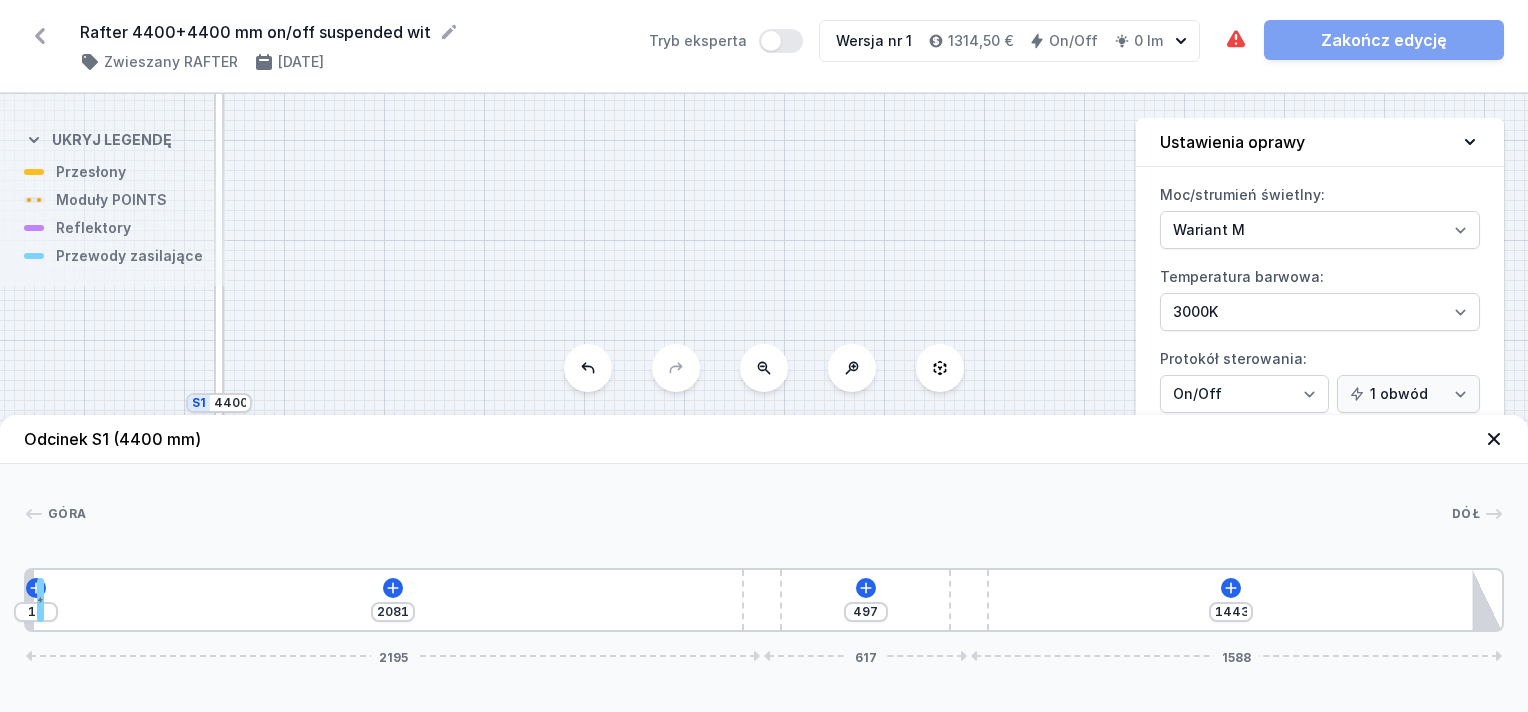 drag, startPoint x: 500, startPoint y: 589, endPoint x: 888, endPoint y: 646, distance: 392.16452 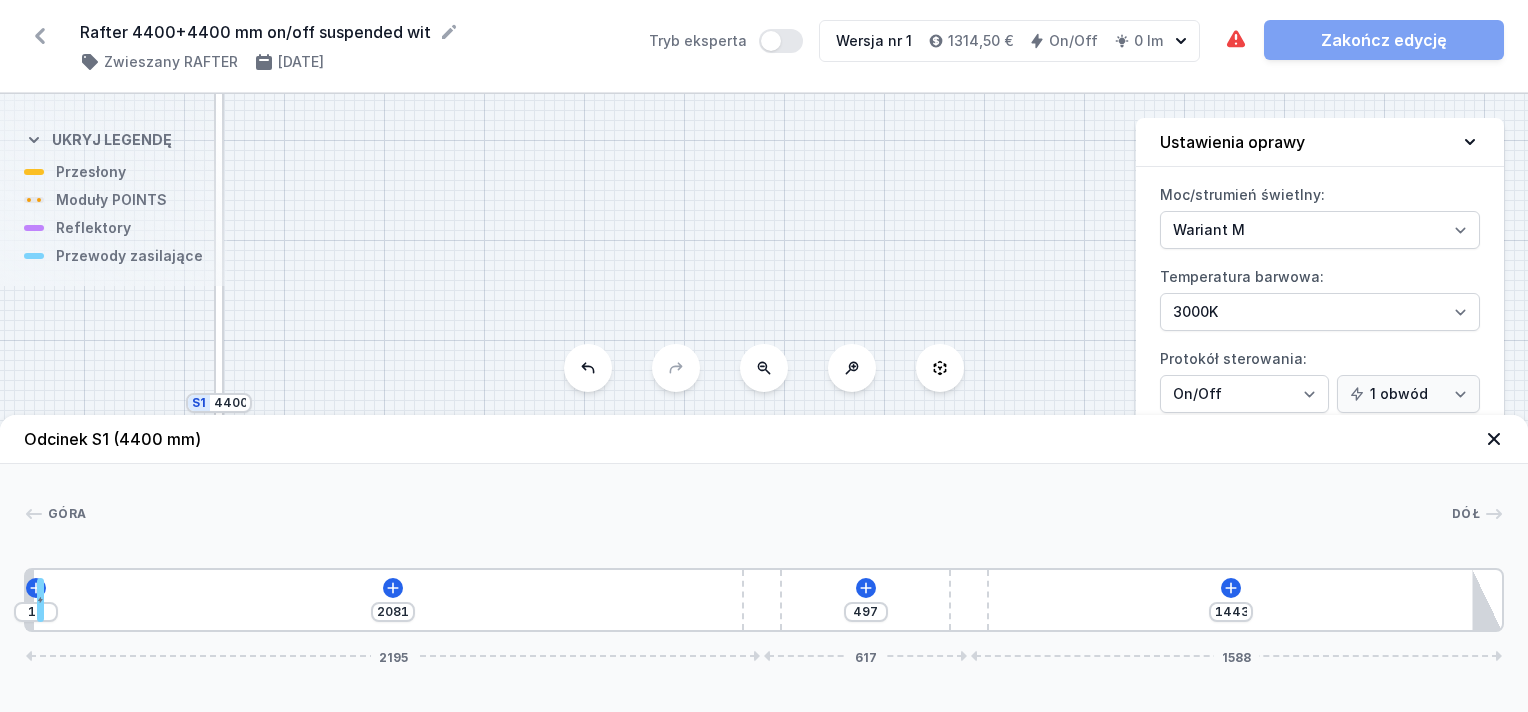 click on "Odcinek S1   (4400 mm) Góra Dół 1 2 3 3 [DATE] 497 1443 2195 617 1588 34 20 4346 24 2111 120 497 120 1443 85 4400" at bounding box center (764, 563) 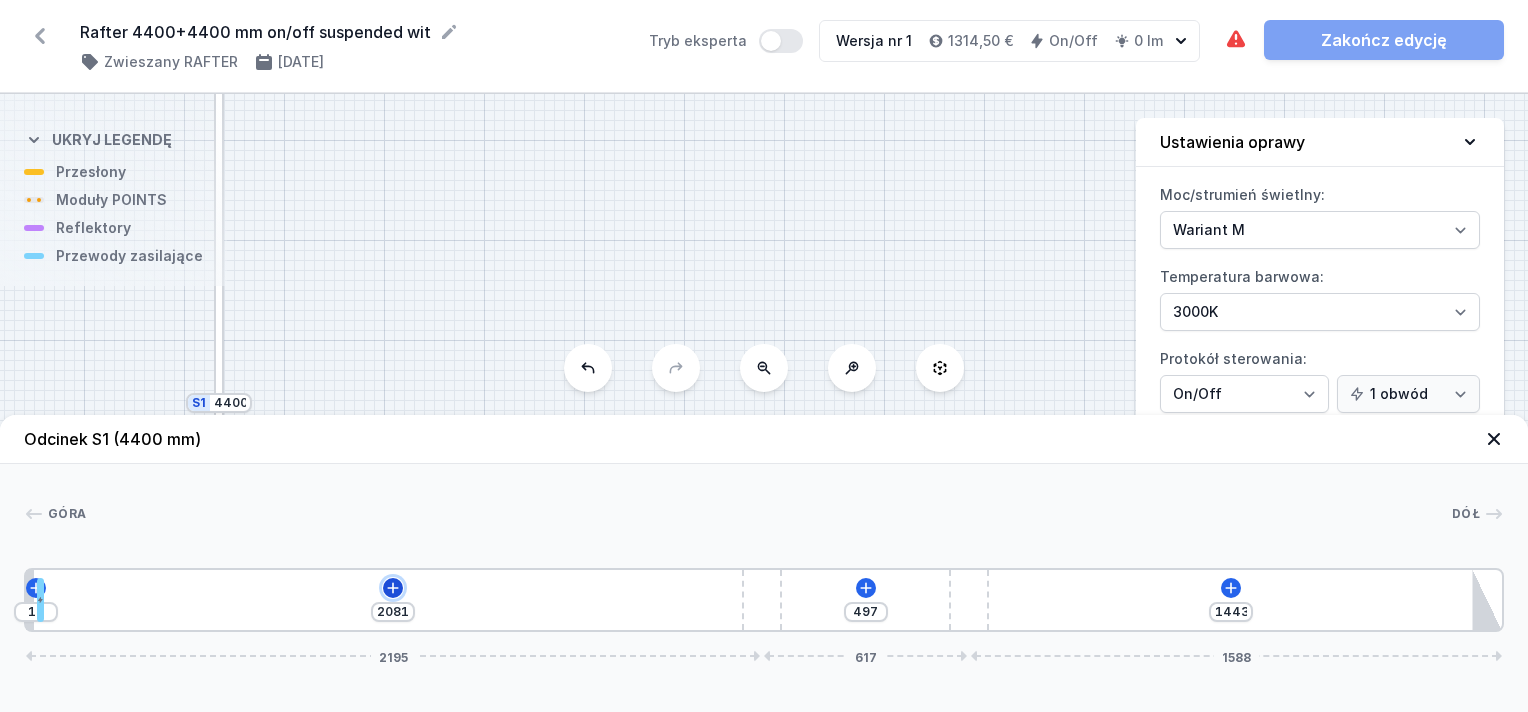 click 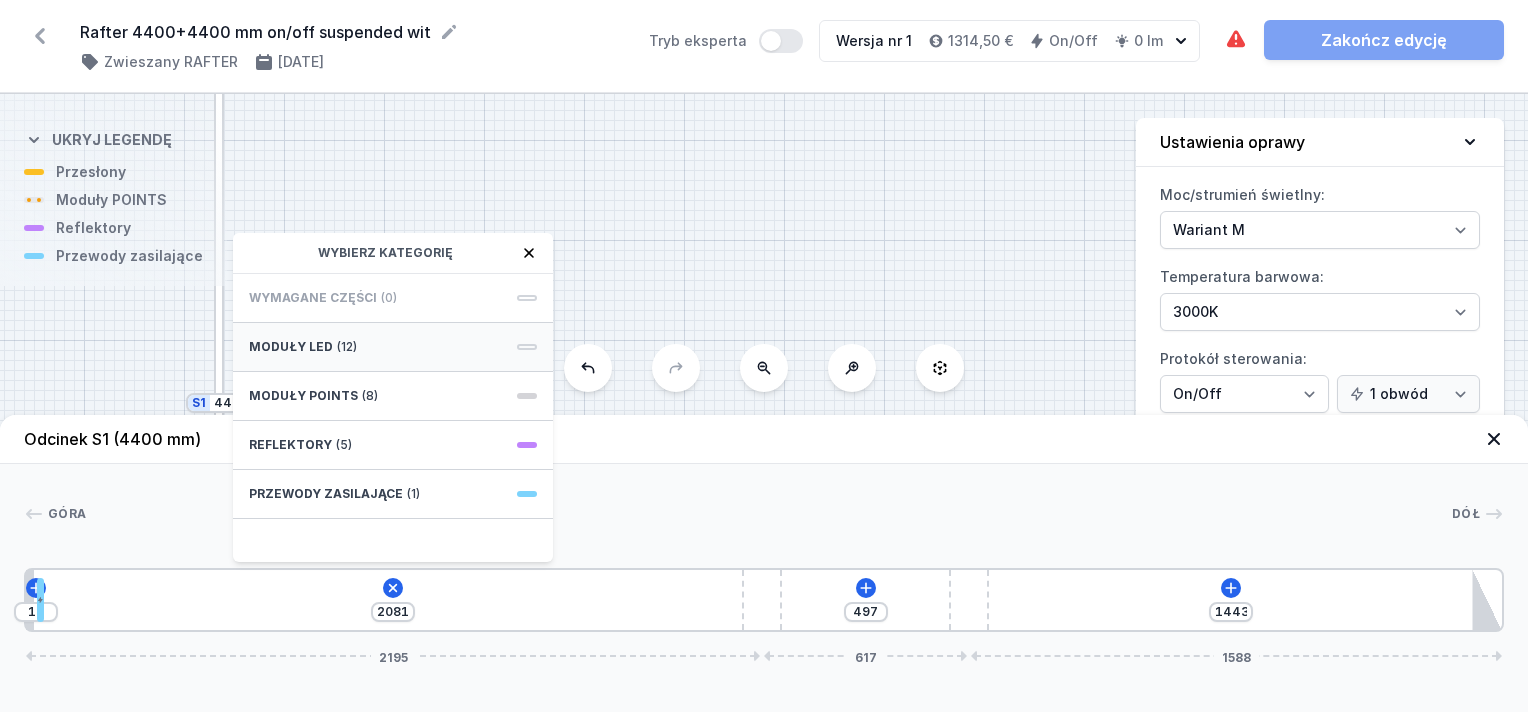 click on "Moduły LED (12)" at bounding box center (393, 347) 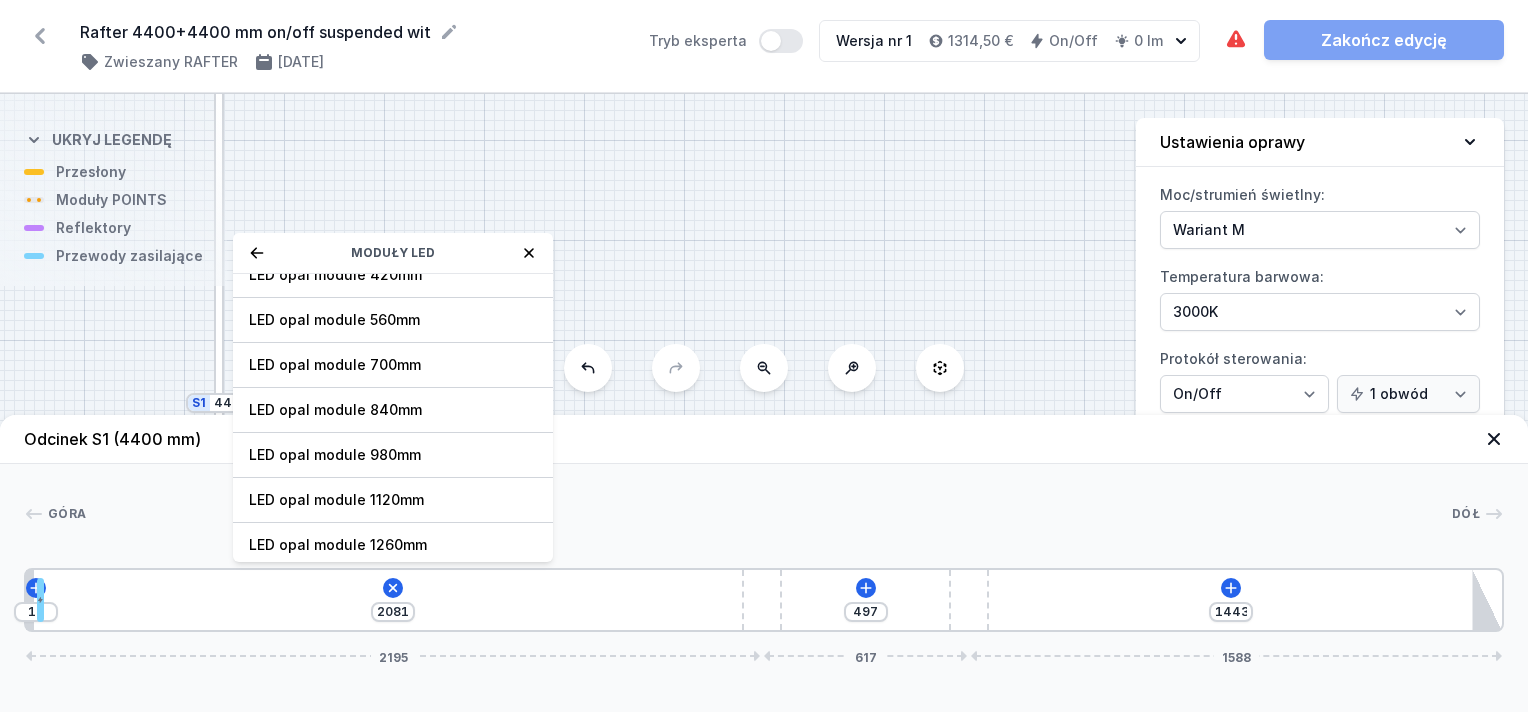 scroll, scrollTop: 249, scrollLeft: 0, axis: vertical 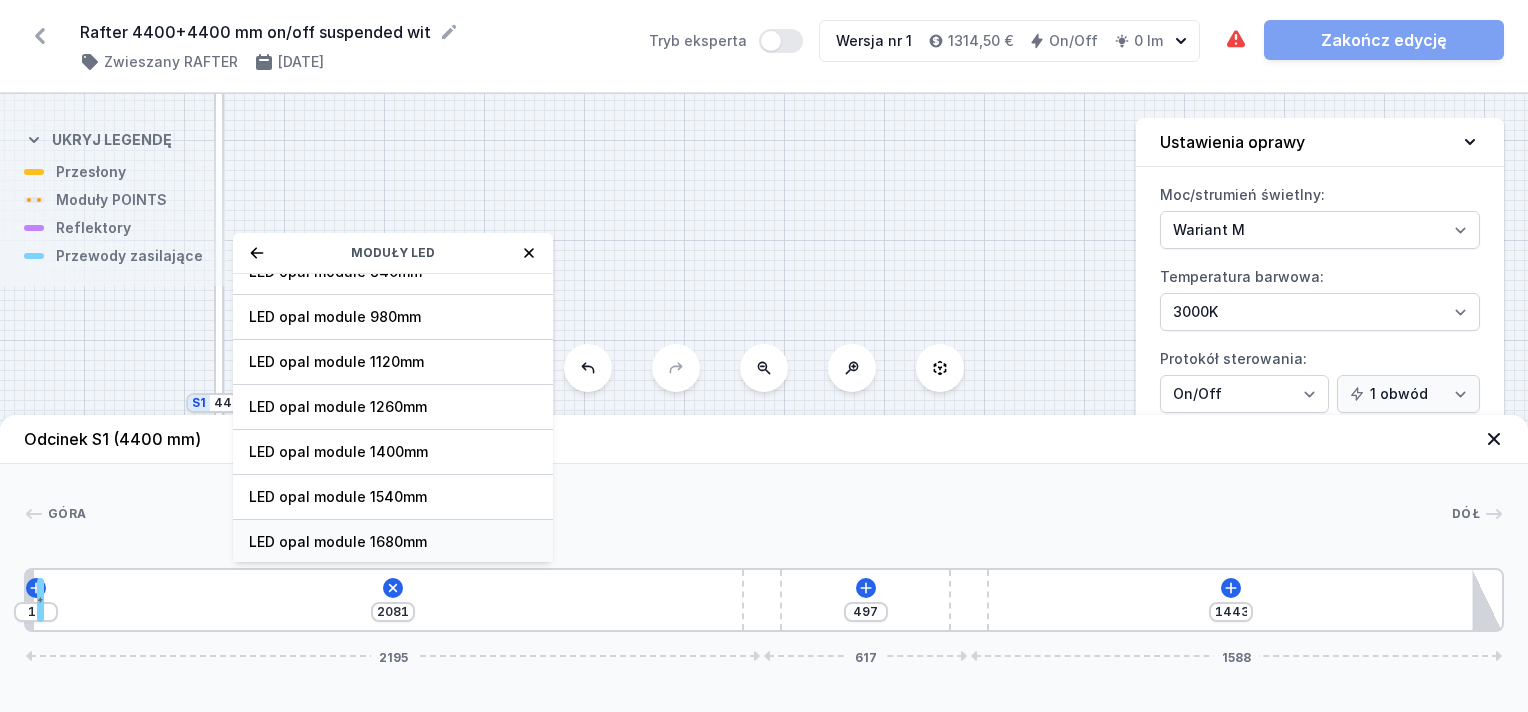 click on "LED opal module 1680mm" at bounding box center (393, 542) 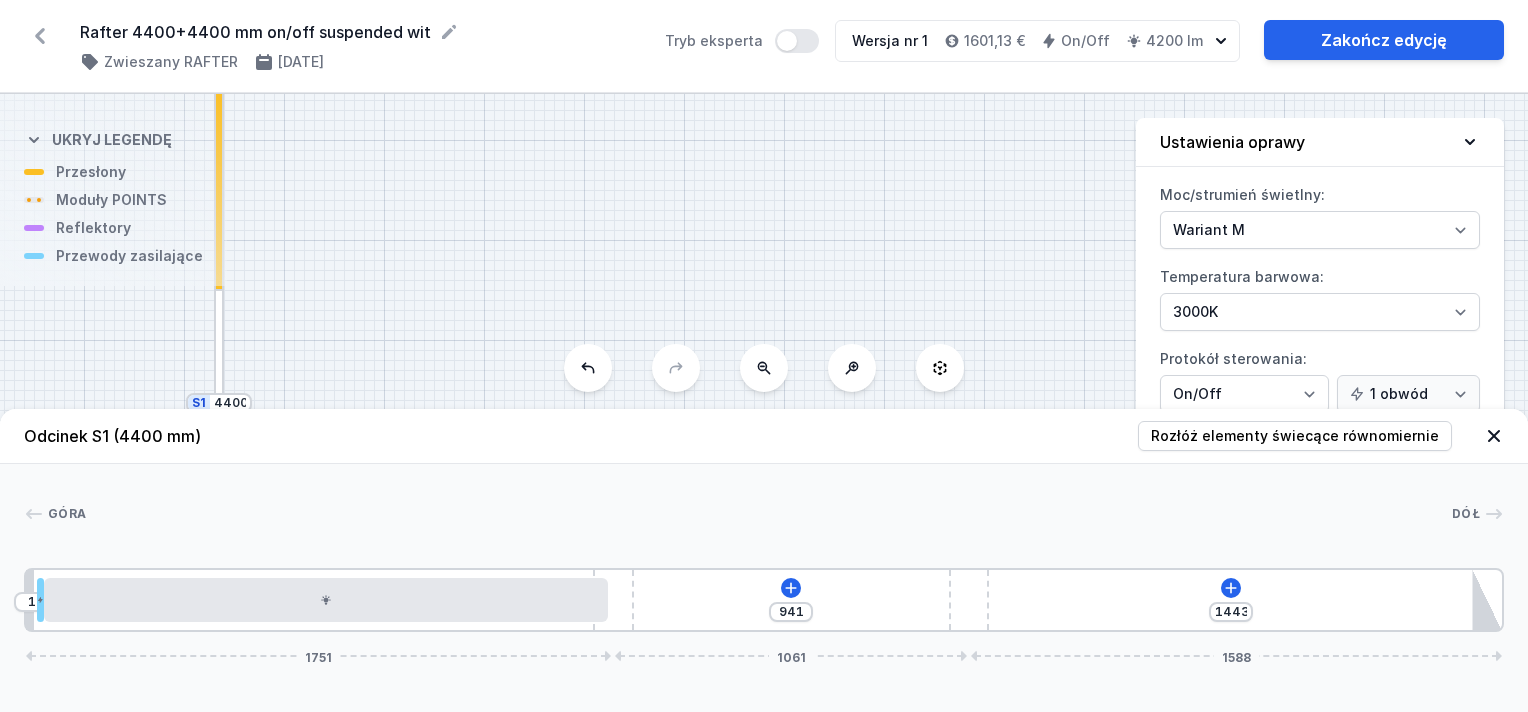 drag, startPoint x: 769, startPoint y: 607, endPoint x: 649, endPoint y: 632, distance: 122.57651 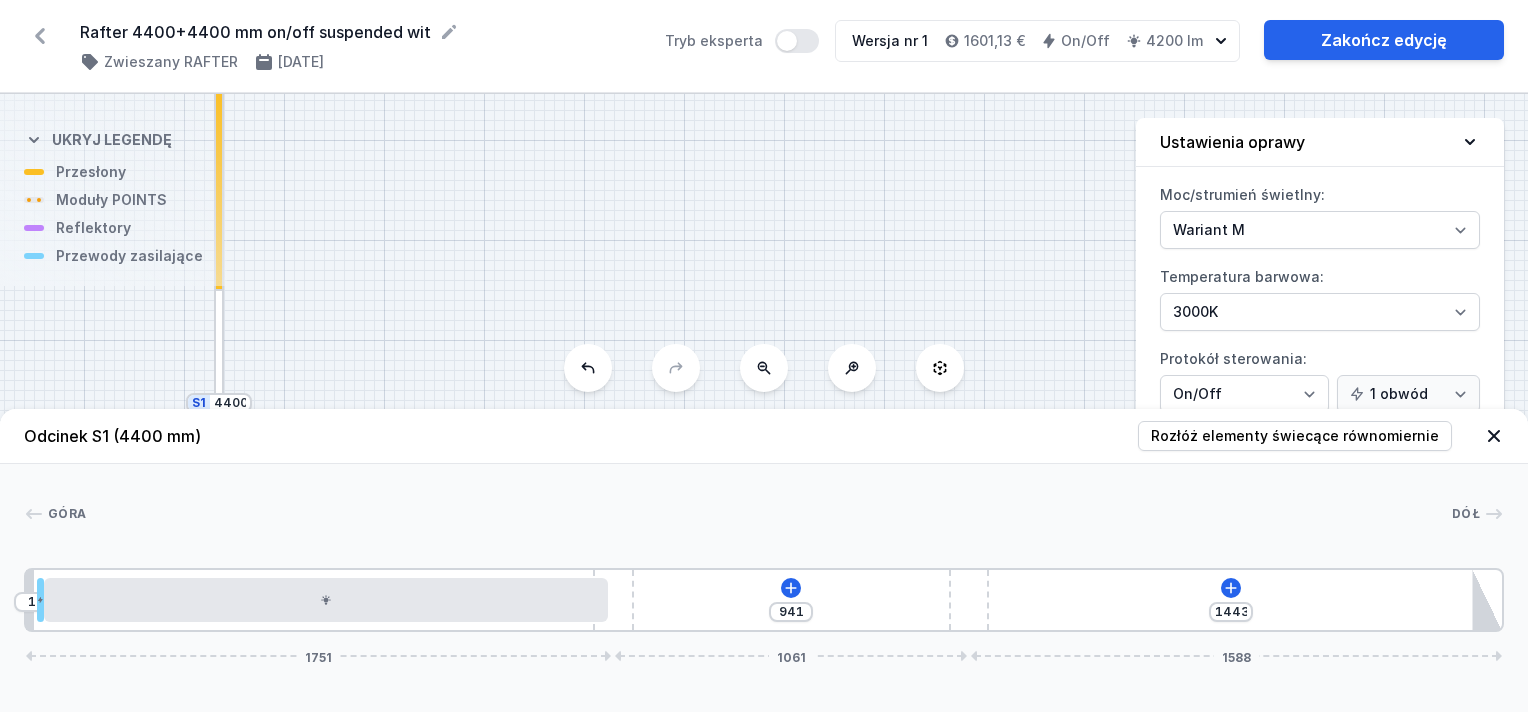 click on "Odcinek S1   (4400 mm) Rozłóż elementy świecące równomiernie Góra Dół 1 2 3 4 4 5 10 941 1443 1751 1061 1588 34 20 1680 2666 24 1667 120 941 120 1443 85 4400" at bounding box center [764, 560] 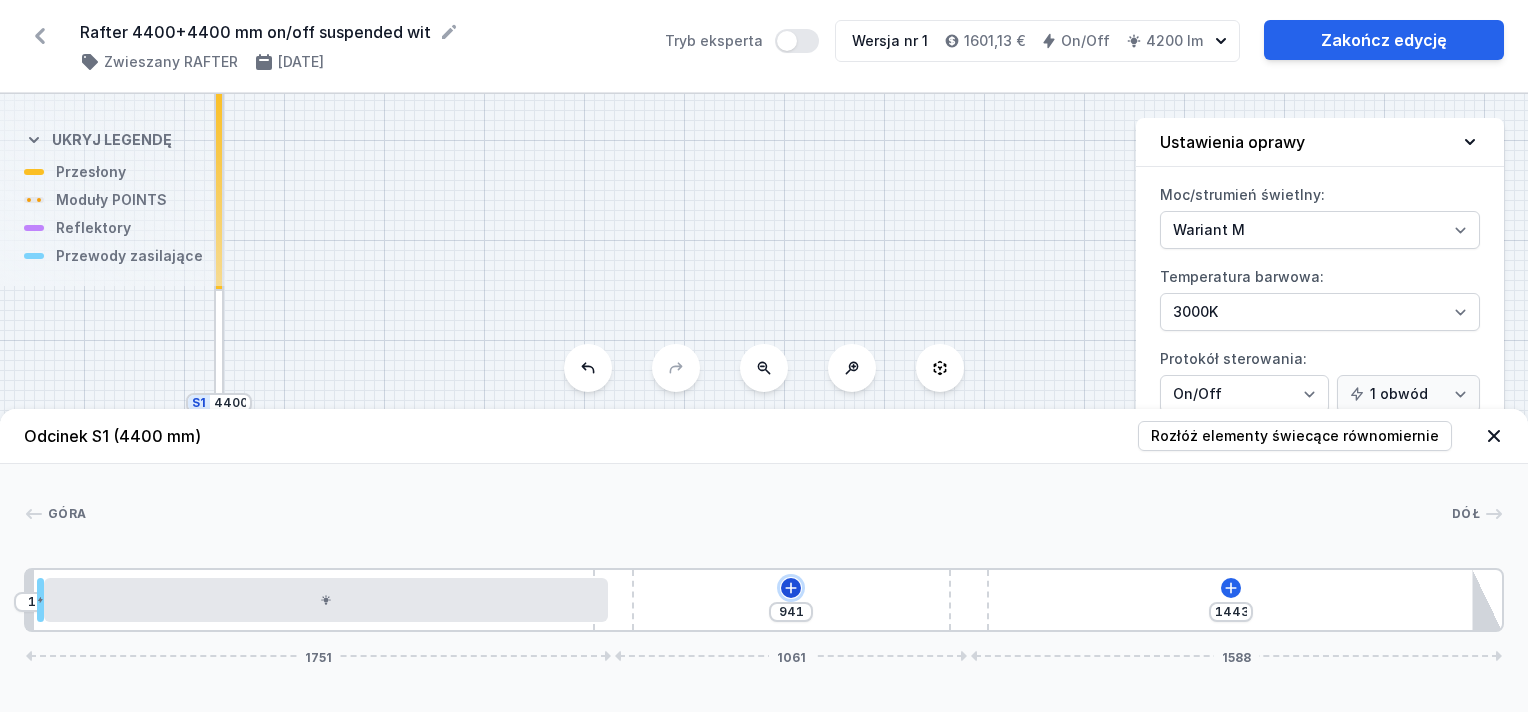 click 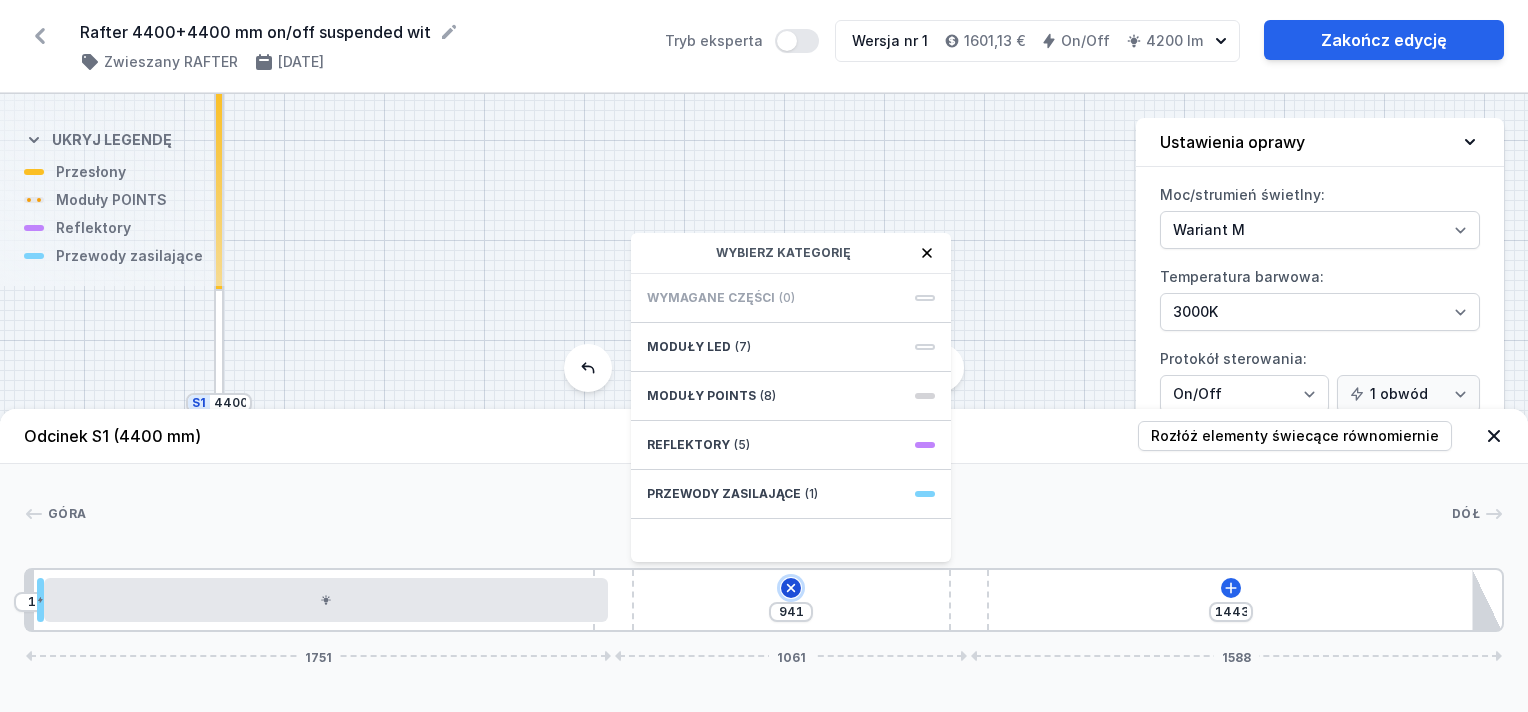 click 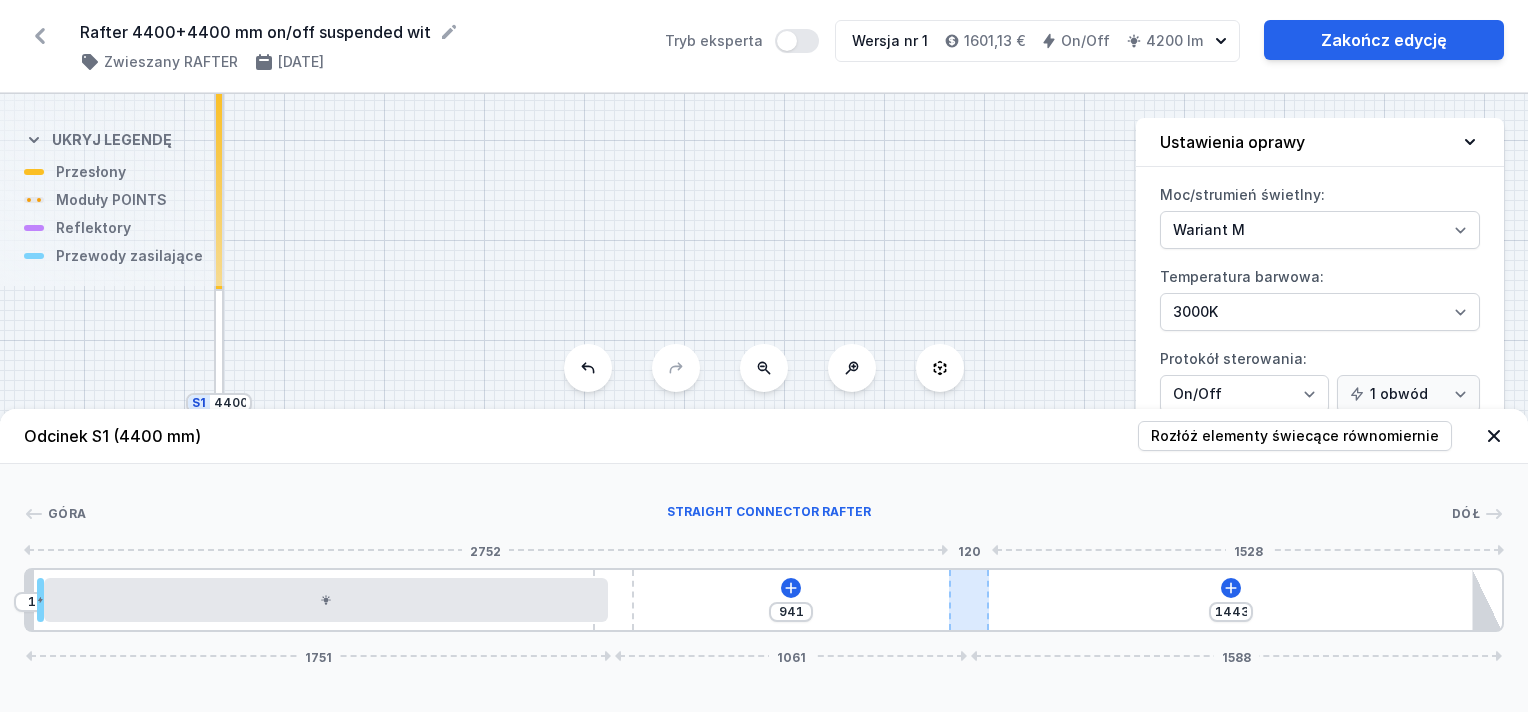 drag, startPoint x: 862, startPoint y: 585, endPoint x: 975, endPoint y: 600, distance: 113.99123 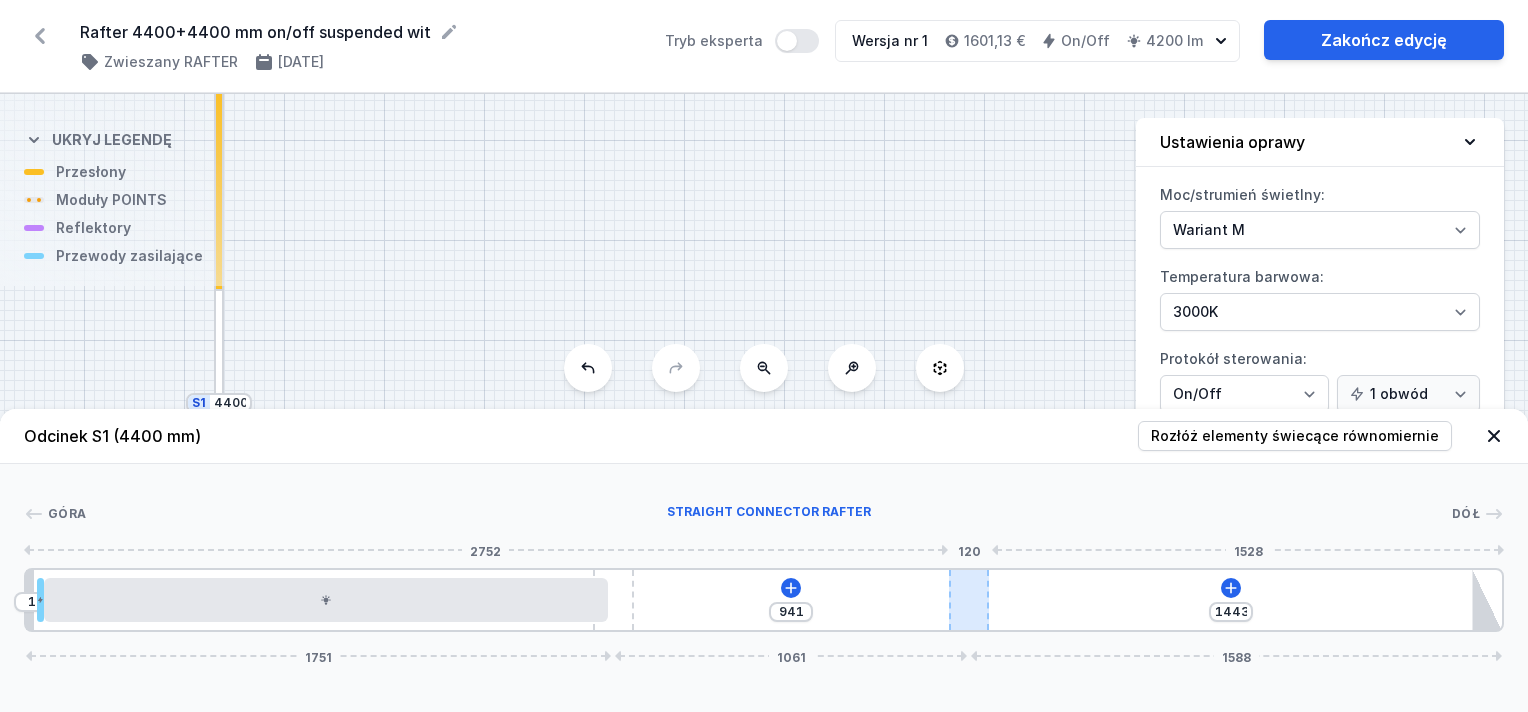 click on "10 941 1443 1751 1061 1588" at bounding box center (764, 600) 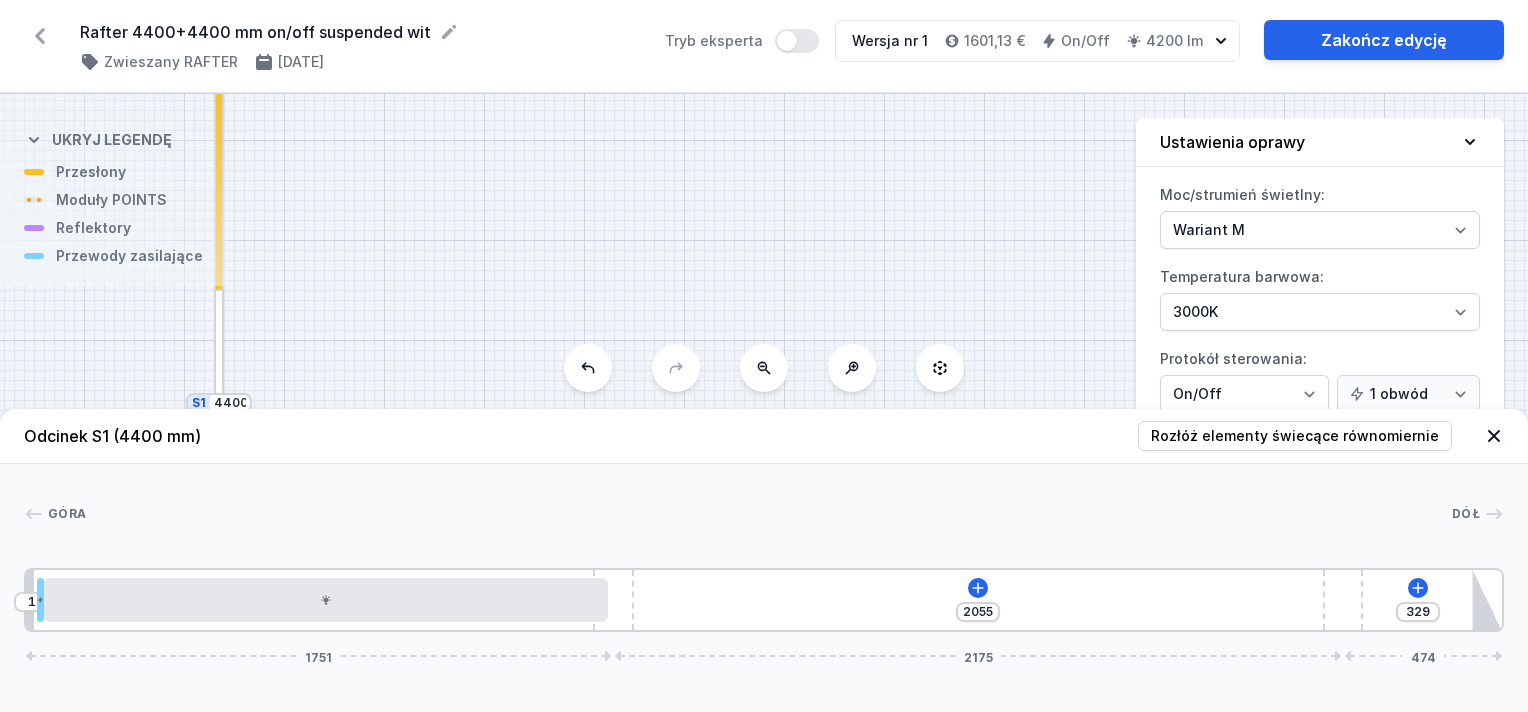 drag, startPoint x: 973, startPoint y: 602, endPoint x: 1421, endPoint y: 623, distance: 448.4919 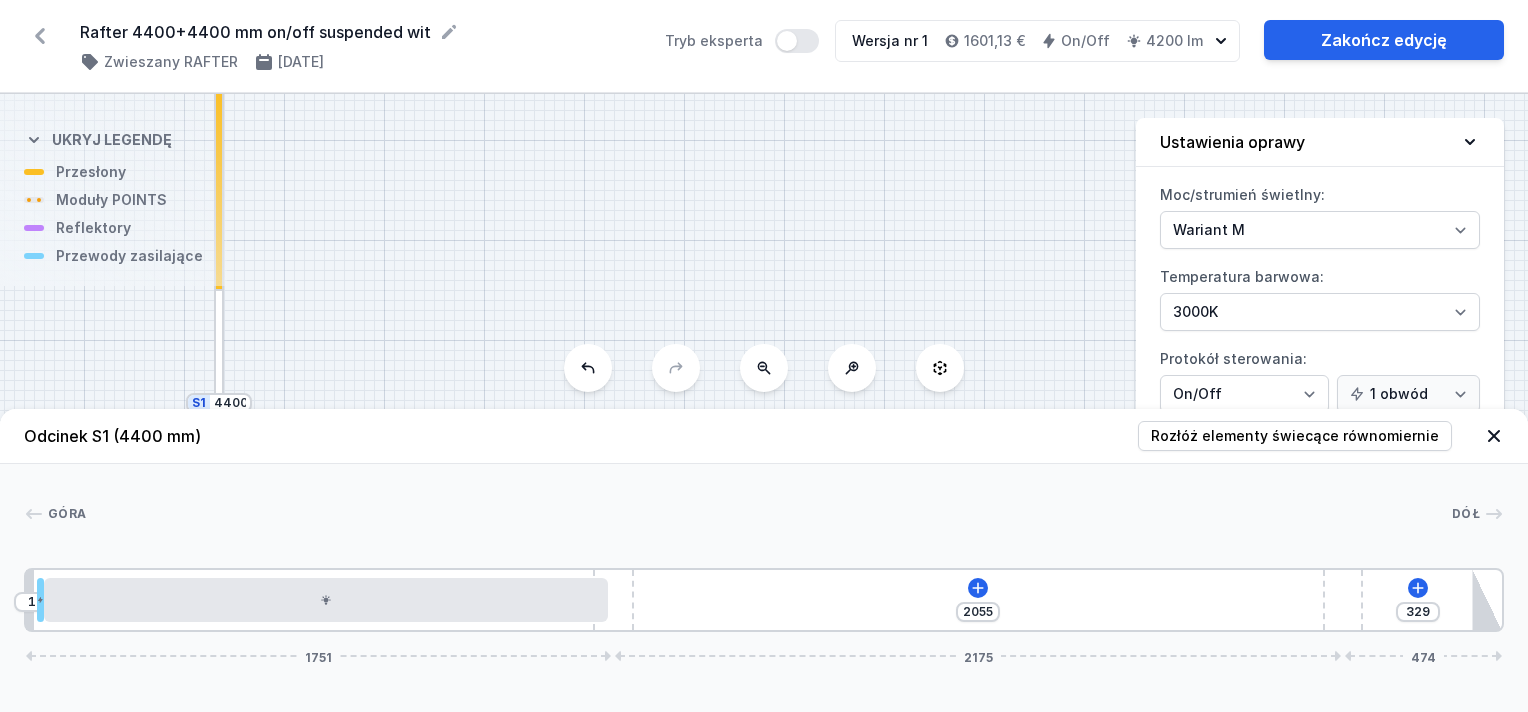 click on "10 2055 329 1751 2175 474" at bounding box center (764, 600) 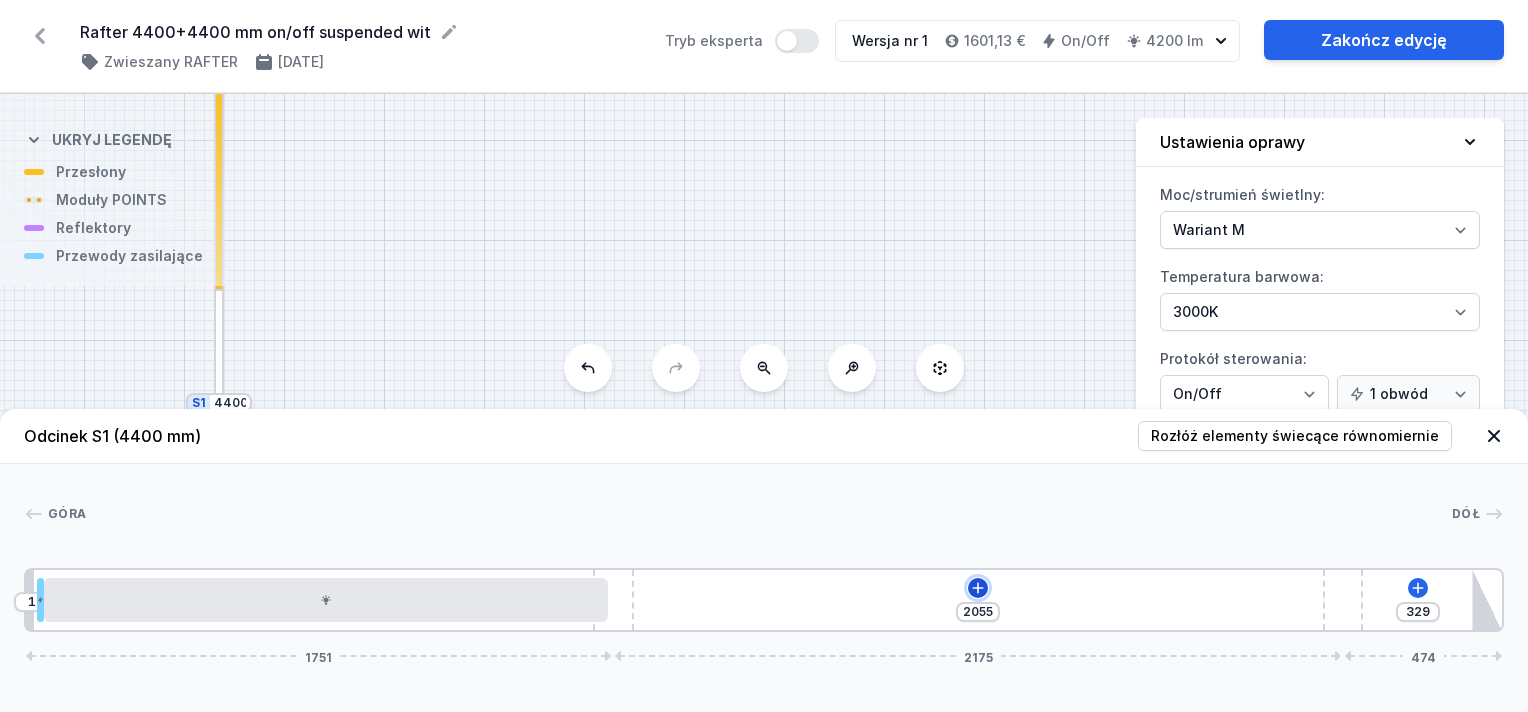 click 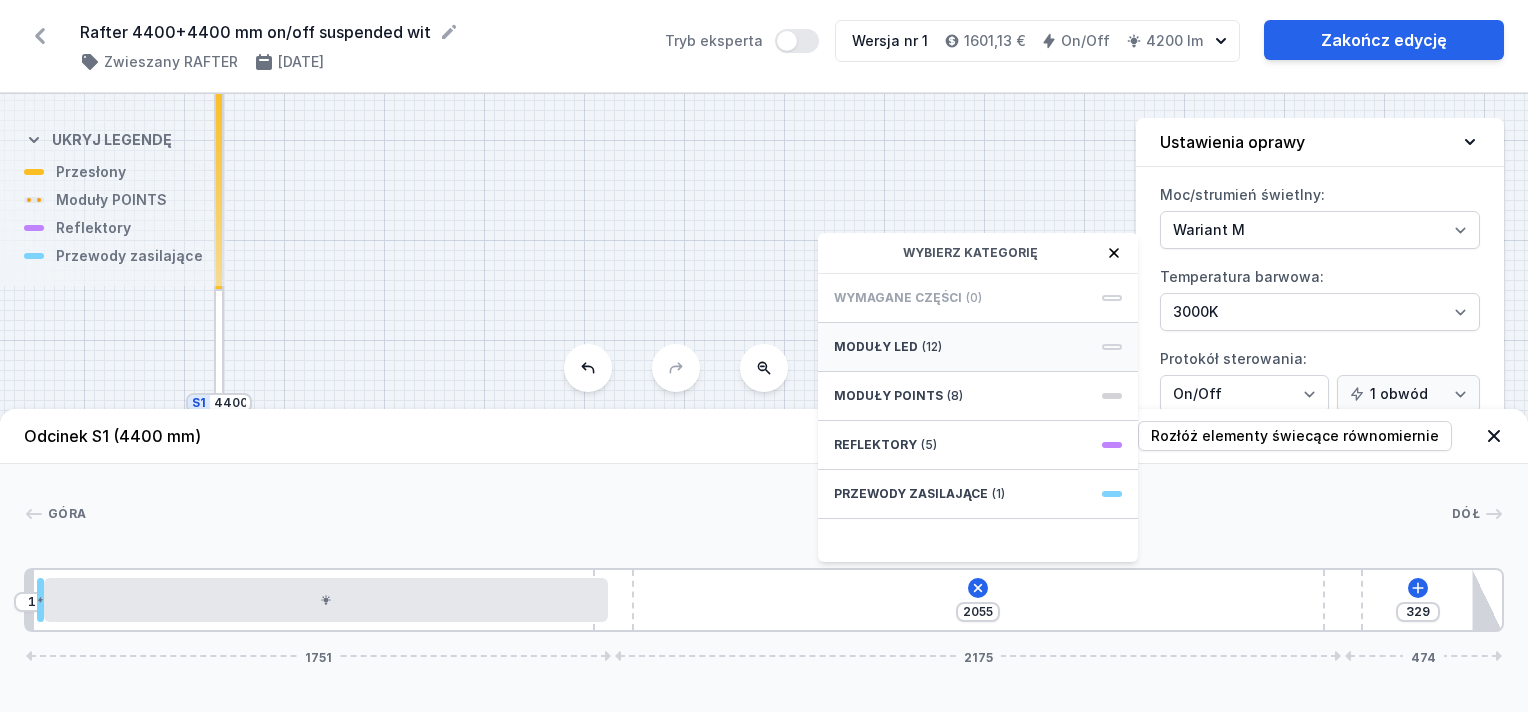 click on "Moduły LED" at bounding box center (876, 347) 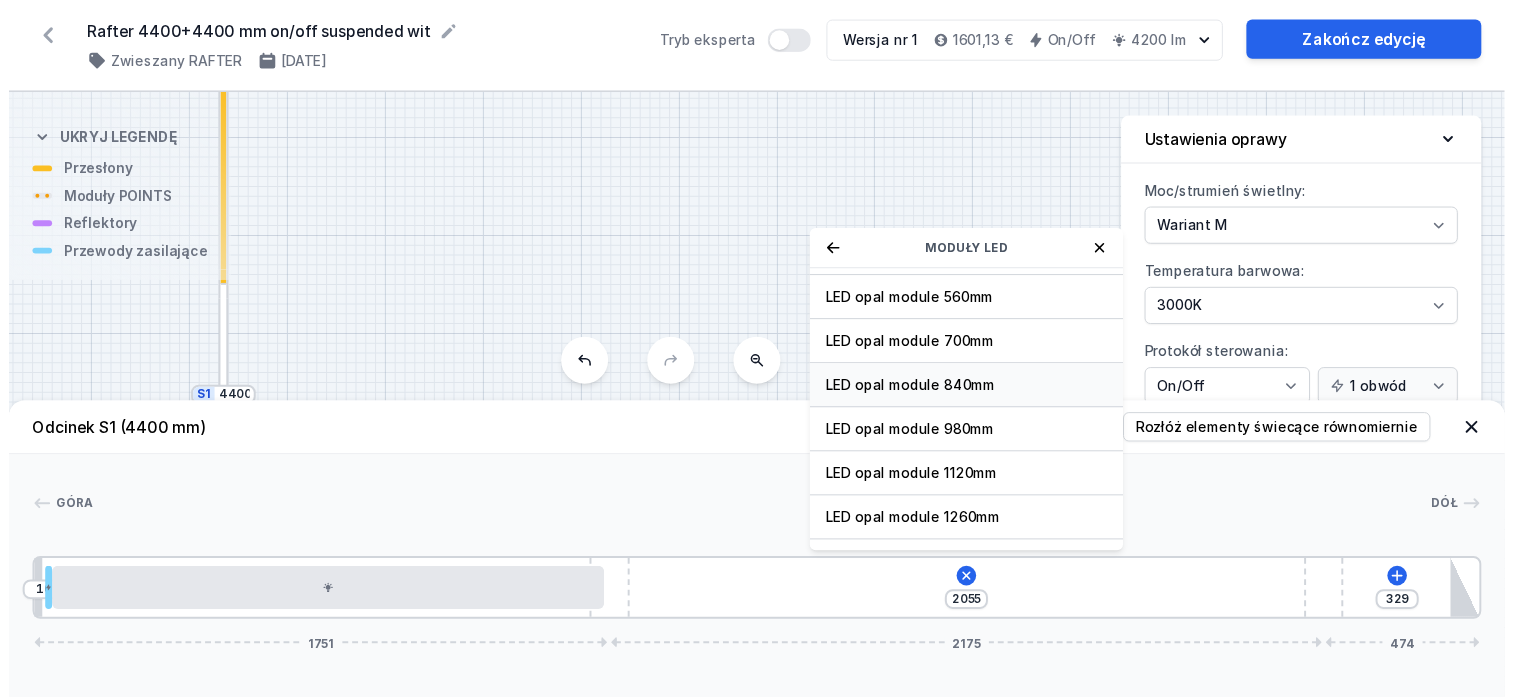 scroll, scrollTop: 249, scrollLeft: 0, axis: vertical 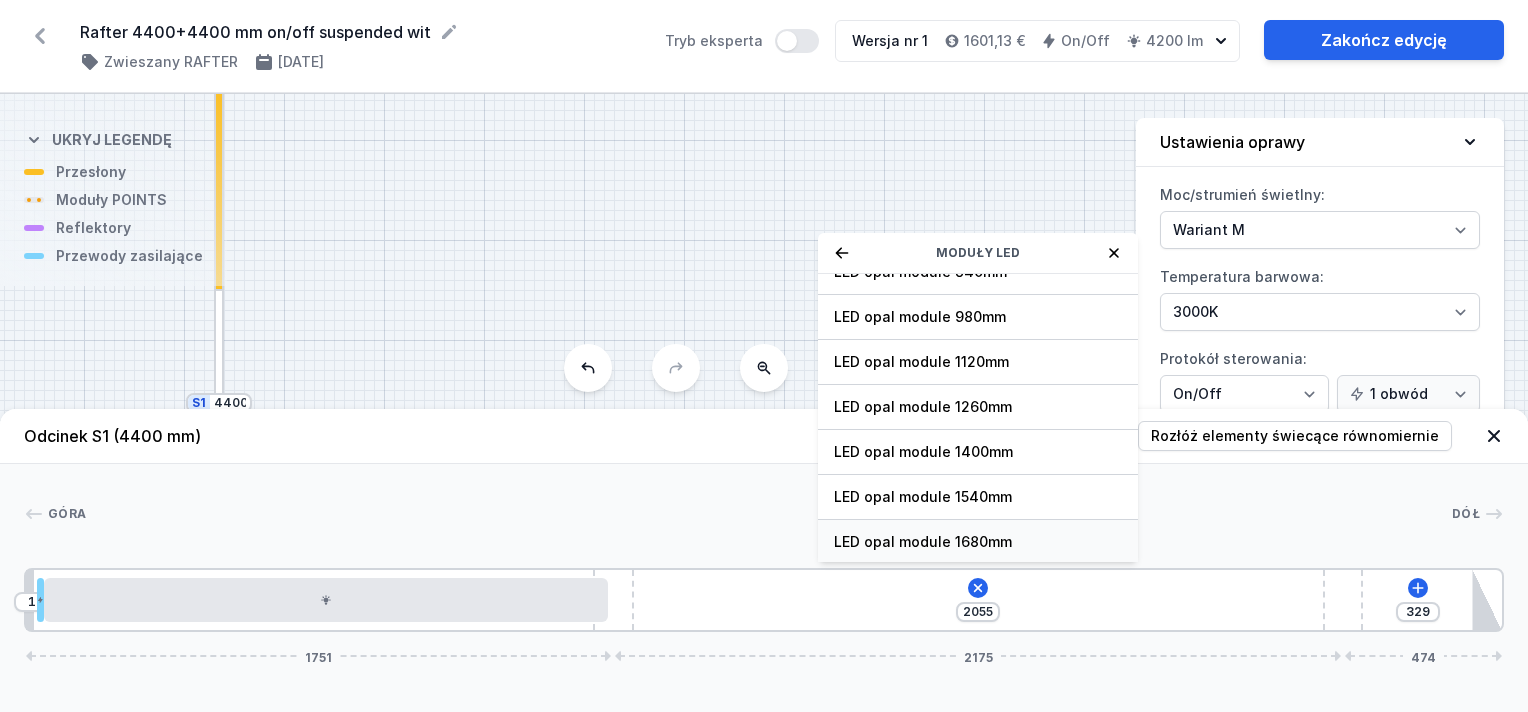 click on "LED opal module 1680mm" at bounding box center [978, 542] 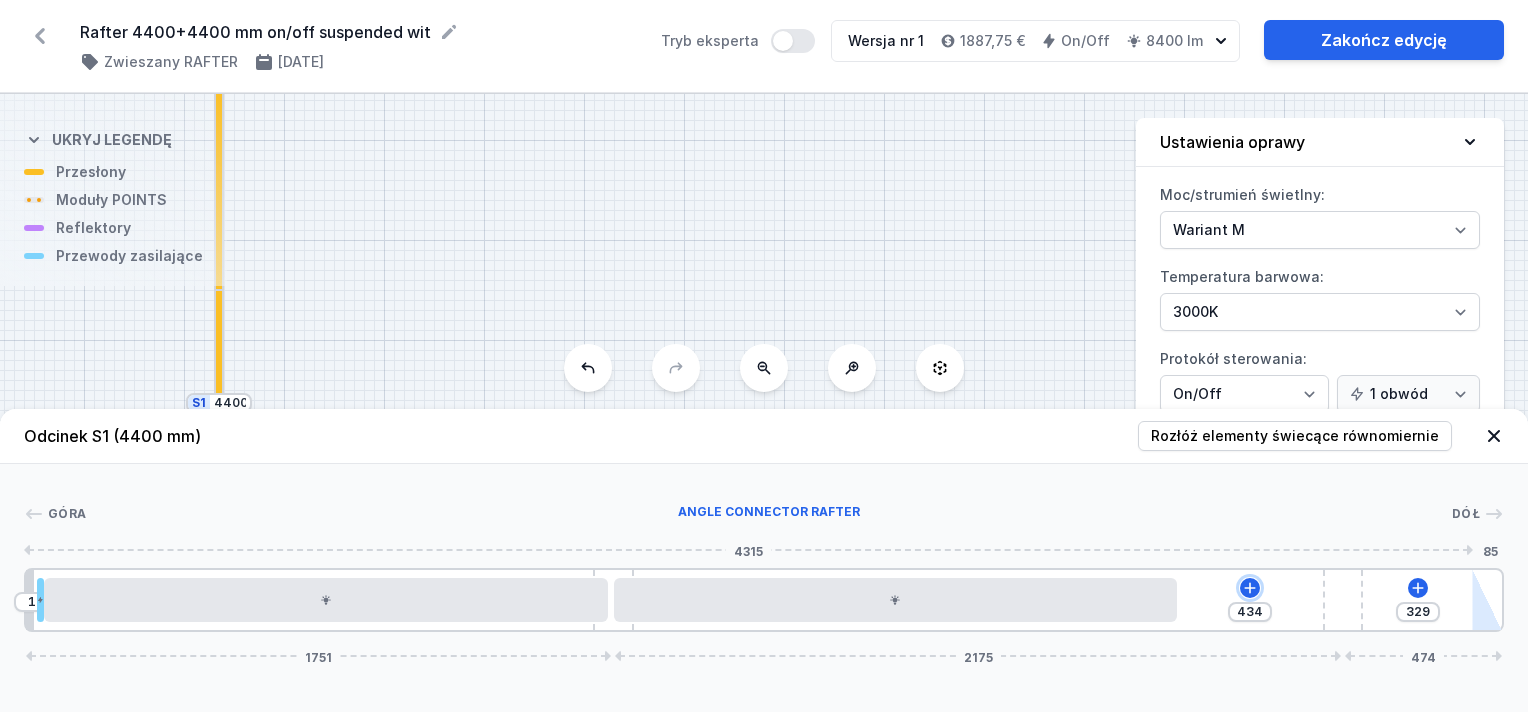 drag, startPoint x: 1259, startPoint y: 588, endPoint x: 1500, endPoint y: 585, distance: 241.01868 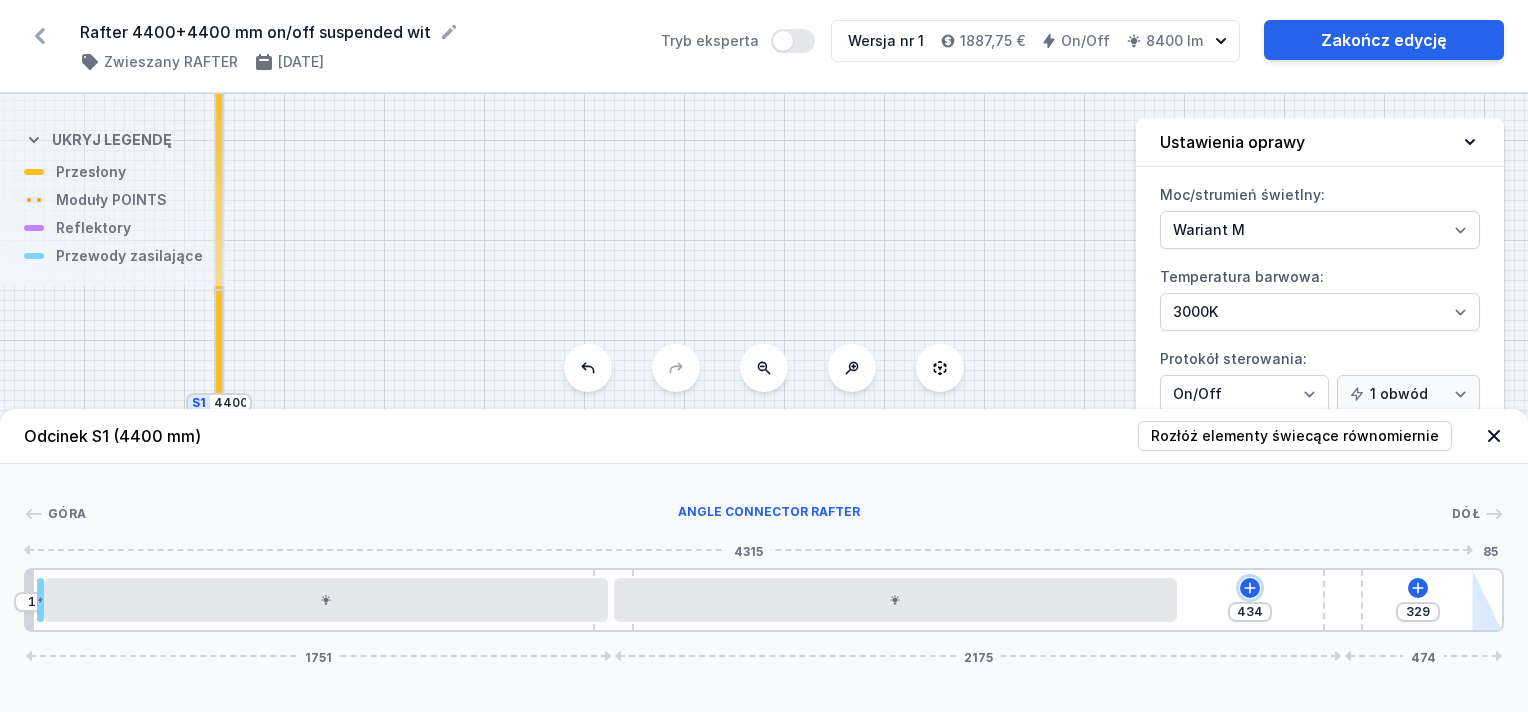 click on "10 434 329 1751 2175 474" at bounding box center (764, 600) 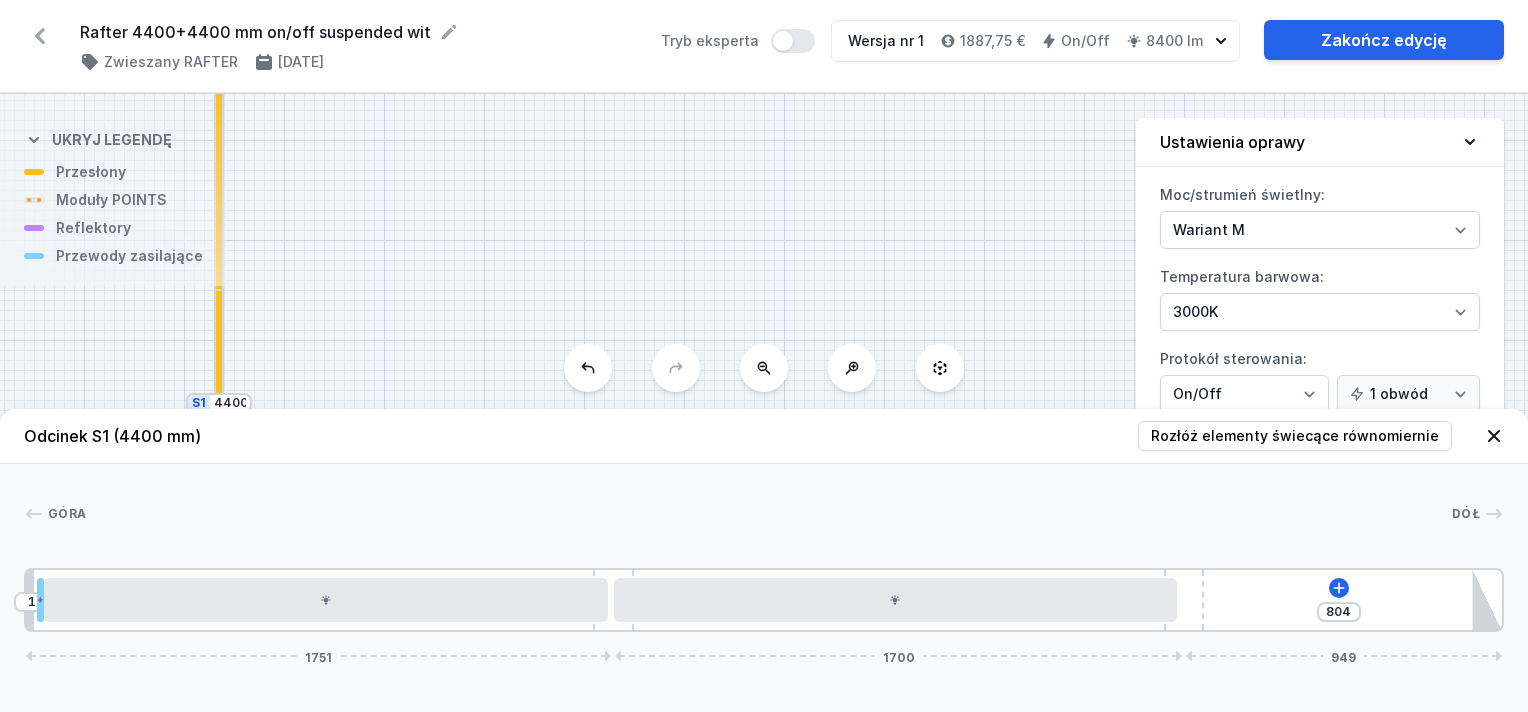 drag, startPoint x: 1359, startPoint y: 594, endPoint x: 1237, endPoint y: 628, distance: 126.649124 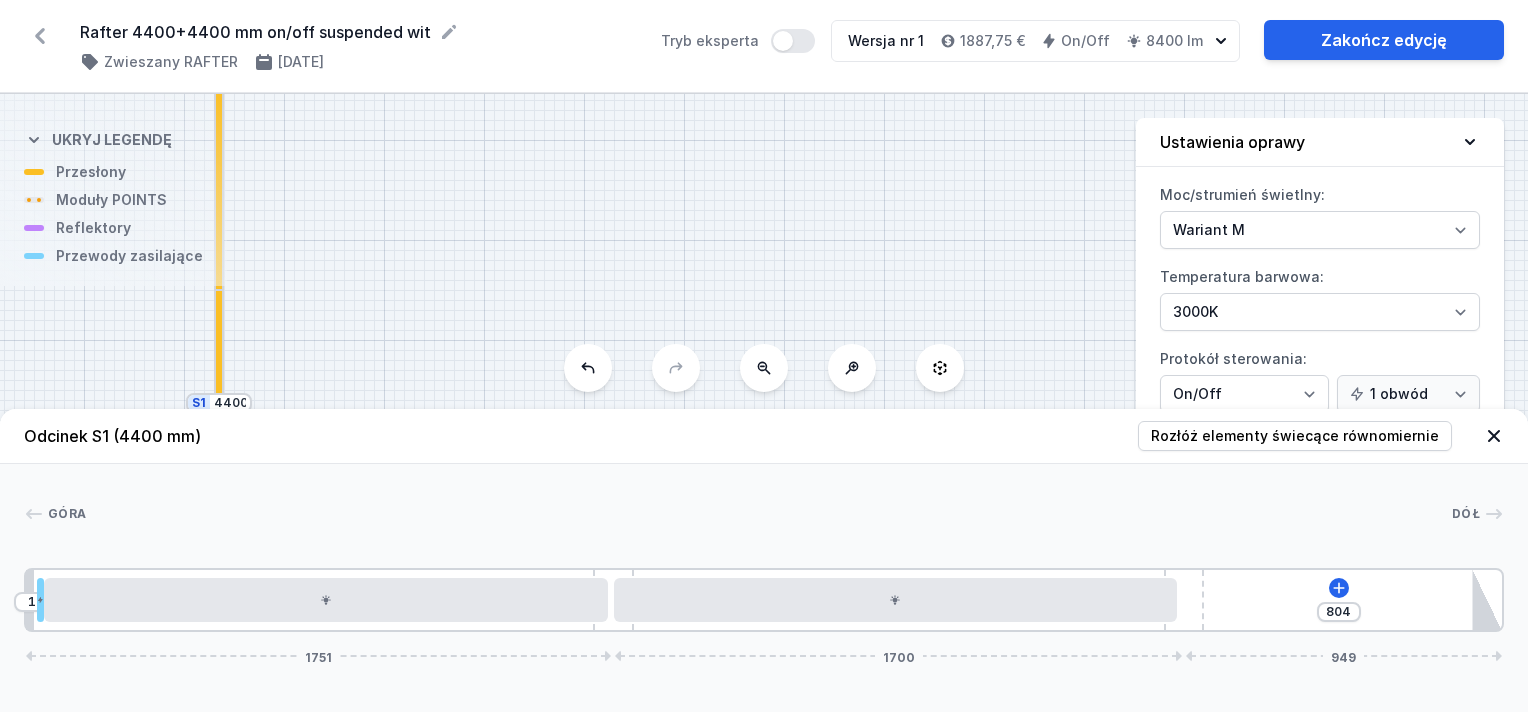 click on "10 804 1751 1700 949" at bounding box center (764, 600) 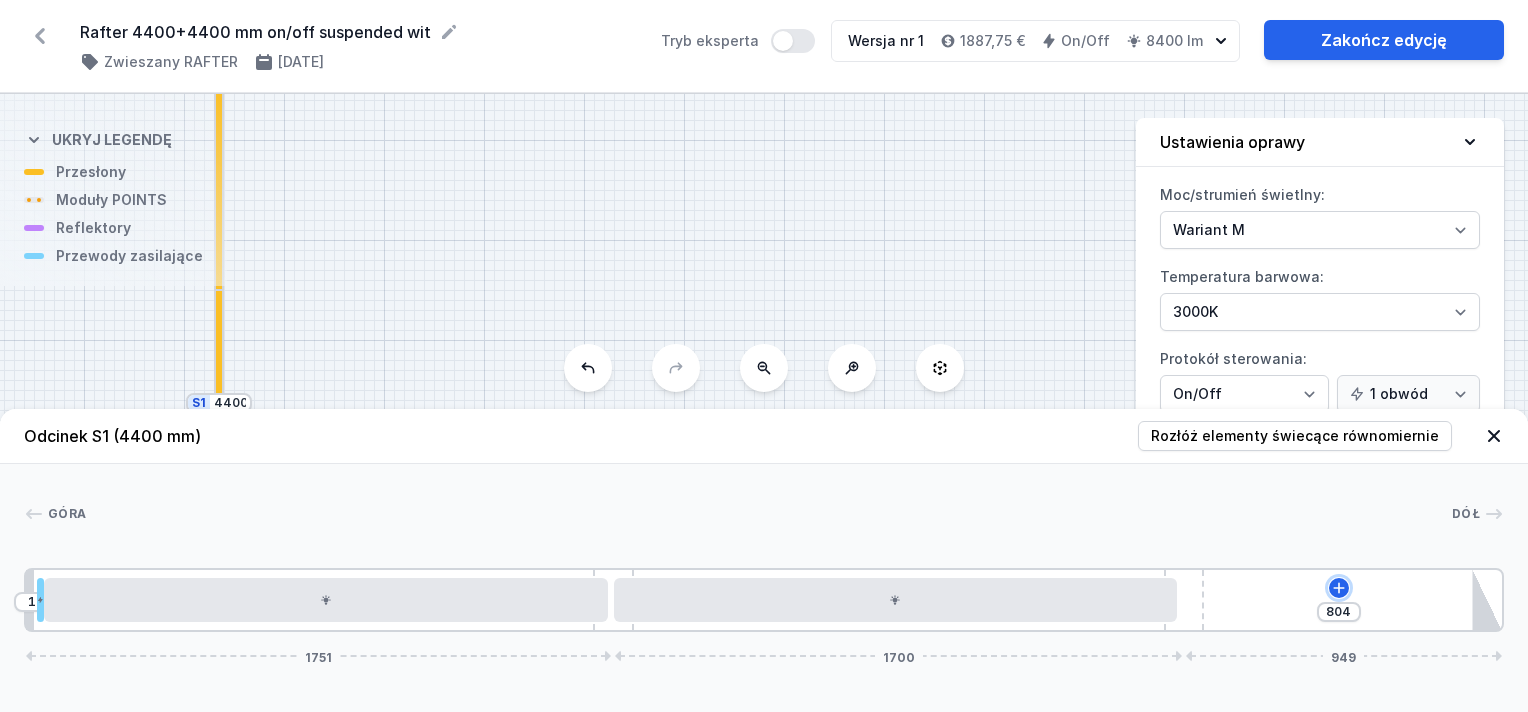 click 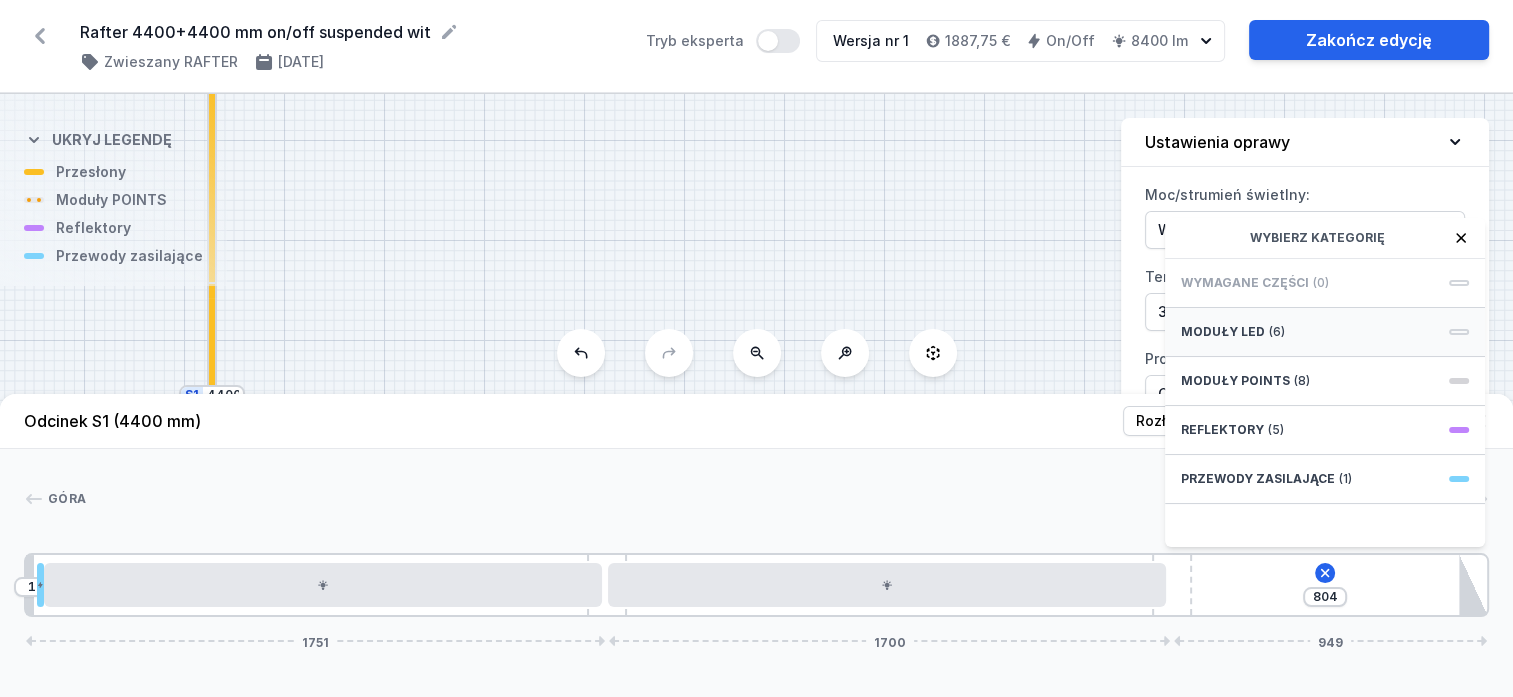 click on "Moduły LED" at bounding box center (1223, 332) 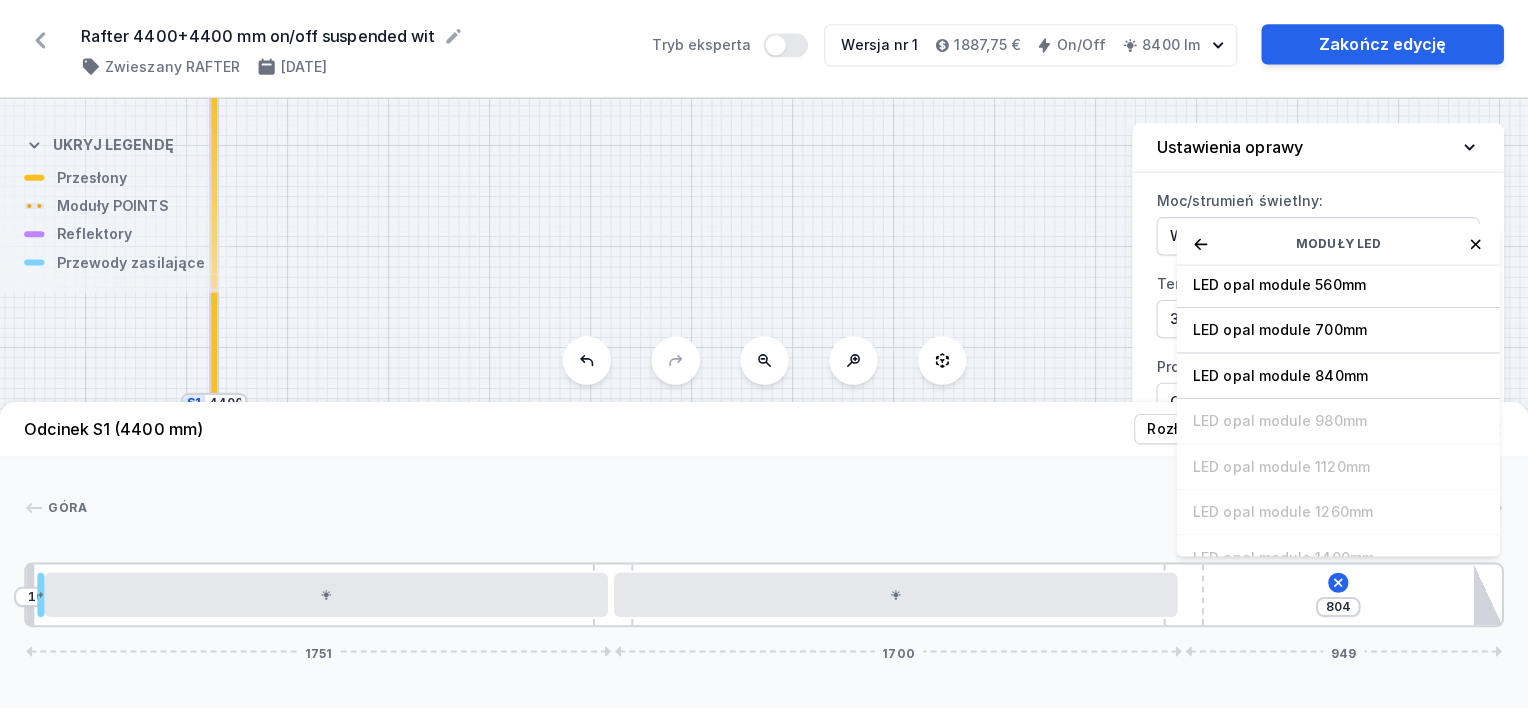 scroll, scrollTop: 49, scrollLeft: 0, axis: vertical 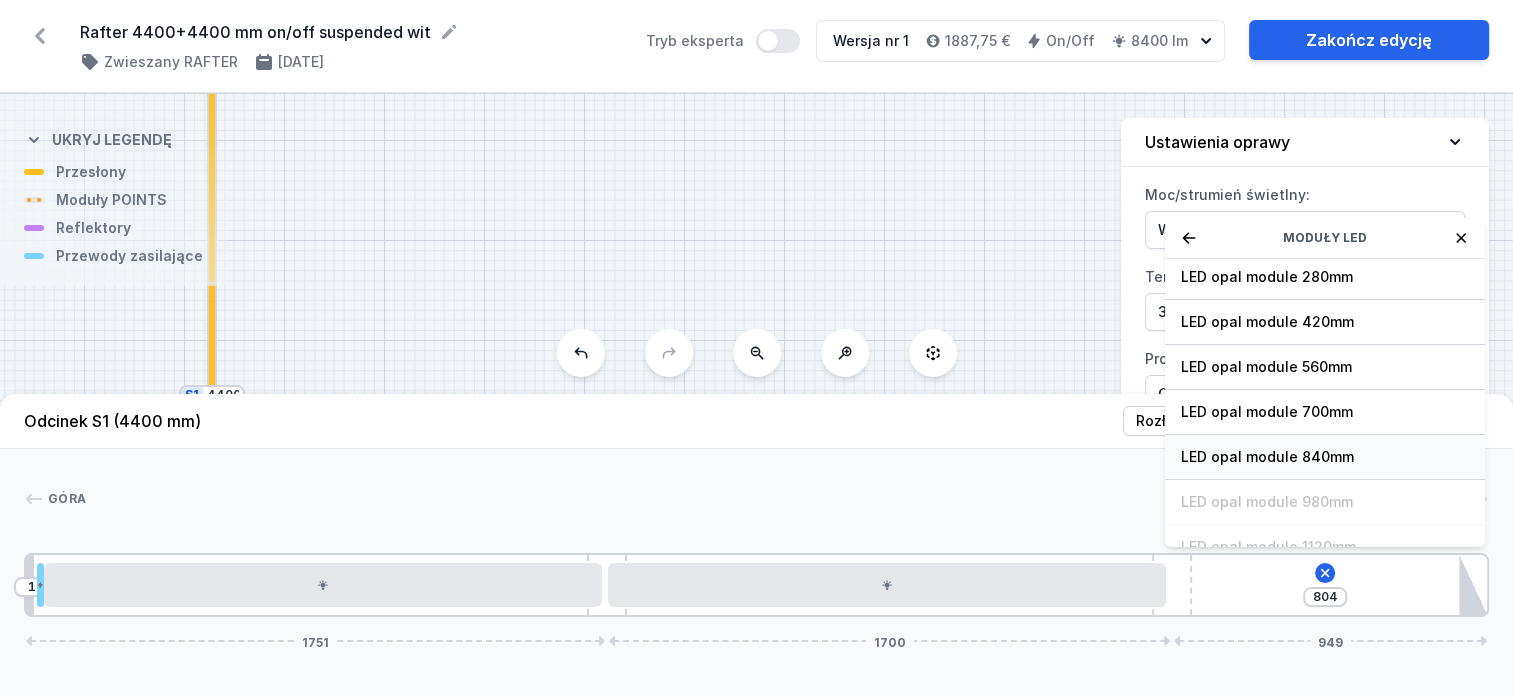 click on "LED opal module 840mm" at bounding box center [1325, 457] 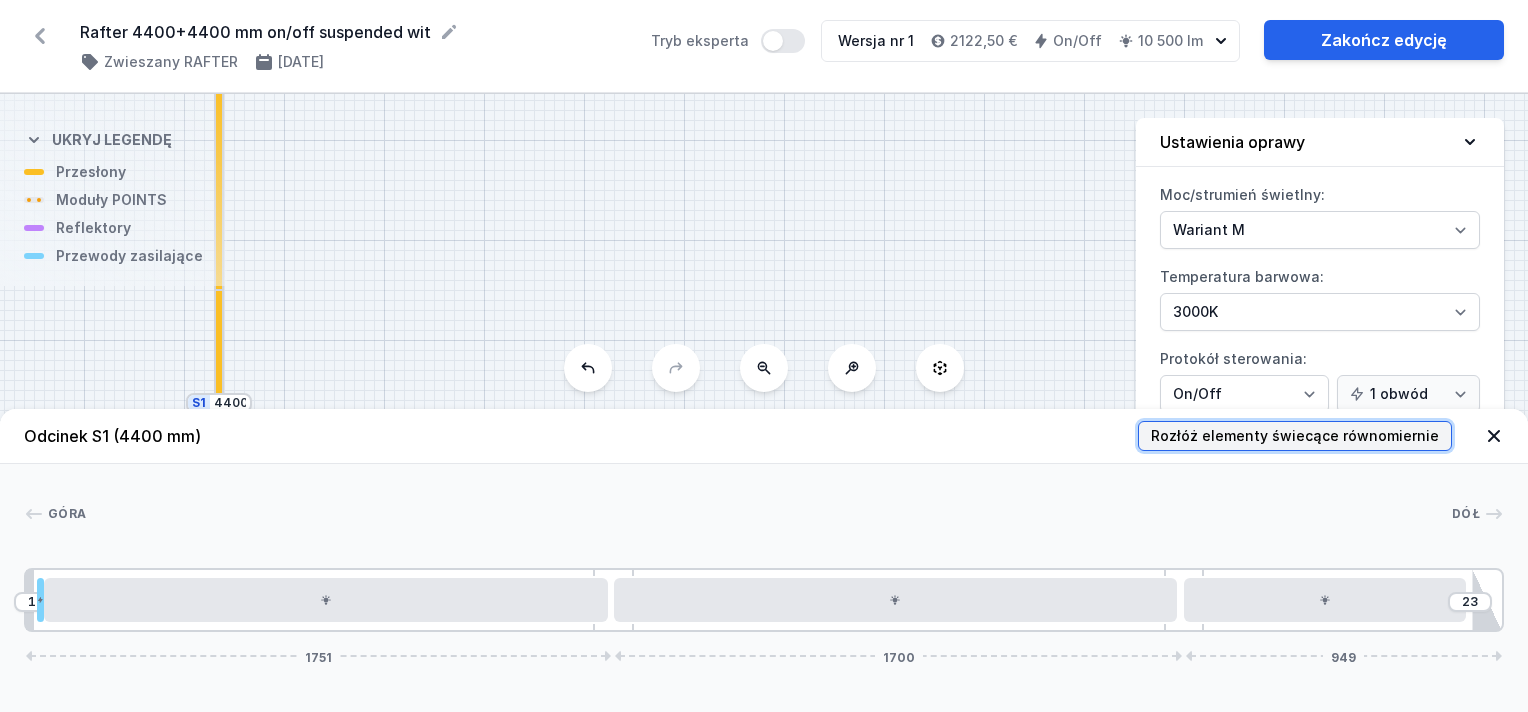 click on "Rozłóż elementy świecące równomiernie" at bounding box center [1295, 436] 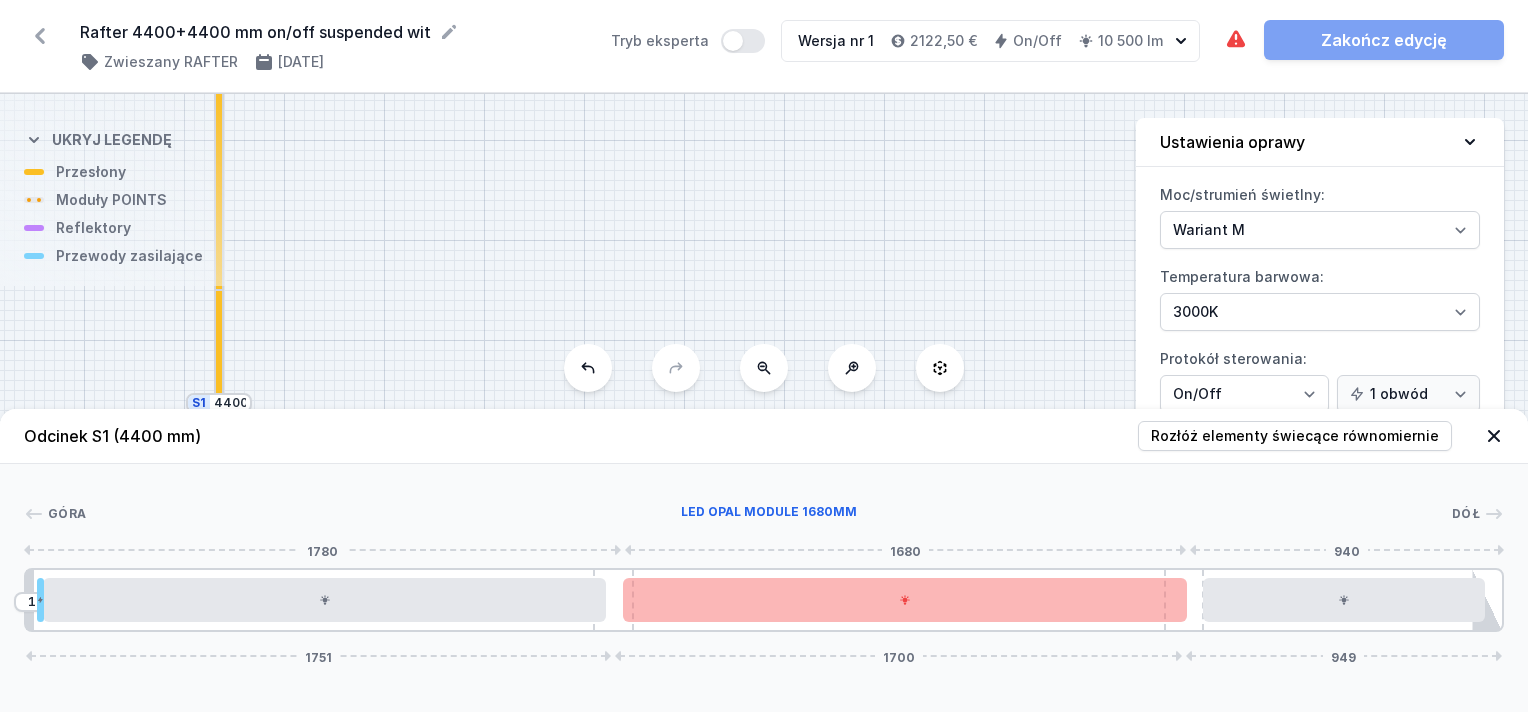 drag, startPoint x: 910, startPoint y: 608, endPoint x: 846, endPoint y: 623, distance: 65.734314 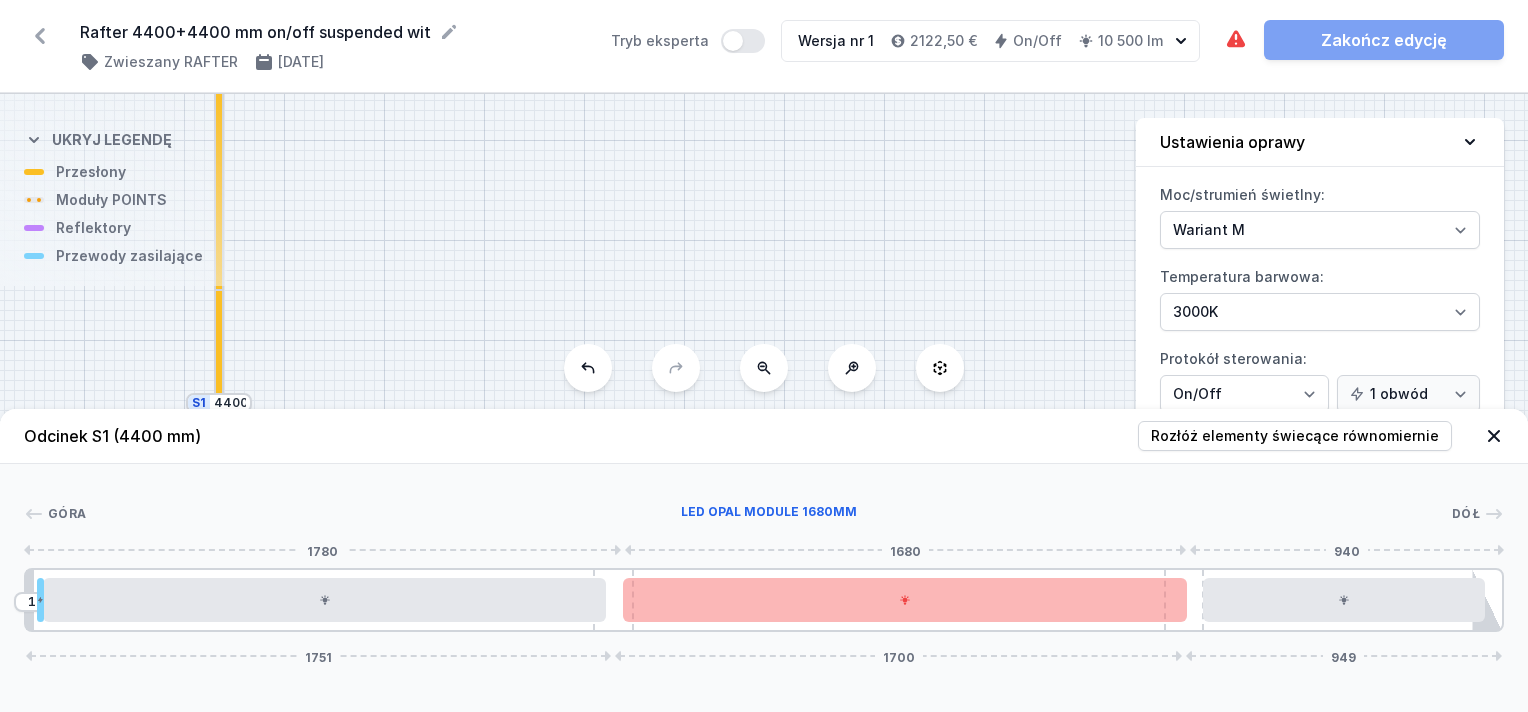 click on "10 1751 1700 949" at bounding box center (764, 600) 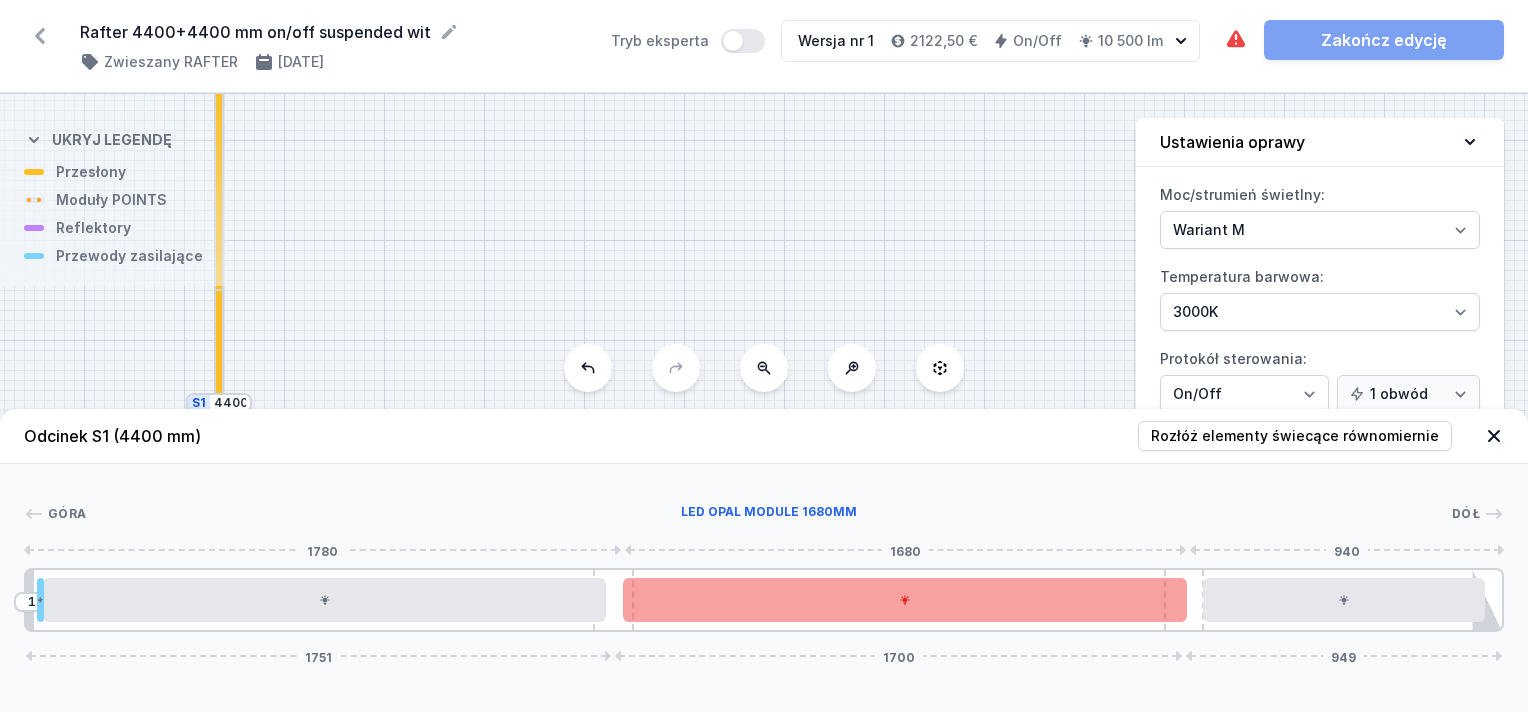 click at bounding box center [905, 600] 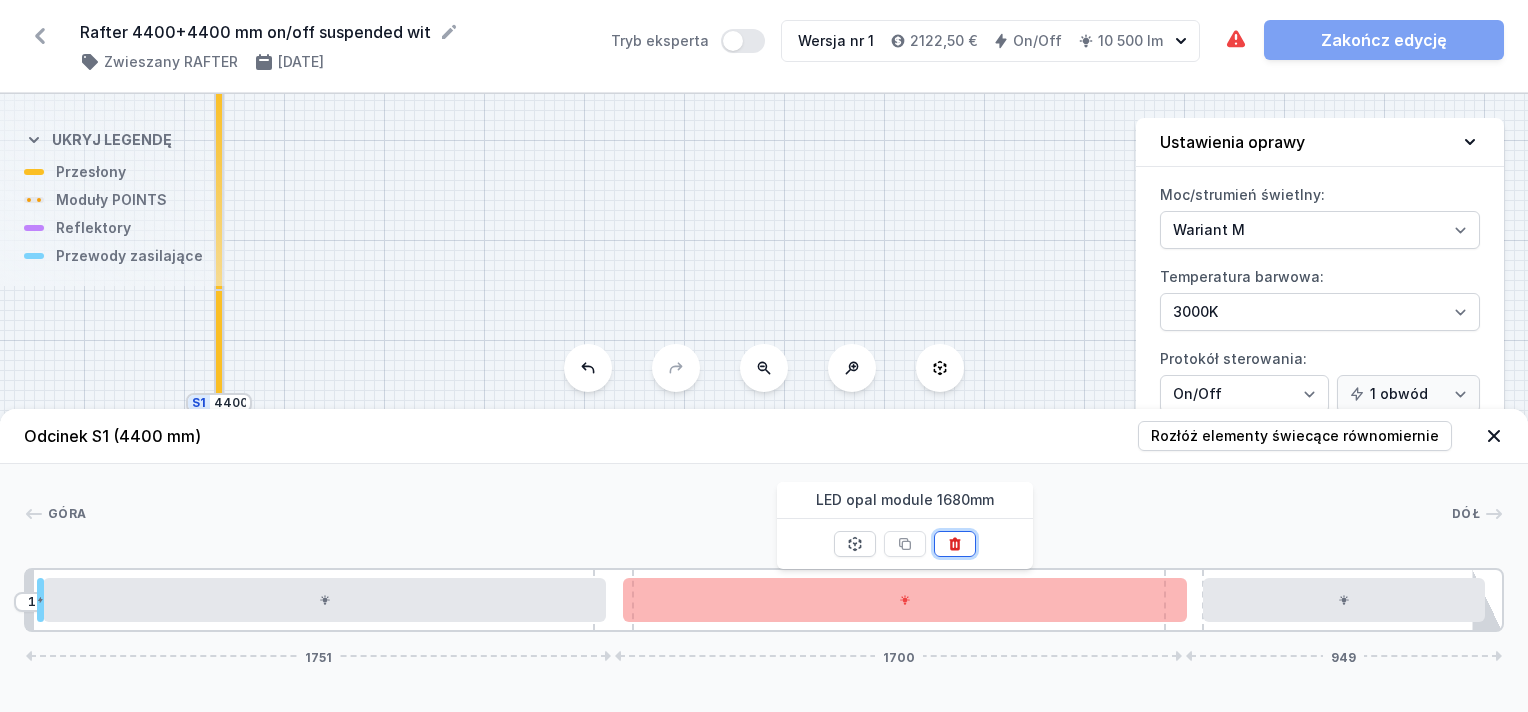 click at bounding box center [955, 544] 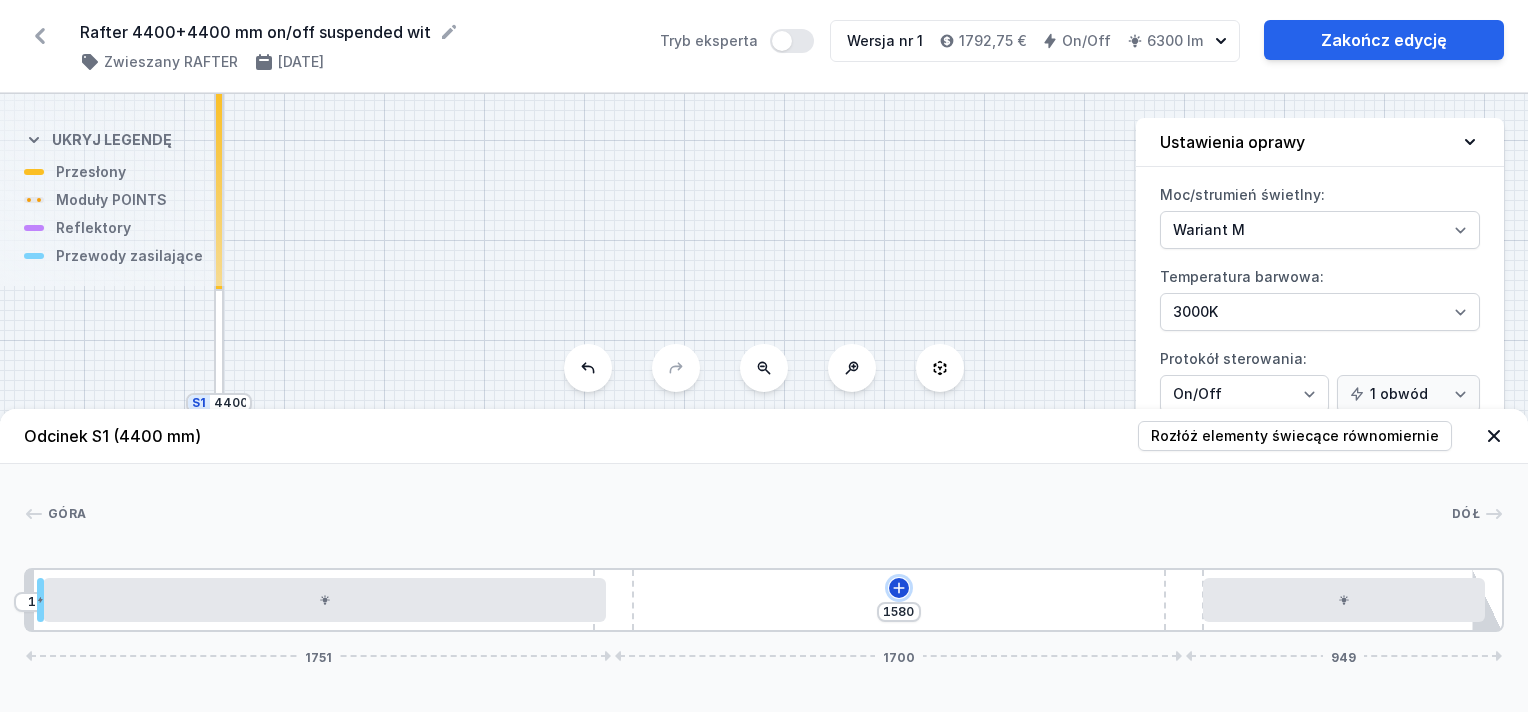 click 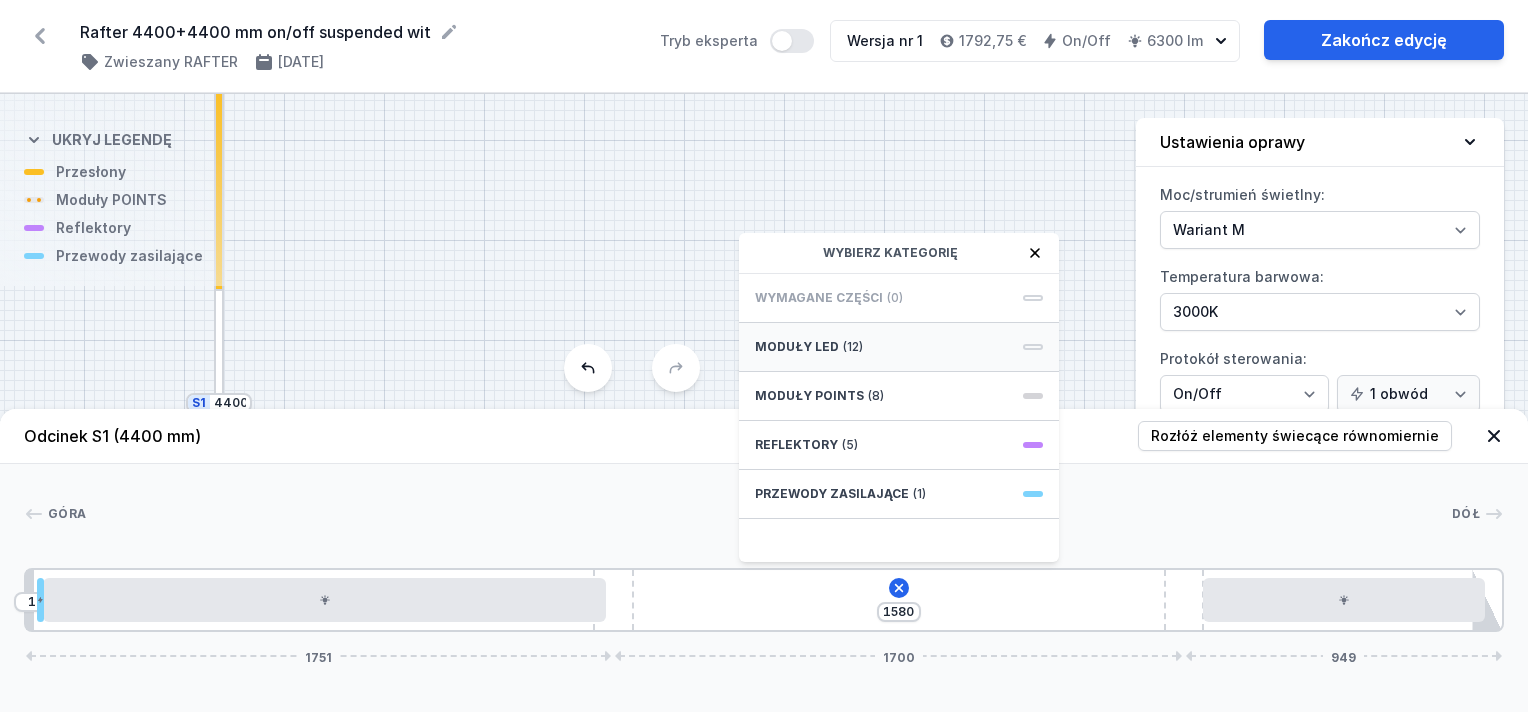 click on "Moduły LED" at bounding box center (797, 347) 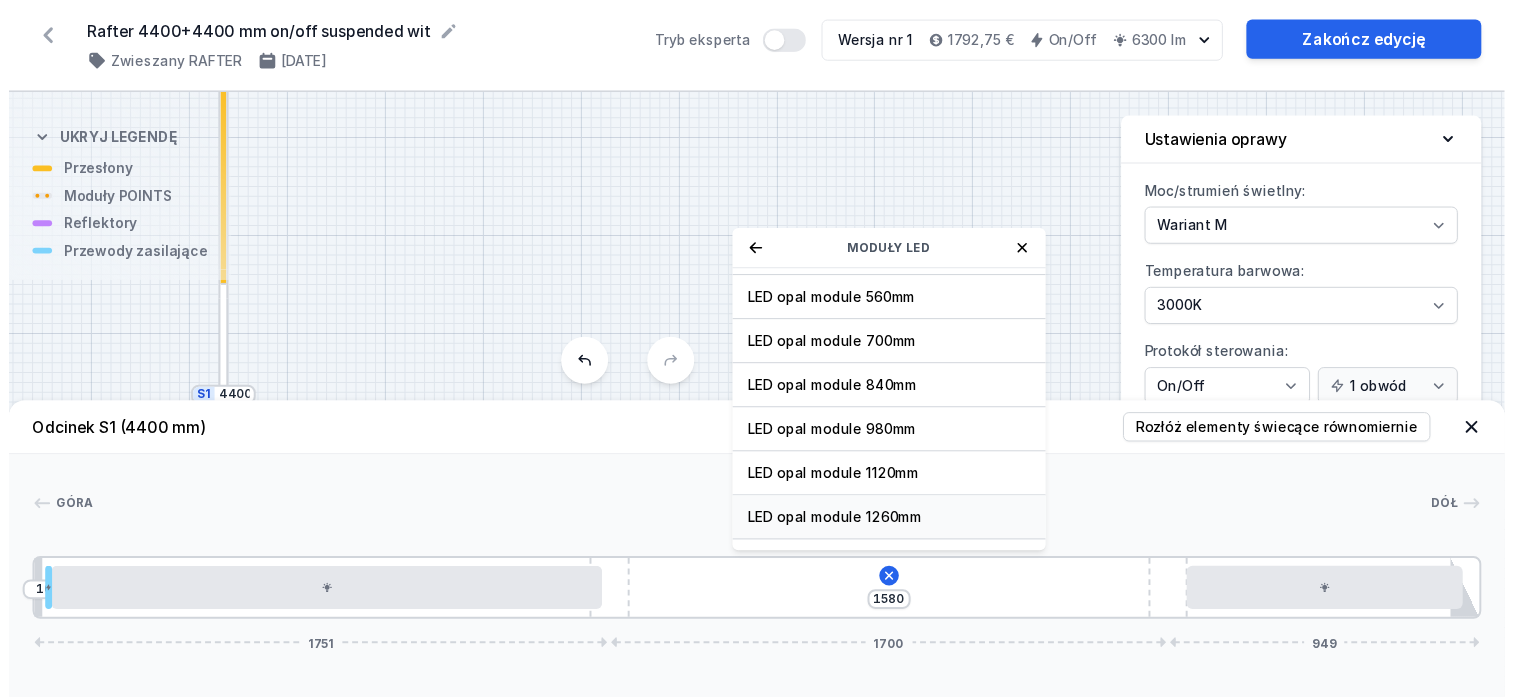 scroll, scrollTop: 249, scrollLeft: 0, axis: vertical 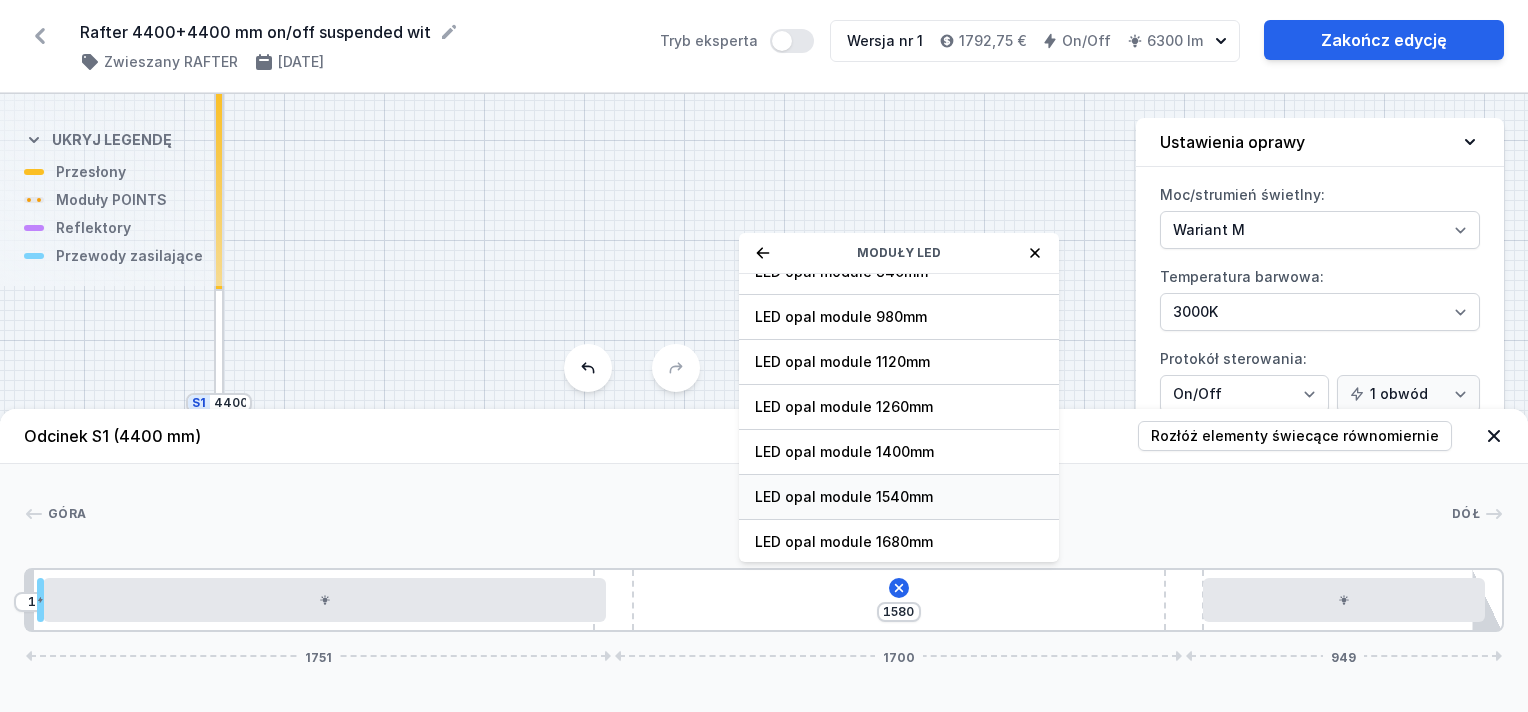 click on "LED opal module 1540mm" at bounding box center [899, 497] 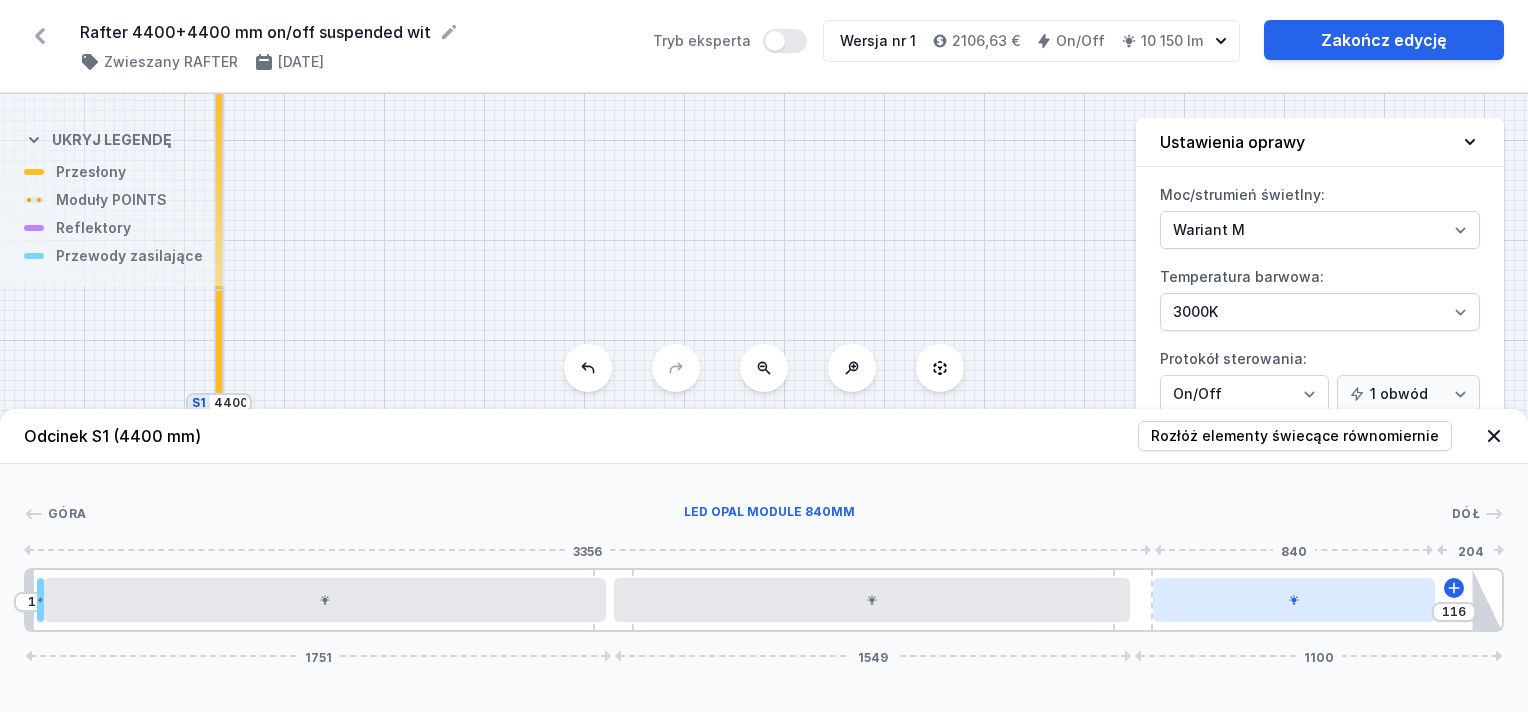 drag, startPoint x: 1170, startPoint y: 600, endPoint x: 1156, endPoint y: 600, distance: 14 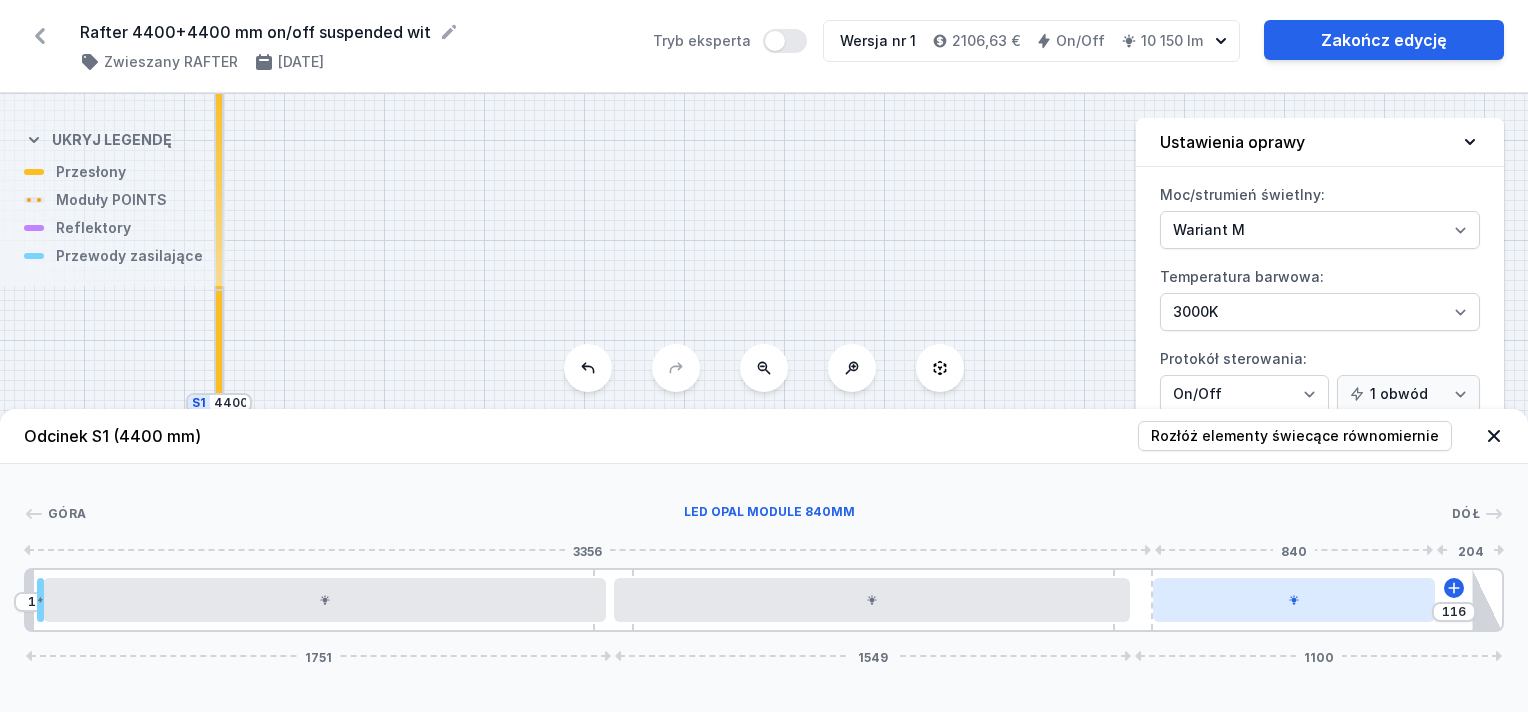 click on "10 116 1751 1549 1100" at bounding box center (764, 600) 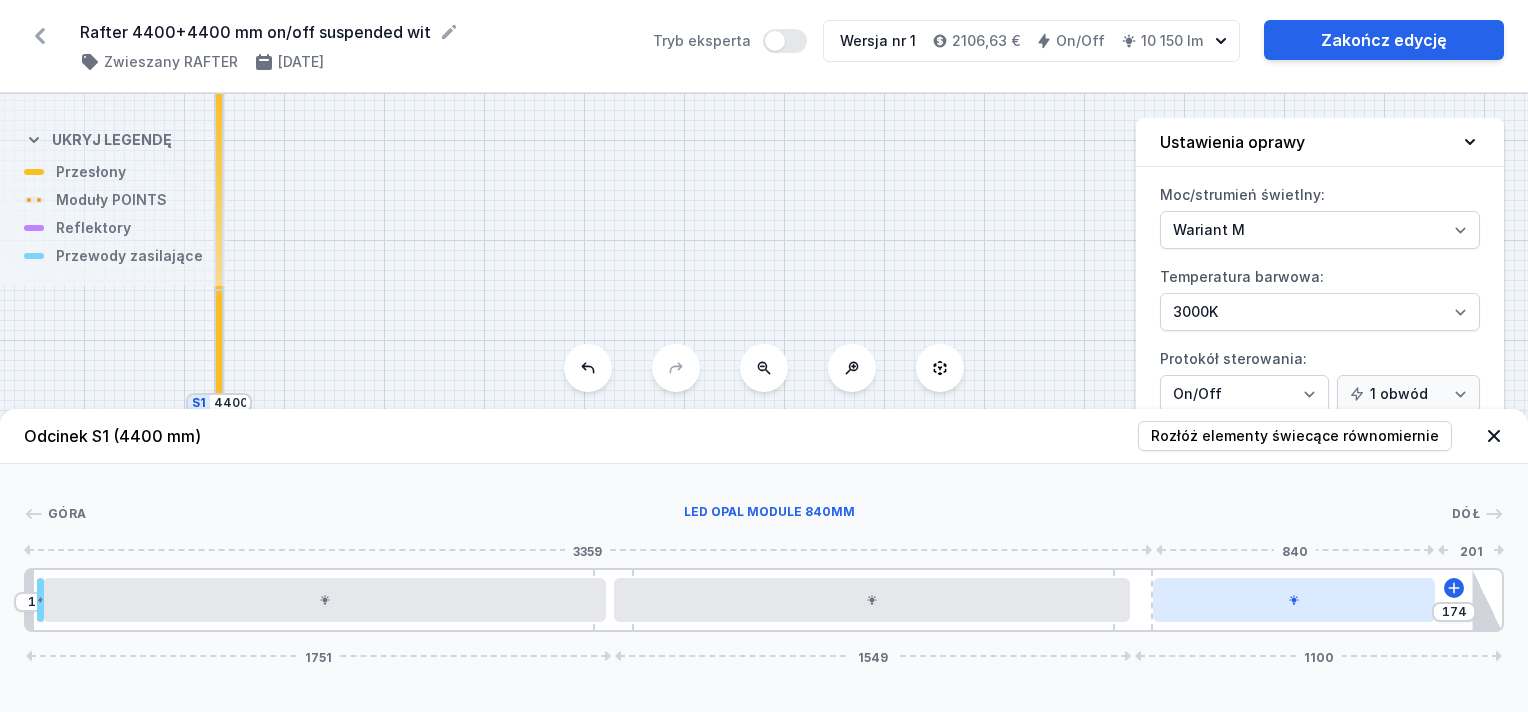 click at bounding box center [1294, 600] 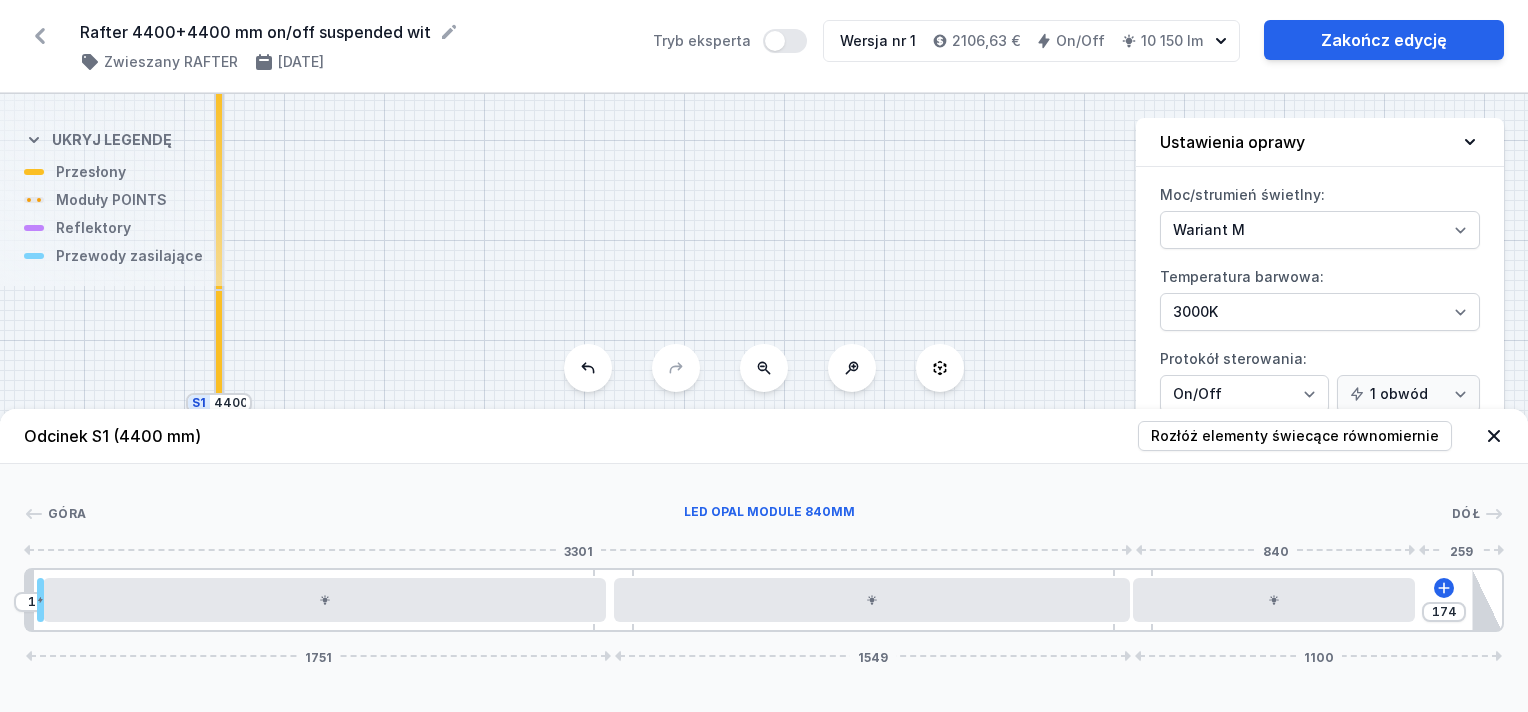 drag, startPoint x: 1375, startPoint y: 611, endPoint x: 1172, endPoint y: 623, distance: 203.35437 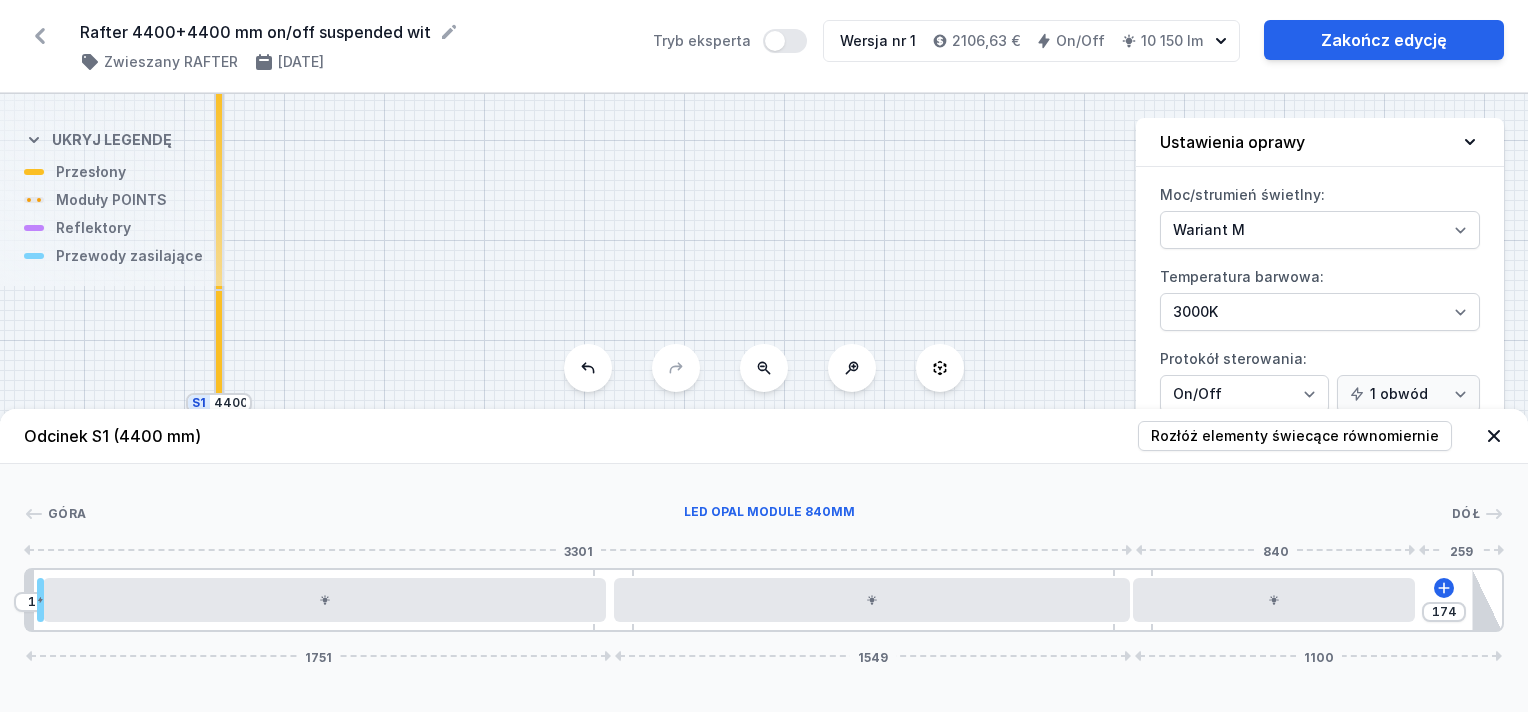 click on "10 174 1751 1549 1100" at bounding box center (764, 600) 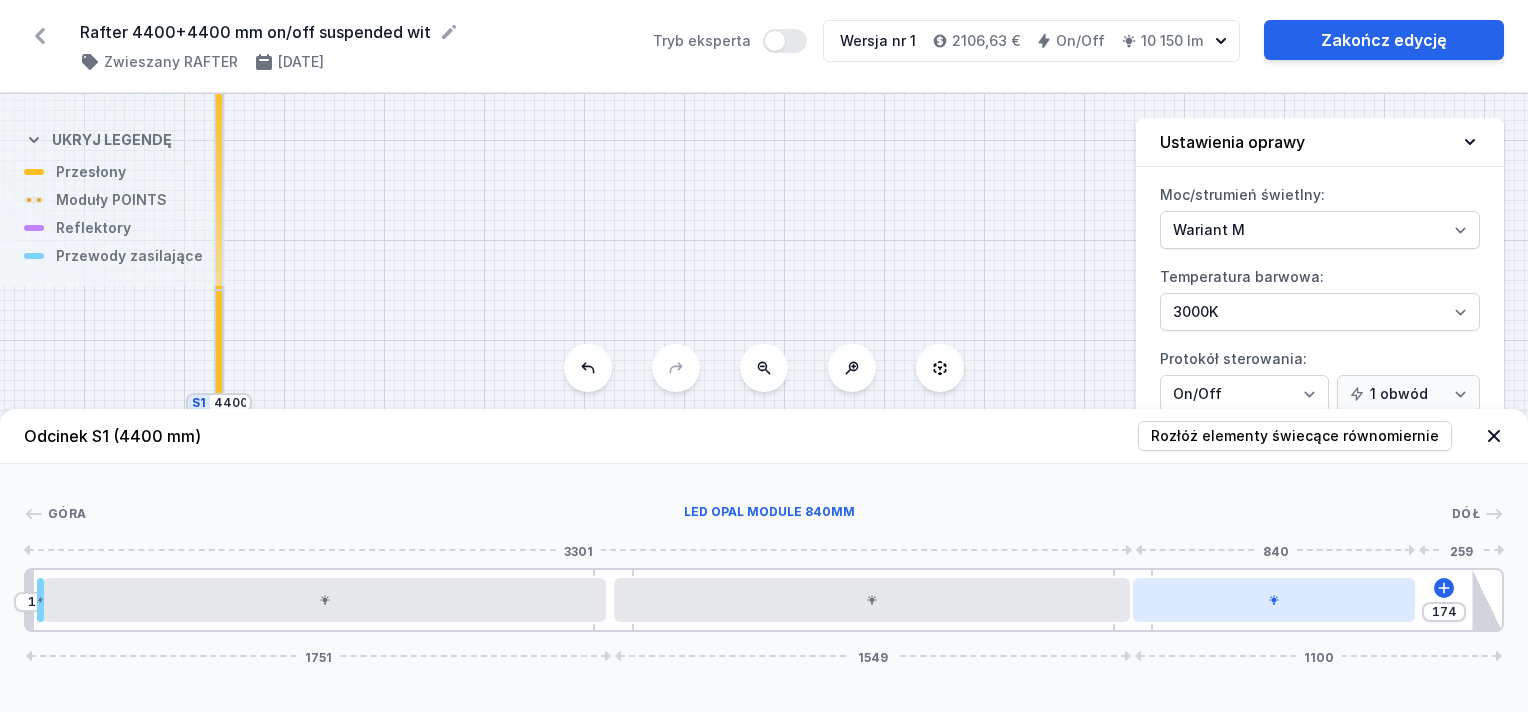 drag, startPoint x: 1306, startPoint y: 600, endPoint x: 1199, endPoint y: 608, distance: 107.298645 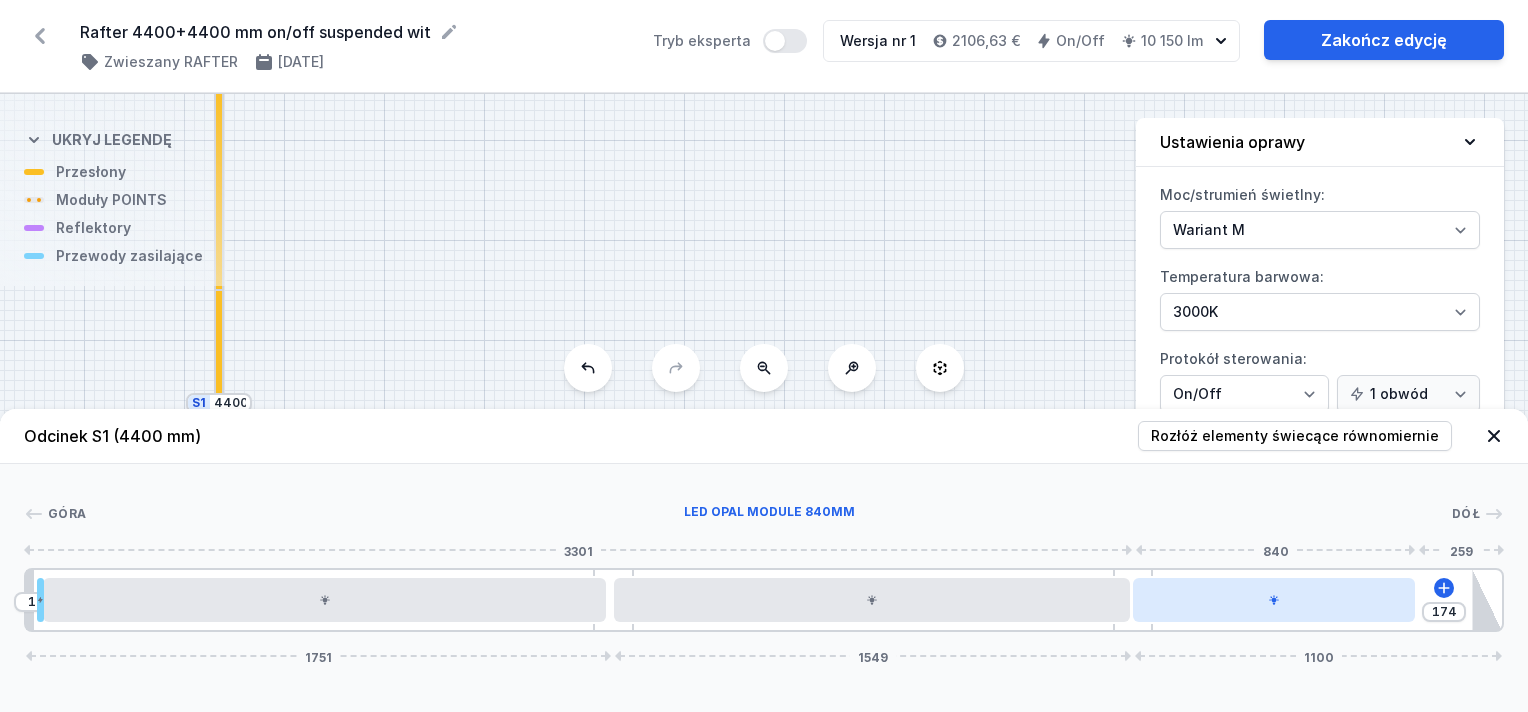 click at bounding box center [1274, 600] 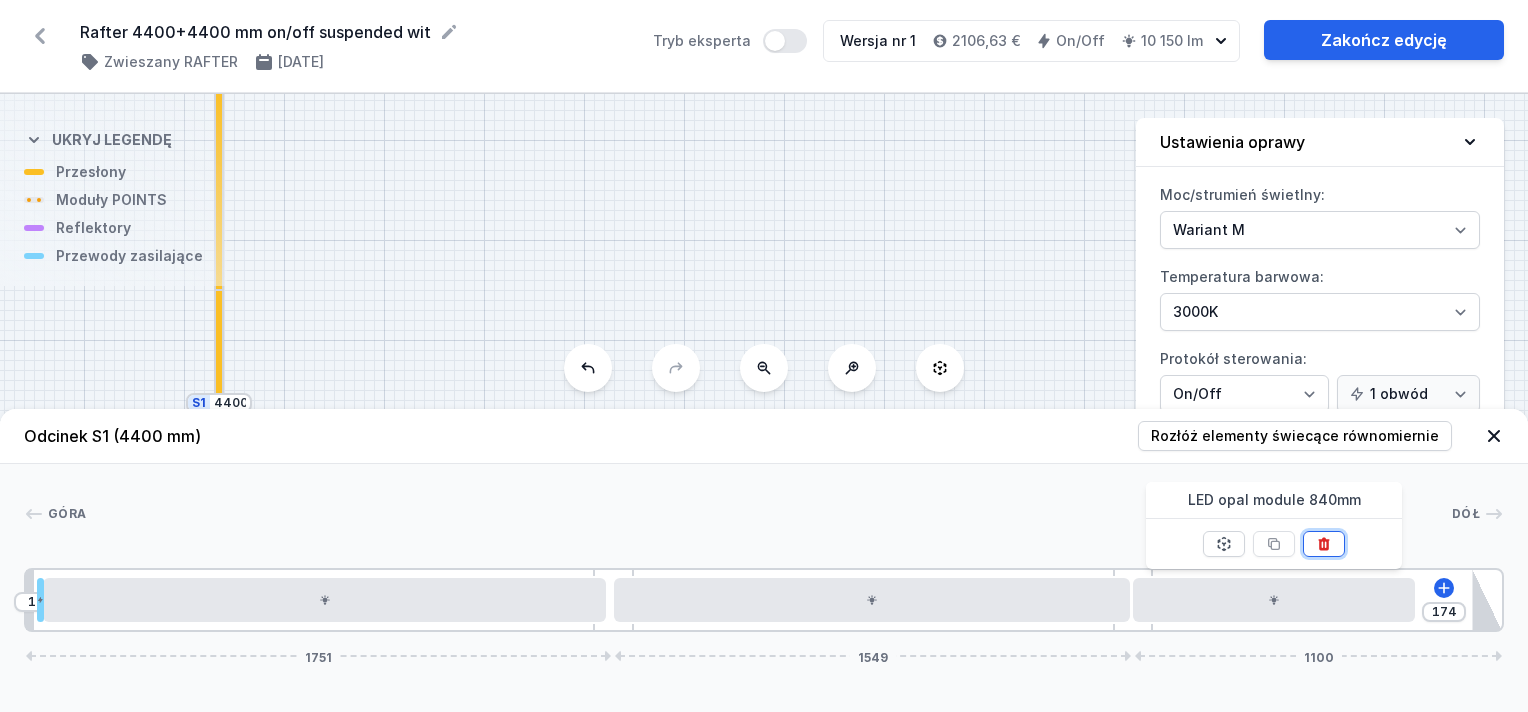 click at bounding box center (1324, 544) 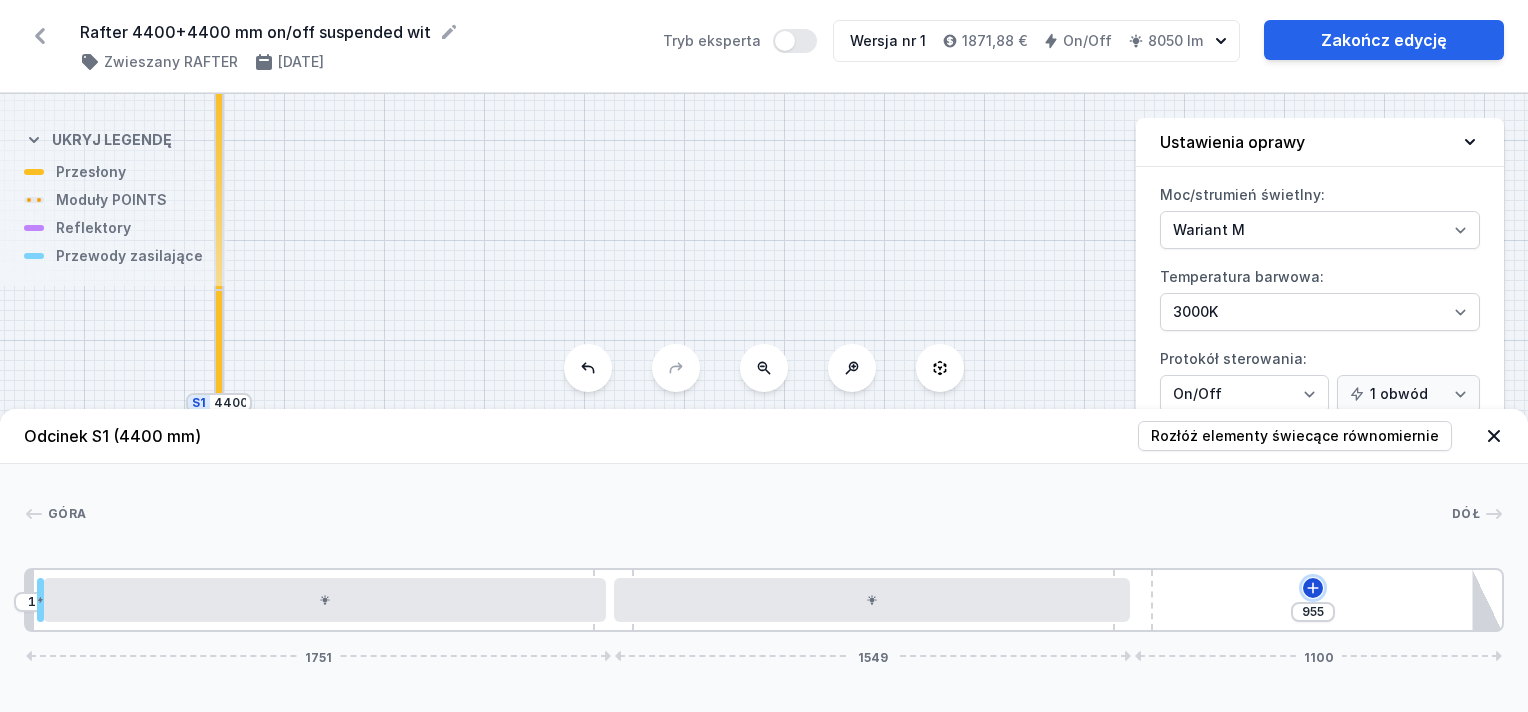 click 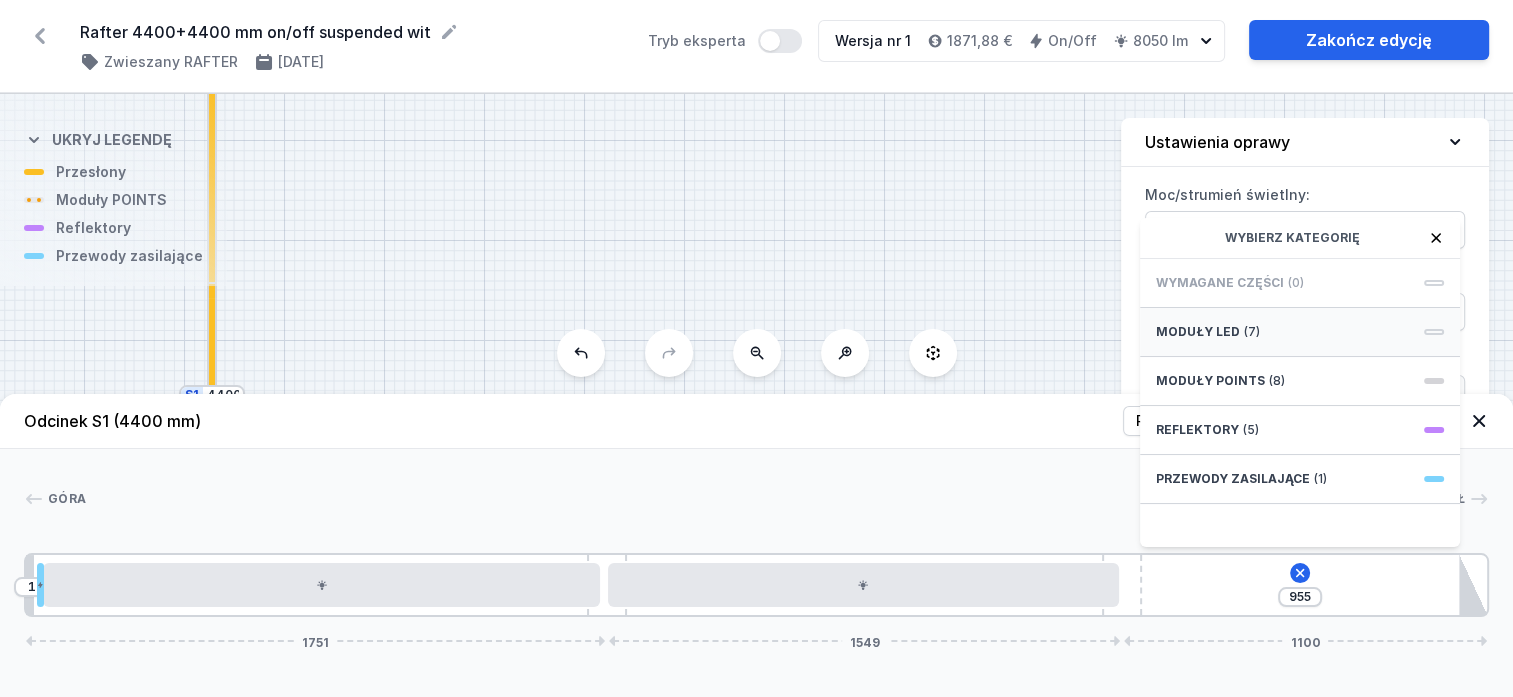 click on "Moduły LED" at bounding box center (1198, 332) 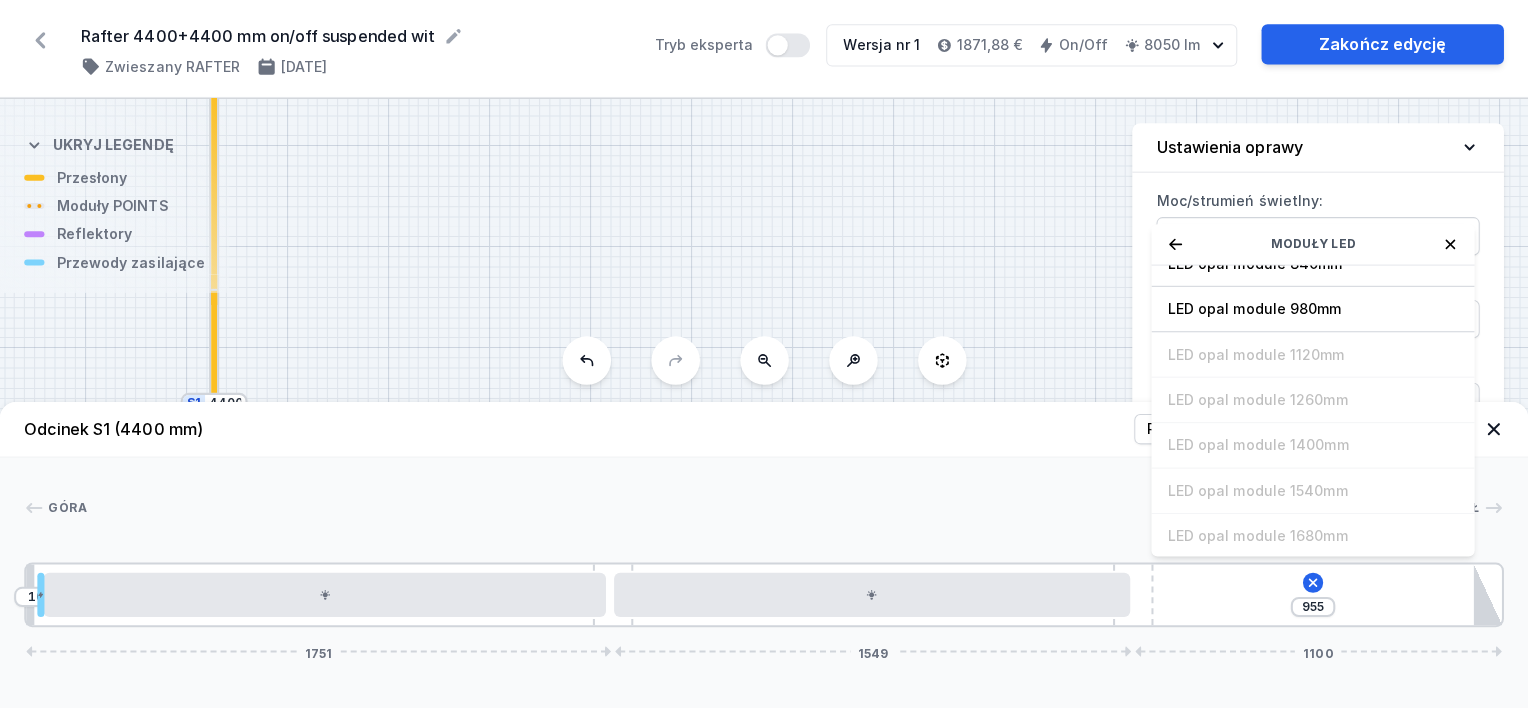 scroll, scrollTop: 149, scrollLeft: 0, axis: vertical 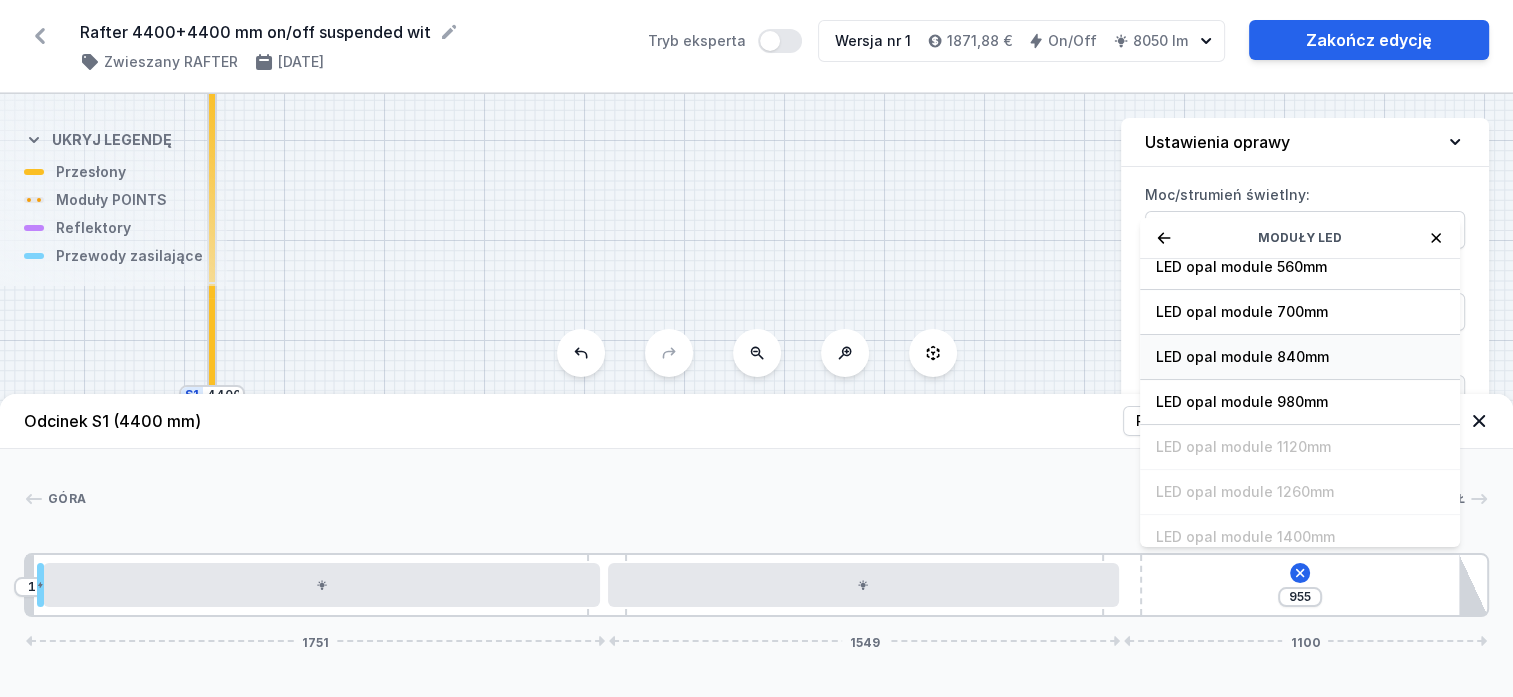 click on "LED opal module 840mm" at bounding box center (1300, 357) 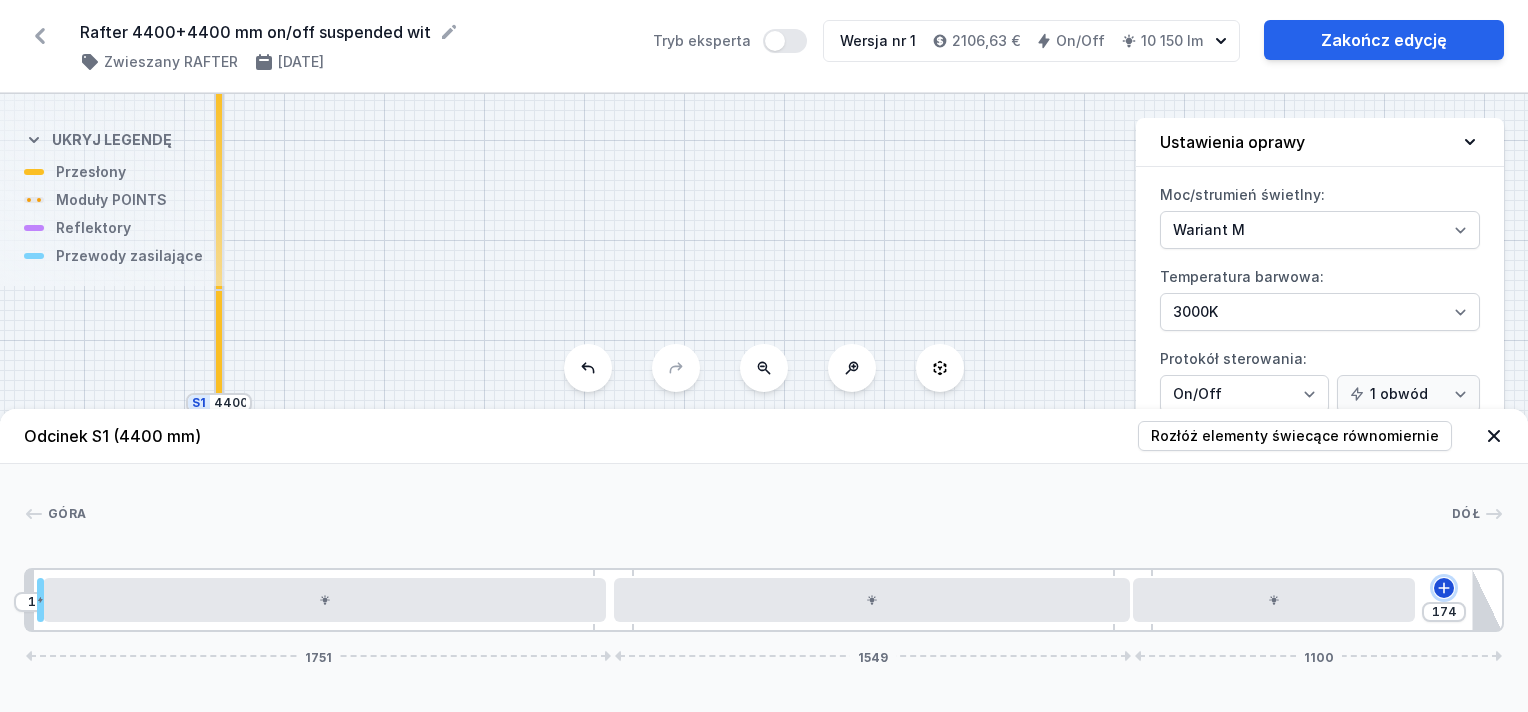 click 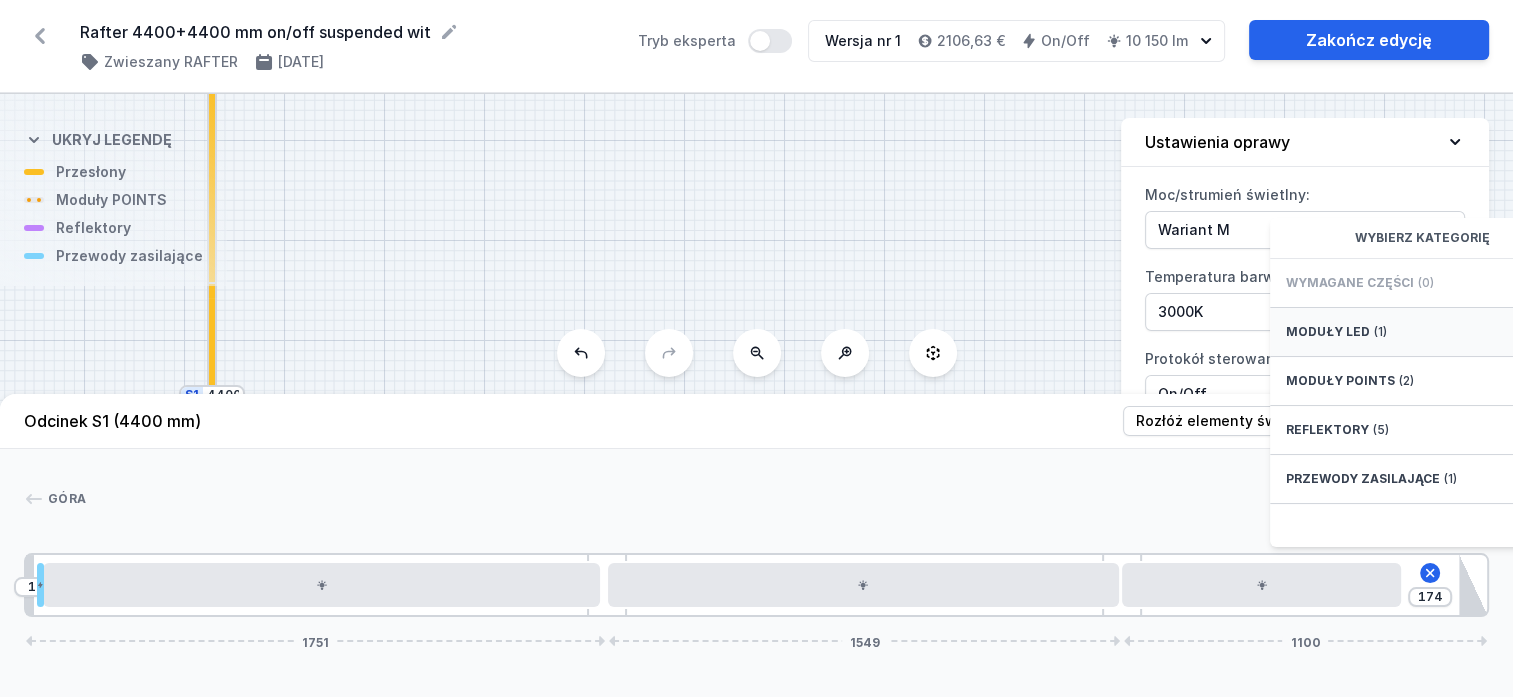 click on "Moduły LED (1)" at bounding box center (1430, 332) 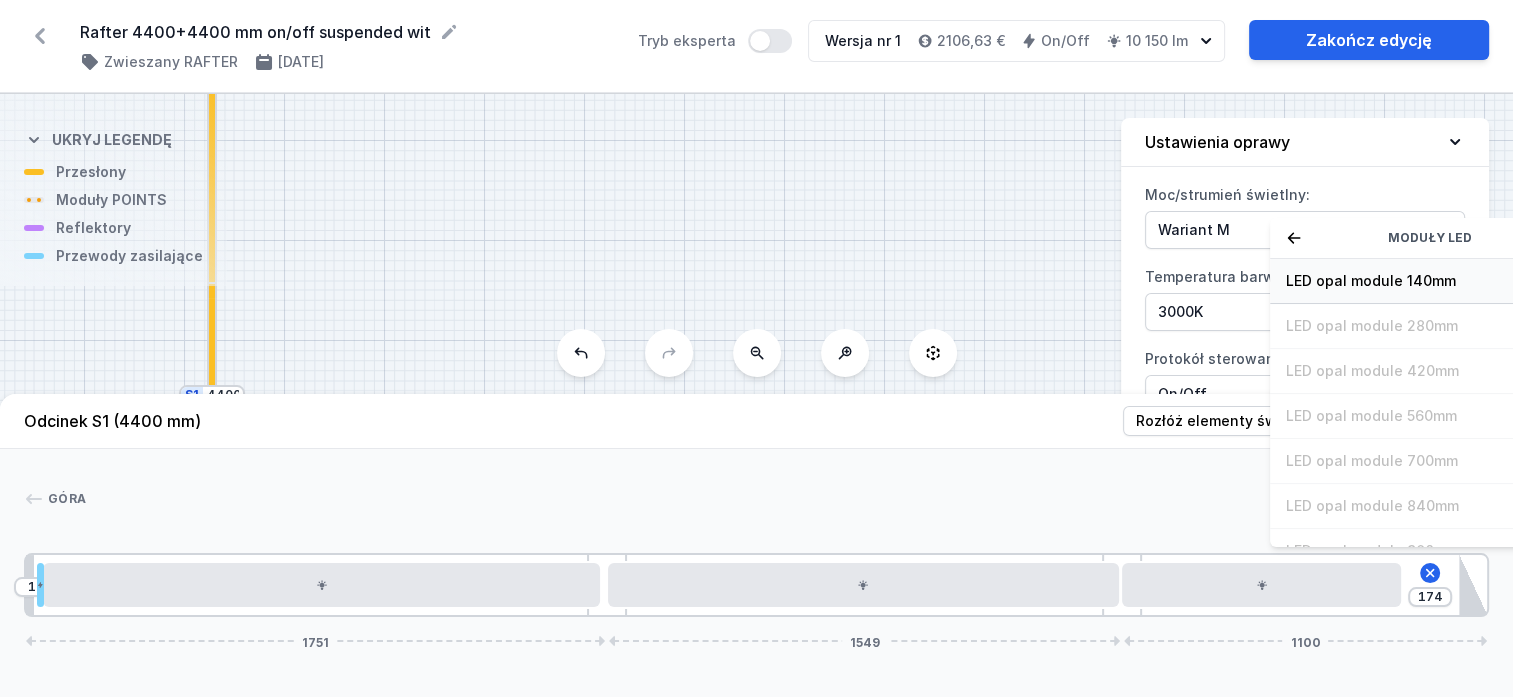 click on "LED opal module 140mm" at bounding box center (1430, 281) 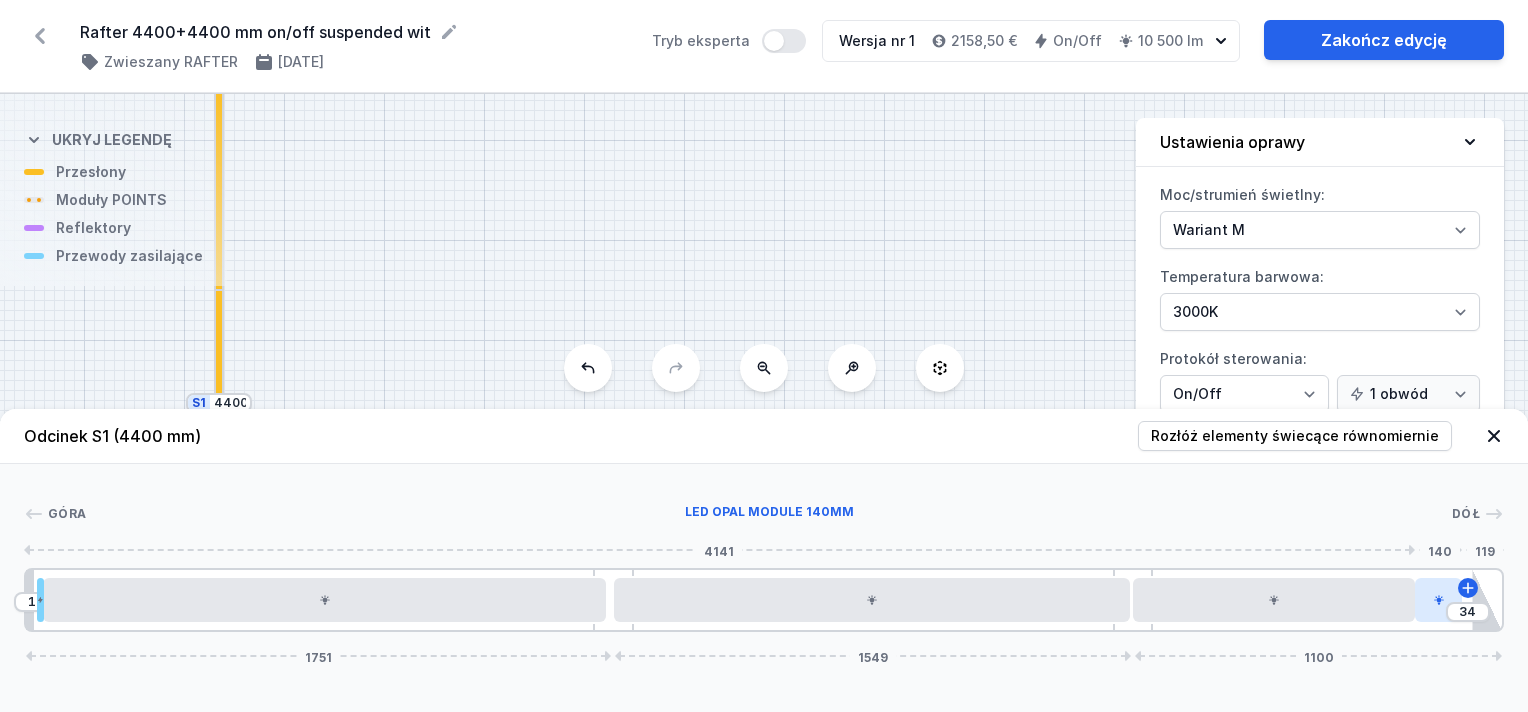 drag, startPoint x: 1440, startPoint y: 604, endPoint x: 1456, endPoint y: 600, distance: 16.492422 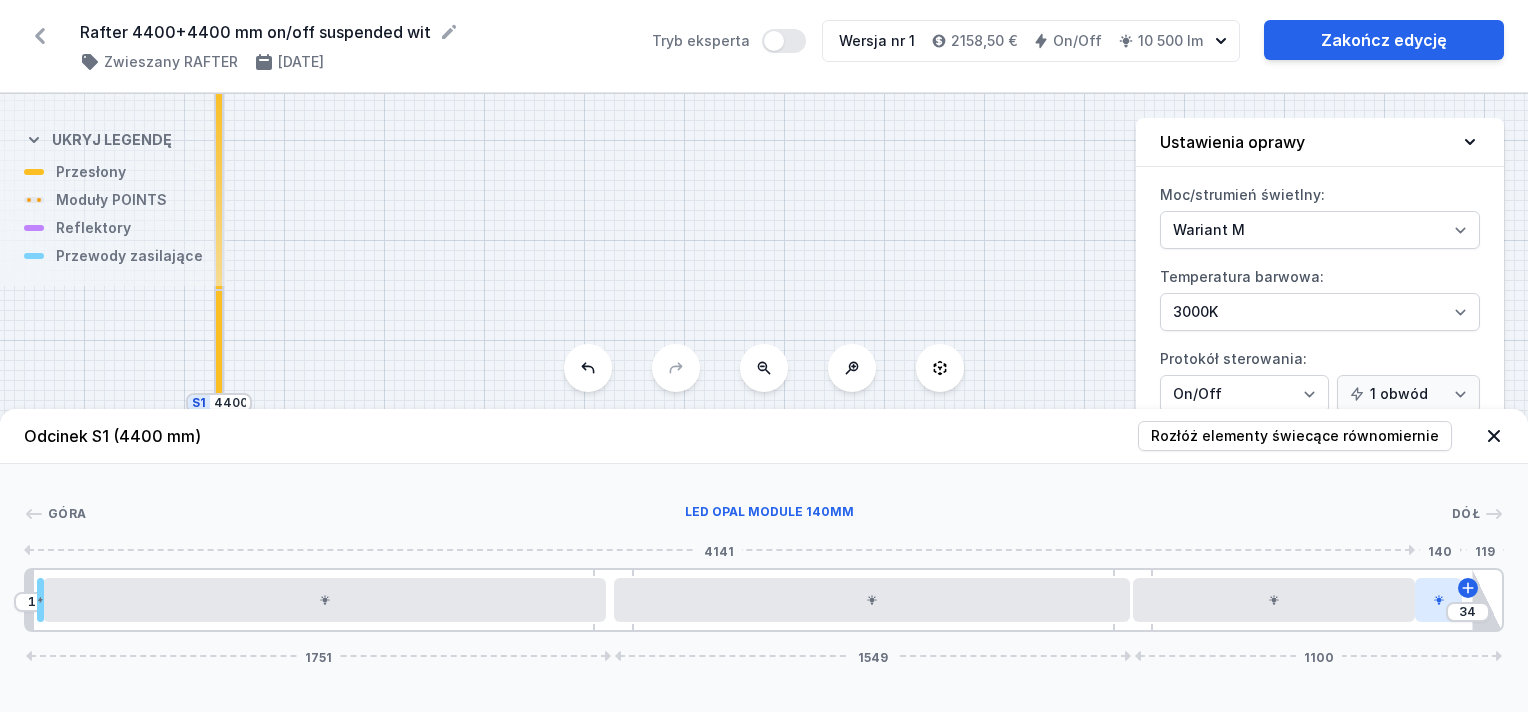 click at bounding box center (1438, 600) 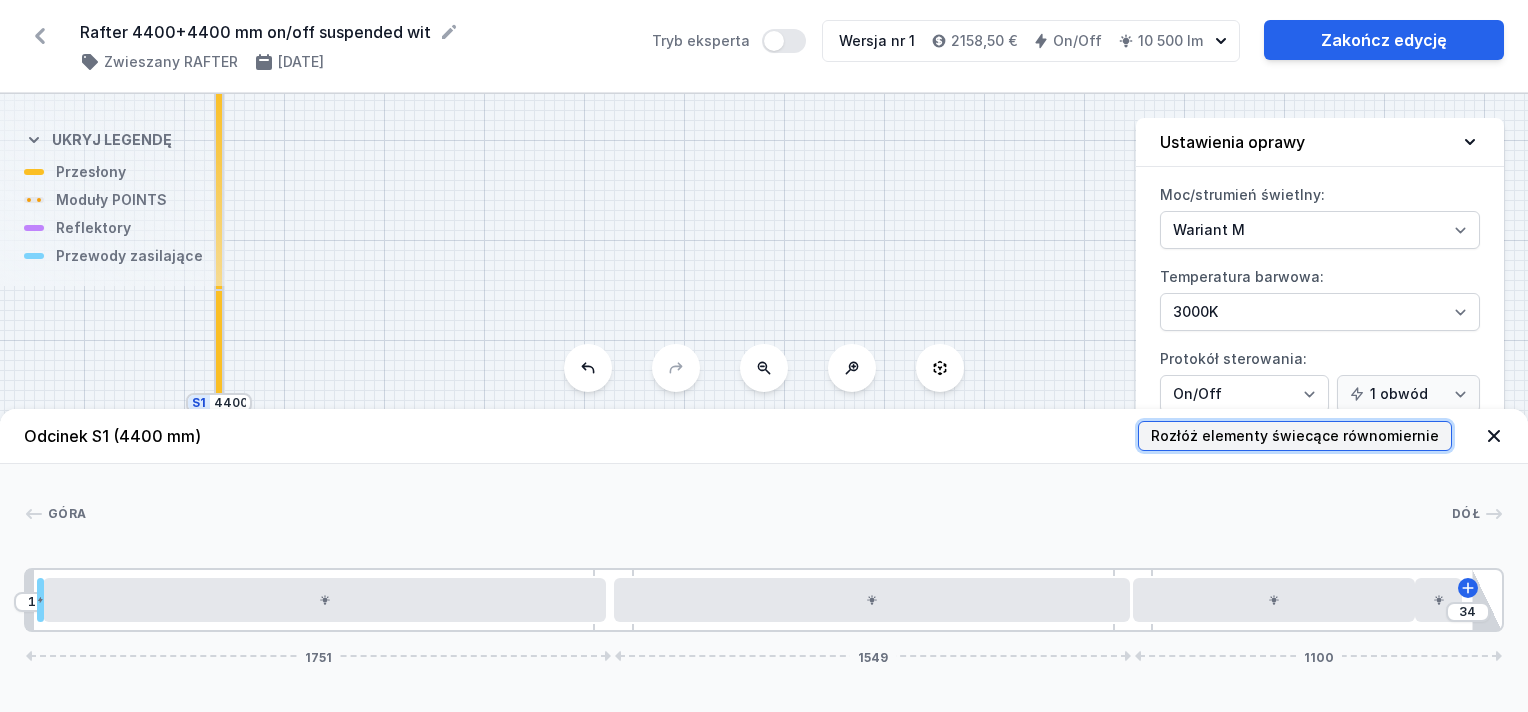 click on "Rozłóż elementy świecące równomiernie" at bounding box center (1295, 436) 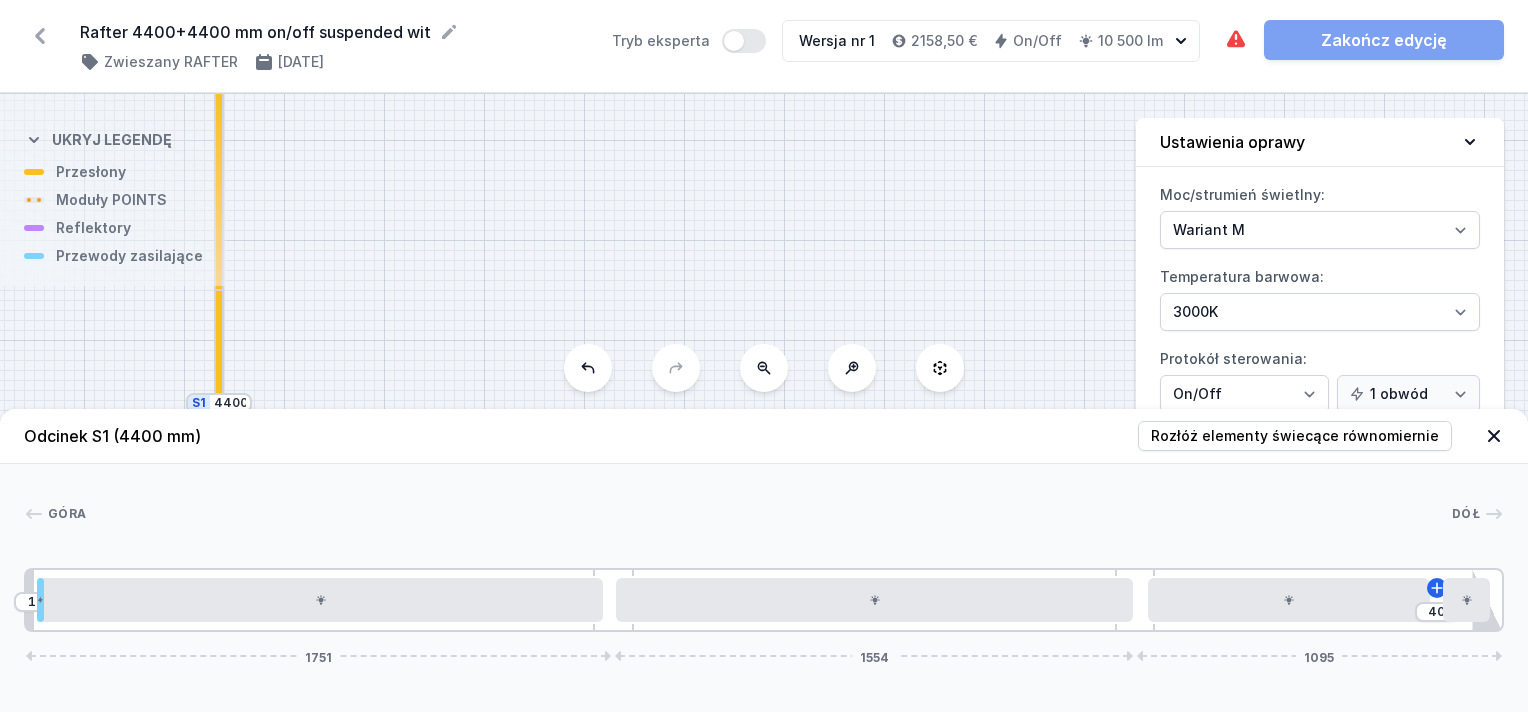 drag, startPoint x: 1132, startPoint y: 575, endPoint x: 1172, endPoint y: 573, distance: 40.04997 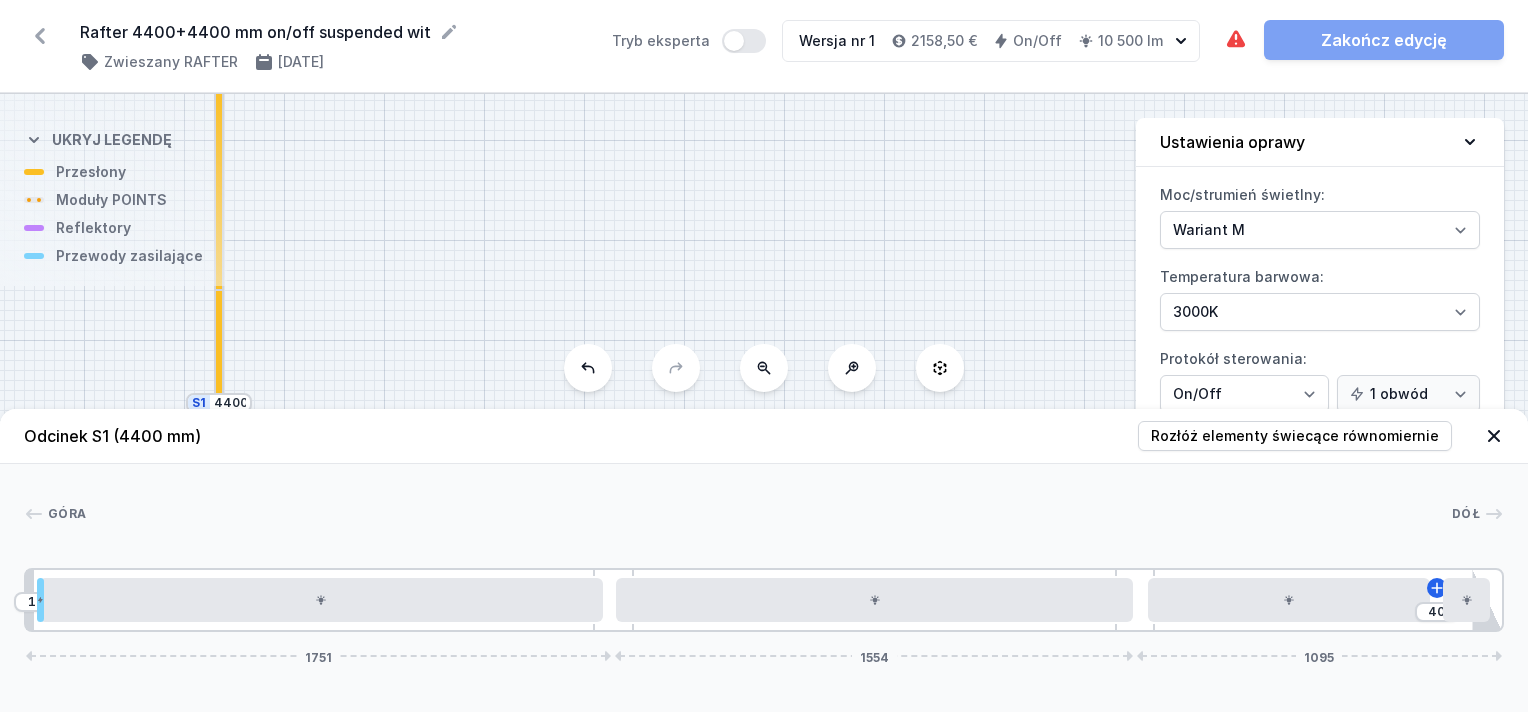 click on "10 40 1751 1554 1095" at bounding box center (764, 600) 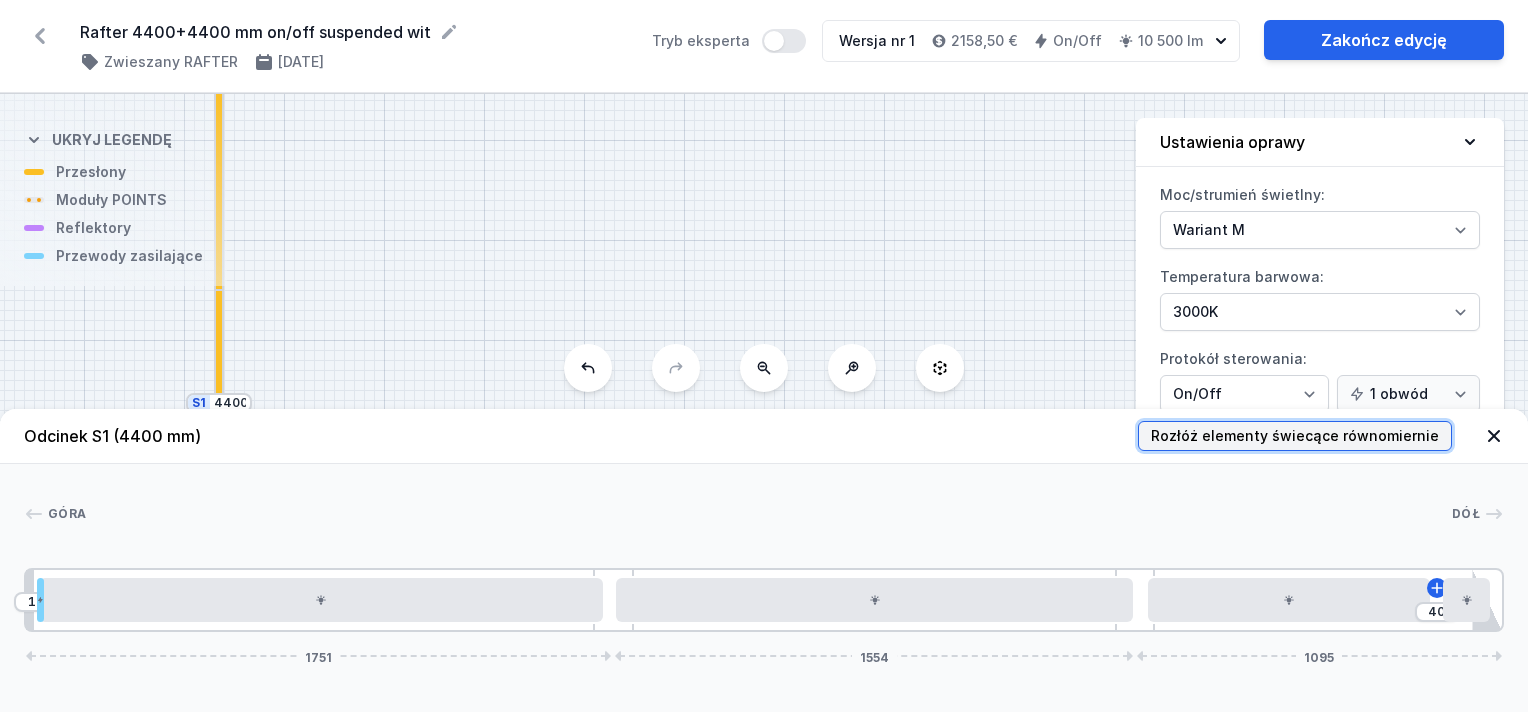 click on "Rozłóż elementy świecące równomiernie" at bounding box center (1295, 436) 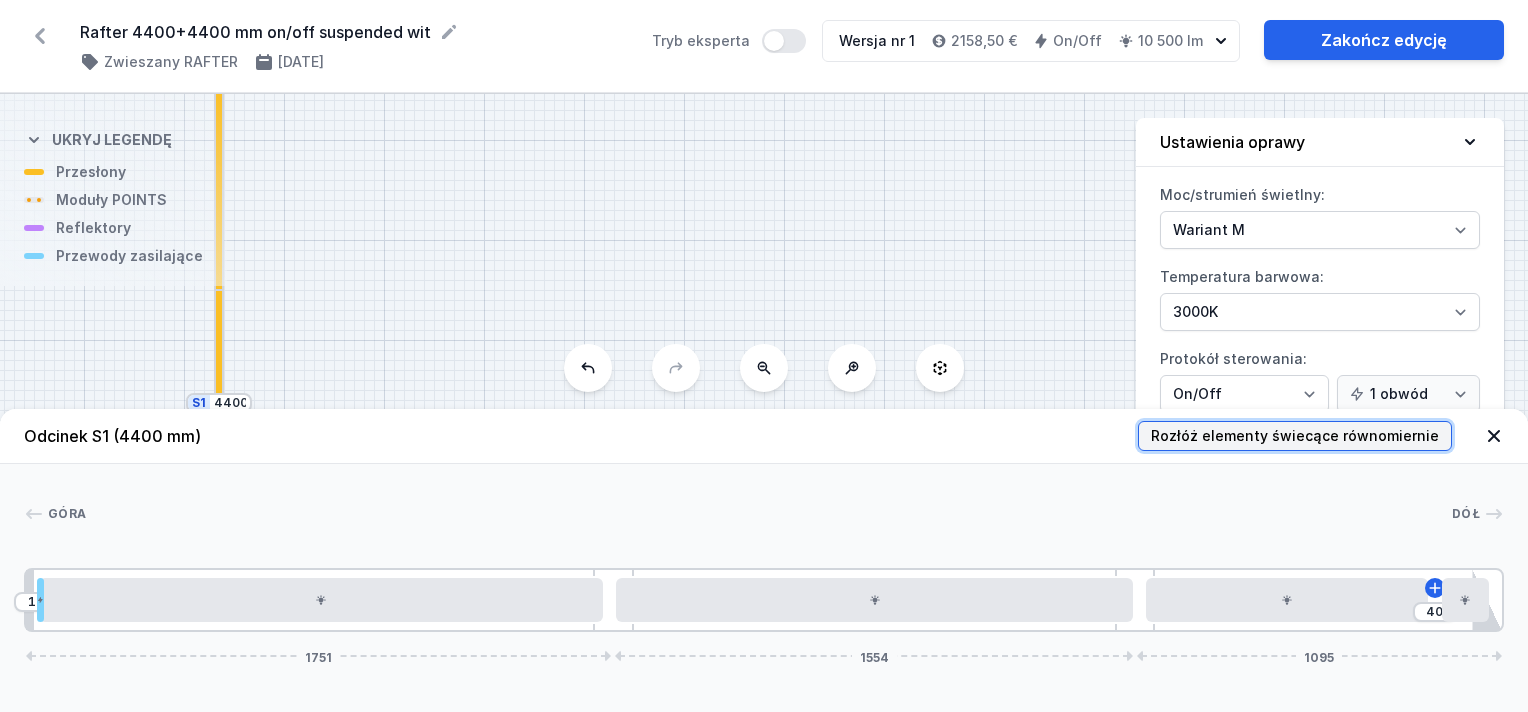 click on "Rozłóż elementy świecące równomiernie" at bounding box center (1295, 436) 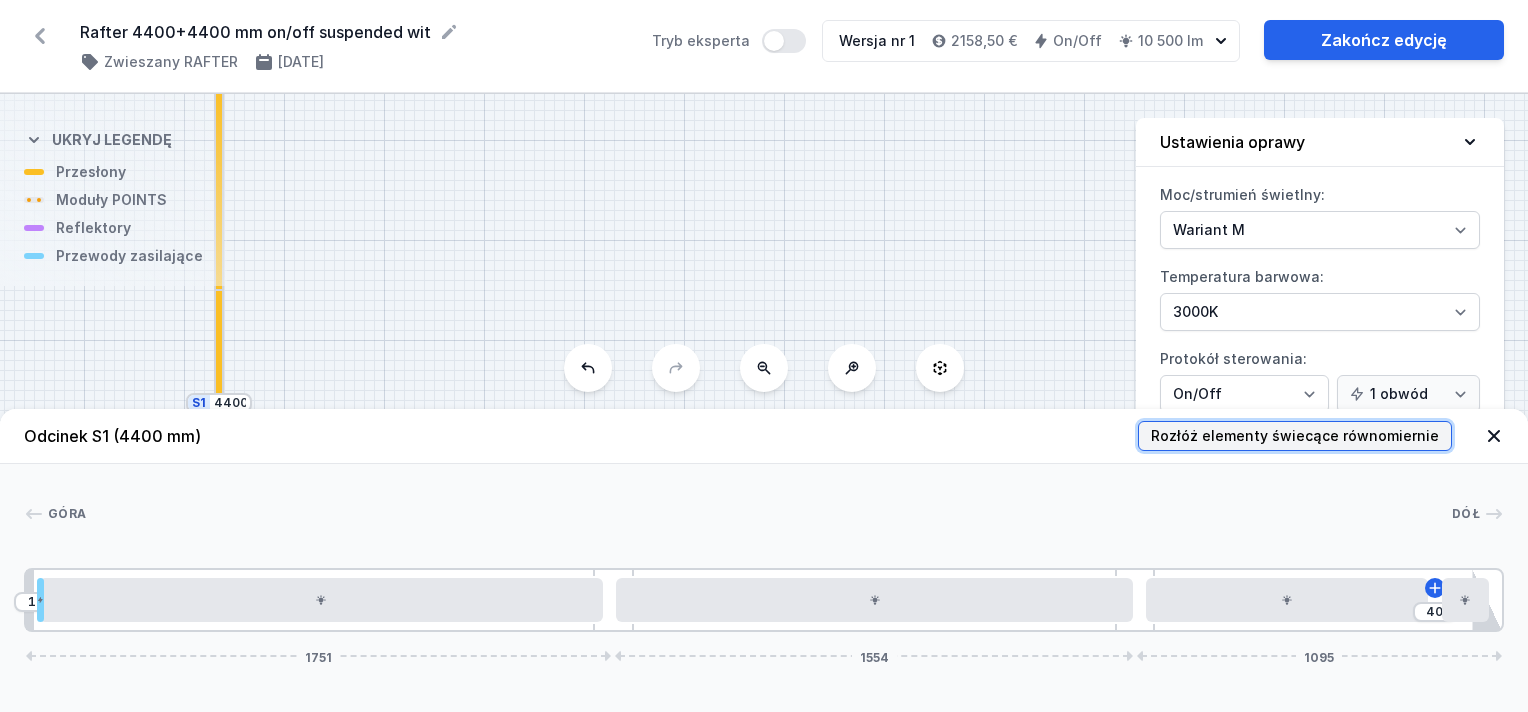 click on "Rozłóż elementy świecące równomiernie" at bounding box center (1295, 436) 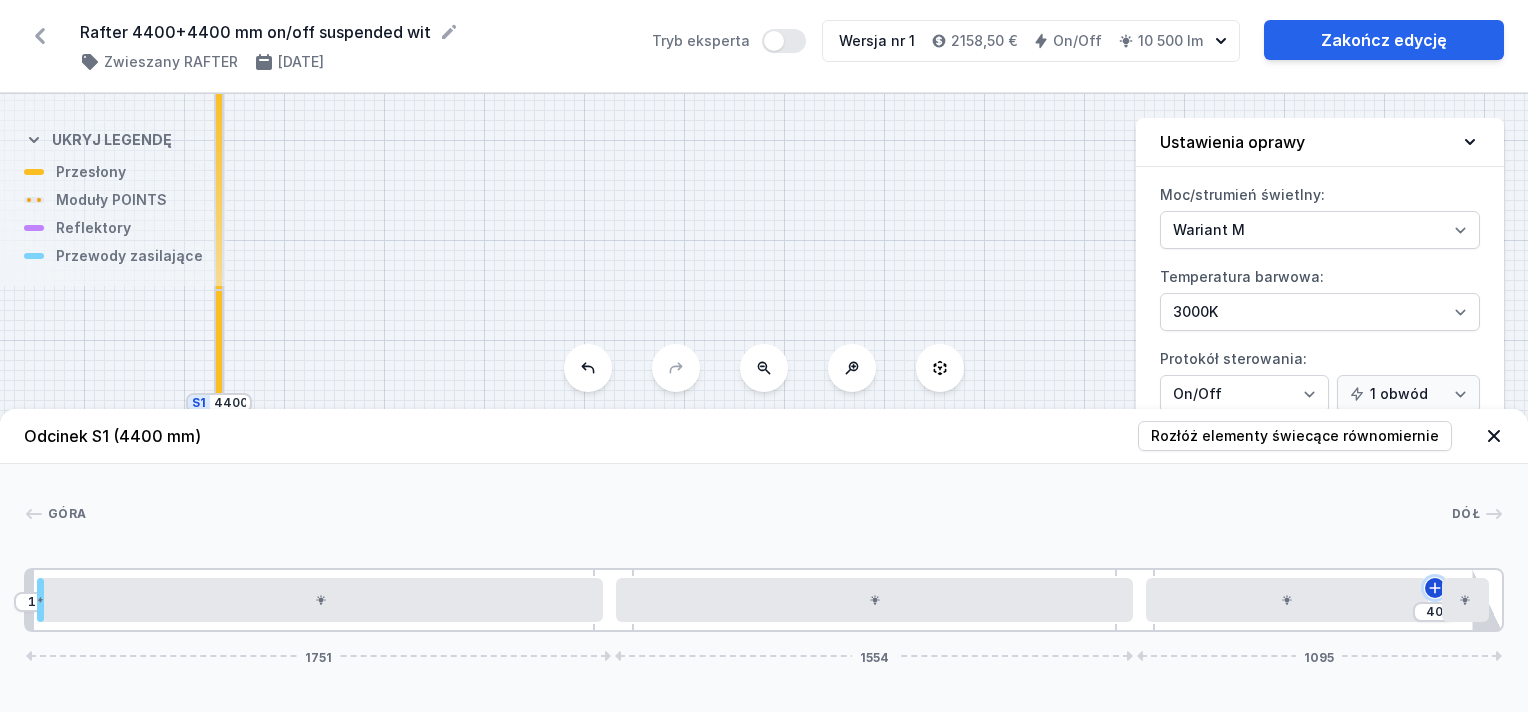 click 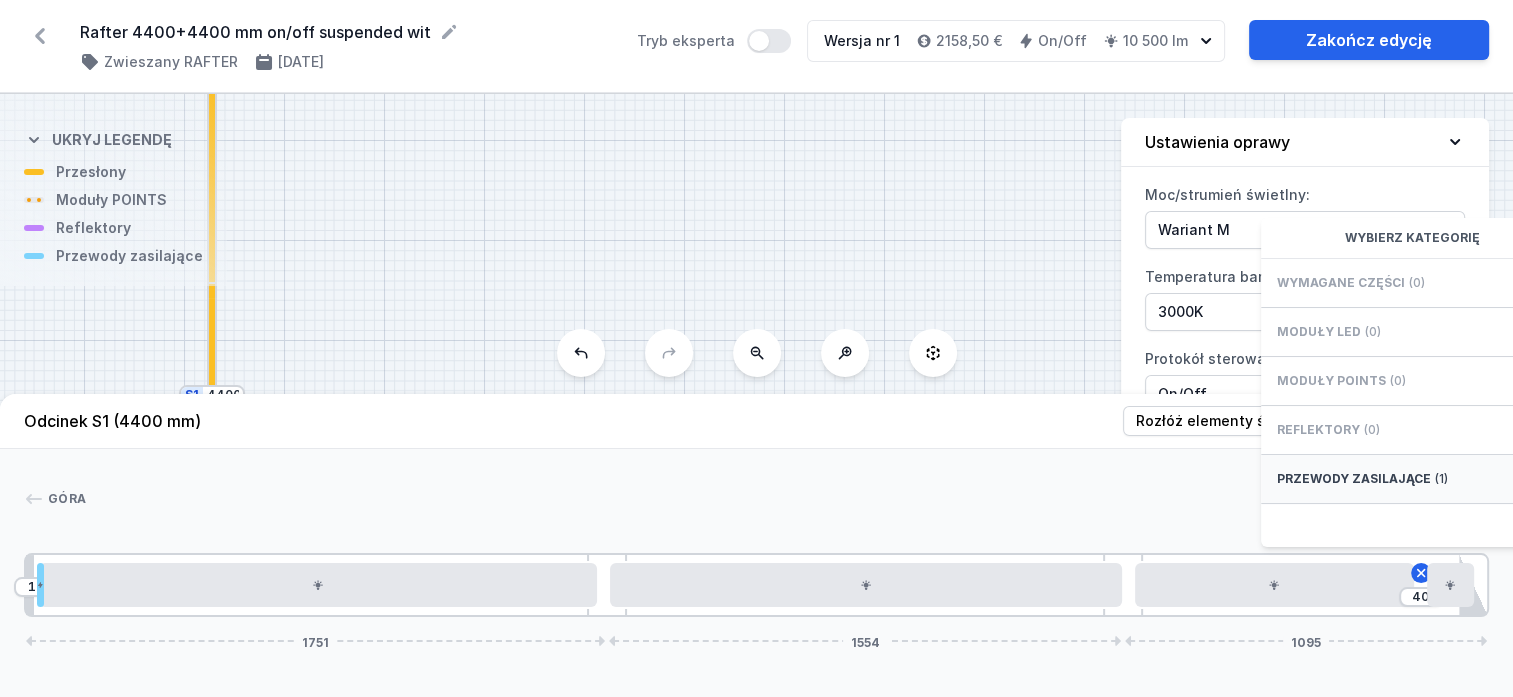 click on "Przewody zasilające" at bounding box center (1354, 479) 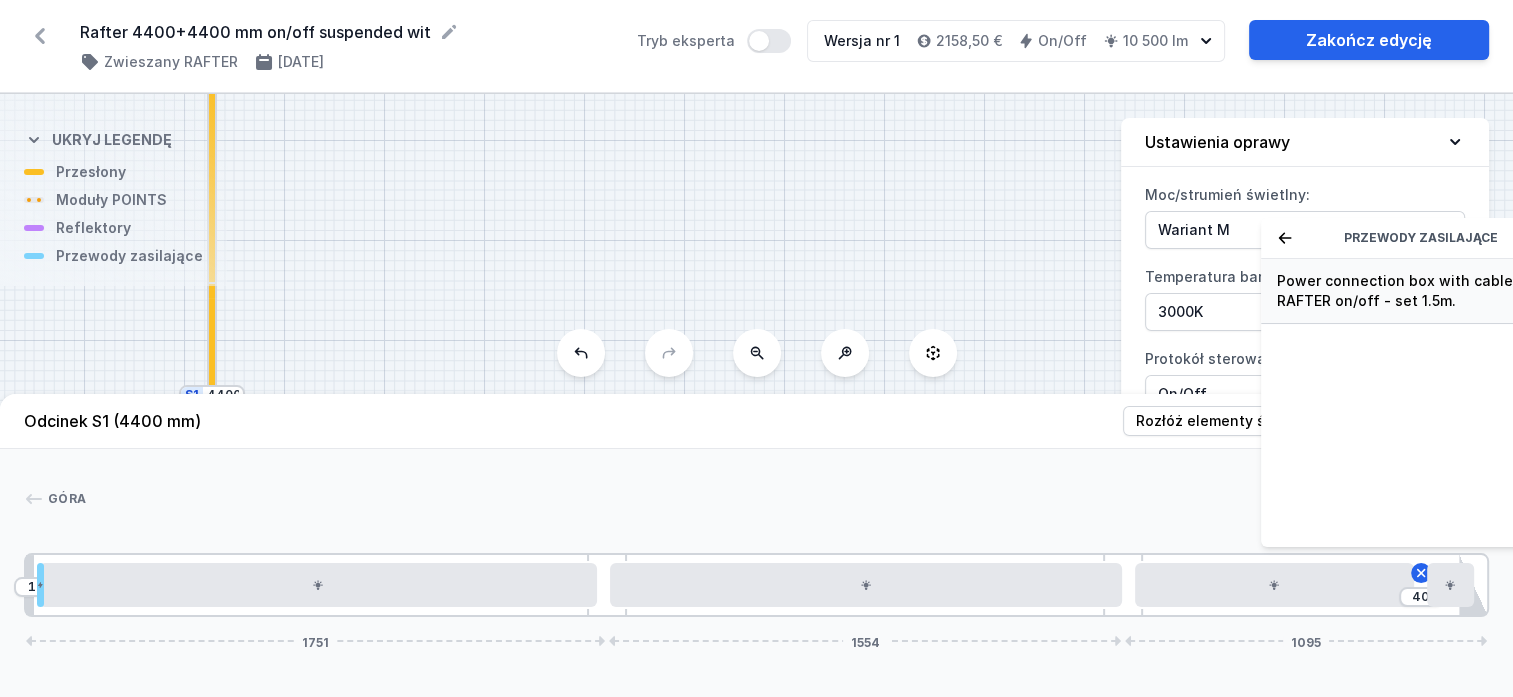 click on "Power connection box with cable for RAFTER on/off - set 1.5m." at bounding box center [1421, 291] 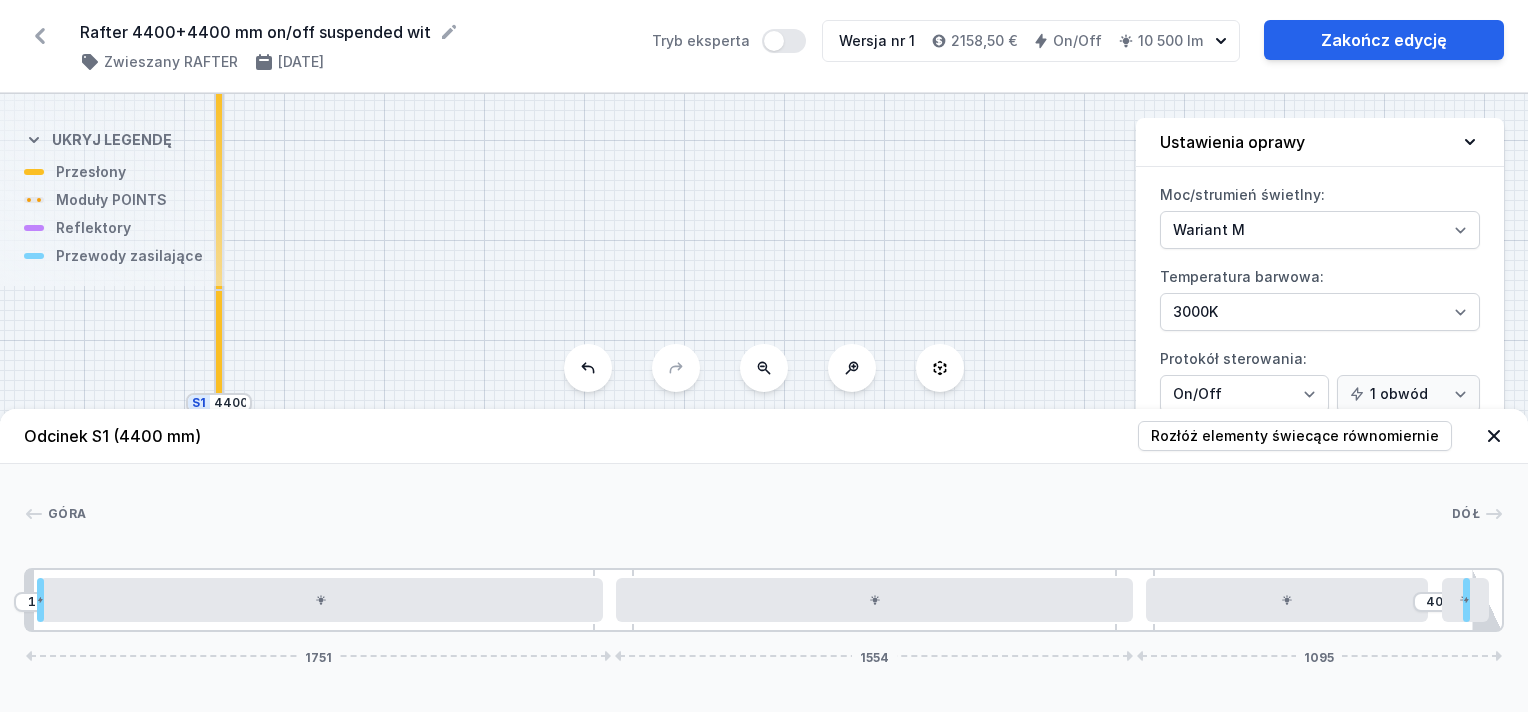drag, startPoint x: 1435, startPoint y: 600, endPoint x: 1517, endPoint y: 619, distance: 84.17244 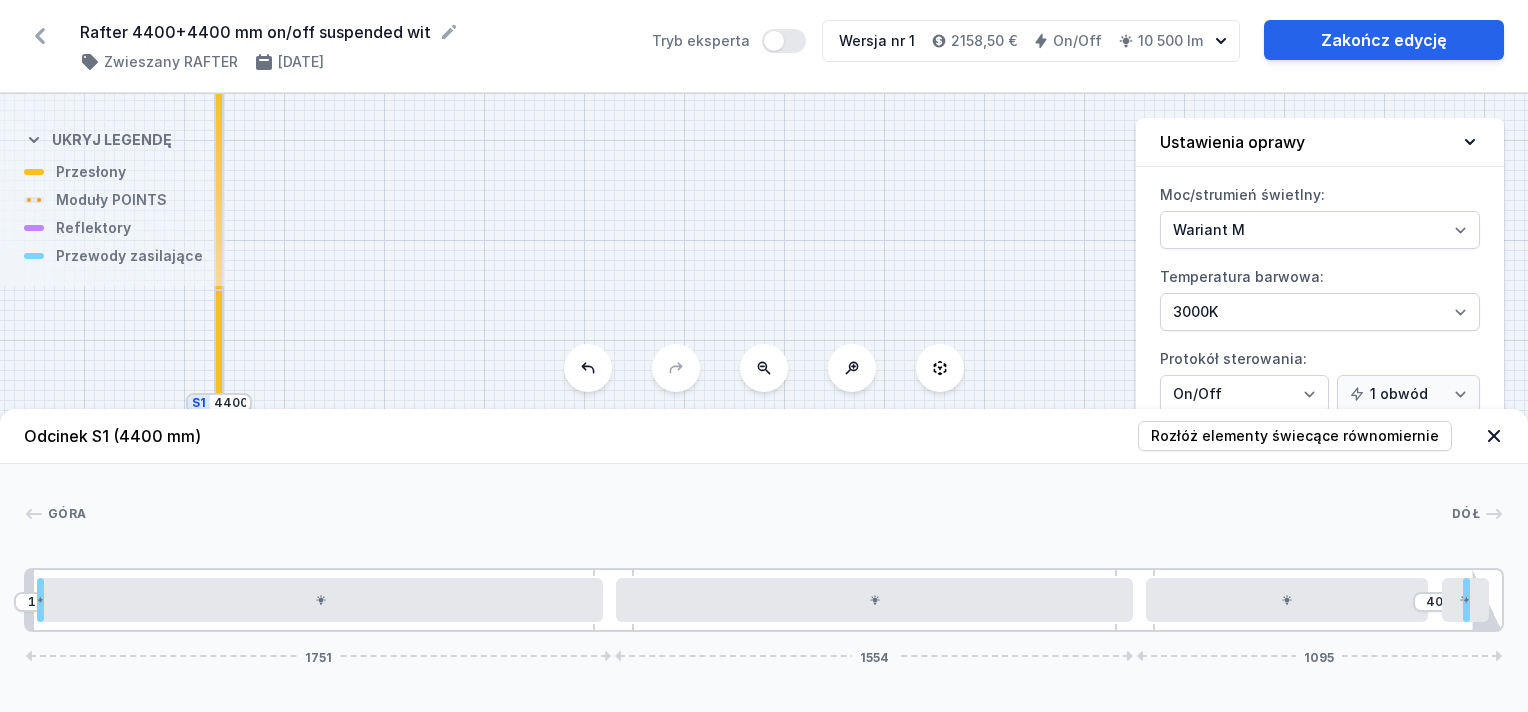 click on "10 40 1751 1554 1095" at bounding box center (764, 600) 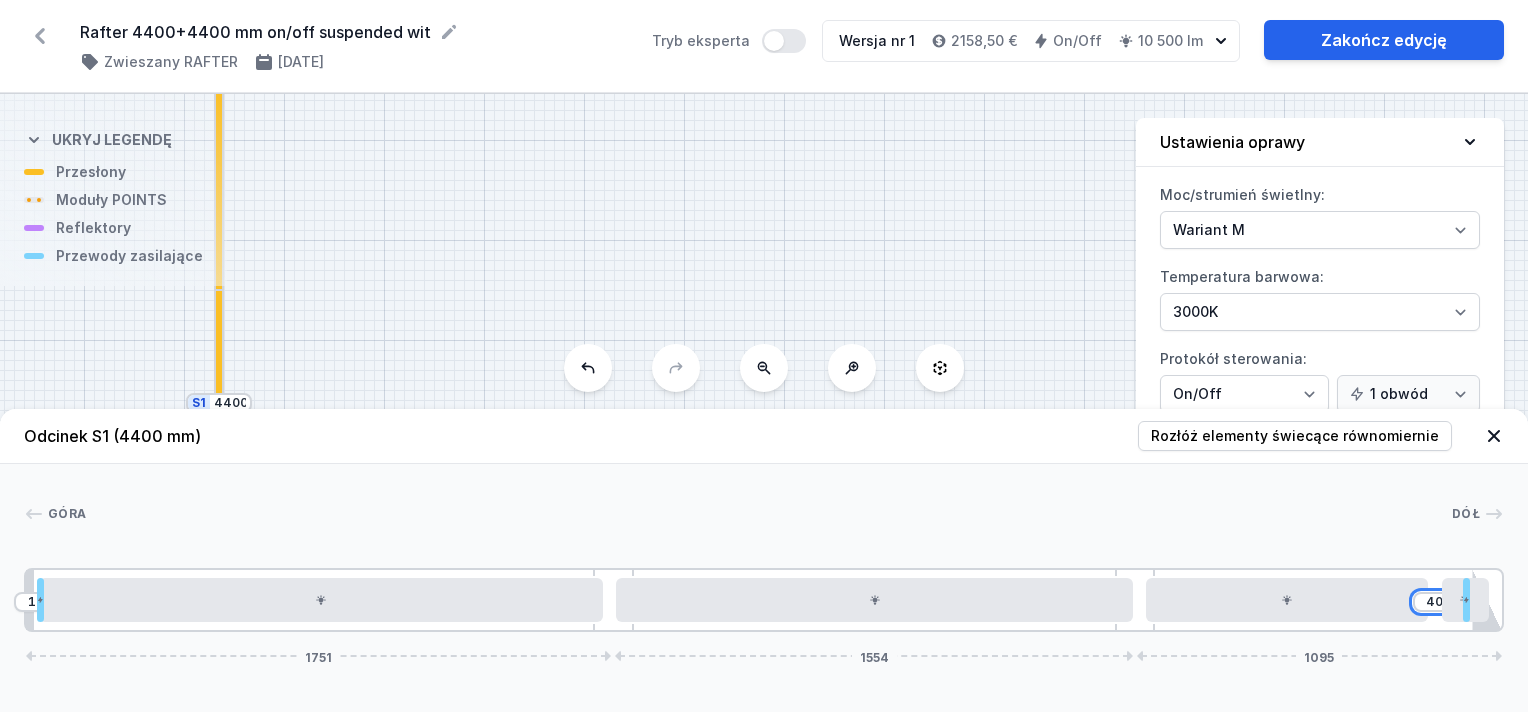 click on "40" at bounding box center (1435, 602) 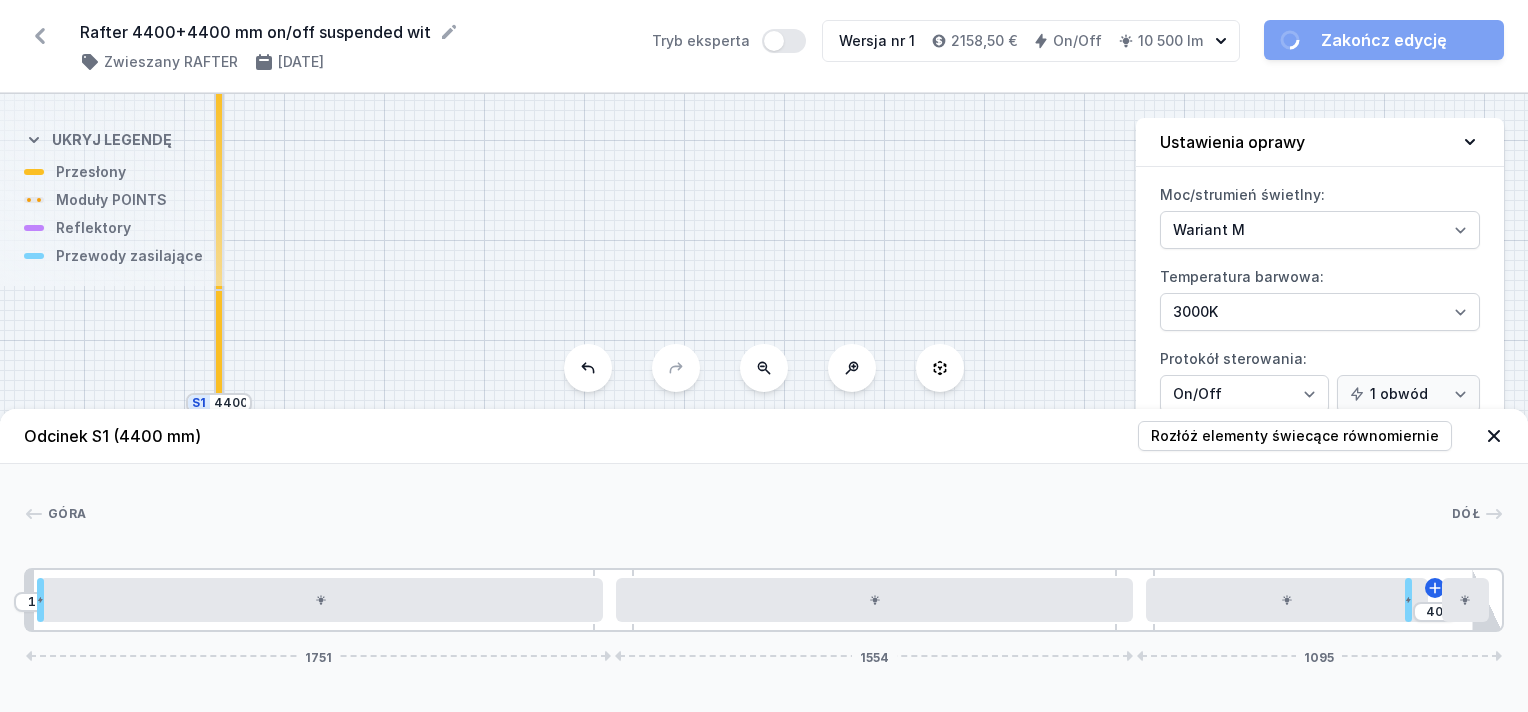 drag, startPoint x: 1465, startPoint y: 605, endPoint x: 1427, endPoint y: 609, distance: 38.209946 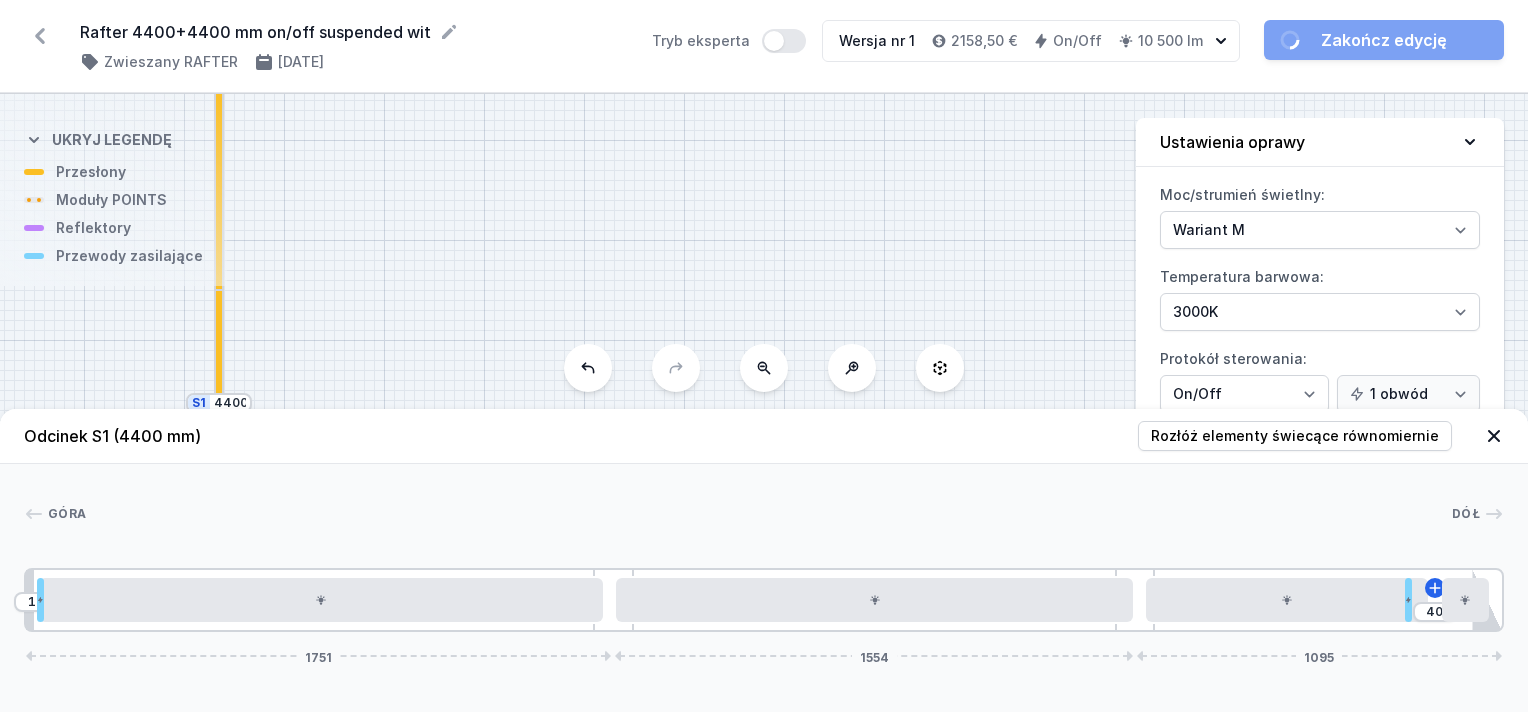 click on "10 40 1751 1554 1095" at bounding box center (764, 600) 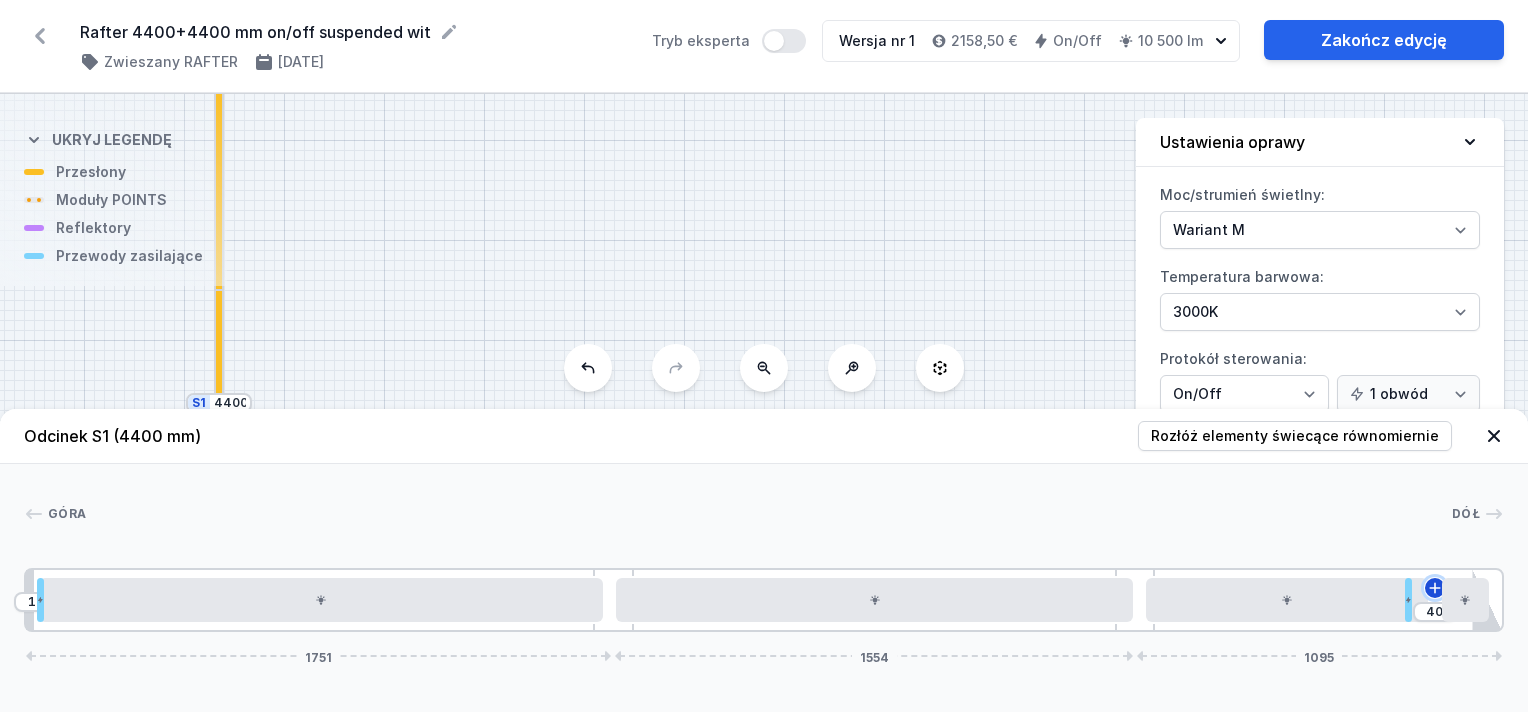 click at bounding box center [1435, 588] 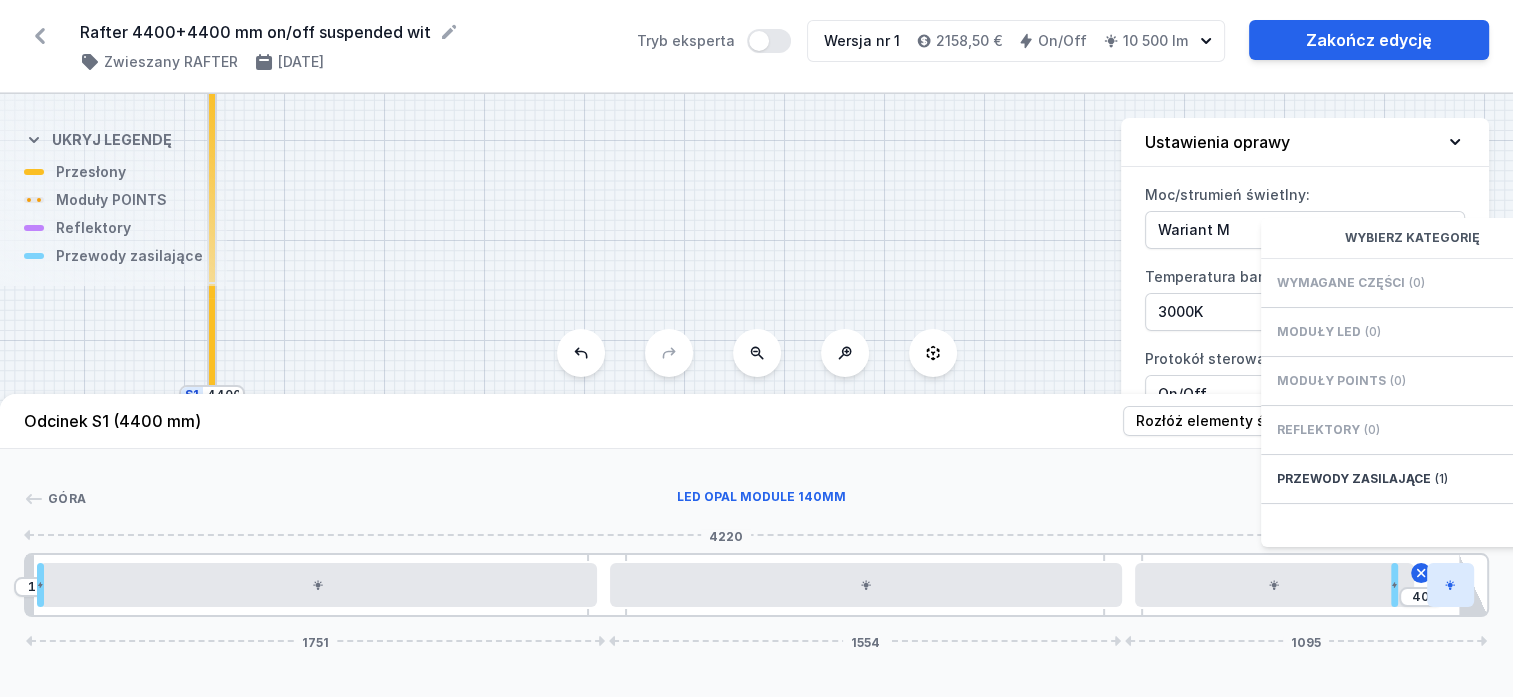 click on "40 Wybierz kategorię Wymagane części (0) Moduły LED (0) Moduły POINTS (0) Reflektory (0) Przewody zasilające (1)" at bounding box center (26, 585) 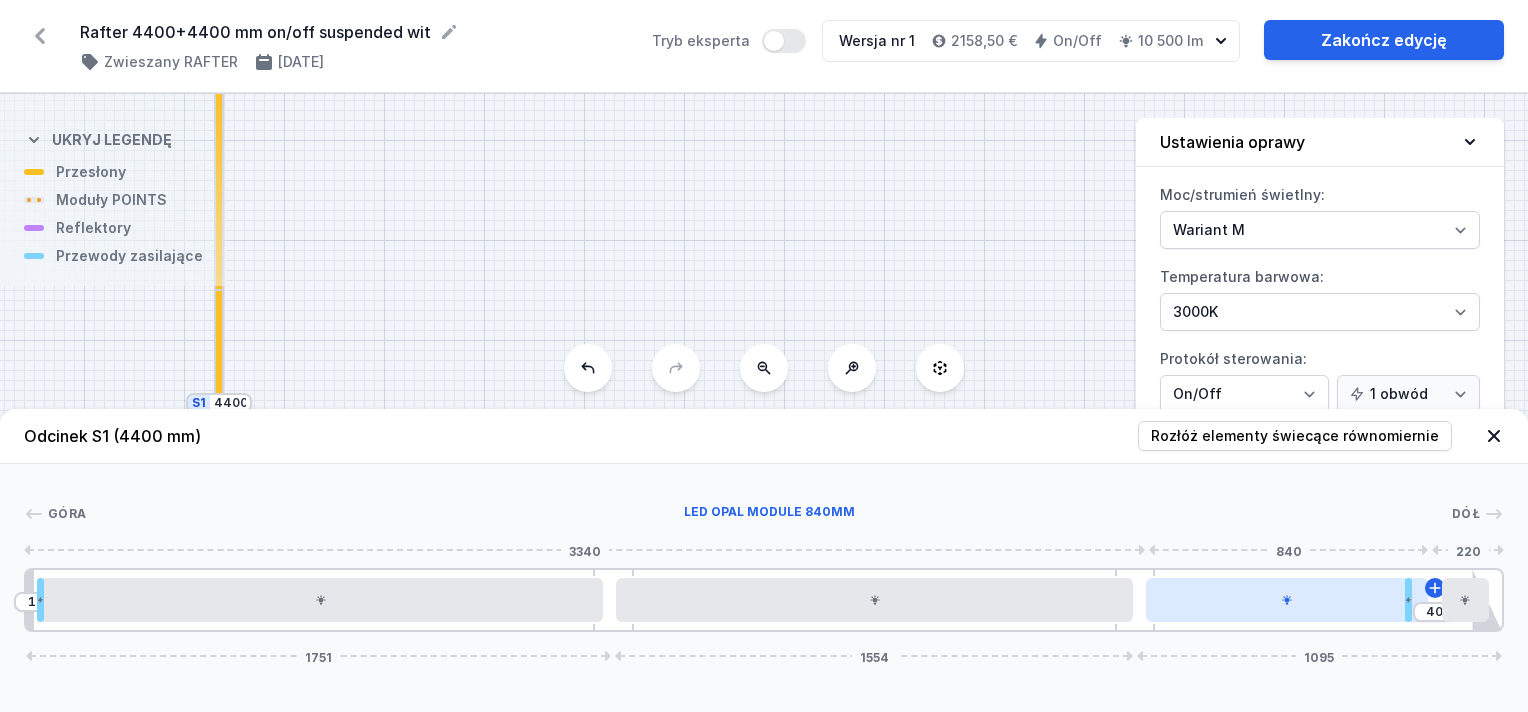 click at bounding box center (1287, 600) 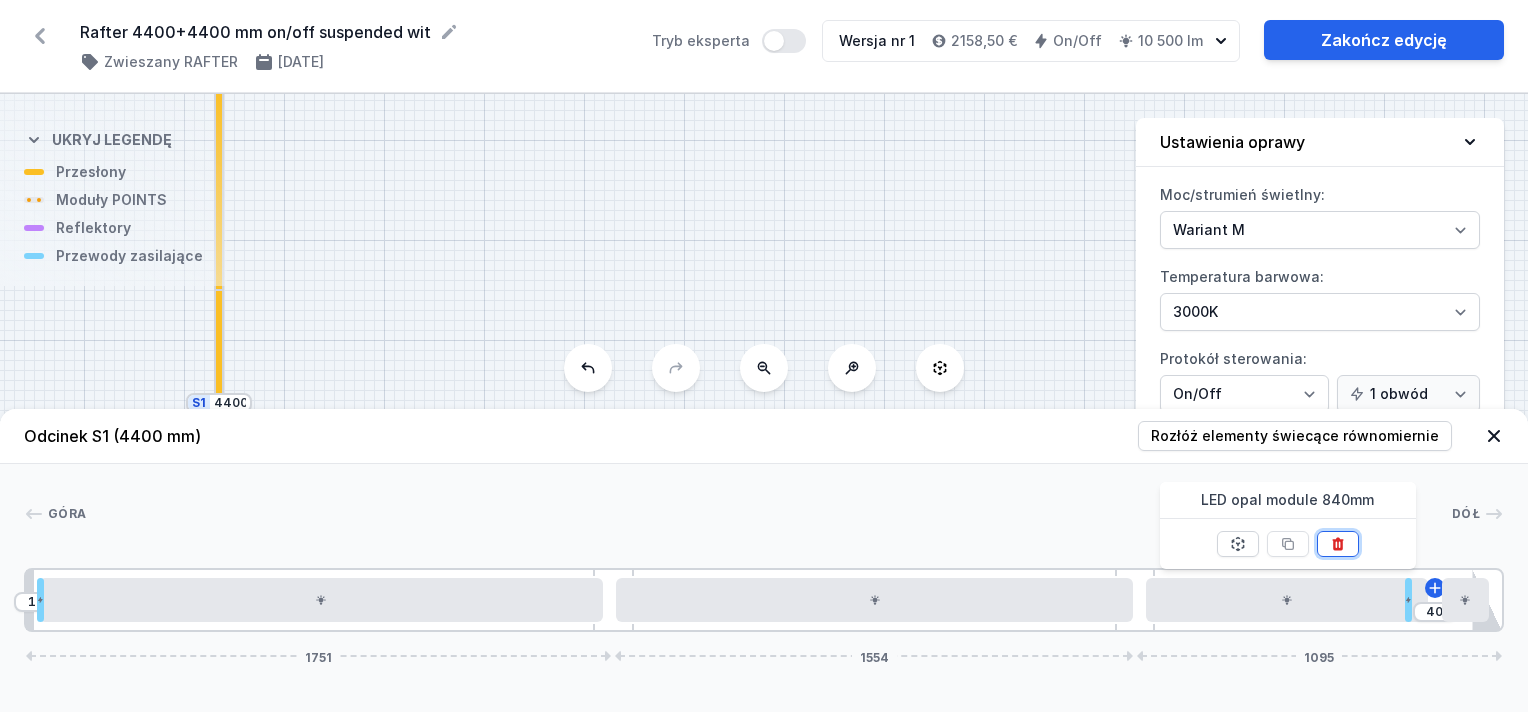 click 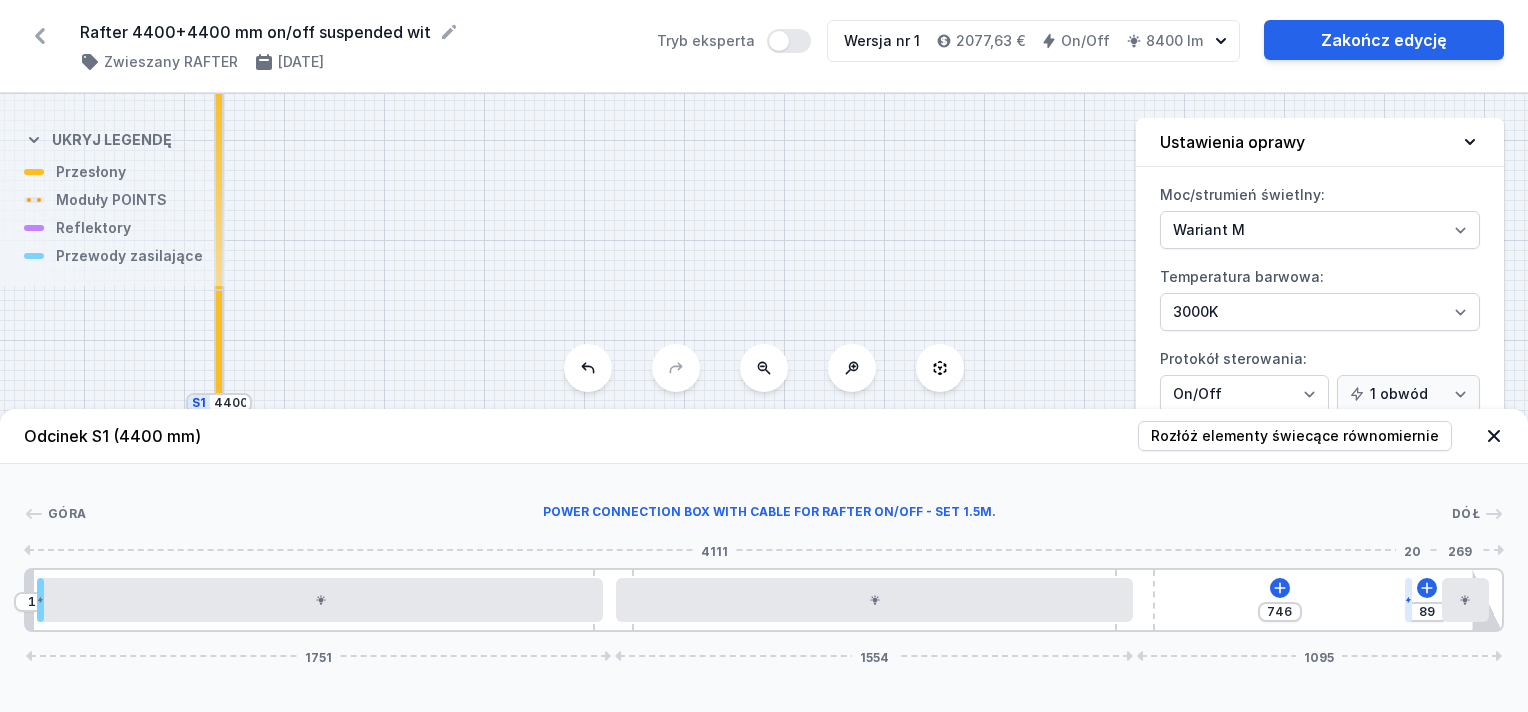 click 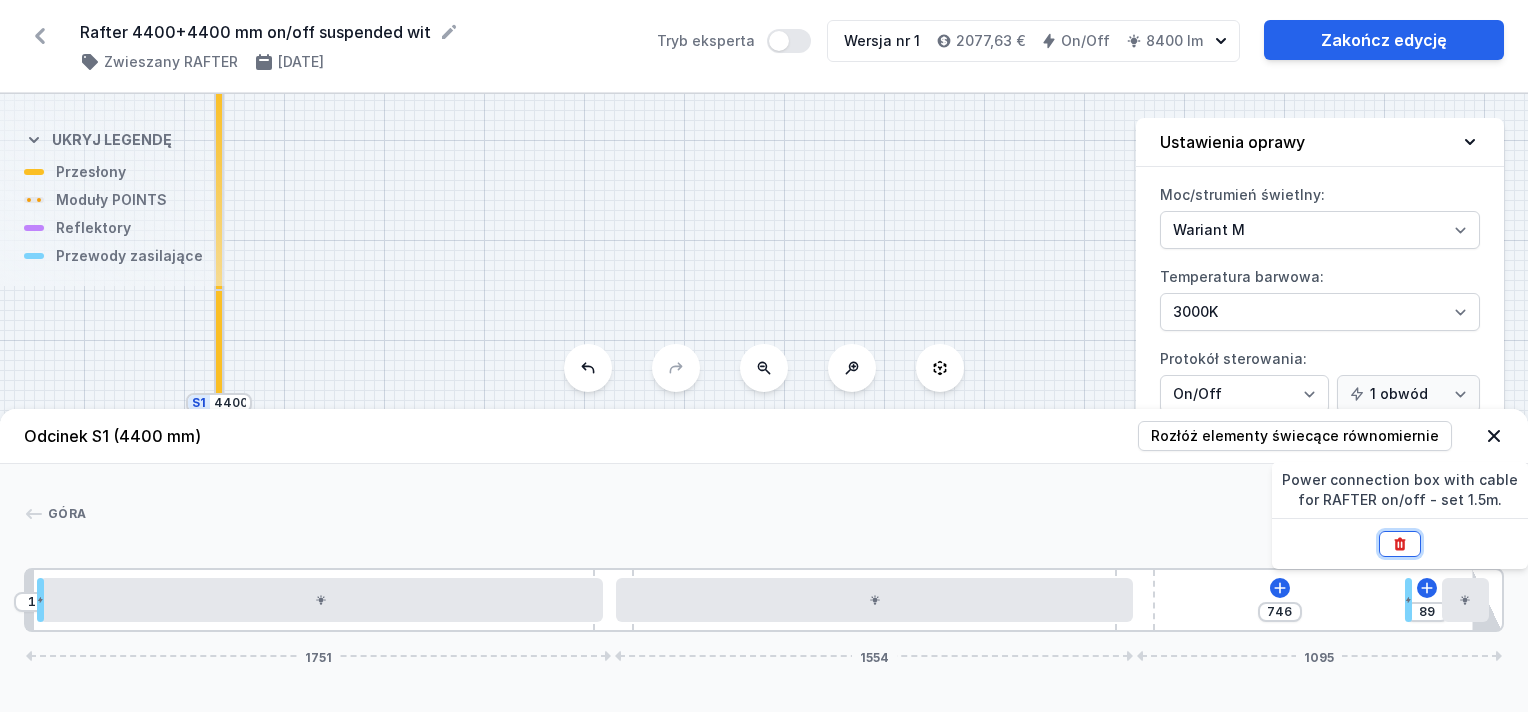 click 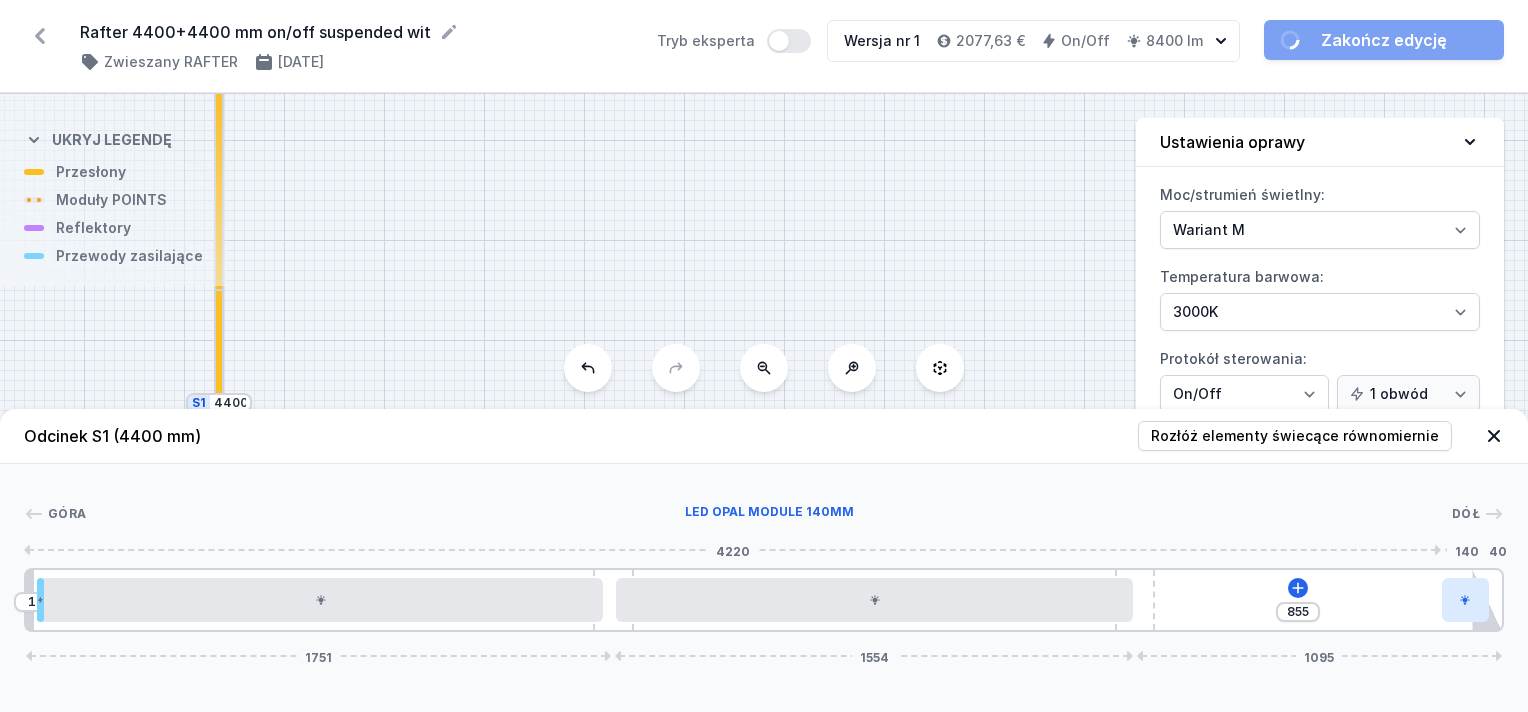 click at bounding box center [1465, 600] 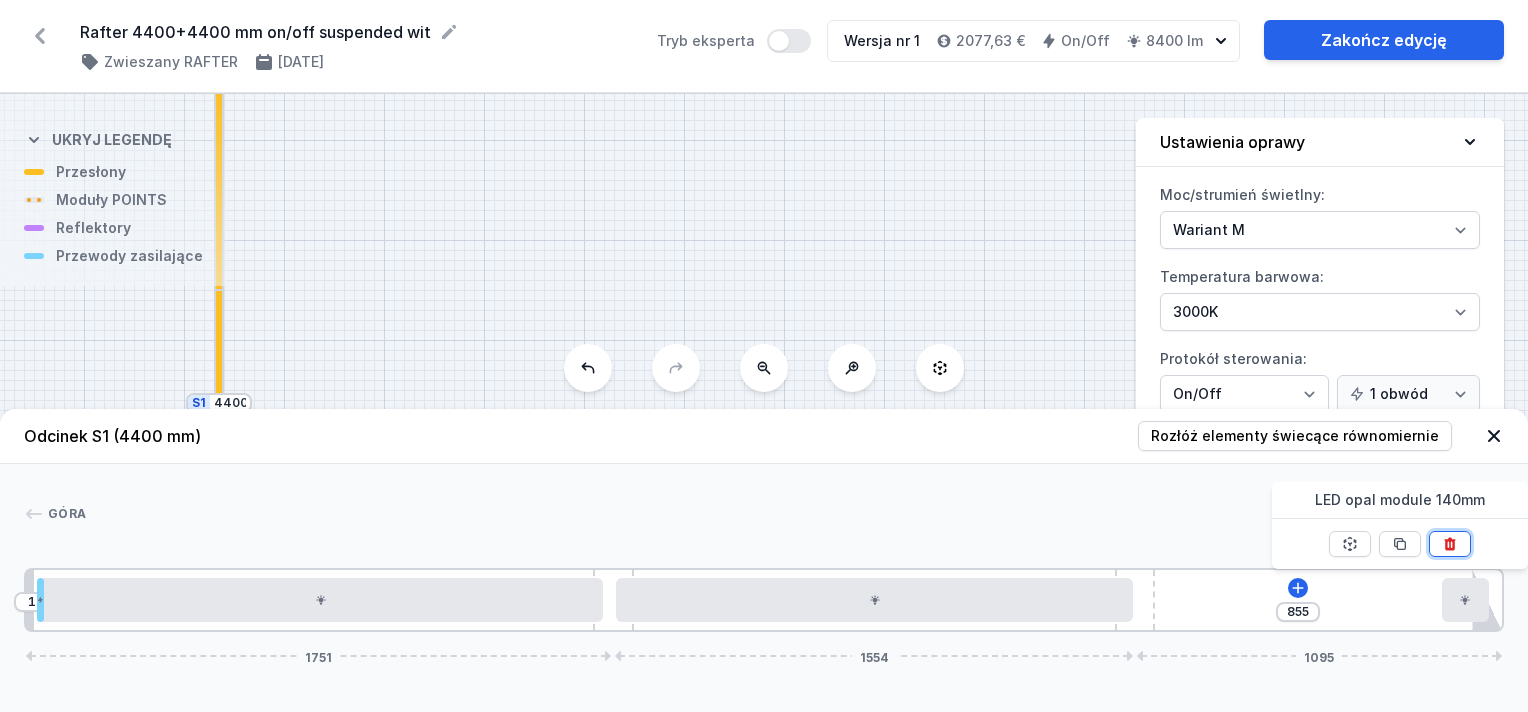 click 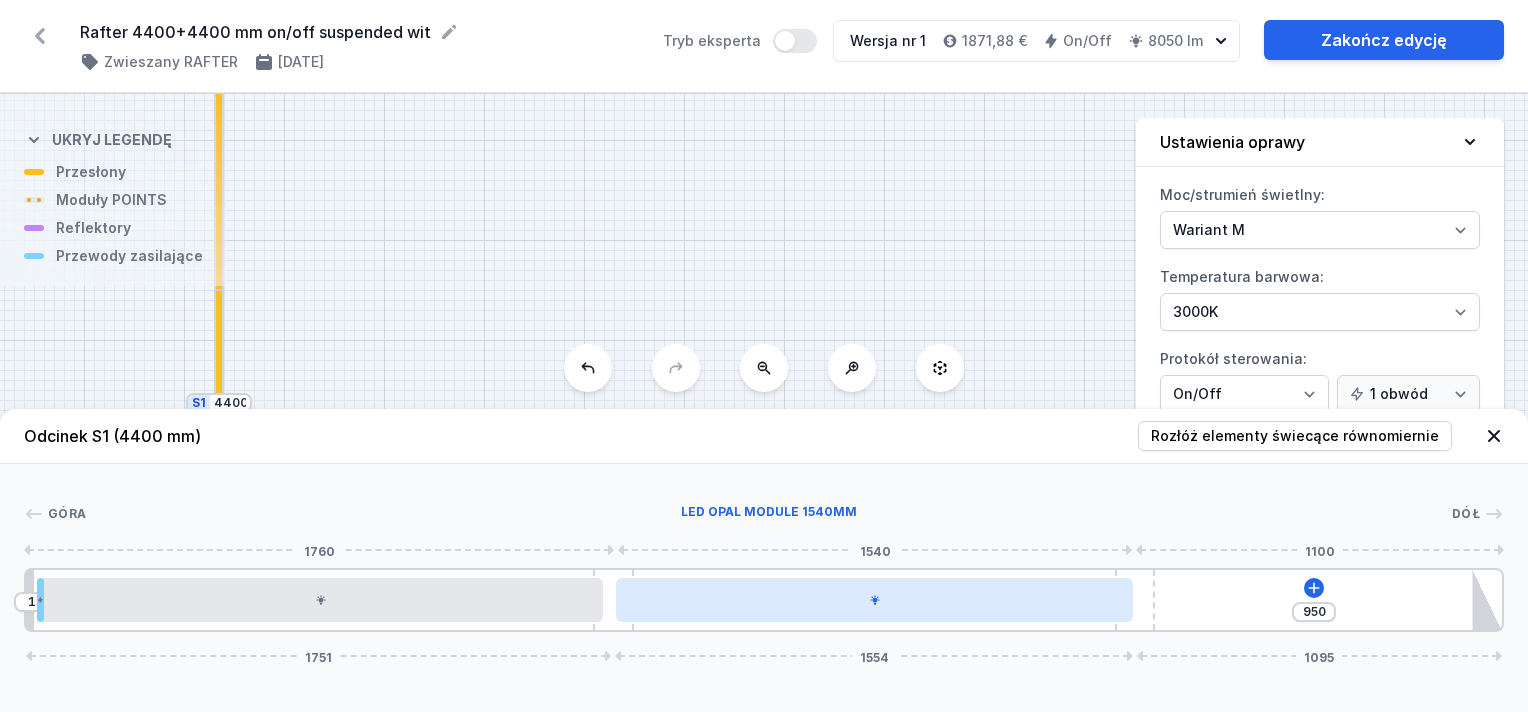 drag, startPoint x: 1057, startPoint y: 604, endPoint x: 963, endPoint y: 600, distance: 94.08507 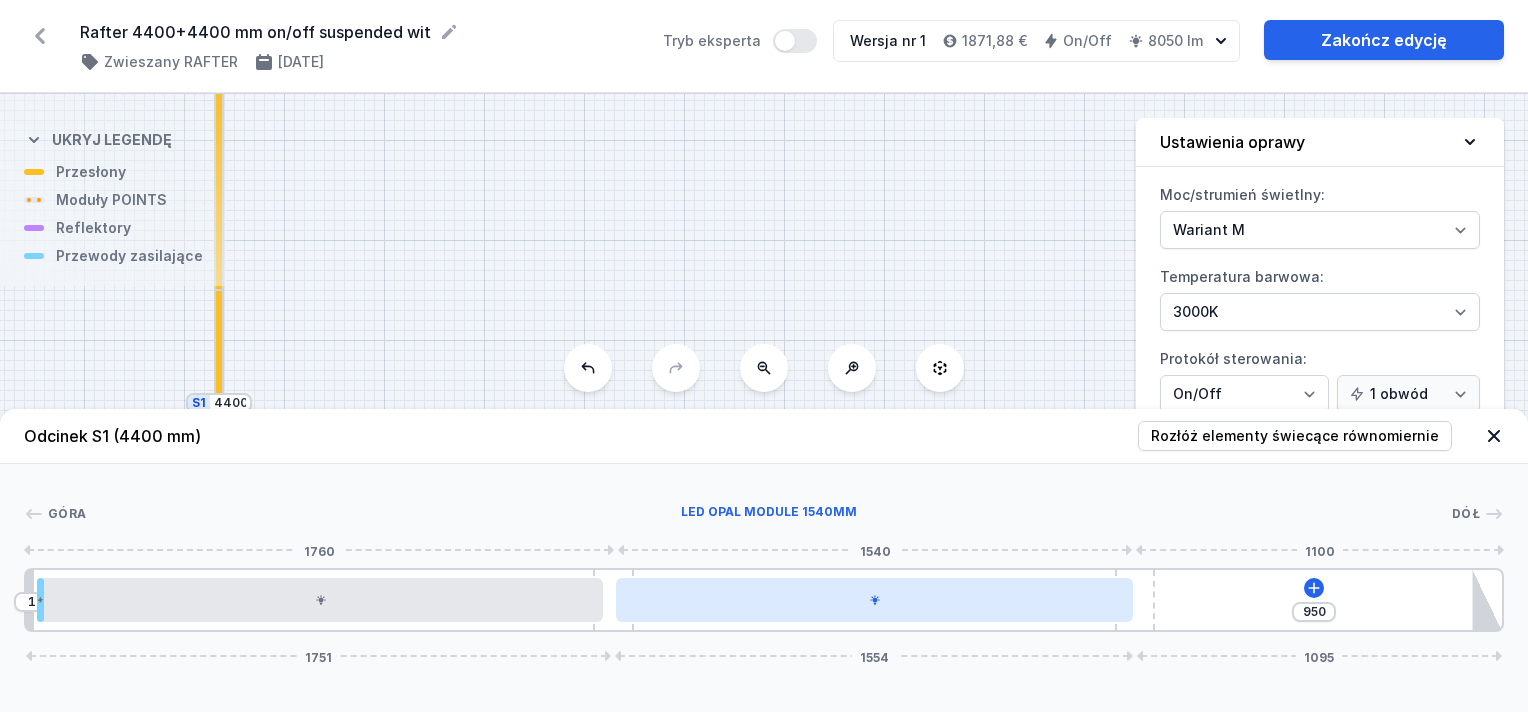 click at bounding box center [874, 600] 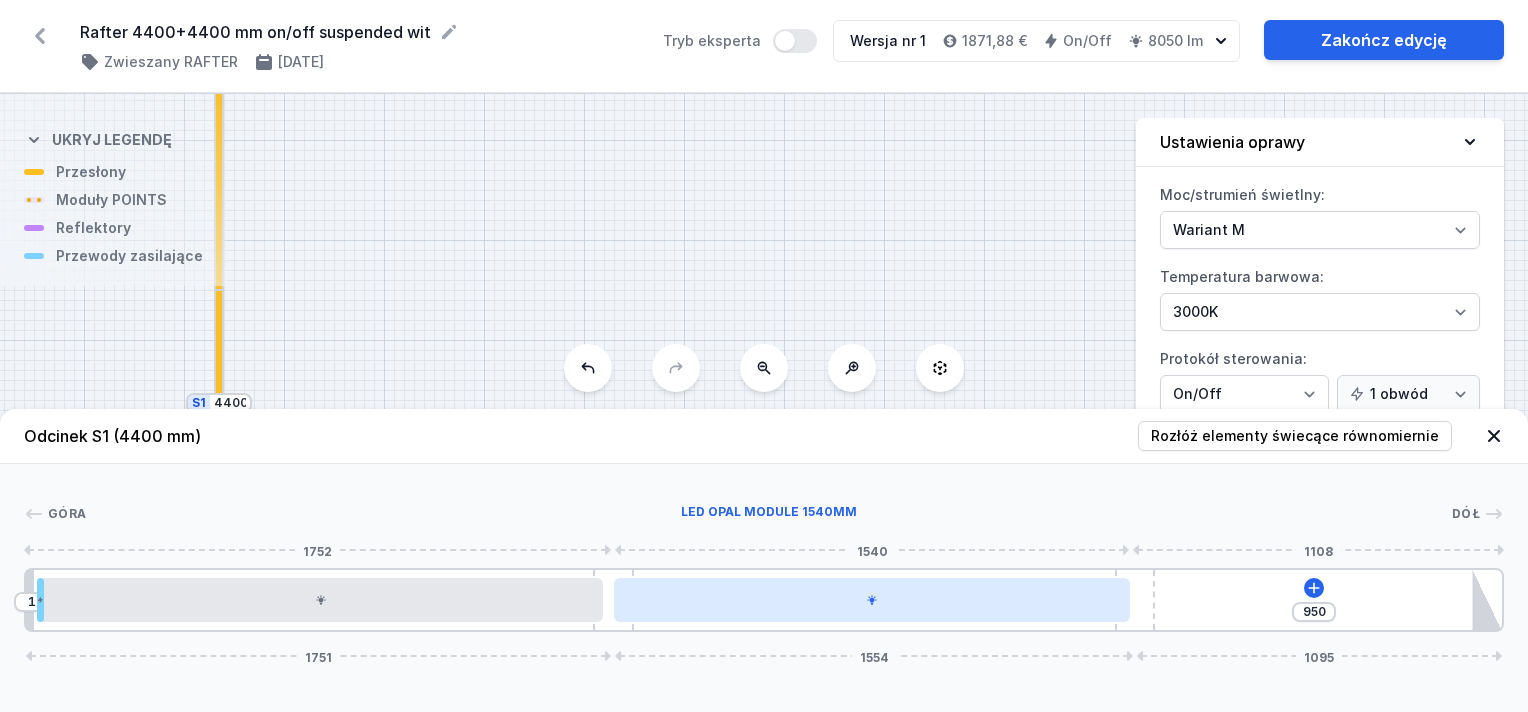 click at bounding box center (872, 600) 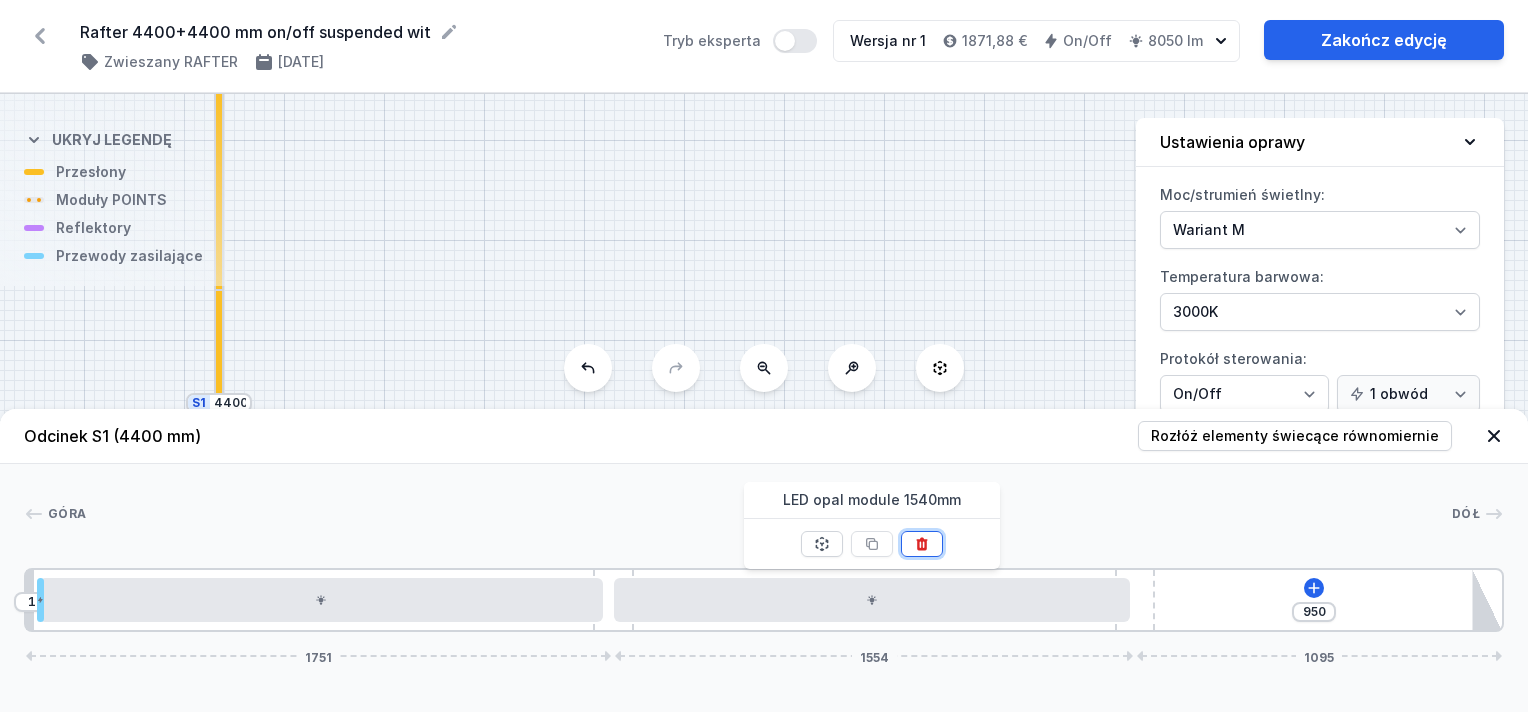 click at bounding box center (922, 544) 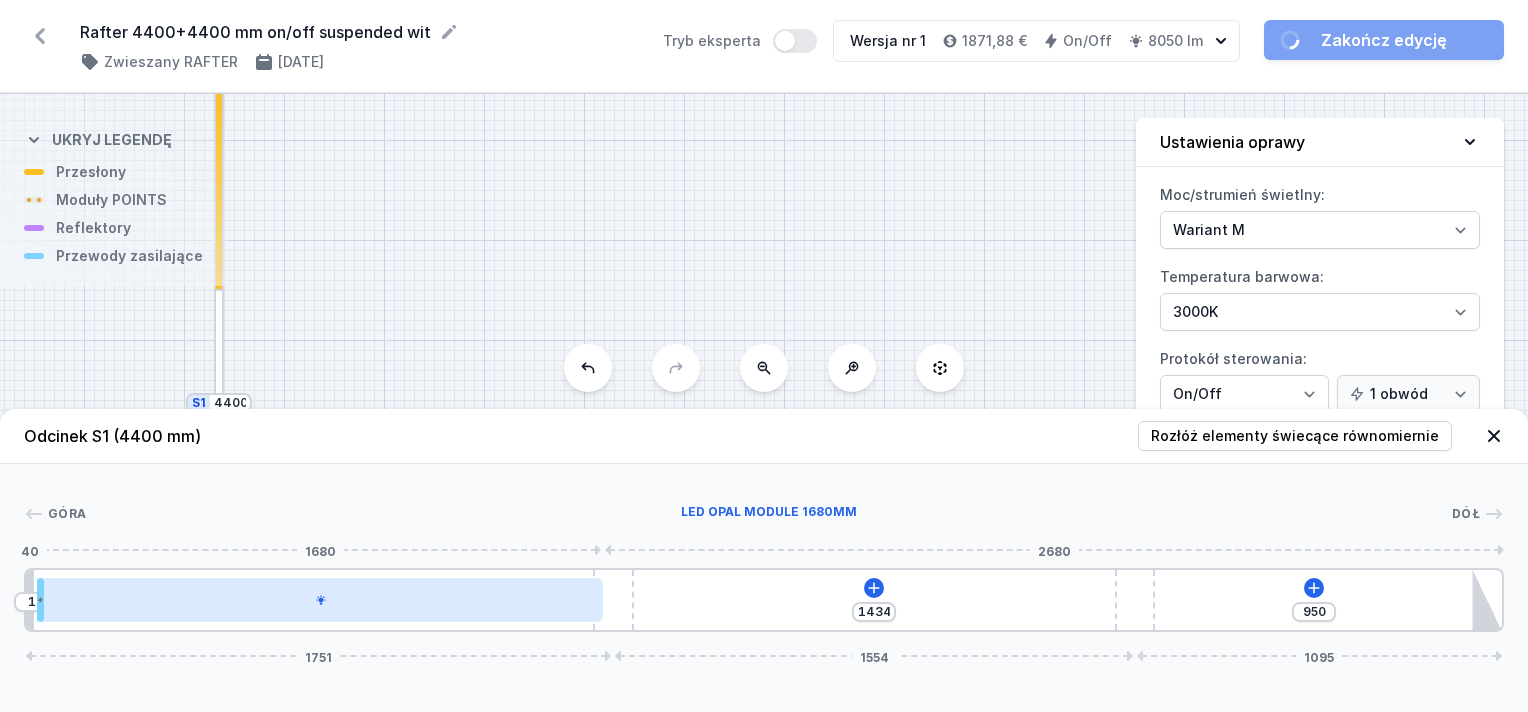 click at bounding box center (321, 600) 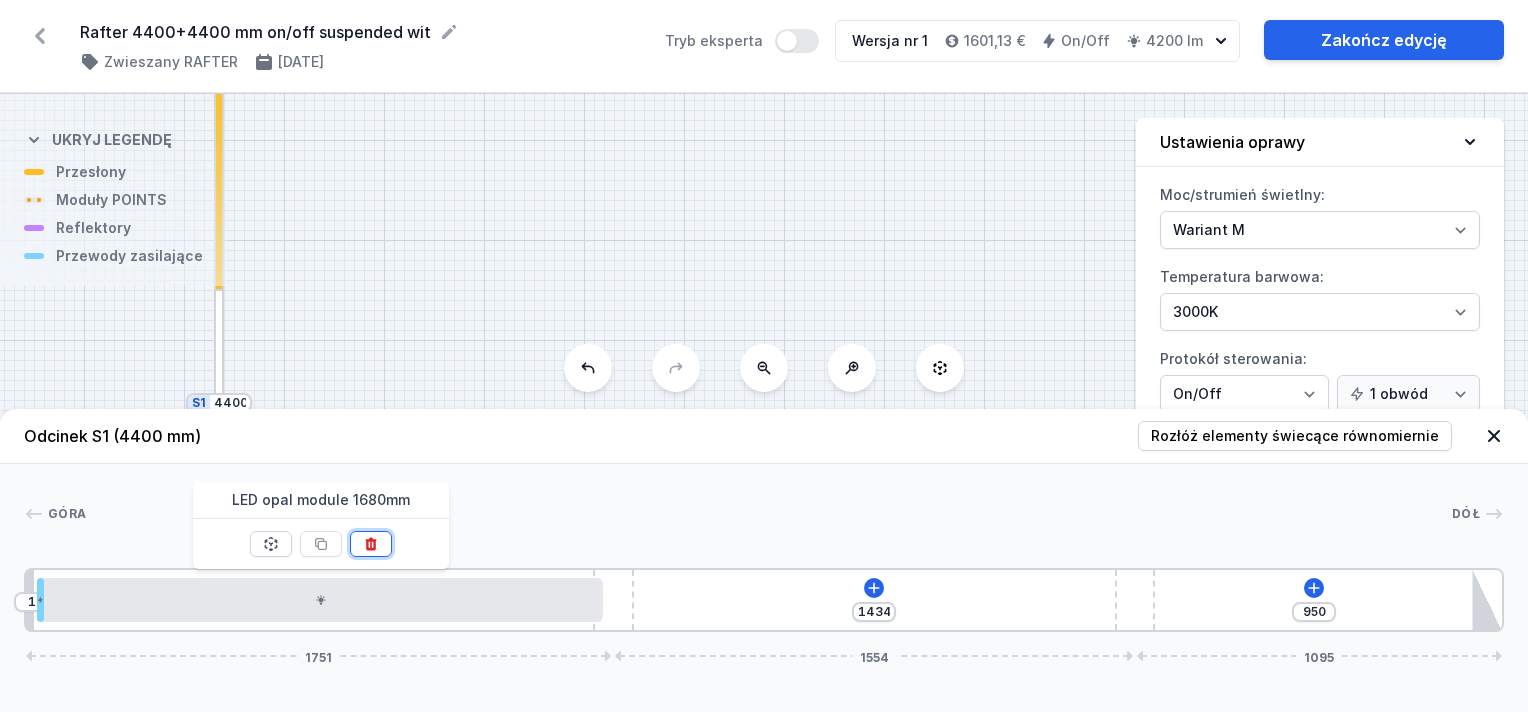 click 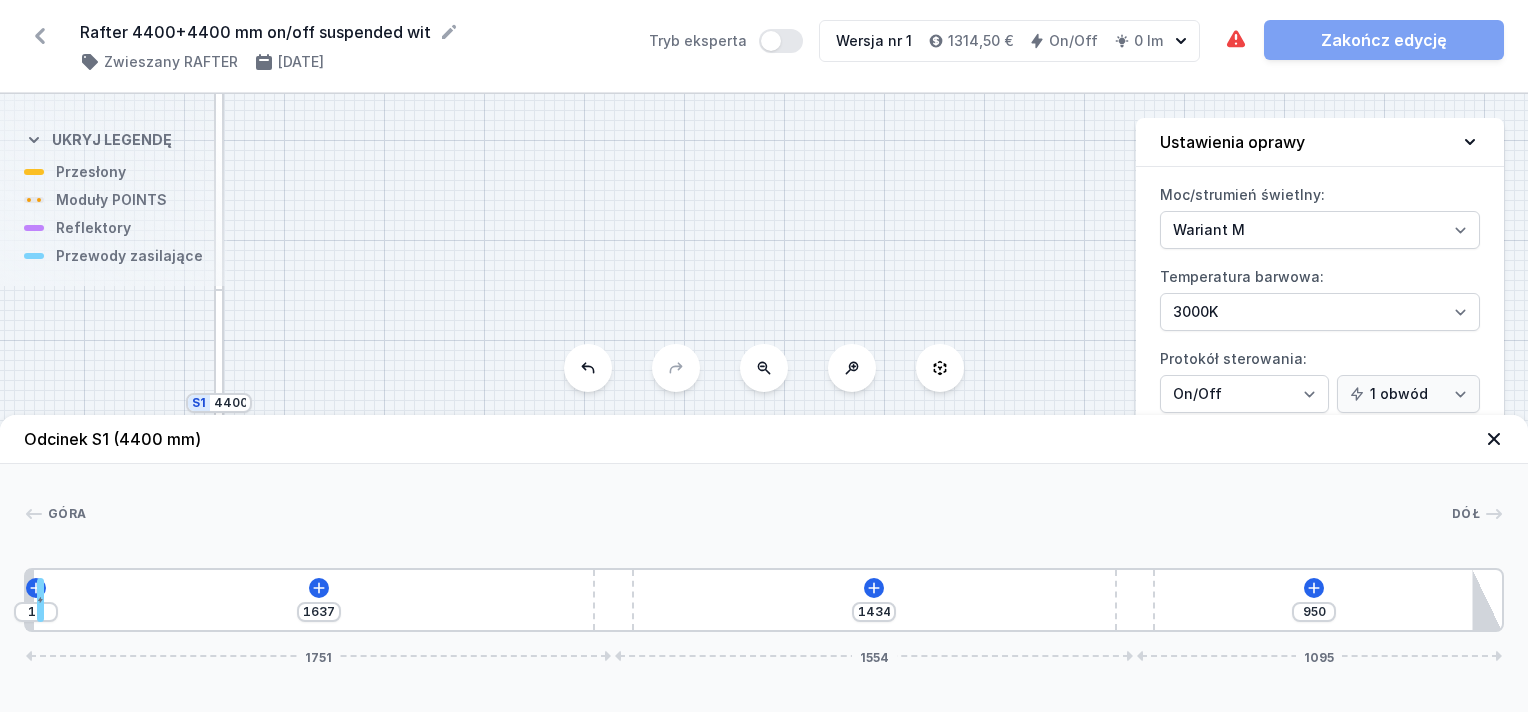 click 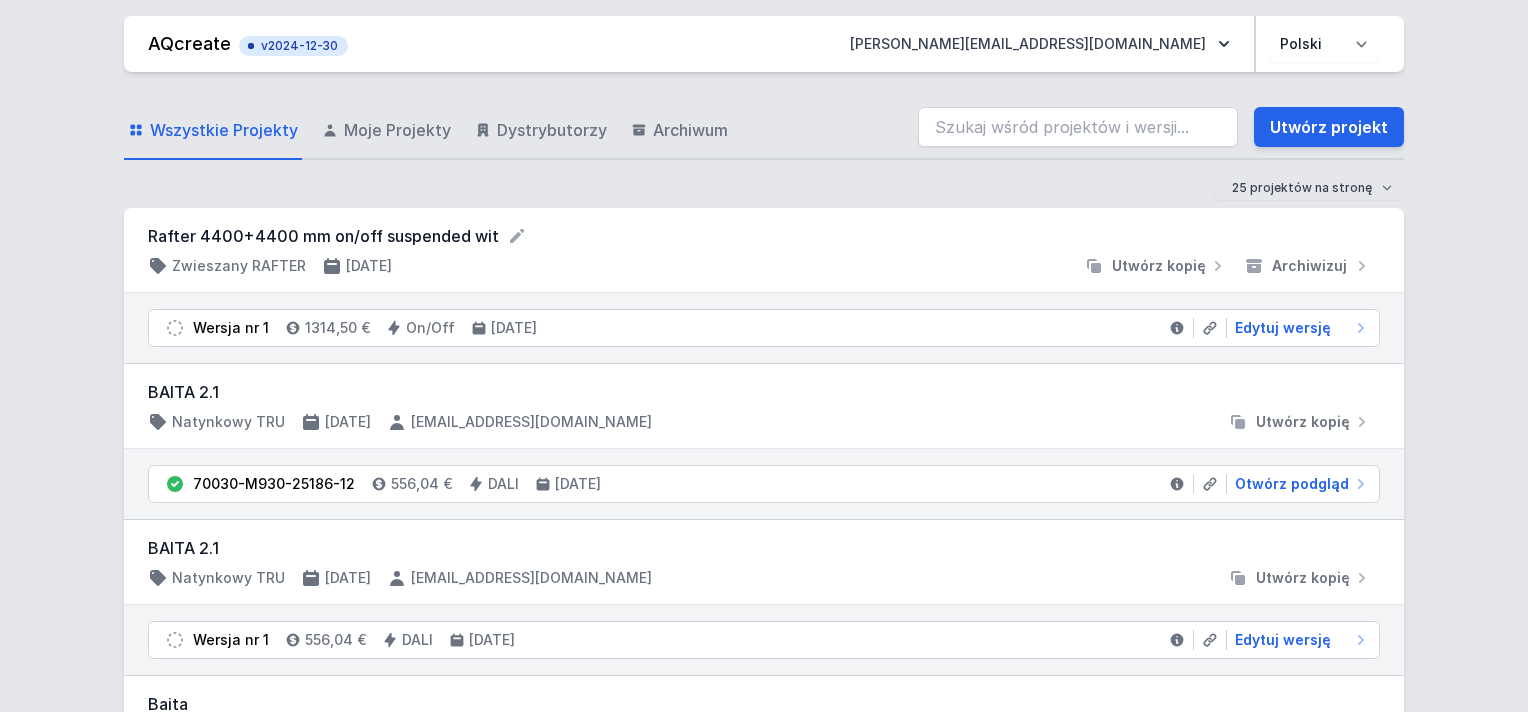 click on "Wszystkie Projekty Moje Projekty Dystrybutorzy Archiwum Utwórz projekt 25 projektów na stronę 50 projektów na stronę 100 projektów na stronę Rafter 4400+4400 mm on/off suspended wit Zwieszany RAFTER [DATE] Utwórz kopię Archiwizuj Wersja nr 1 1314,50 € On/Off [DATE] Edytuj wersję BAITA 2.1 Natynkowy TRU [DATE] [EMAIL_ADDRESS][DOMAIN_NAME] Utwórz kopię 70030-M930-25186-12 556,04 € DALI [DATE] Otwórz podgląd BAITA 2.1 Natynkowy TRU [DATE] [EMAIL_ADDRESS][DOMAIN_NAME] Utwórz kopię Wersja nr 1 556,04 € DALI [DATE] Edytuj wersję Baita Natynkowy TRU [DATE] [EMAIL_ADDRESS][DOMAIN_NAME] Utwórz kopię 70030-M930-25185-12 367,93 € DALI [DATE] Otwórz podgląd bank Zwieszany MIXLINE [DATE] [EMAIL_ADDRESS][DOMAIN_NAME] Utwórz kopię Wersja nr 1 2933,40 zł On/Off [DATE] Otwórz podgląd 2025-30752 / [GEOGRAPHIC_DATA], 3500mm Natynkowy MIXLINE [DATE] [PERSON_NAME][EMAIL_ADDRESS][DOMAIN_NAME] Utwórz kopię Wersja nr 1 737,59 € On/Off [DATE] Edytuj wersję 2025-30752 / Entrée, 3800mm Natynkowy MIXLINE 1" at bounding box center (764, 2373) 